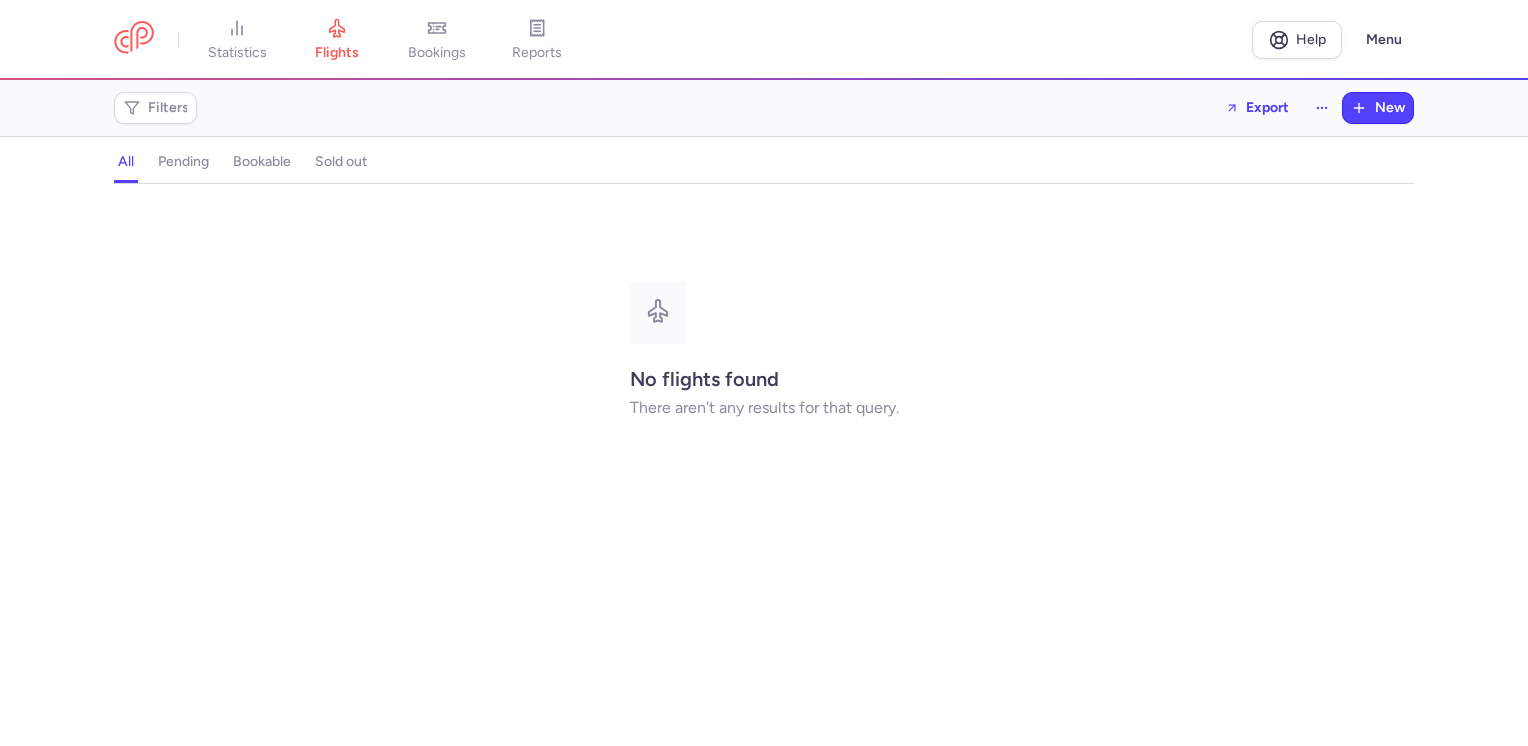 scroll, scrollTop: 0, scrollLeft: 0, axis: both 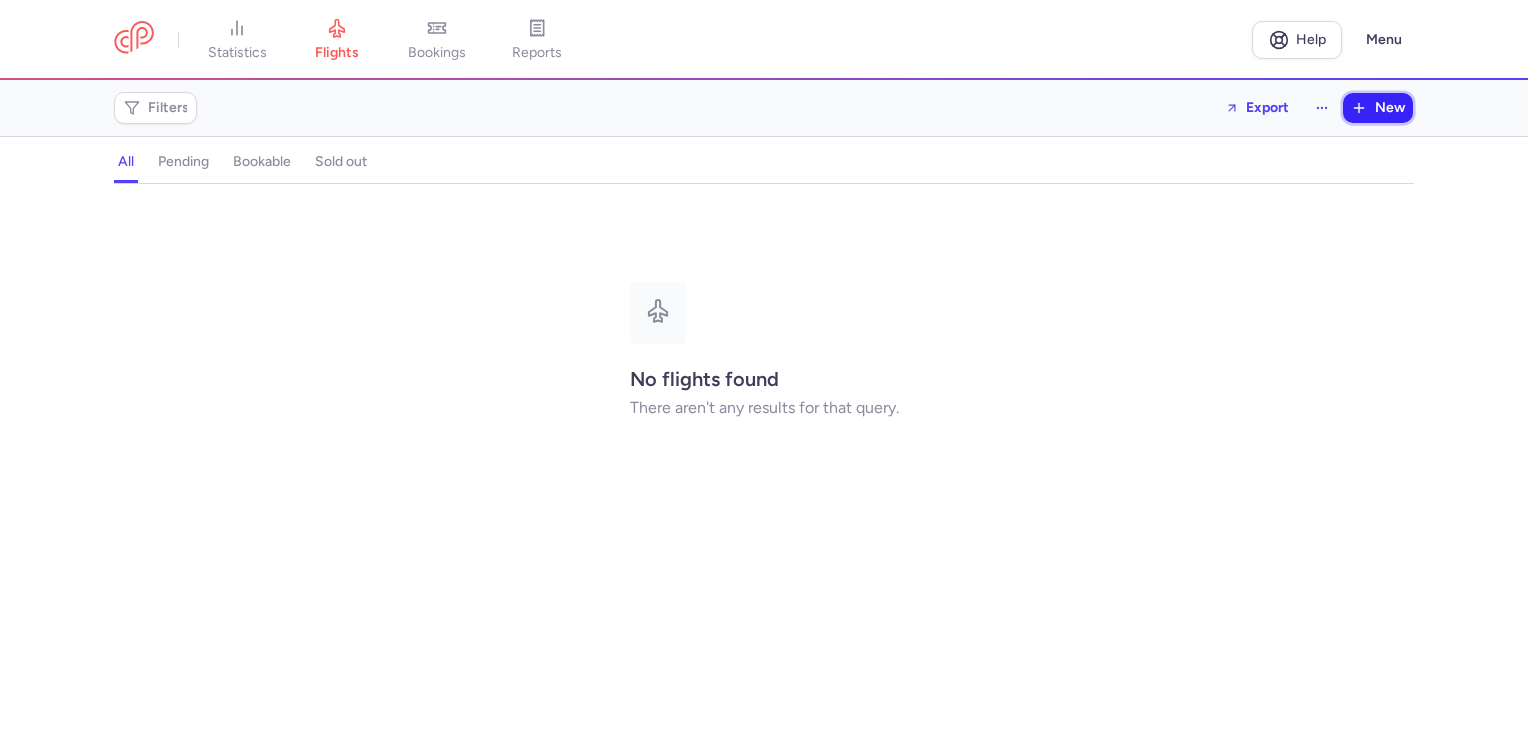 click on "New" at bounding box center [1390, 108] 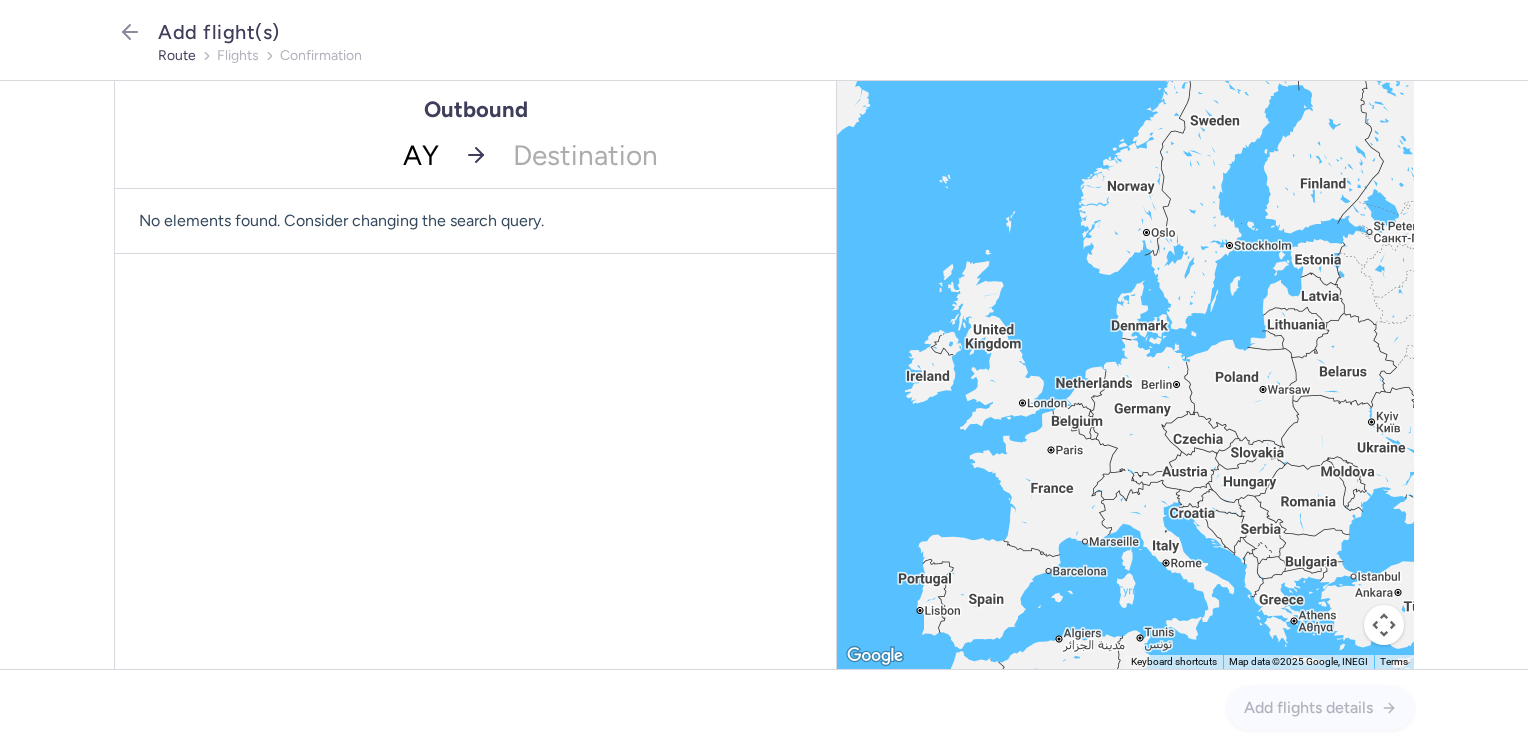 type on "AYT" 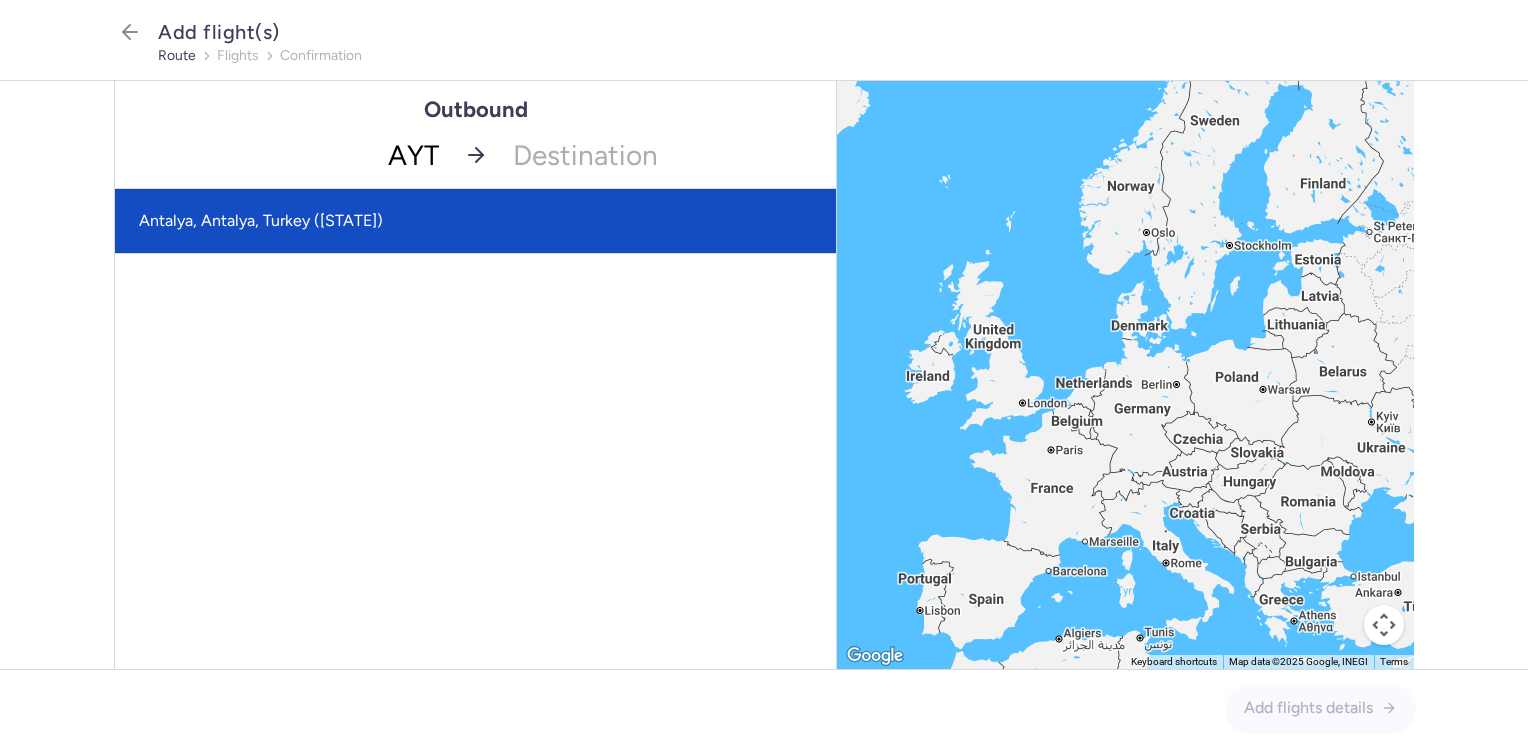 click on "Antalya, Antalya, Turkey ([STATE])" at bounding box center (475, 221) 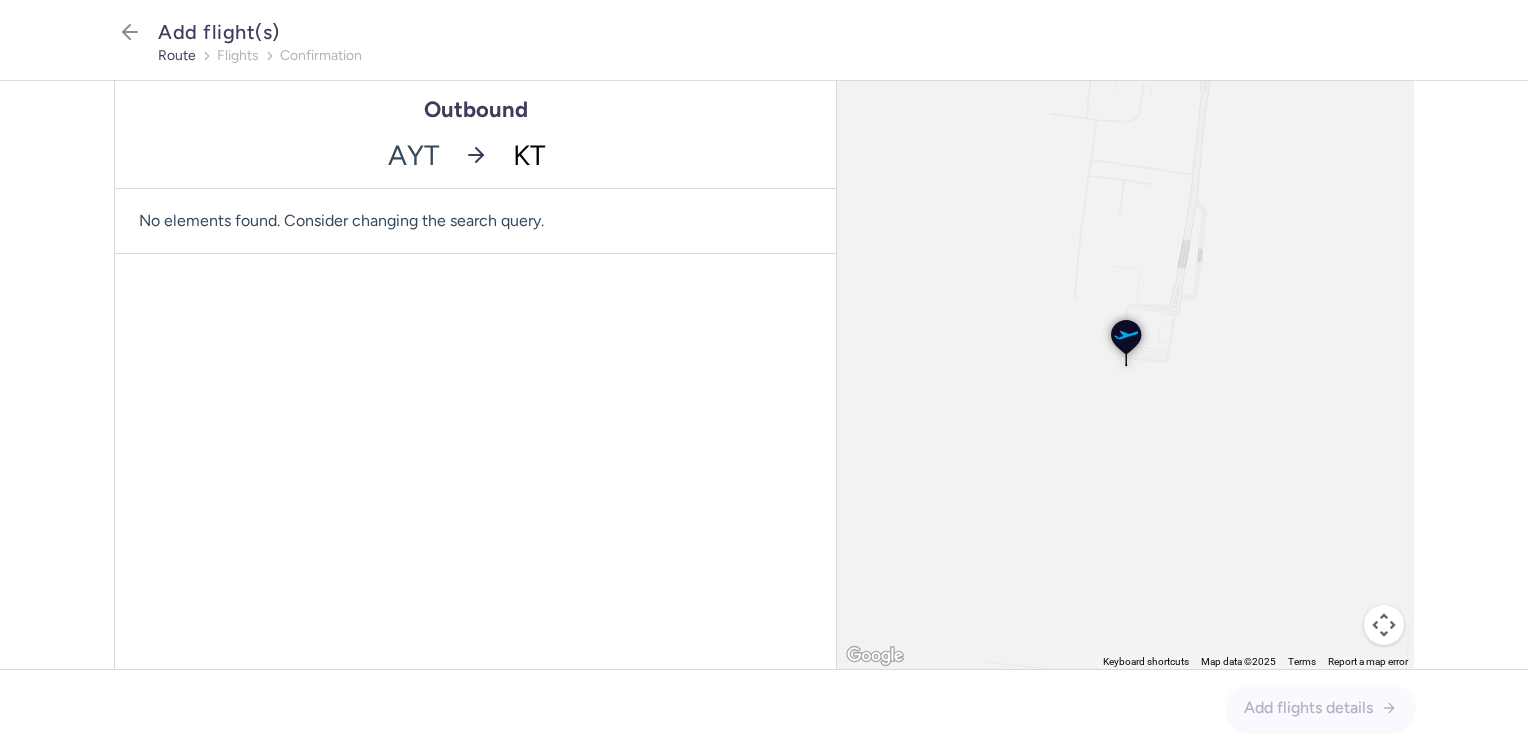 type on "KTW" 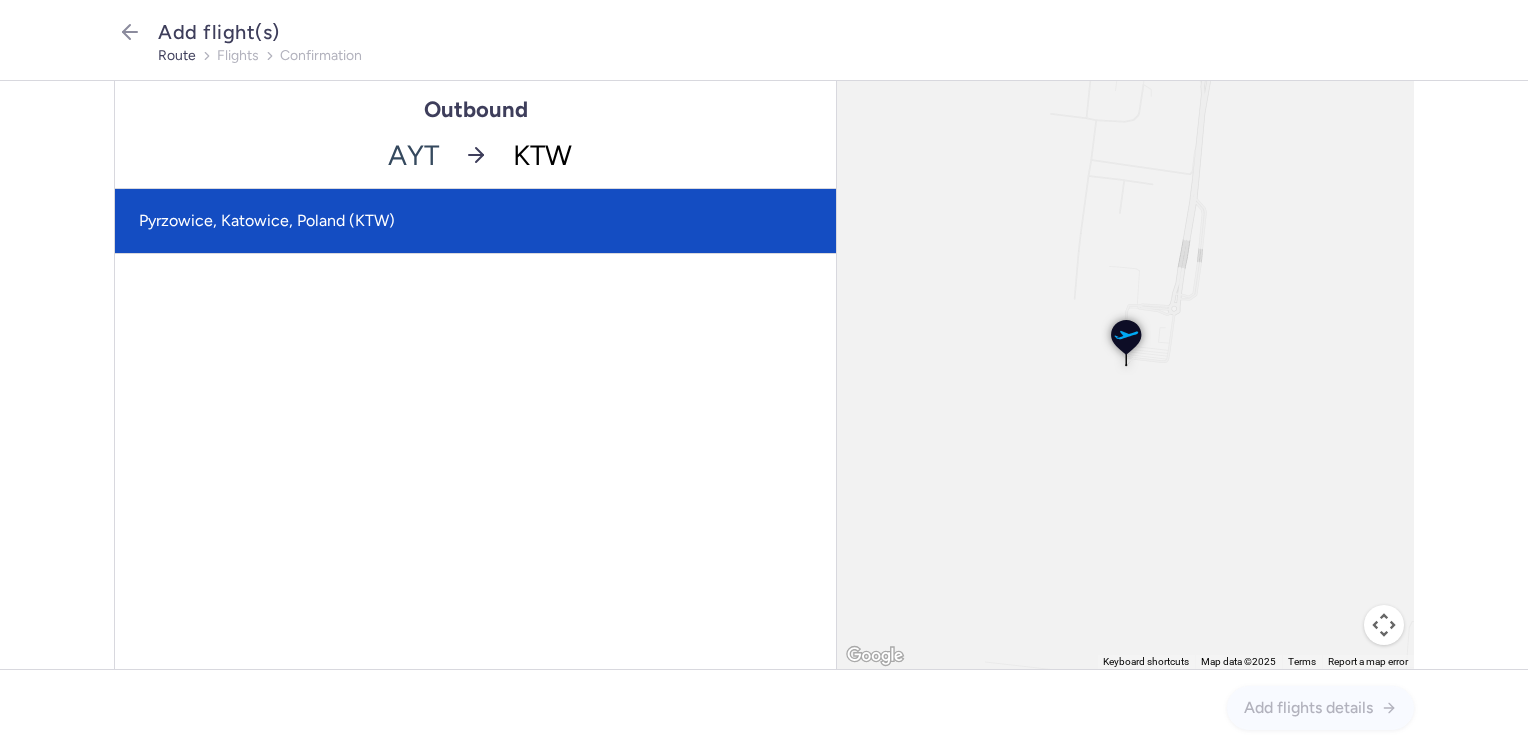 click on "Pyrzowice, Katowice, Poland (KTW)" at bounding box center [475, 221] 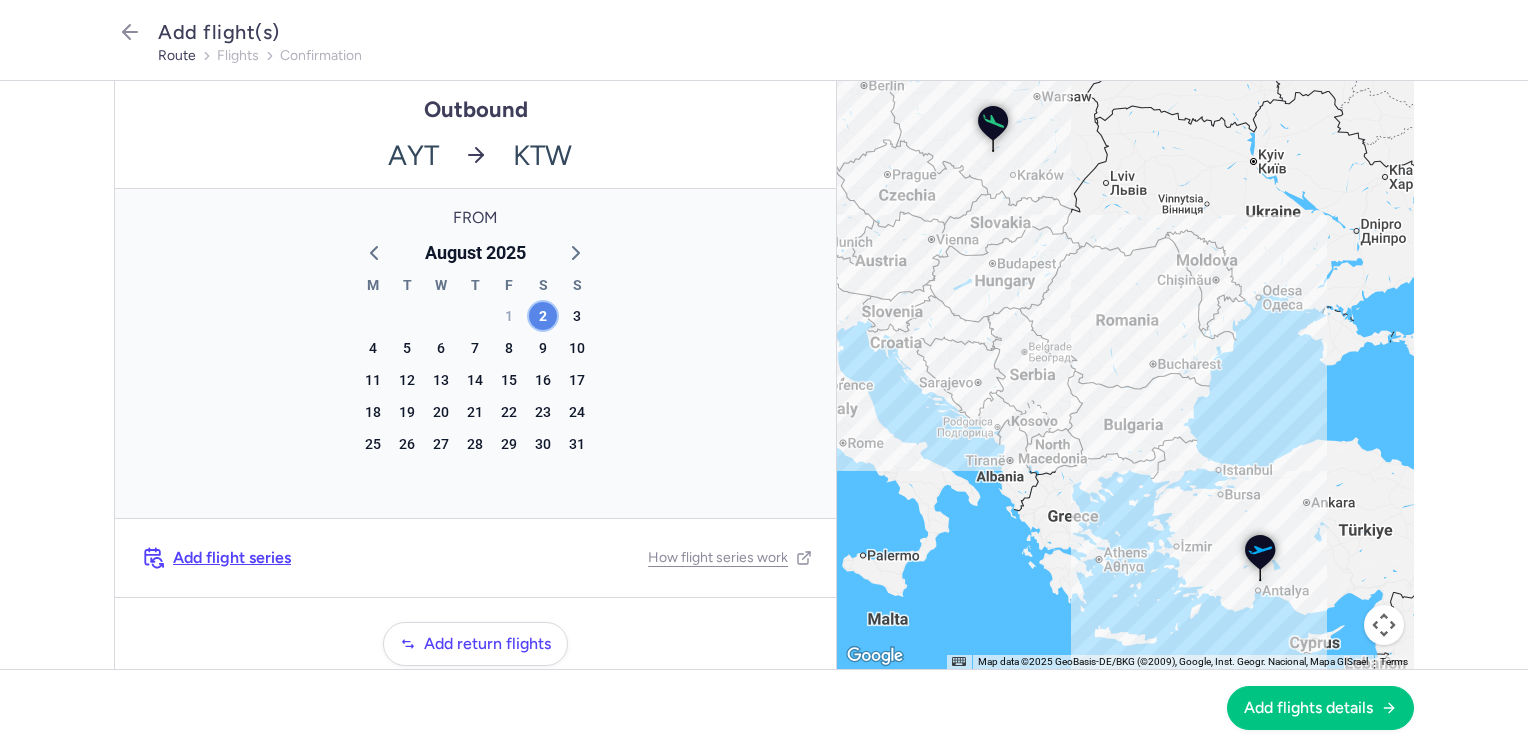 click on "2" 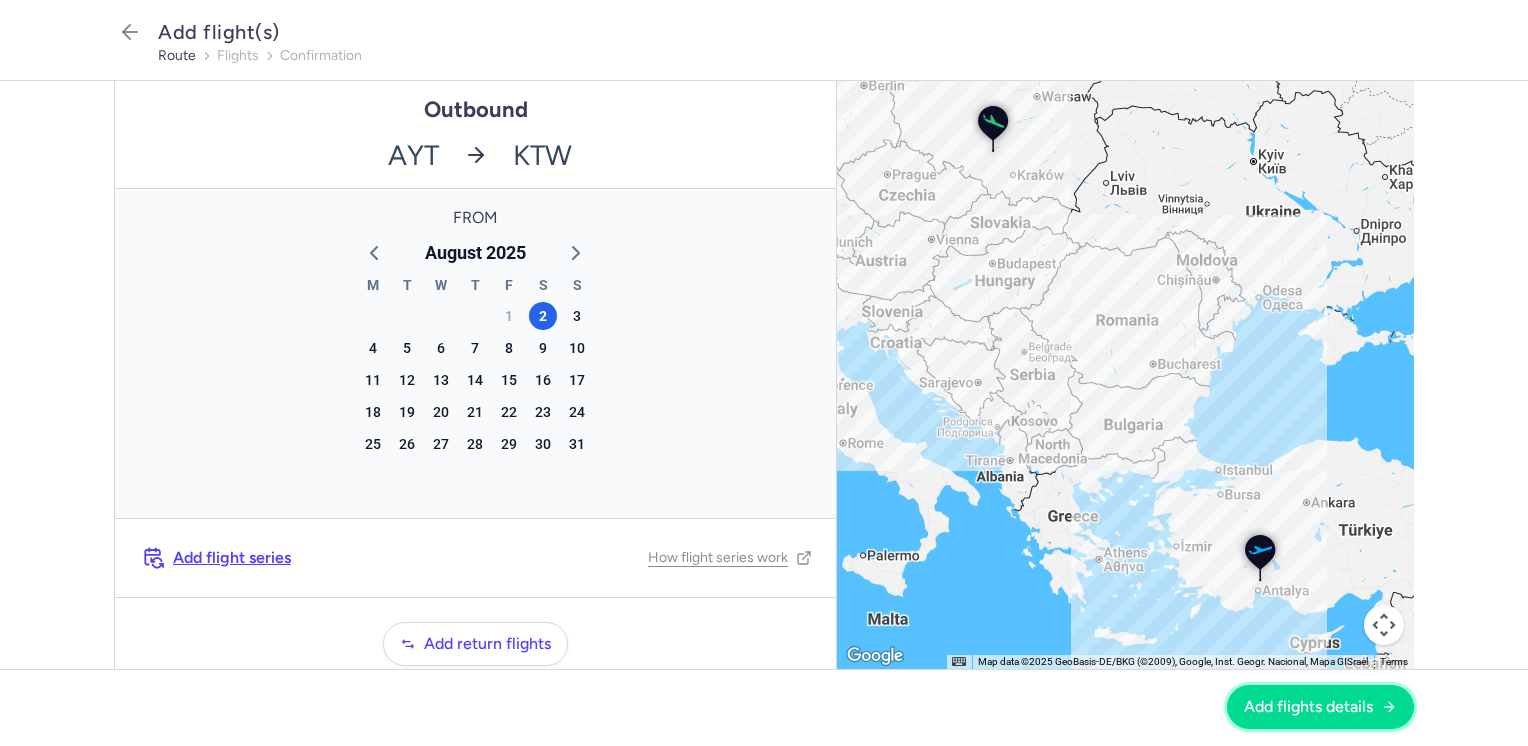 click on "Add flights details" at bounding box center (1308, 707) 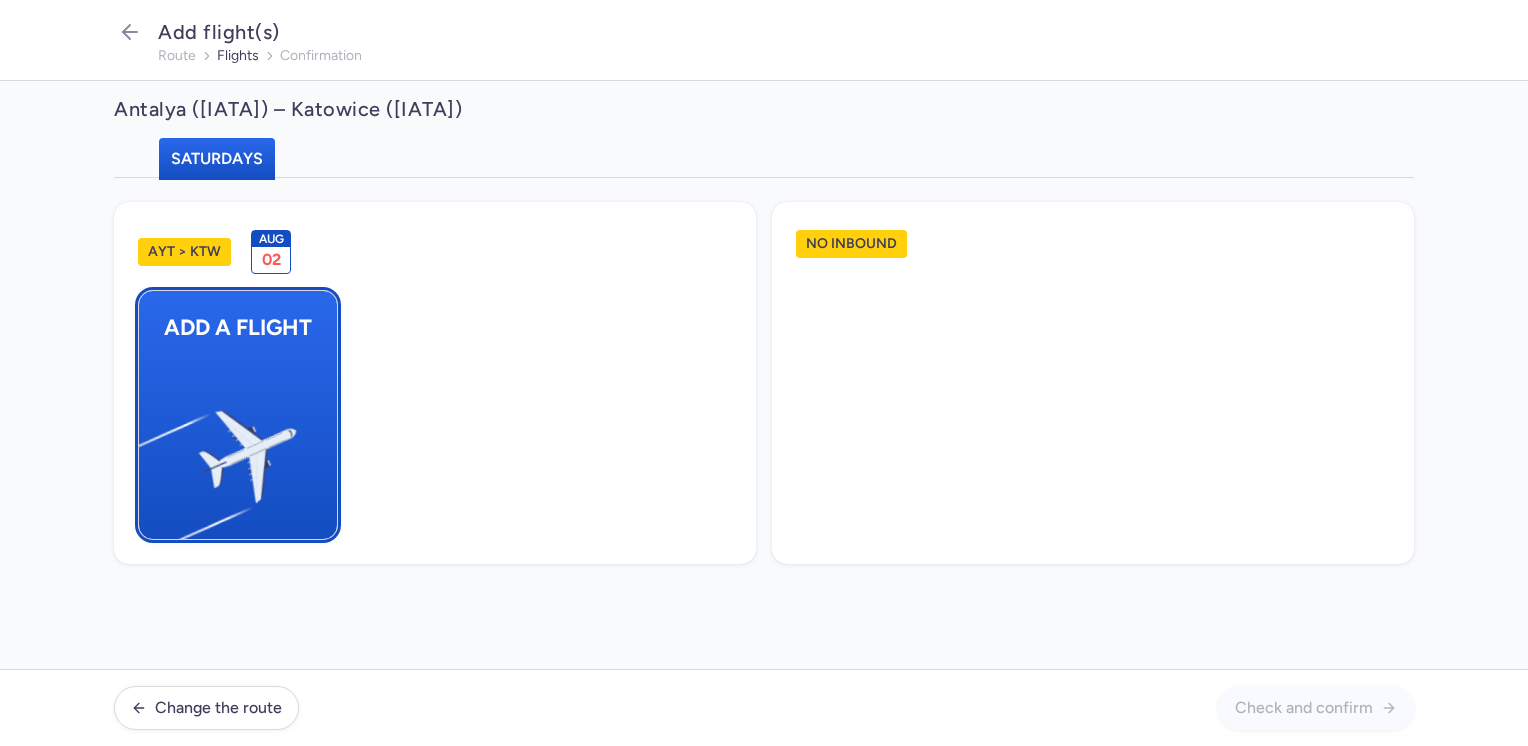 click at bounding box center [149, 448] 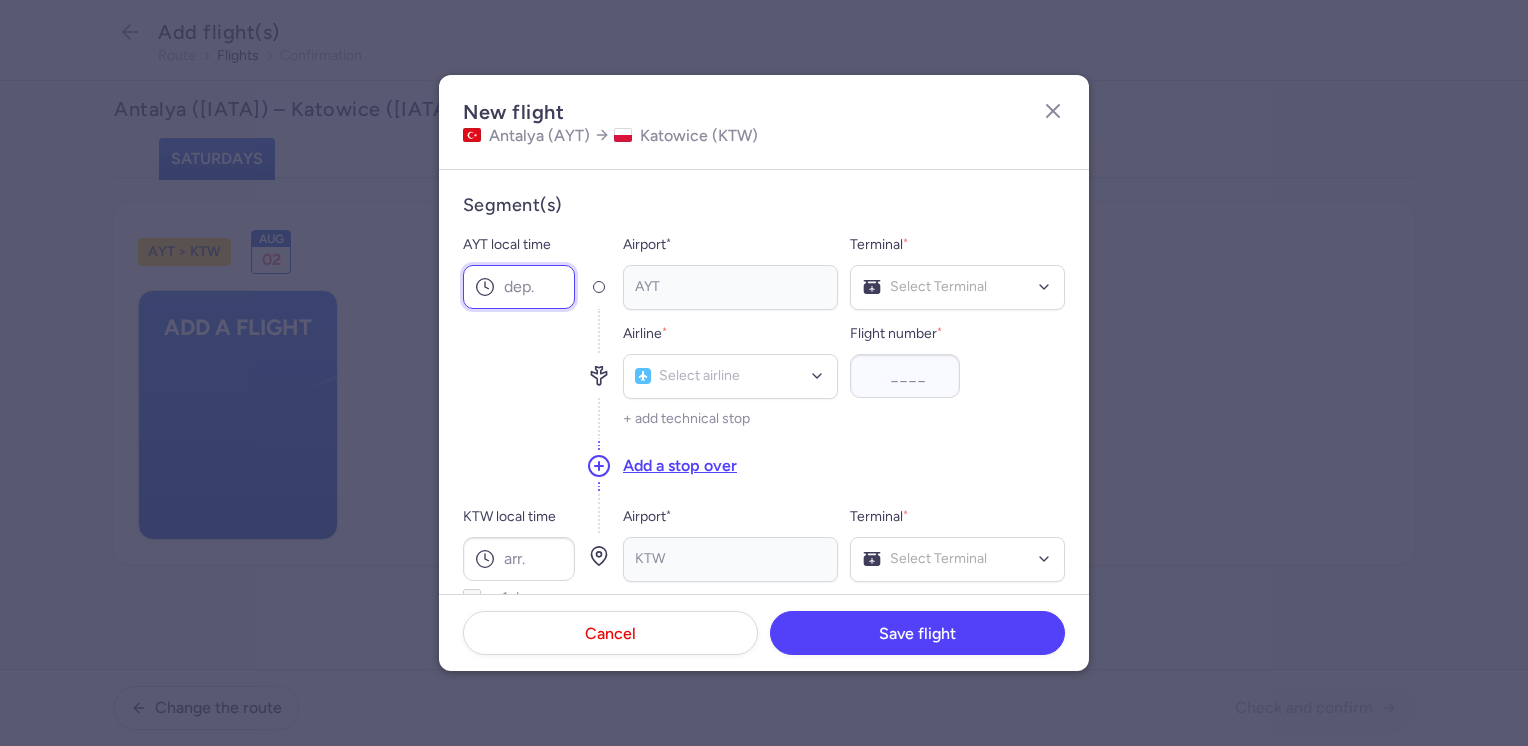 click on "AYT local time" at bounding box center [519, 287] 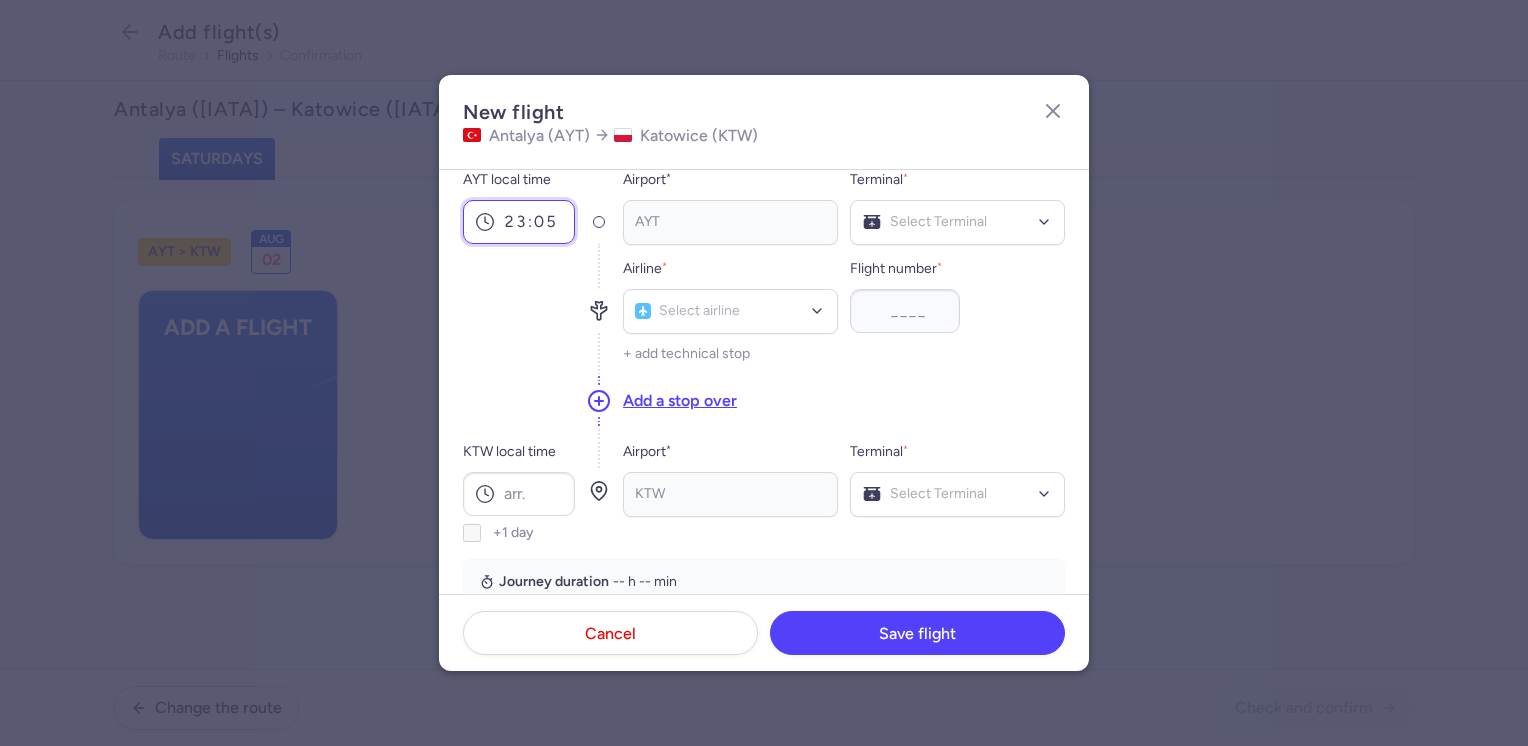 scroll, scrollTop: 100, scrollLeft: 0, axis: vertical 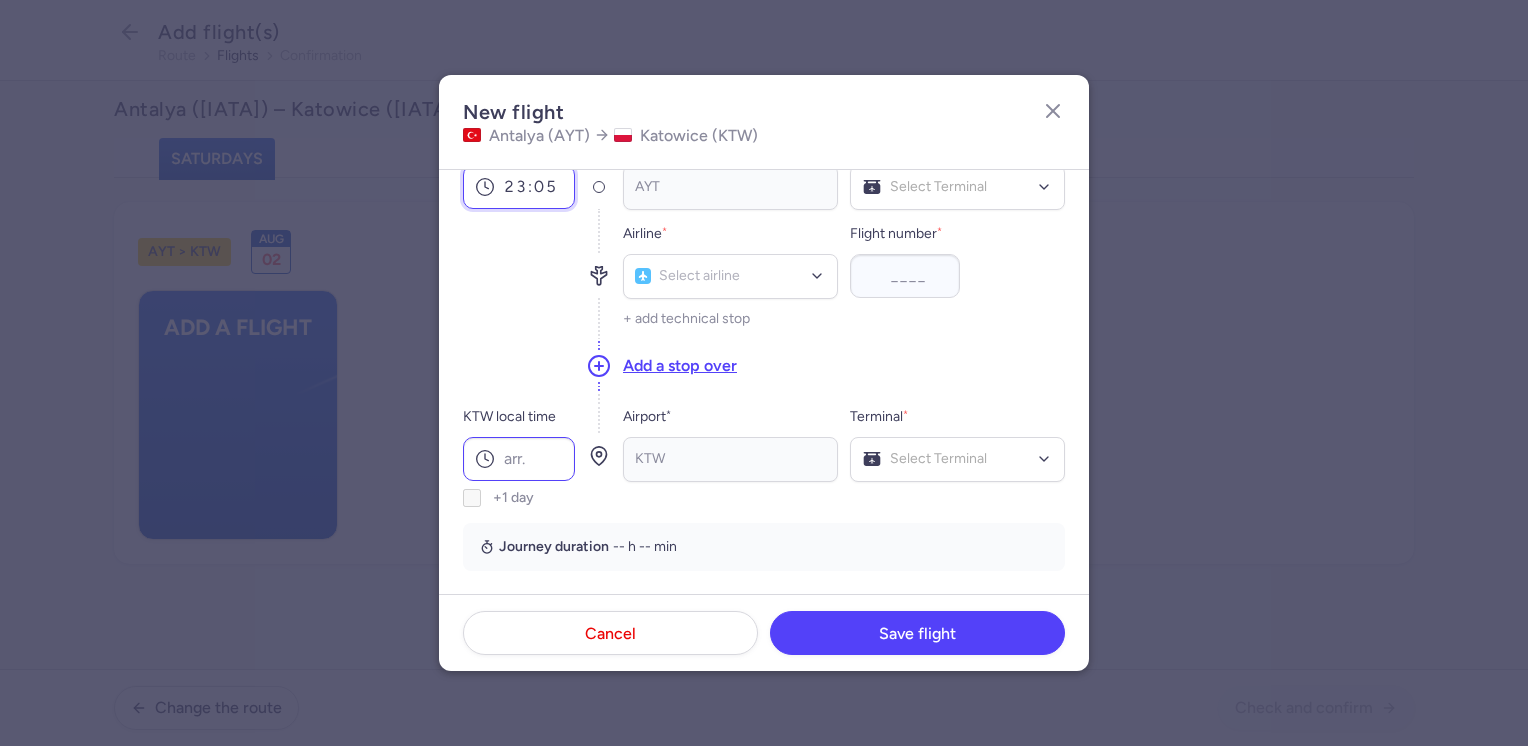 type on "23:05" 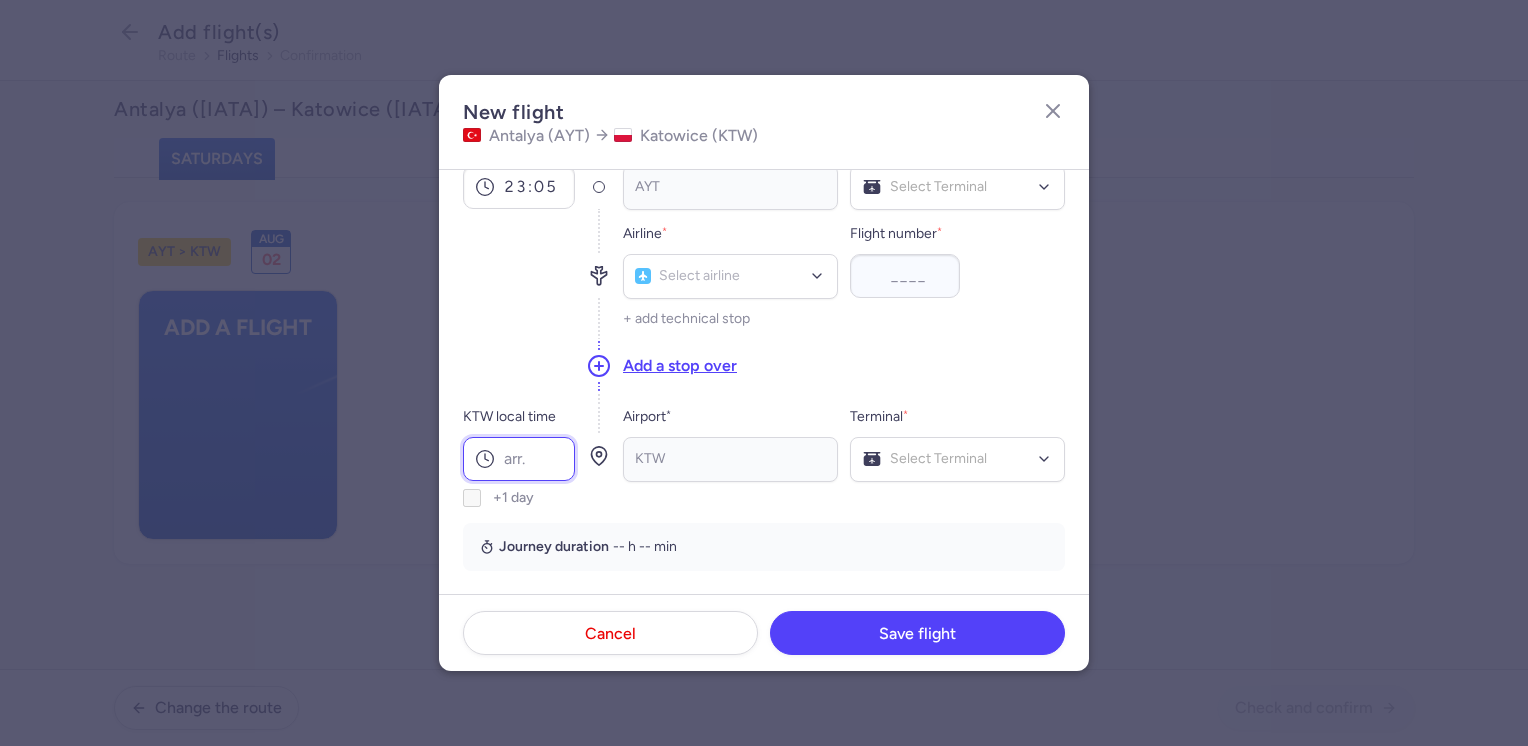 click on "KTW local time" at bounding box center (519, 459) 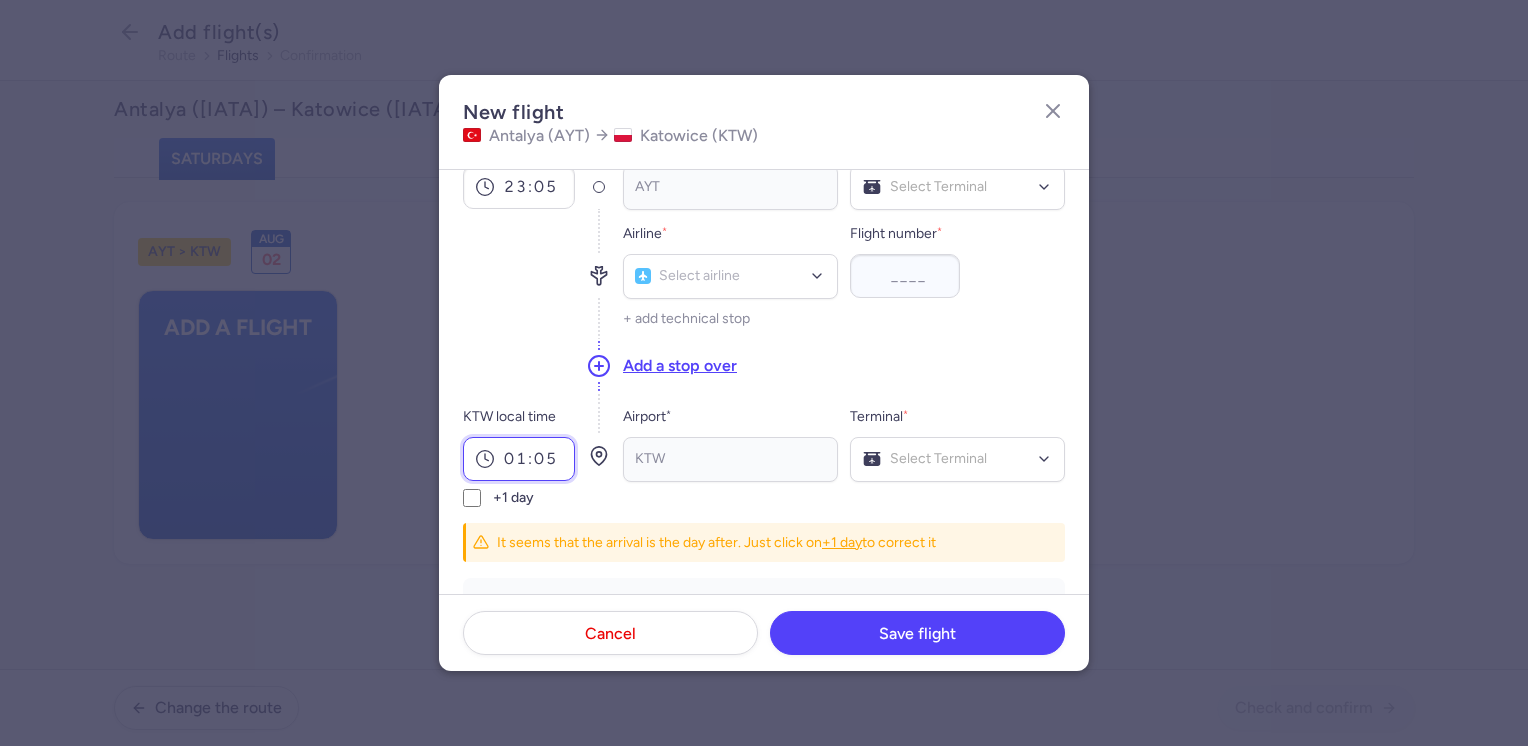 type on "01:05" 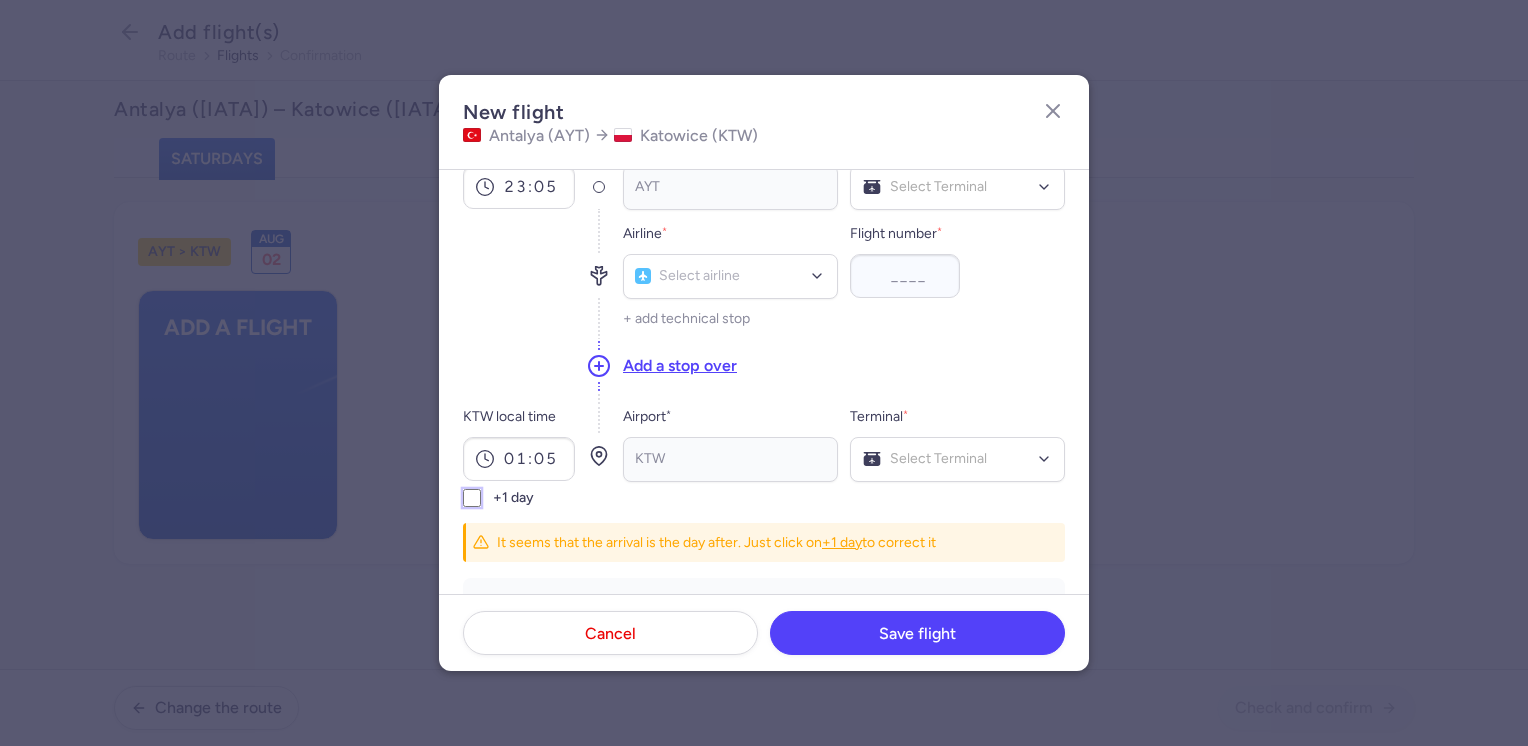 click on "+1 day" at bounding box center (472, 498) 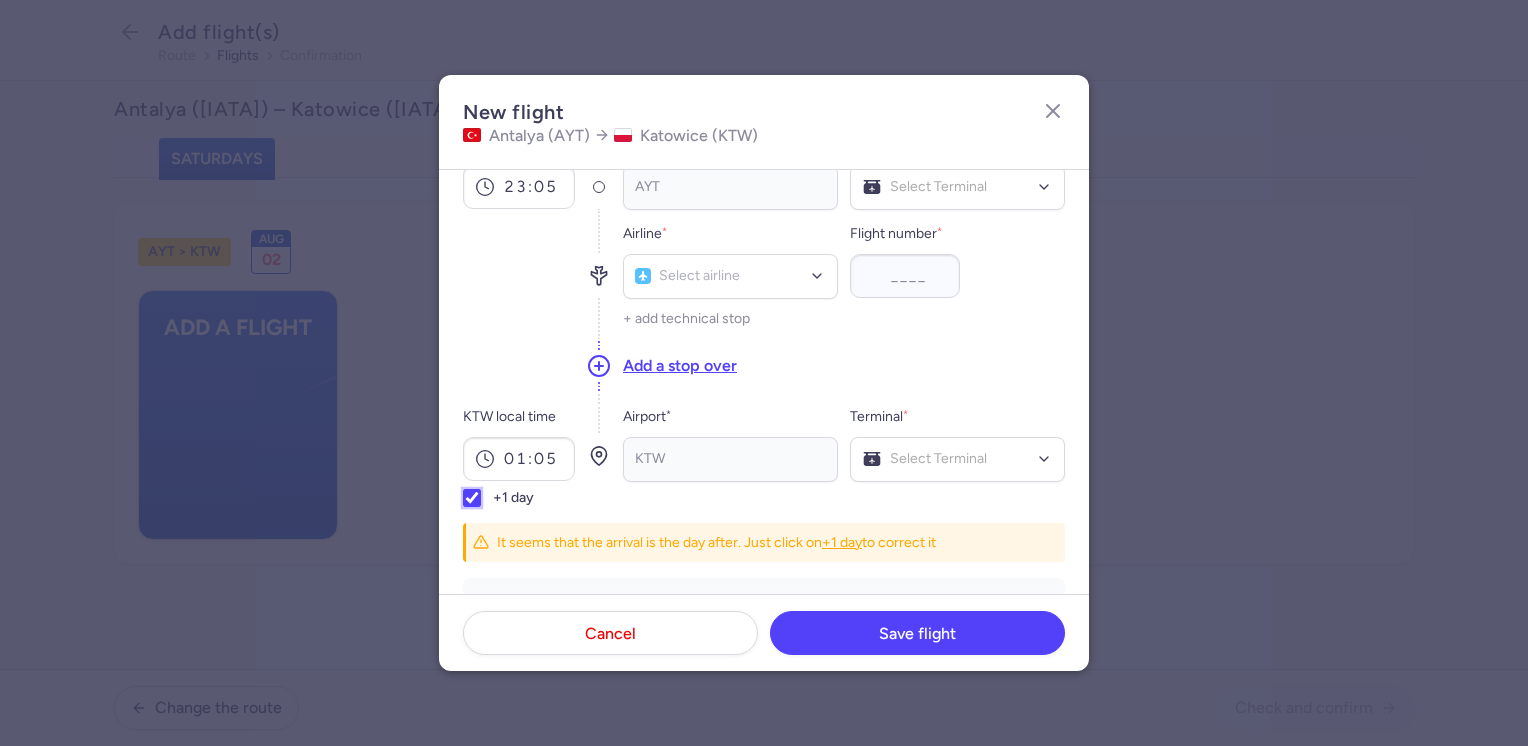 checkbox on "true" 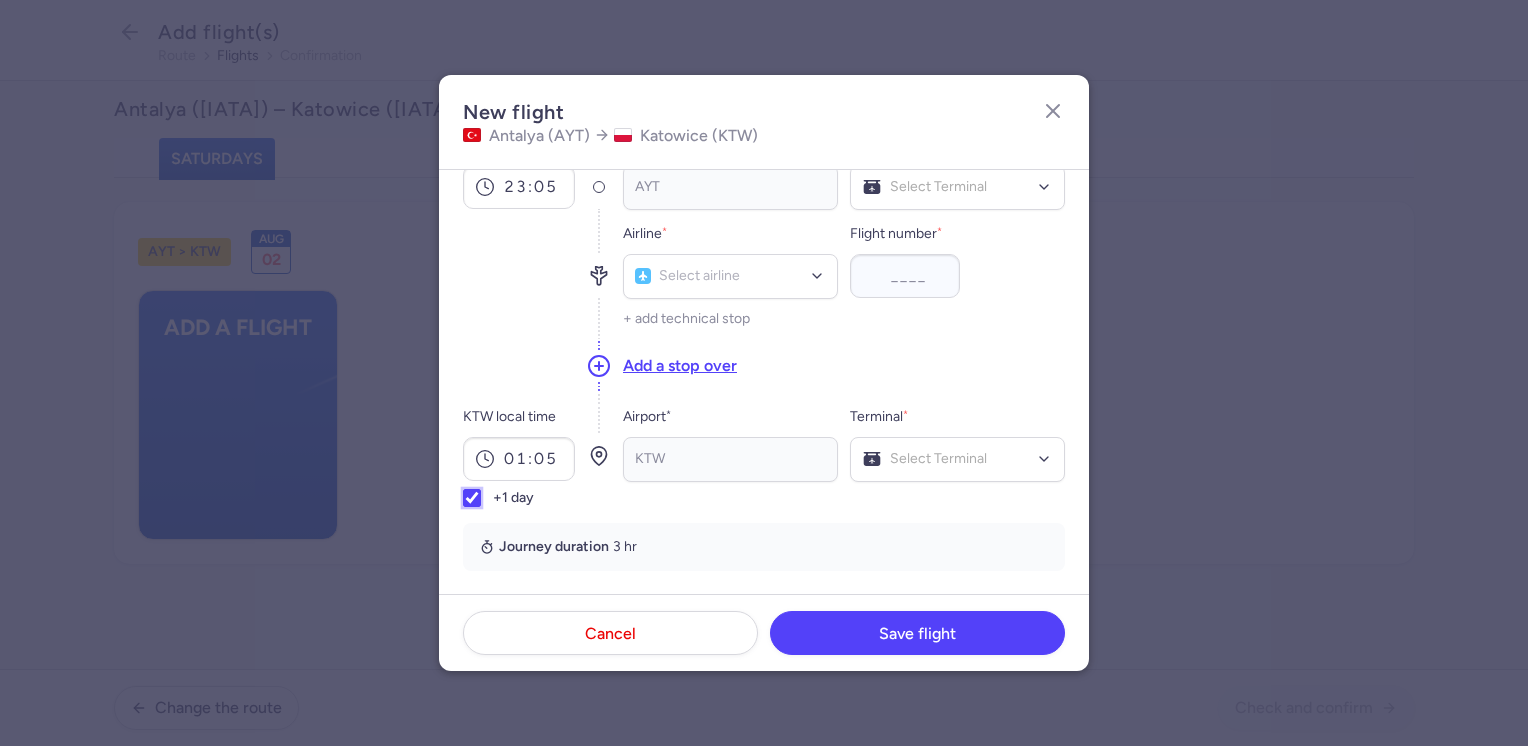 scroll, scrollTop: 0, scrollLeft: 0, axis: both 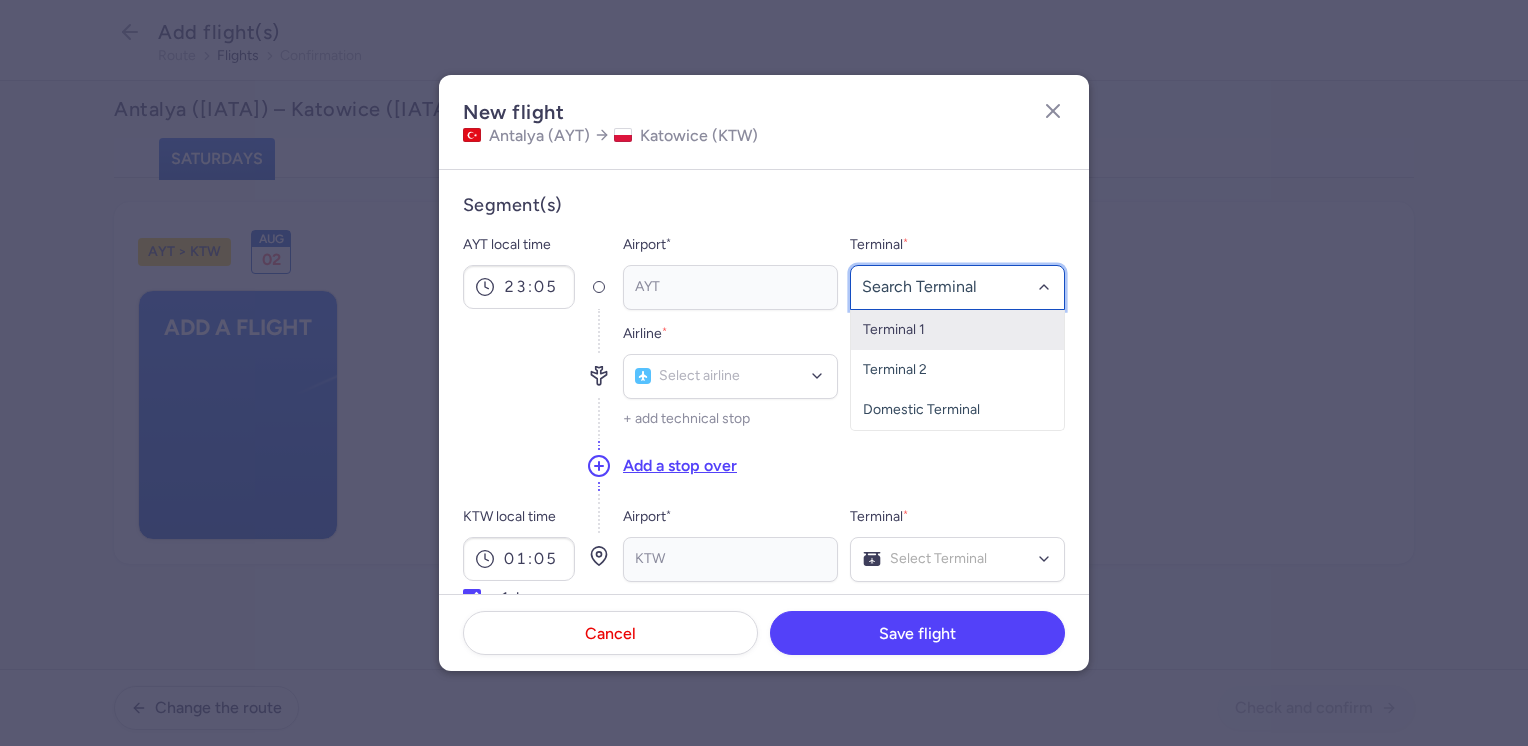 click on "Terminal 1" at bounding box center [957, 330] 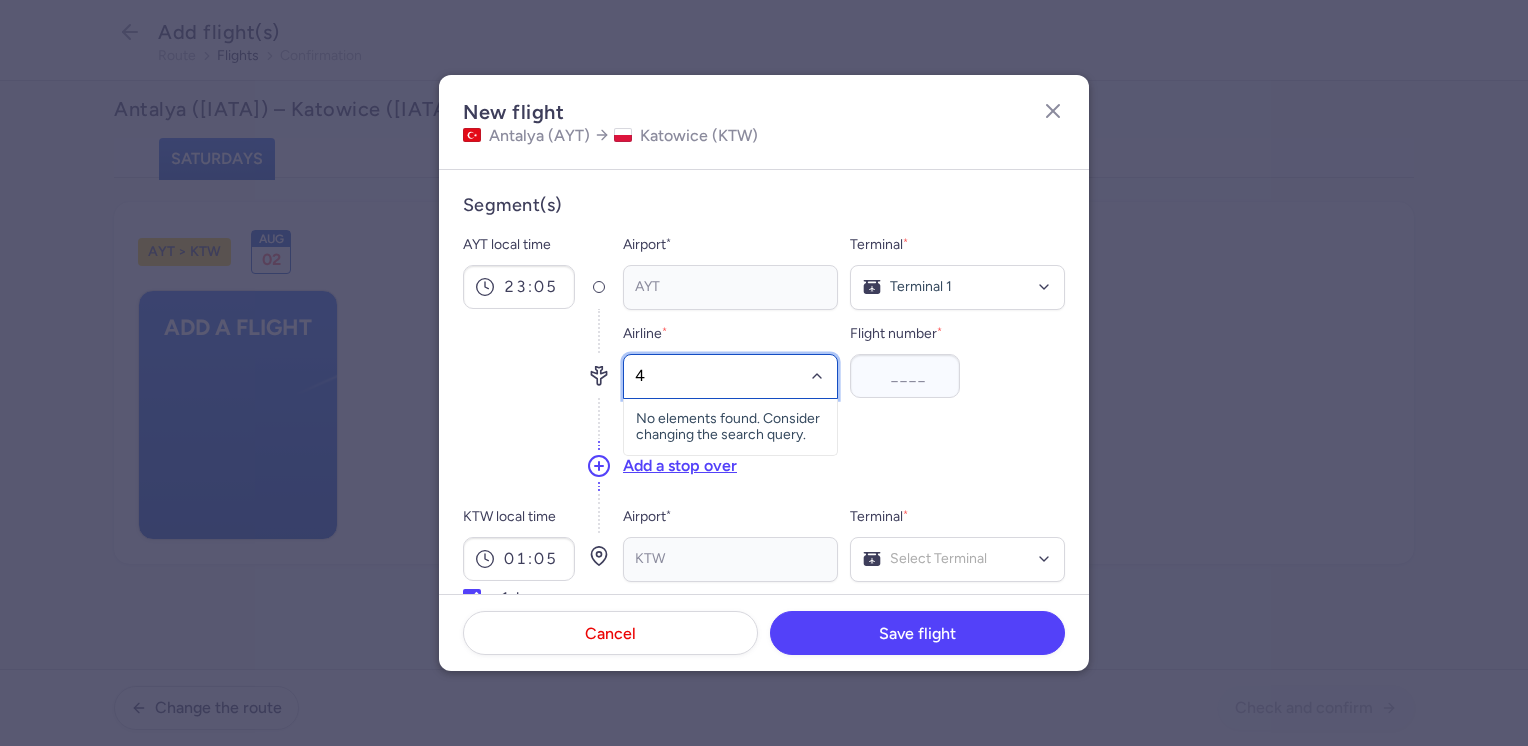 type on "4M" 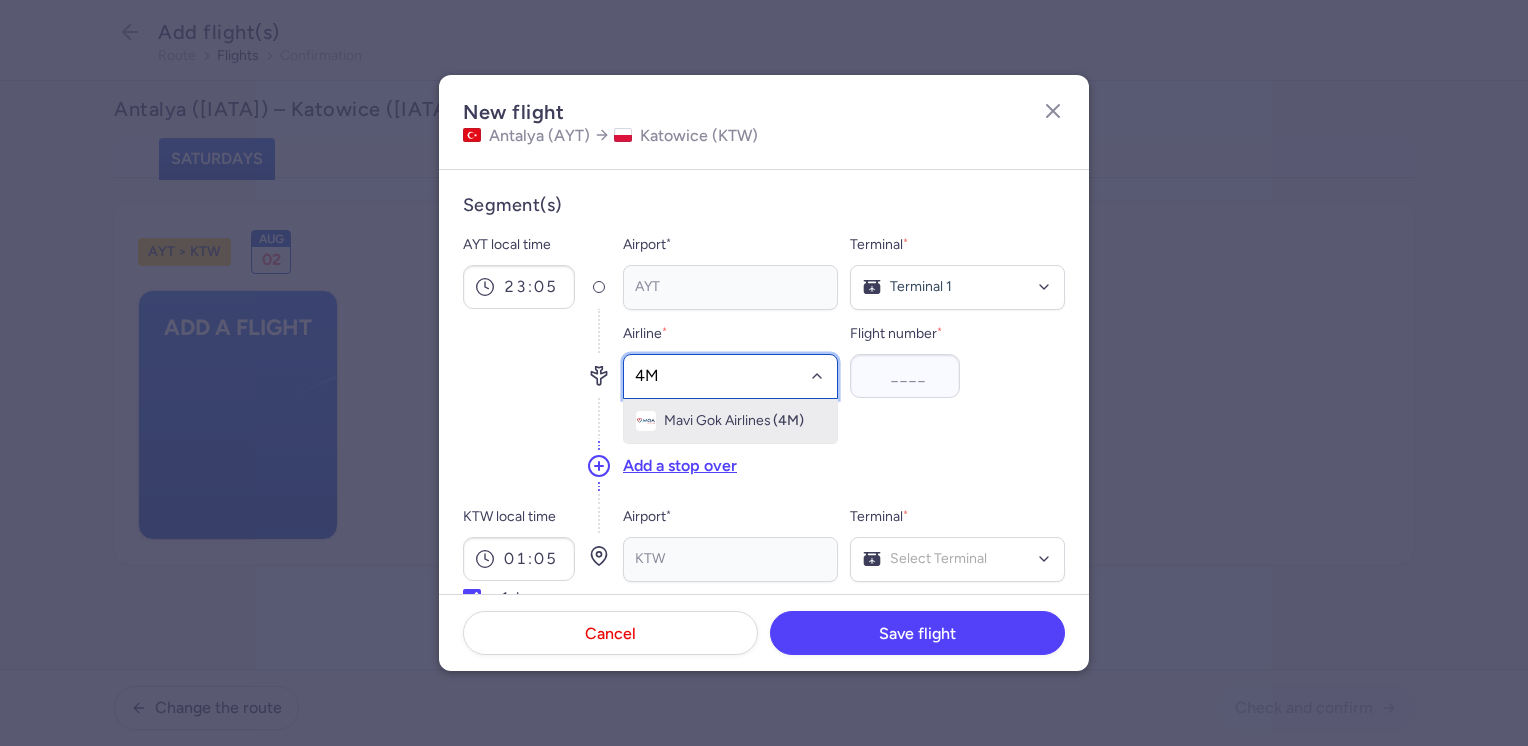 click on "Mavi Gok Airlines" at bounding box center (717, 421) 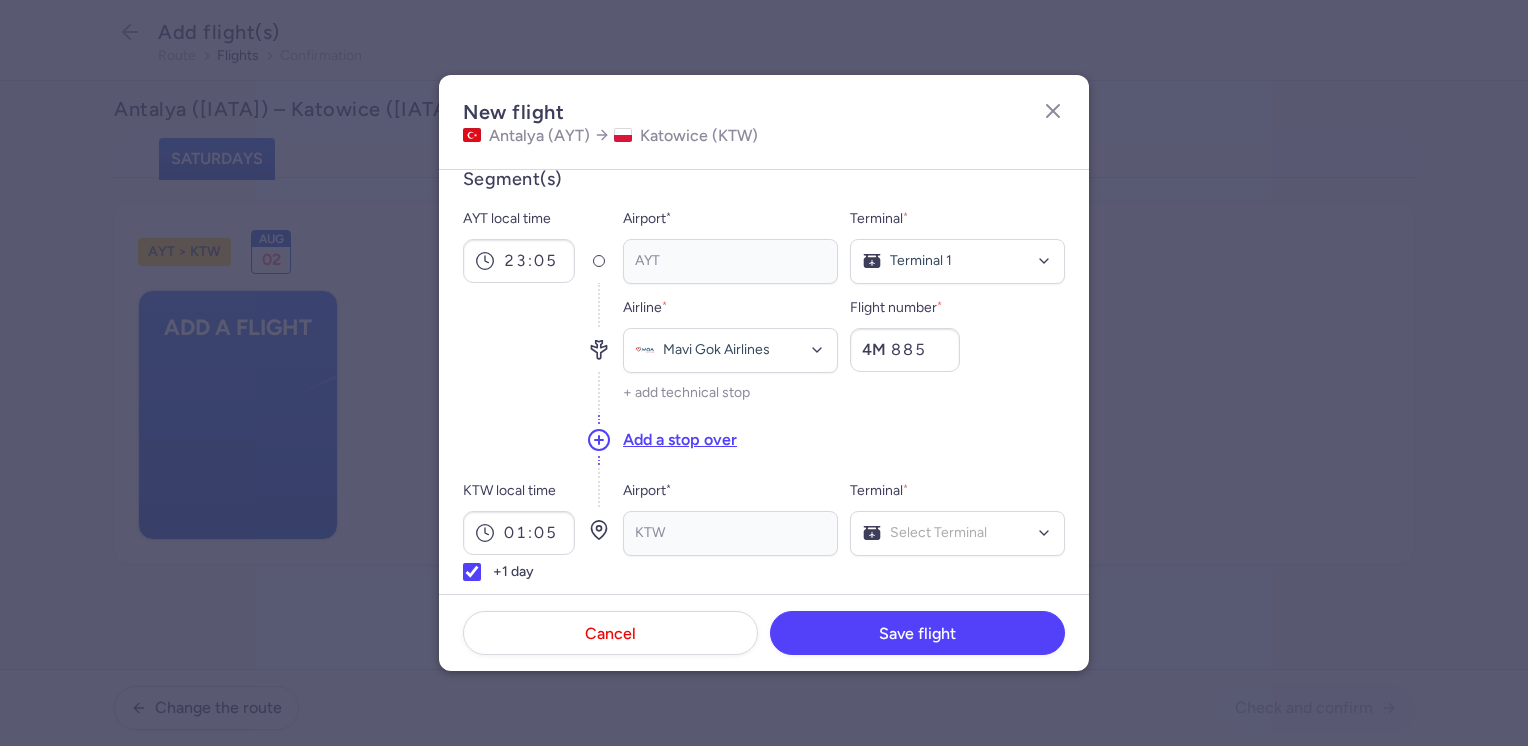 scroll, scrollTop: 100, scrollLeft: 0, axis: vertical 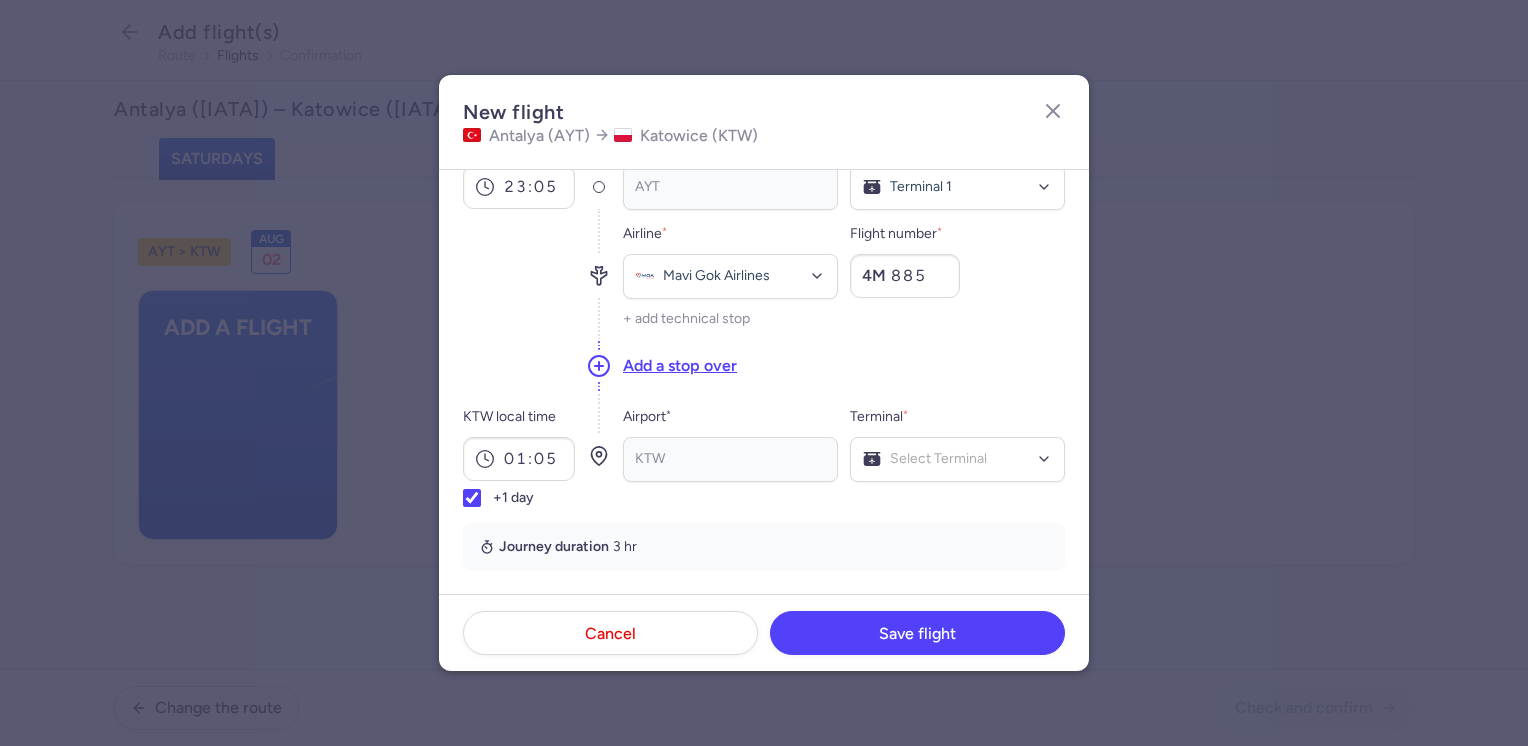 type on "885" 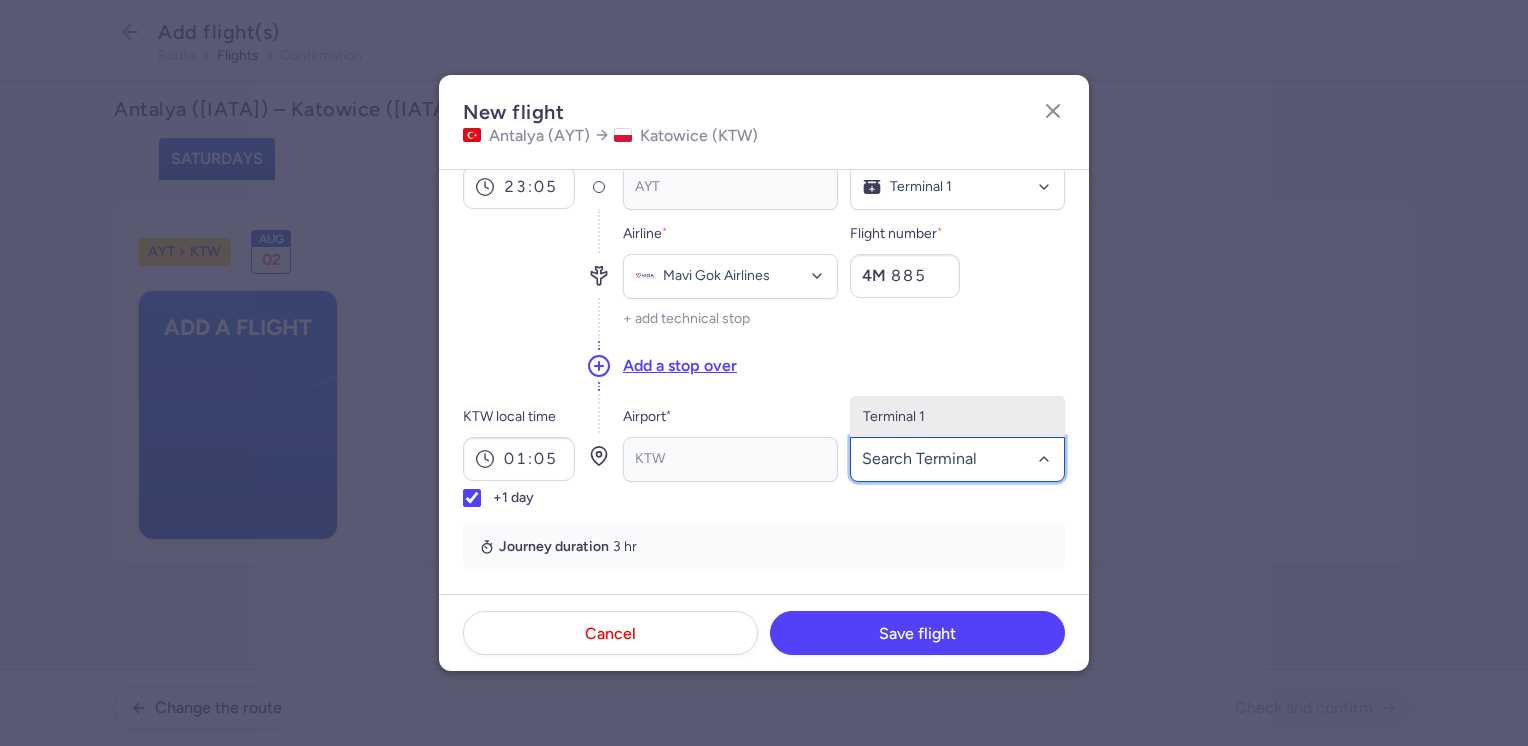 click on "Terminal 1" 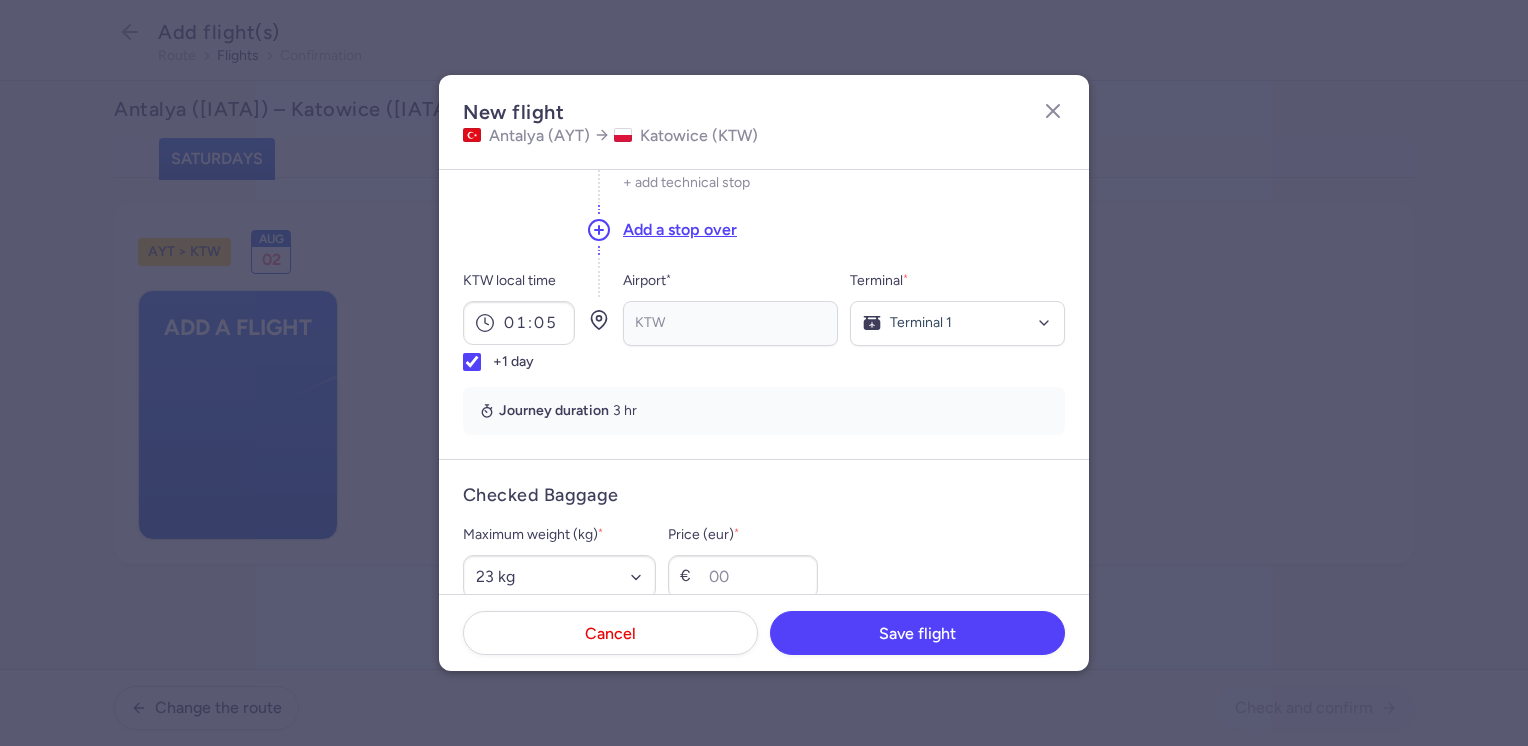 scroll, scrollTop: 300, scrollLeft: 0, axis: vertical 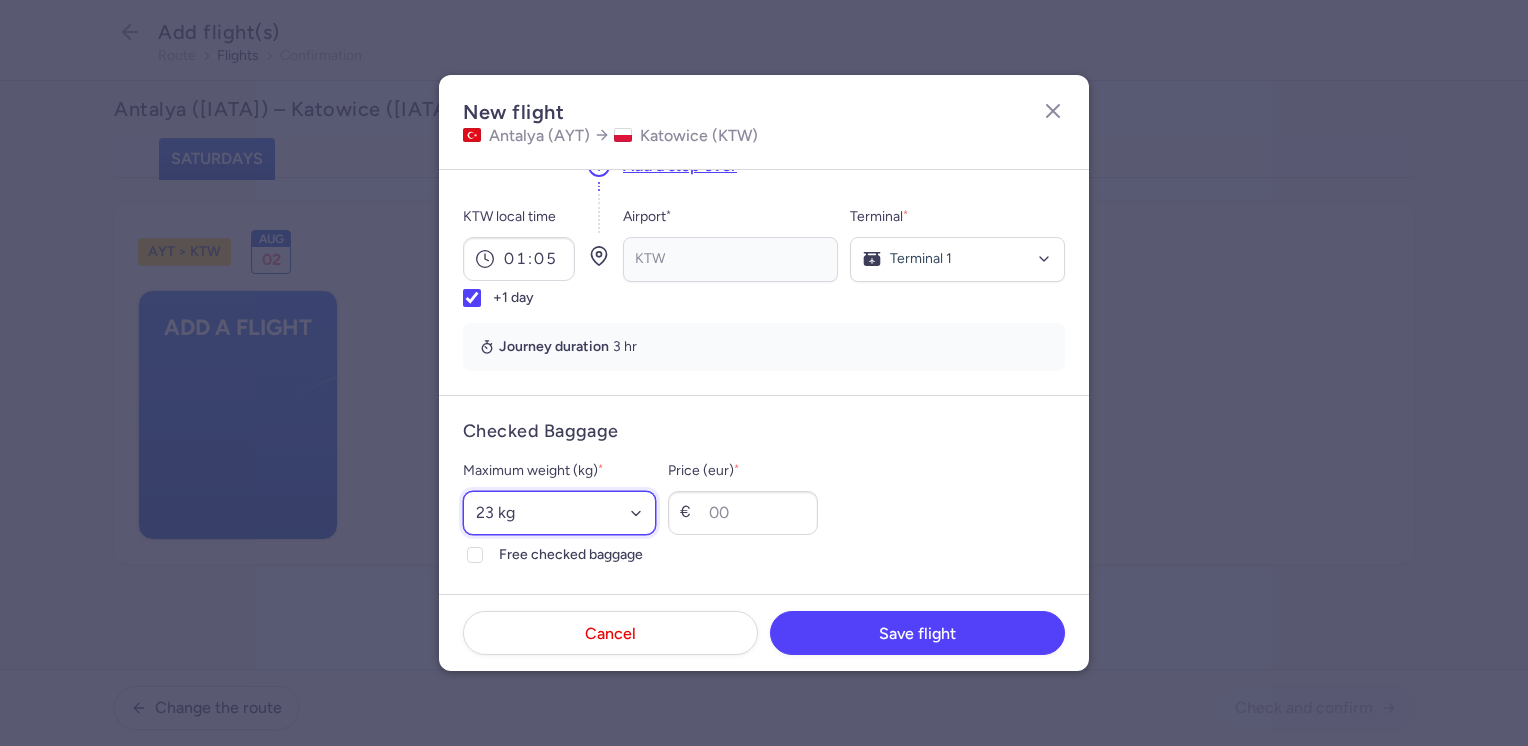click on "Select an option 15 kg 16 kg 17 kg 18 kg 19 kg 20 kg 21 kg 22 kg 23 kg 24 kg 25 kg 26 kg 27 kg 28 kg 29 kg 30 kg 31 kg 32 kg 33 kg 34 kg 35 kg" at bounding box center [559, 513] 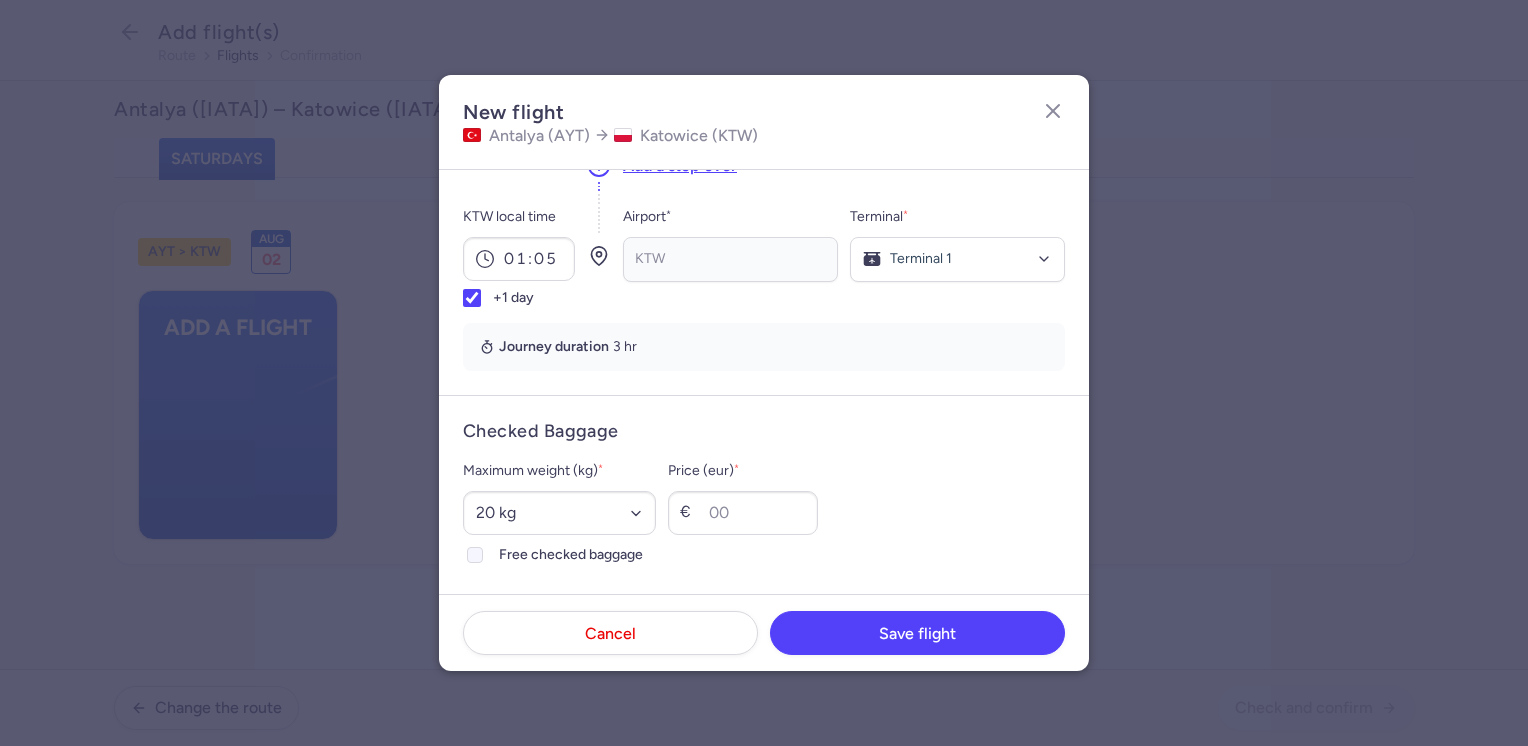 click on "Free checked baggage" 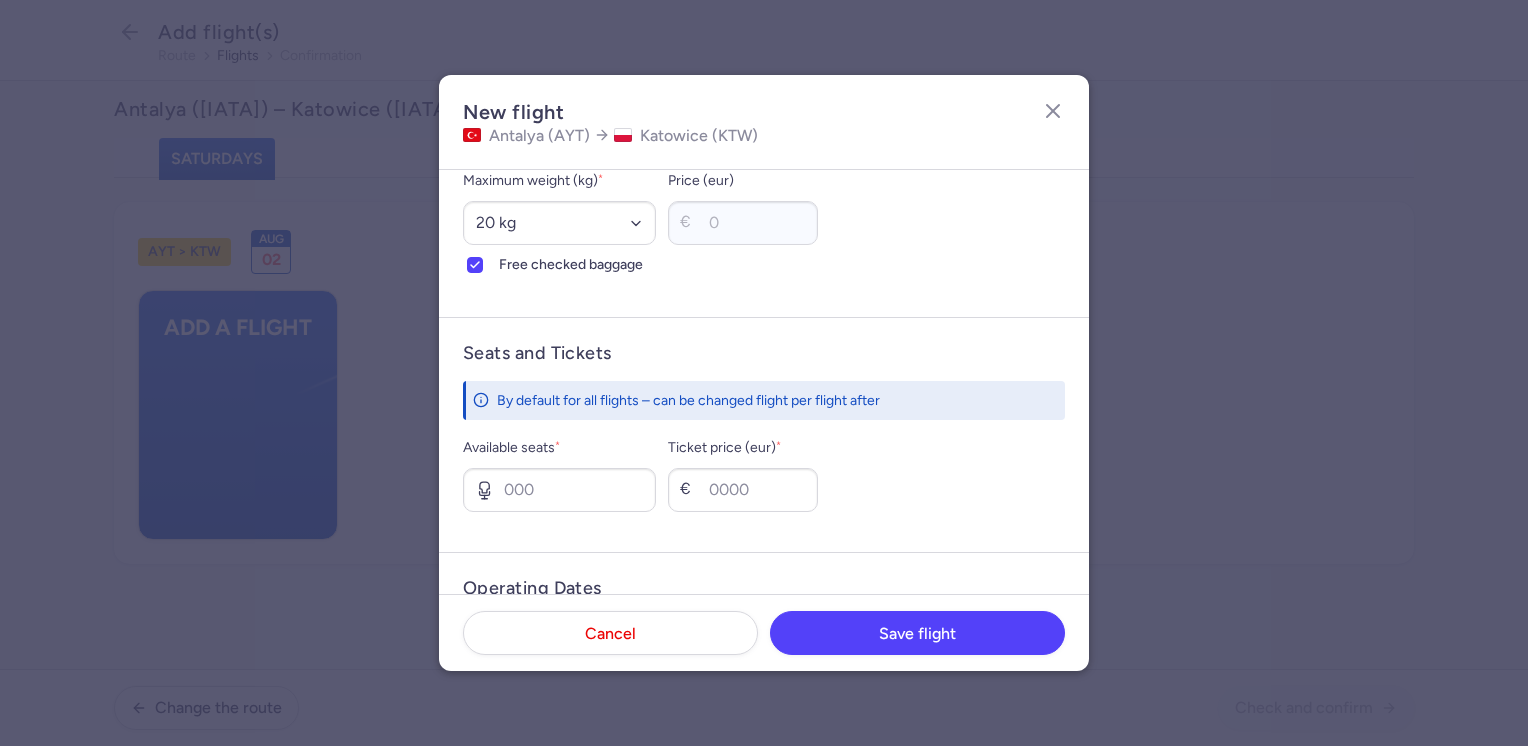 scroll, scrollTop: 600, scrollLeft: 0, axis: vertical 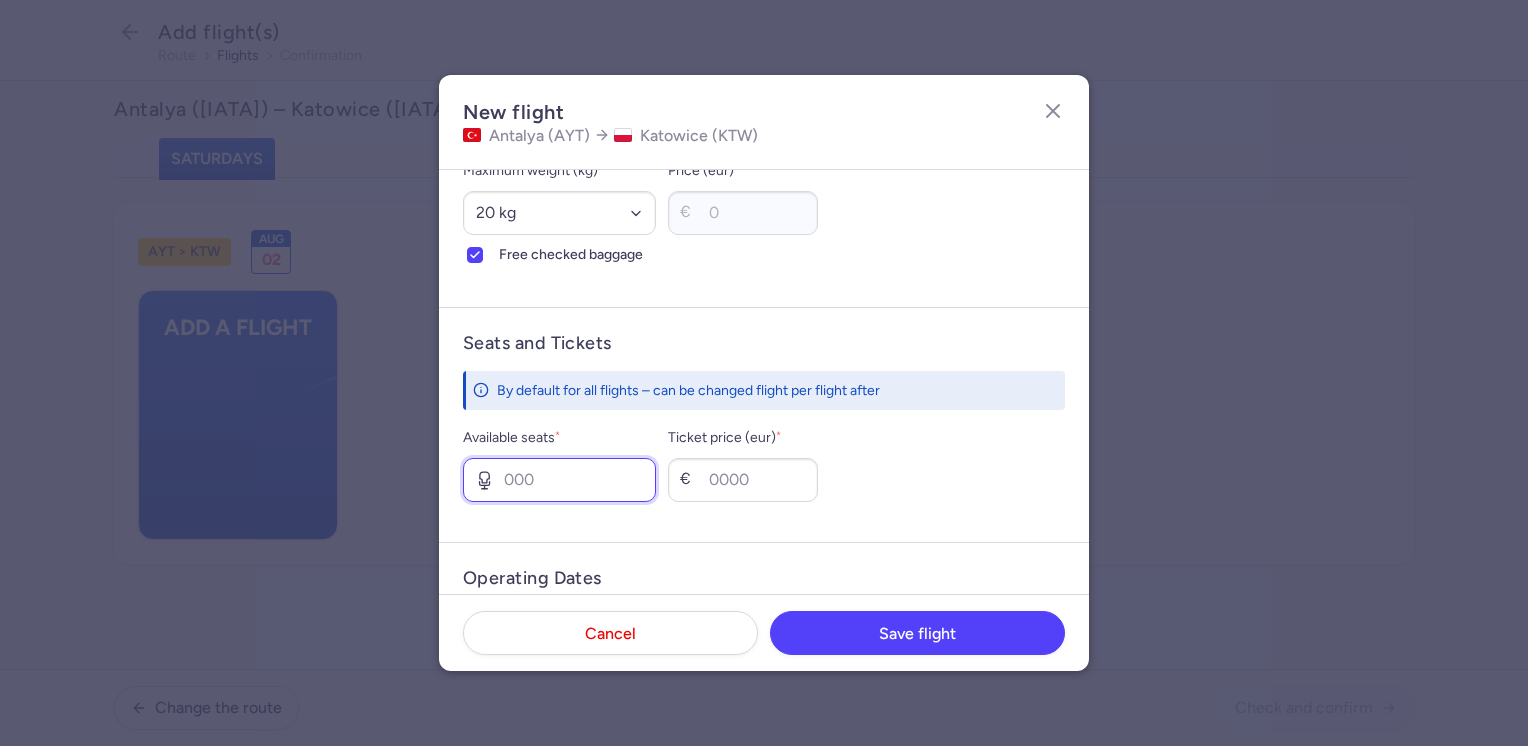click on "Available seats  *" at bounding box center [559, 480] 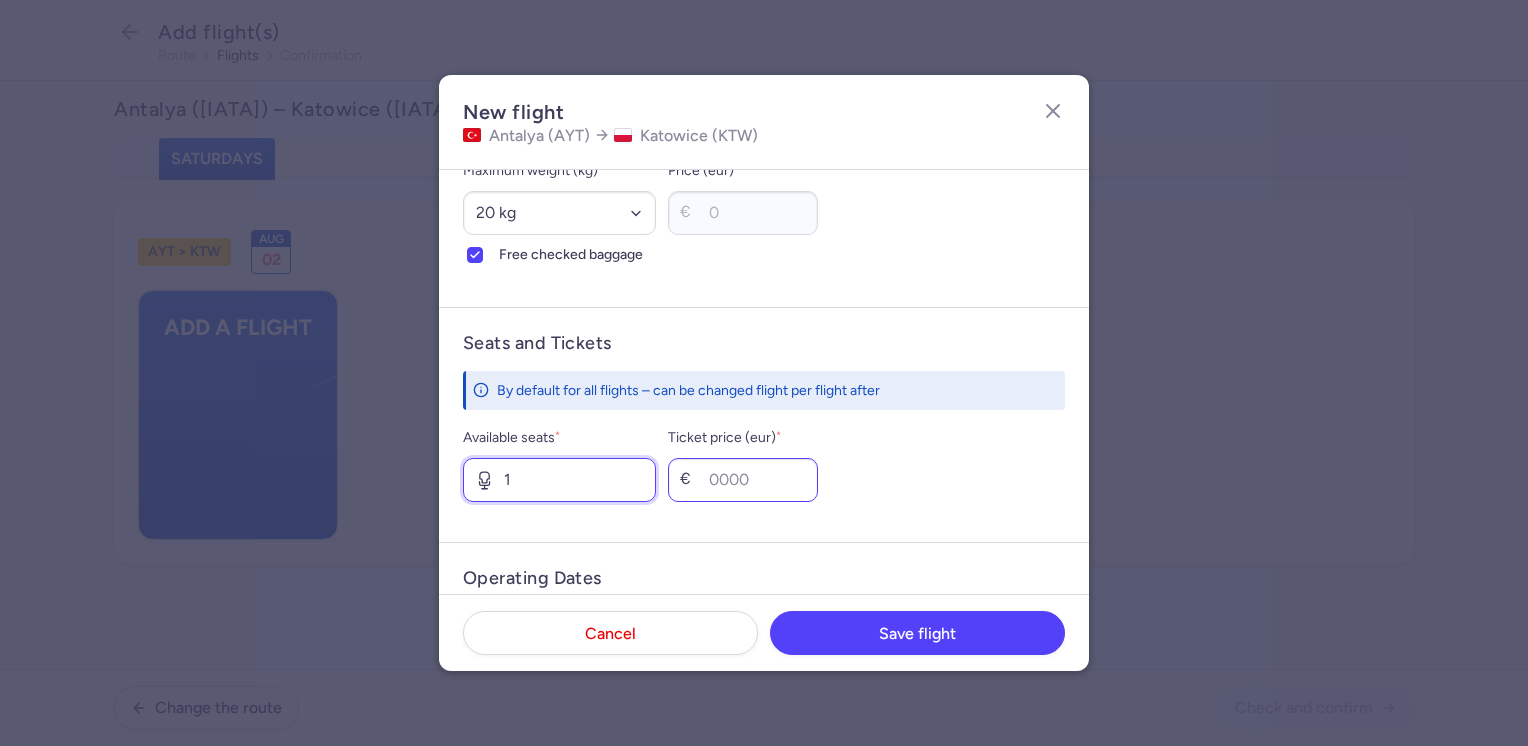 type on "1" 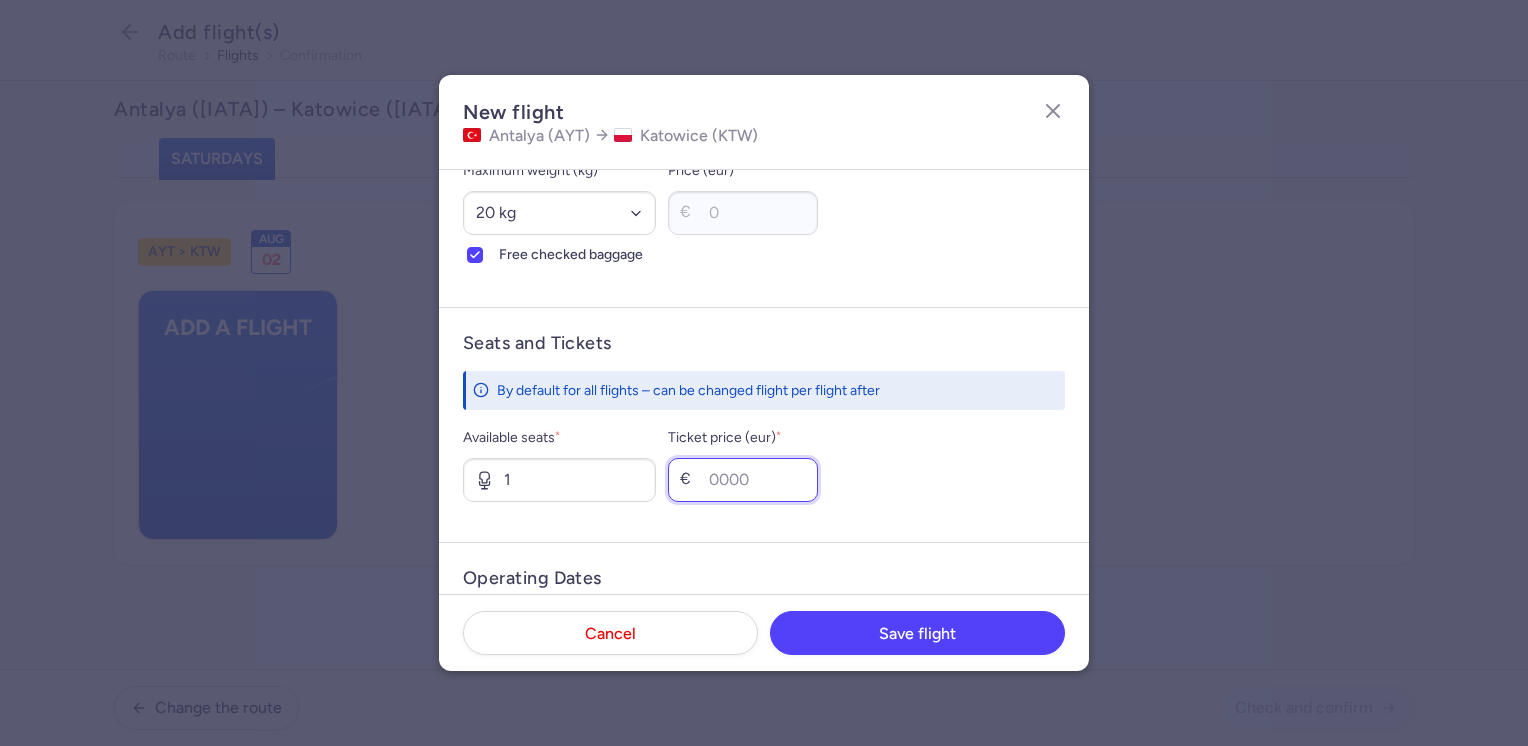 click on "Ticket price (eur)  *" at bounding box center (743, 480) 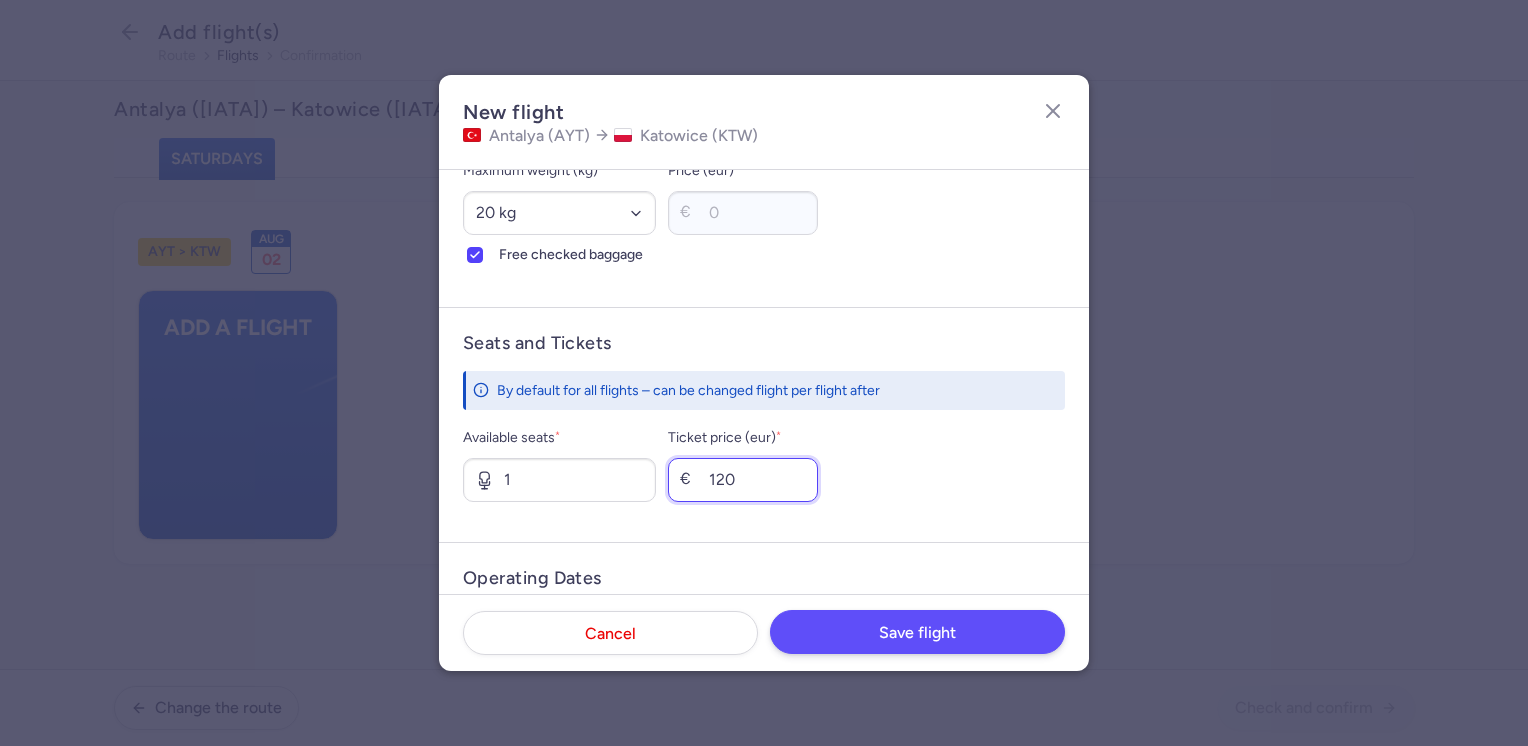 type on "120" 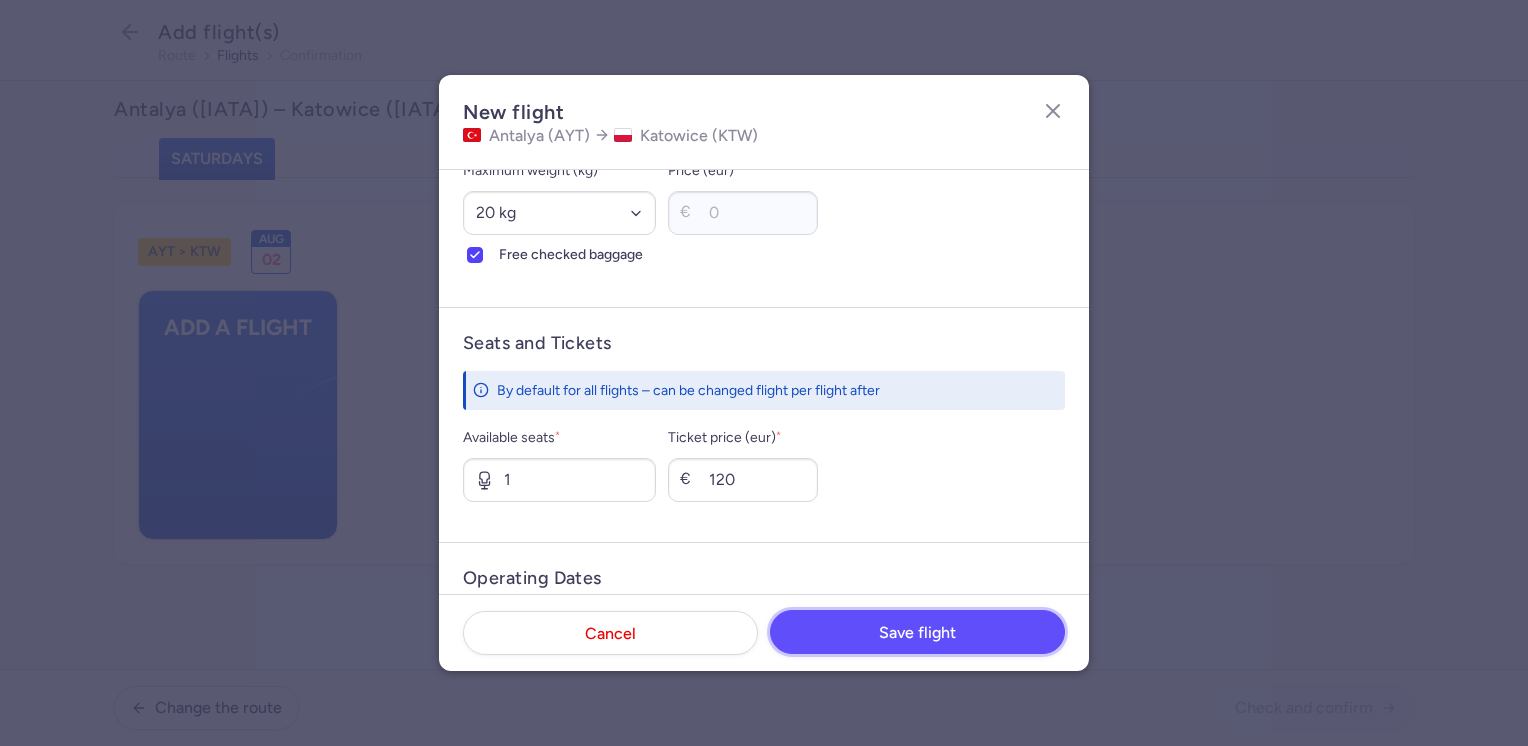 click on "Save flight" at bounding box center (917, 633) 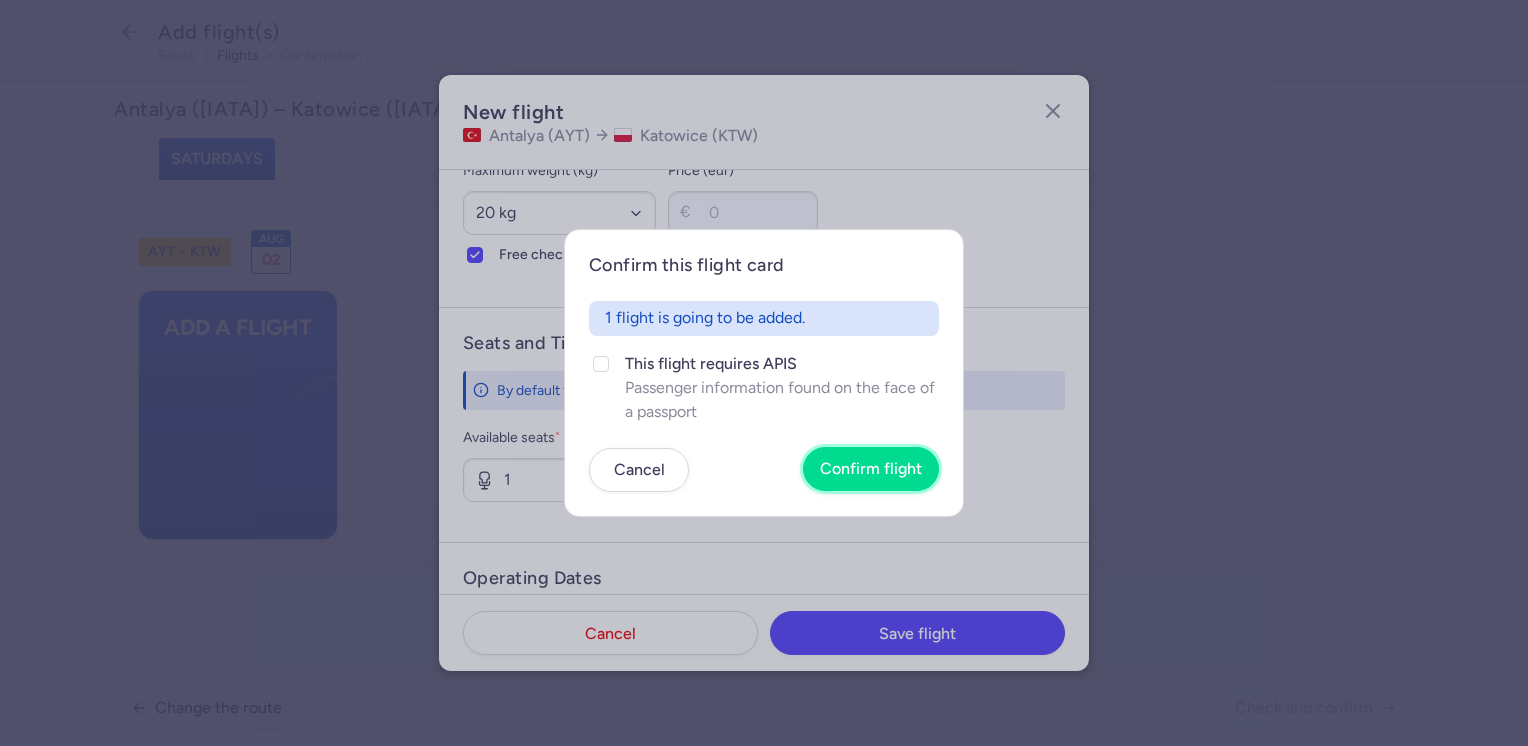 click on "Confirm flight" at bounding box center (871, 469) 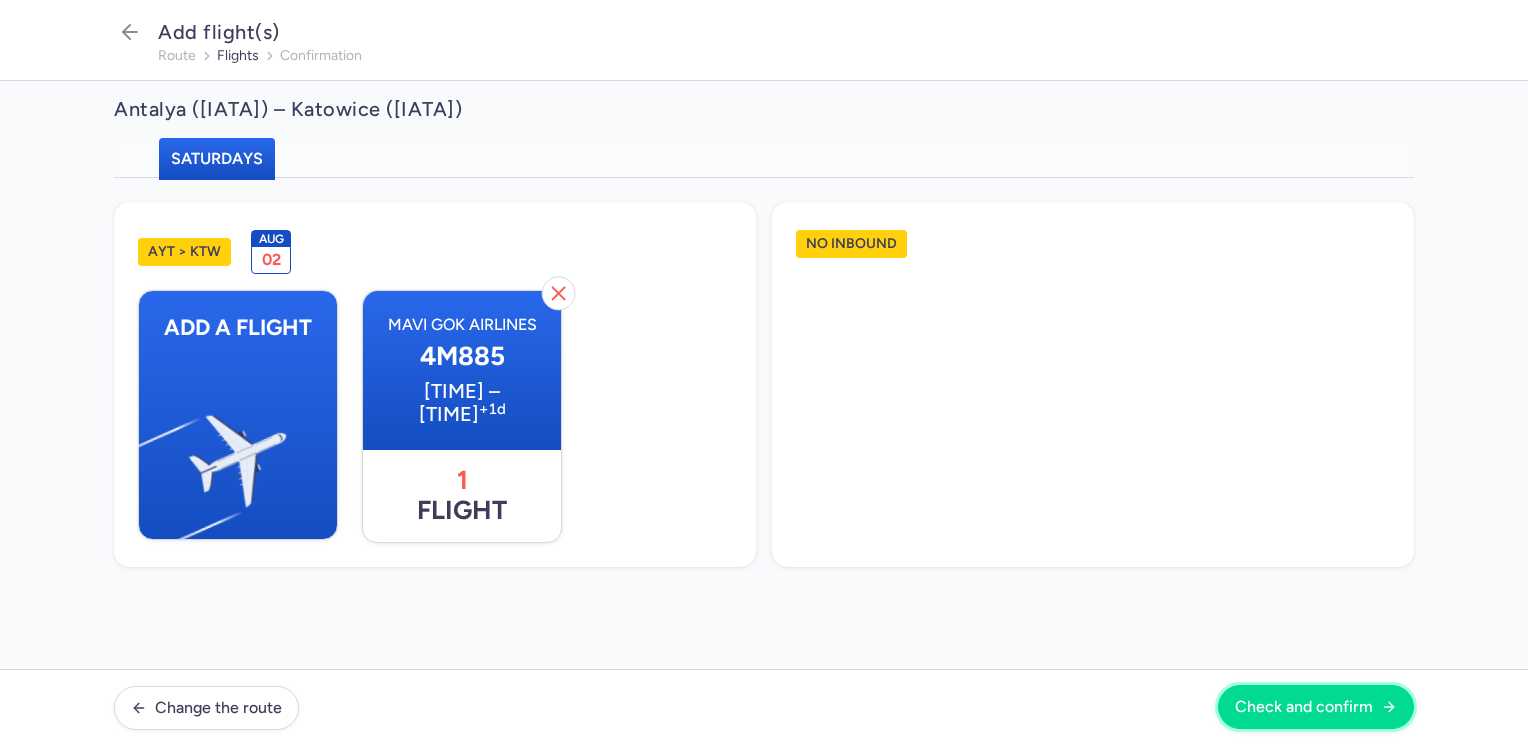 click on "Check and confirm" at bounding box center (1304, 707) 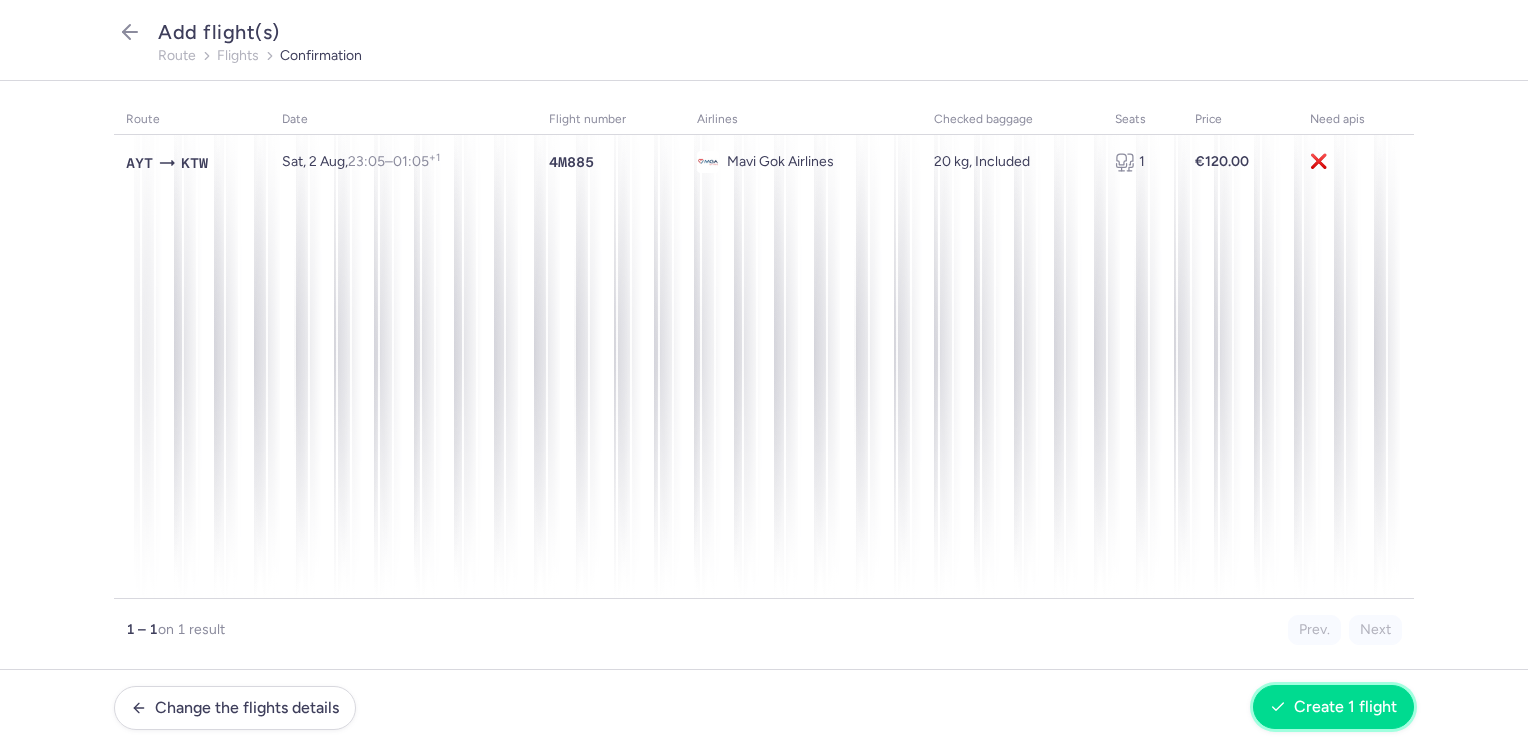 click on "Create 1 flight" at bounding box center [1345, 707] 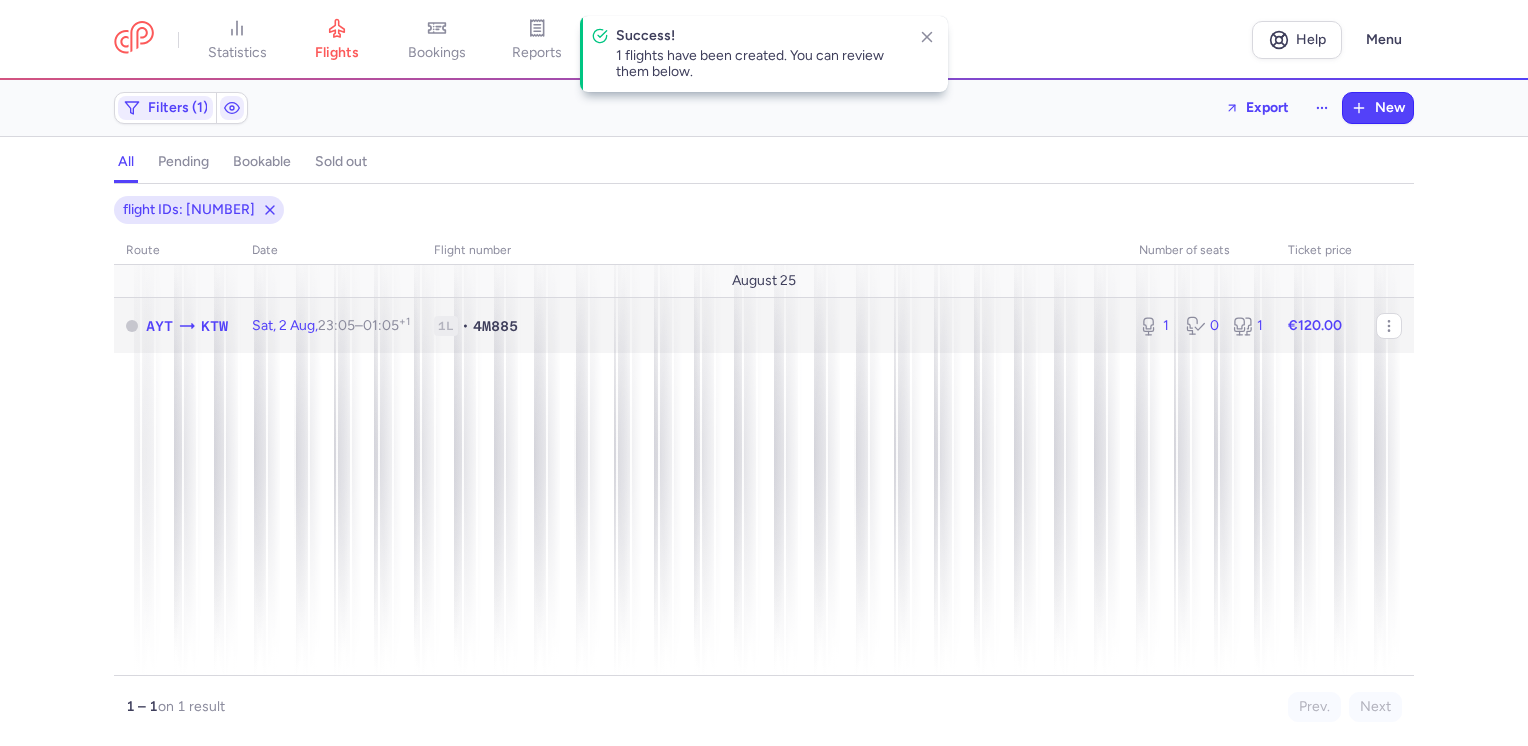 click on "€120.00" 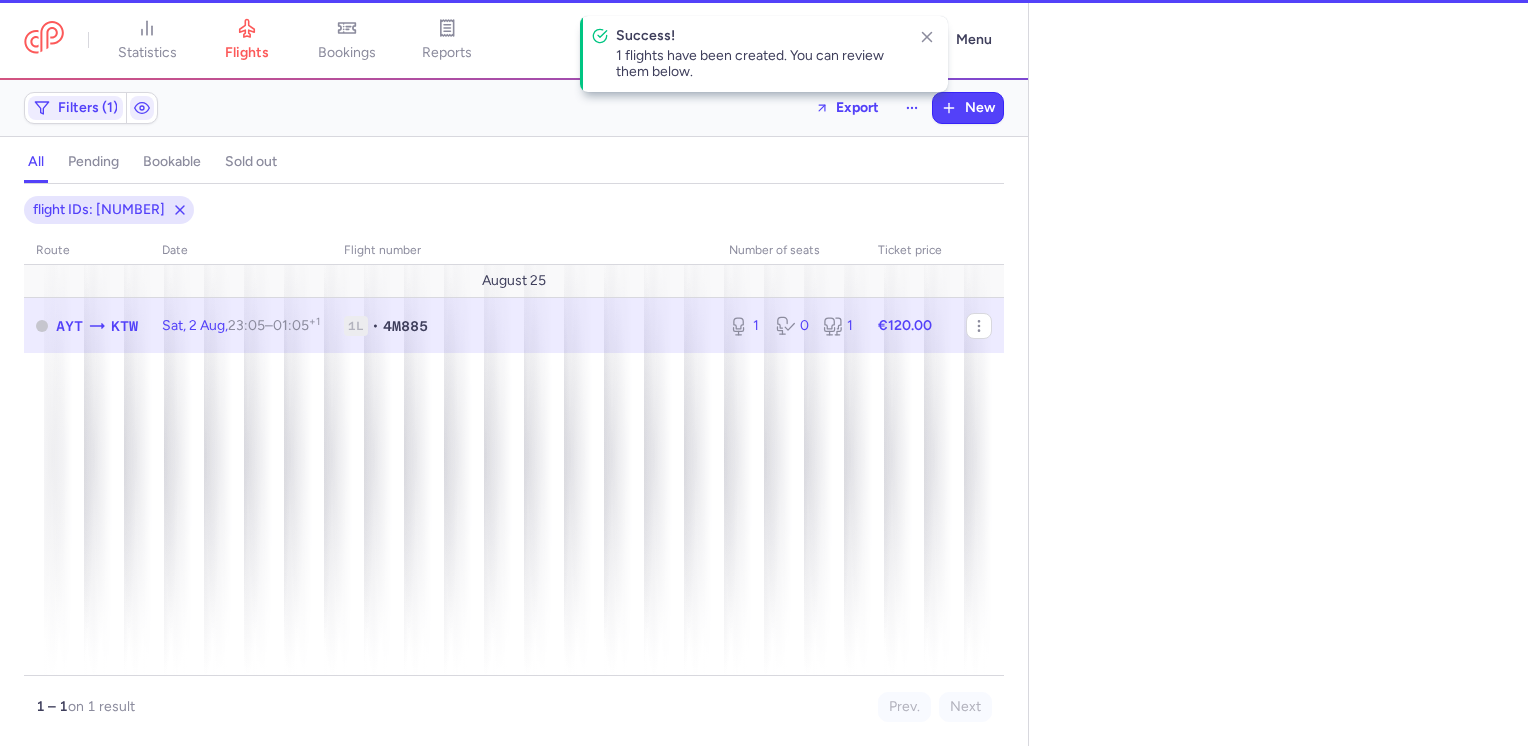 select on "days" 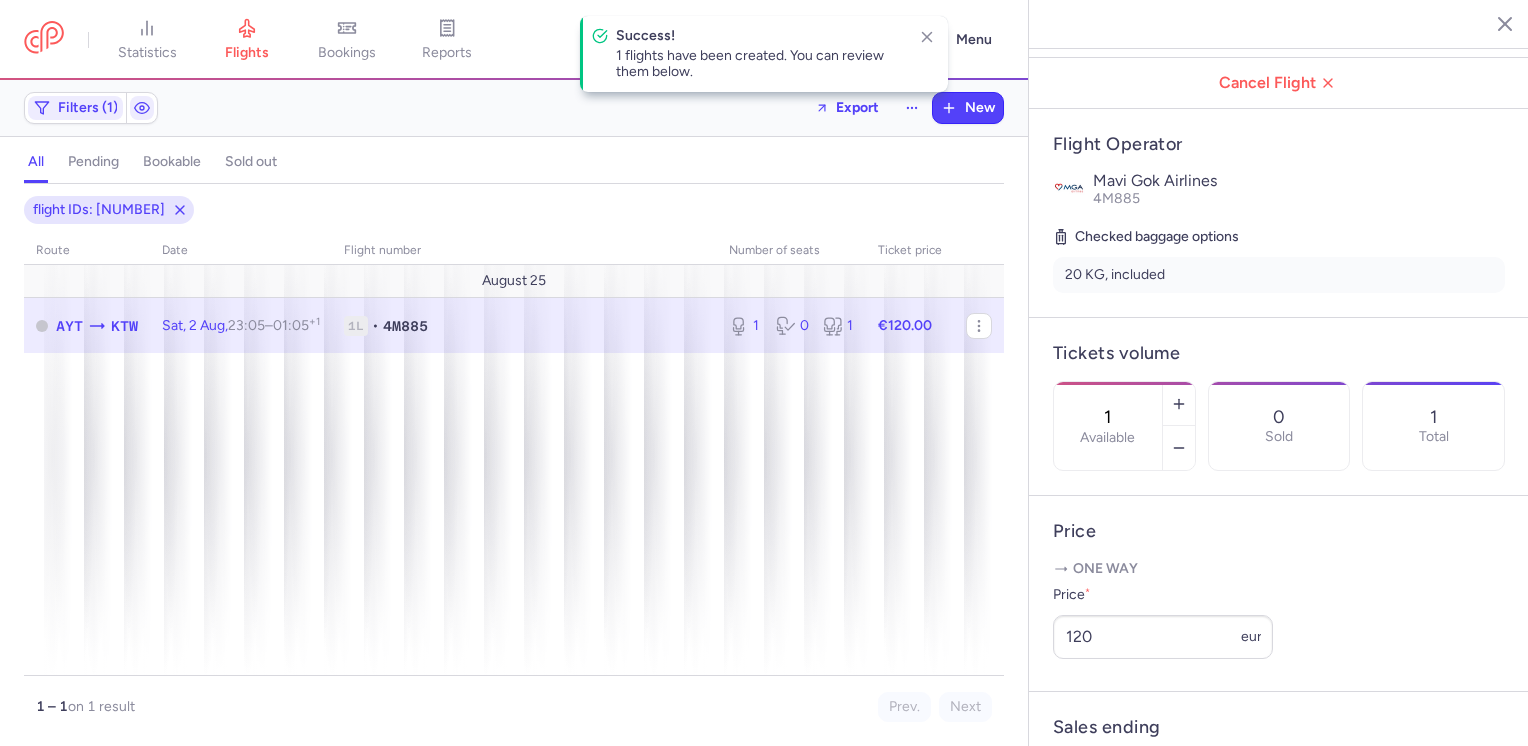 scroll, scrollTop: 500, scrollLeft: 0, axis: vertical 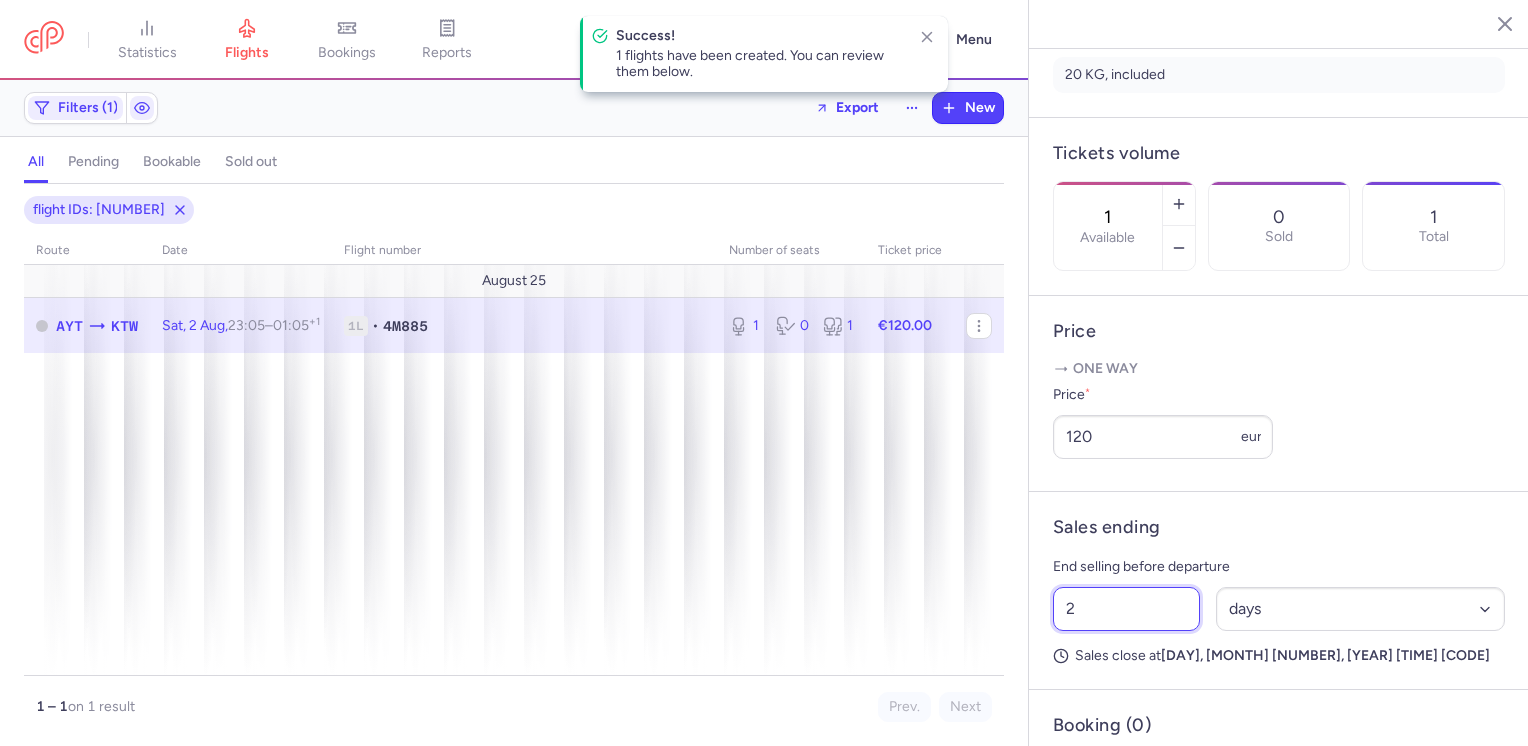 drag, startPoint x: 1080, startPoint y: 656, endPoint x: 1052, endPoint y: 665, distance: 29.410883 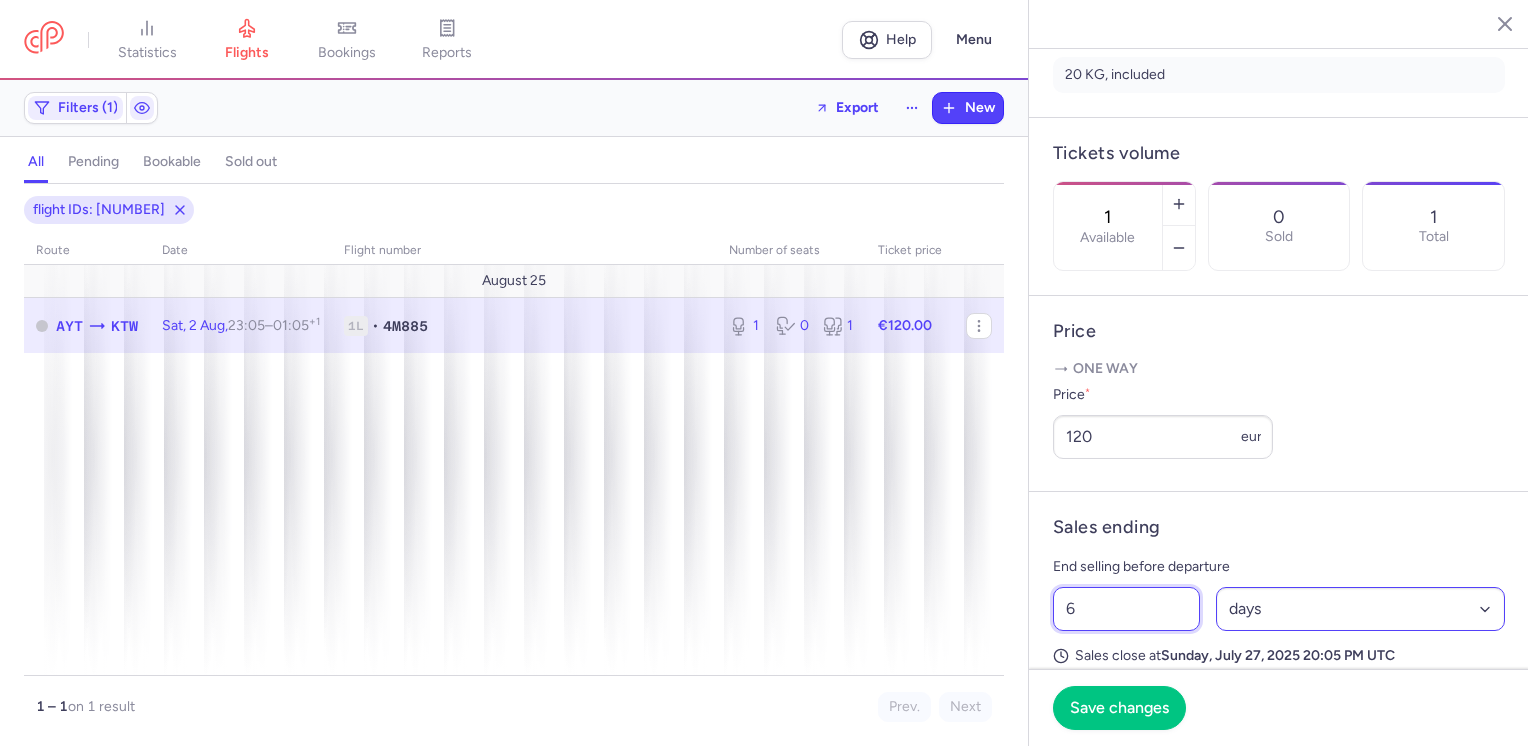 type on "6" 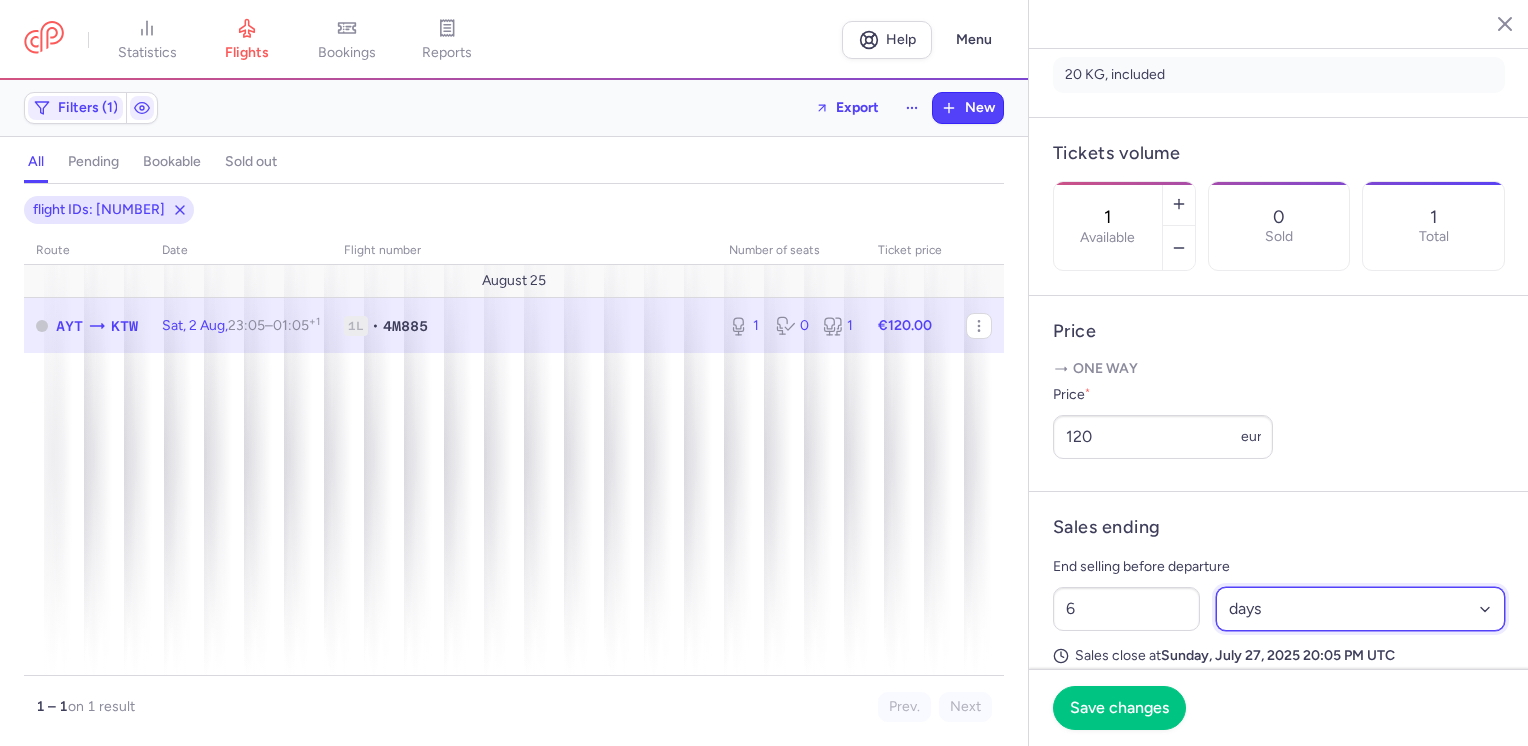 click on "Select an option hours days" at bounding box center (1361, 609) 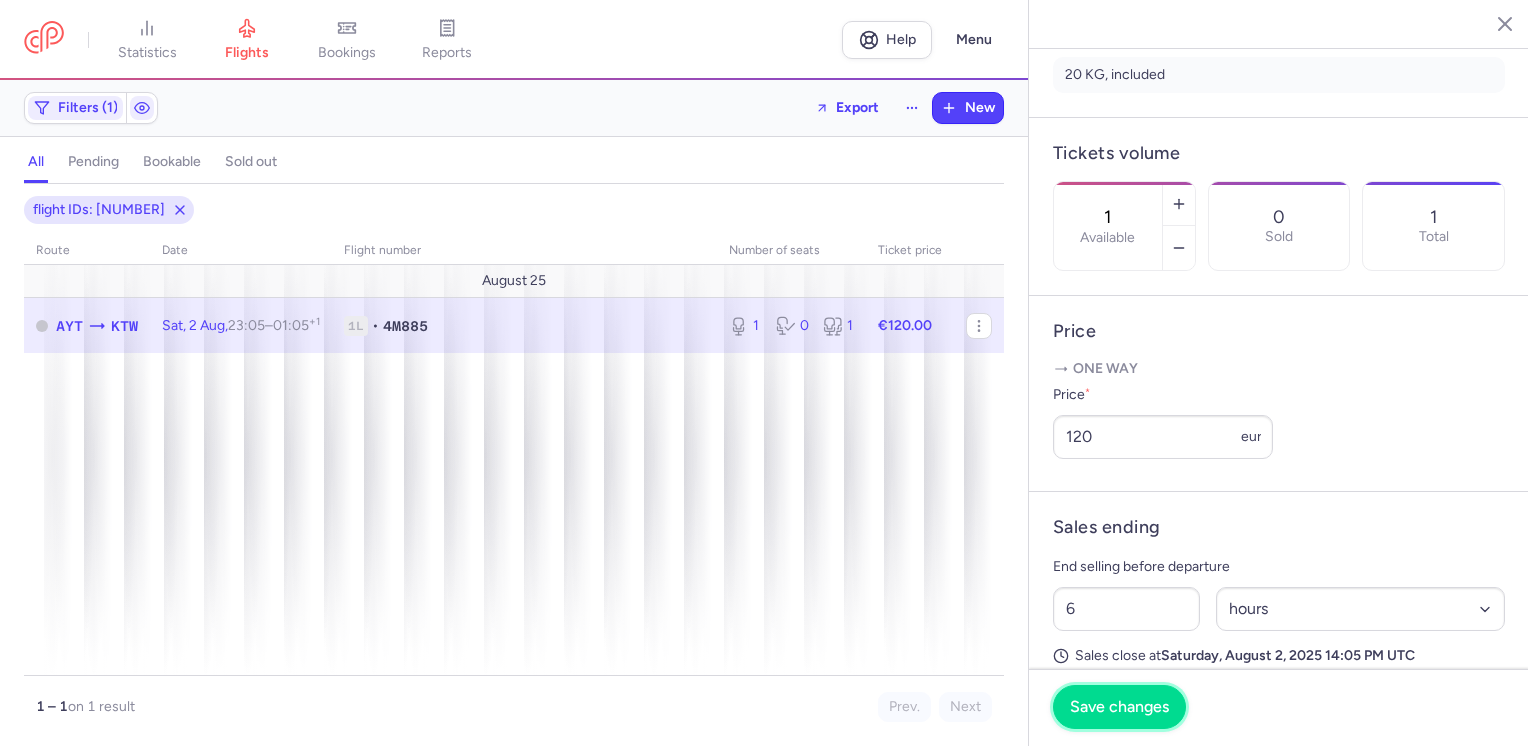 click on "Save changes" at bounding box center (1119, 707) 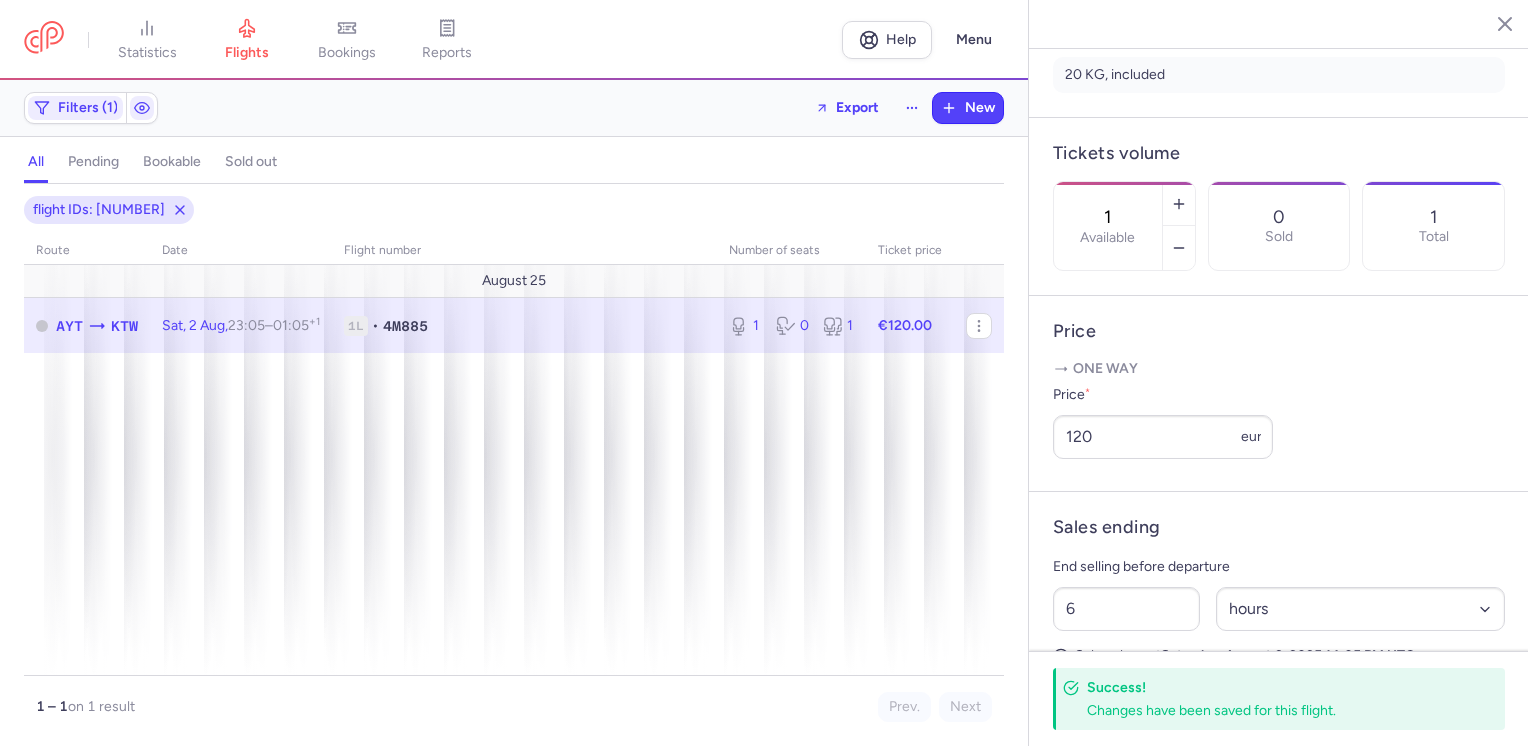 click 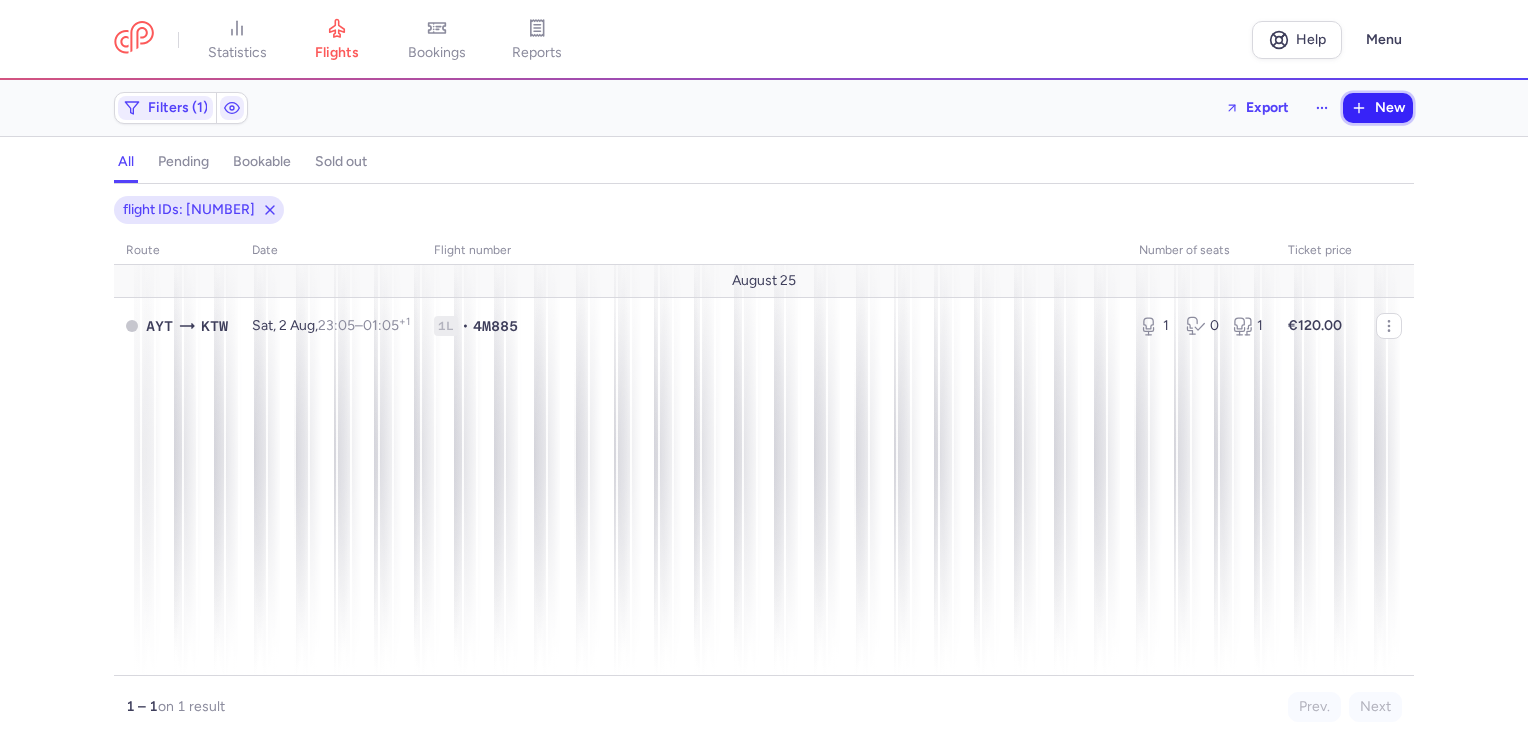 drag, startPoint x: 1377, startPoint y: 110, endPoint x: 1352, endPoint y: 116, distance: 25.70992 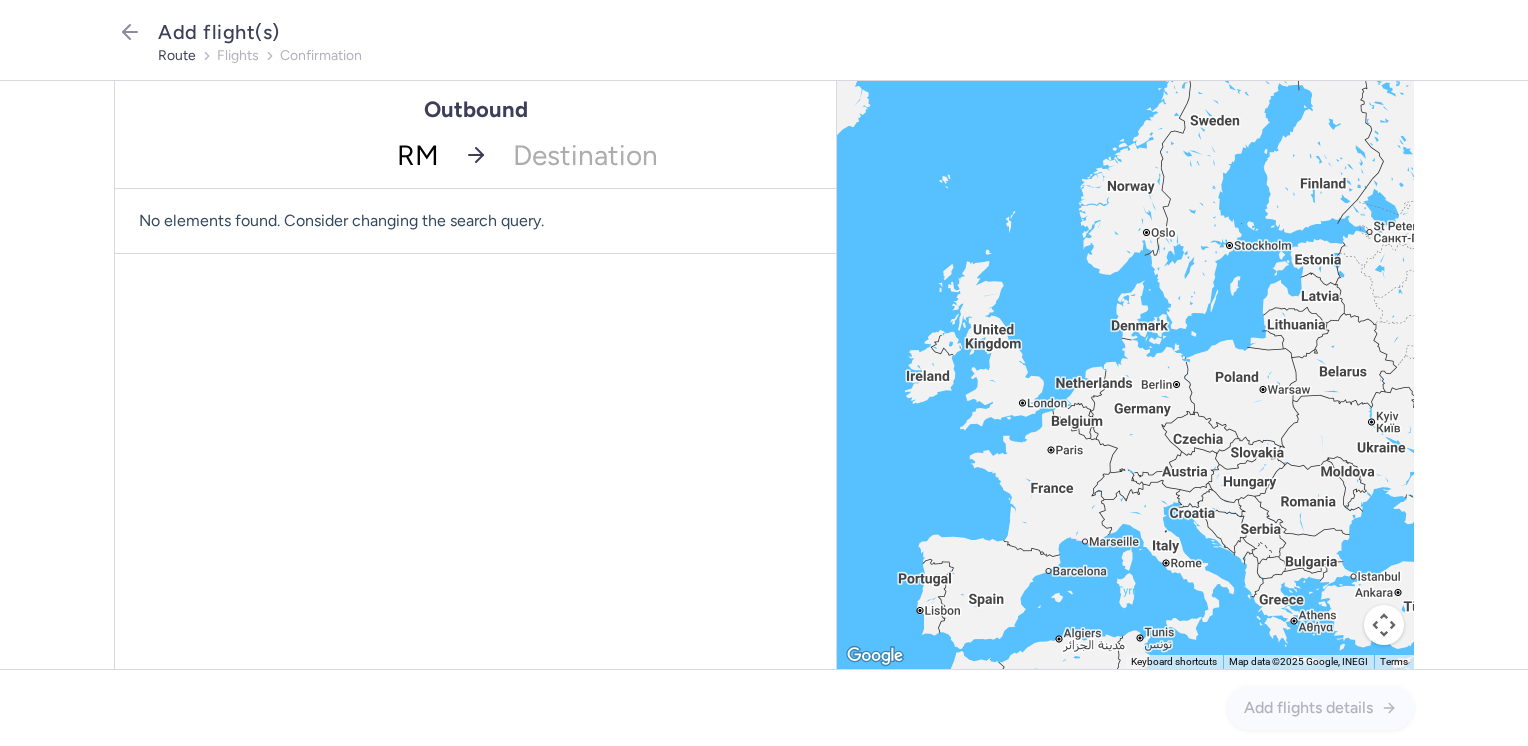 type on "RMF" 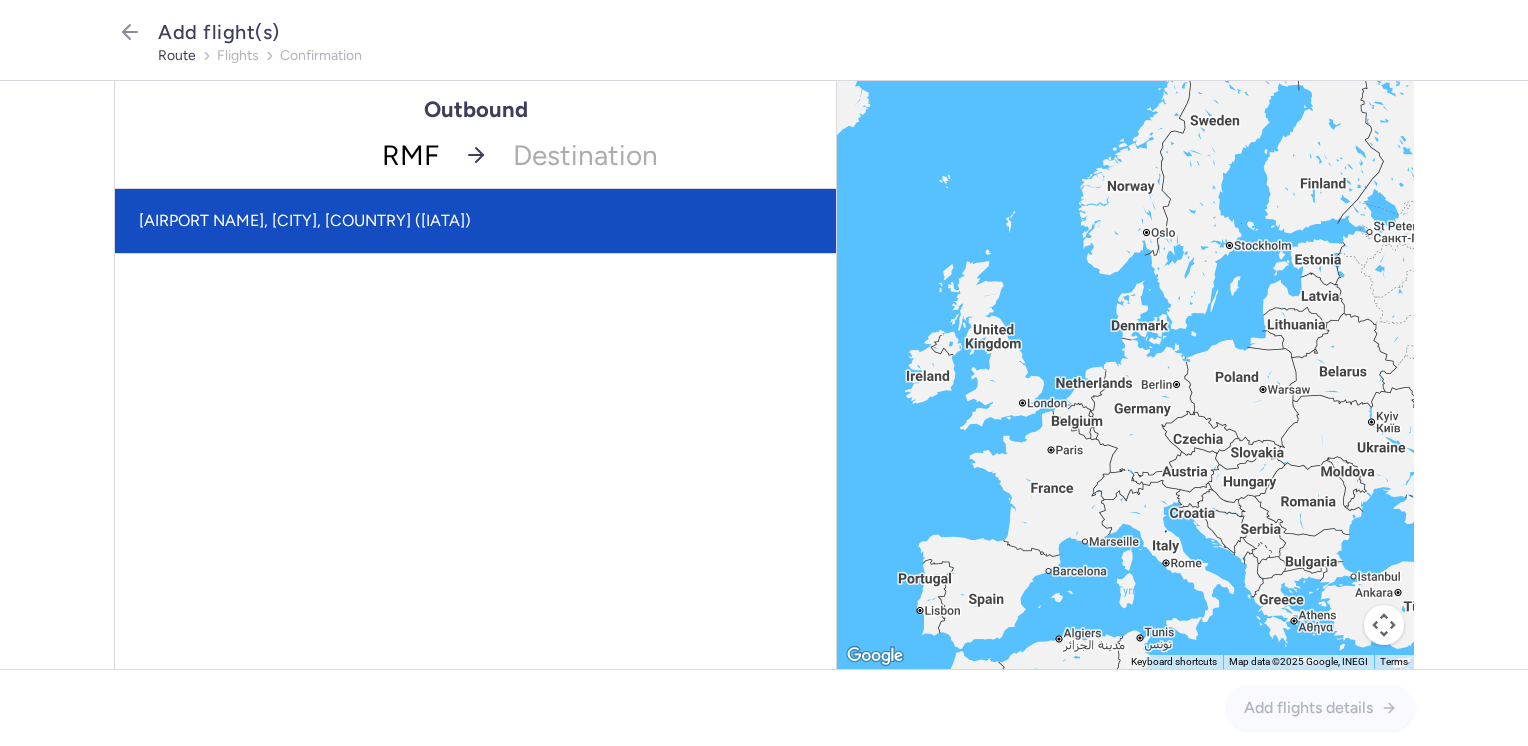 click on "[AIRPORT NAME], [CITY], [COUNTRY] ([IATA])" at bounding box center [475, 221] 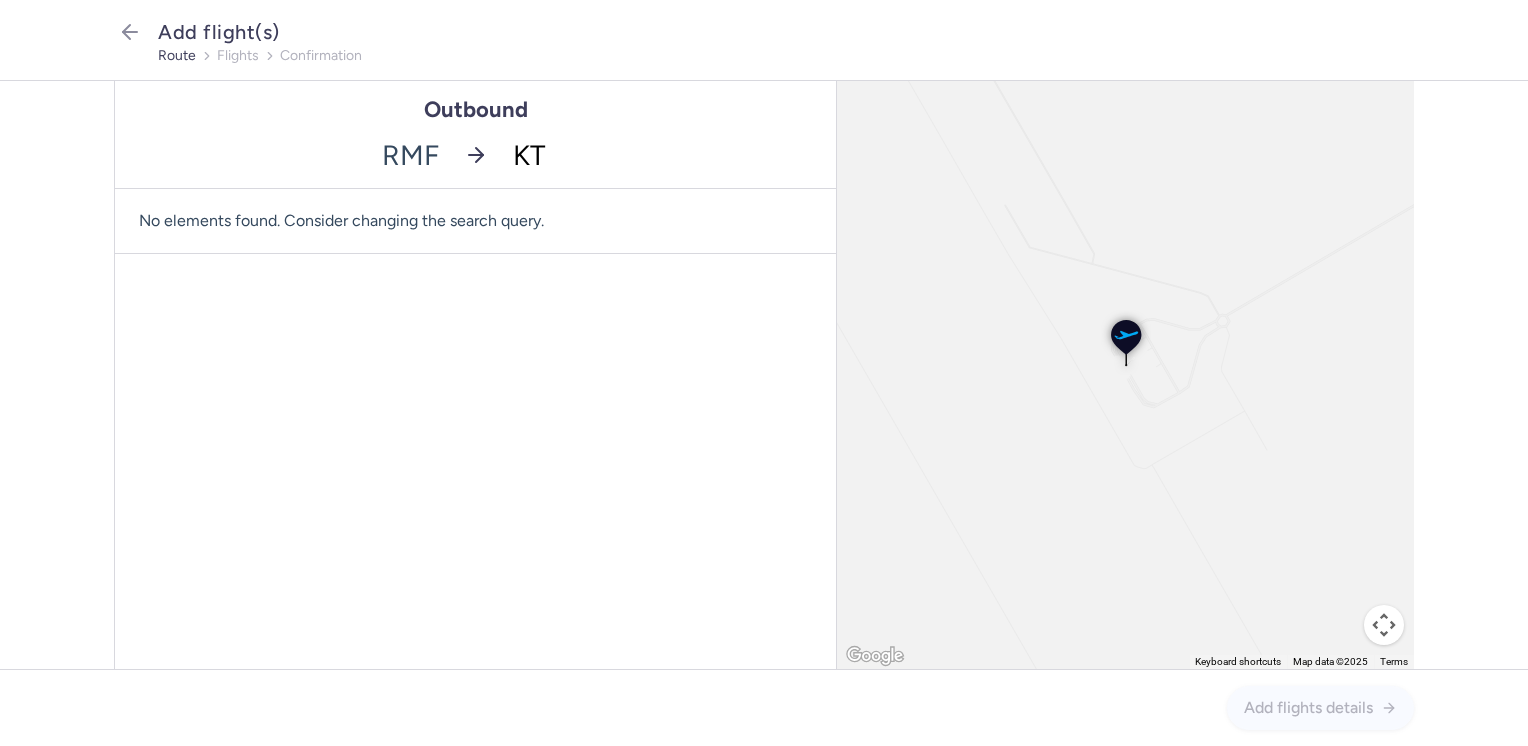 type on "KTW" 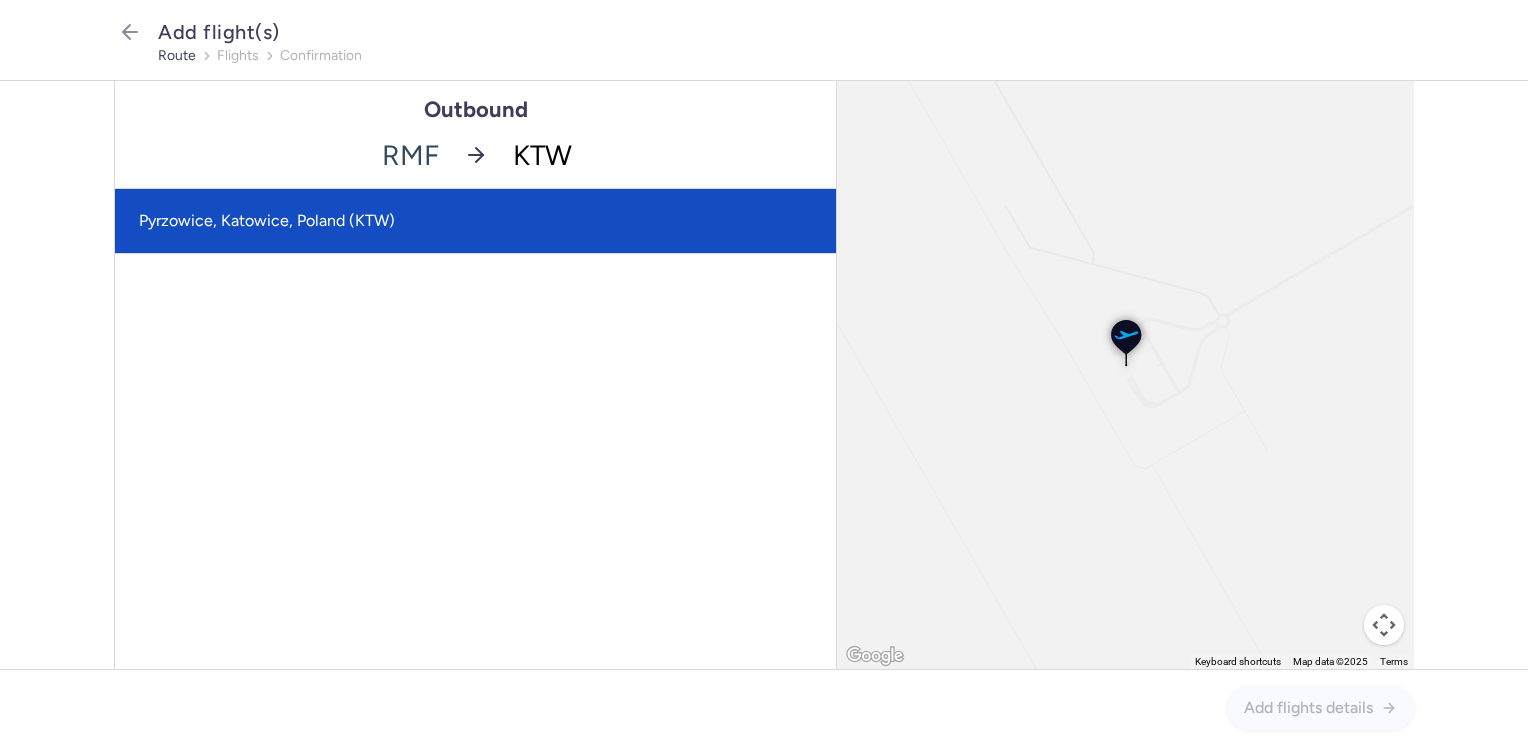 click on "Pyrzowice, Katowice, Poland (KTW)" at bounding box center (475, 221) 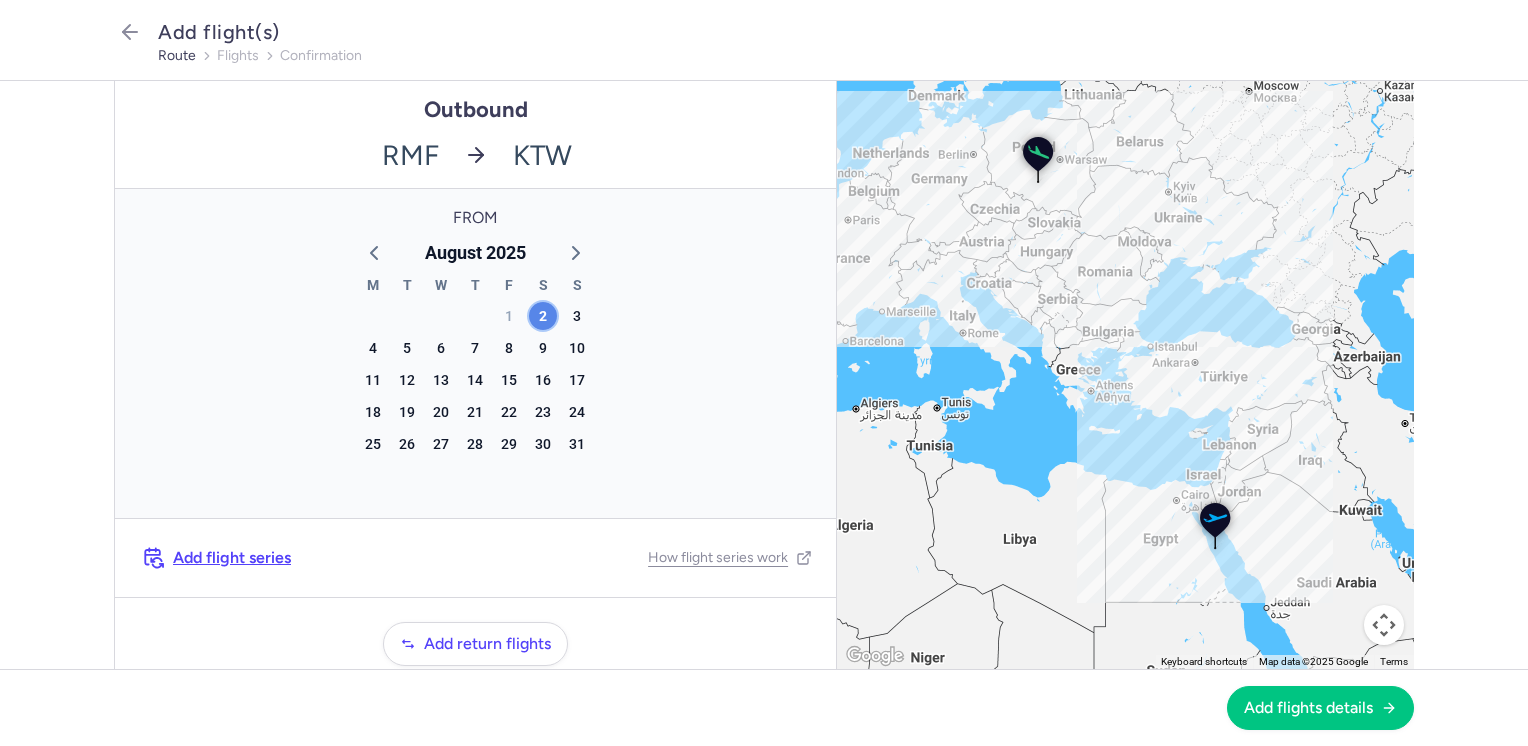 click on "2" 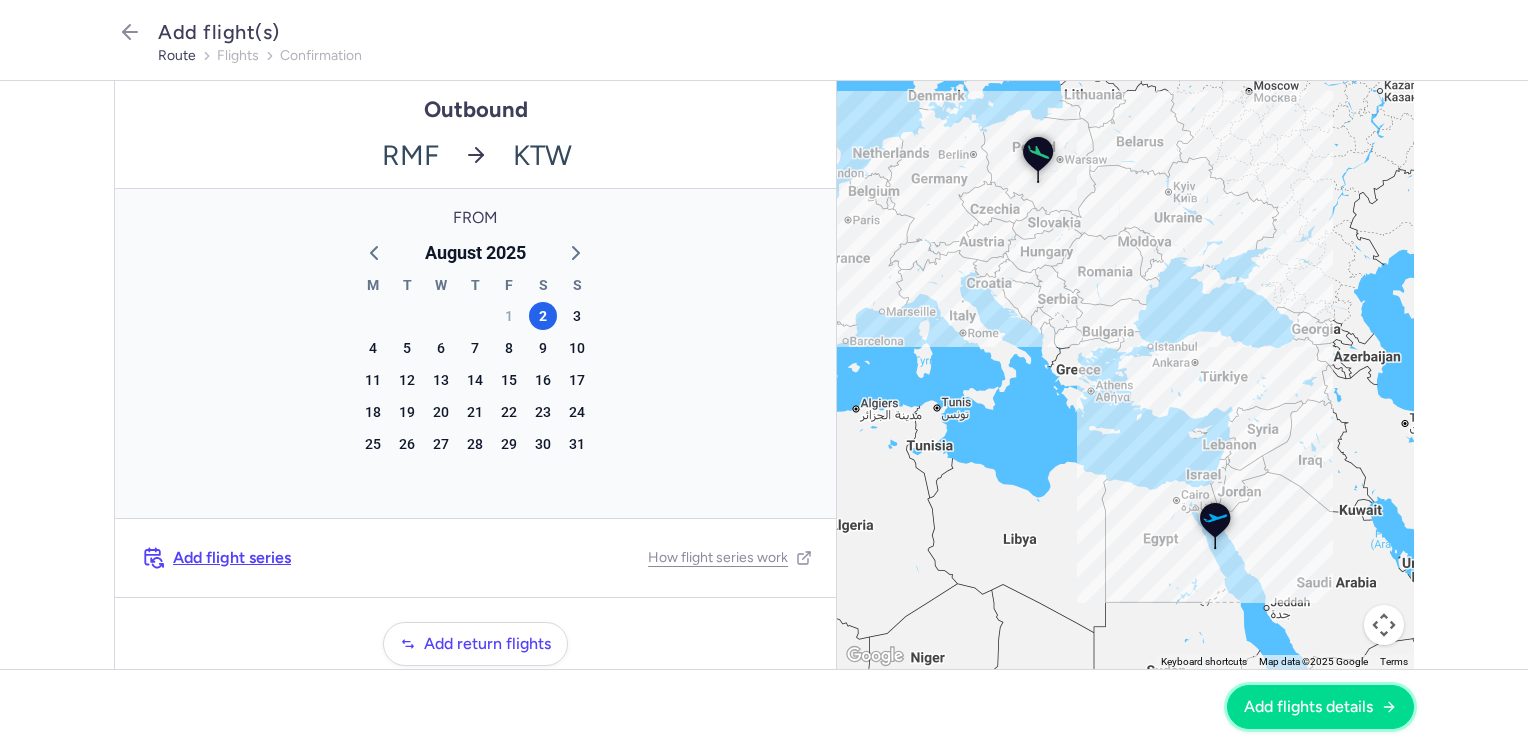 click on "Add flights details" at bounding box center (1308, 707) 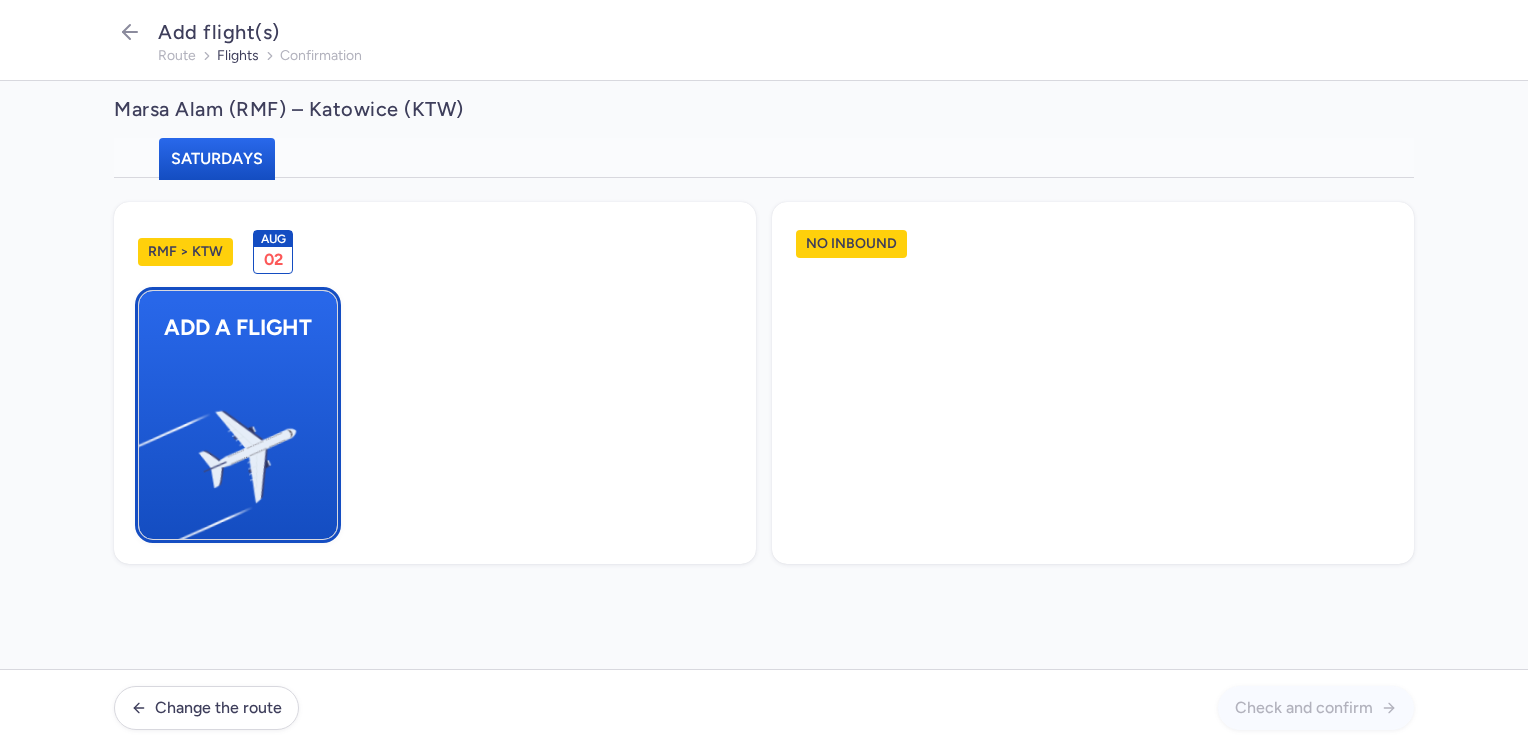 click at bounding box center [149, 448] 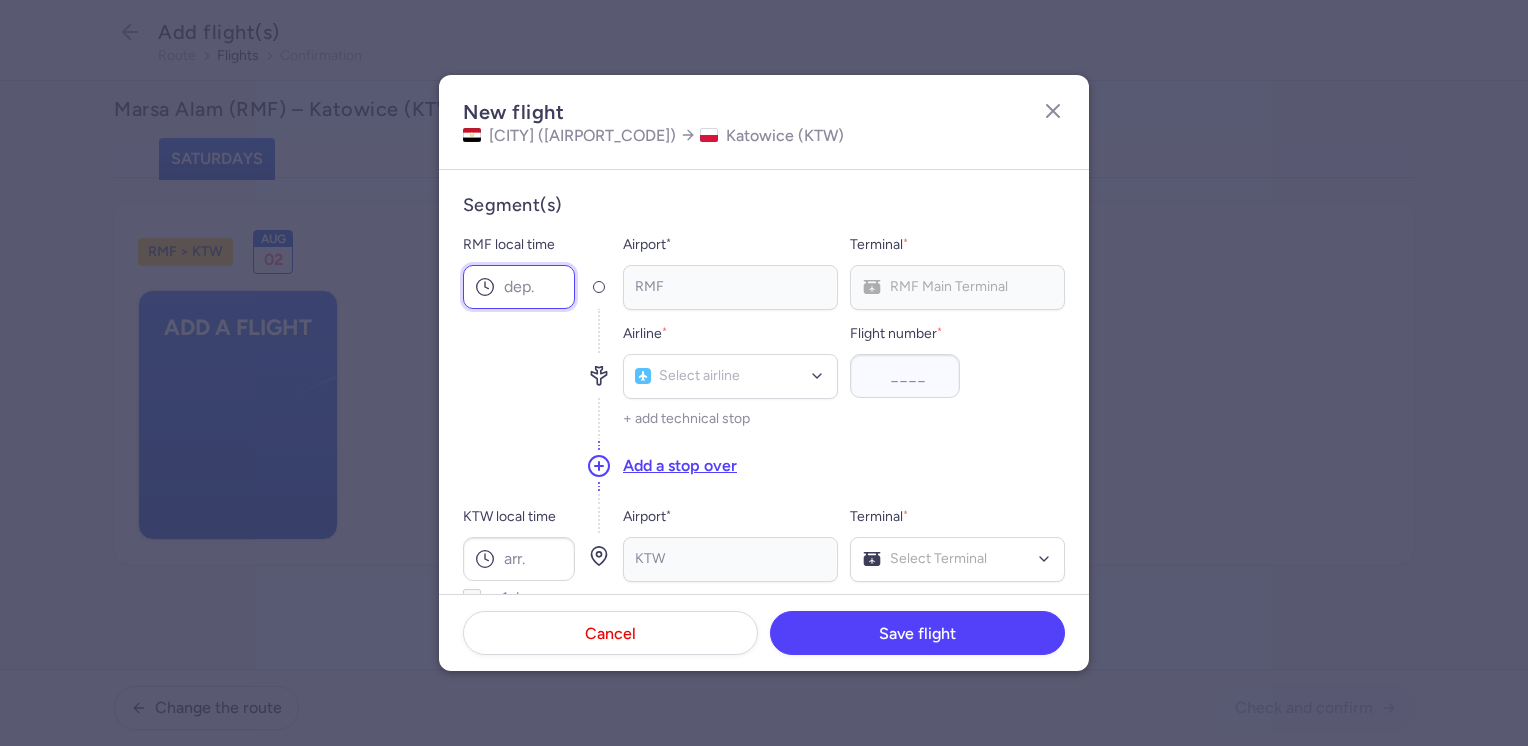click on "RMF local time" at bounding box center [519, 287] 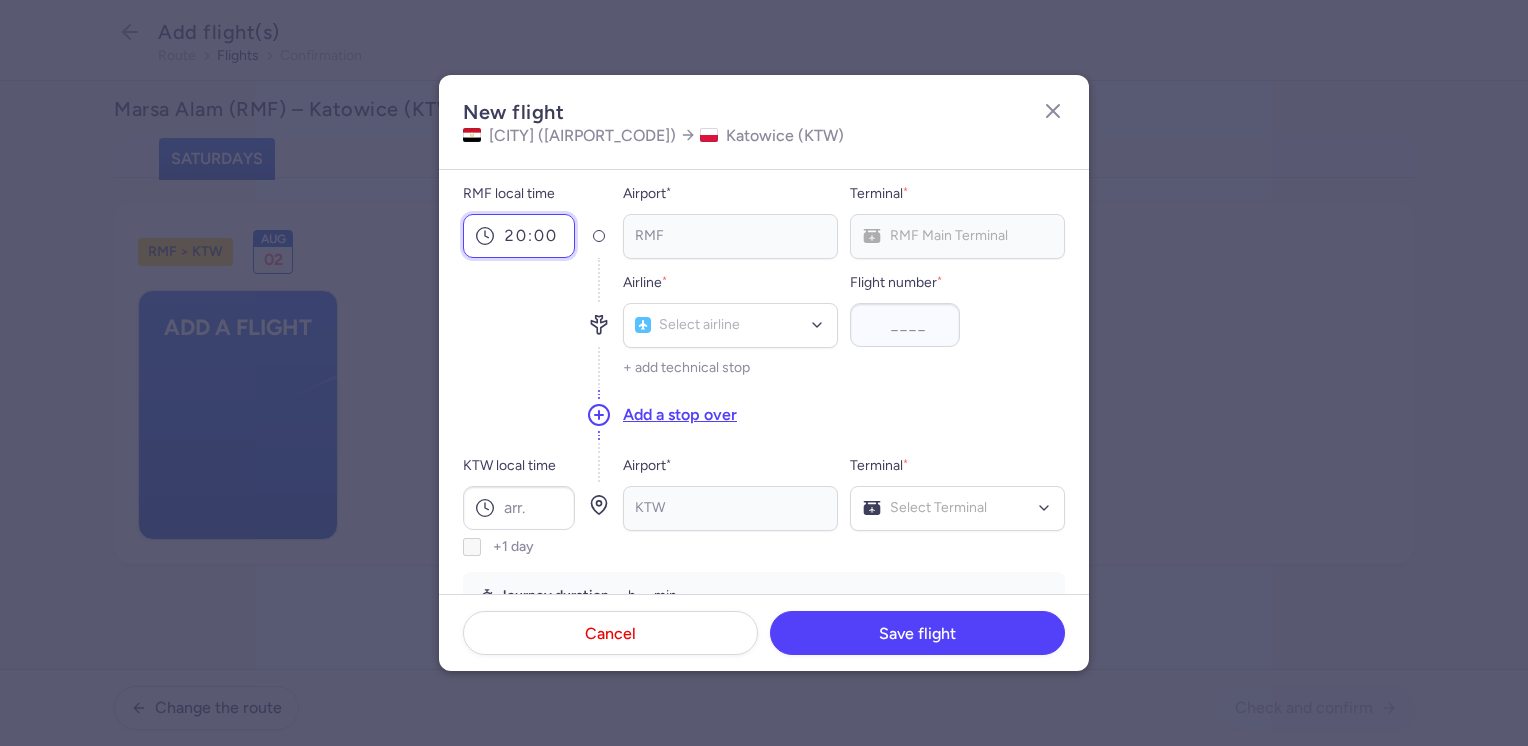 scroll, scrollTop: 100, scrollLeft: 0, axis: vertical 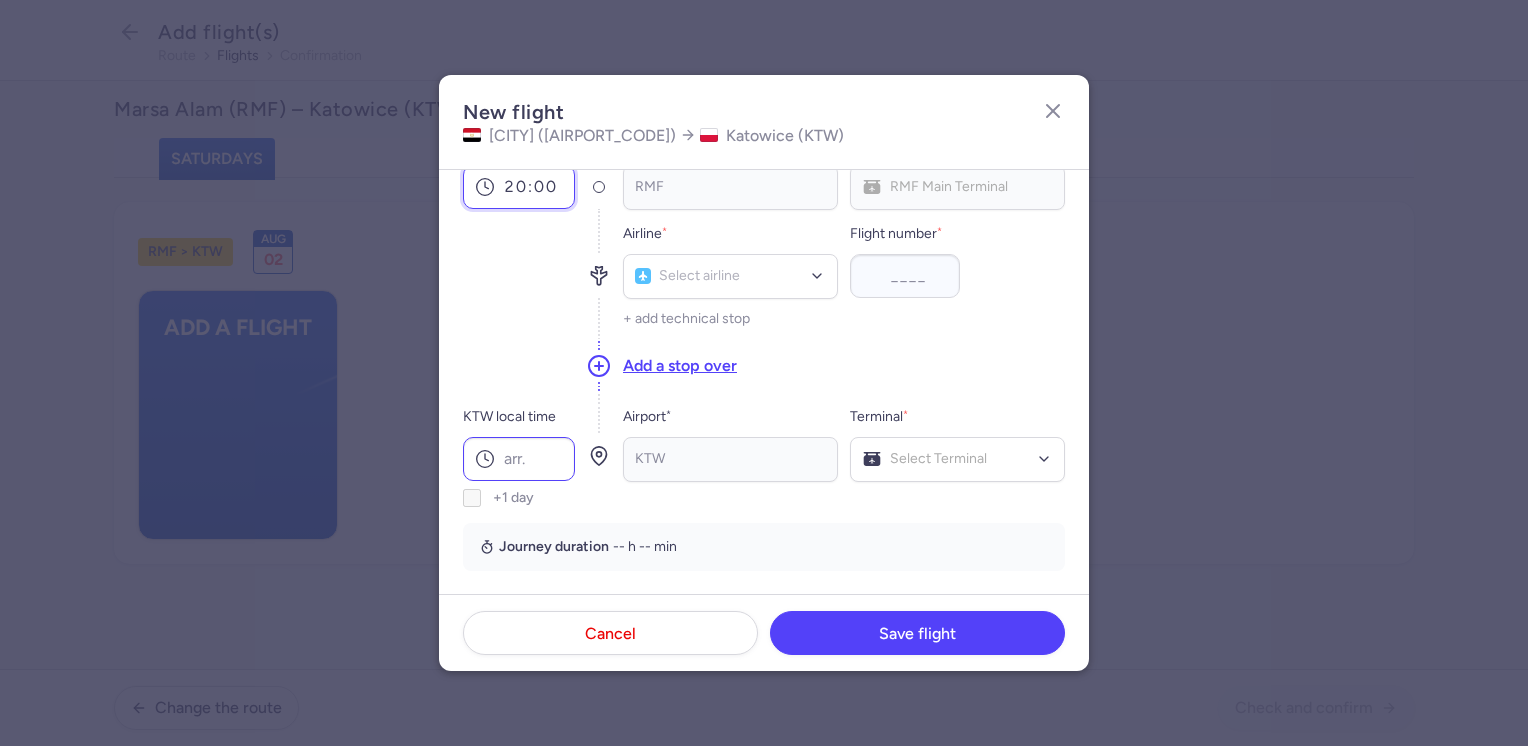 type on "20:00" 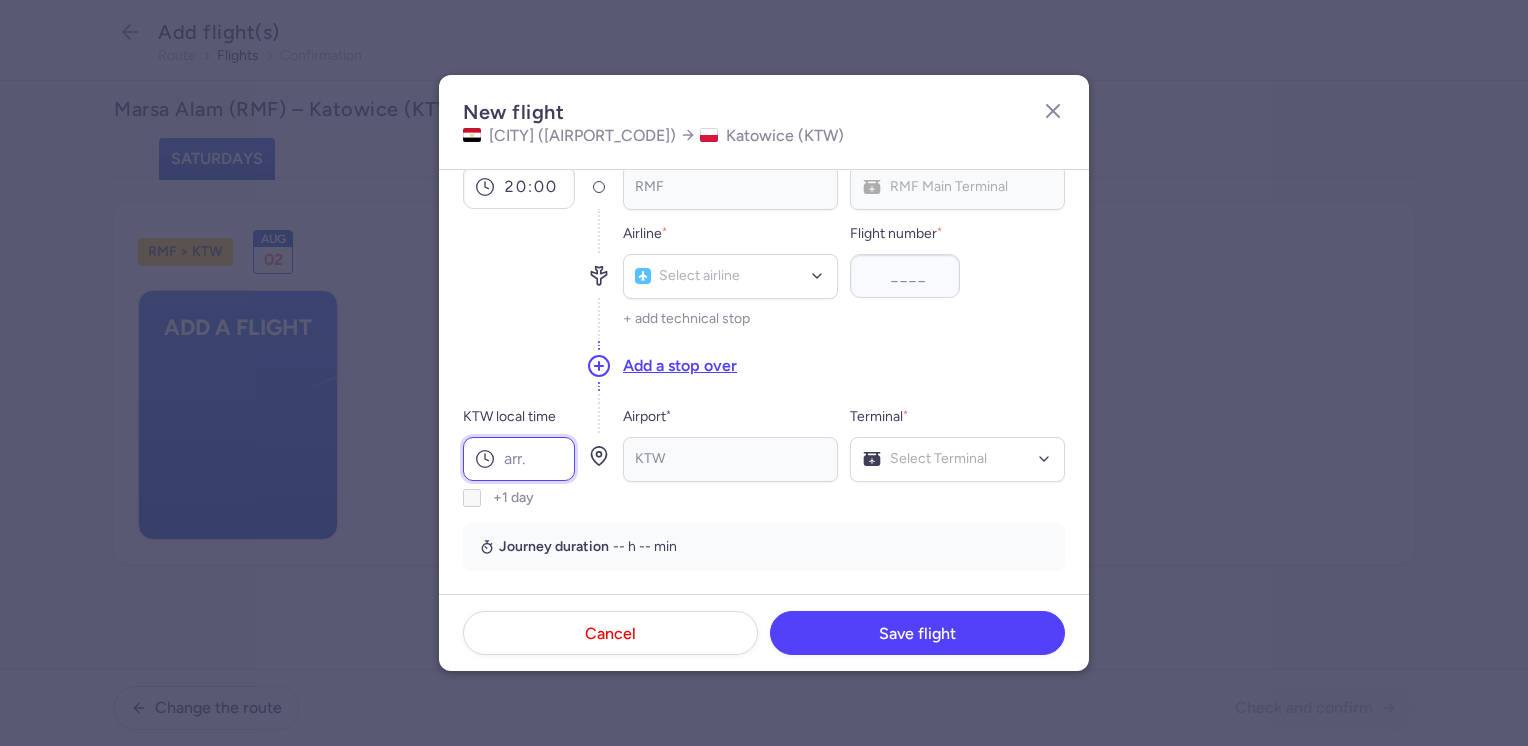 click on "KTW local time" at bounding box center (519, 459) 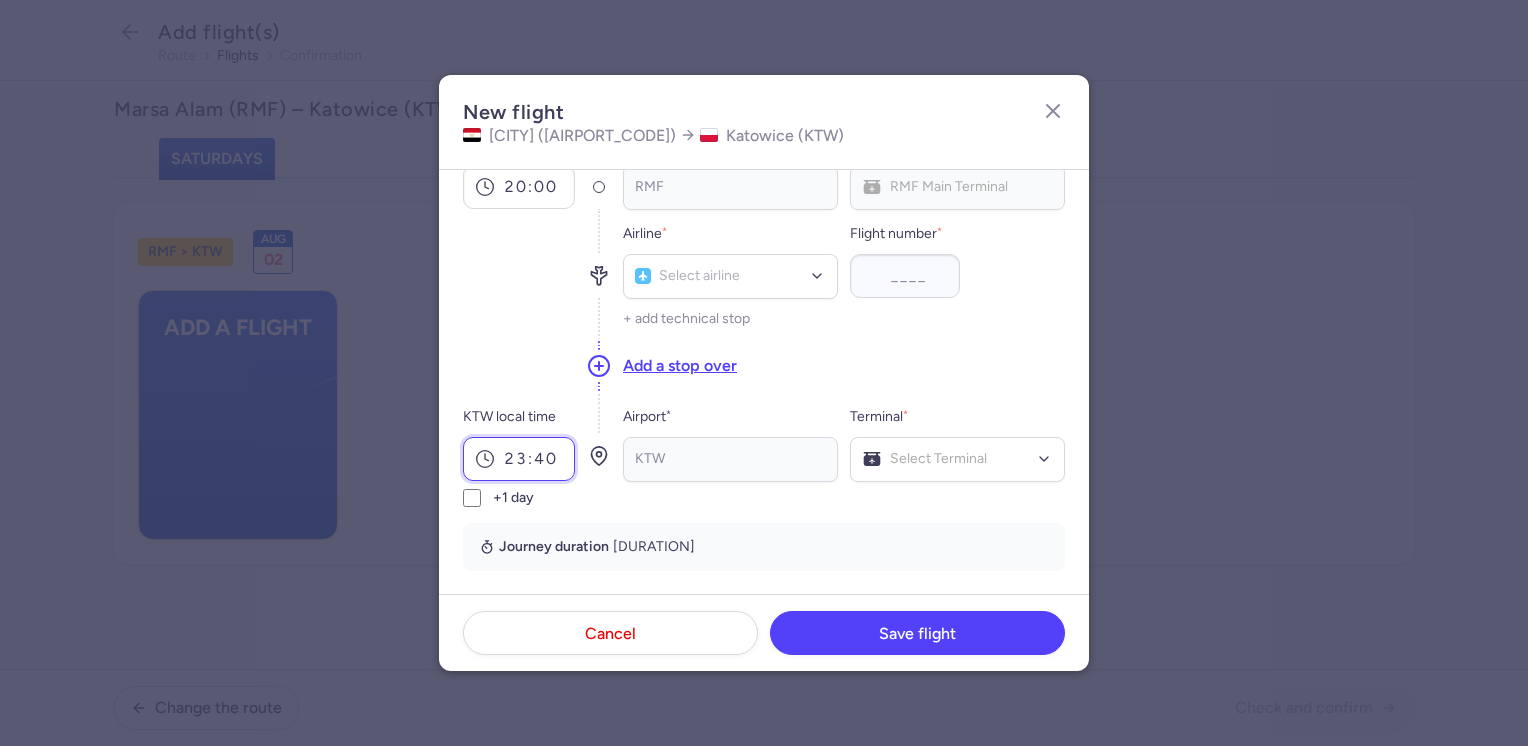 scroll, scrollTop: 0, scrollLeft: 0, axis: both 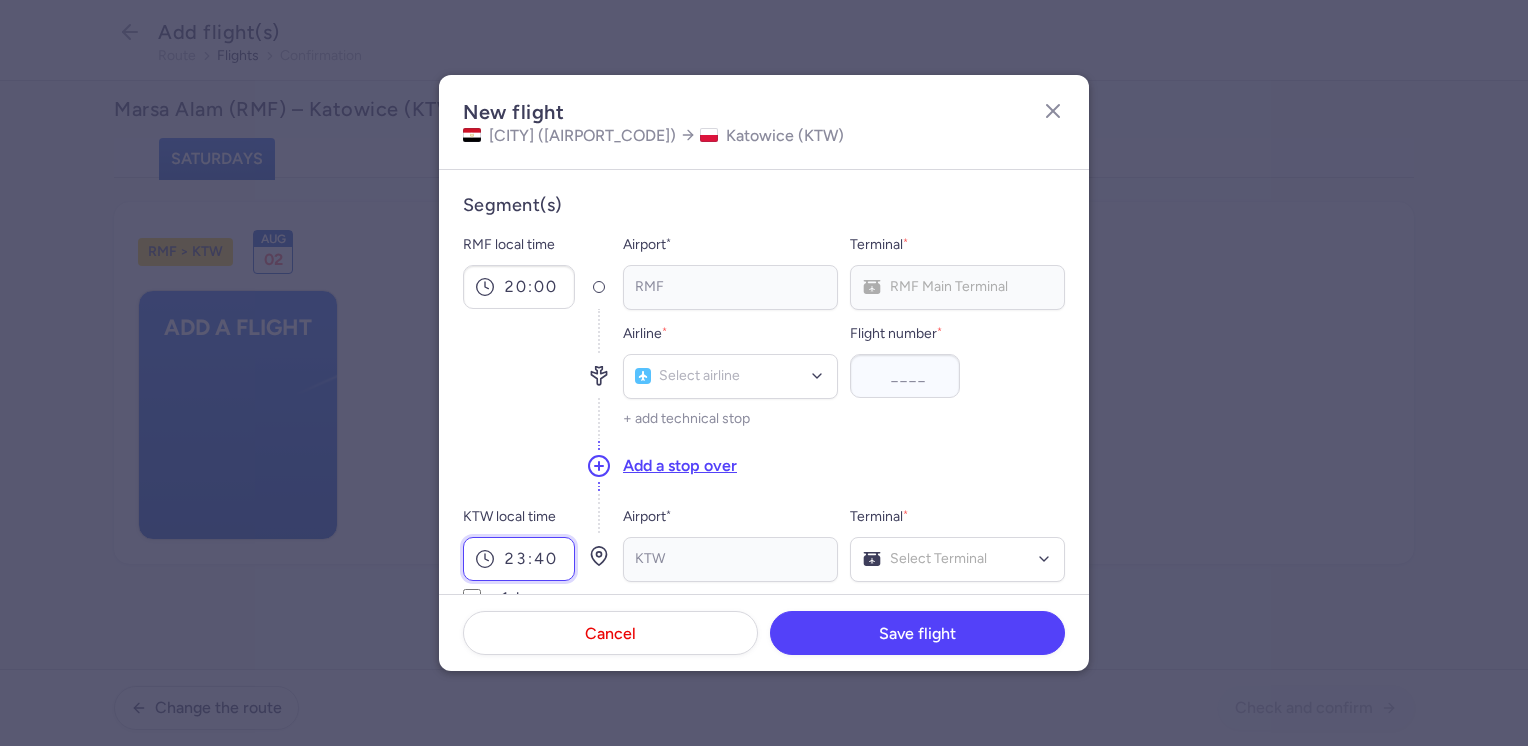 type on "23:40" 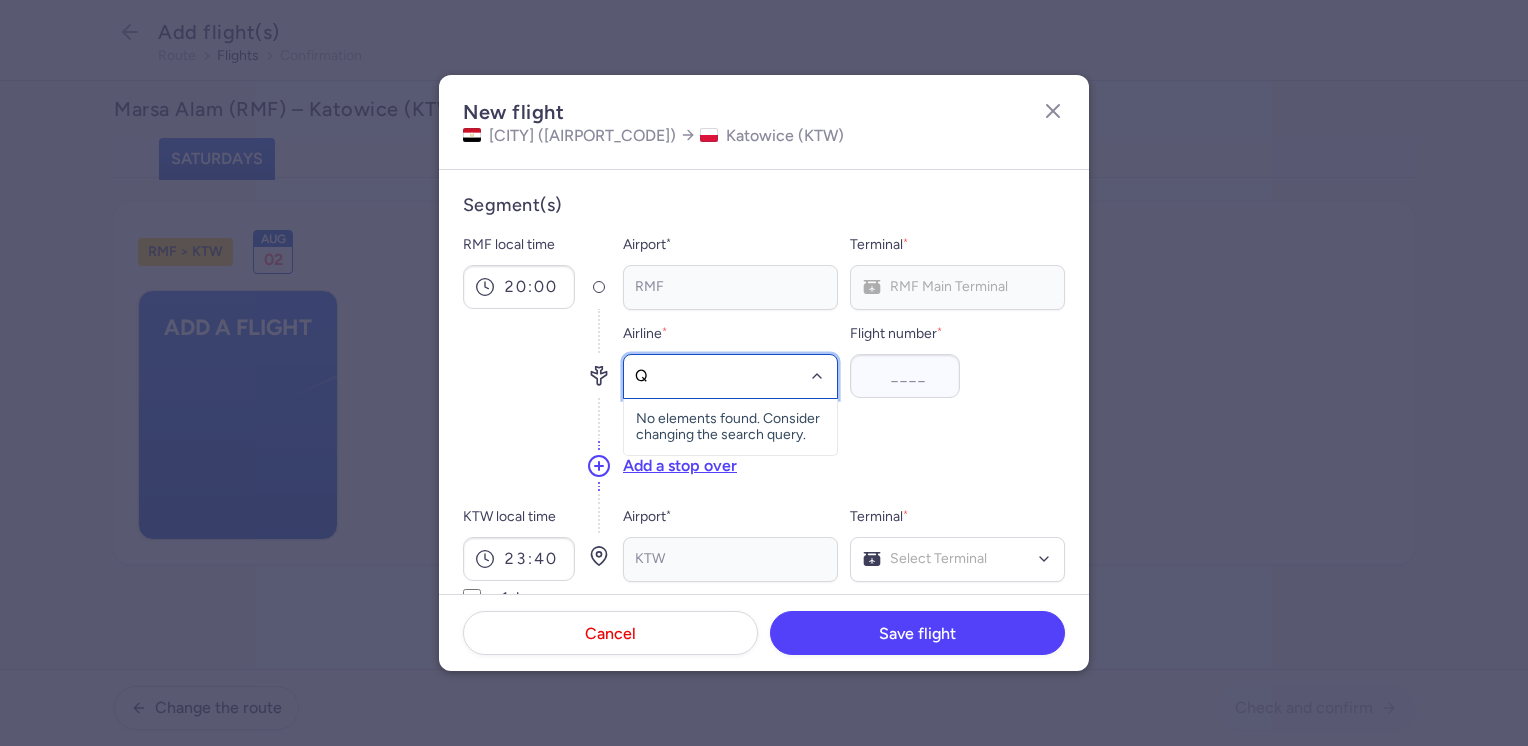 type on "QU" 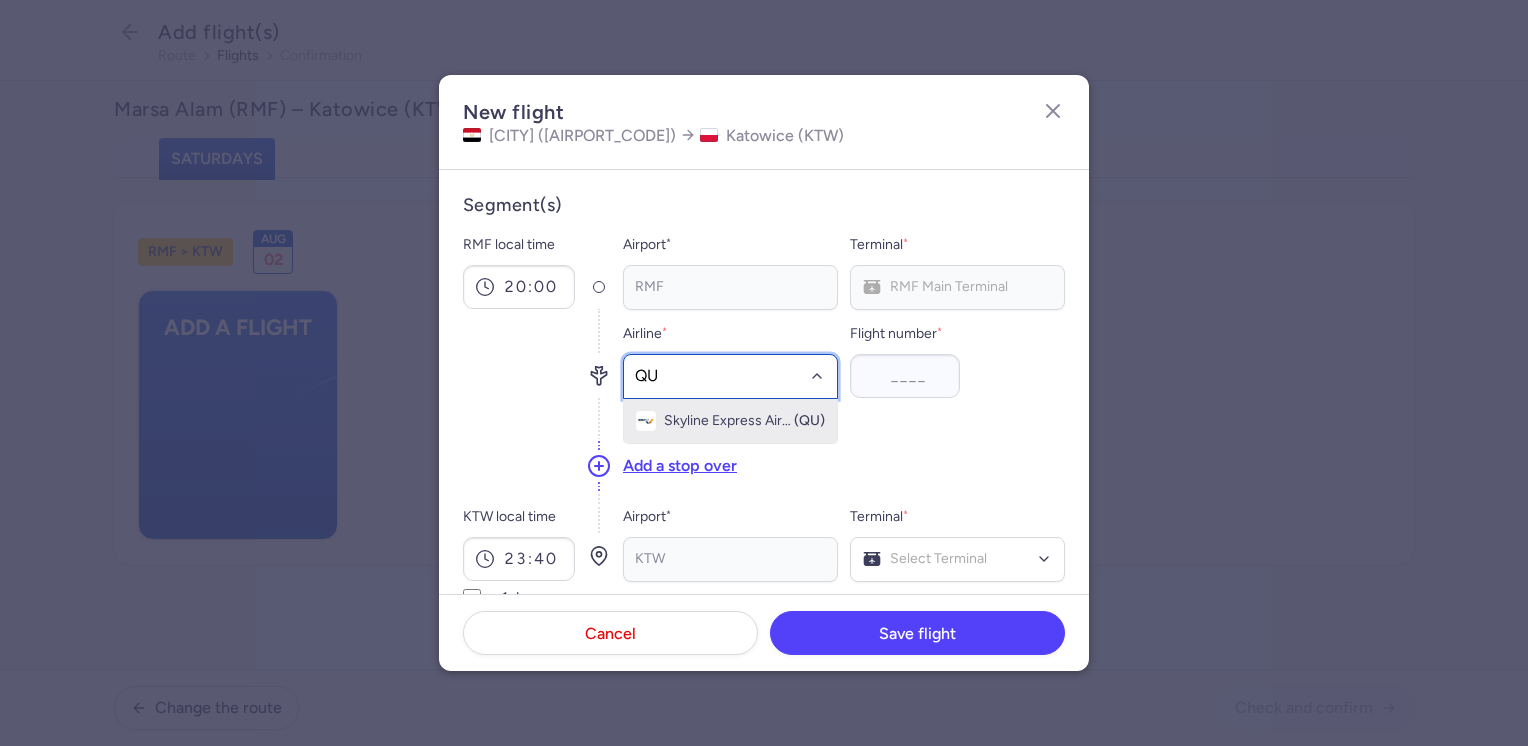 click on "Skyline Express Airlines" at bounding box center (728, 421) 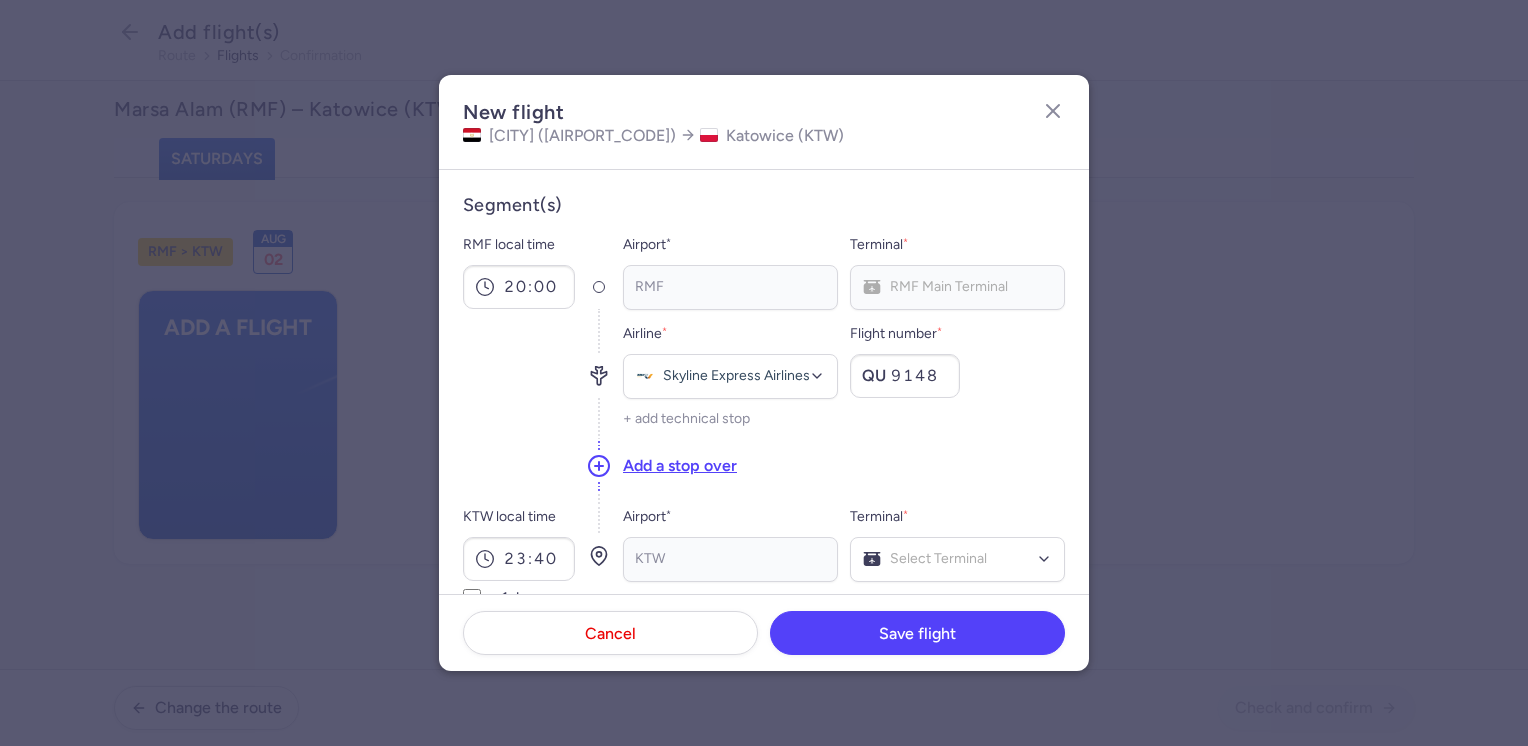 type on "9148" 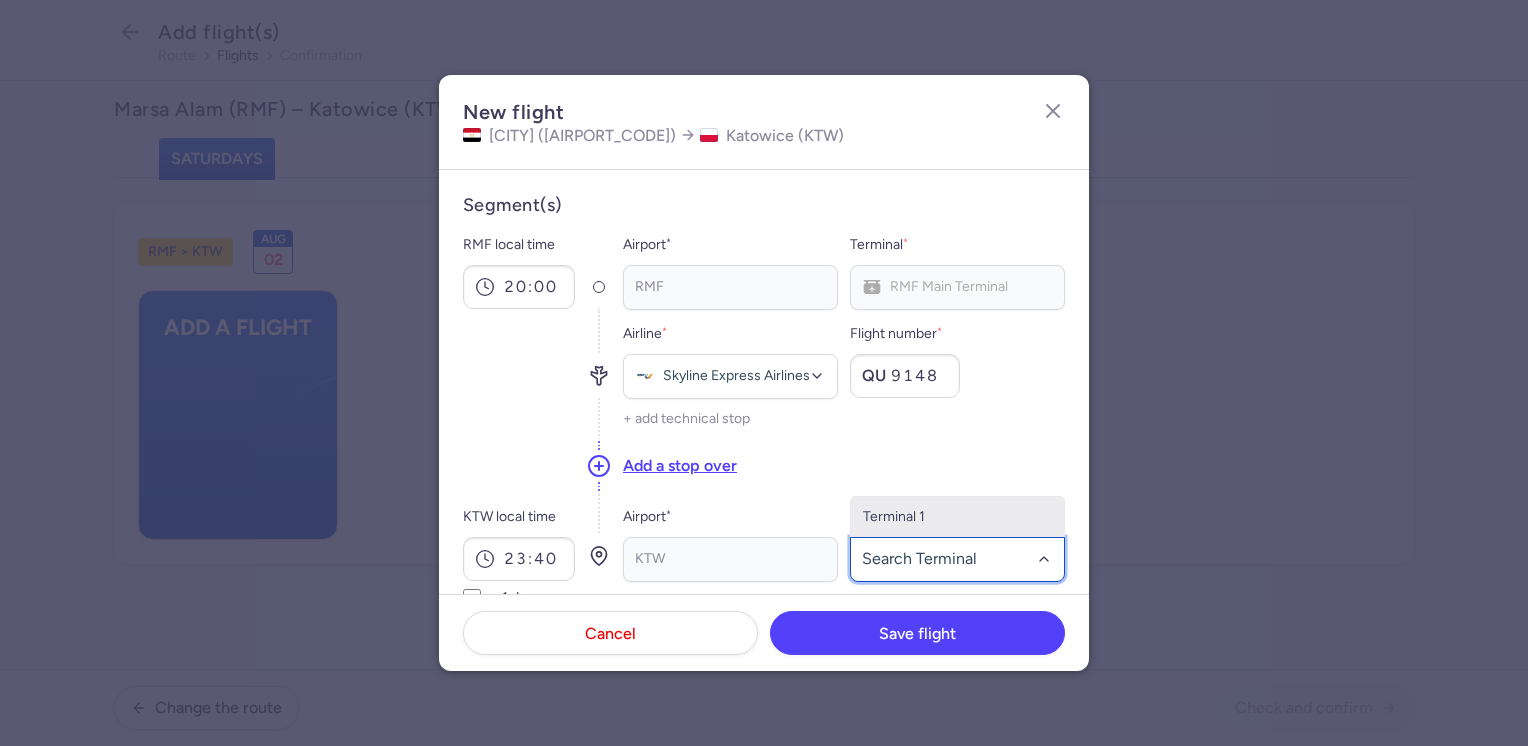 click on "Terminal 1" 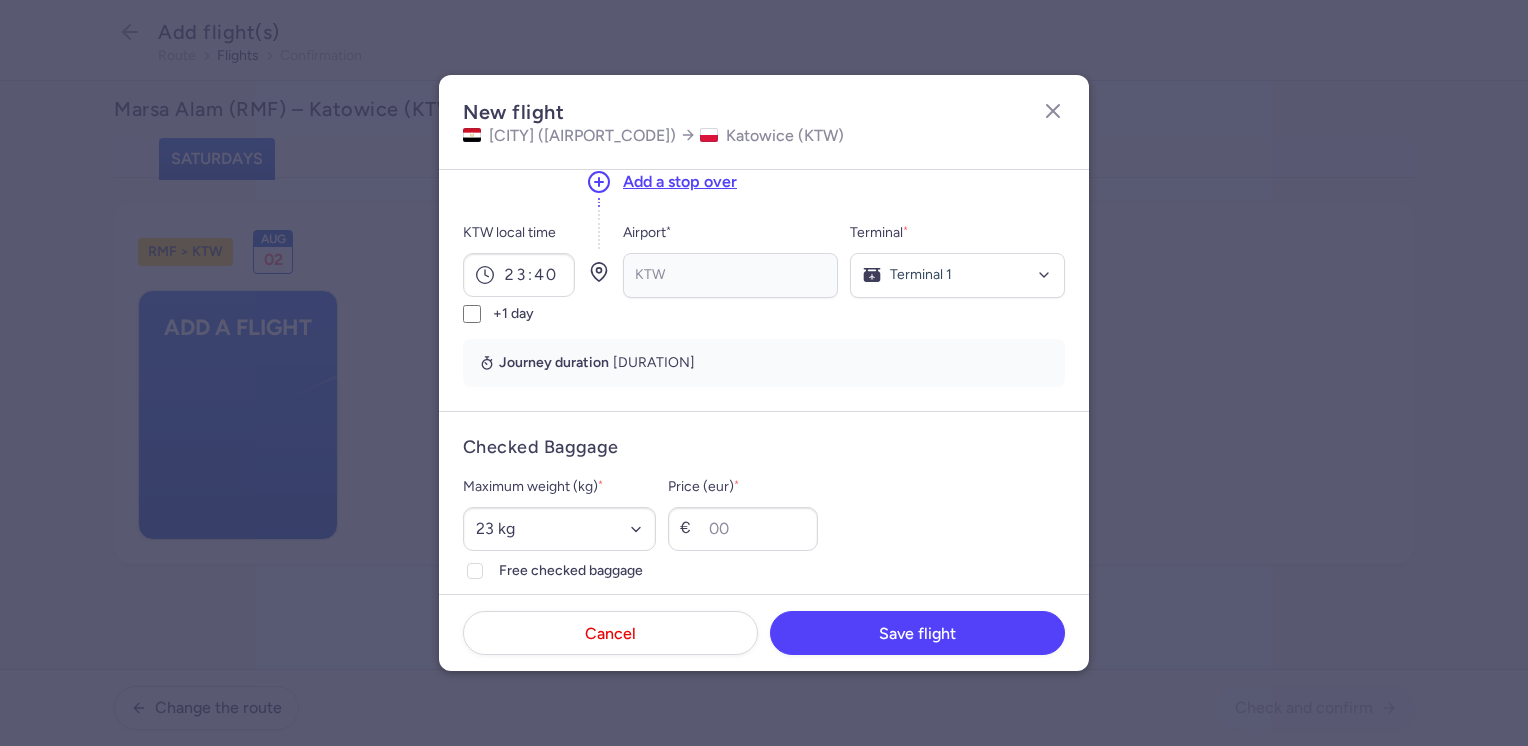 scroll, scrollTop: 300, scrollLeft: 0, axis: vertical 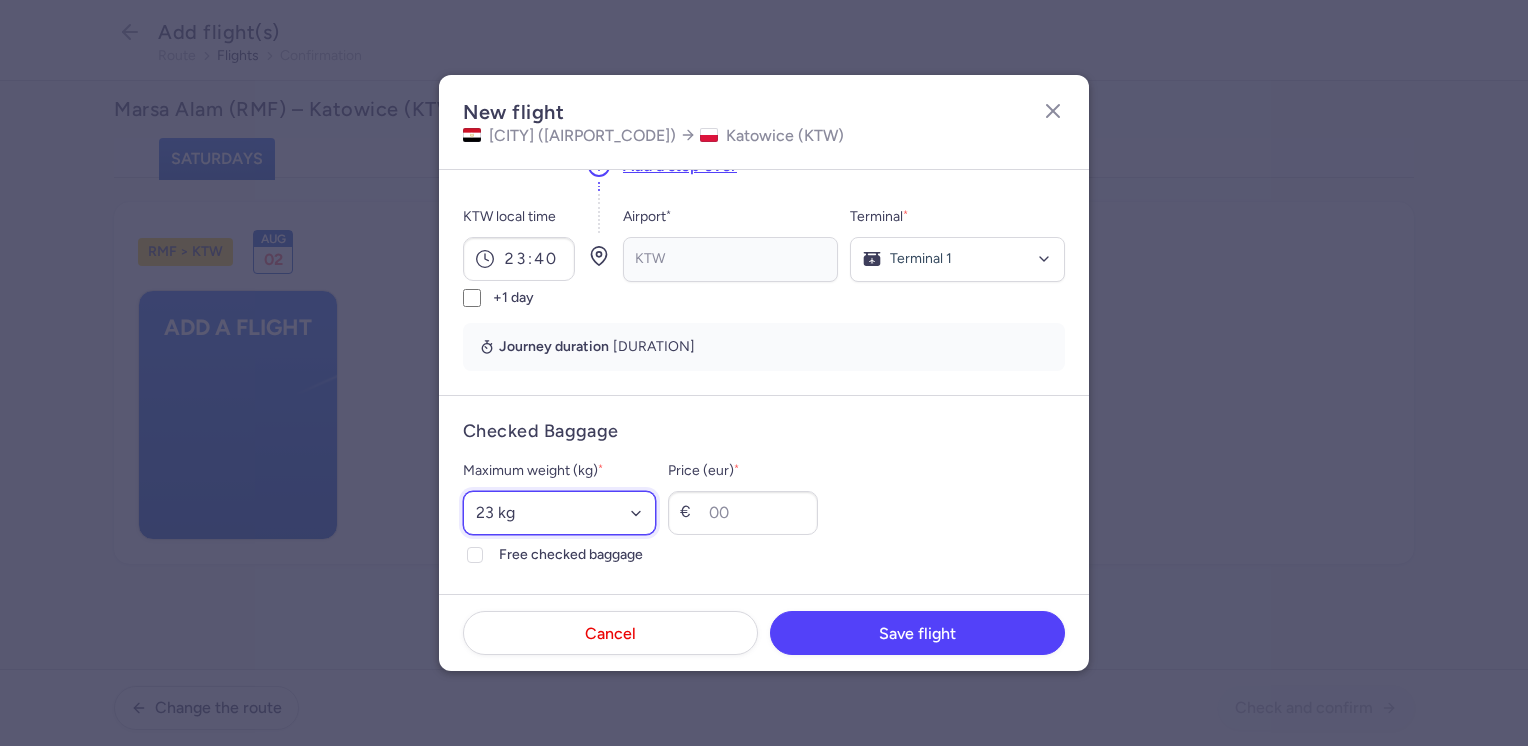 click on "Select an option 15 kg 16 kg 17 kg 18 kg 19 kg 20 kg 21 kg 22 kg 23 kg 24 kg 25 kg 26 kg 27 kg 28 kg 29 kg 30 kg 31 kg 32 kg 33 kg 34 kg 35 kg" at bounding box center (559, 513) 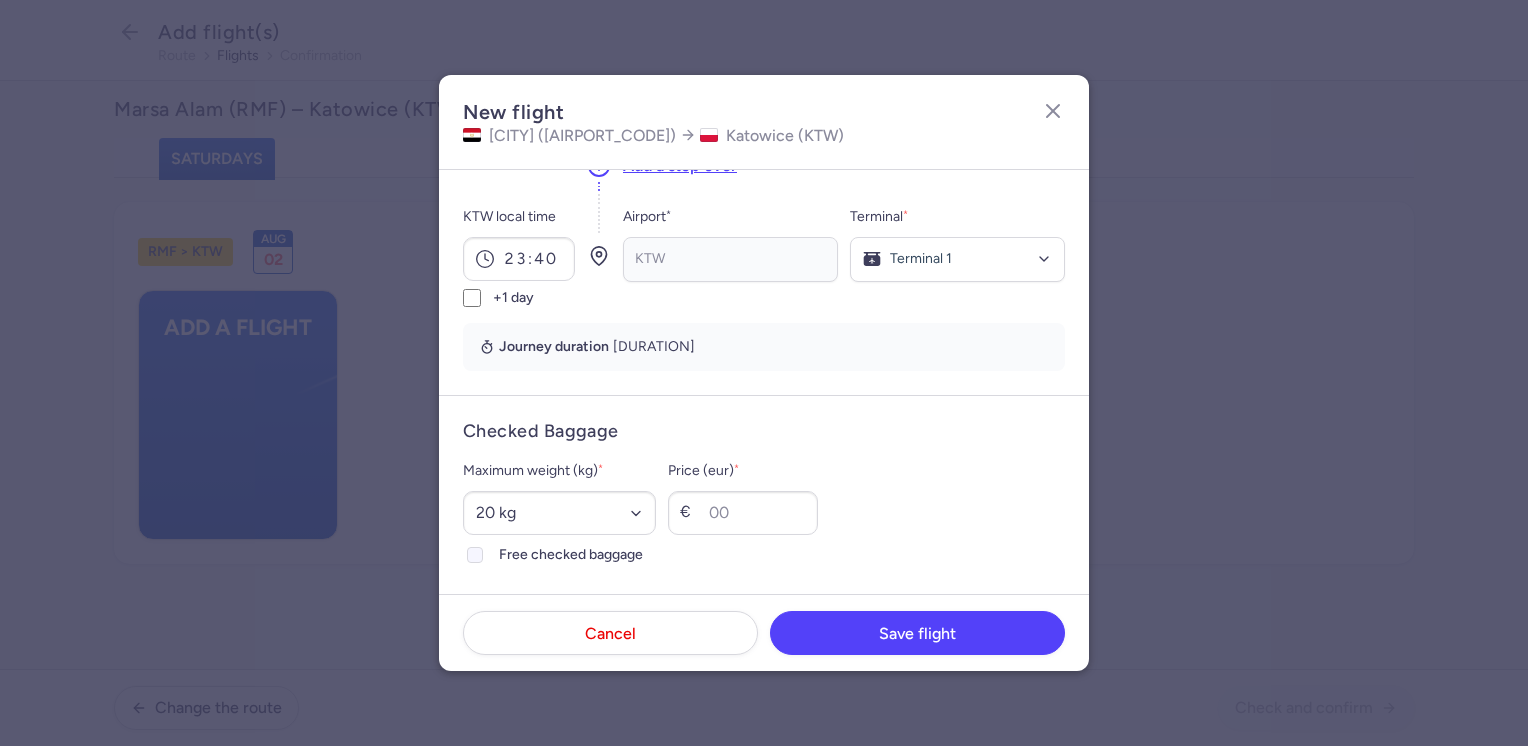 click on "Free checked baggage" 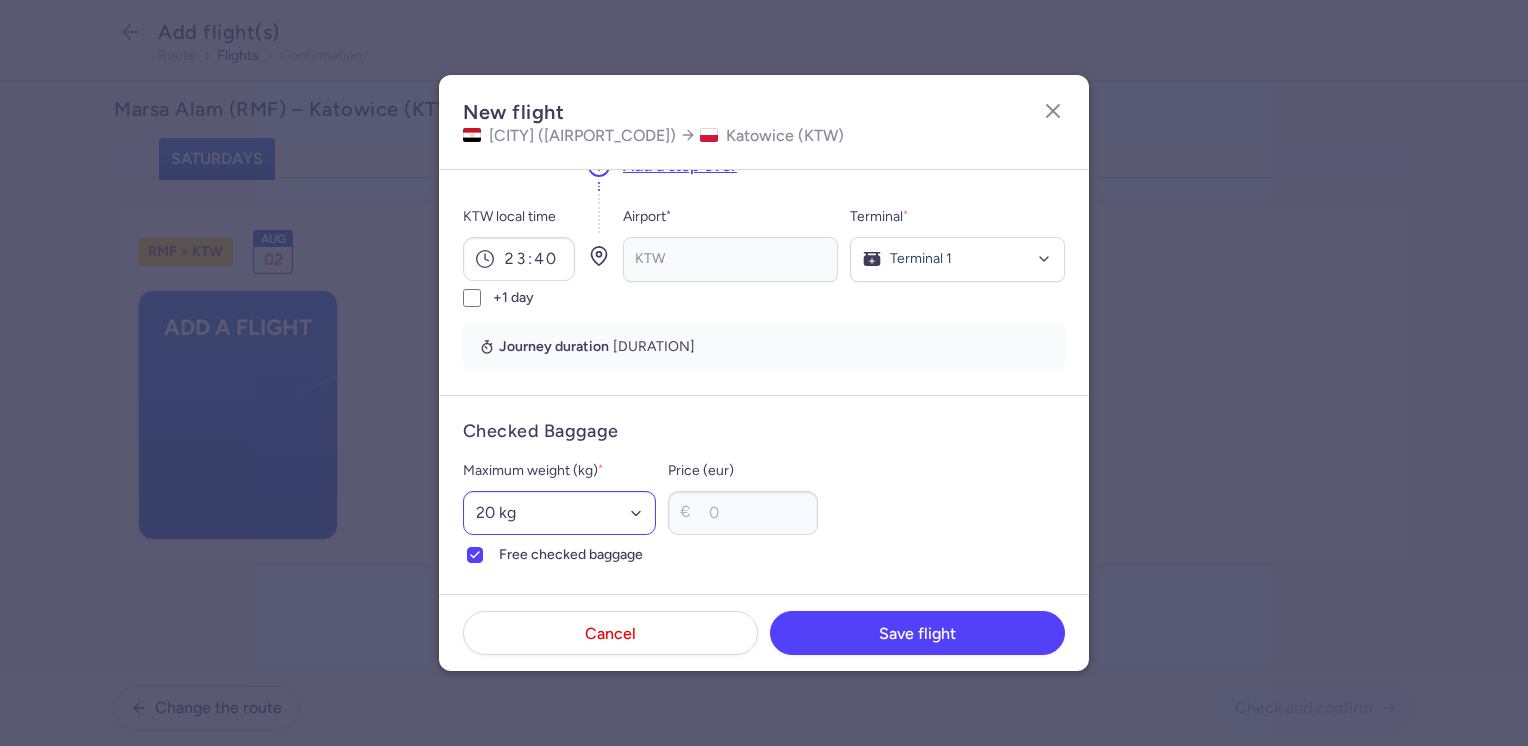 scroll, scrollTop: 500, scrollLeft: 0, axis: vertical 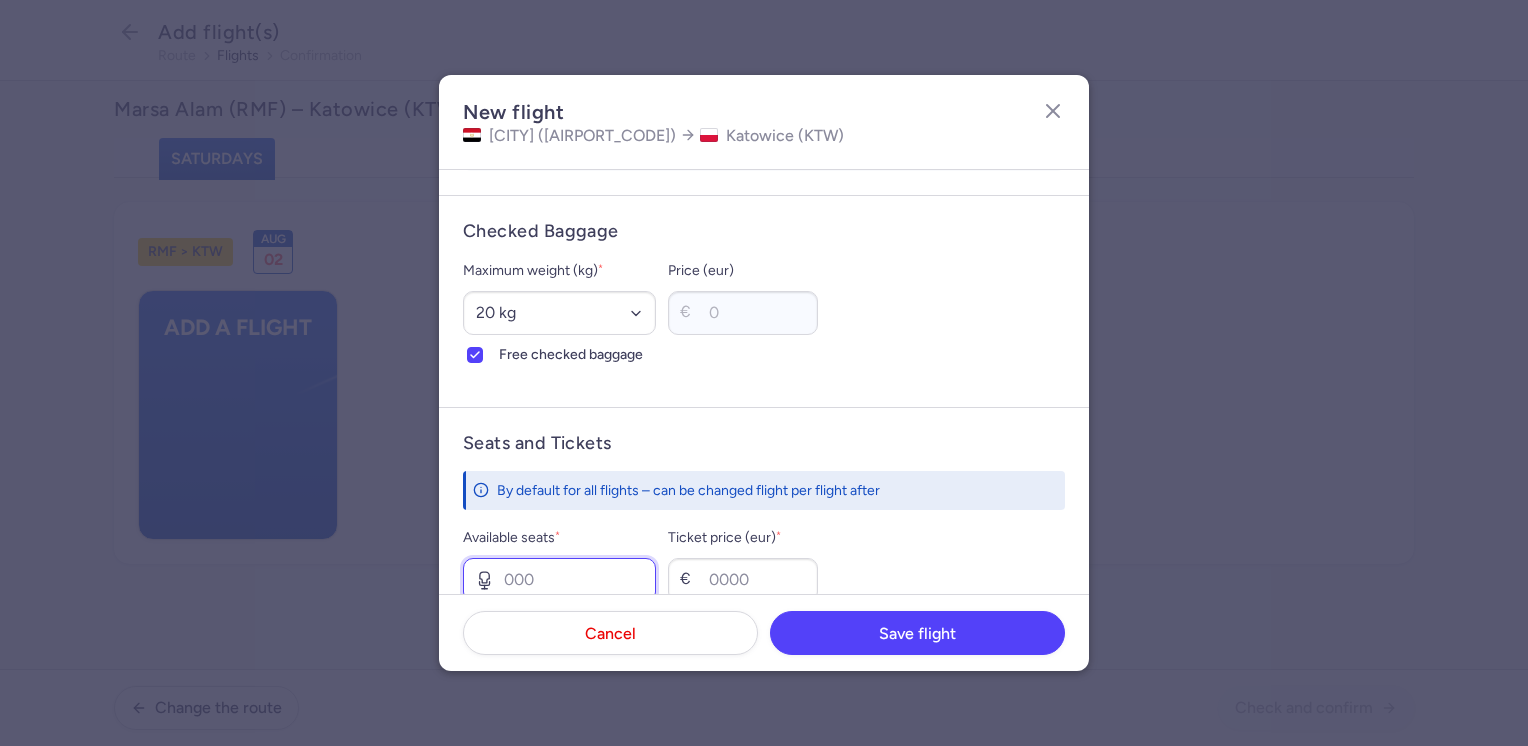 click on "Available seats  *" at bounding box center (559, 580) 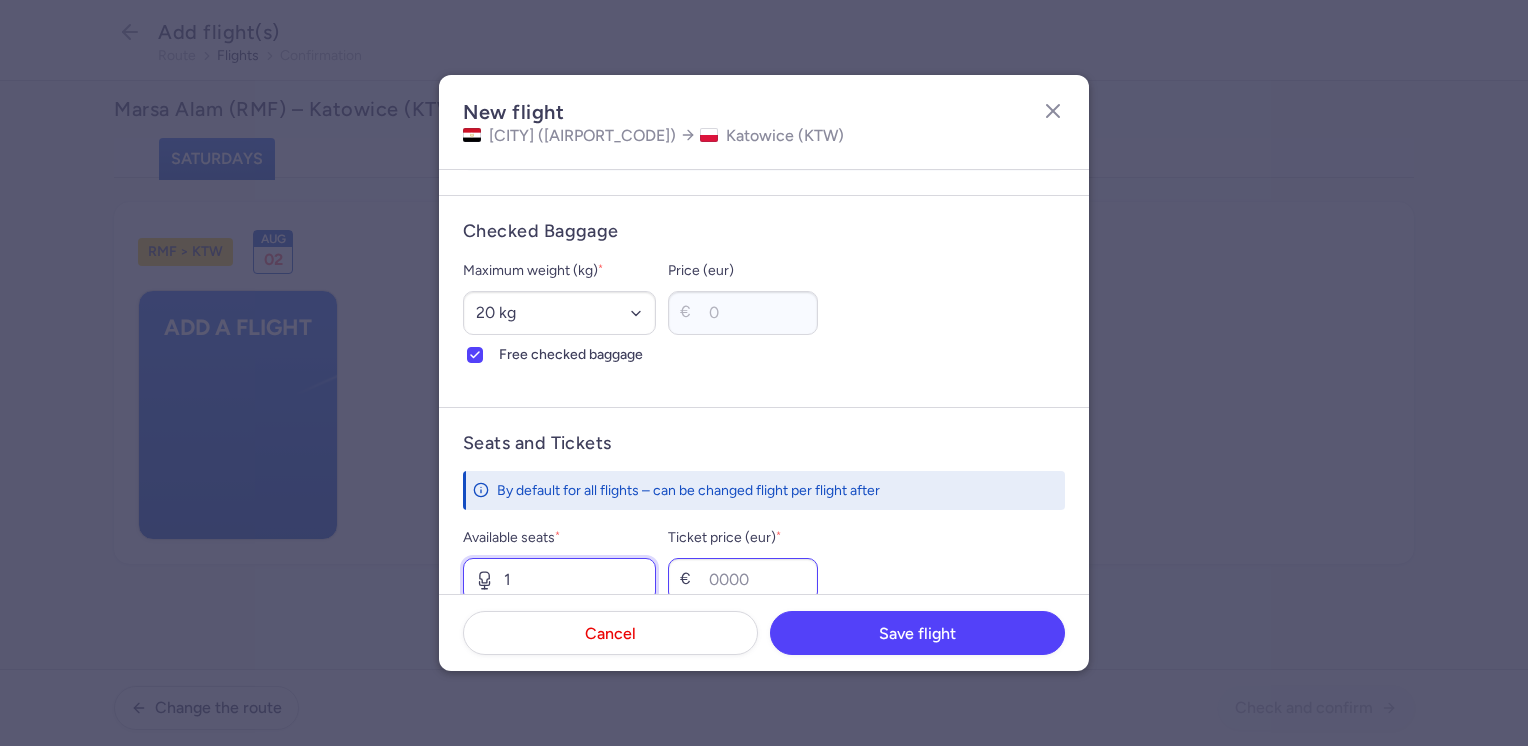 type on "1" 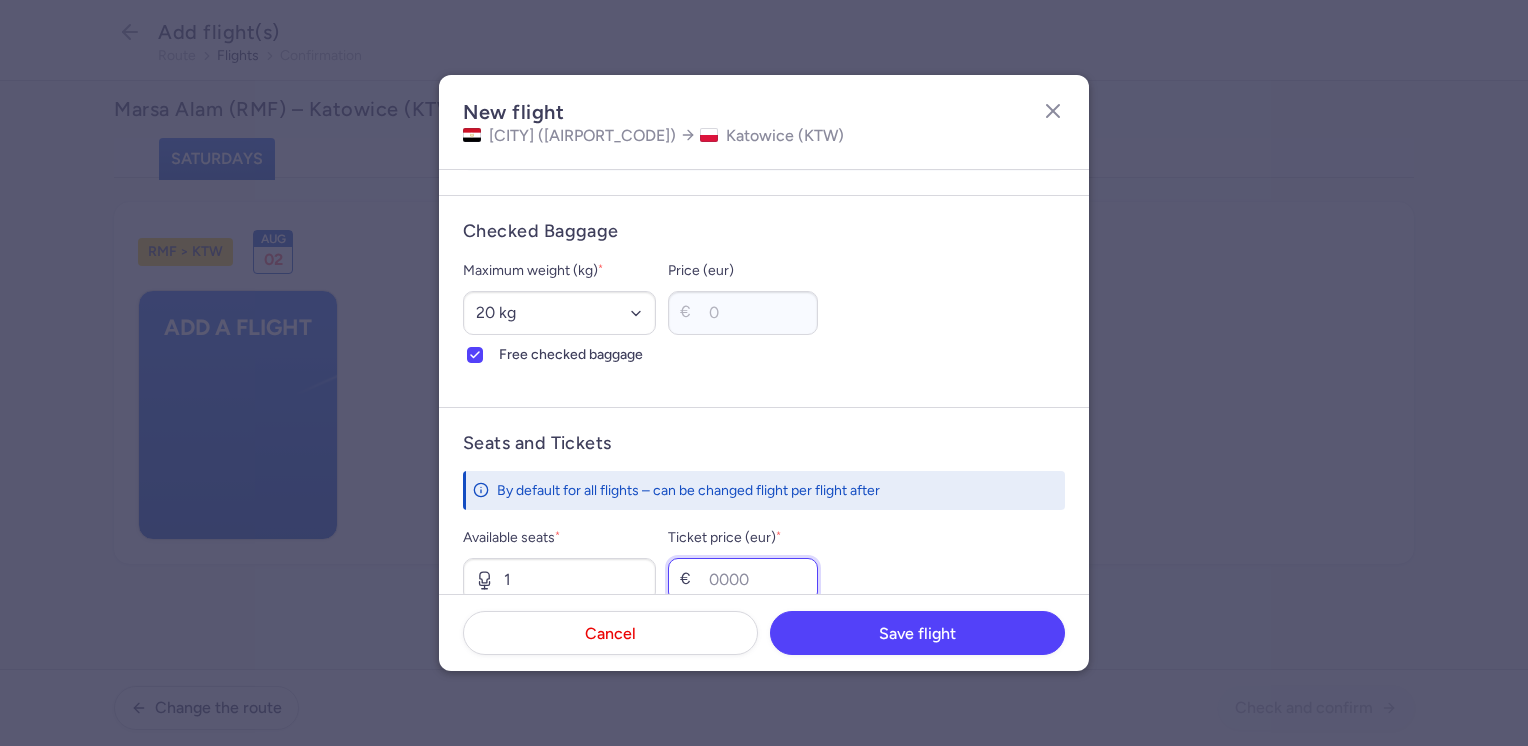 click on "Ticket price (eur)  *" at bounding box center (743, 580) 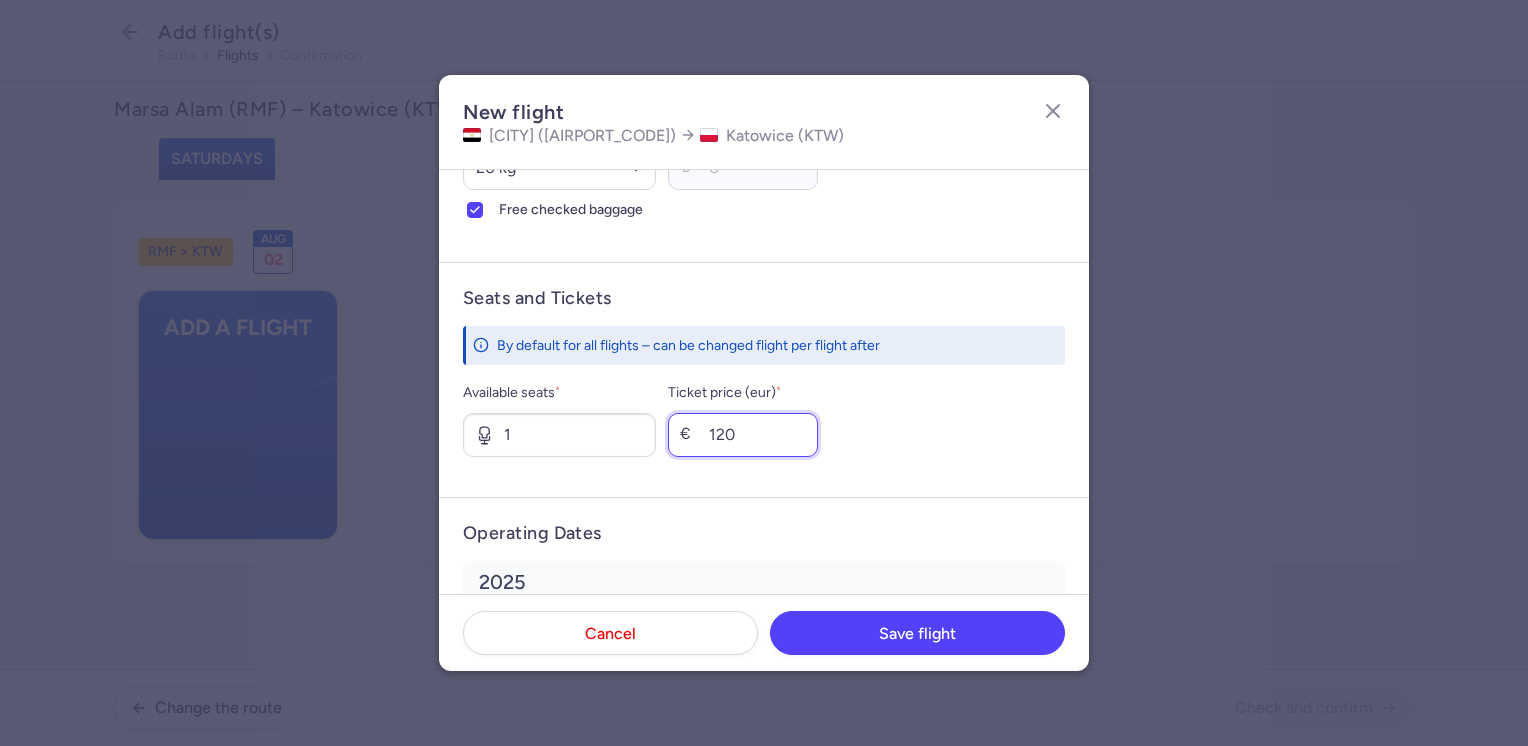 scroll, scrollTop: 700, scrollLeft: 0, axis: vertical 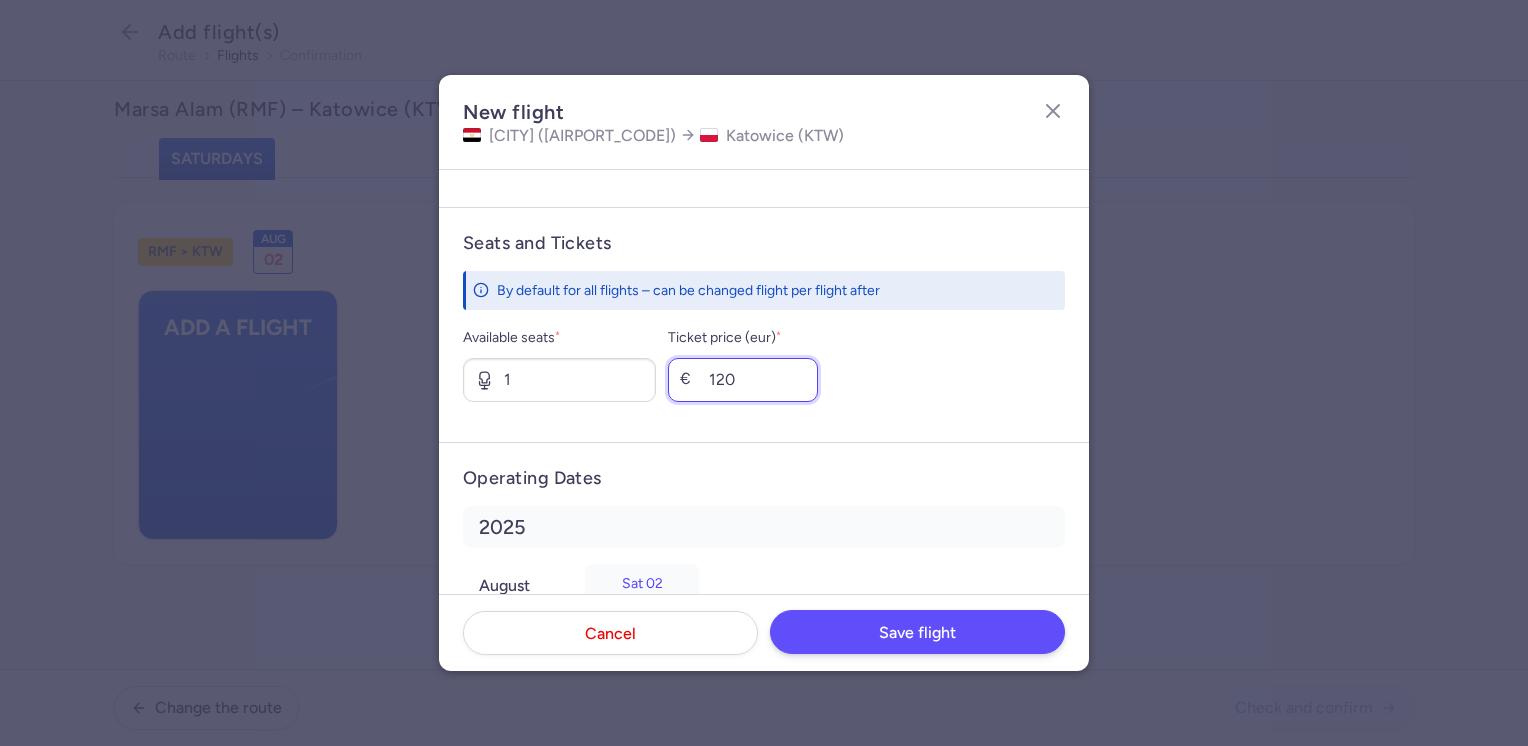 type on "120" 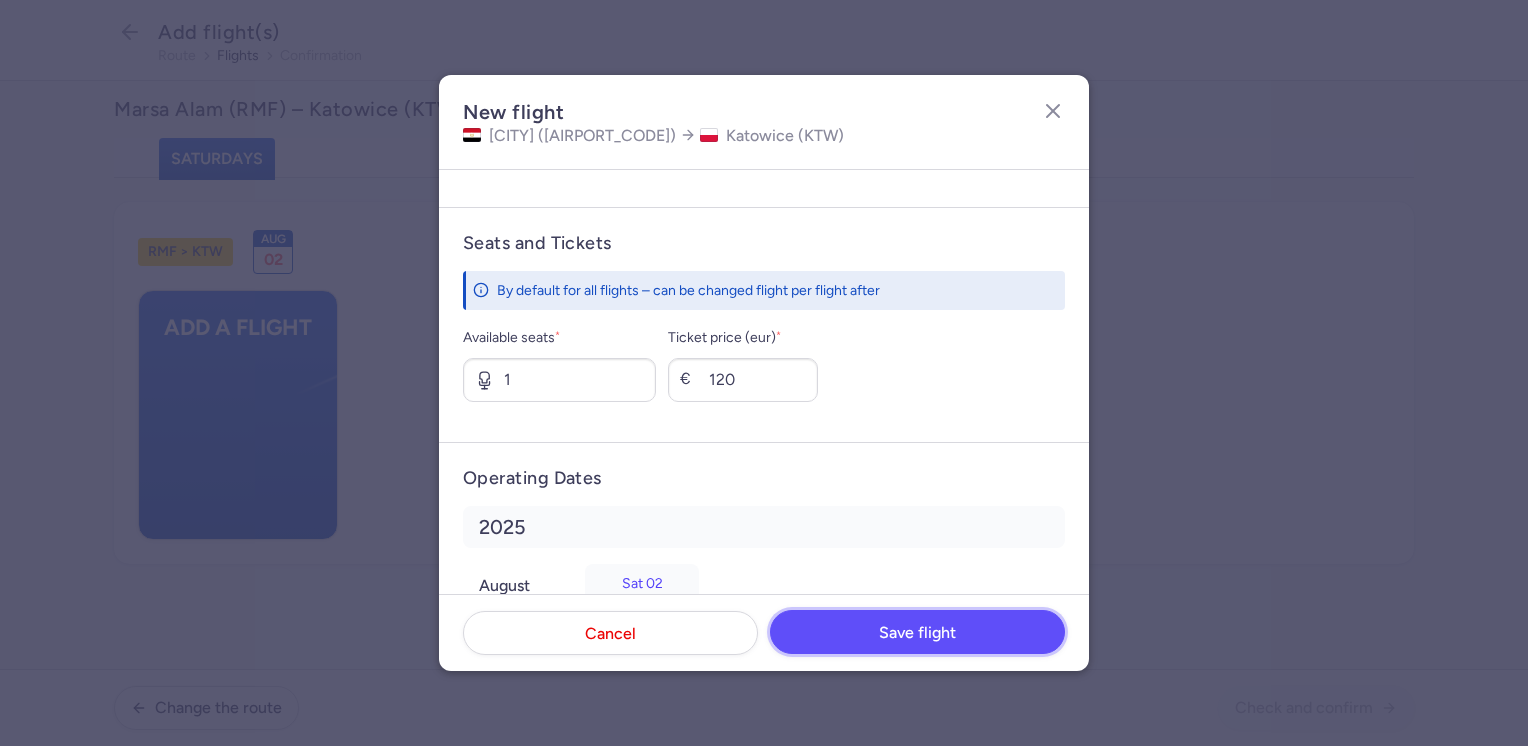 click on "Save flight" at bounding box center [917, 633] 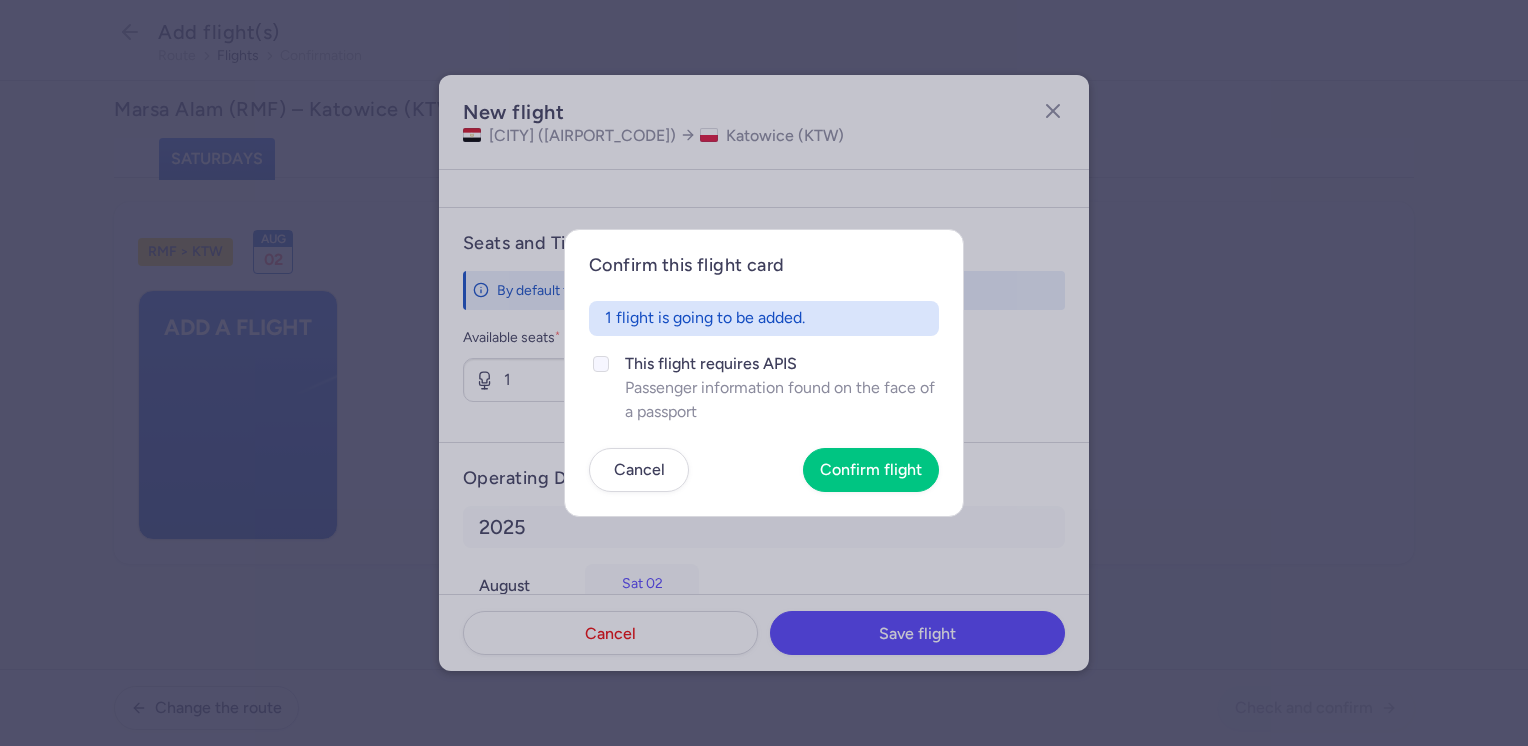 click on "This flight requires APIS" 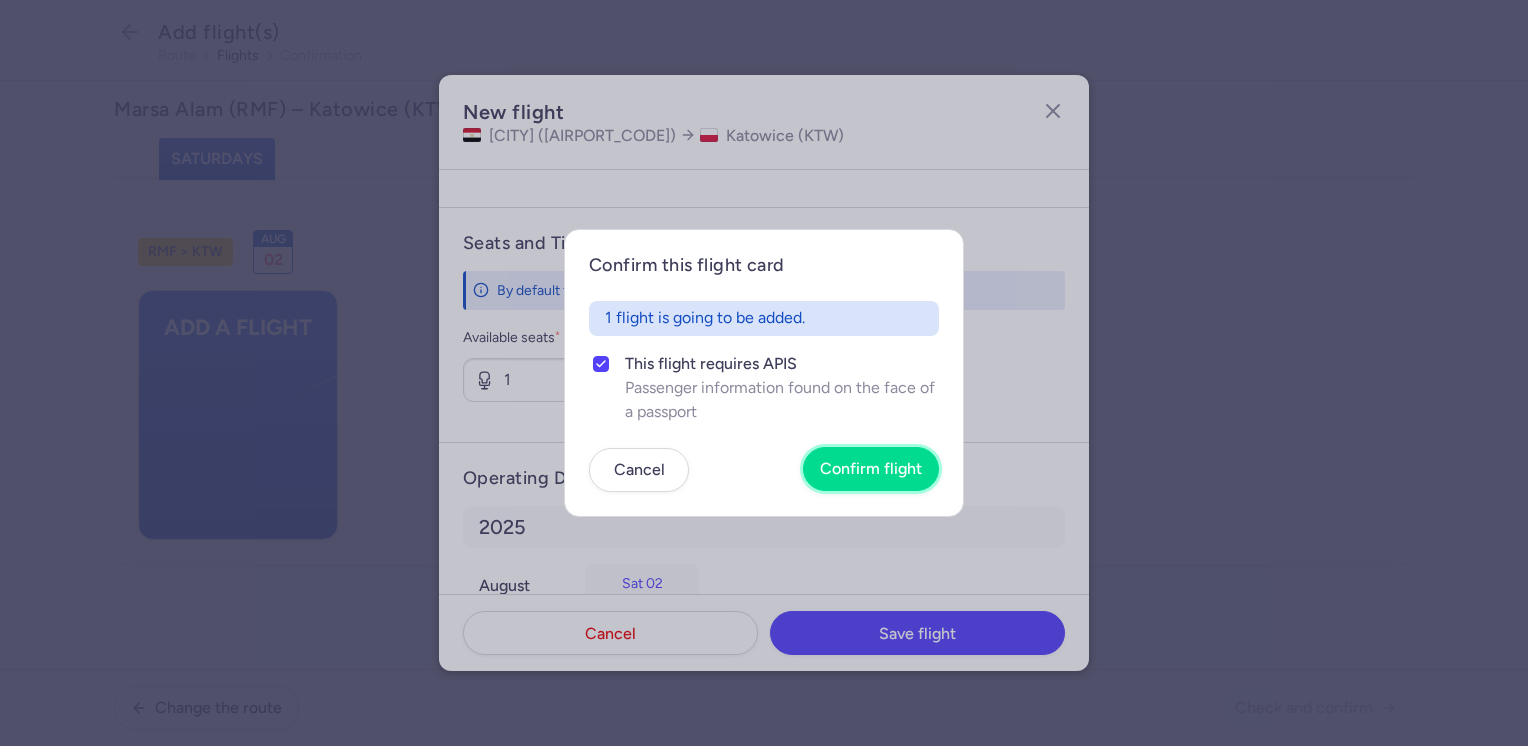 click on "Confirm flight" at bounding box center [871, 469] 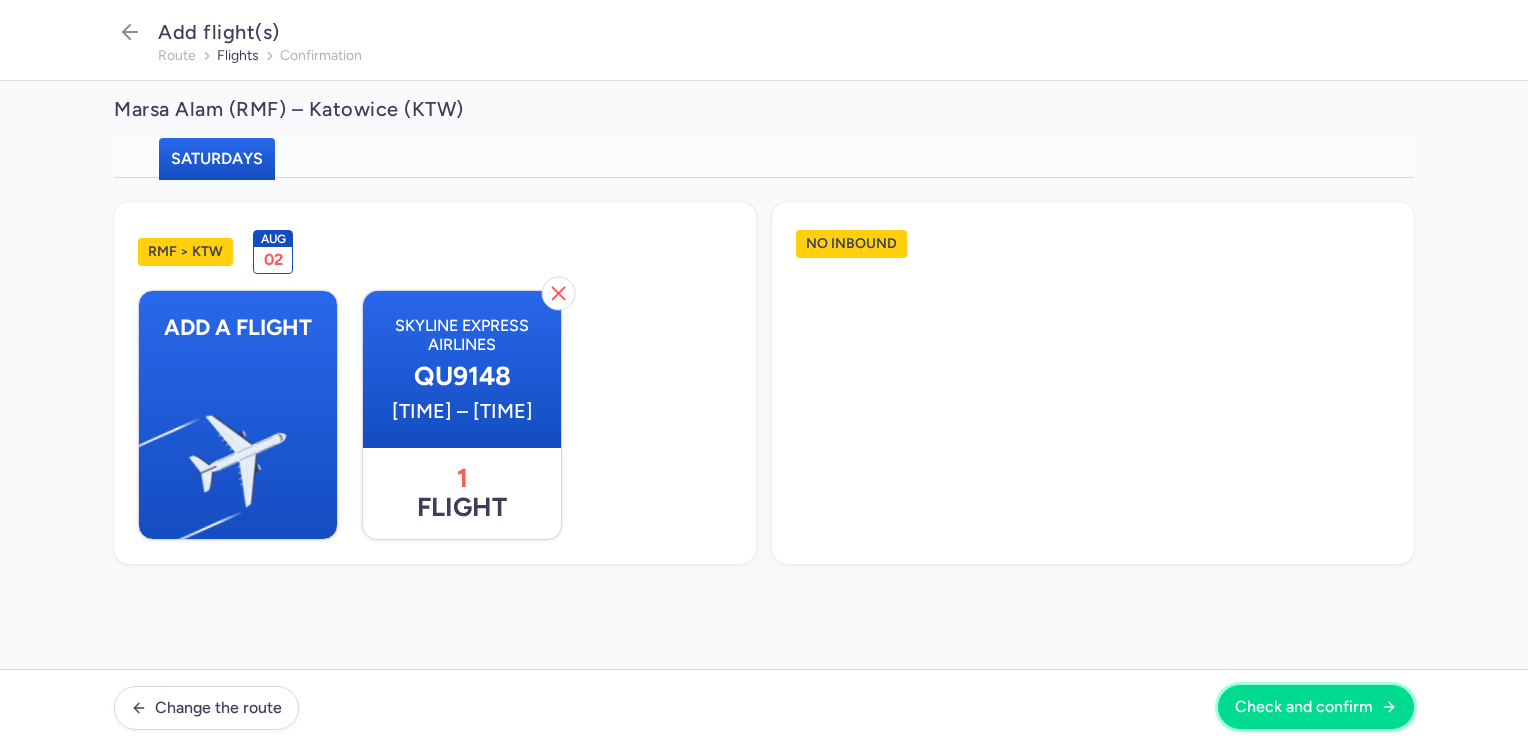 click on "Check and confirm" at bounding box center (1304, 707) 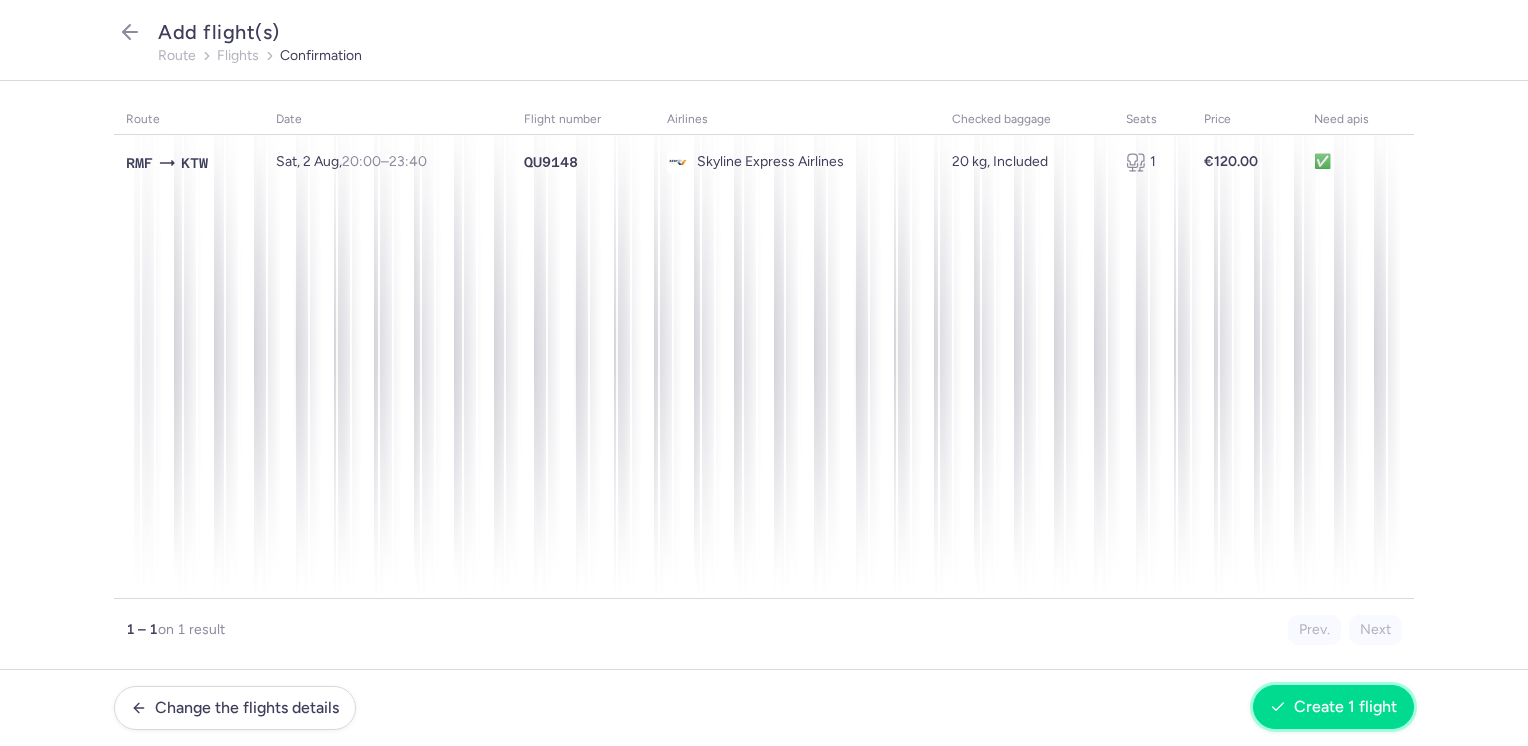 click on "Create 1 flight" at bounding box center (1345, 707) 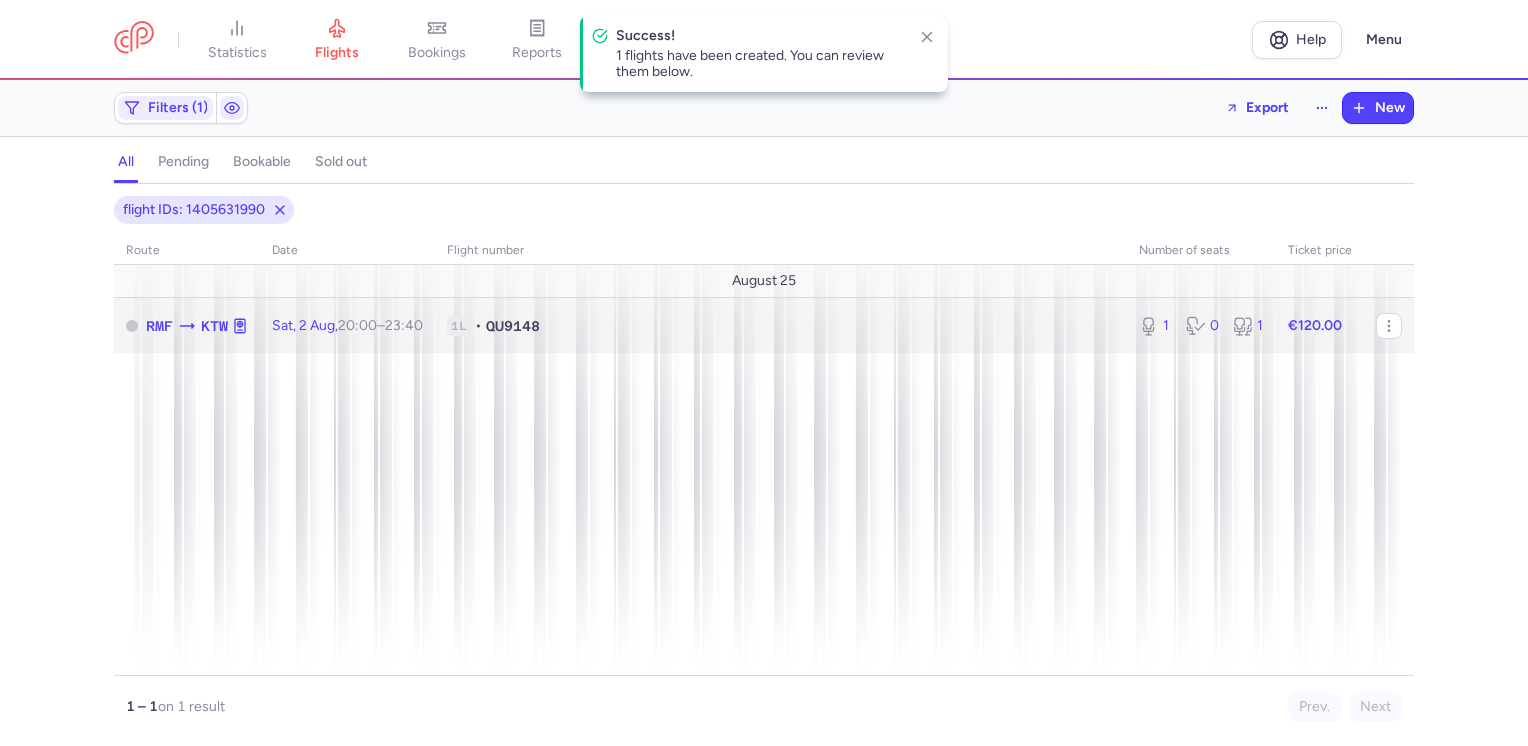click on "€120.00" 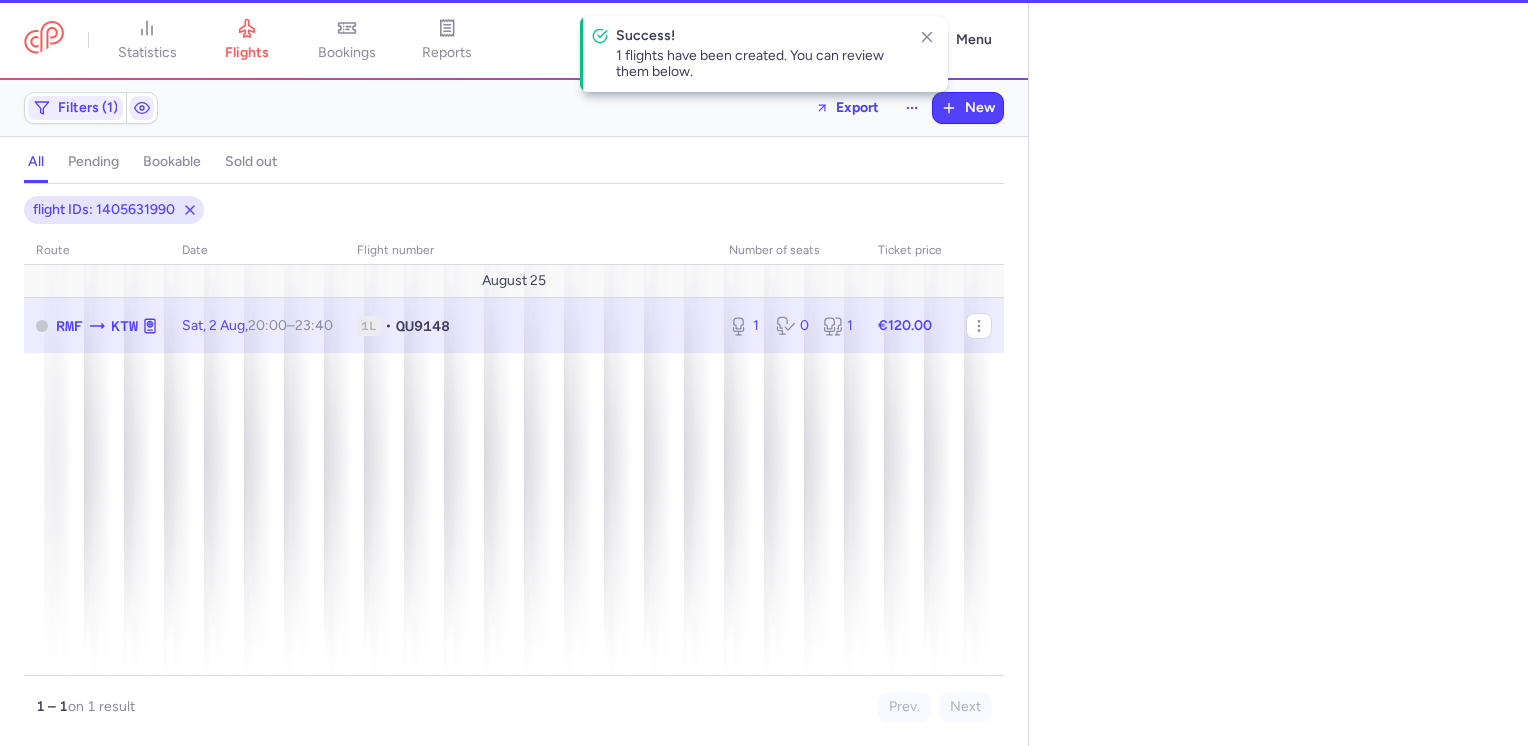 select on "days" 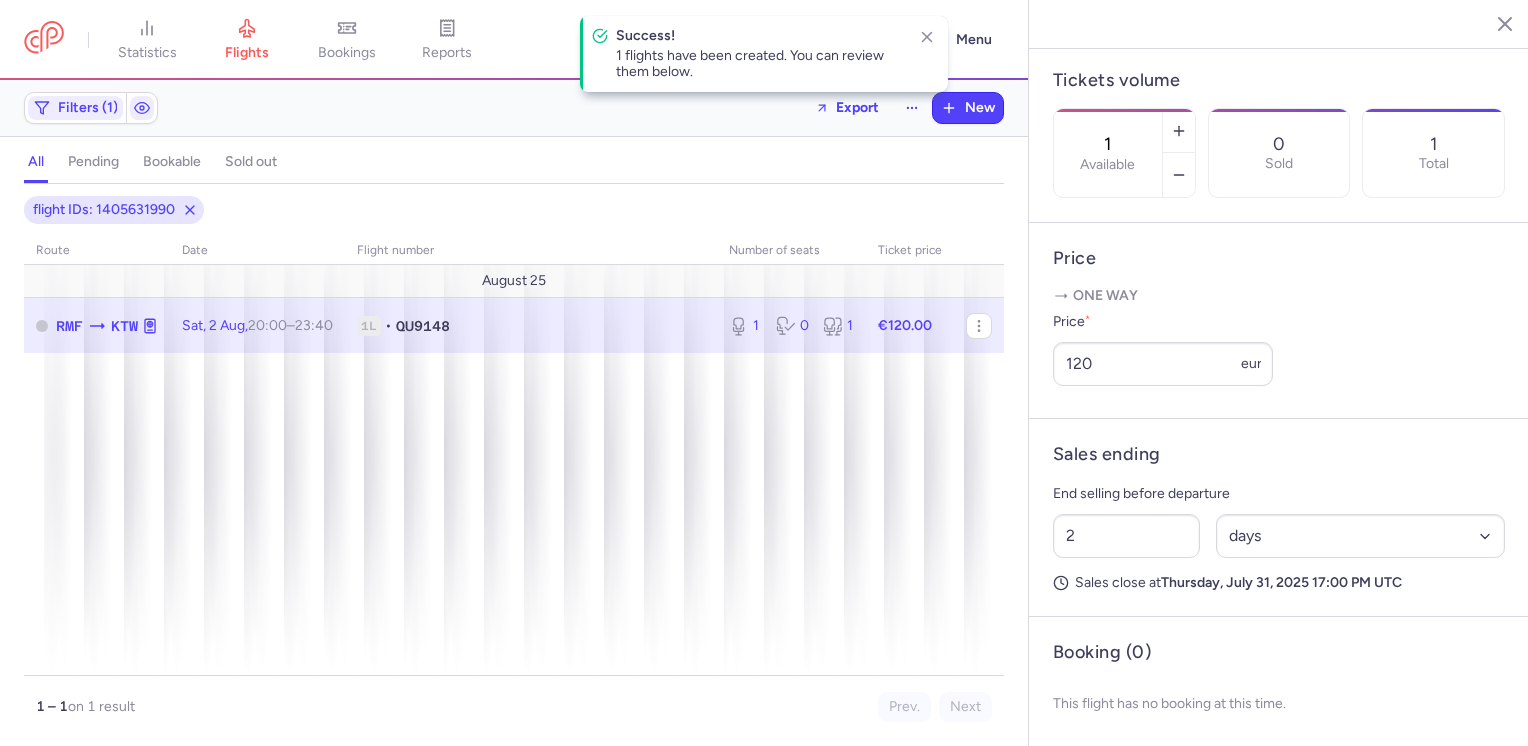 scroll, scrollTop: 600, scrollLeft: 0, axis: vertical 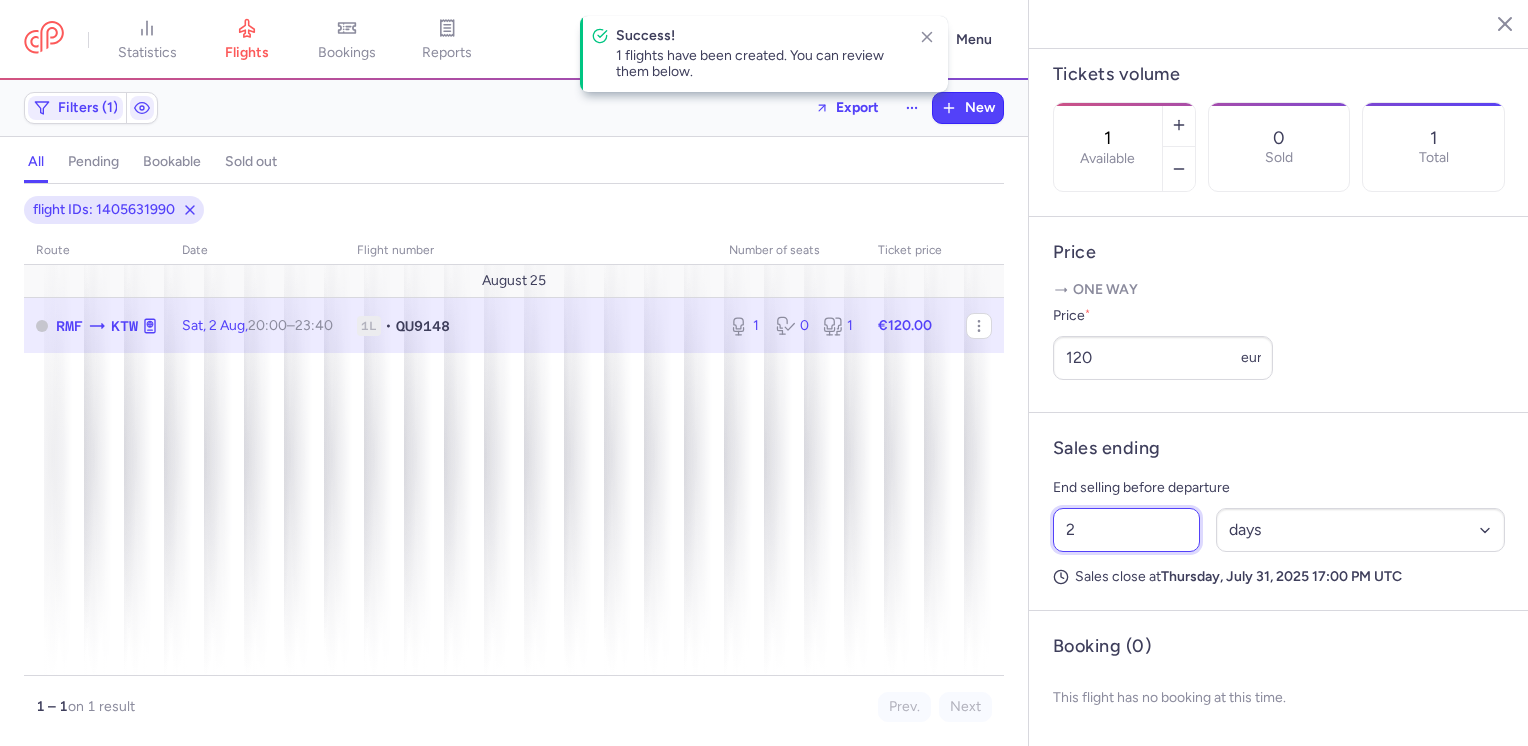 drag, startPoint x: 1072, startPoint y: 568, endPoint x: 939, endPoint y: 583, distance: 133.84319 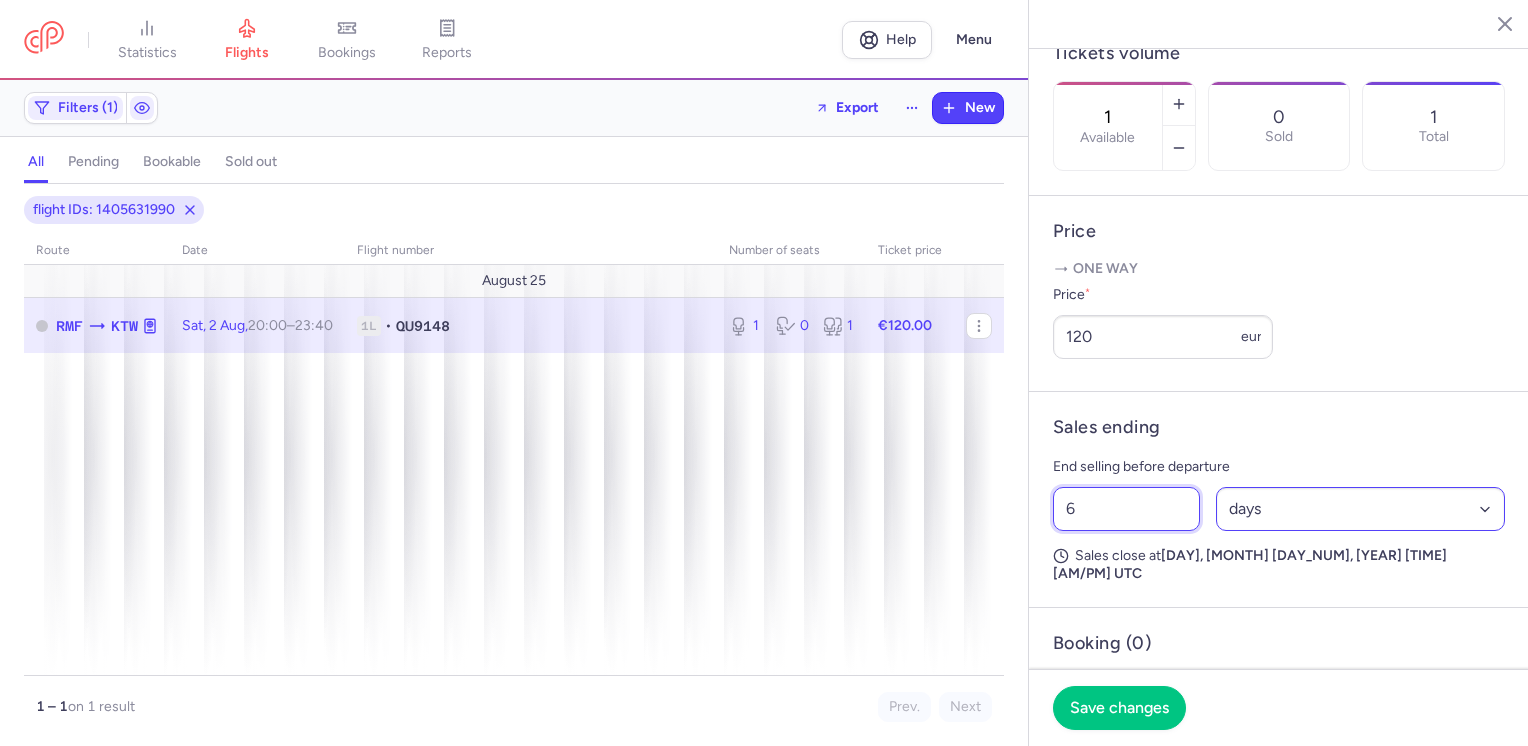 type on "6" 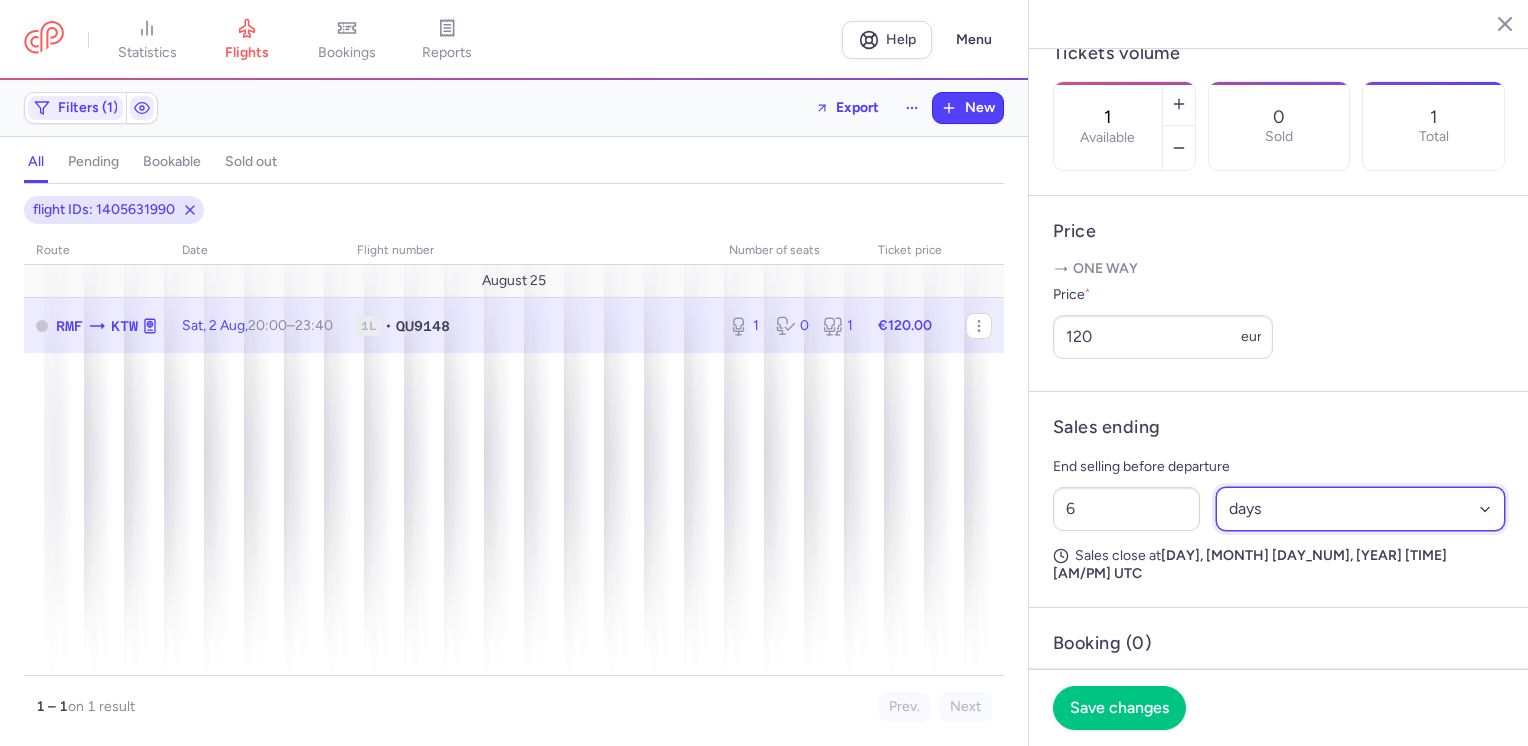 click on "Select an option hours days" at bounding box center (1361, 509) 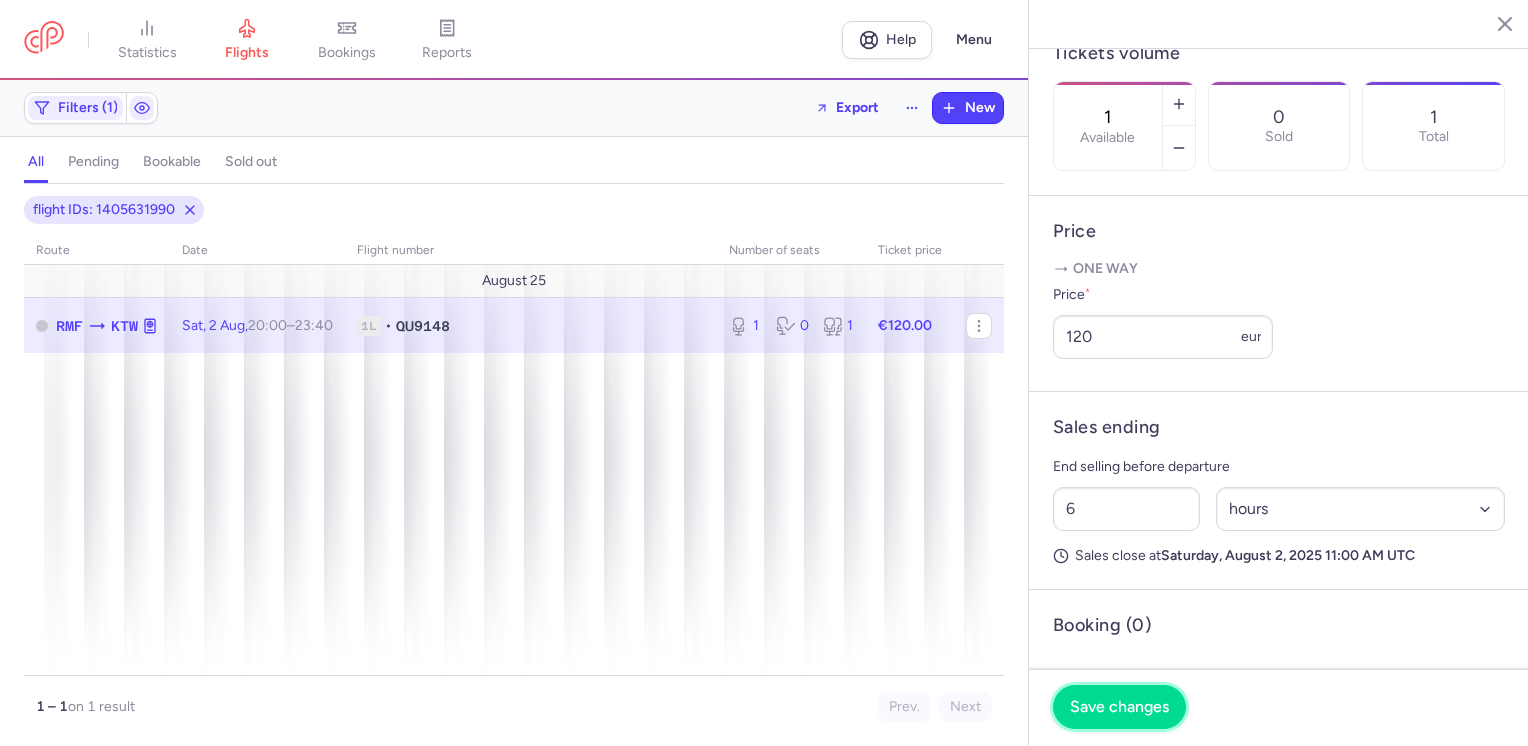 click on "Save changes" at bounding box center (1119, 707) 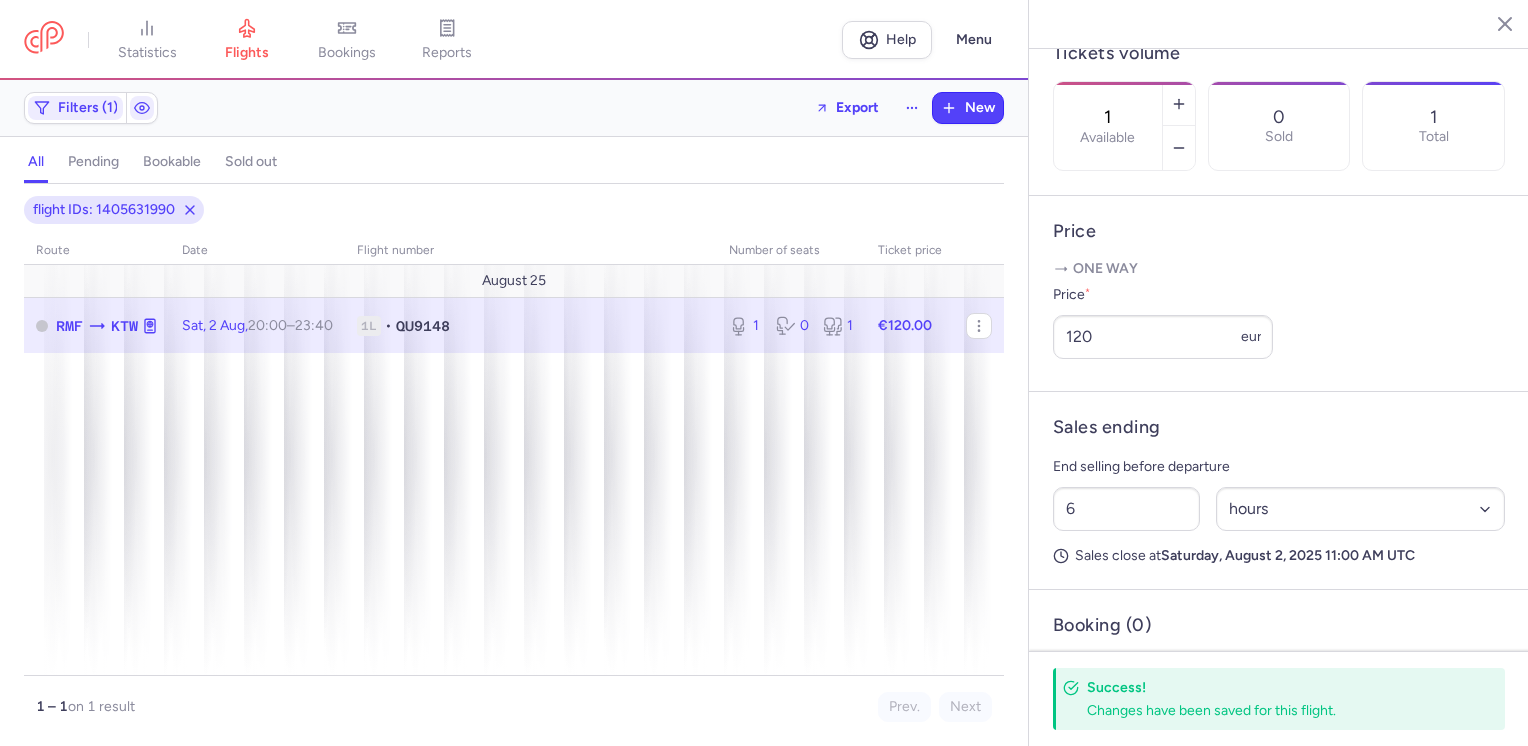 click 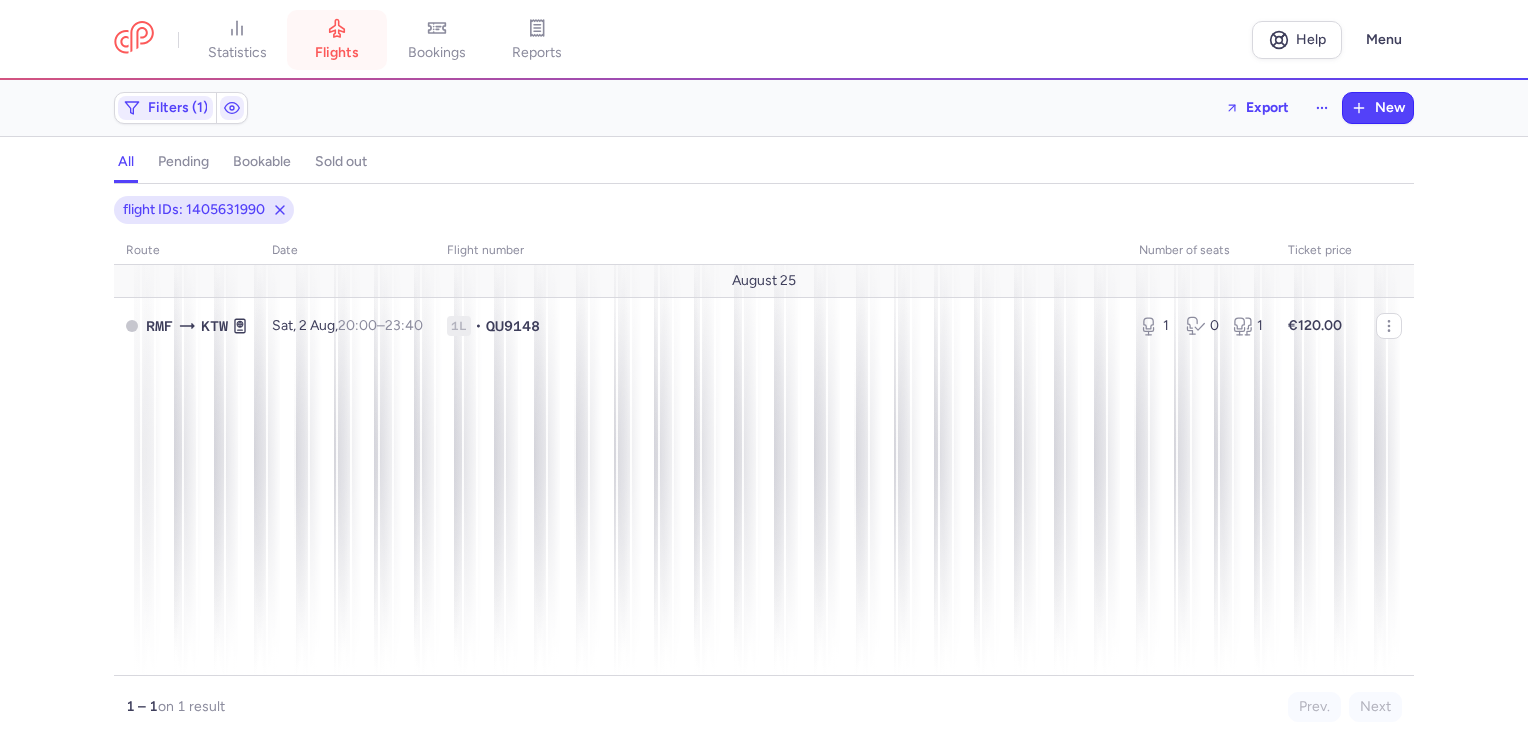 click on "flights" at bounding box center (337, 53) 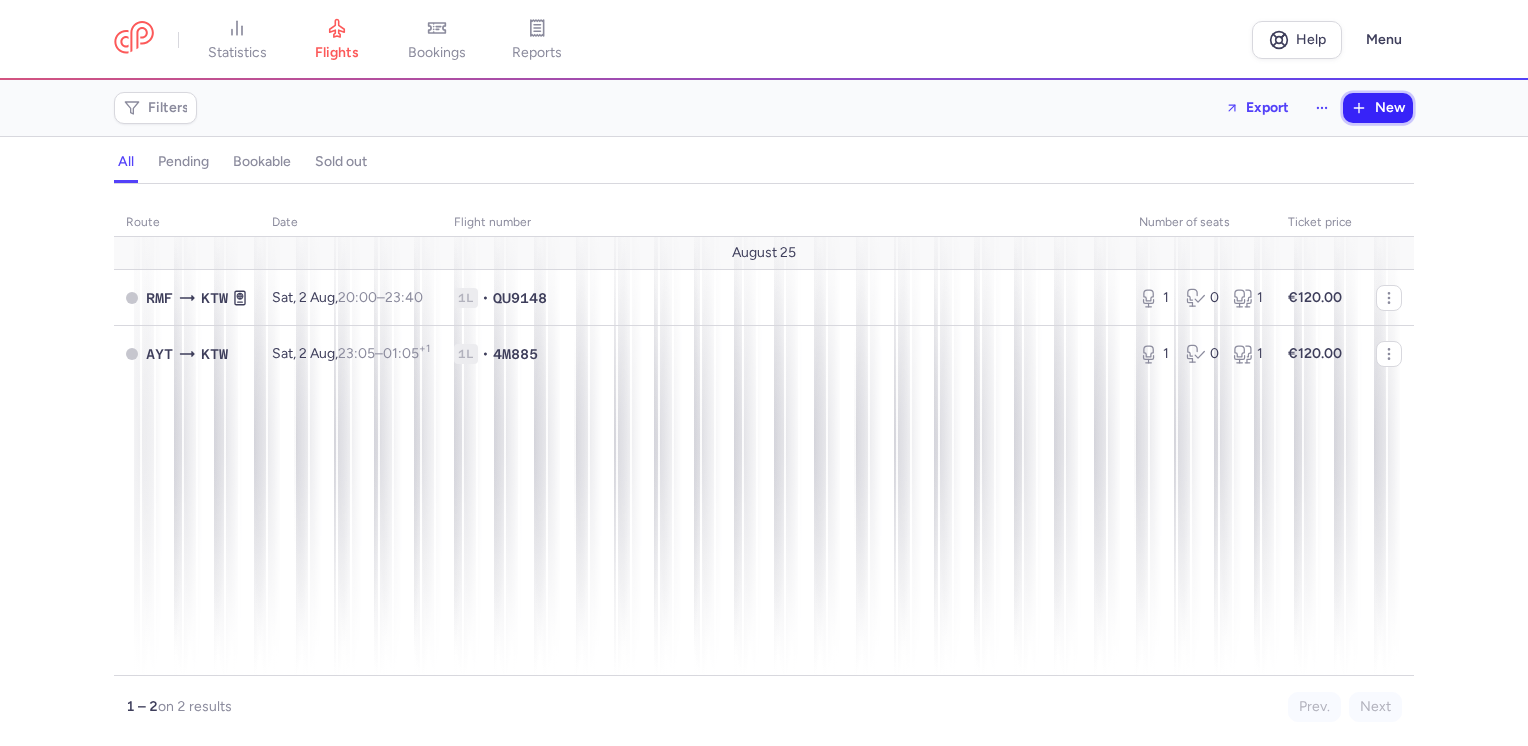 click on "New" at bounding box center [1390, 108] 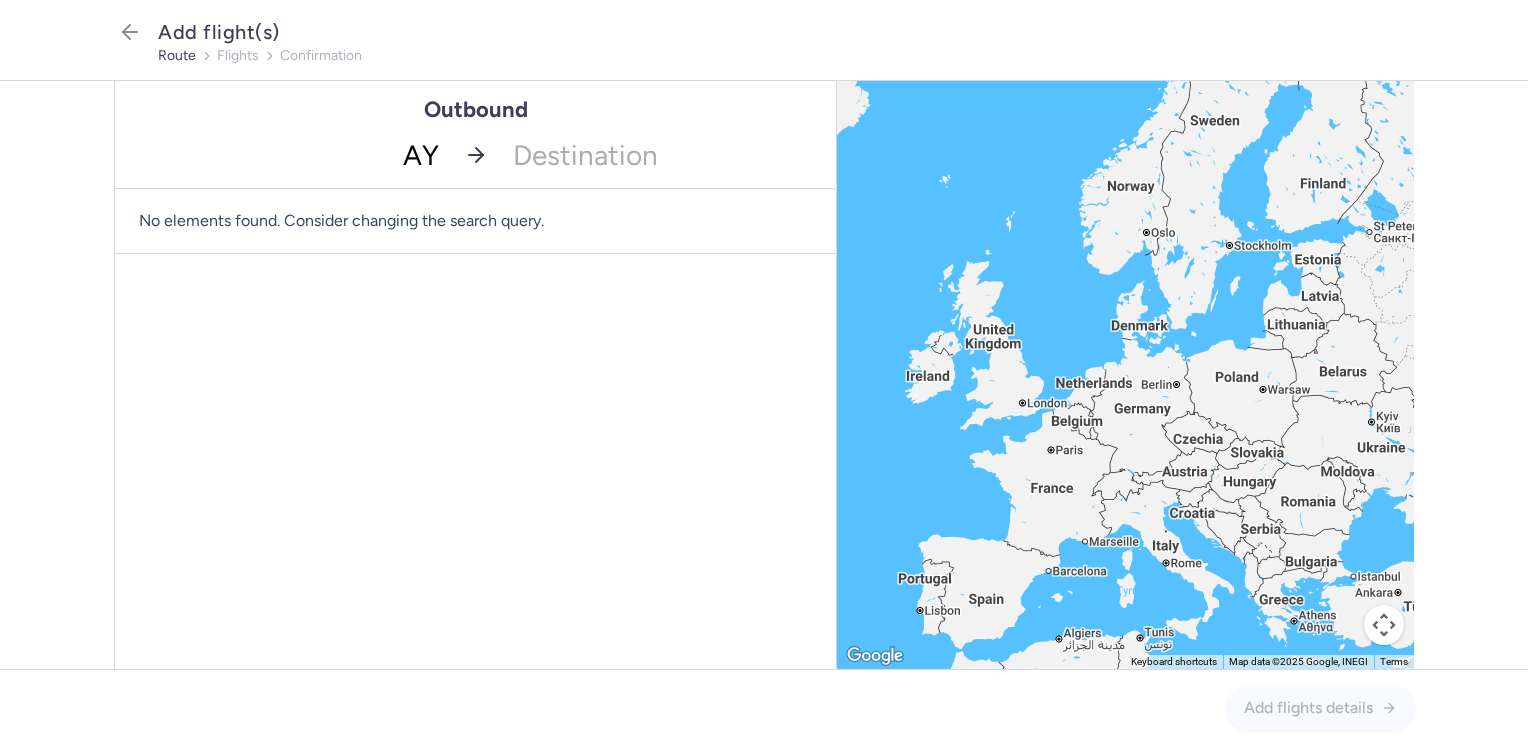type on "AYT" 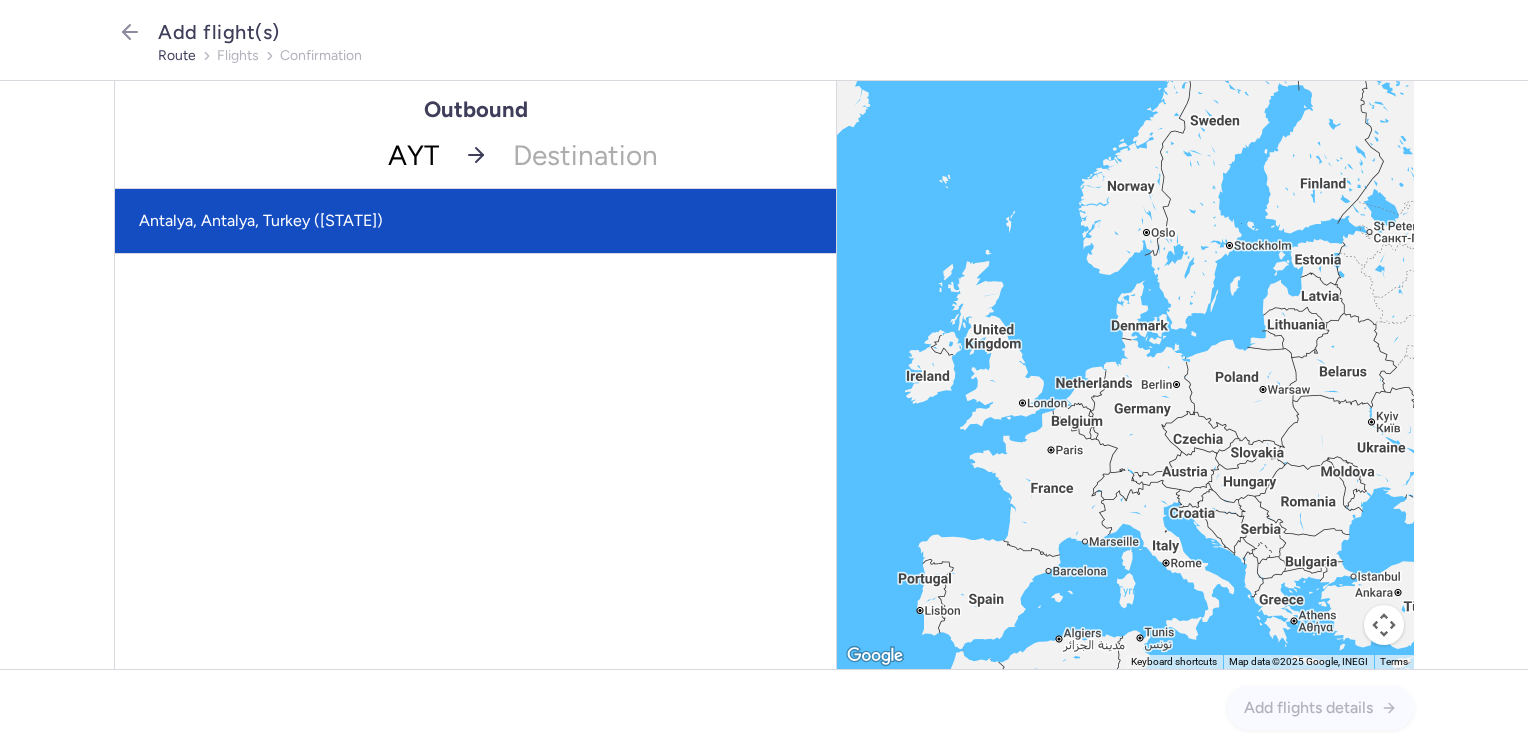 click on "Antalya, Antalya, Turkey ([STATE])" at bounding box center (475, 221) 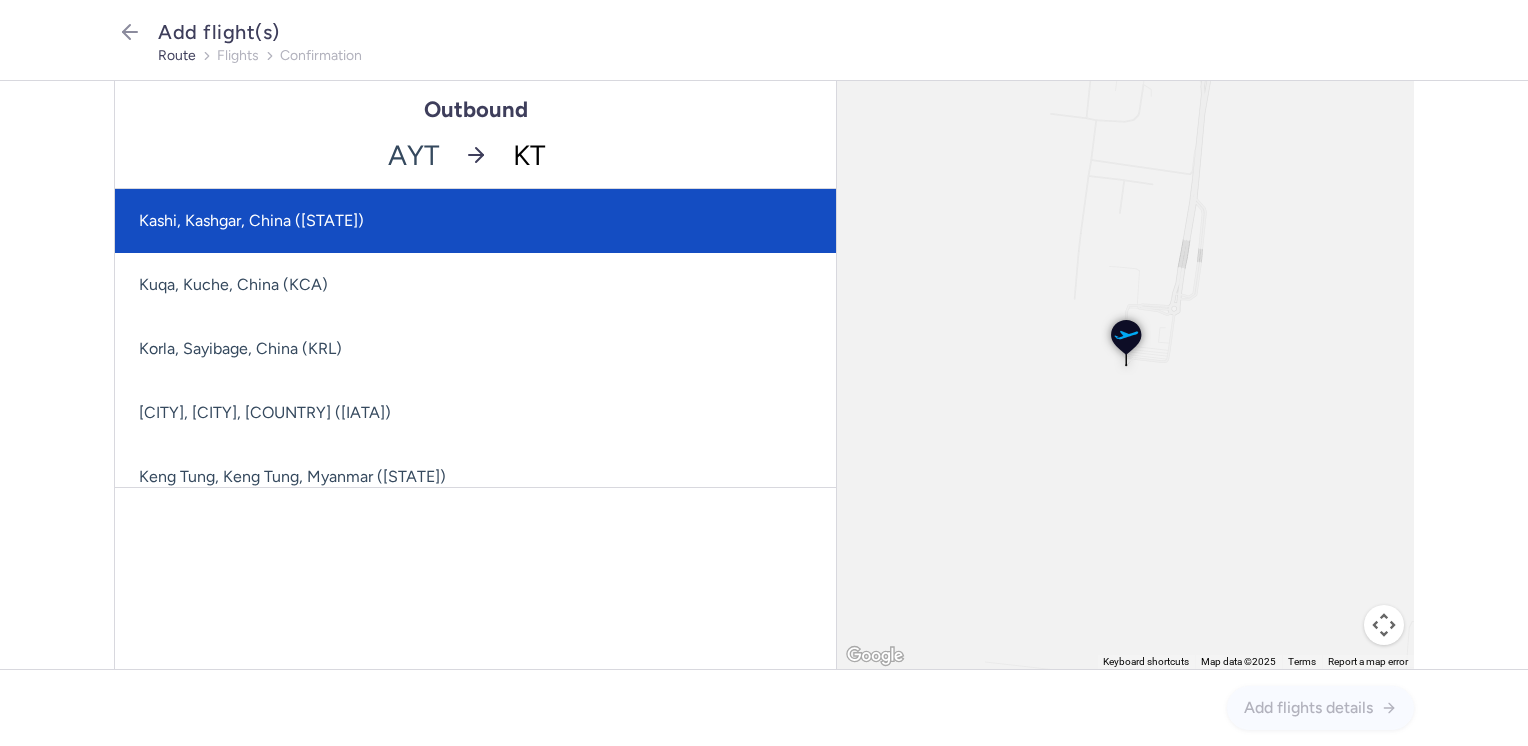 type on "KTW" 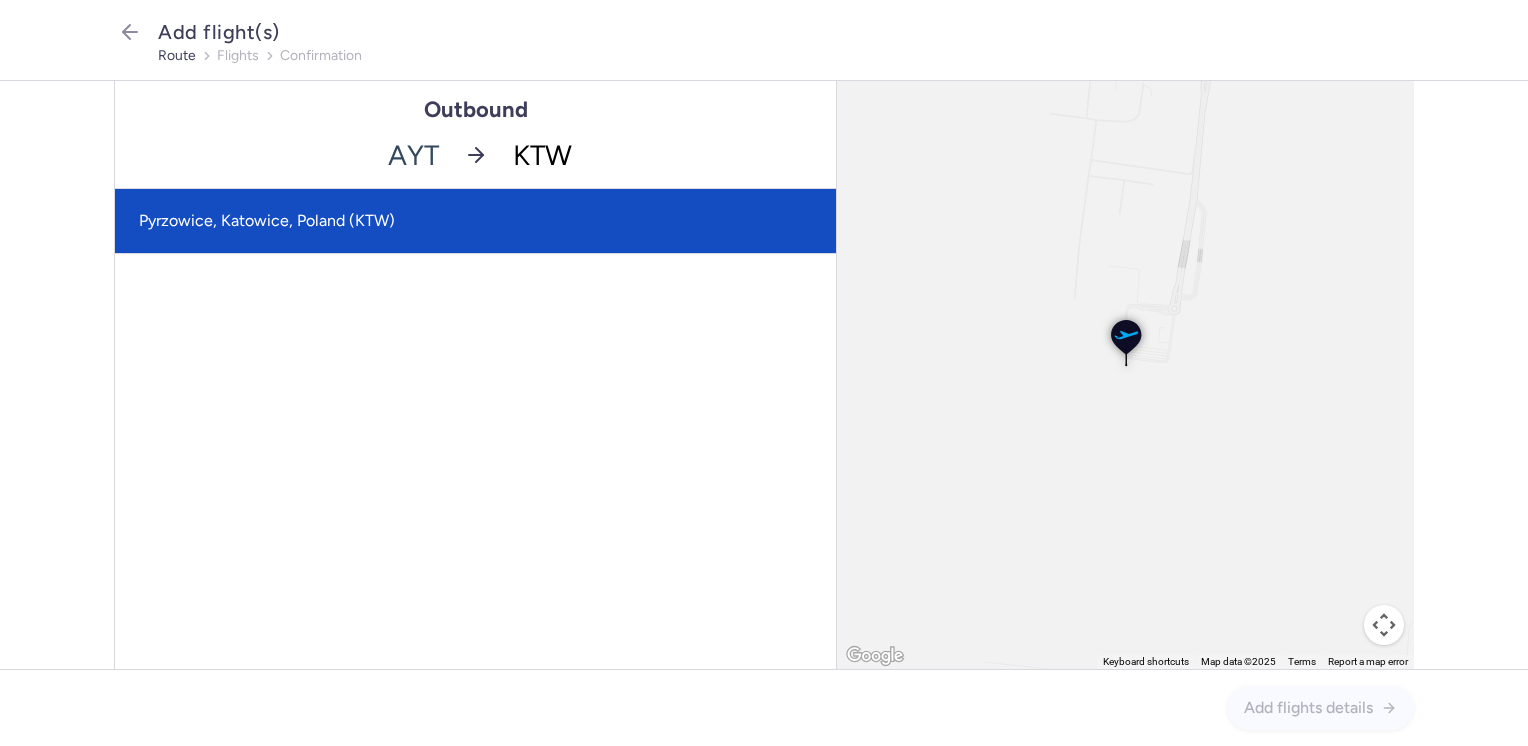 click on "Pyrzowice, Katowice, Poland (KTW)" at bounding box center [475, 221] 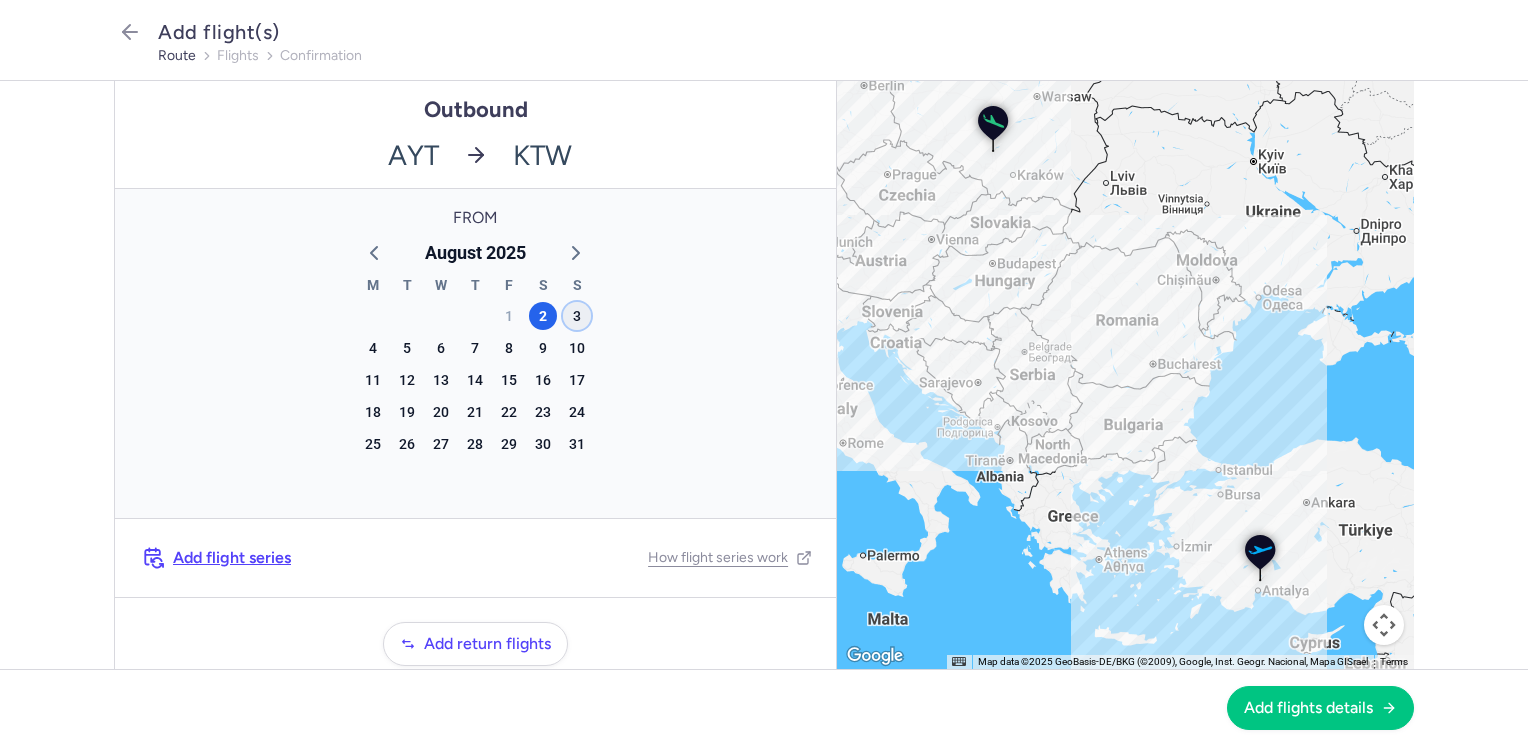 click on "3" 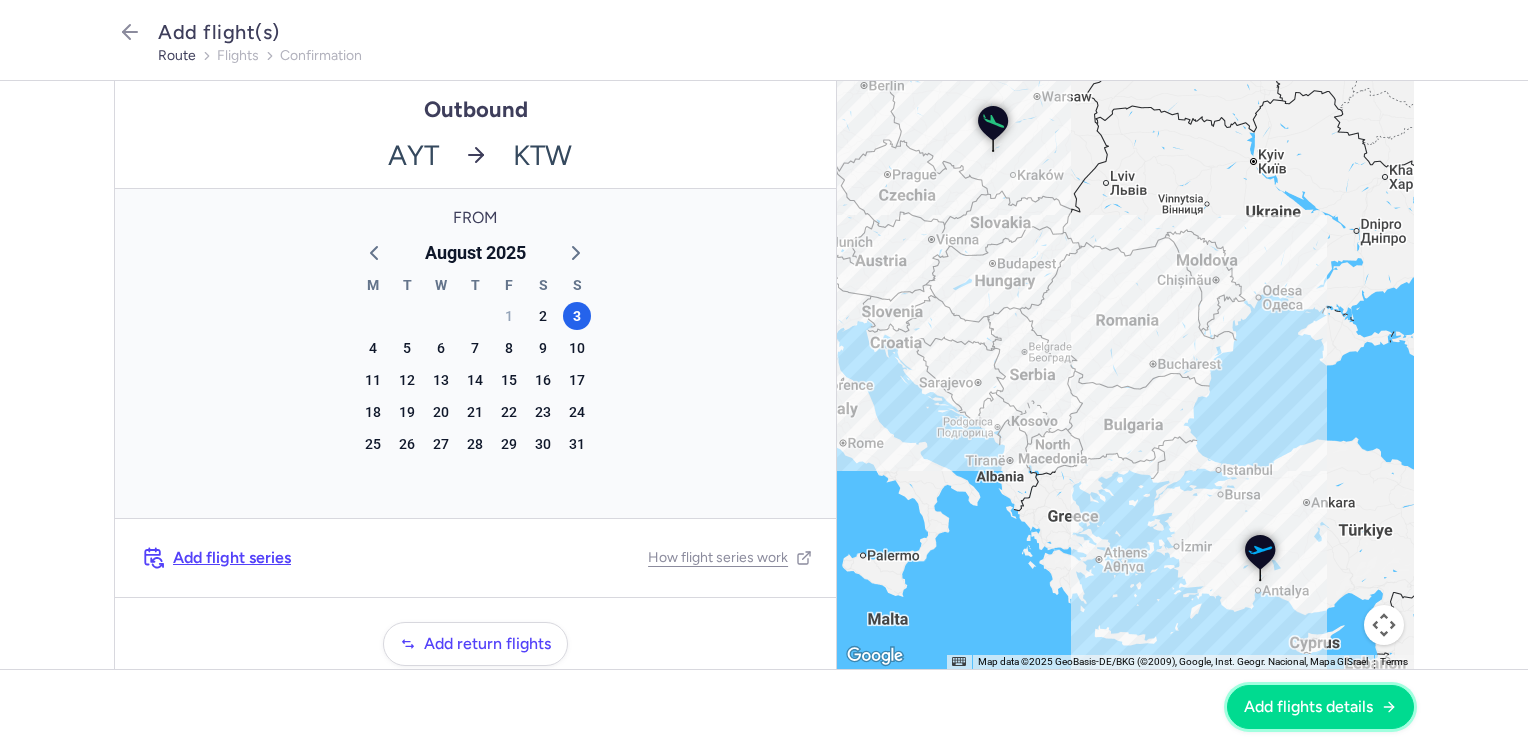 click on "Add flights details" at bounding box center [1308, 707] 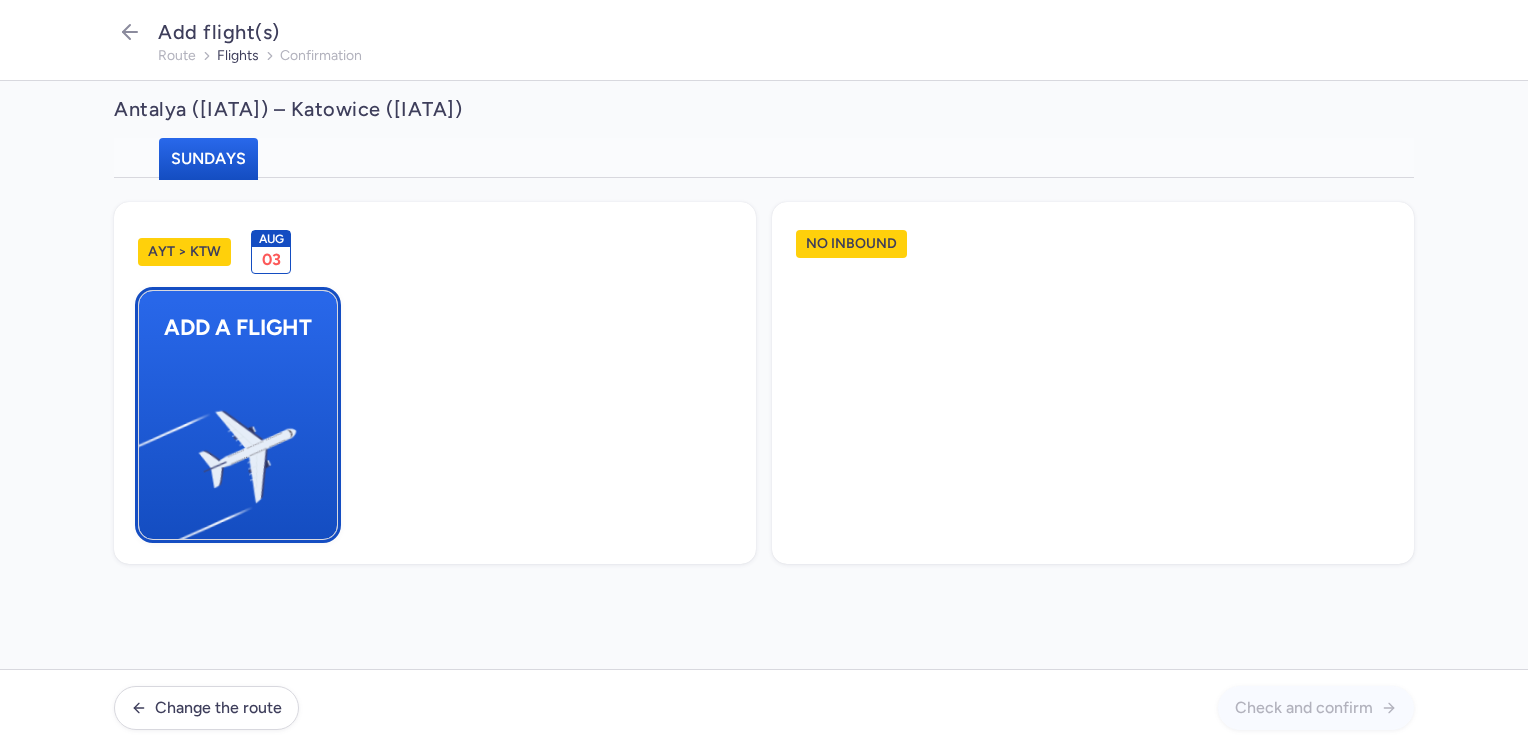 click at bounding box center [149, 448] 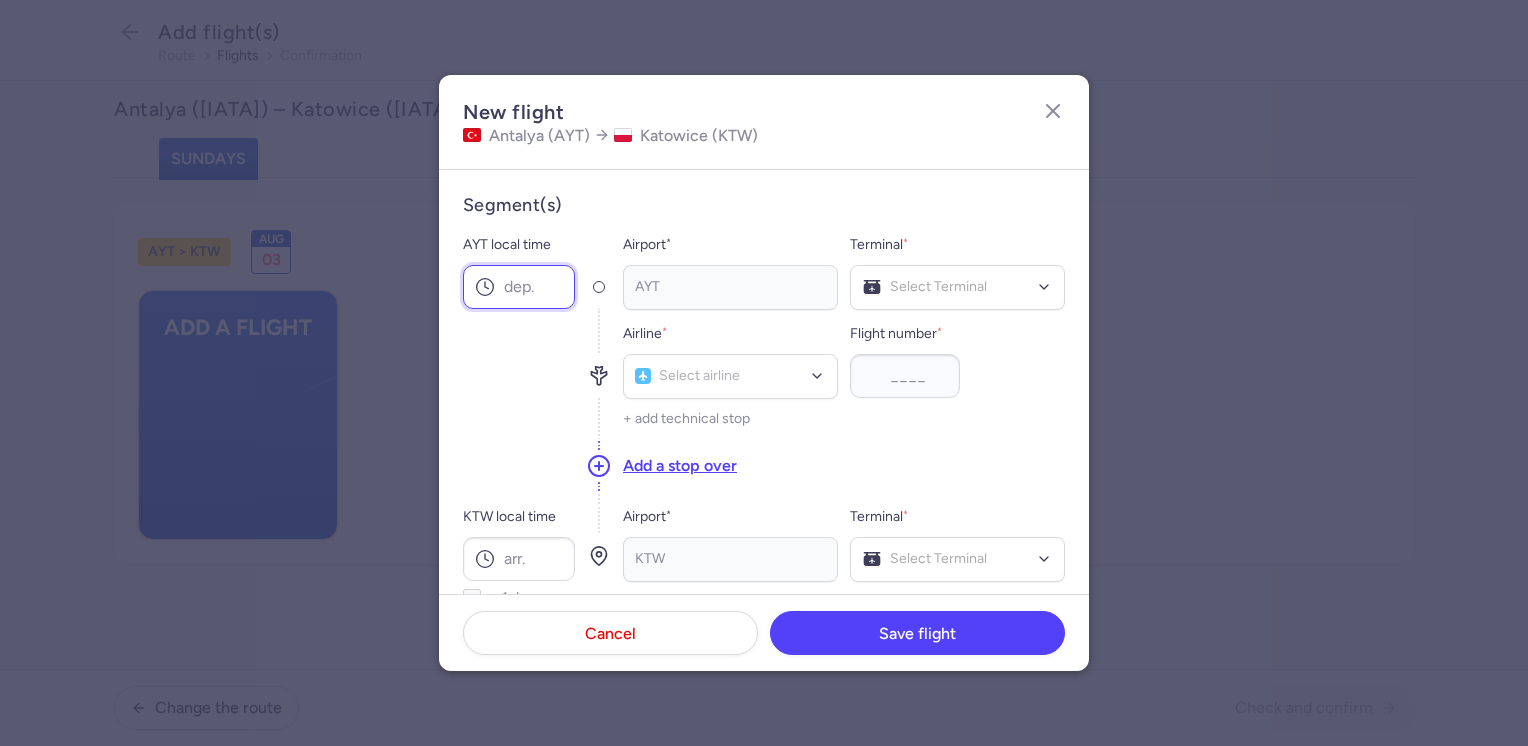click on "AYT local time" at bounding box center [519, 287] 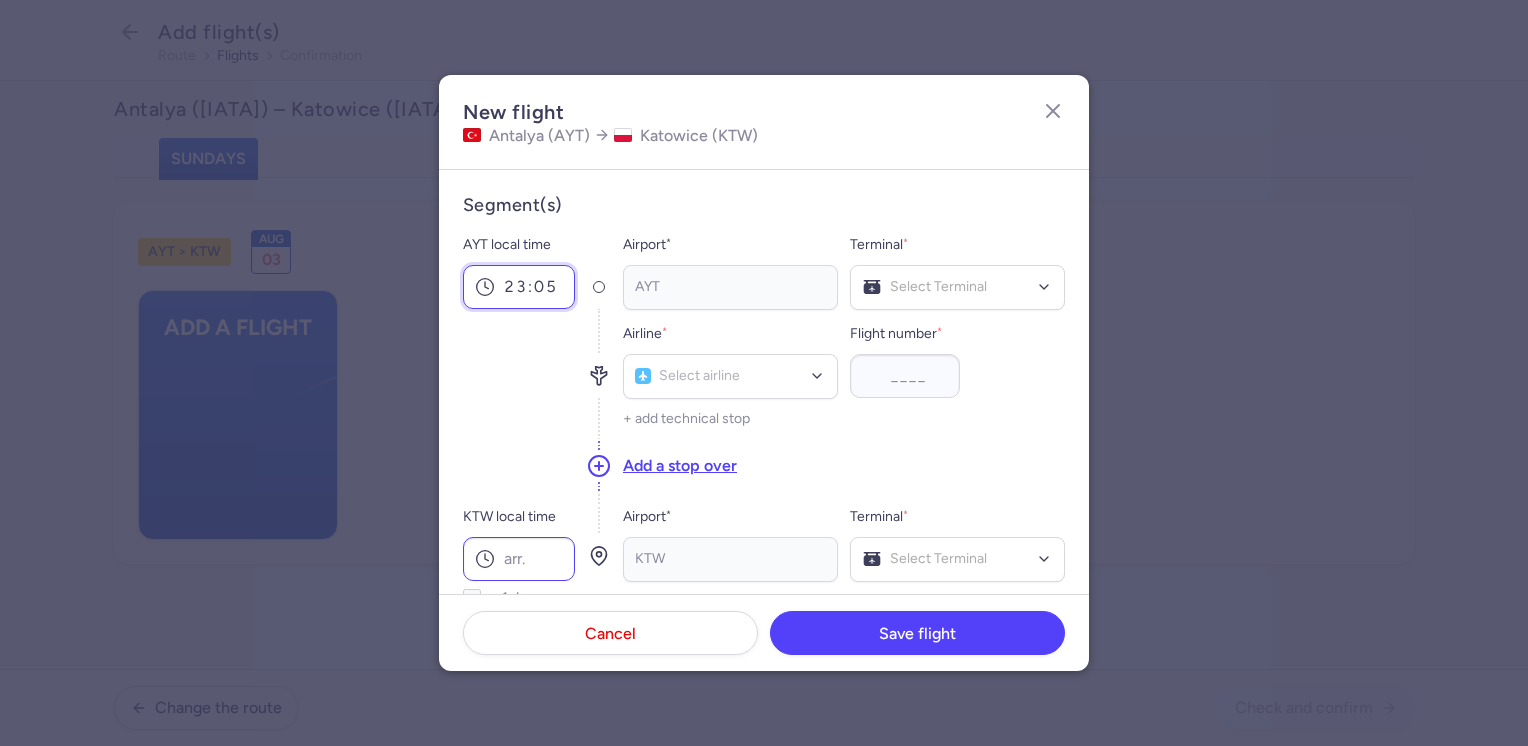 type on "23:05" 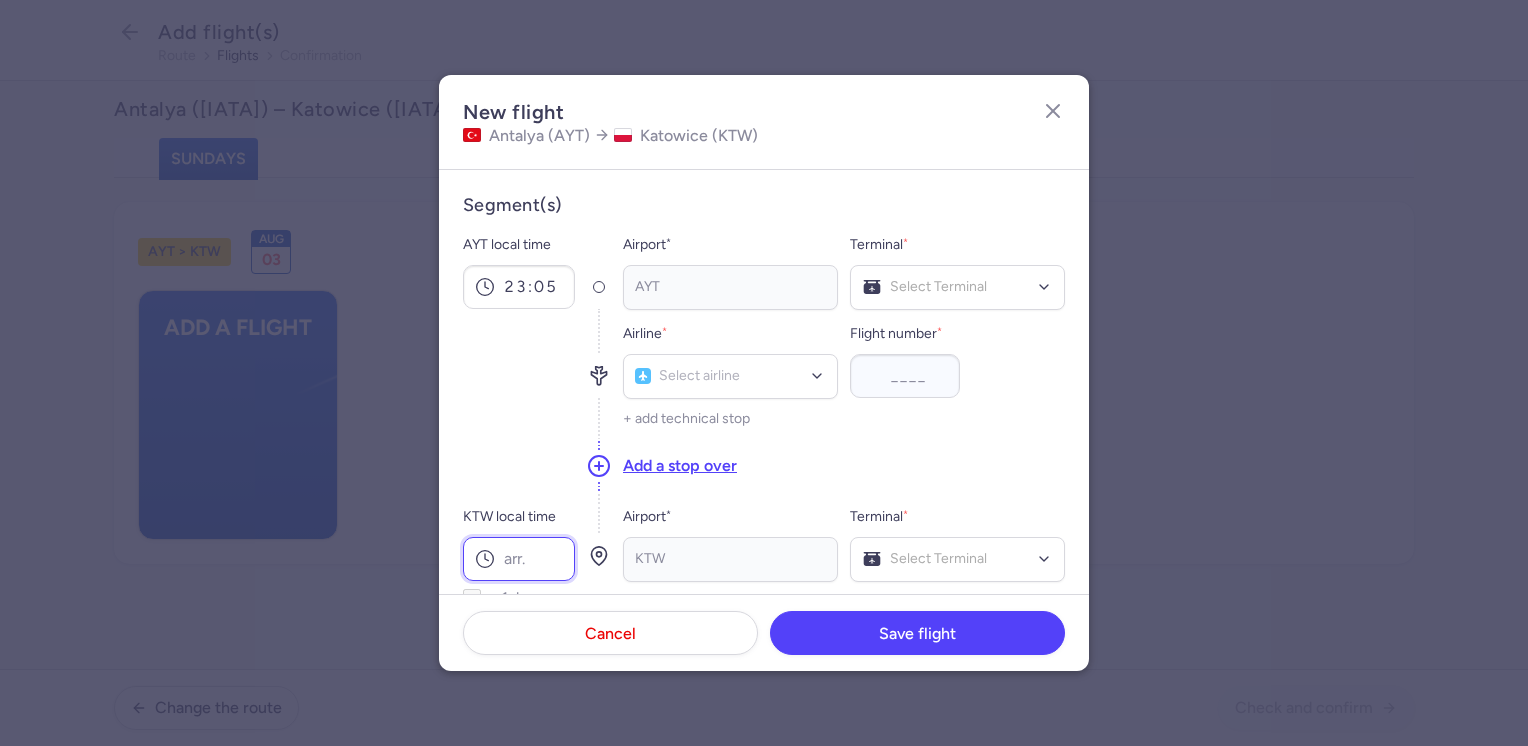 click on "KTW local time" at bounding box center (519, 559) 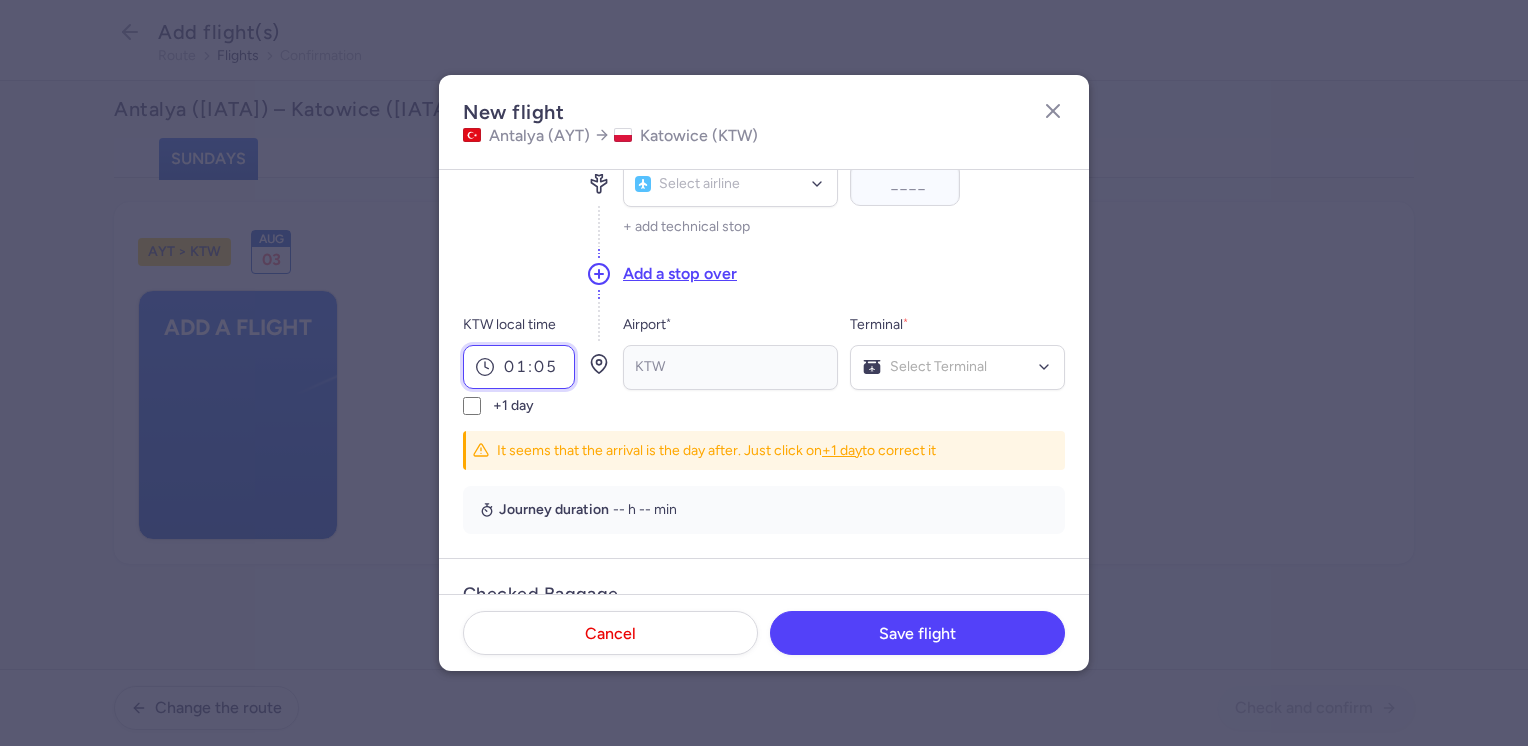 scroll, scrollTop: 200, scrollLeft: 0, axis: vertical 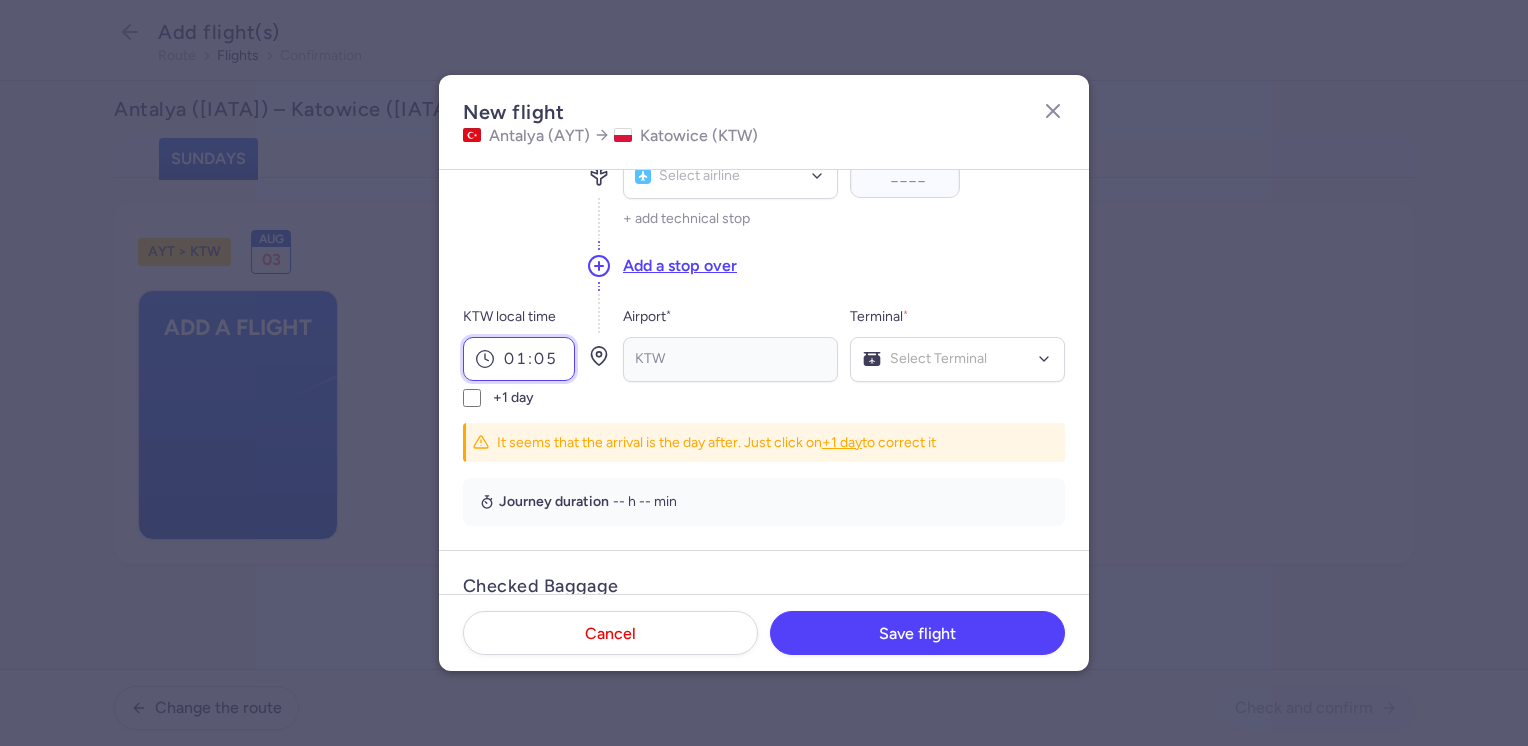 type on "01:05" 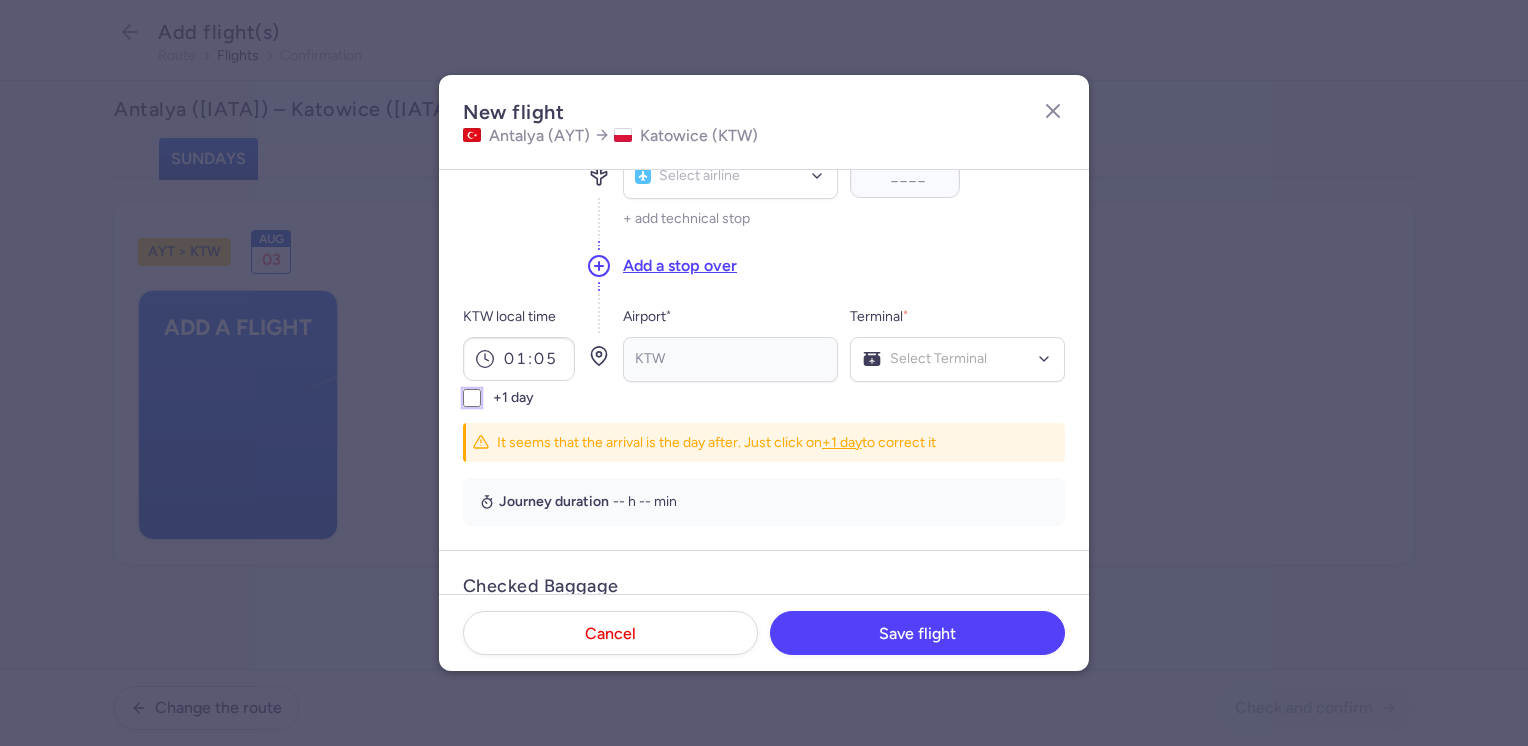 click on "+1 day" at bounding box center [472, 398] 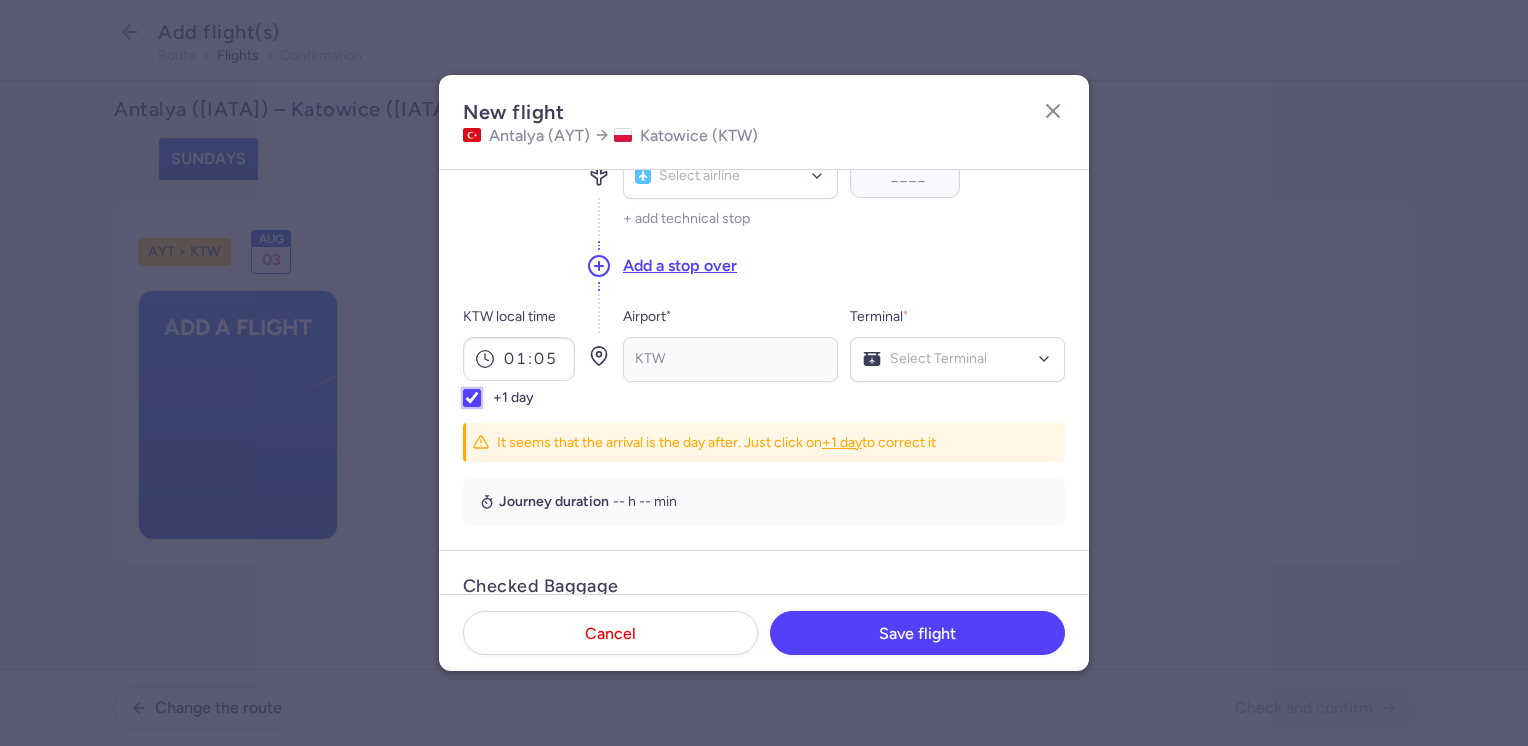 checkbox on "true" 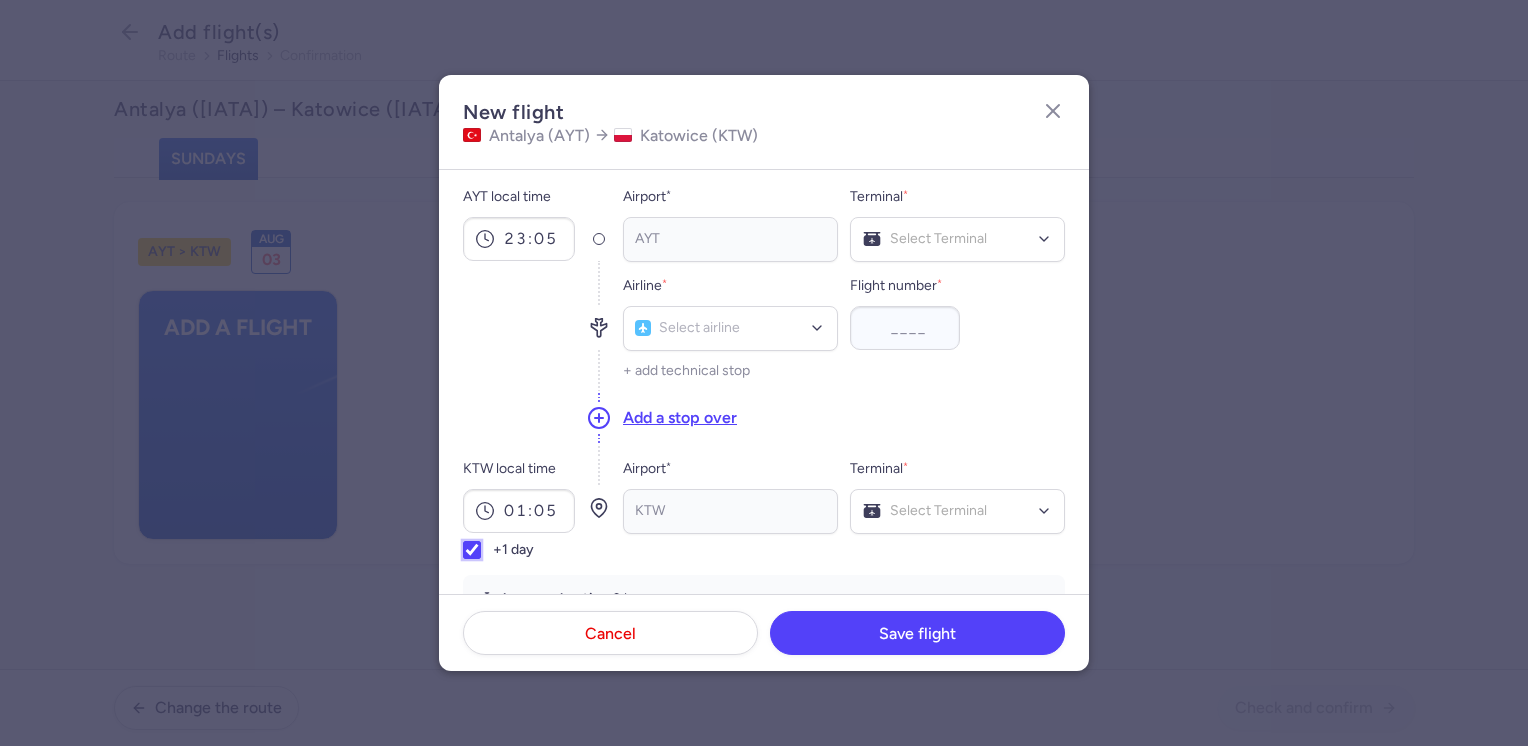 scroll, scrollTop: 0, scrollLeft: 0, axis: both 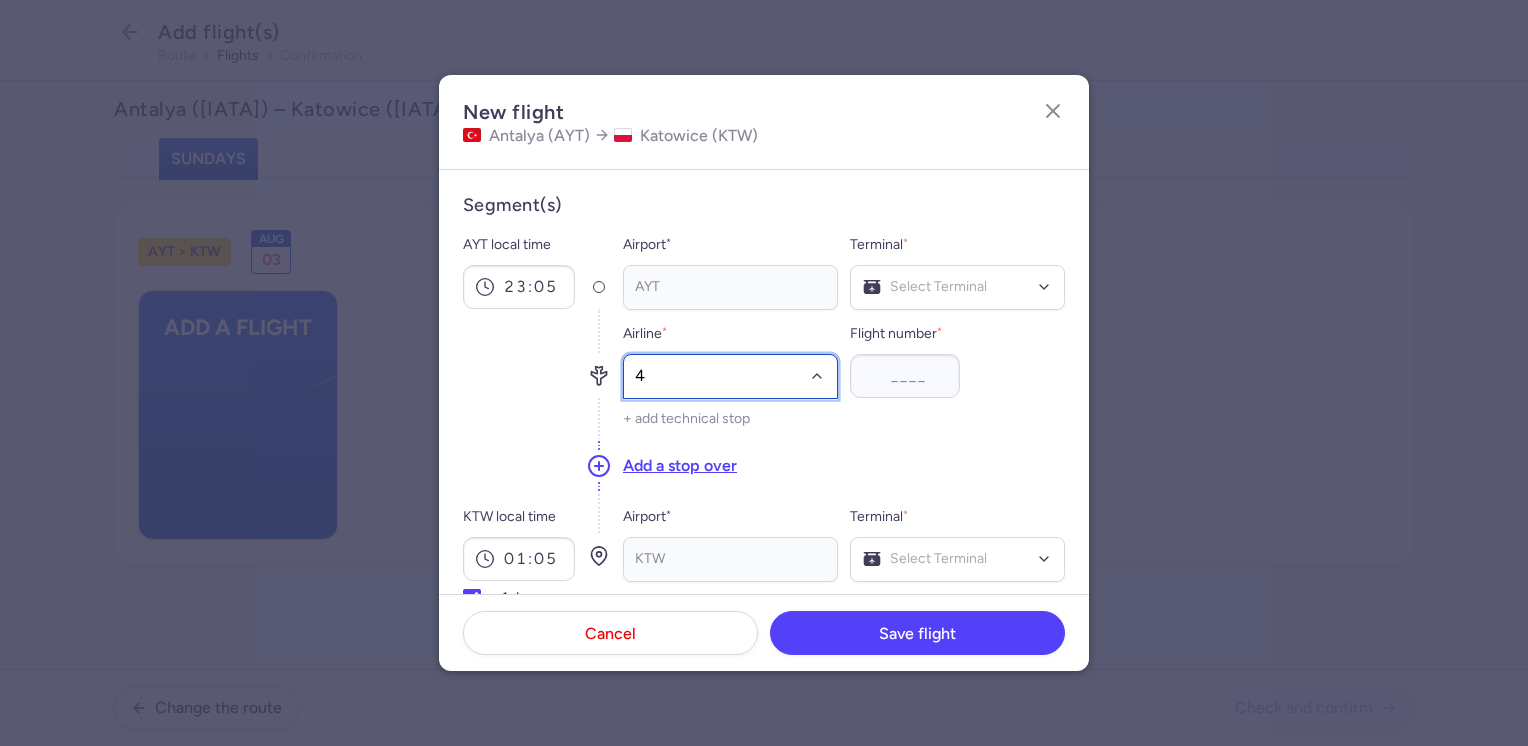 type on "4M" 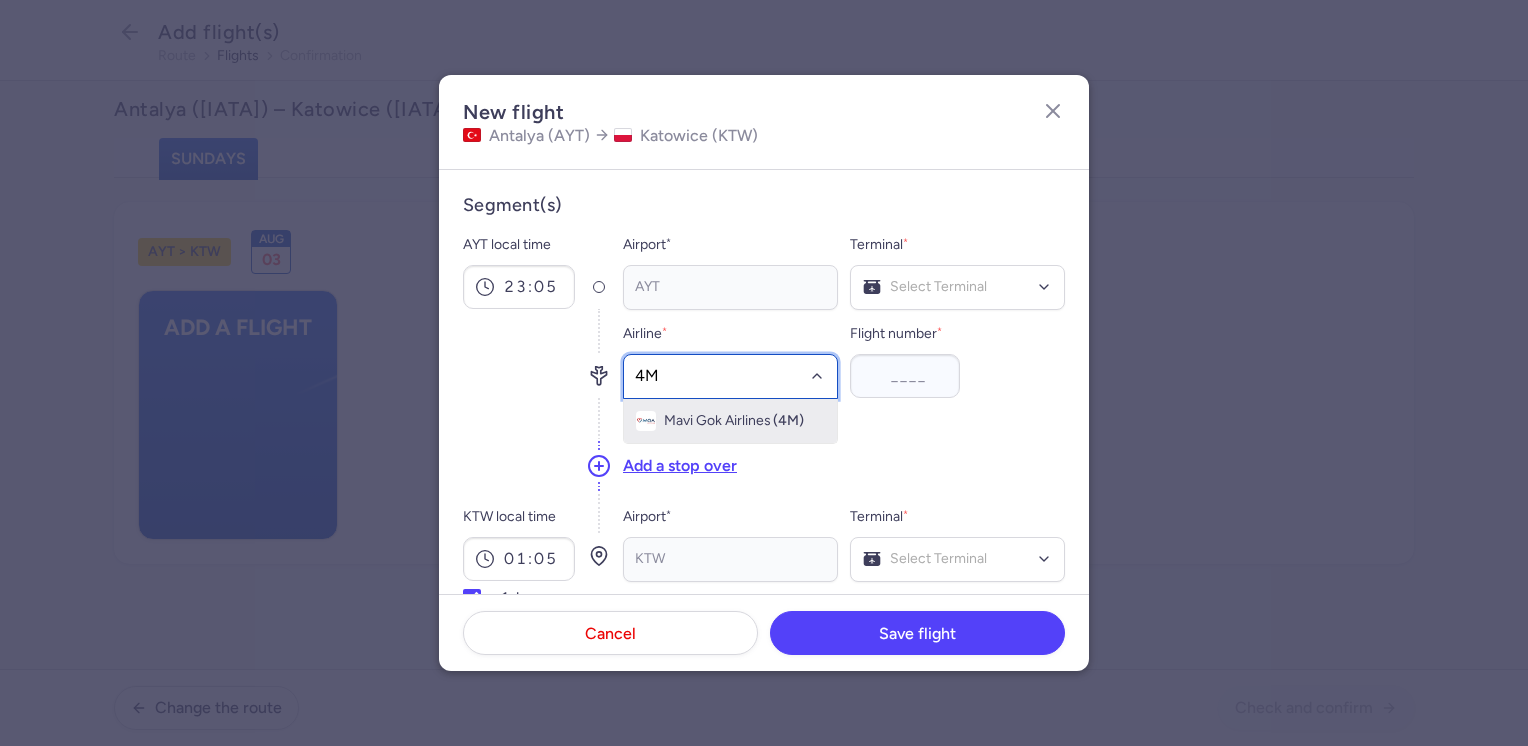 click on "Mavi Gok Airlines" at bounding box center [717, 421] 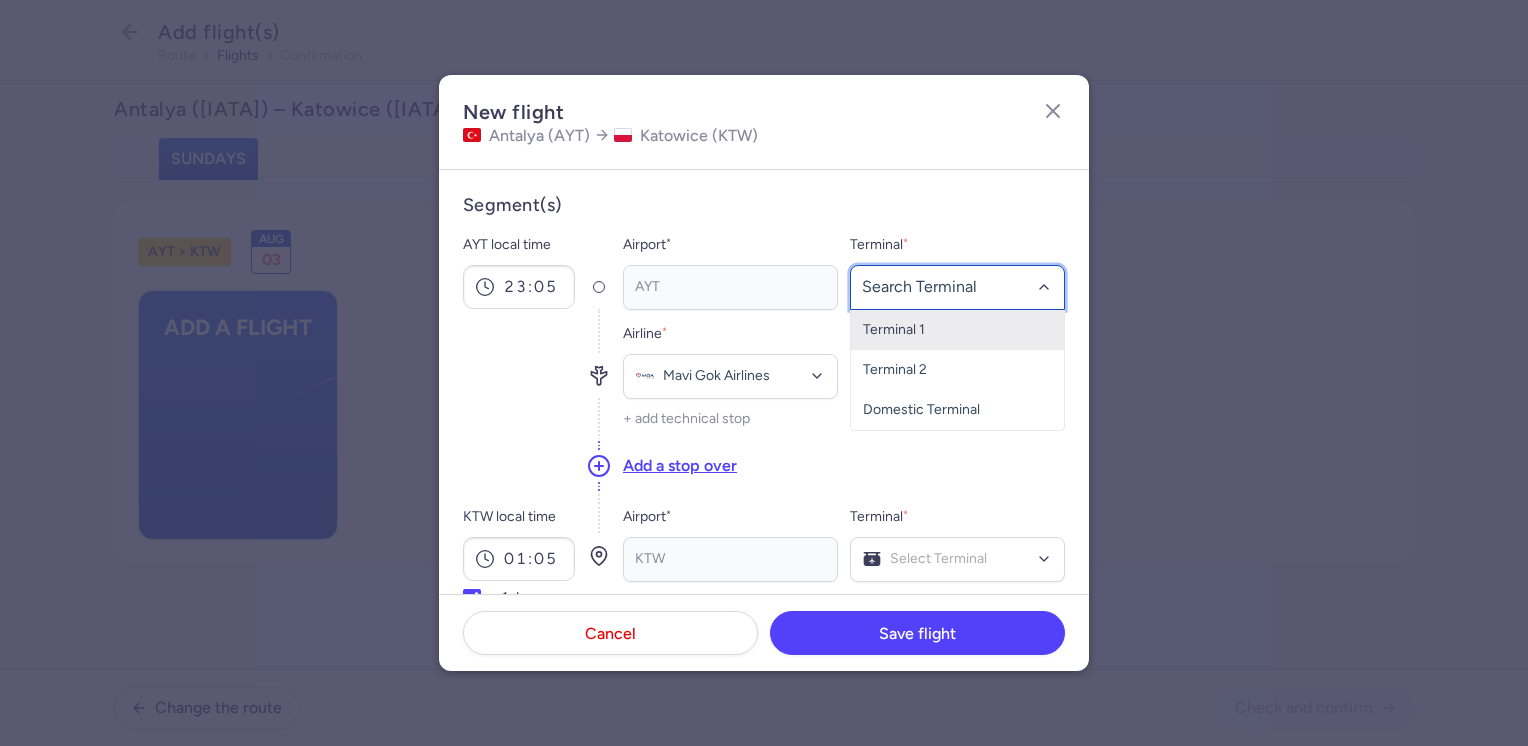 click on "Terminal 1" 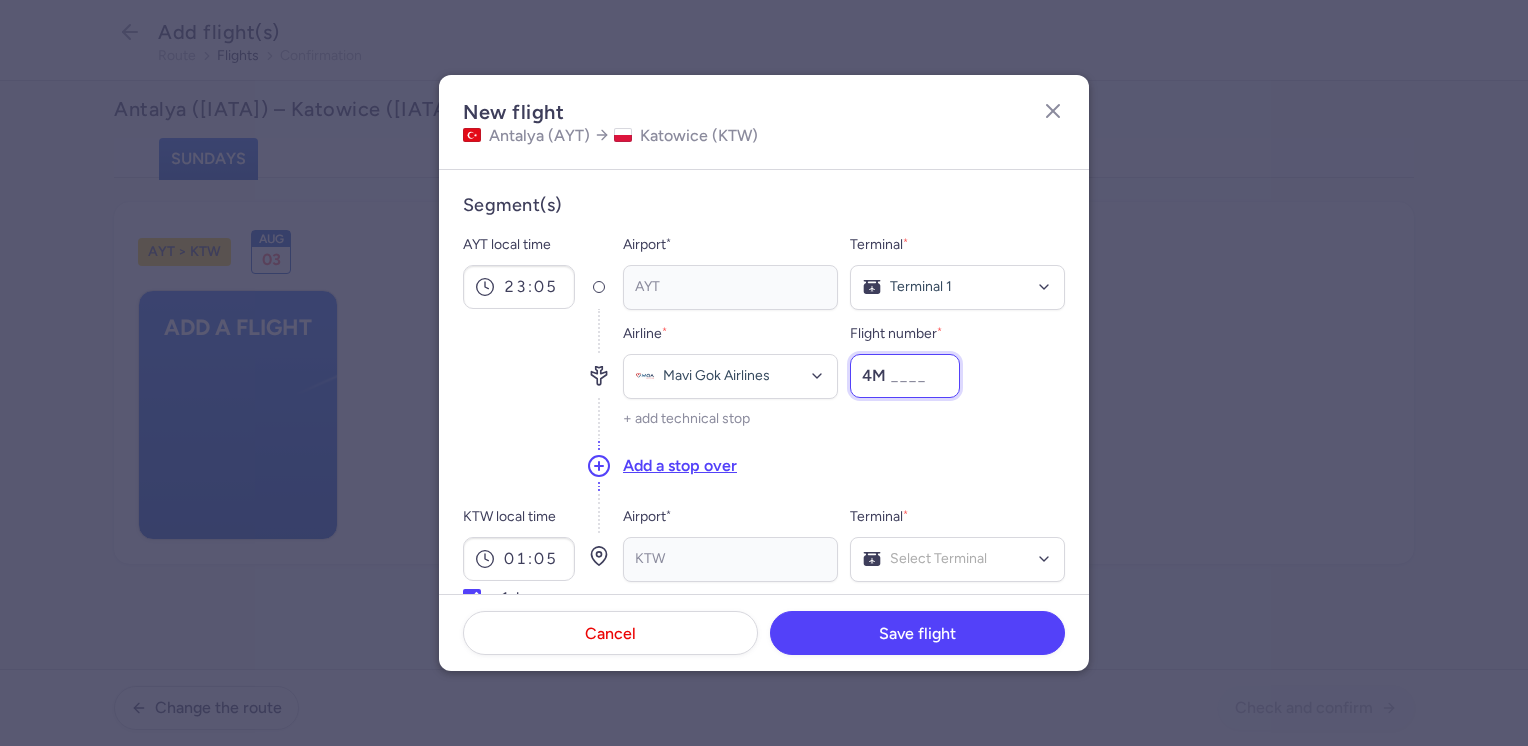 click on "Flight number  *" at bounding box center (905, 376) 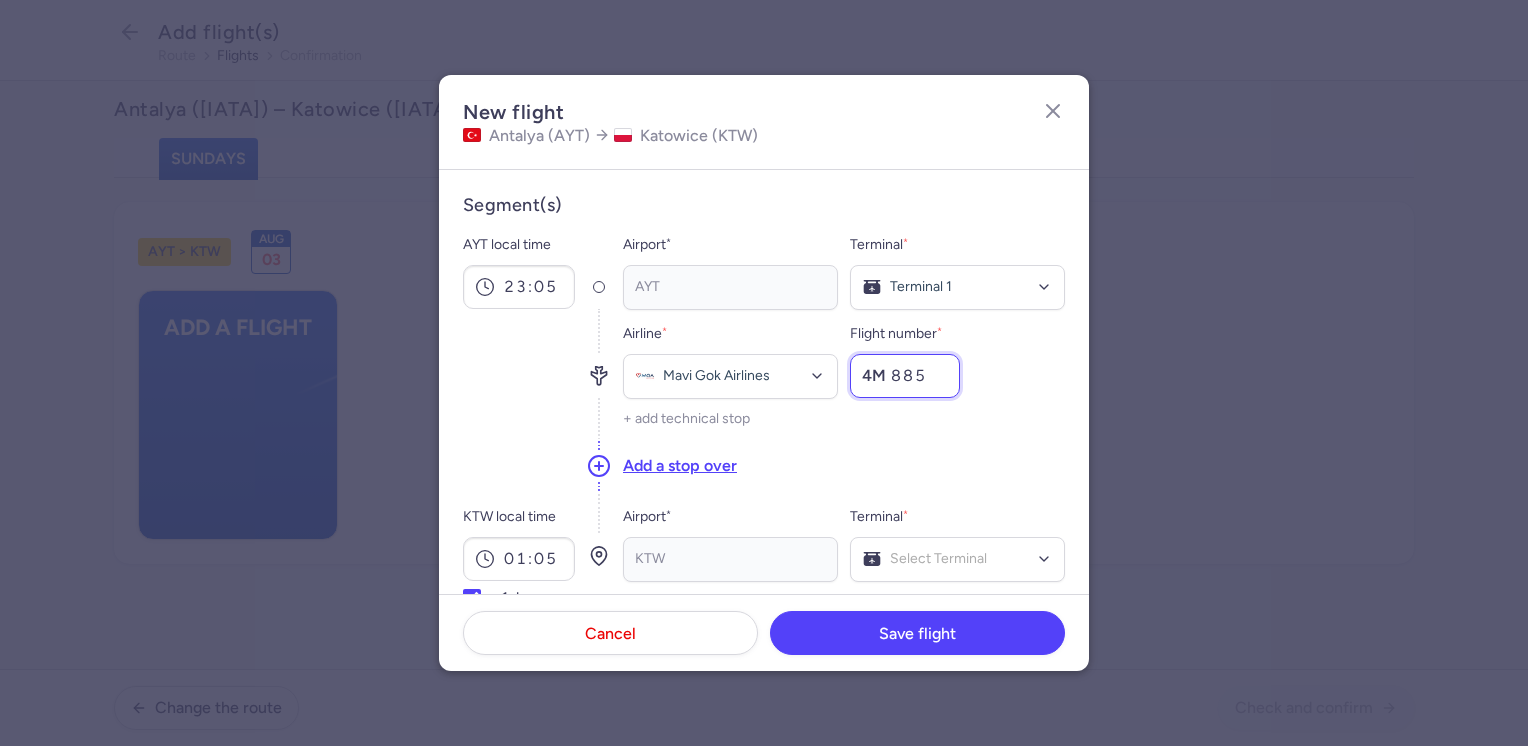 type on "885" 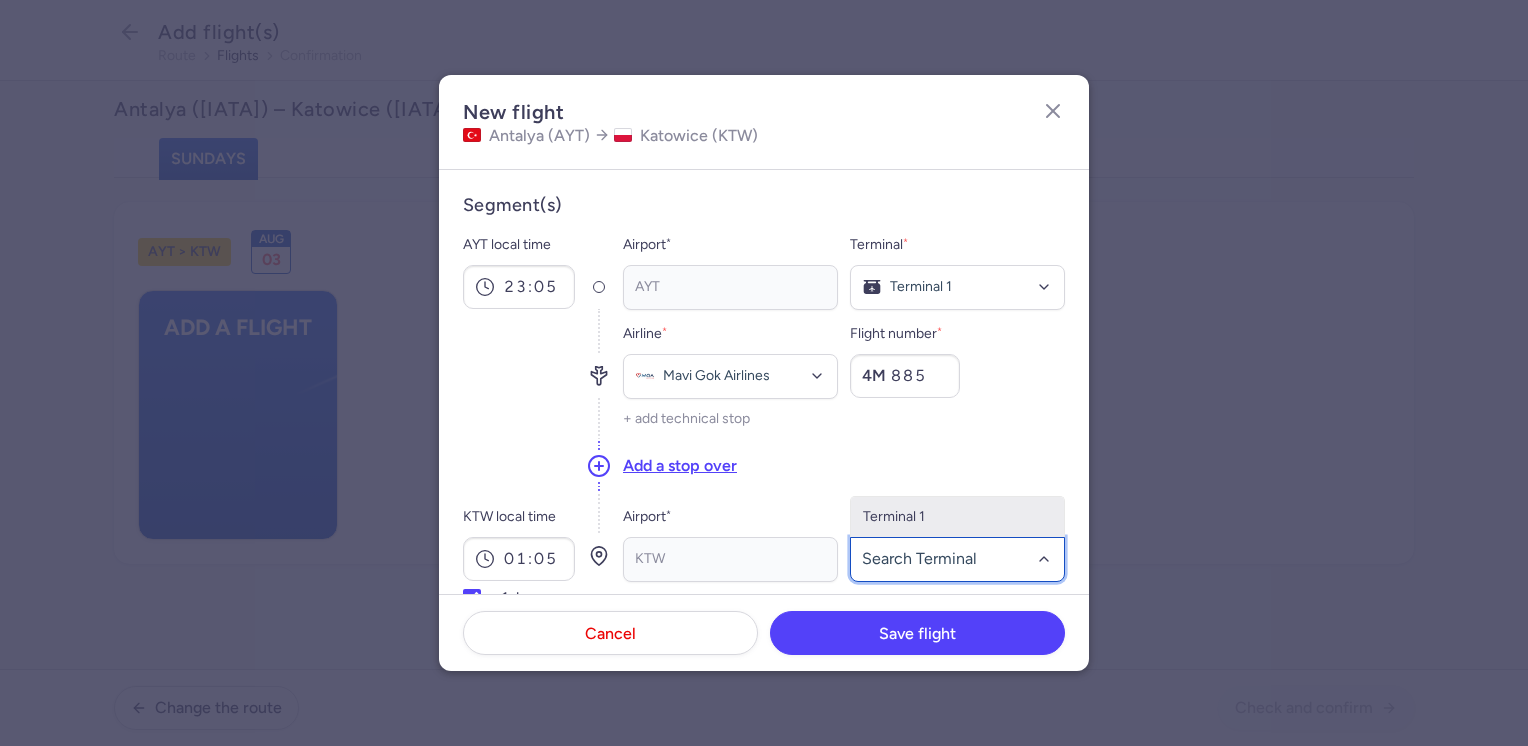 click on "Terminal 1" 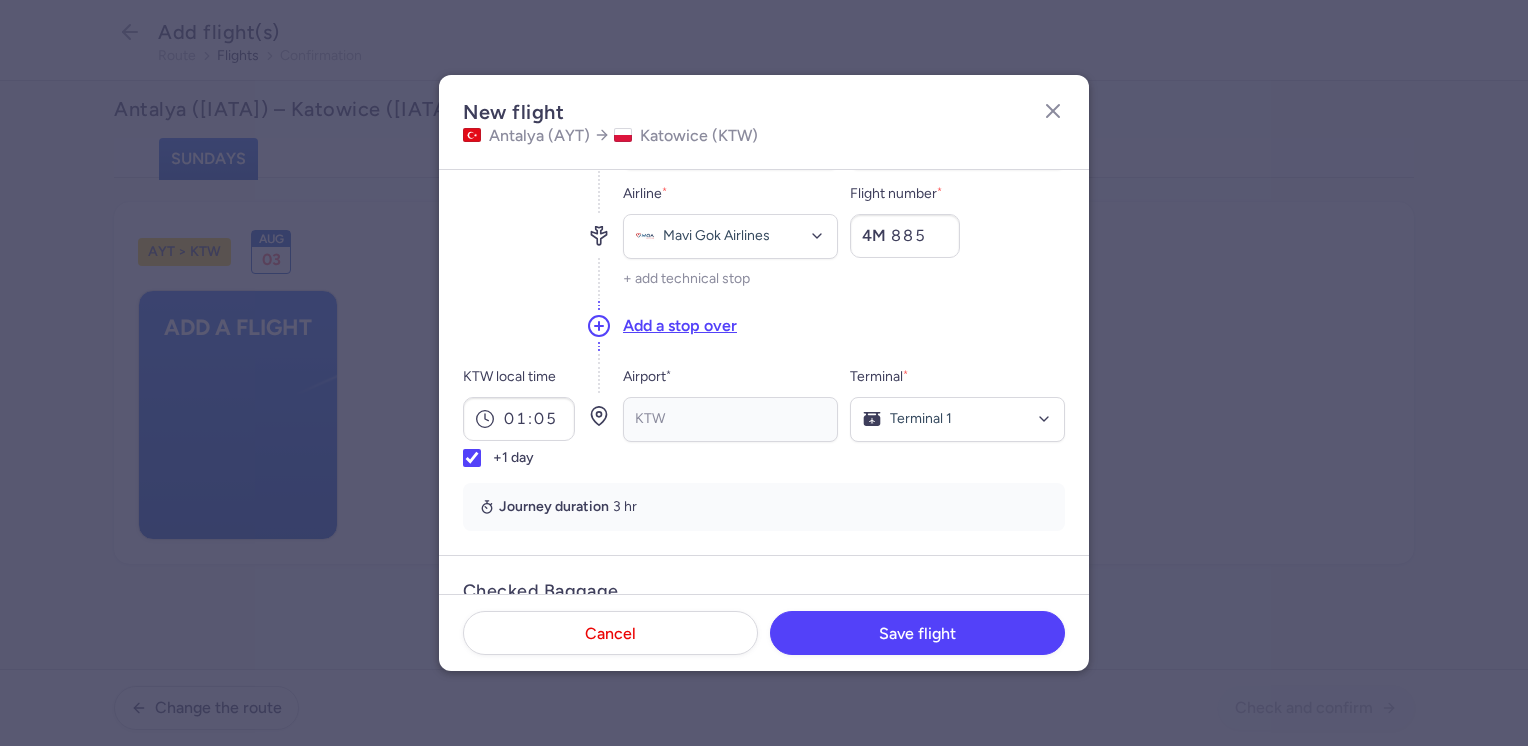 scroll, scrollTop: 300, scrollLeft: 0, axis: vertical 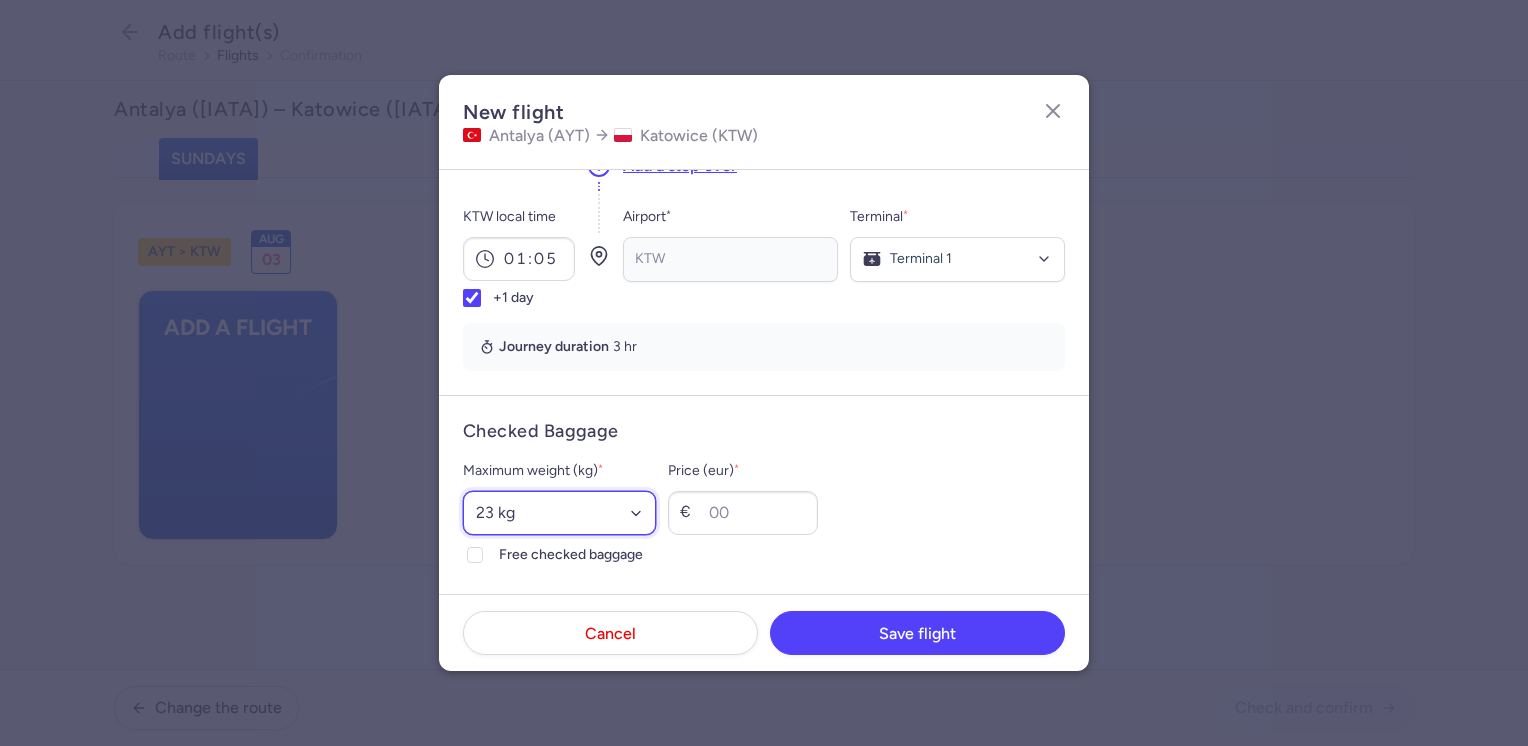 click on "Select an option 15 kg 16 kg 17 kg 18 kg 19 kg 20 kg 21 kg 22 kg 23 kg 24 kg 25 kg 26 kg 27 kg 28 kg 29 kg 30 kg 31 kg 32 kg 33 kg 34 kg 35 kg" at bounding box center [559, 513] 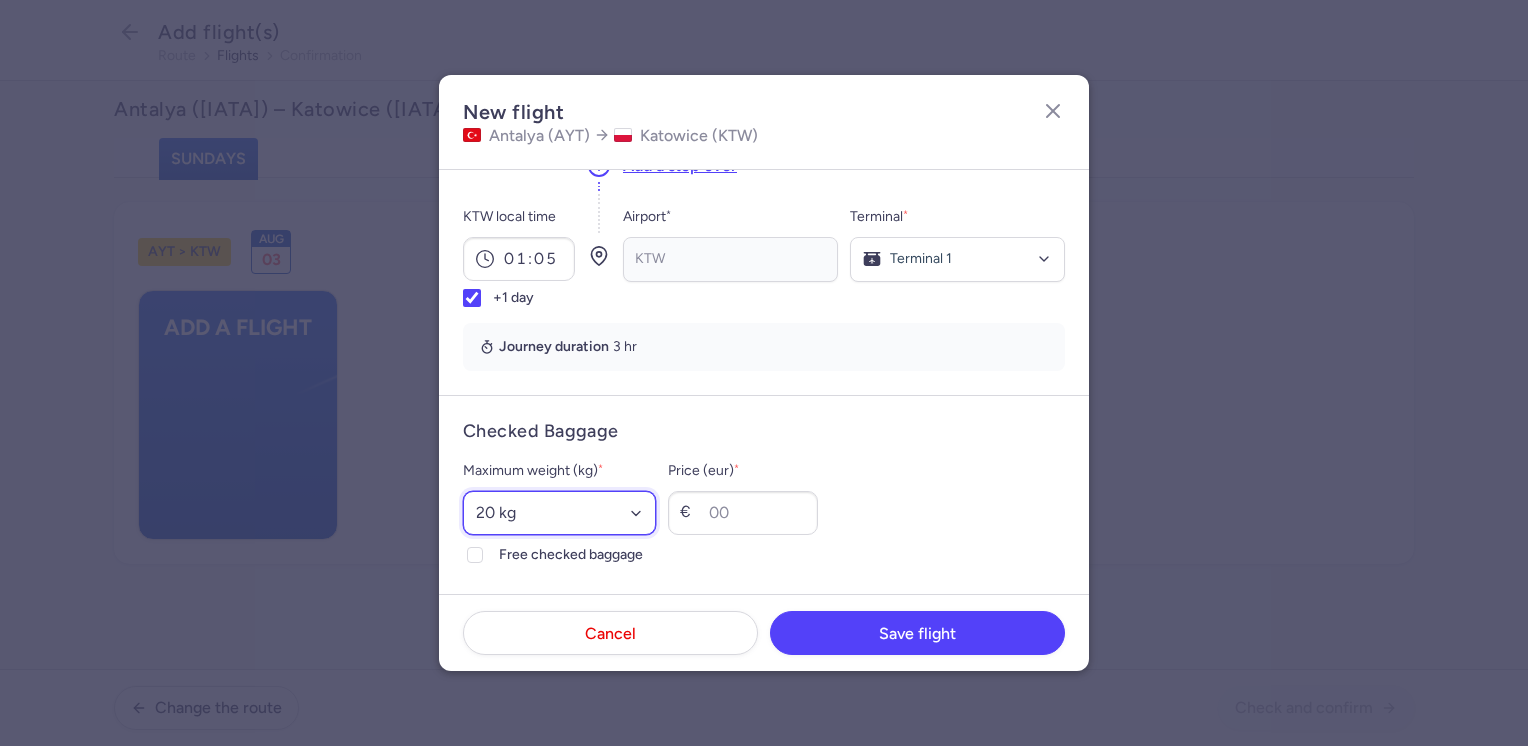 click on "Select an option 15 kg 16 kg 17 kg 18 kg 19 kg 20 kg 21 kg 22 kg 23 kg 24 kg 25 kg 26 kg 27 kg 28 kg 29 kg 30 kg 31 kg 32 kg 33 kg 34 kg 35 kg" at bounding box center [559, 513] 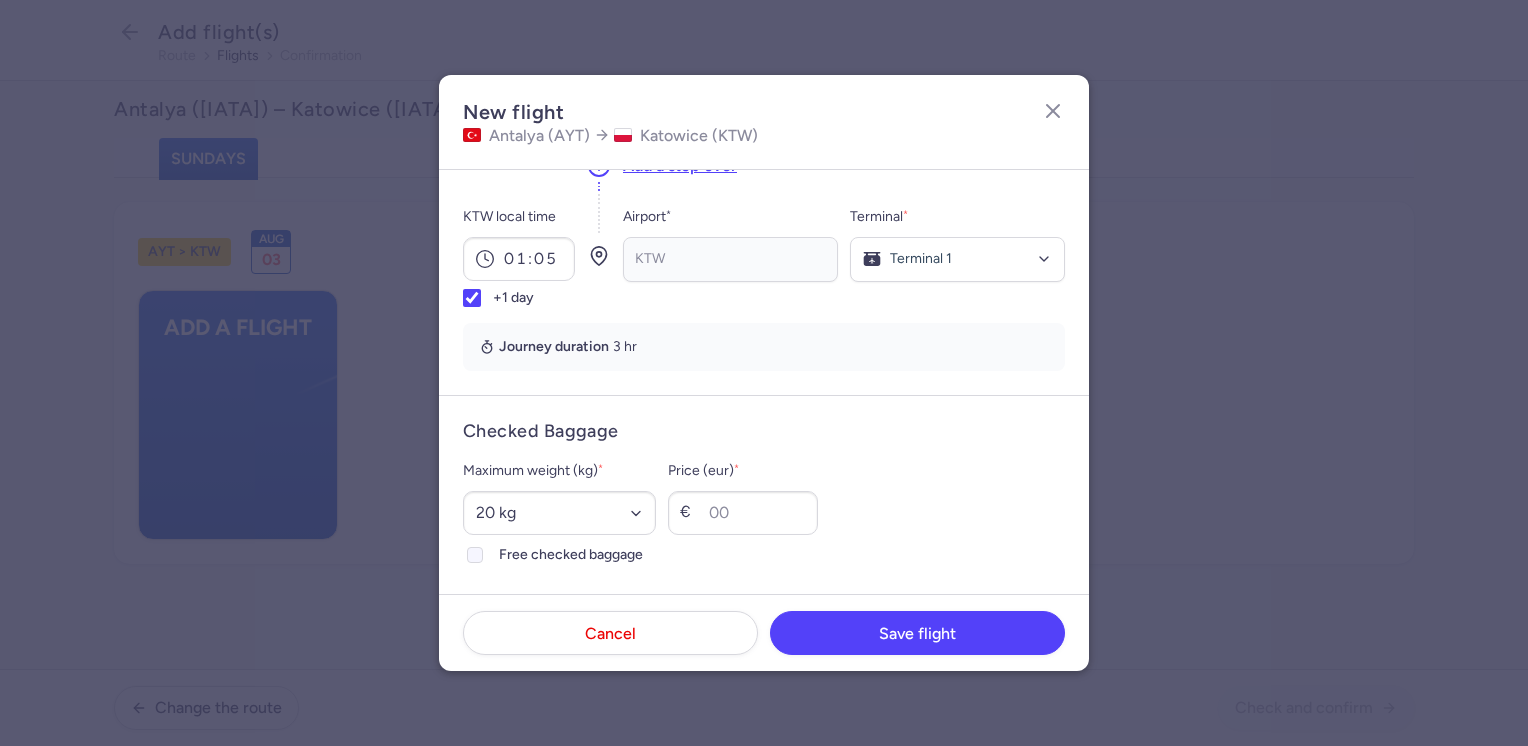 click on "Free checked baggage" 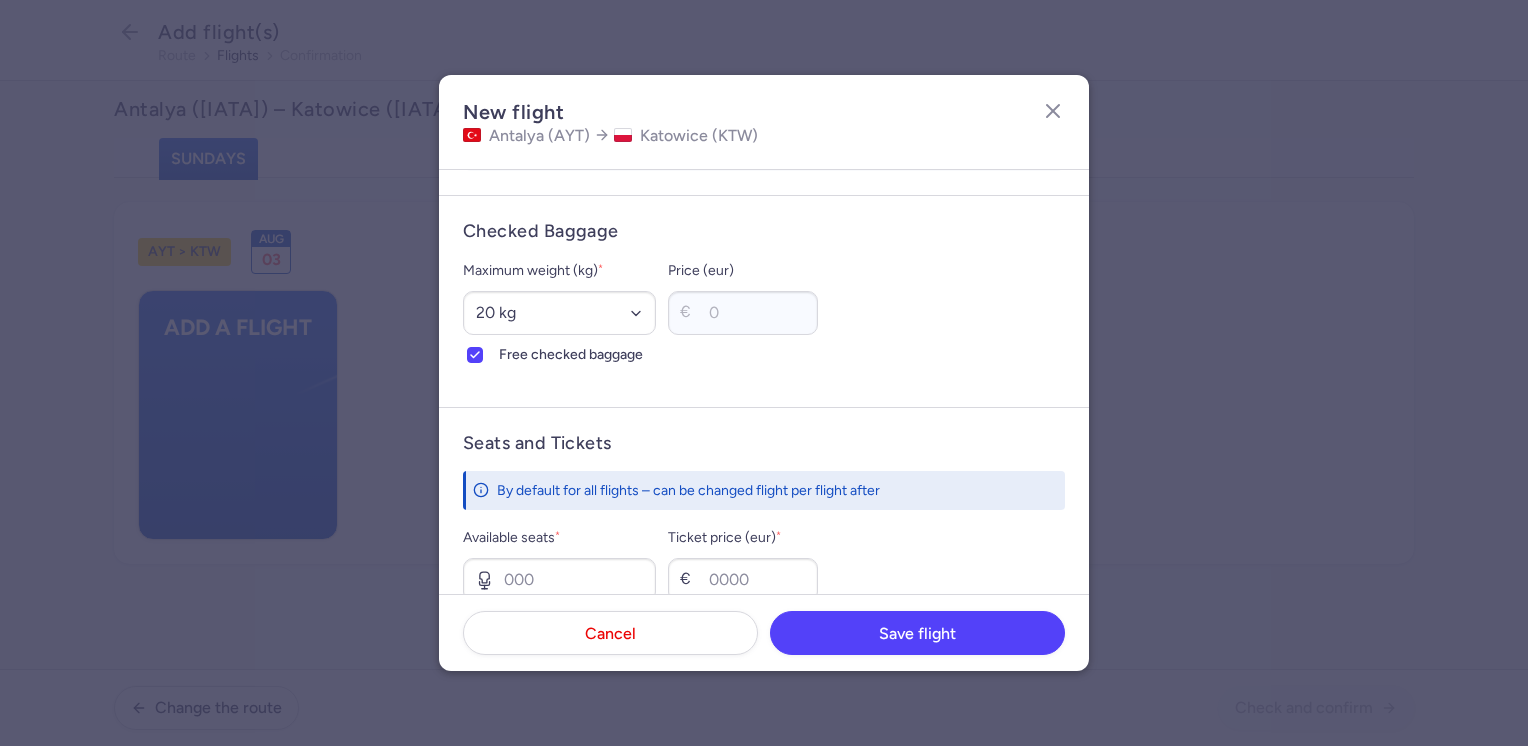 scroll, scrollTop: 600, scrollLeft: 0, axis: vertical 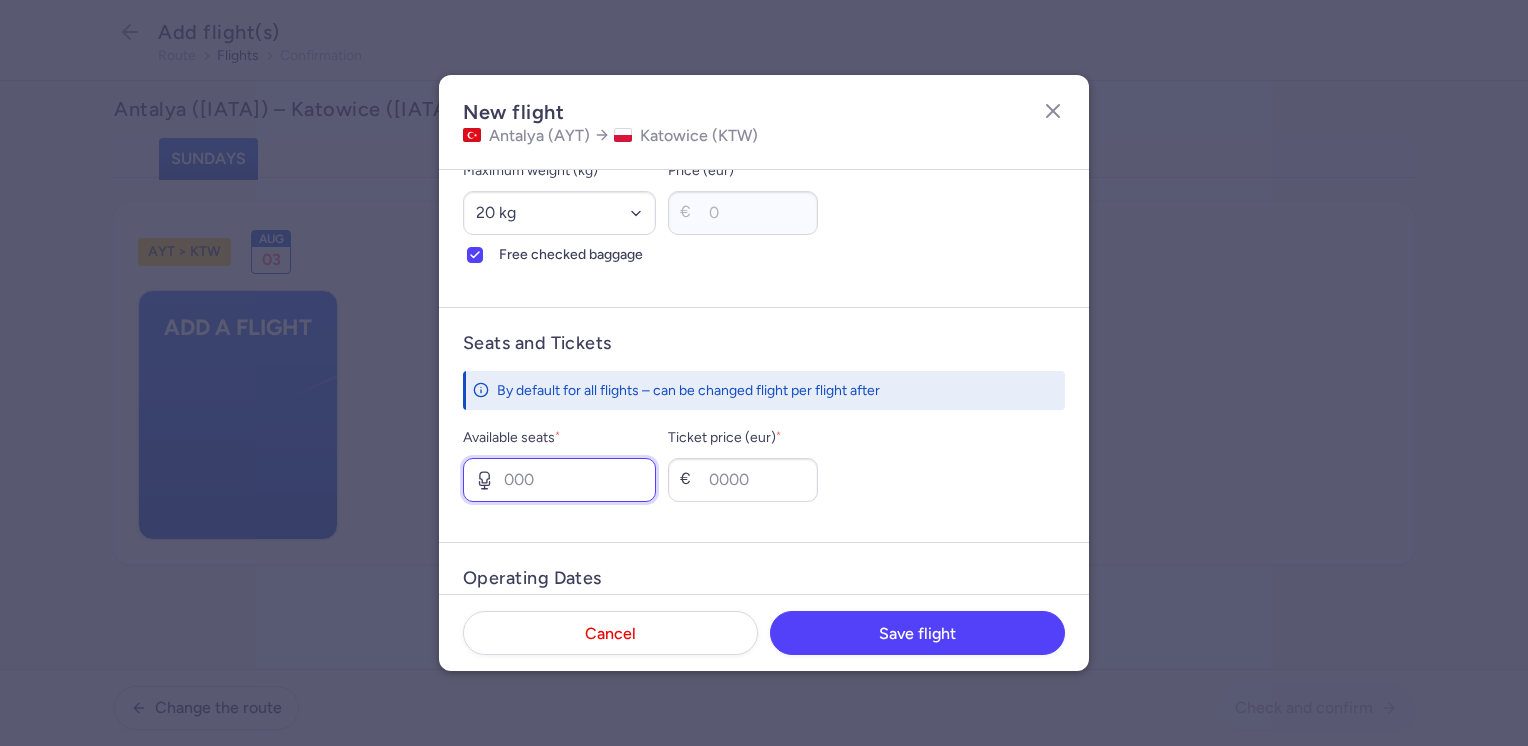 click on "Available seats  *" at bounding box center [559, 480] 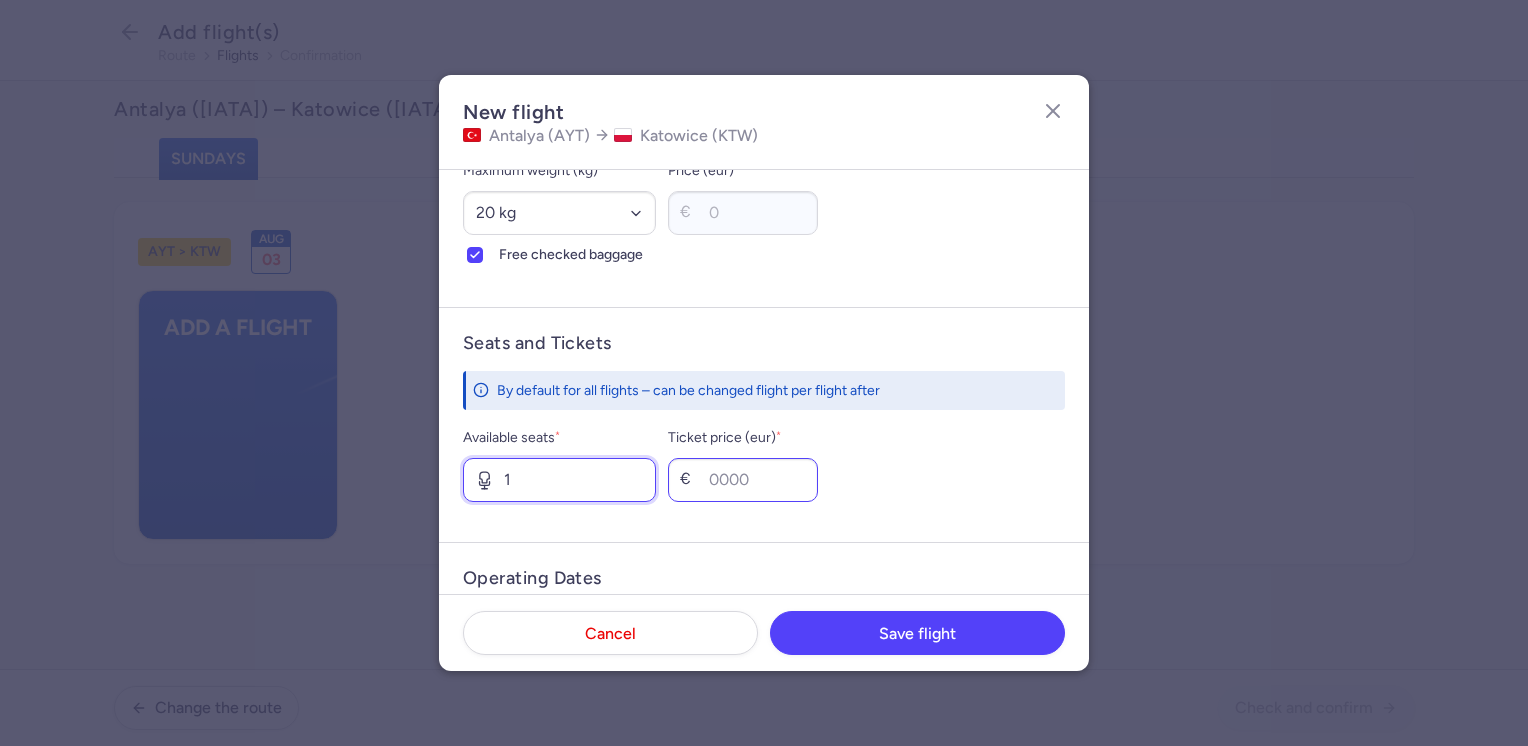 type on "1" 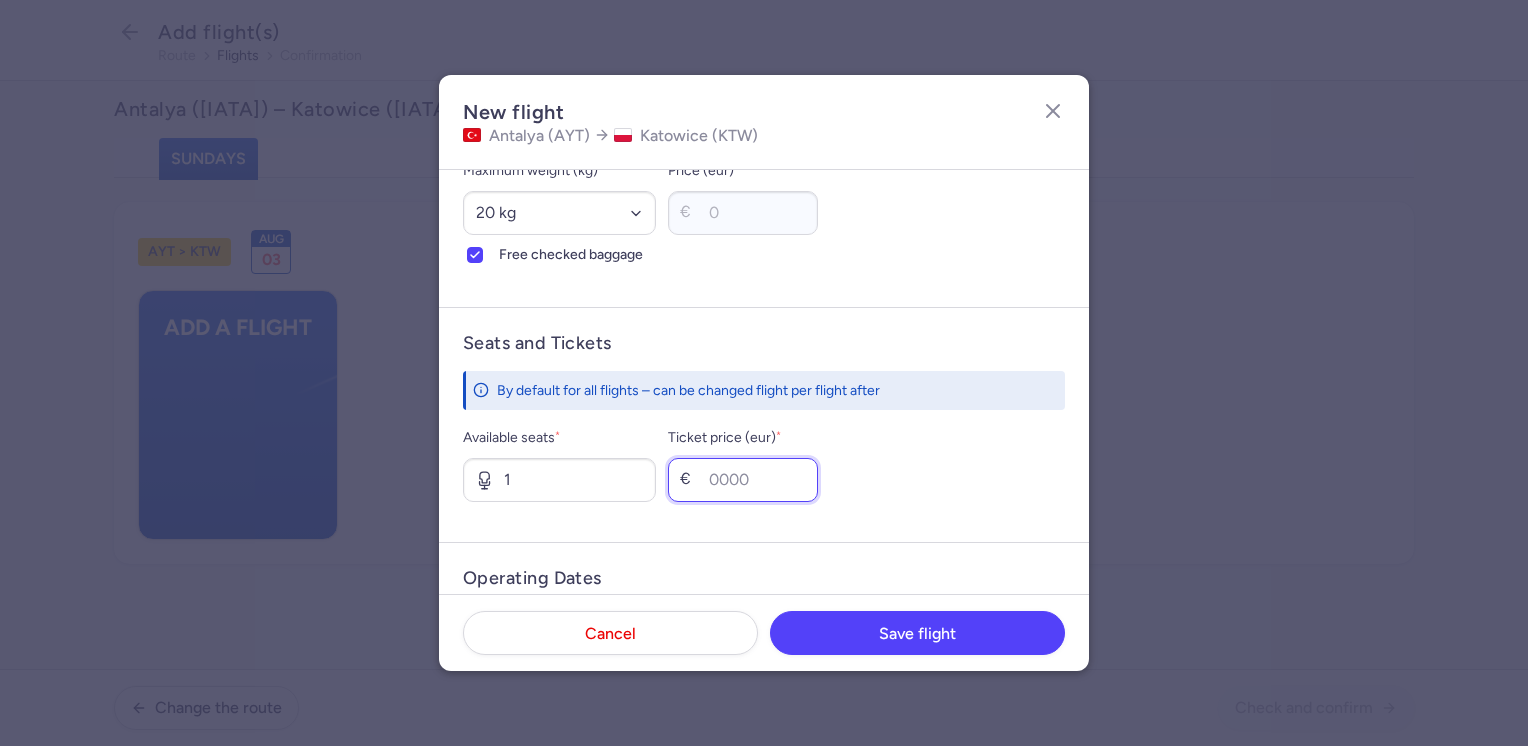 click on "Ticket price (eur)  *" at bounding box center (743, 480) 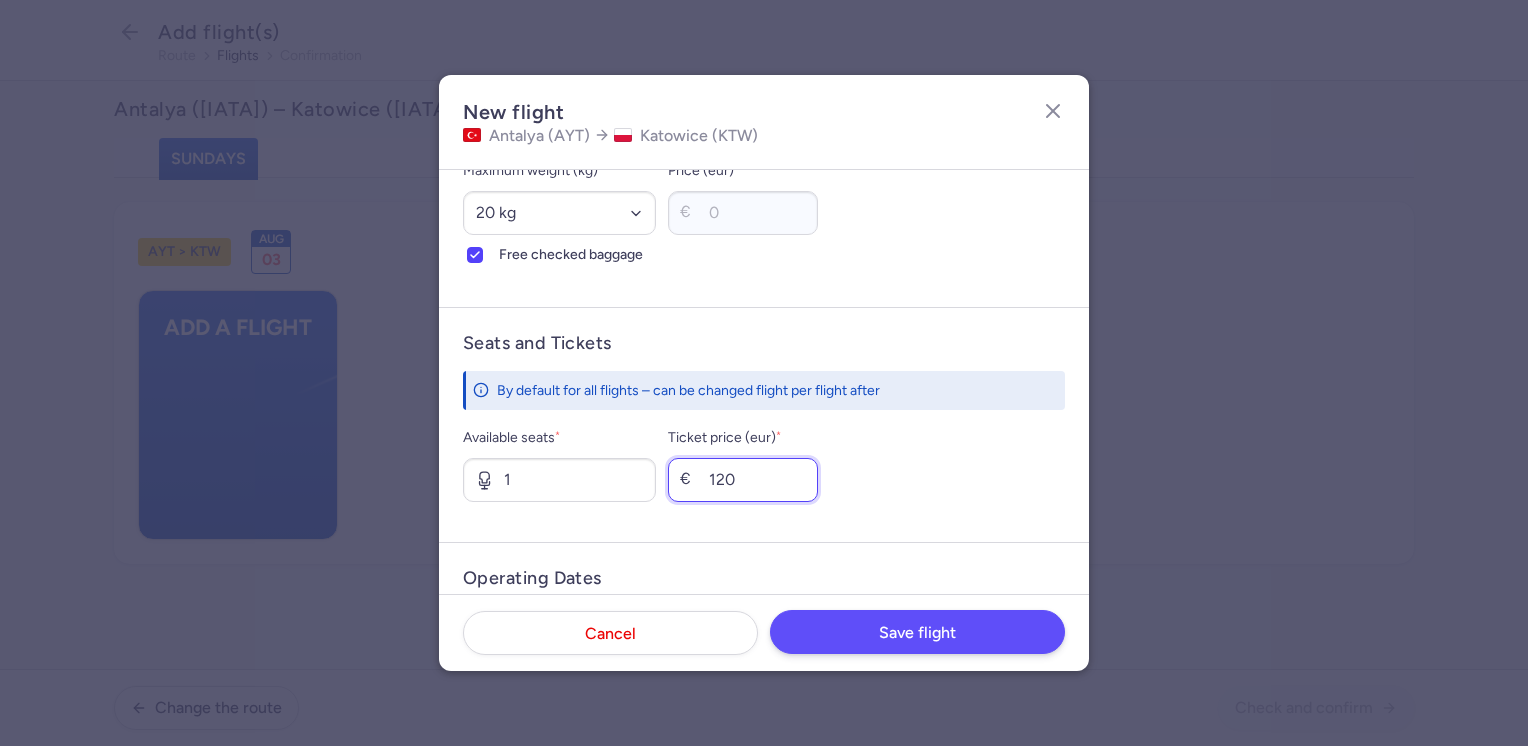 type on "120" 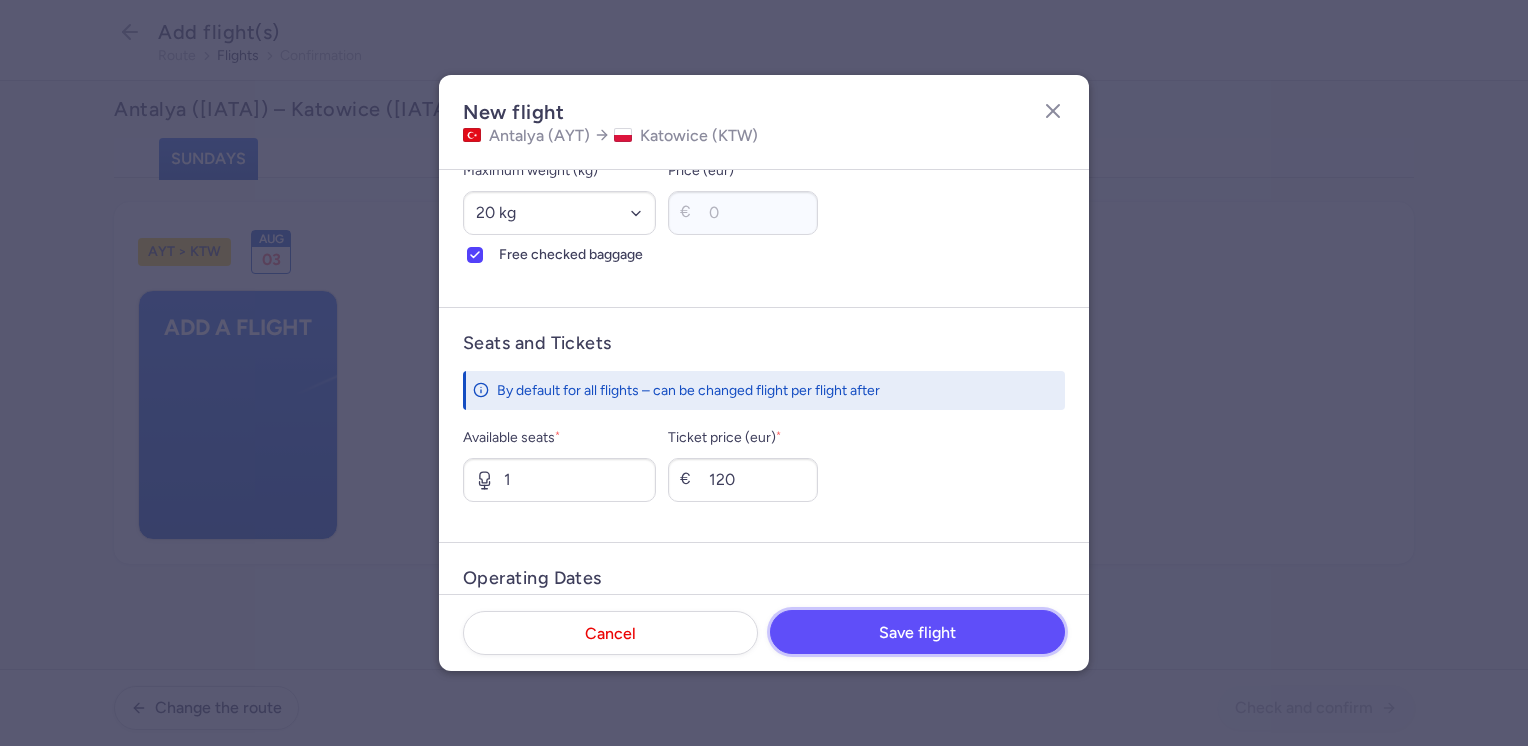 click on "Save flight" at bounding box center (917, 633) 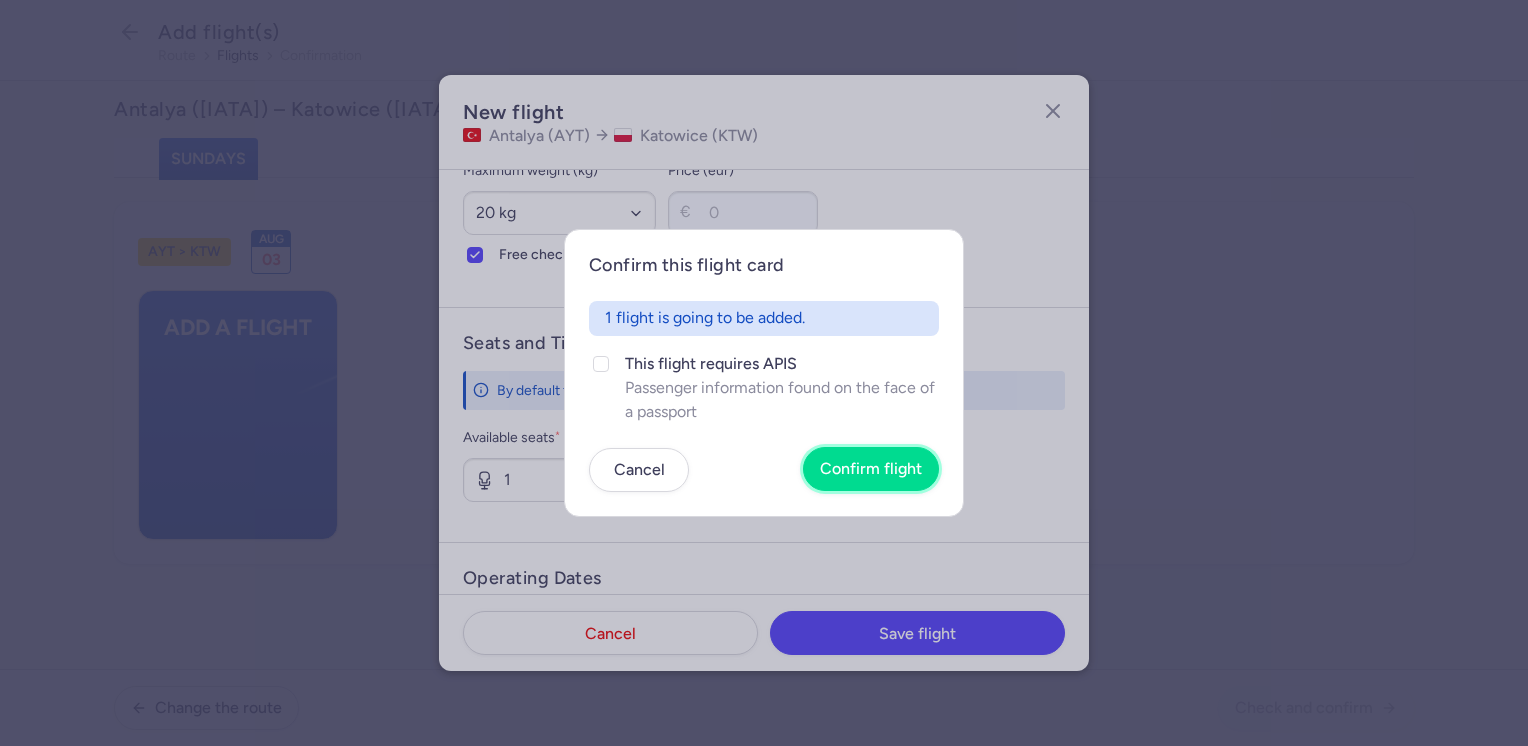 click on "Confirm flight" at bounding box center (871, 469) 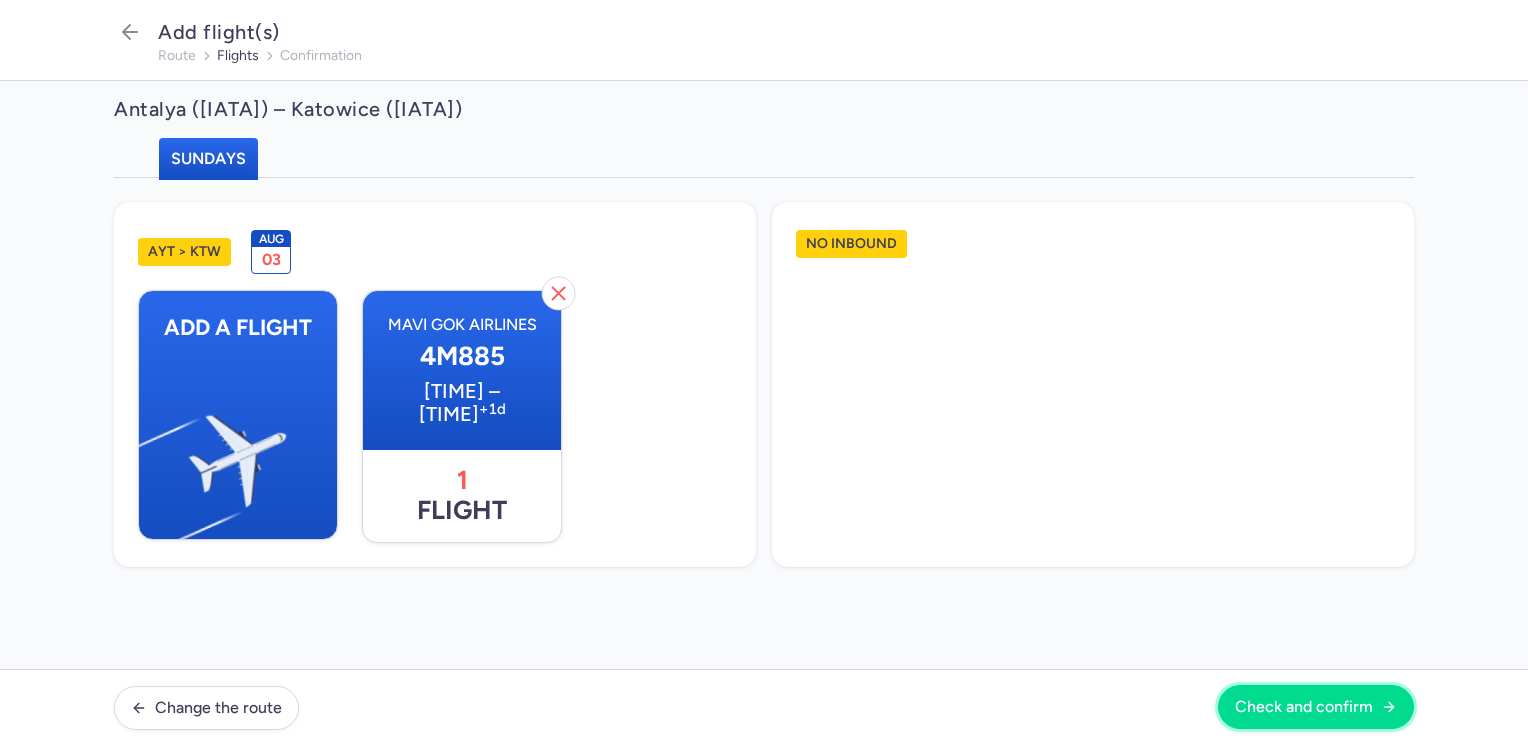 click on "Check and confirm" at bounding box center (1304, 707) 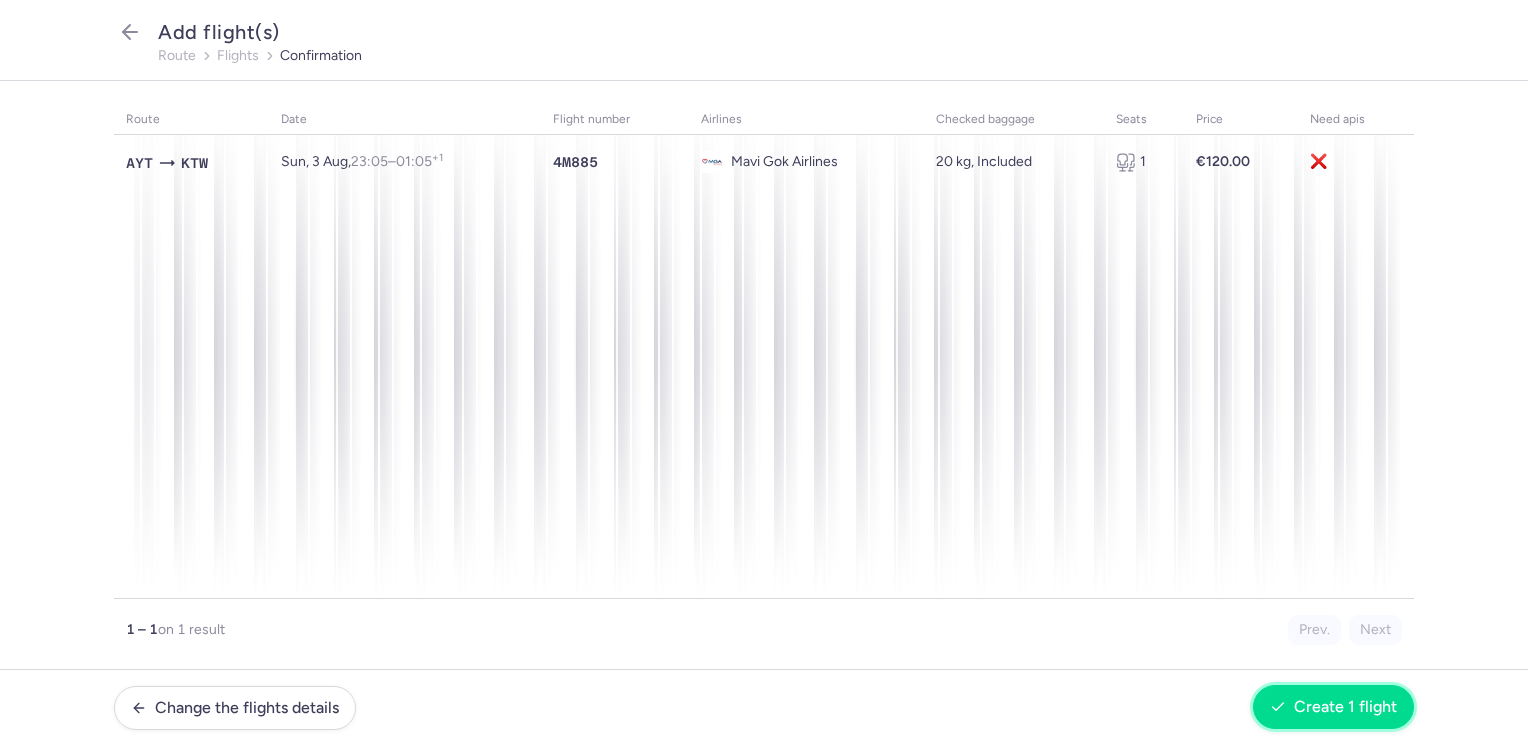 click on "Create 1 flight" at bounding box center (1345, 707) 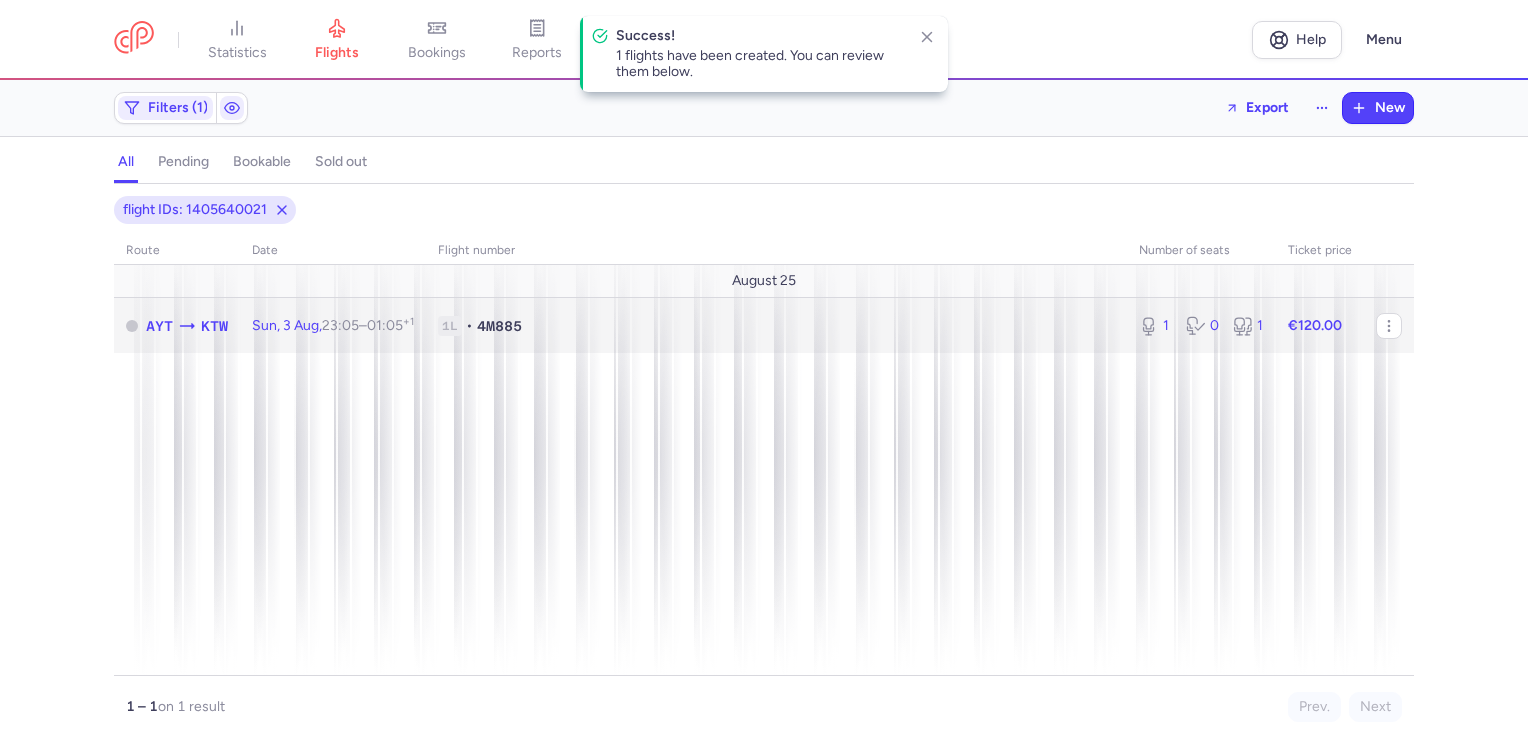 click on "€120.00" 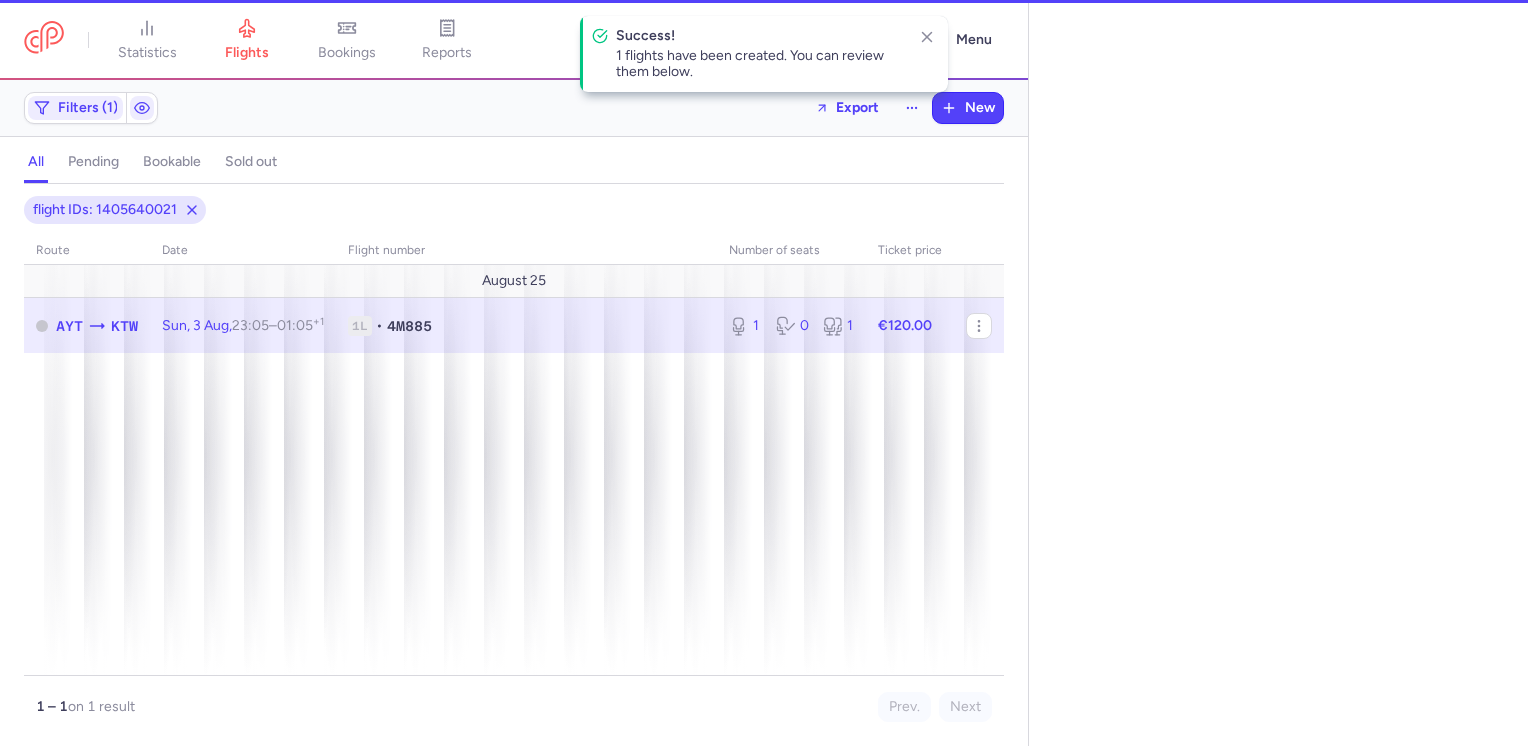 select on "days" 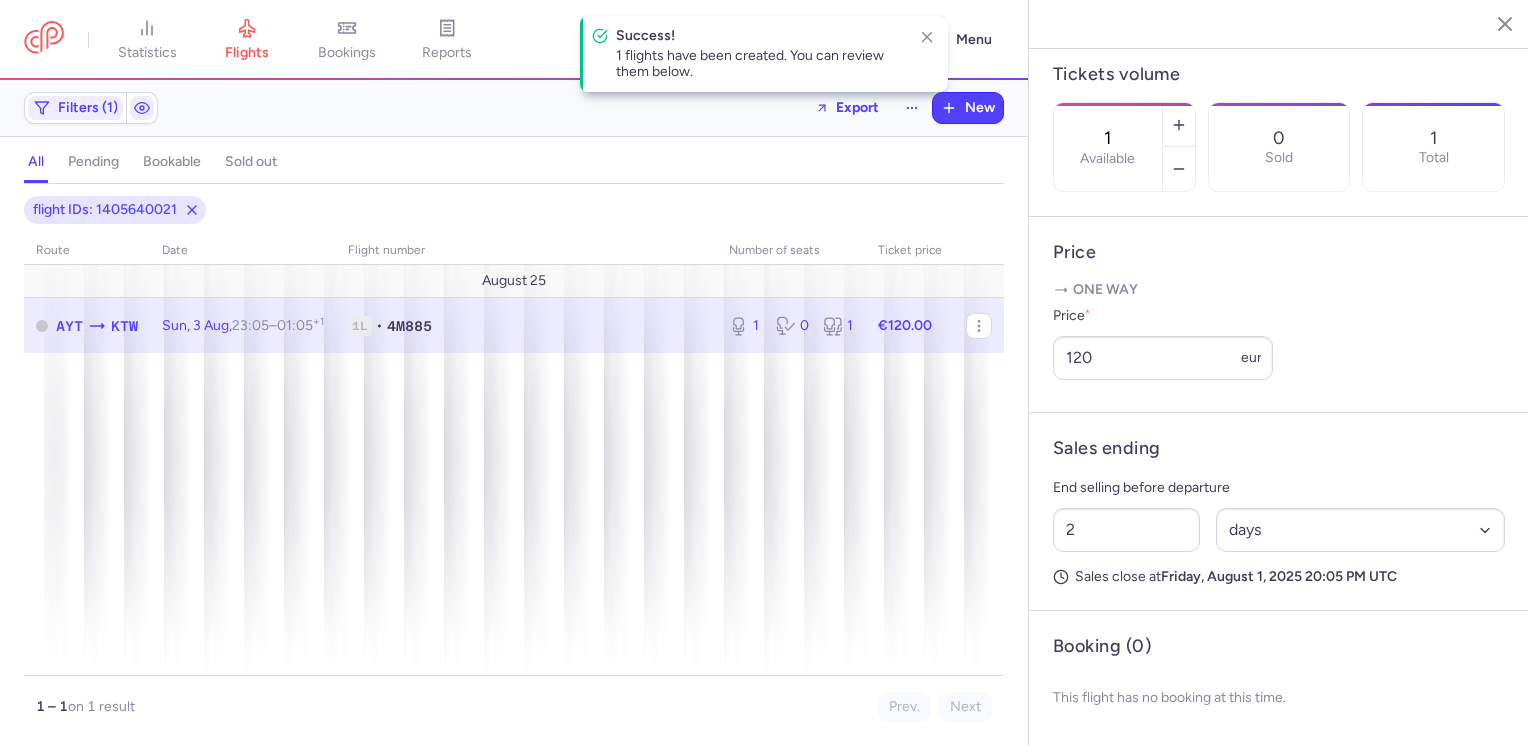 scroll, scrollTop: 632, scrollLeft: 0, axis: vertical 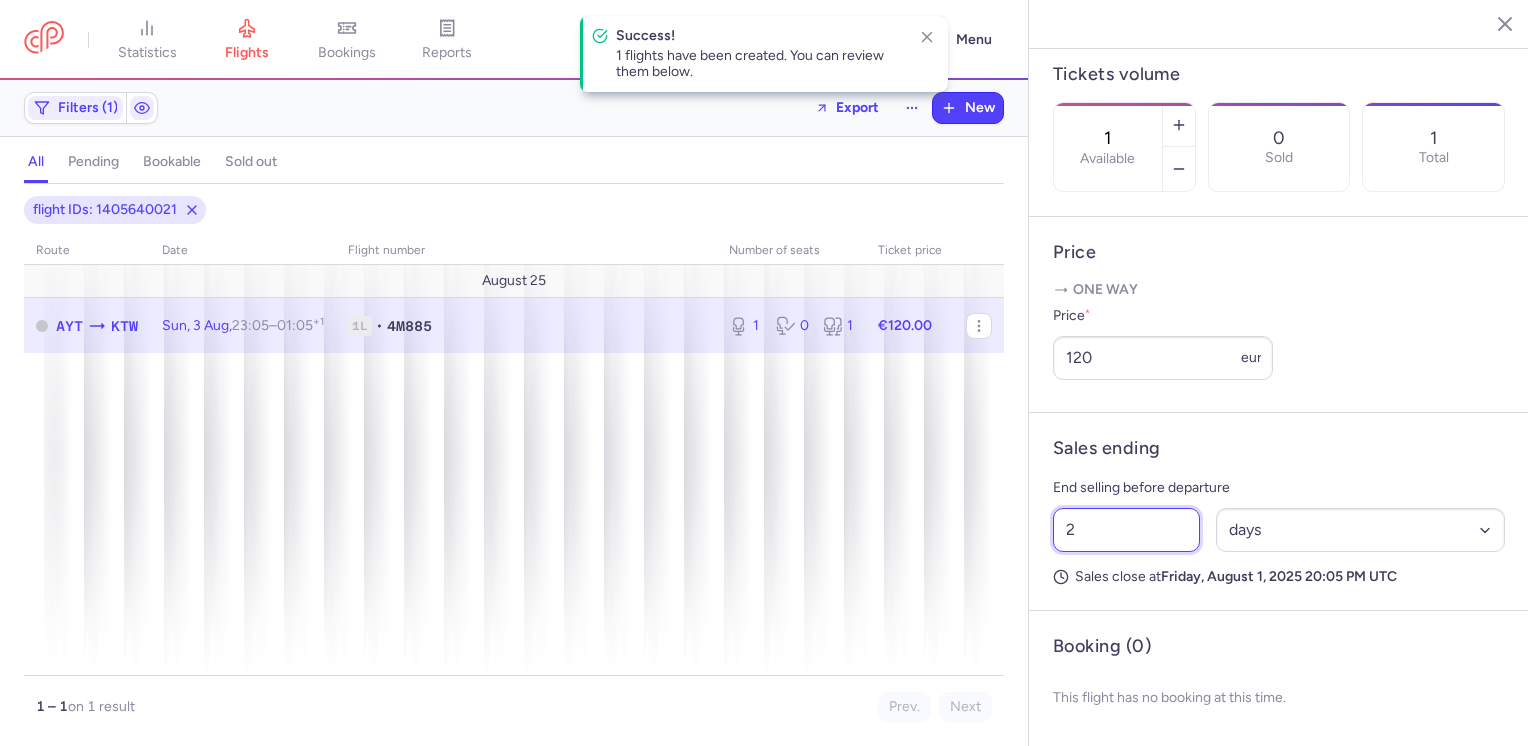 drag, startPoint x: 1075, startPoint y: 532, endPoint x: 1056, endPoint y: 530, distance: 19.104973 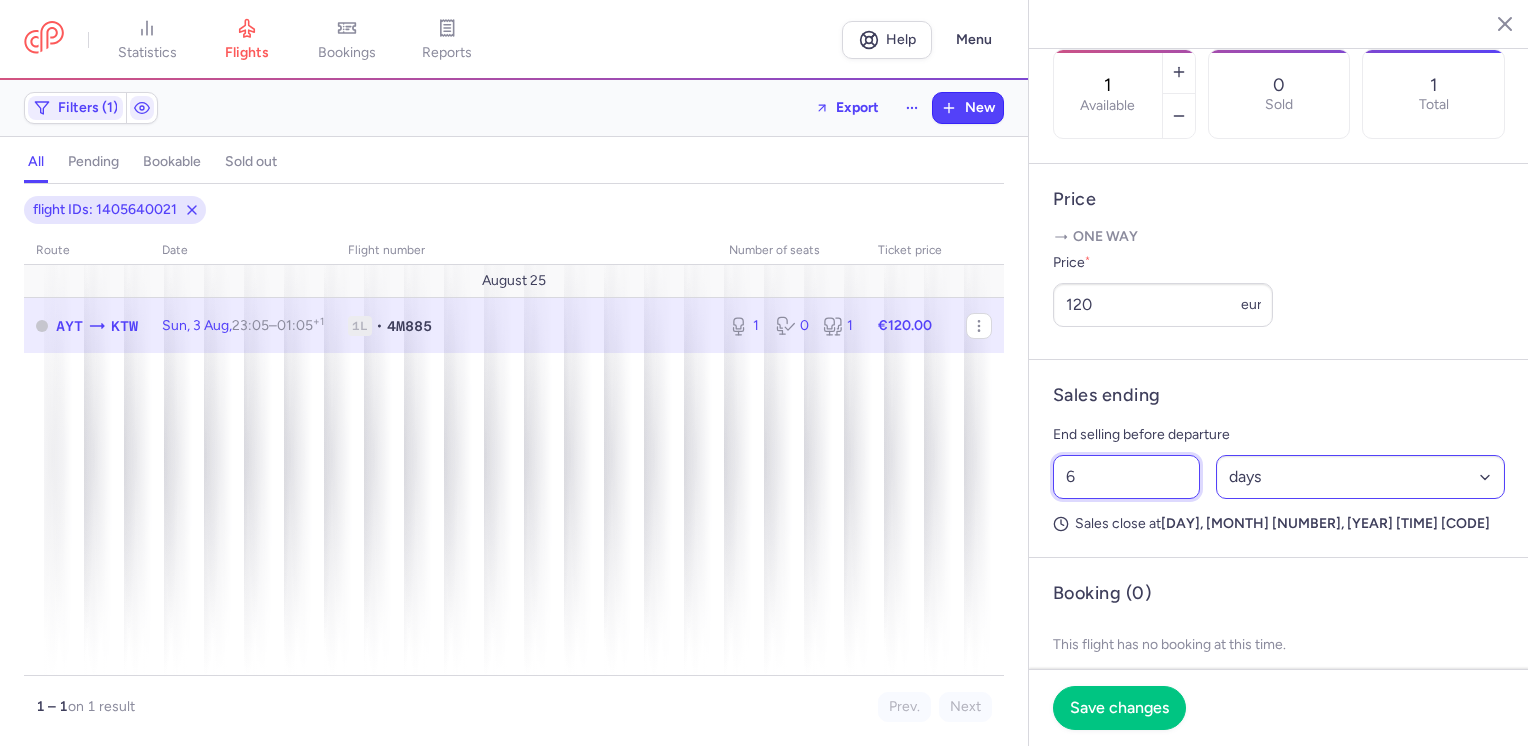 type on "6" 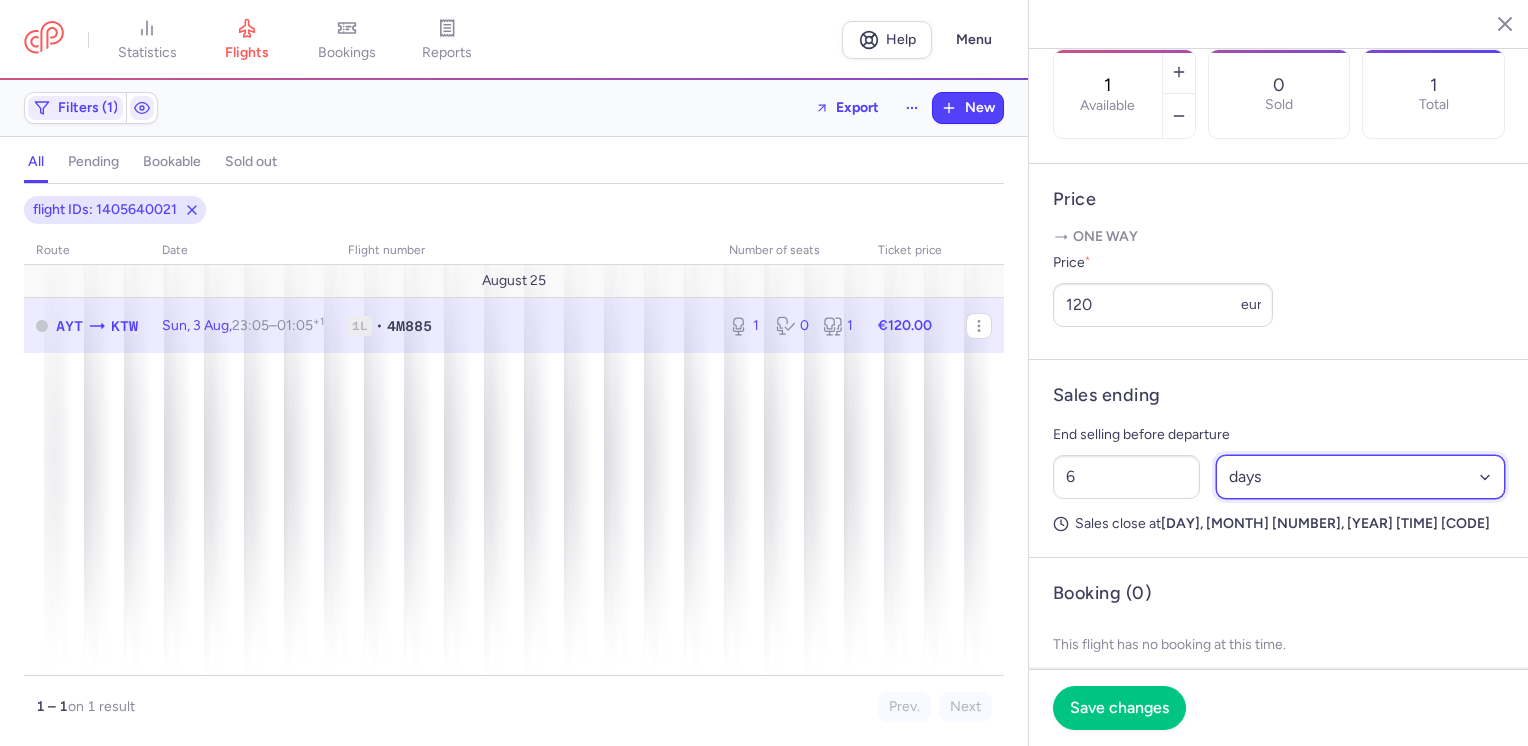 click on "Select an option hours days" at bounding box center [1361, 477] 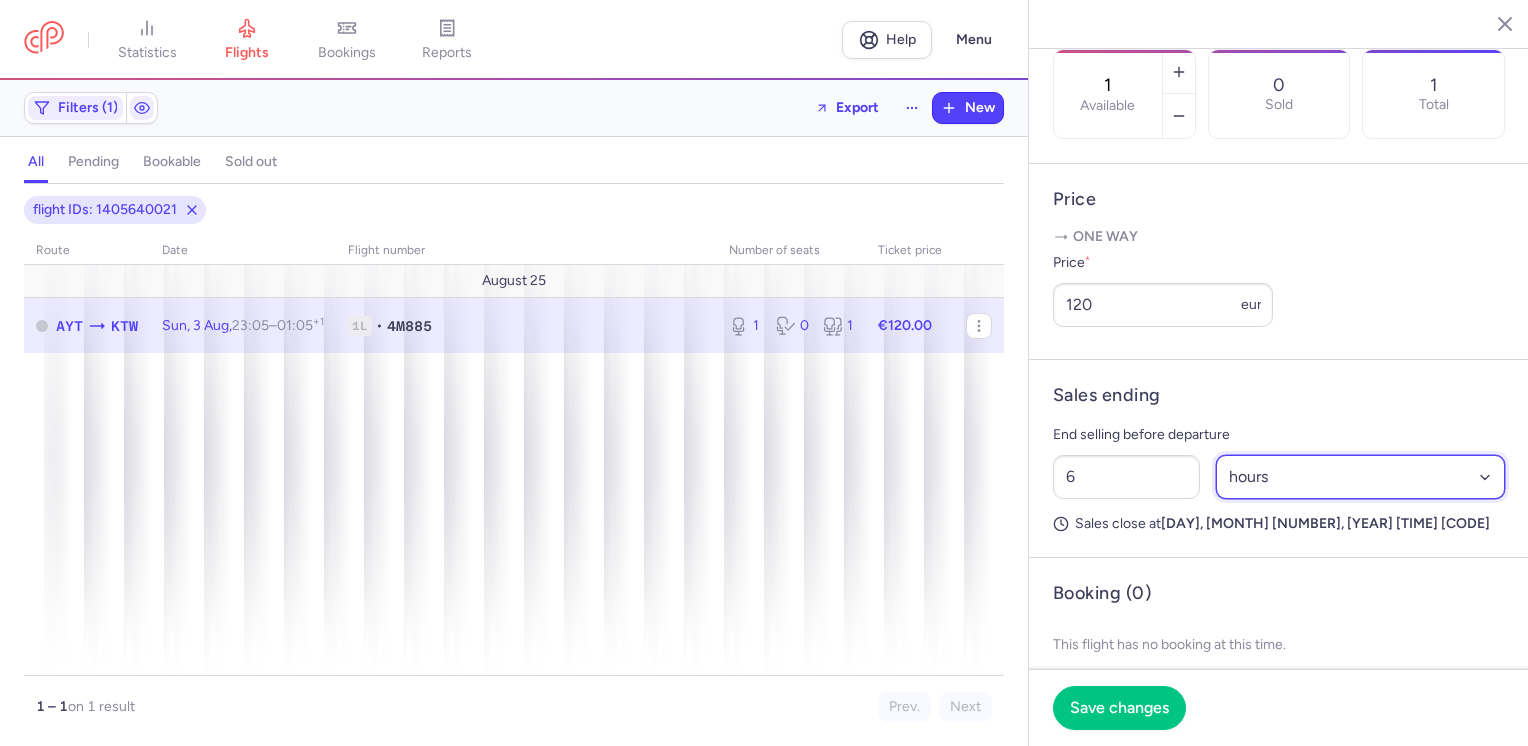 click on "Select an option hours days" at bounding box center [1361, 477] 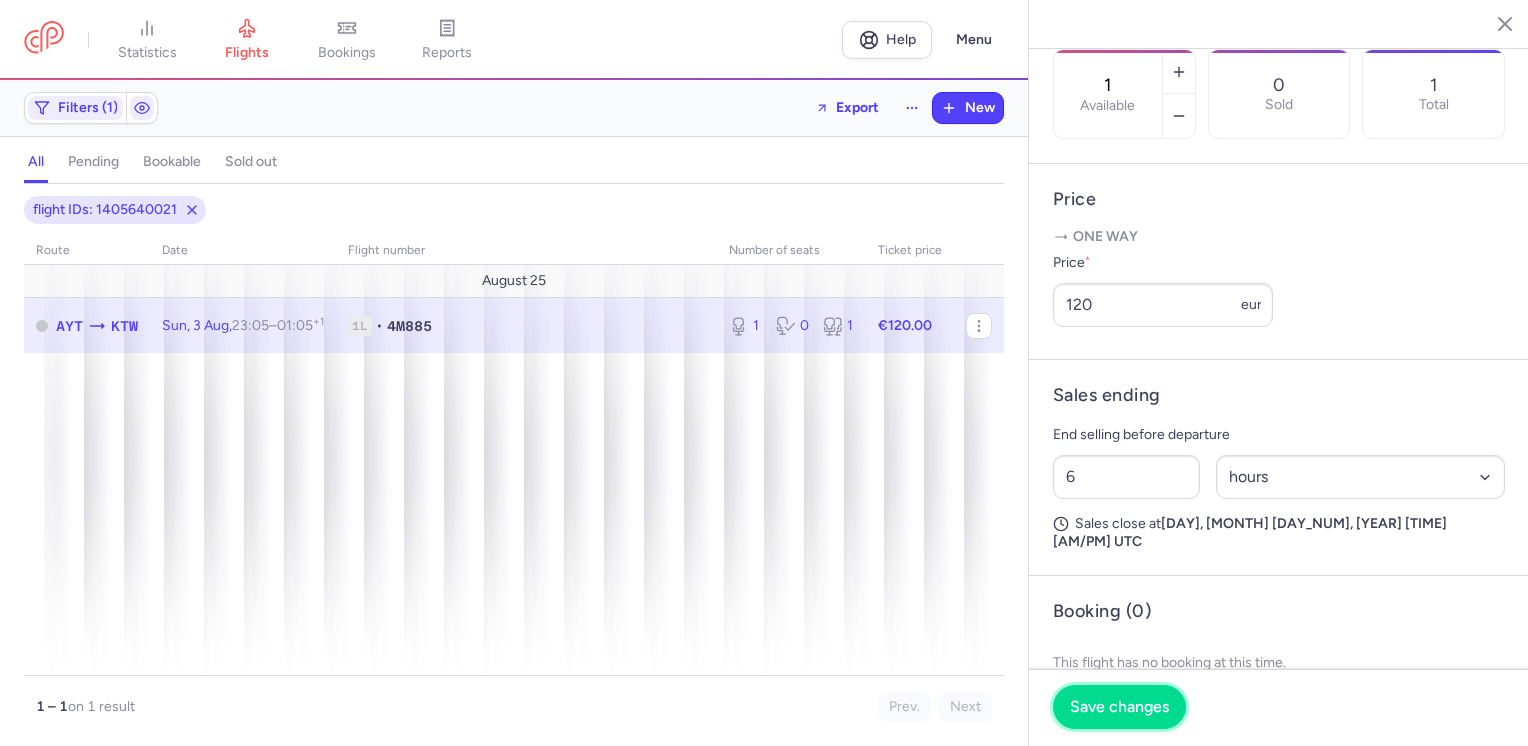 click on "Save changes" at bounding box center (1119, 707) 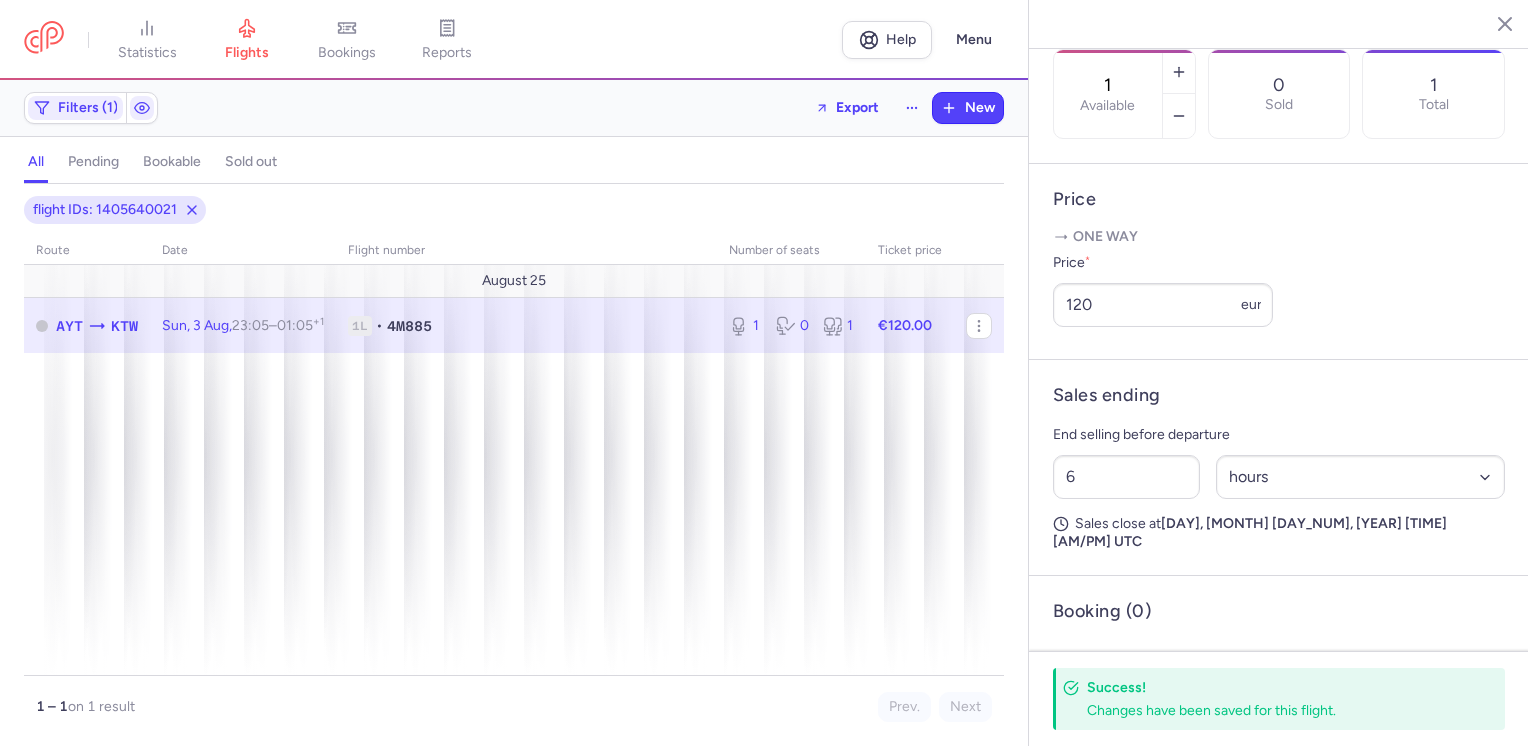click 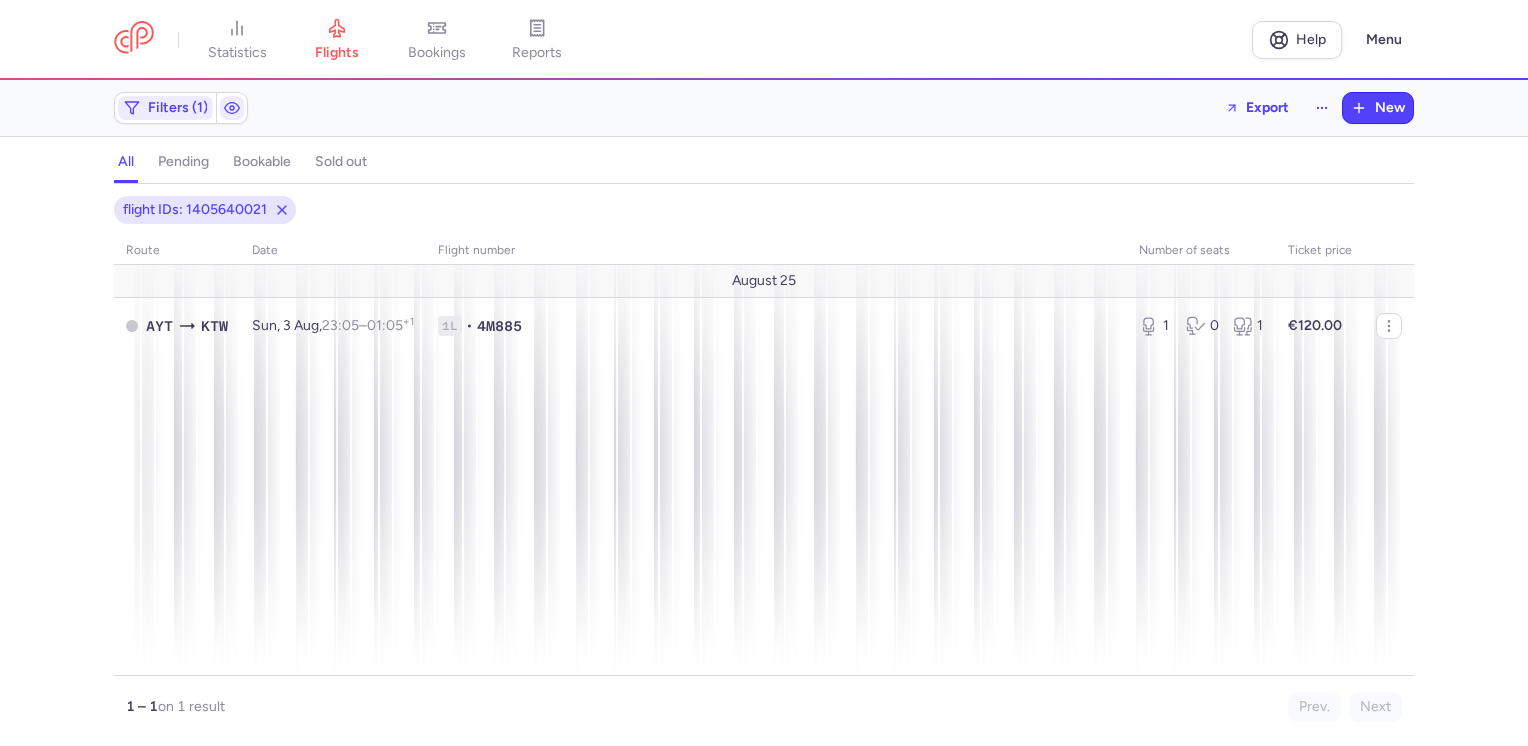 drag, startPoint x: 340, startPoint y: 42, endPoint x: 372, endPoint y: 71, distance: 43.185646 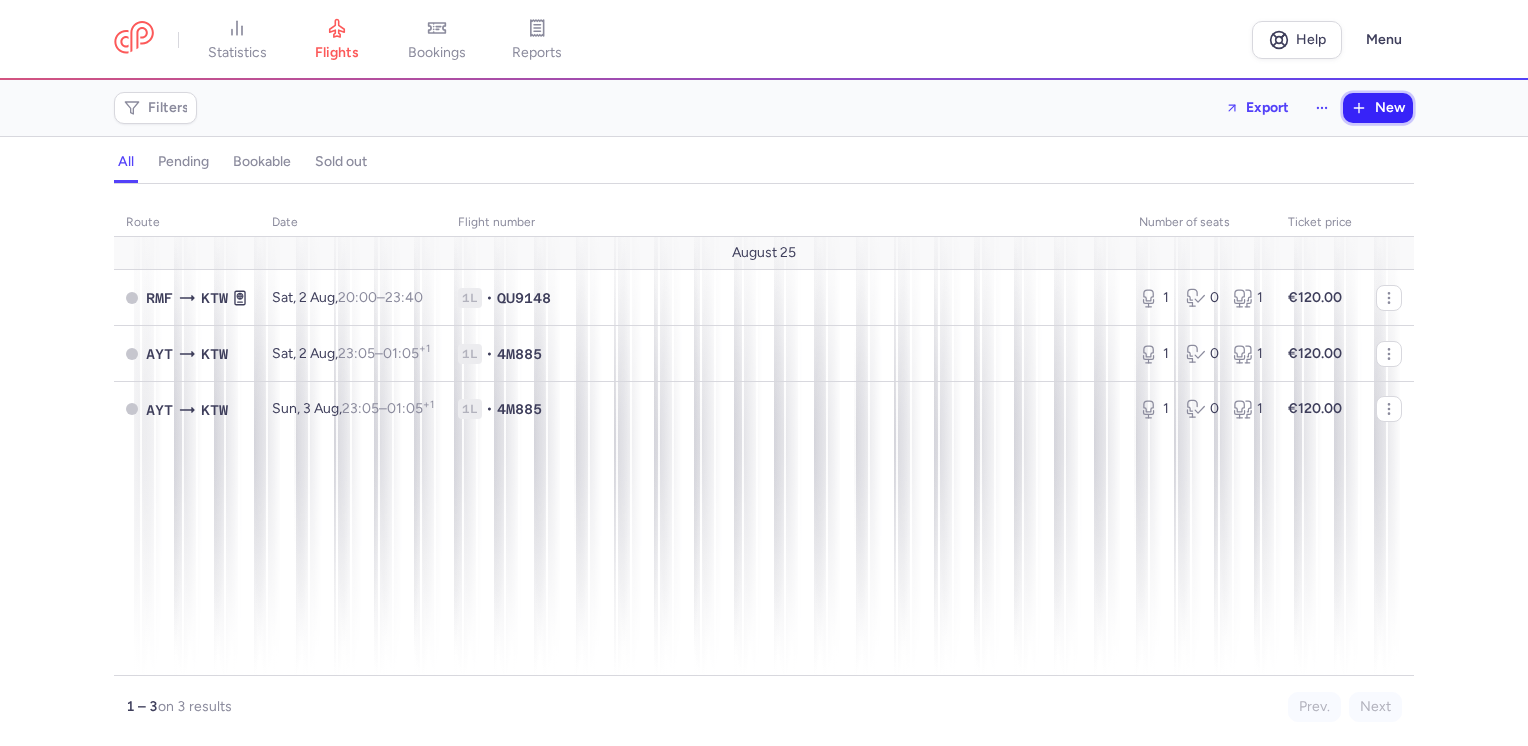 click on "New" at bounding box center (1390, 108) 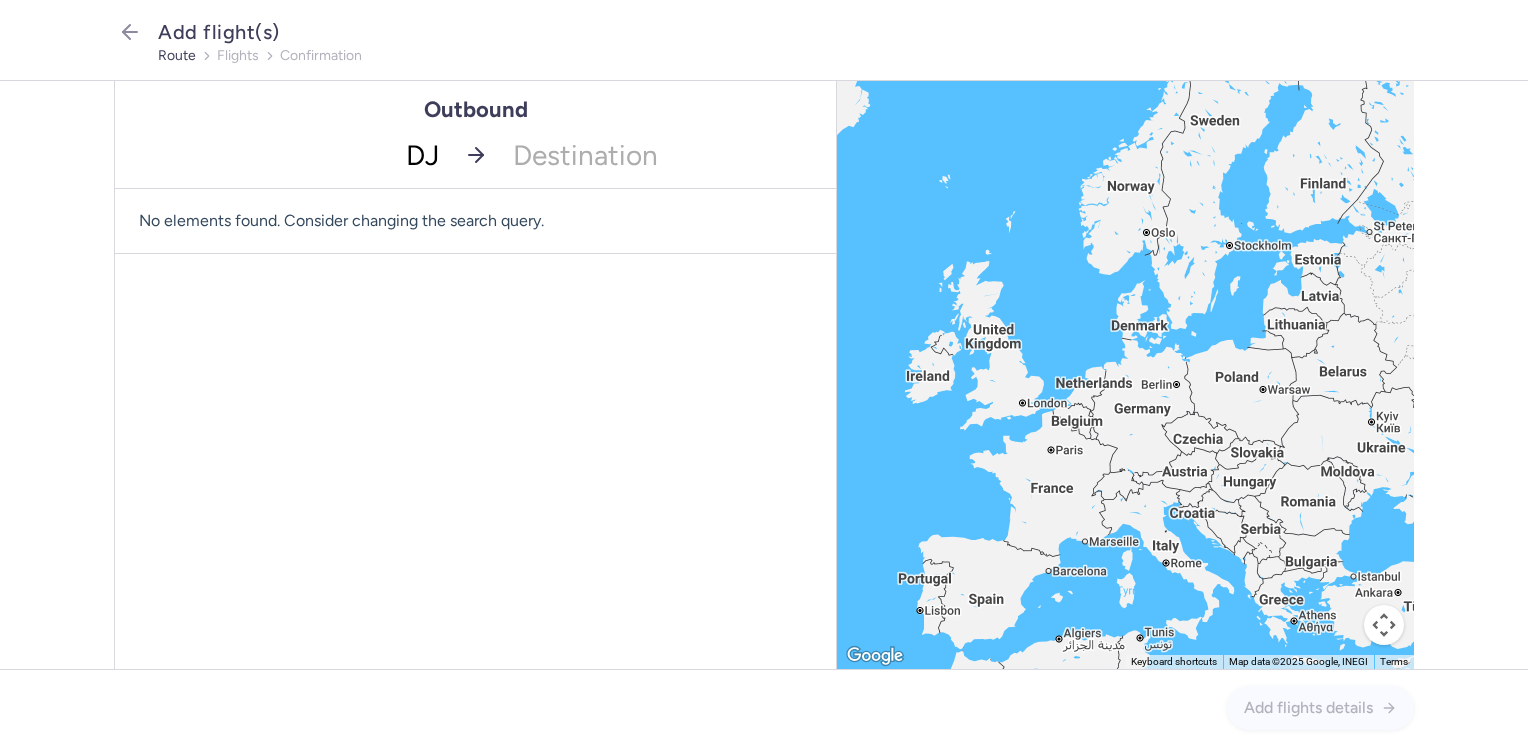 type on "DJE" 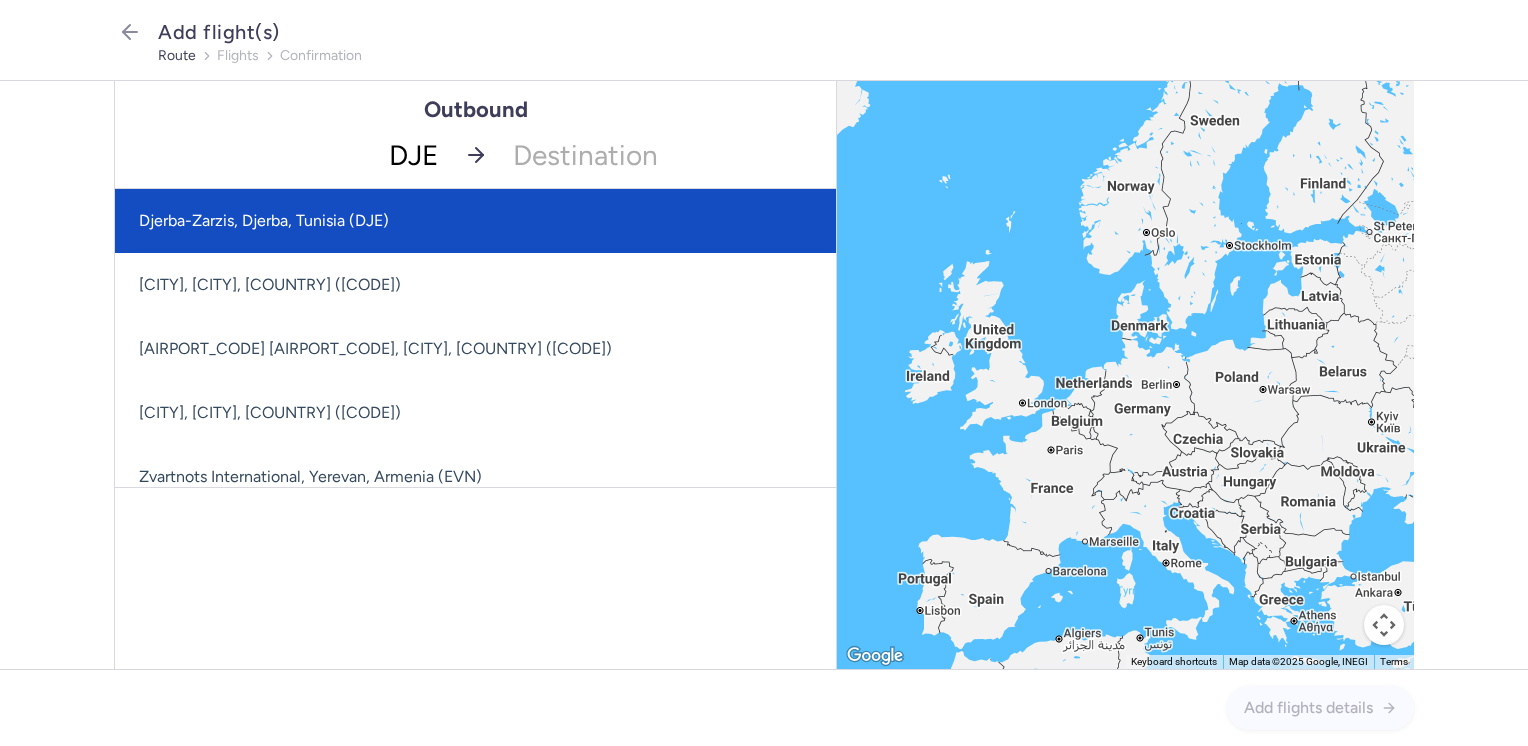 click on "Djerba-Zarzis, Djerba, Tunisia (DJE)" 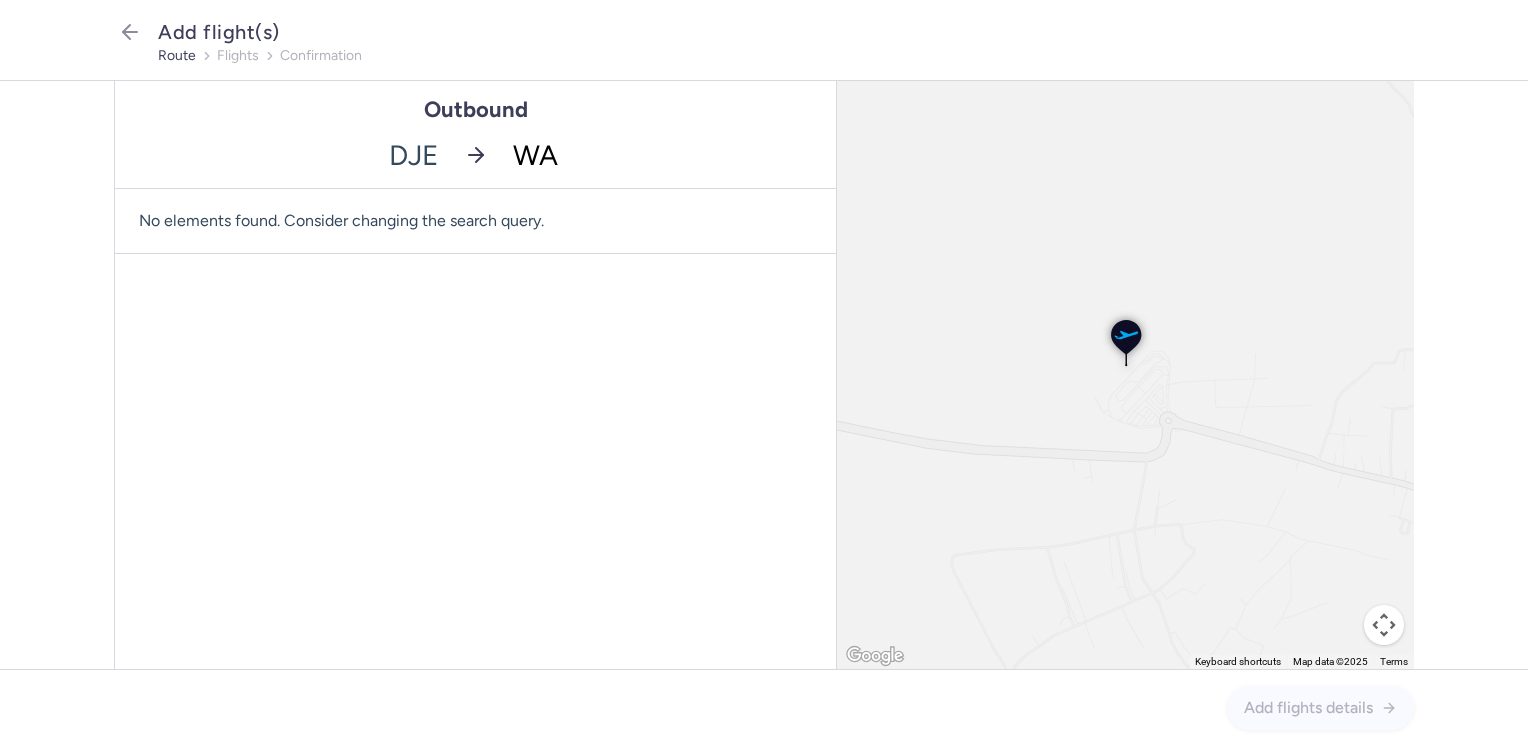 type on "WAW" 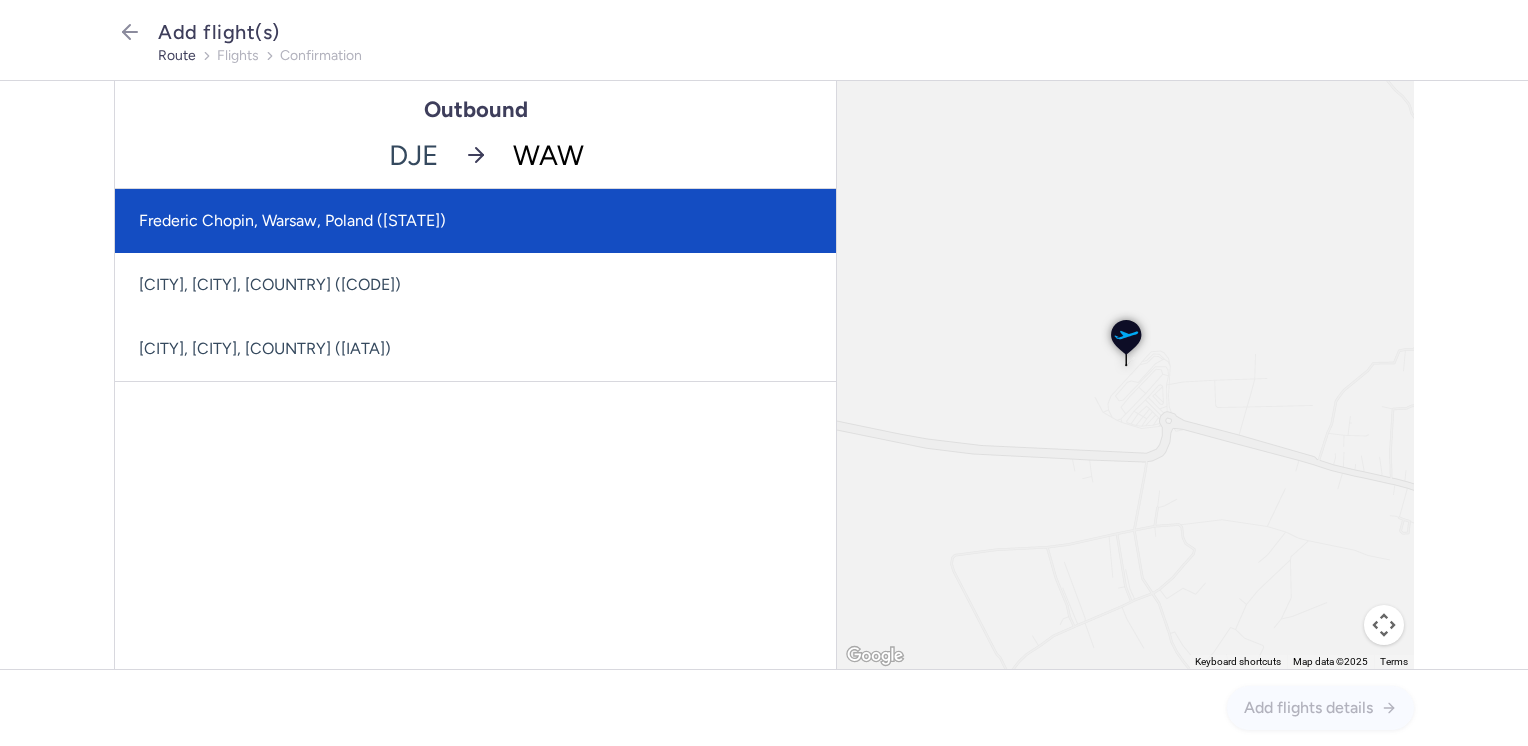 click on "Frederic Chopin, Warsaw, Poland ([STATE])" at bounding box center (475, 221) 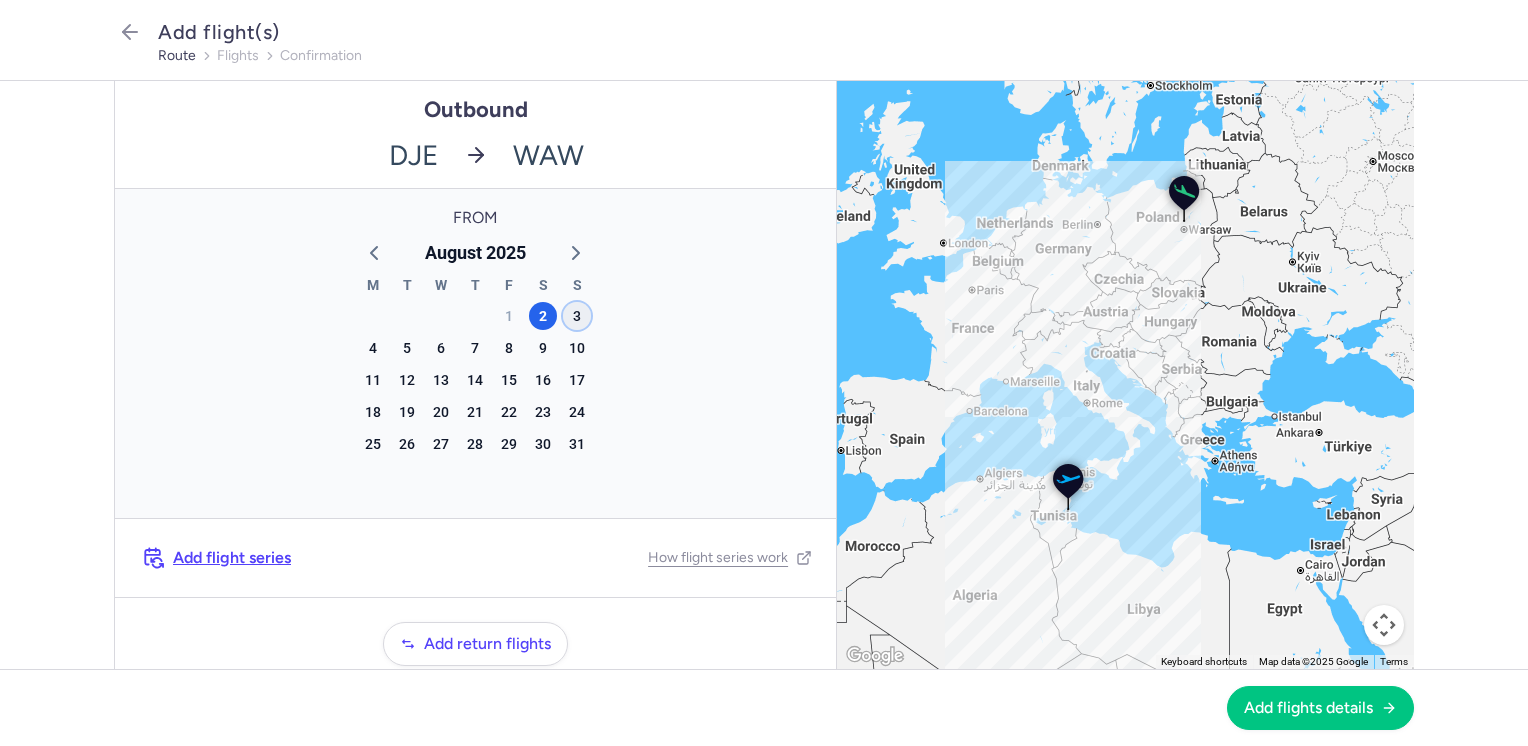 click on "3" 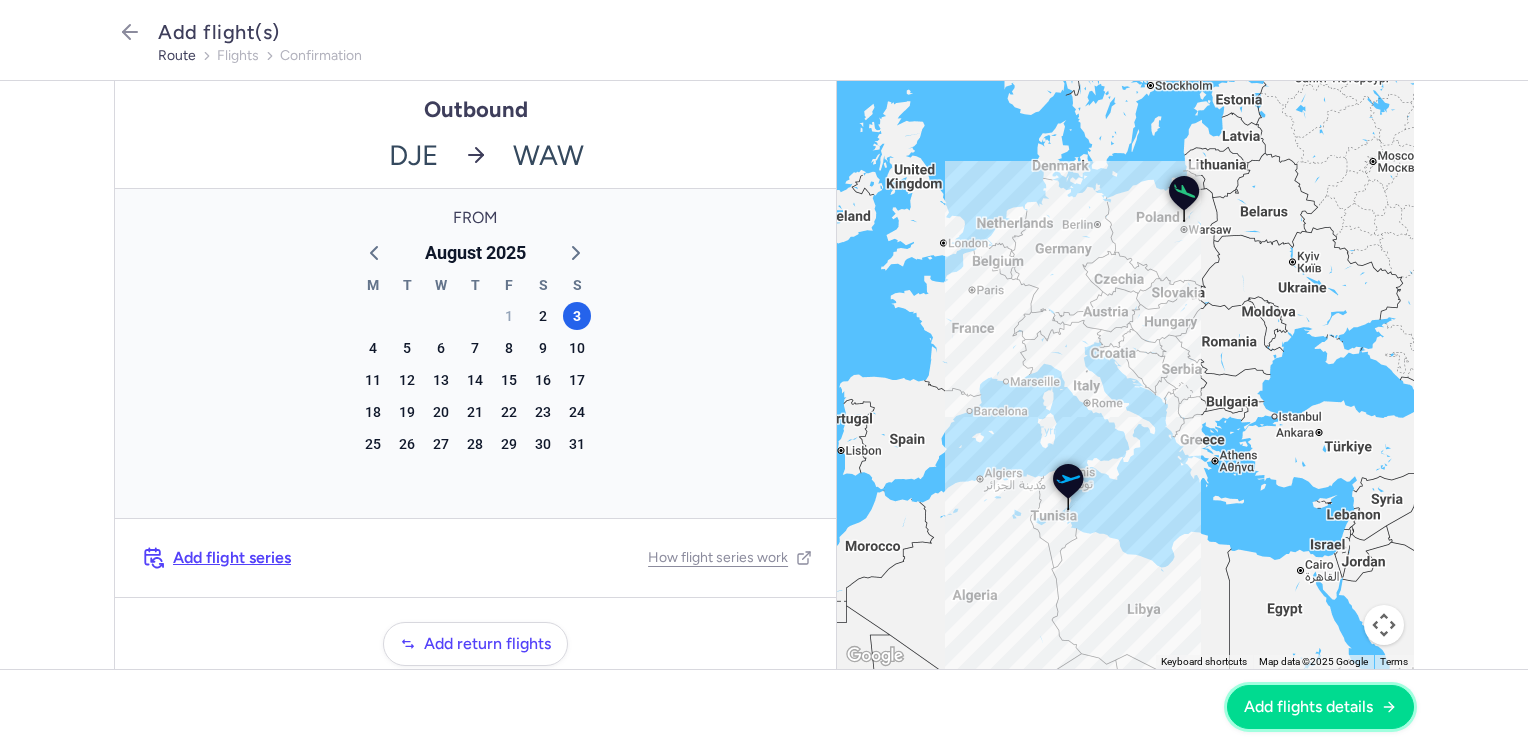 click on "Add flights details" at bounding box center [1308, 707] 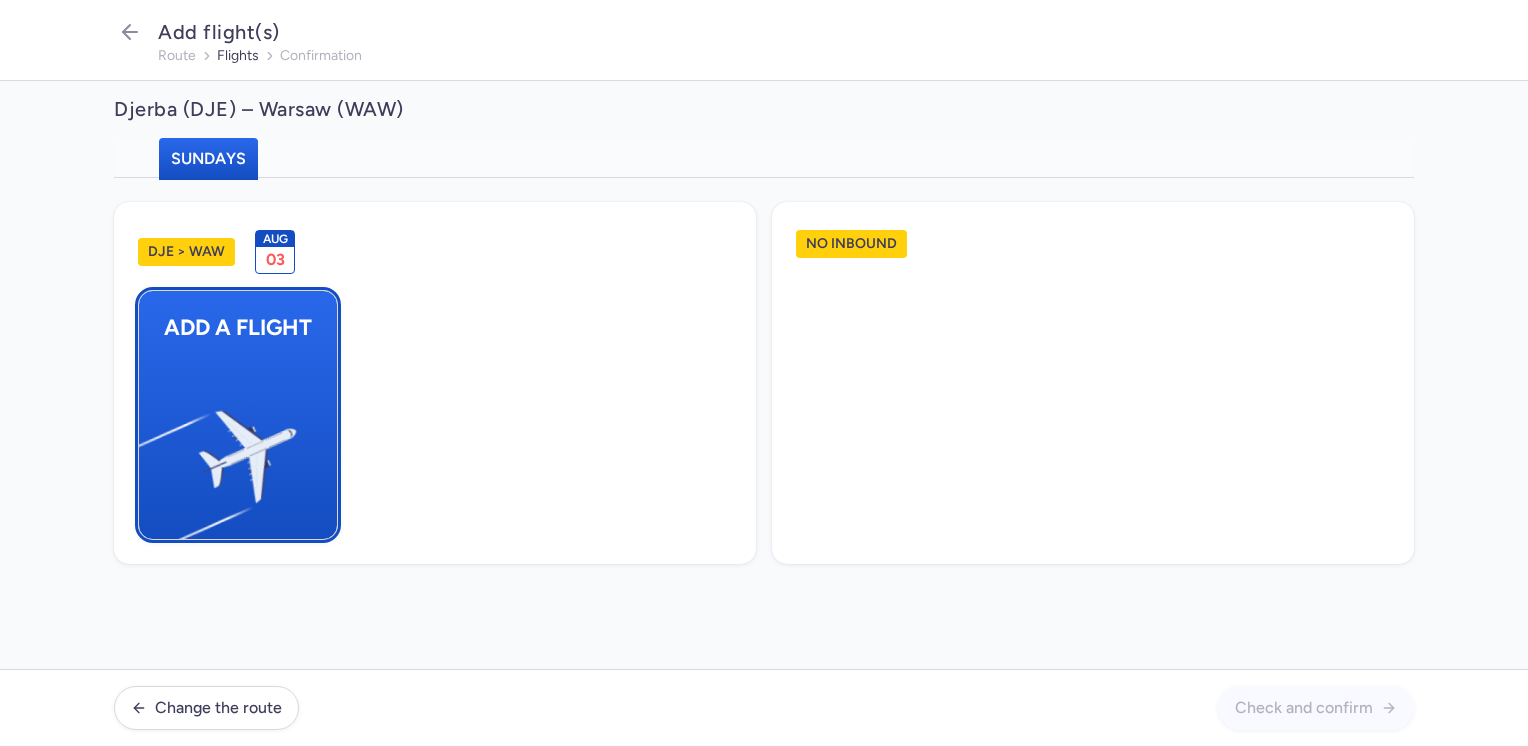 click at bounding box center (149, 448) 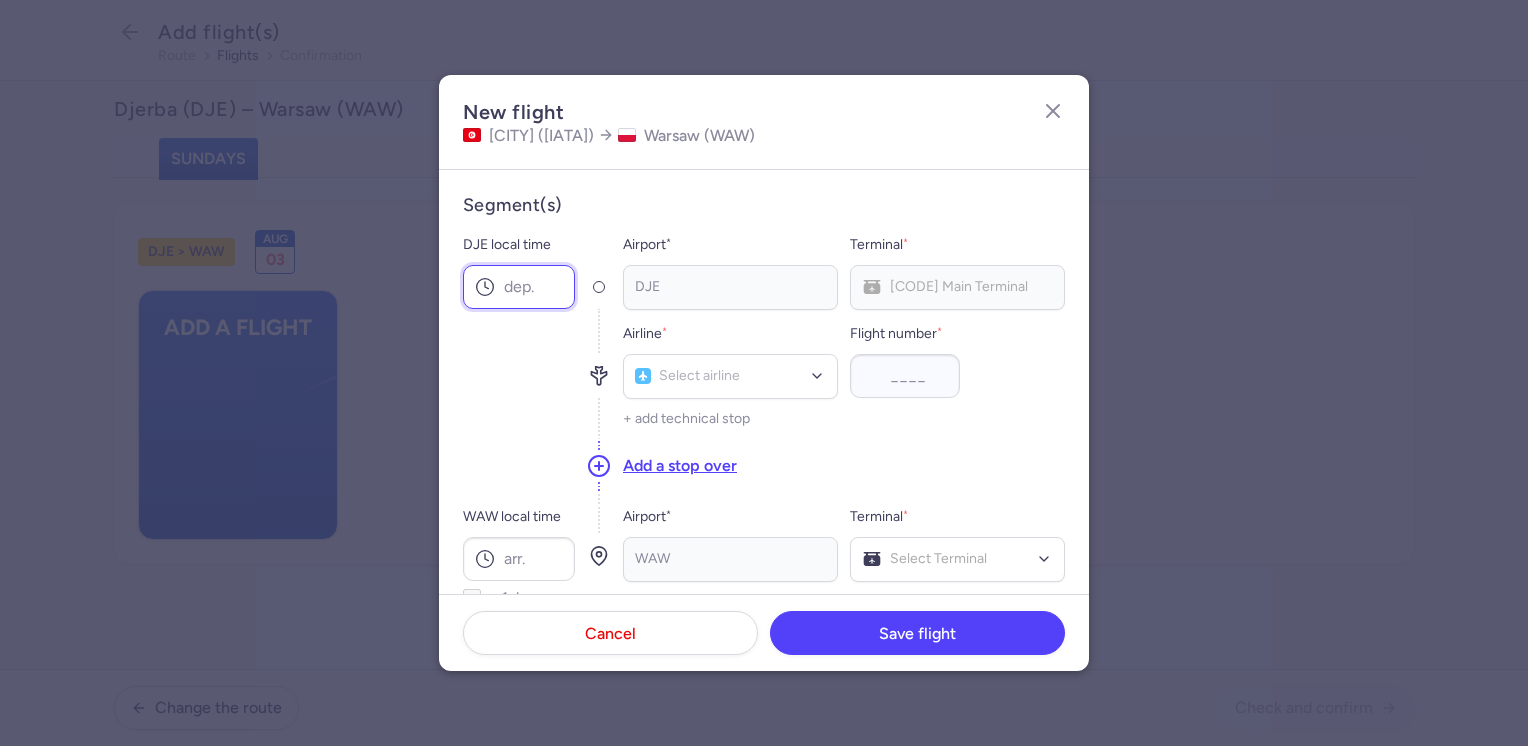 click on "DJE local time" at bounding box center [519, 287] 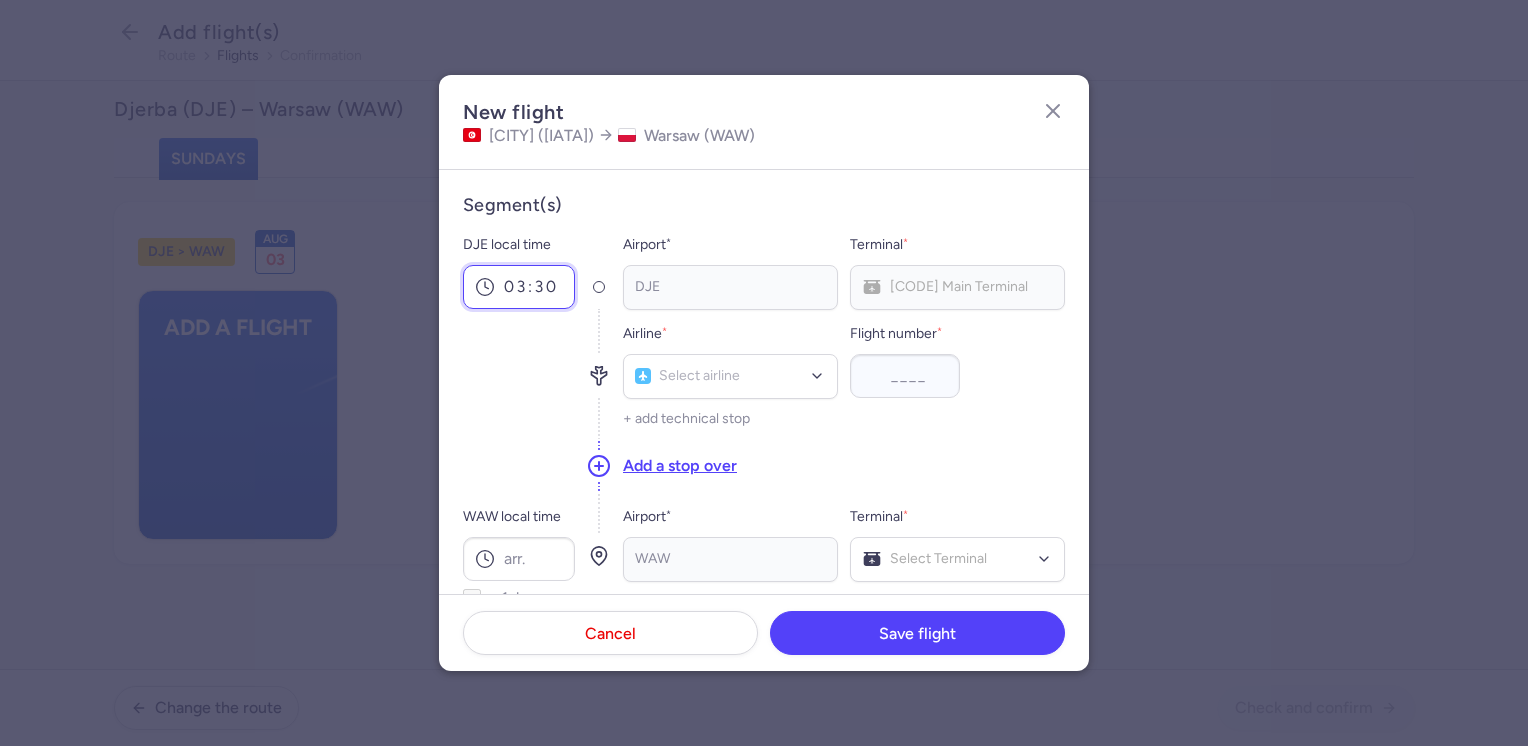 scroll, scrollTop: 100, scrollLeft: 0, axis: vertical 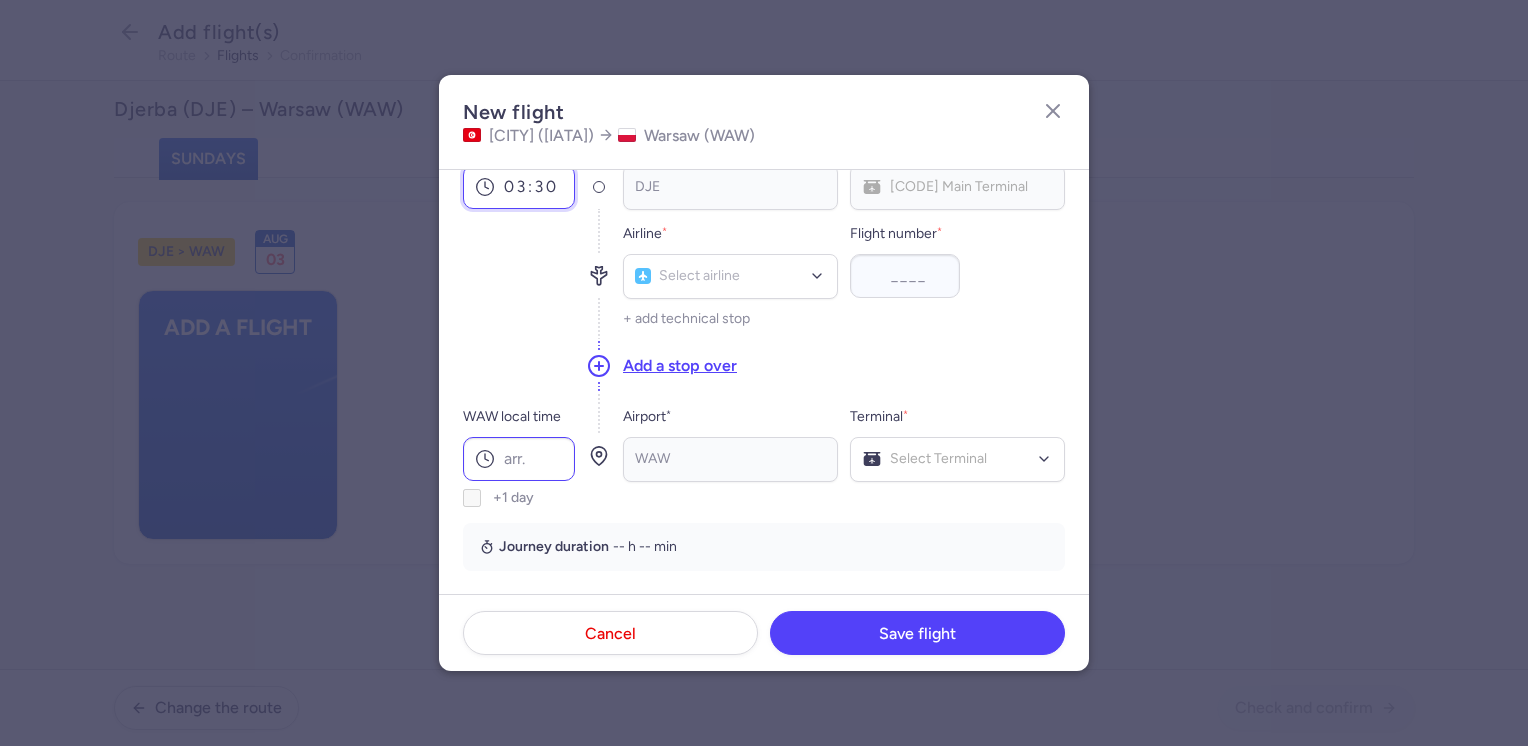 type on "03:30" 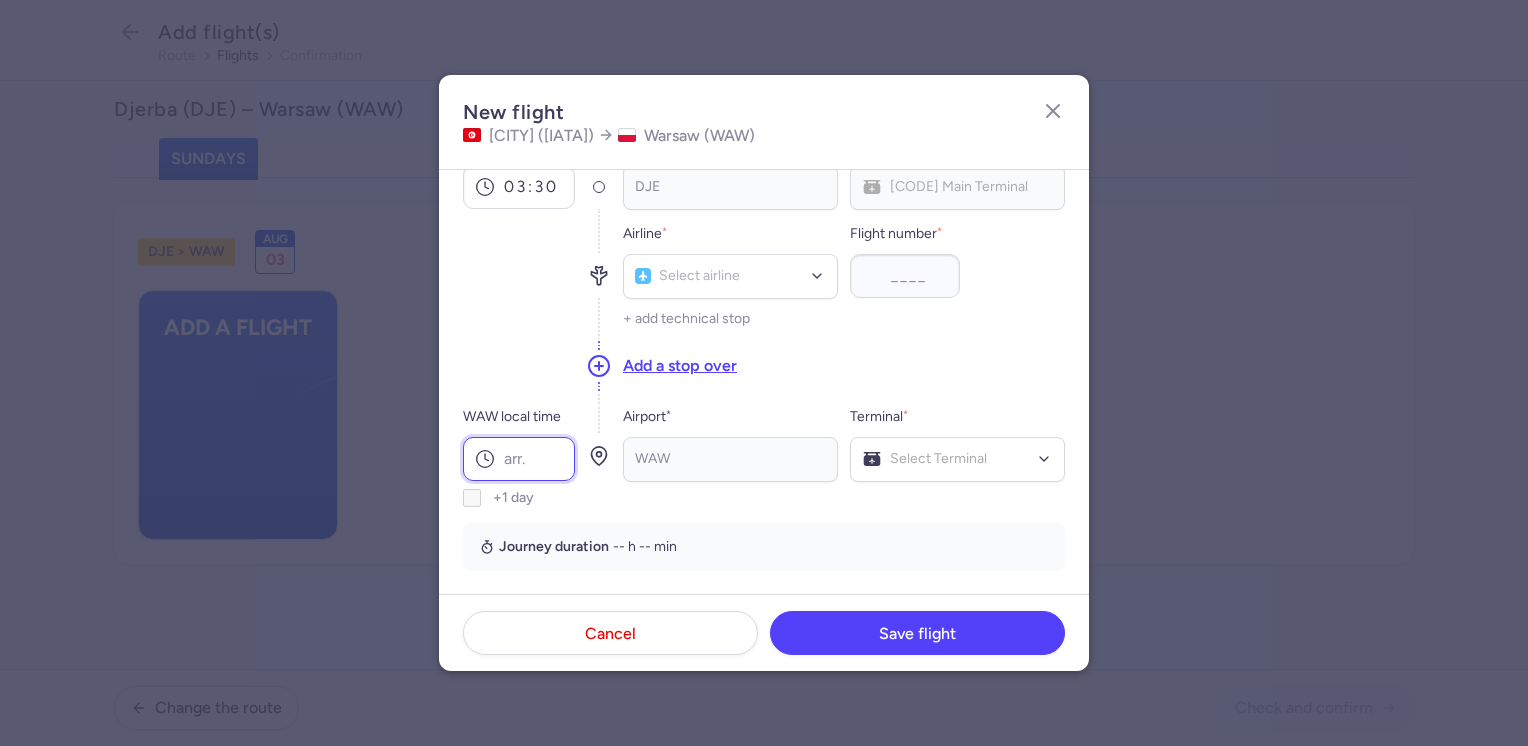 click on "WAW local time" at bounding box center [519, 459] 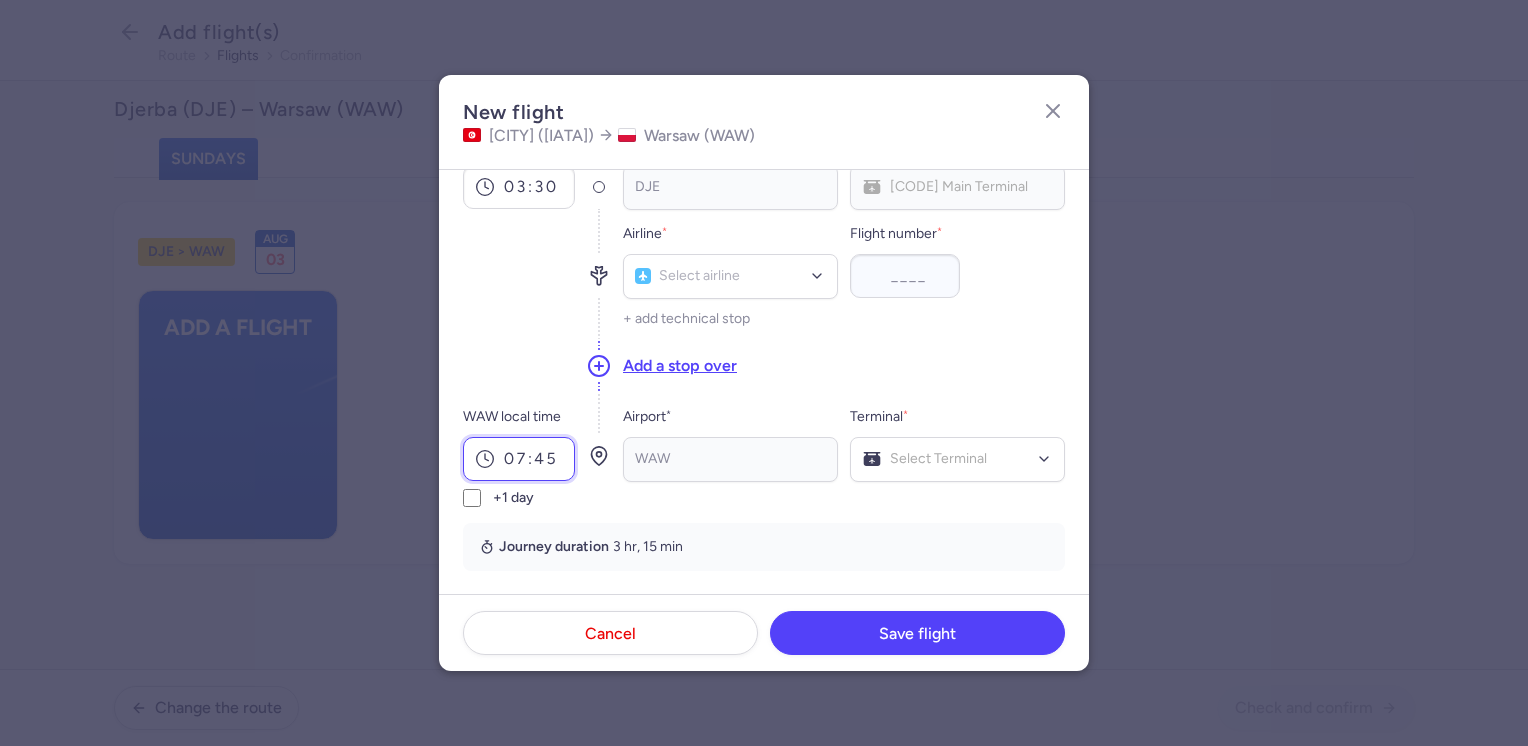 type on "07:45" 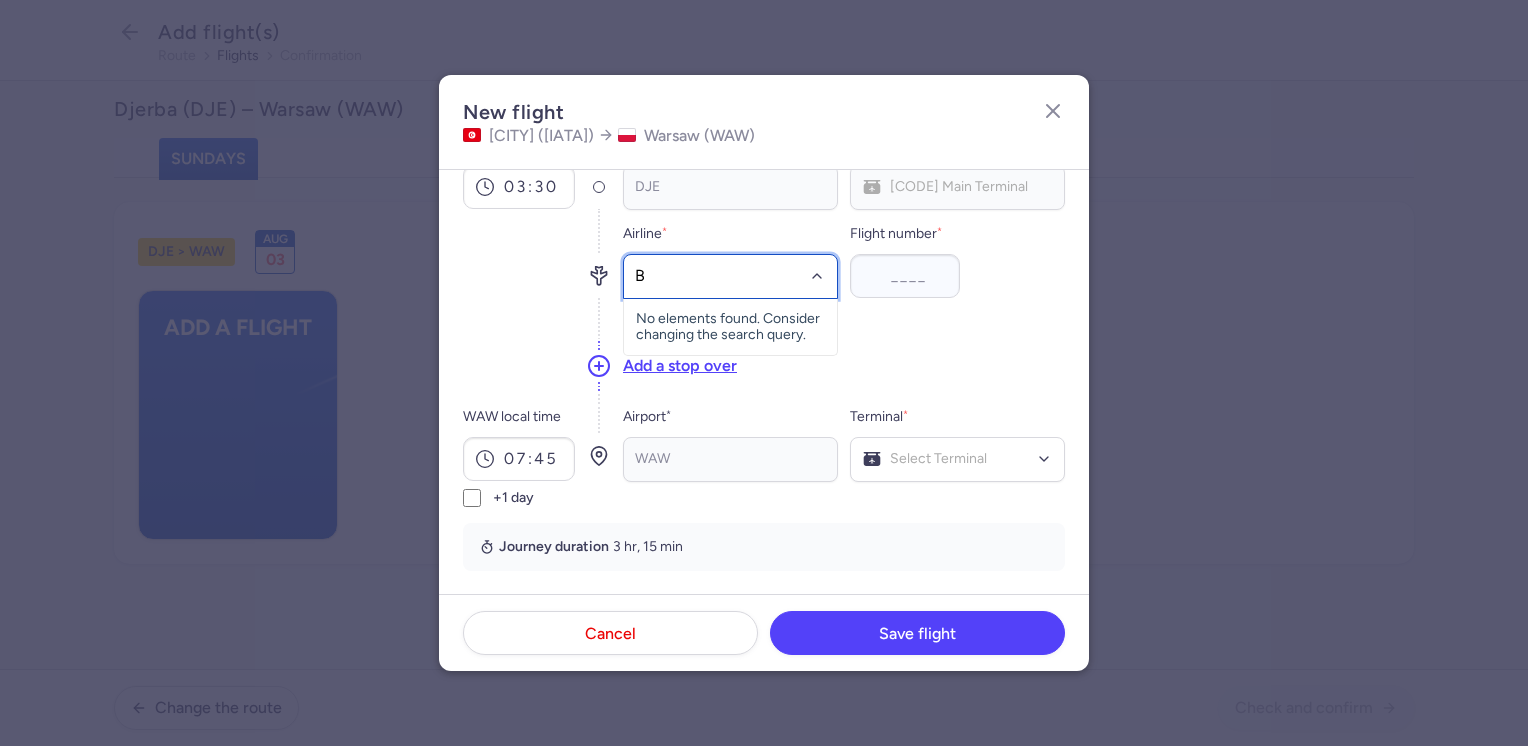 type on "BJ" 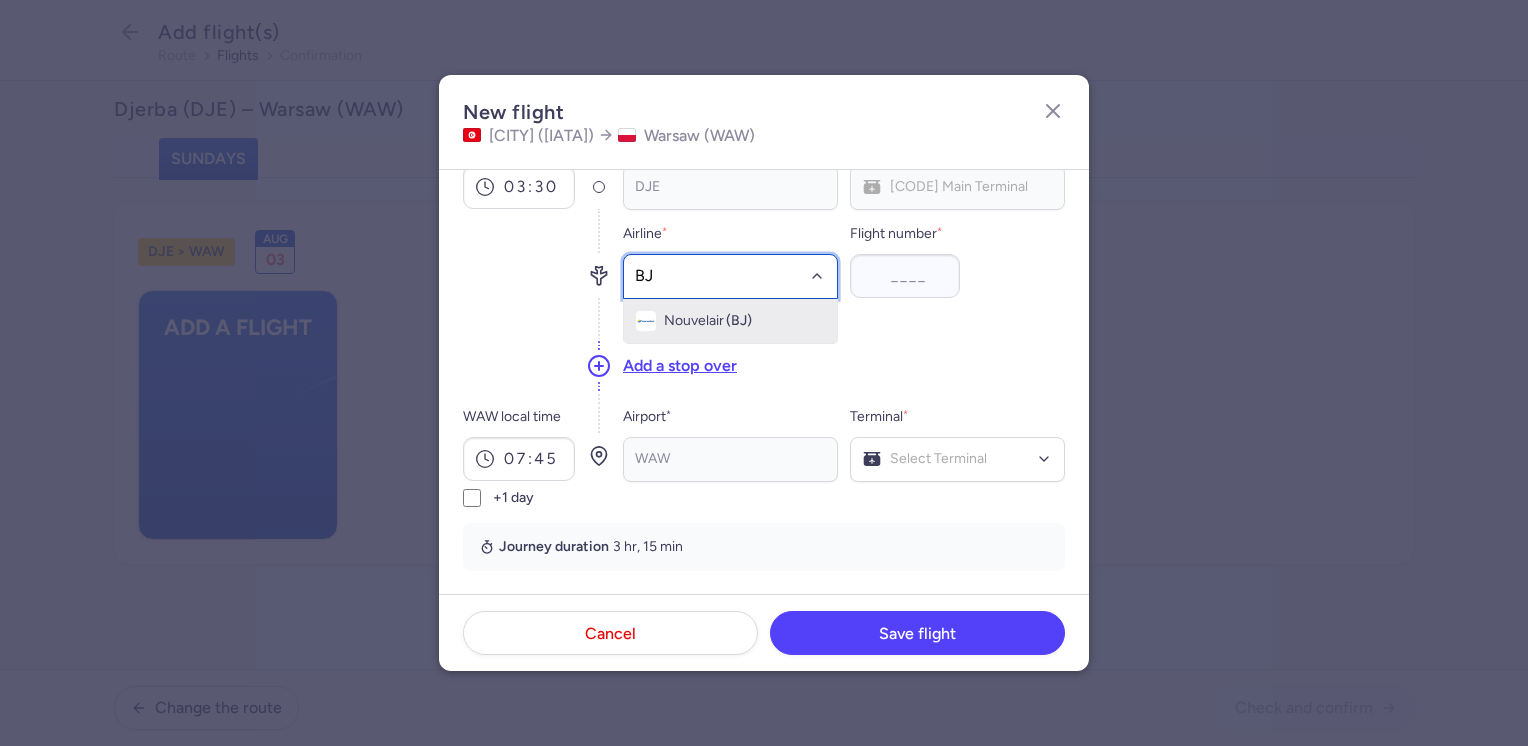 click on "Nouvelair" at bounding box center [694, 321] 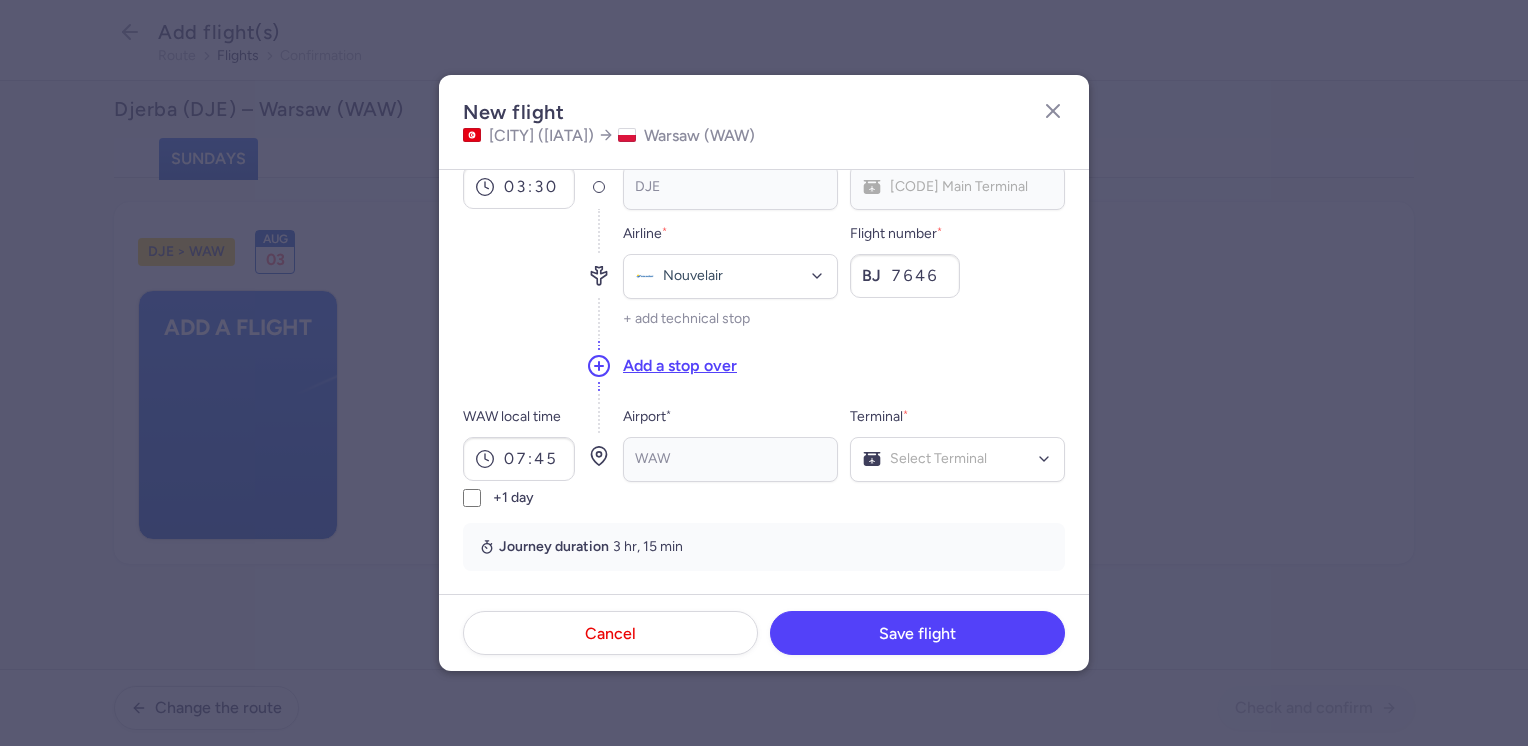 type on "7646" 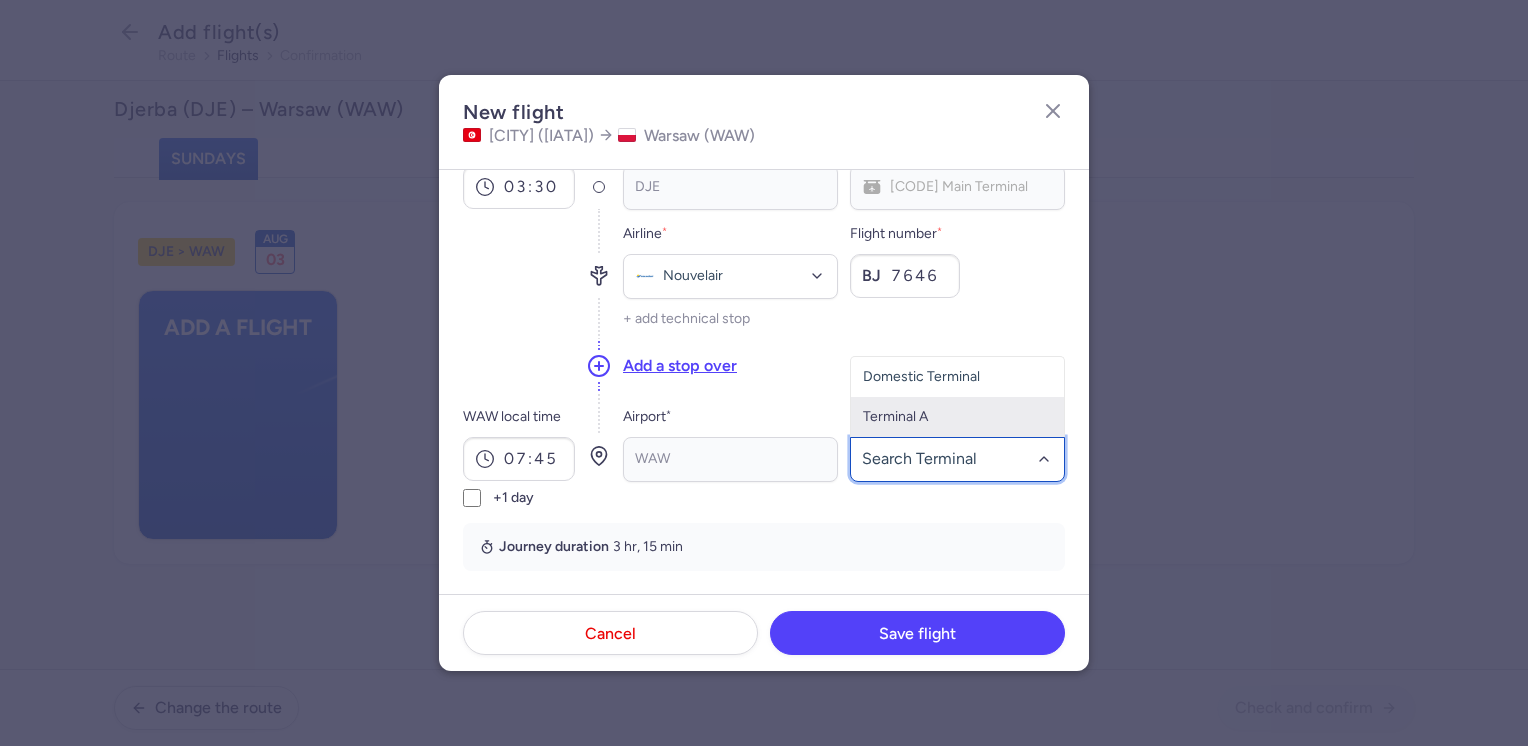 click on "Terminal A" 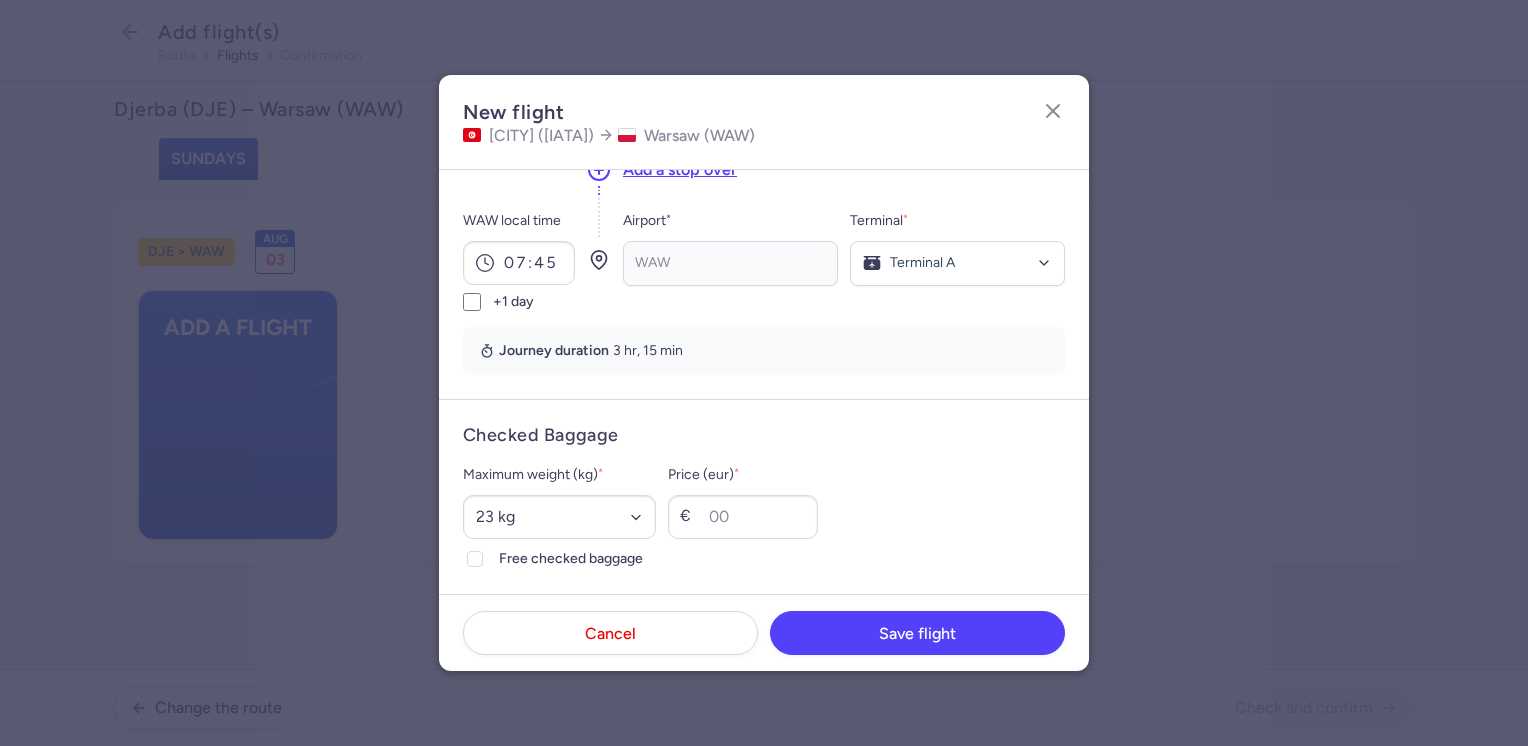 scroll, scrollTop: 300, scrollLeft: 0, axis: vertical 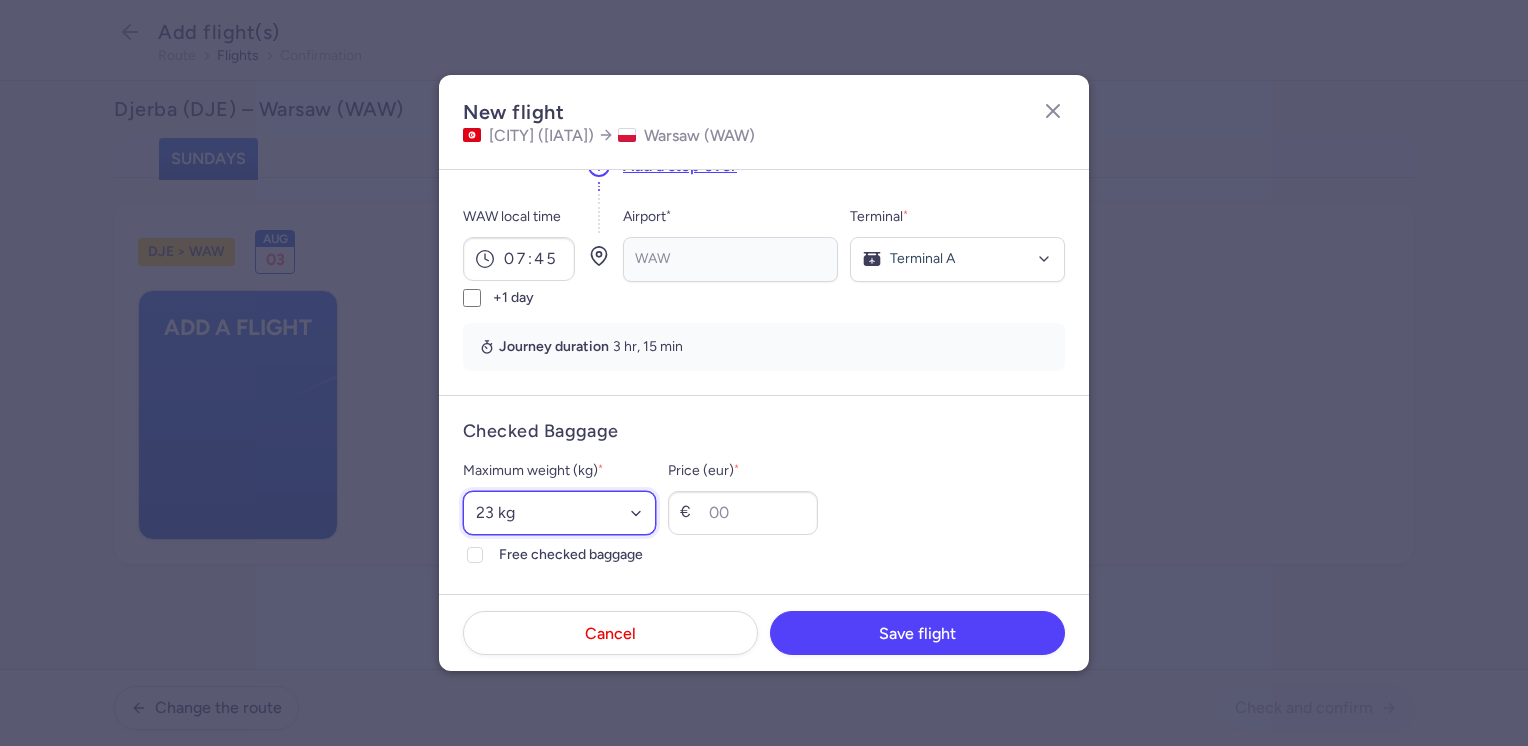 click on "Select an option 15 kg 16 kg 17 kg 18 kg 19 kg 20 kg 21 kg 22 kg 23 kg 24 kg 25 kg 26 kg 27 kg 28 kg 29 kg 30 kg 31 kg 32 kg 33 kg 34 kg 35 kg" at bounding box center (559, 513) 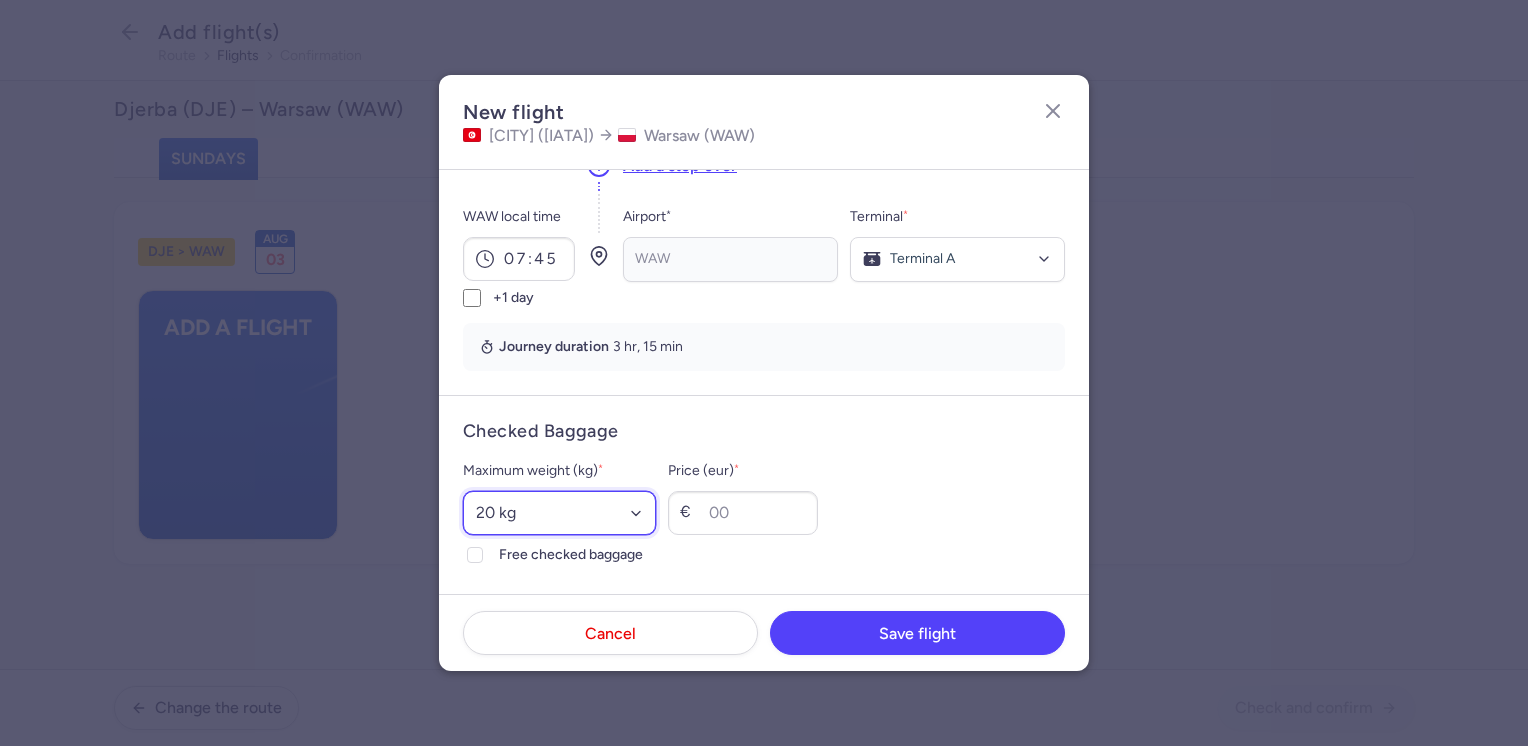 click on "Select an option 15 kg 16 kg 17 kg 18 kg 19 kg 20 kg 21 kg 22 kg 23 kg 24 kg 25 kg 26 kg 27 kg 28 kg 29 kg 30 kg 31 kg 32 kg 33 kg 34 kg 35 kg" at bounding box center (559, 513) 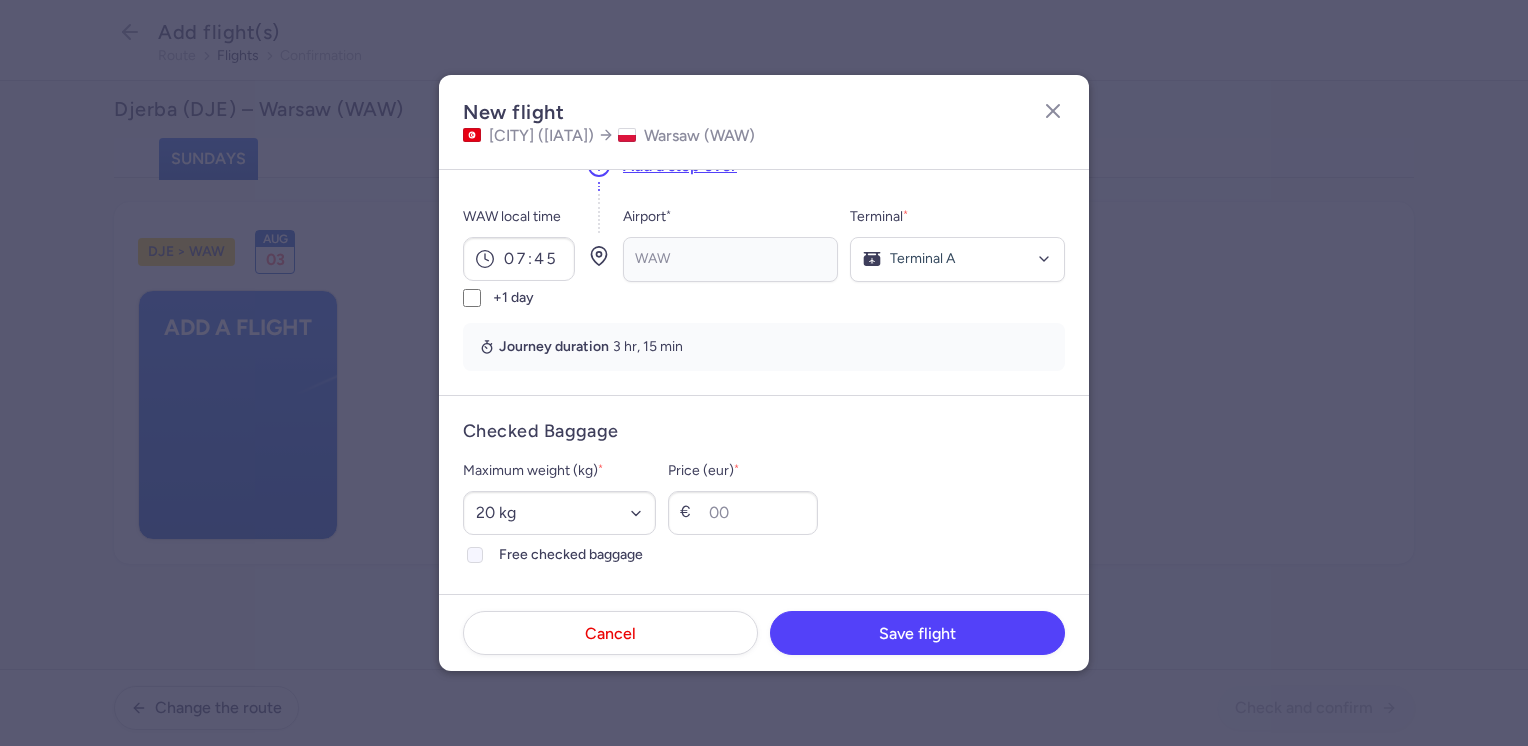 click on "Free checked baggage" 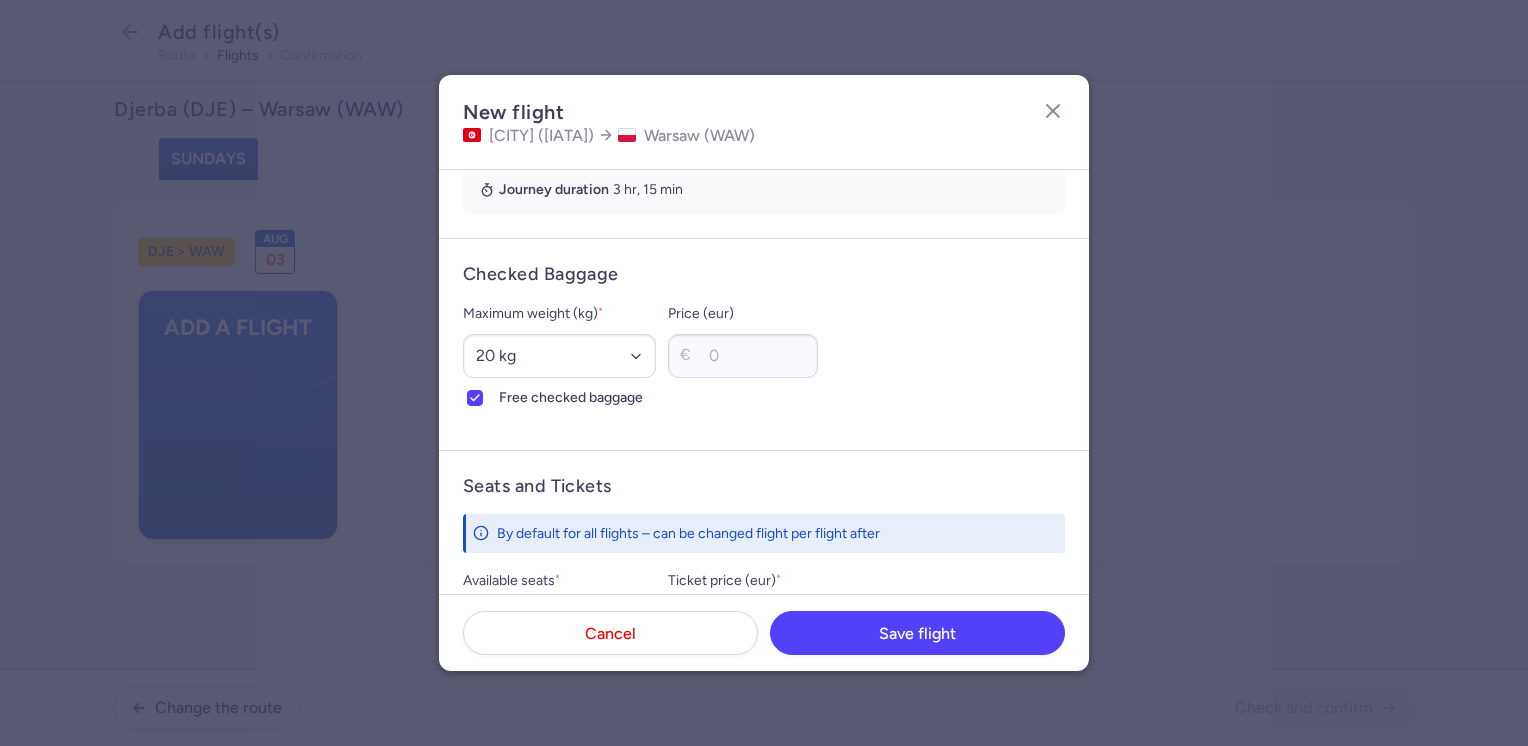 scroll, scrollTop: 500, scrollLeft: 0, axis: vertical 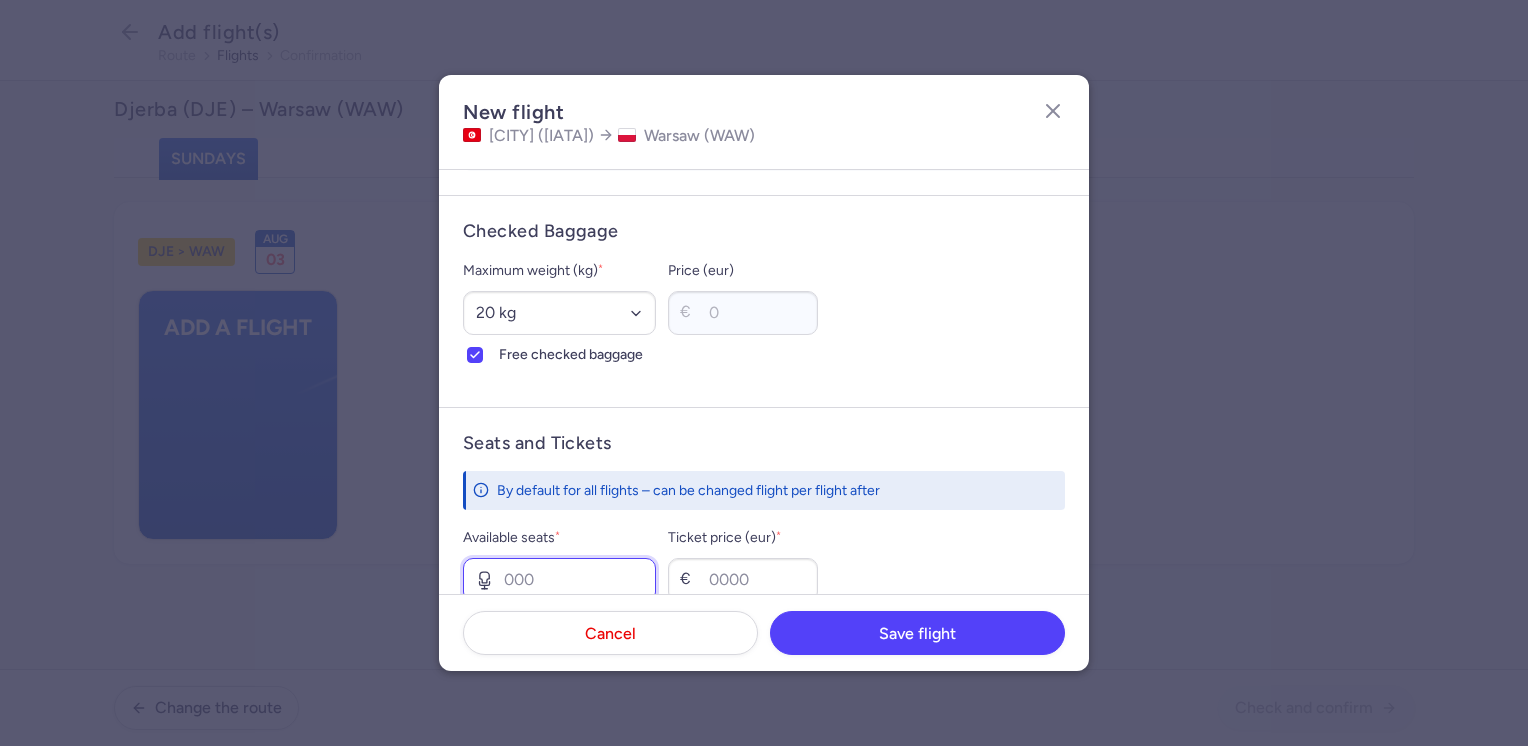 click on "Available seats  *" at bounding box center [559, 580] 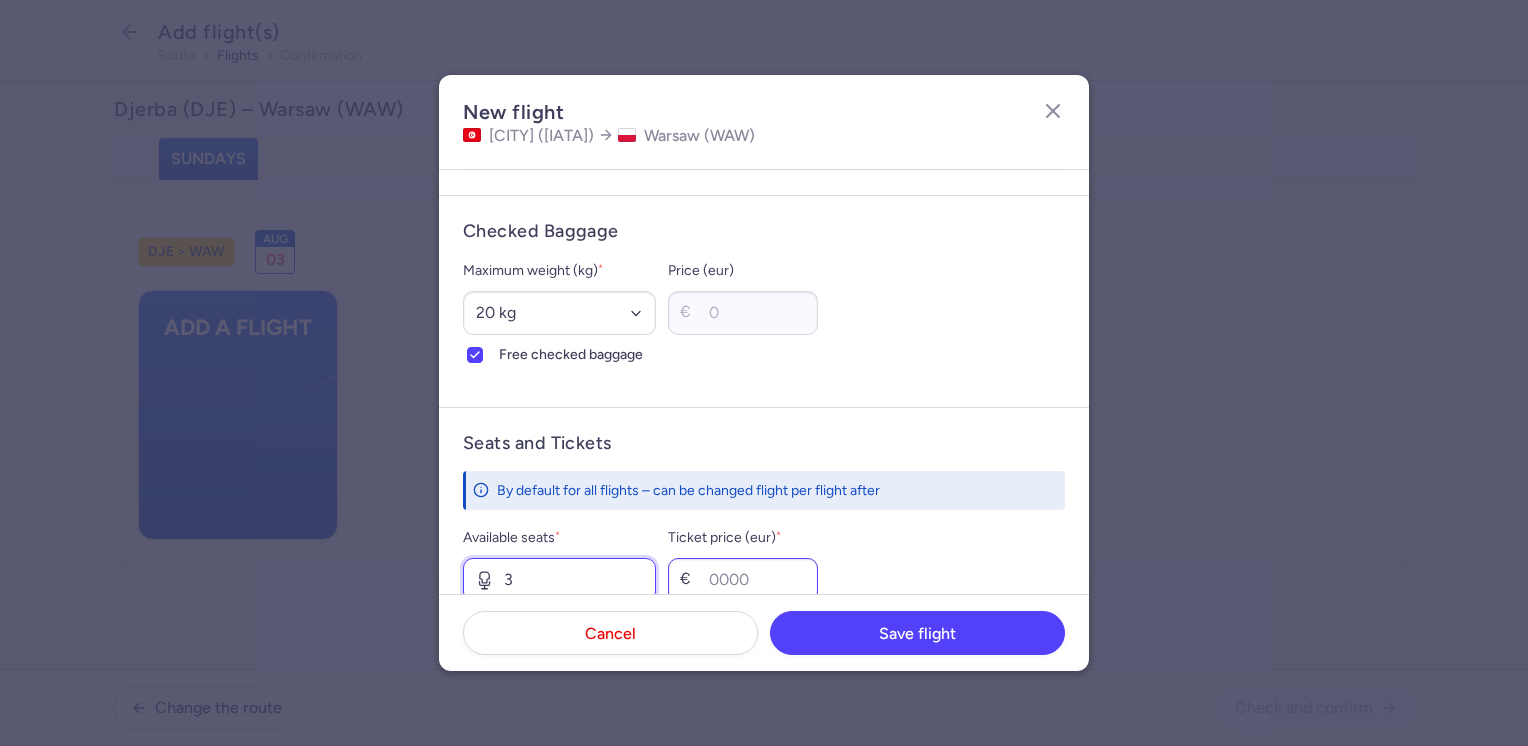 type on "3" 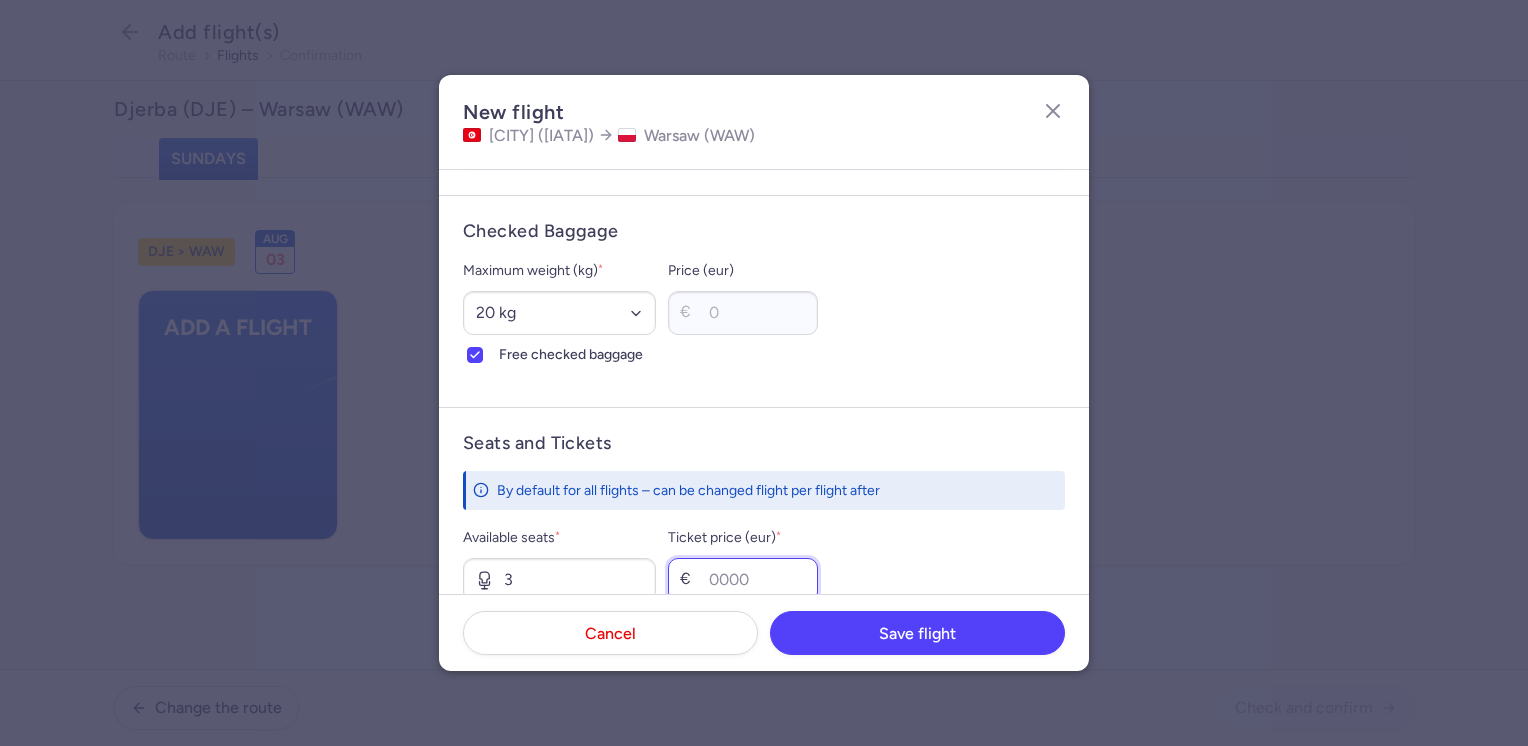 click on "Ticket price (eur)  *" at bounding box center [743, 580] 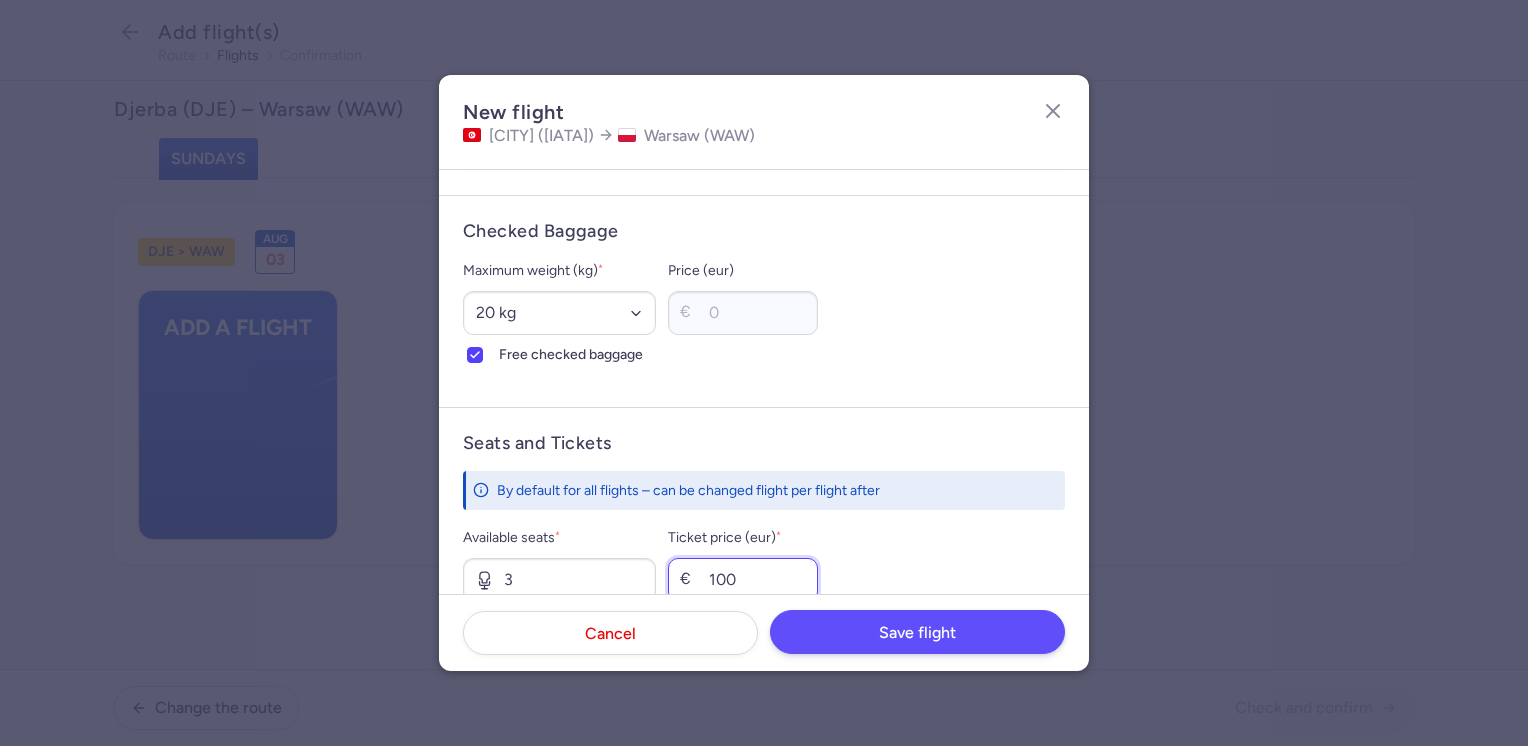 type on "100" 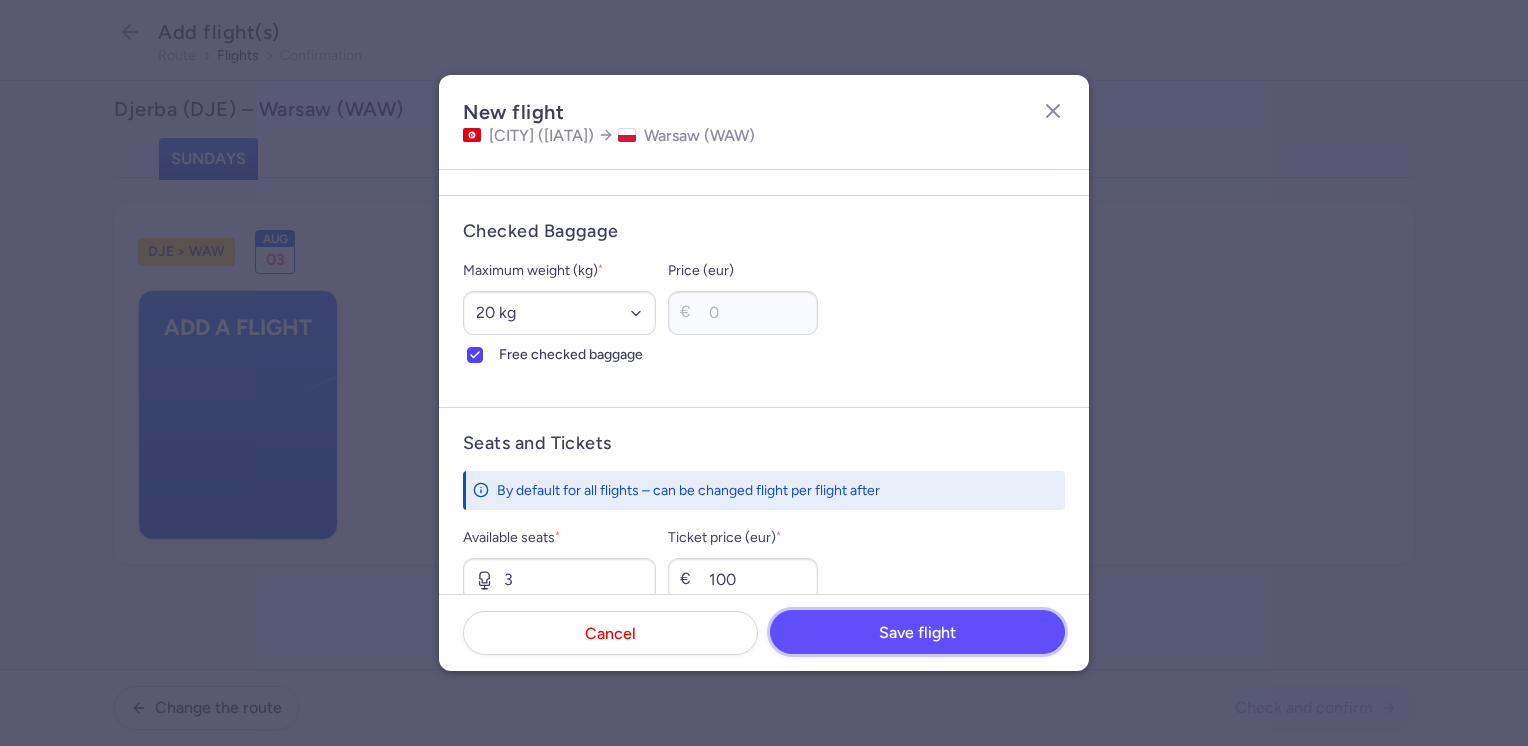 click on "Save flight" at bounding box center (917, 633) 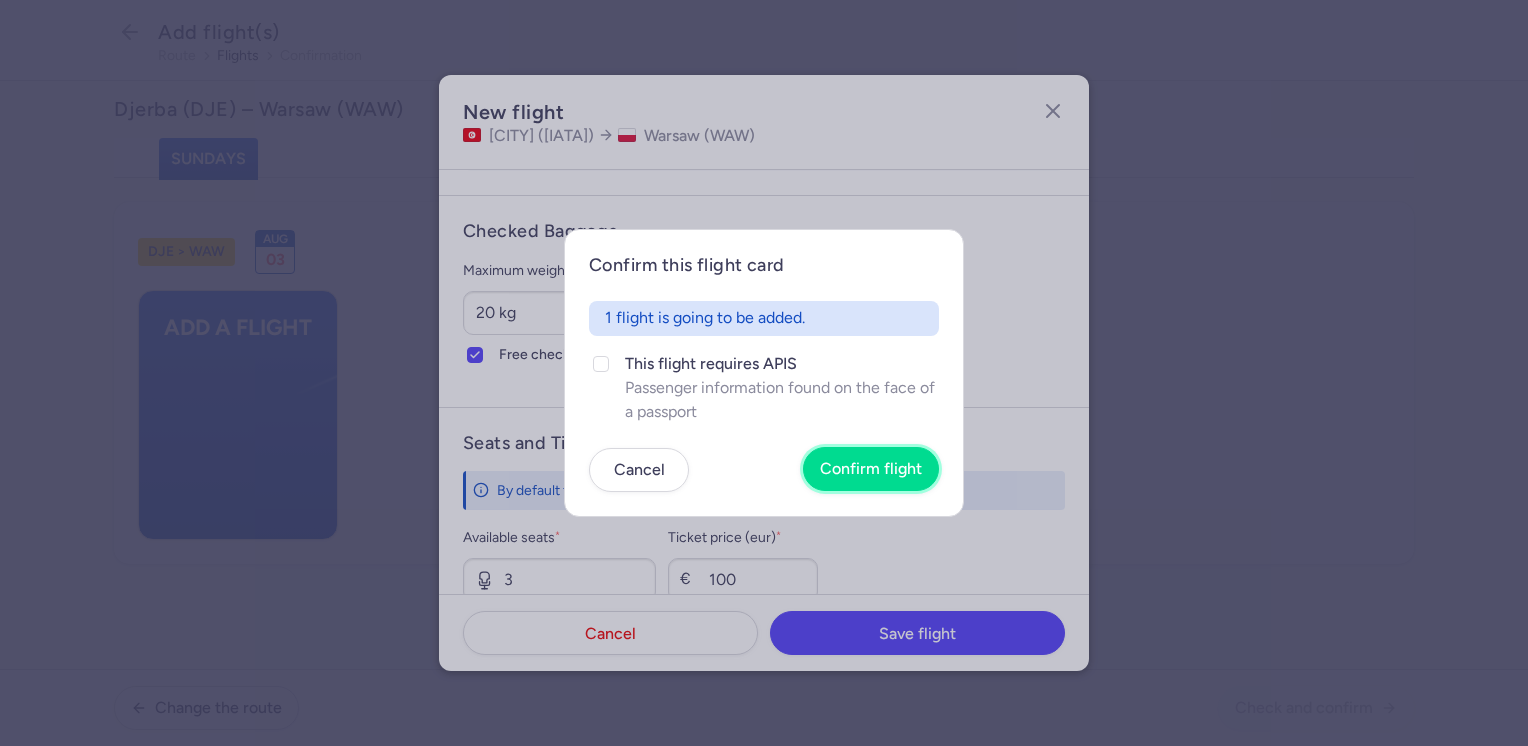 click on "Confirm flight" at bounding box center [871, 469] 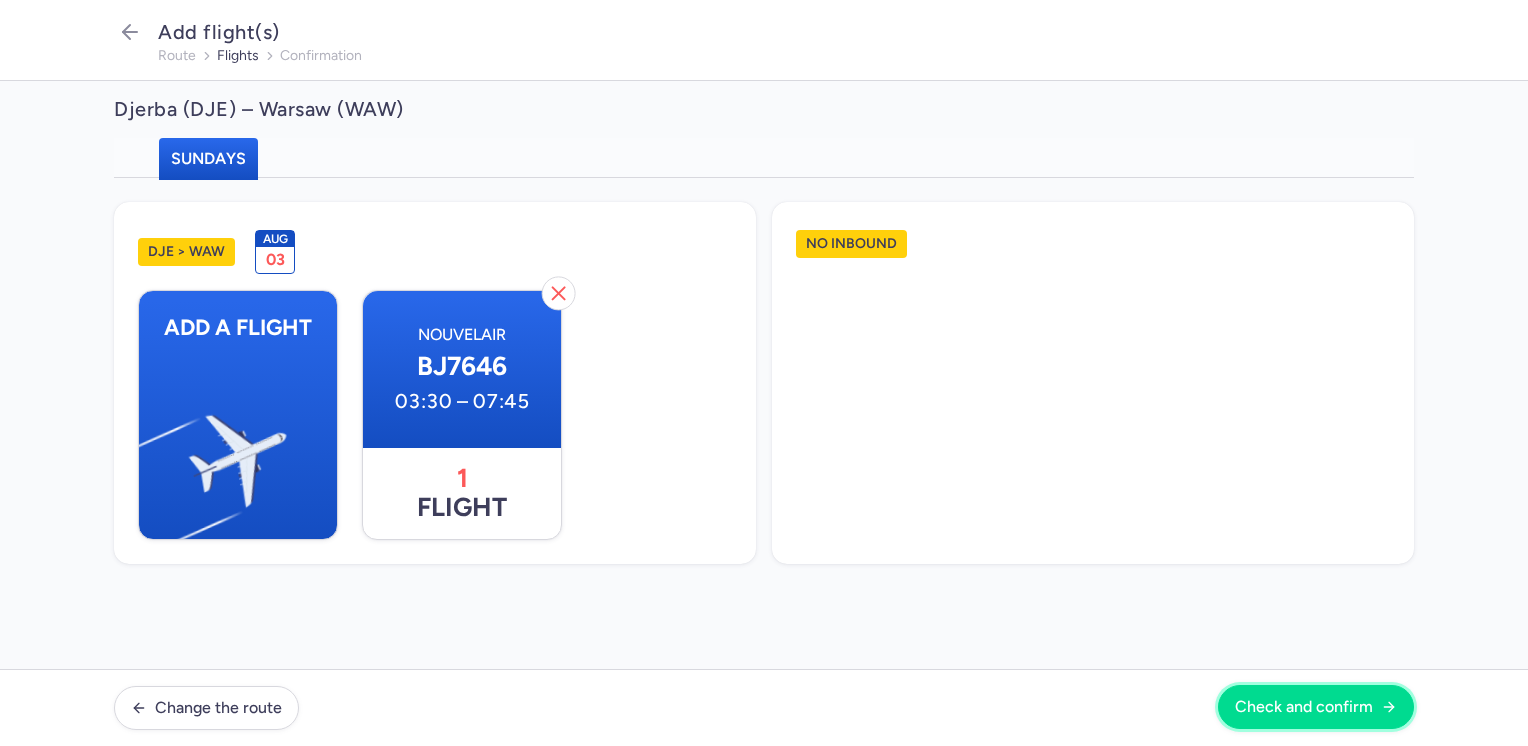 click on "Check and confirm" at bounding box center (1304, 707) 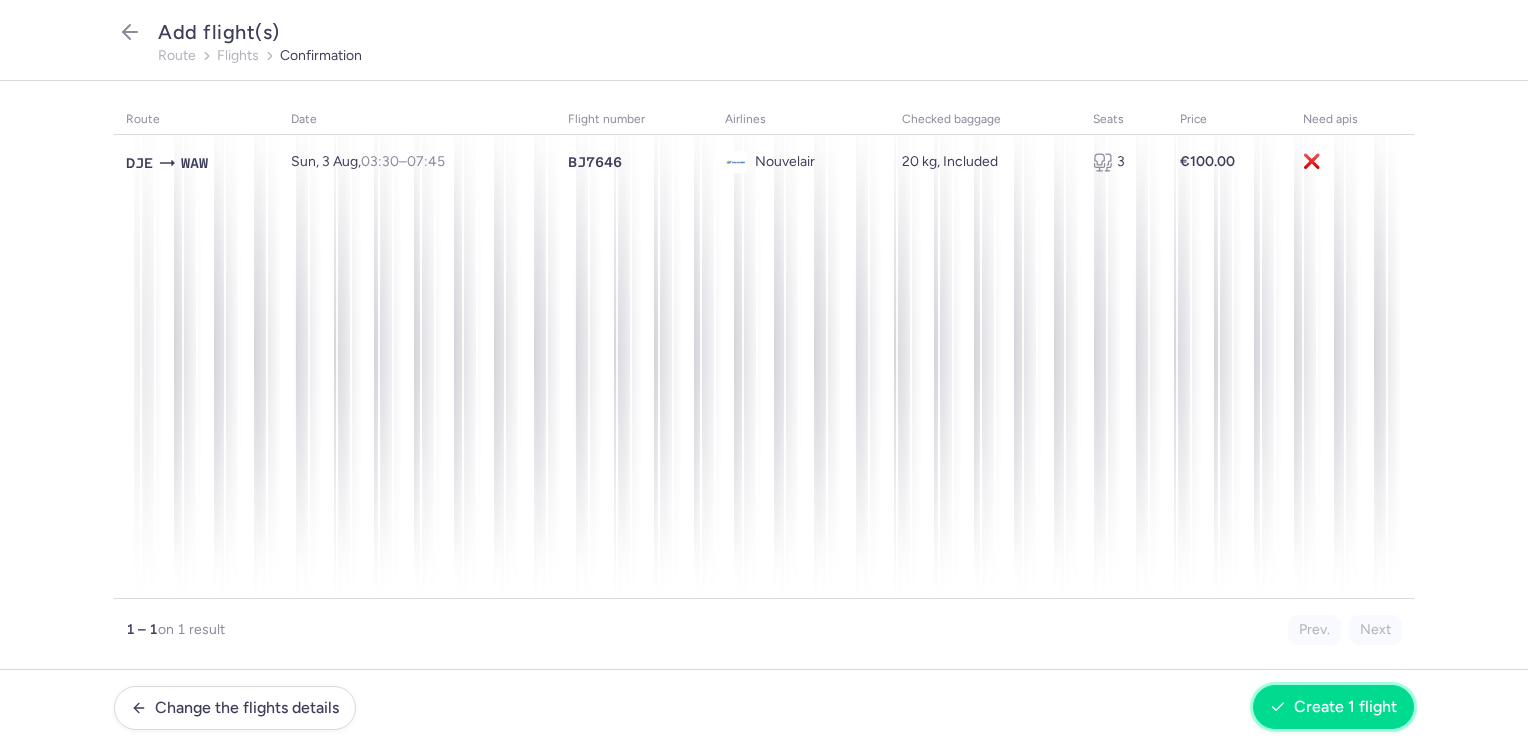 click on "Create 1 flight" at bounding box center (1345, 707) 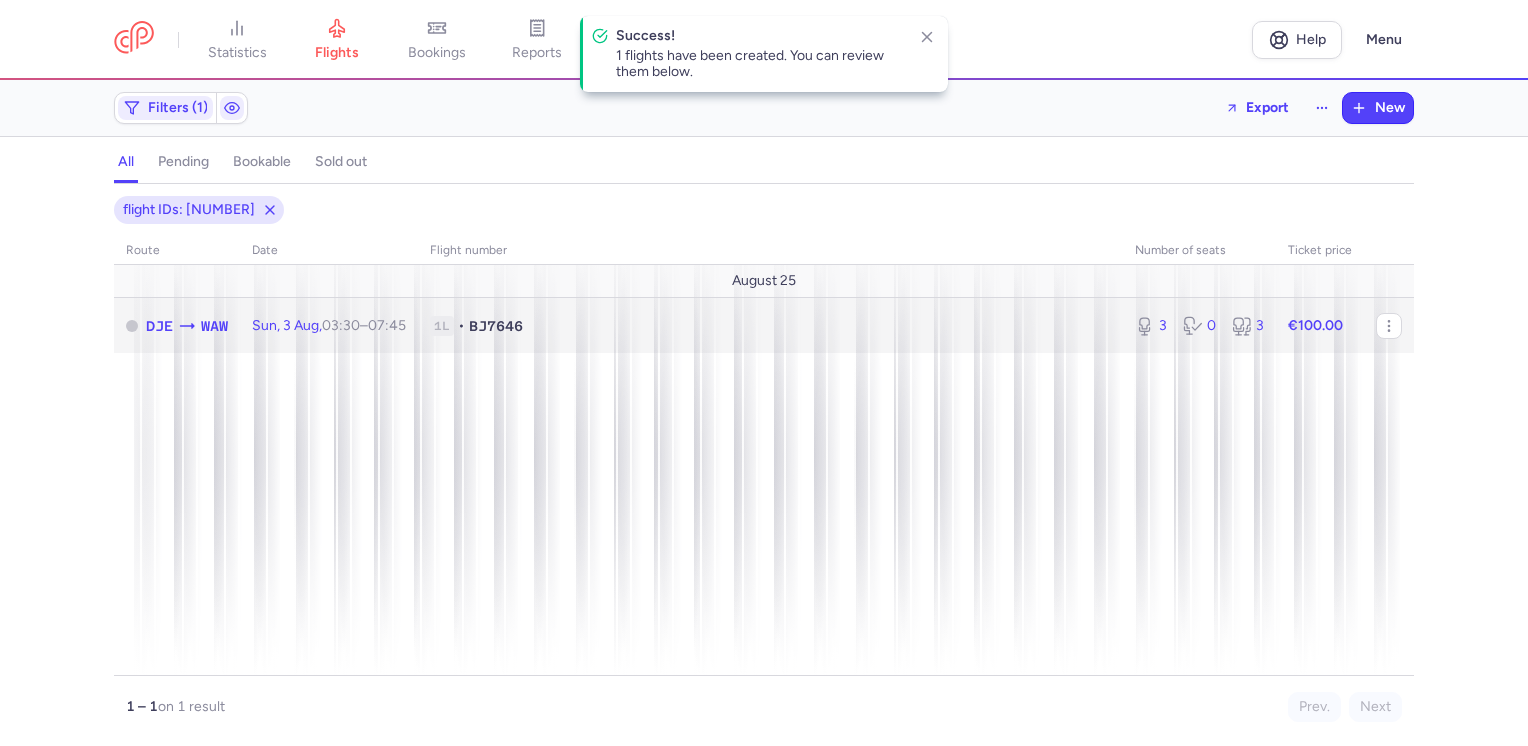 click on "€100.00" 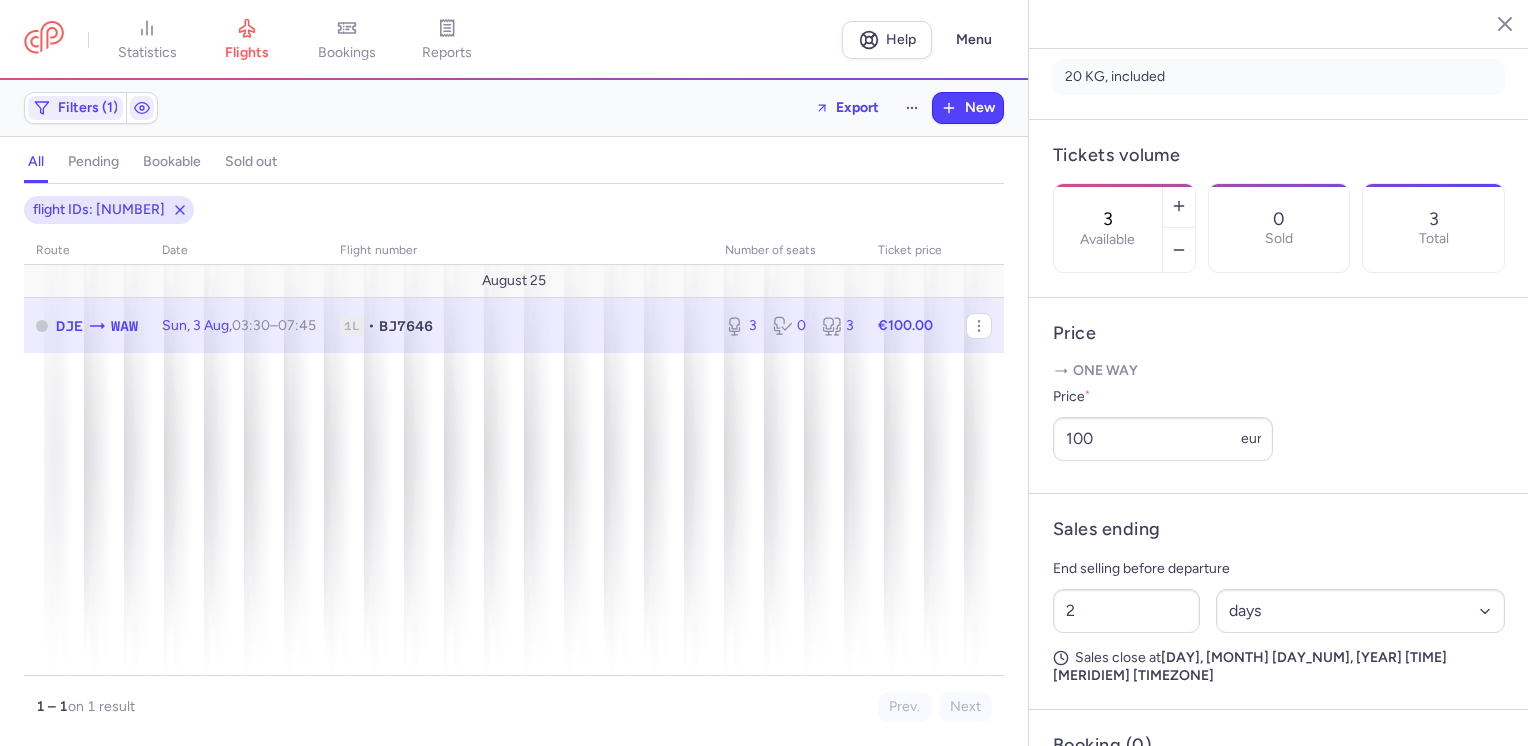 scroll, scrollTop: 500, scrollLeft: 0, axis: vertical 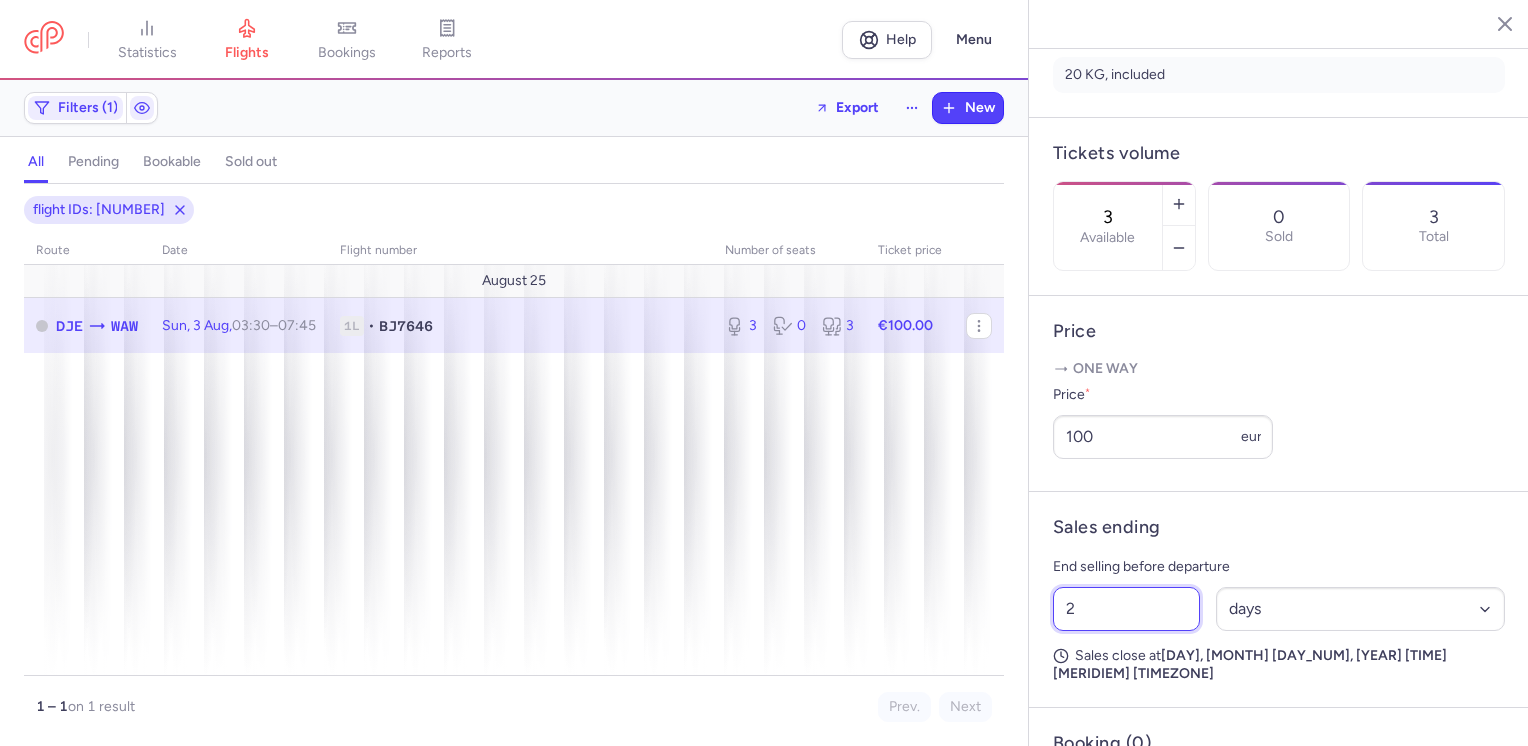 drag, startPoint x: 1088, startPoint y: 662, endPoint x: 1067, endPoint y: 671, distance: 22.847319 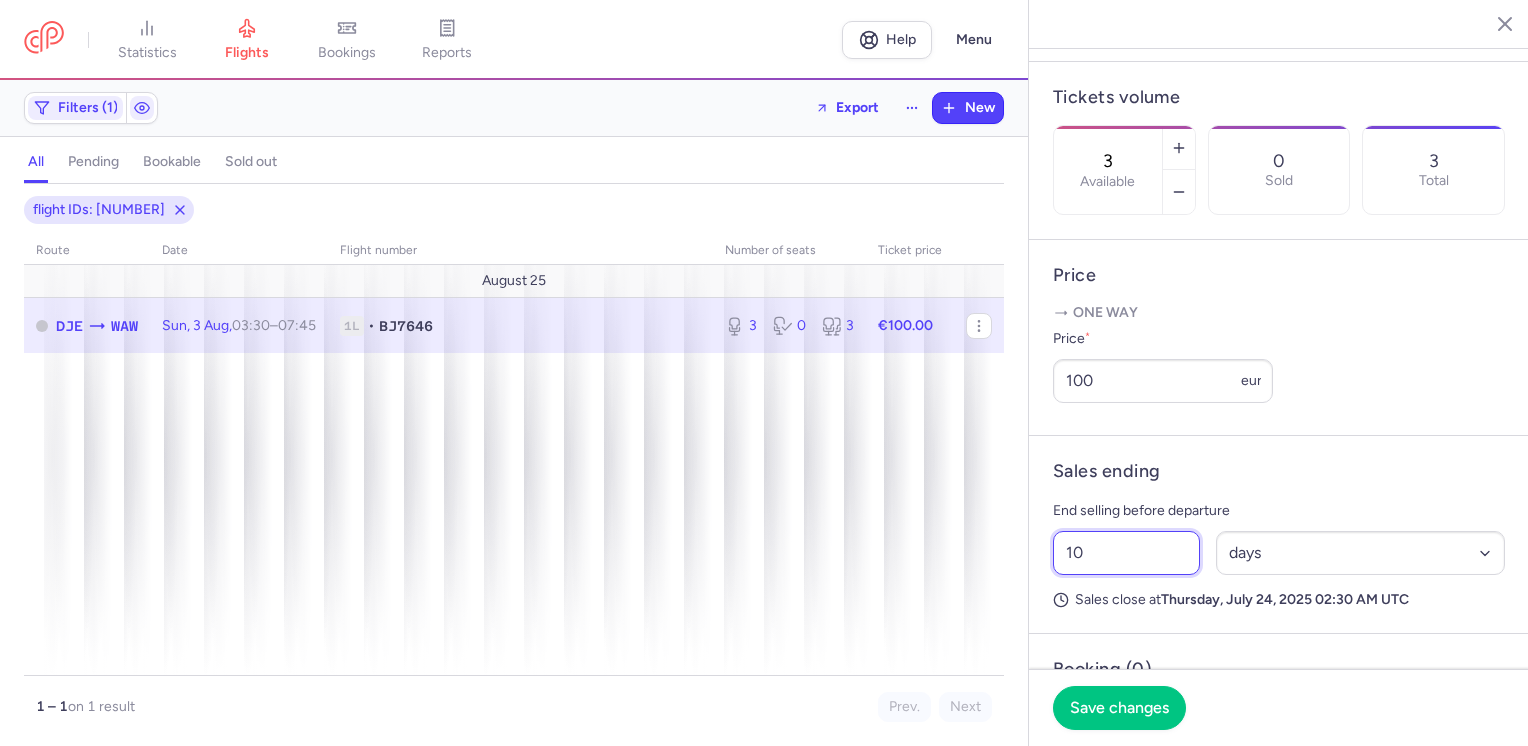 scroll, scrollTop: 600, scrollLeft: 0, axis: vertical 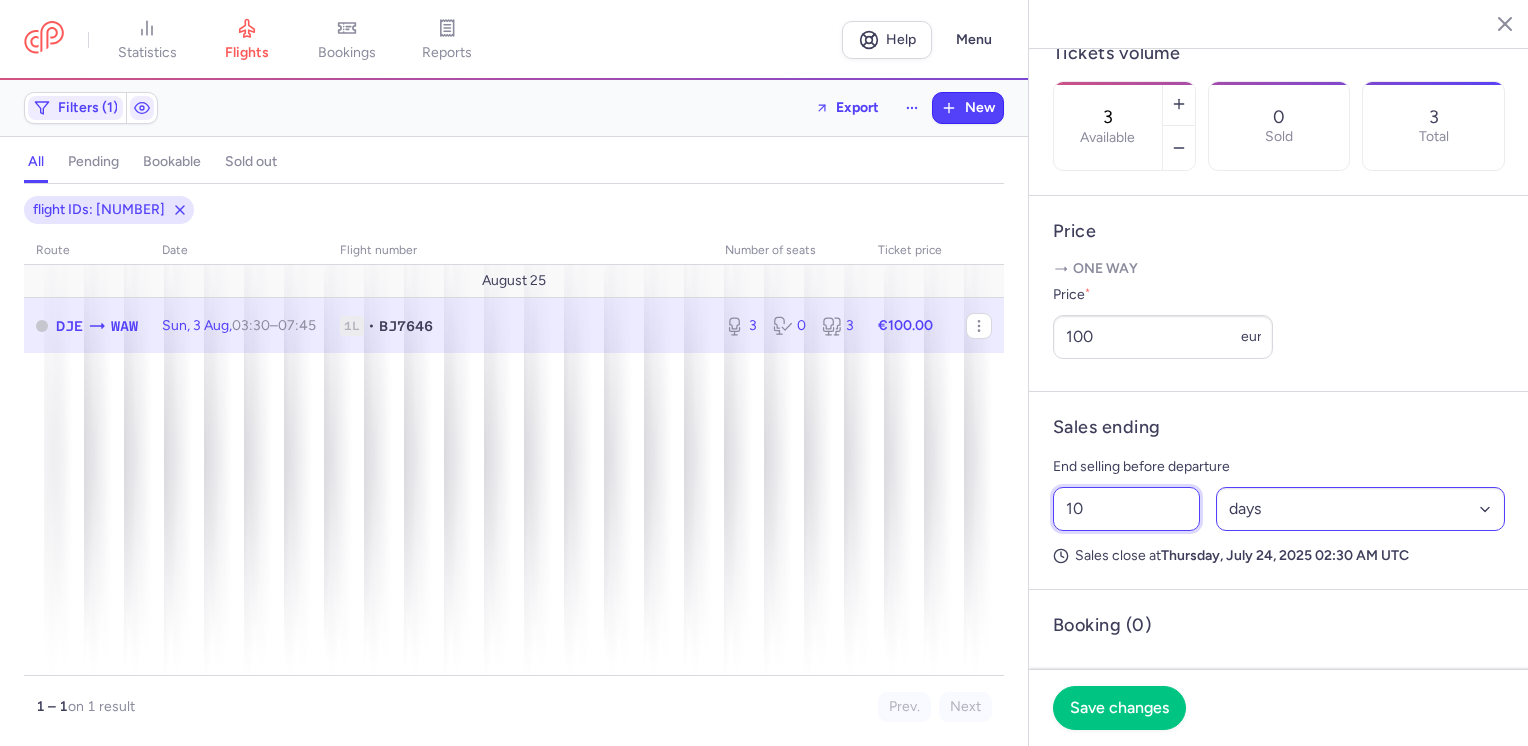 type on "10" 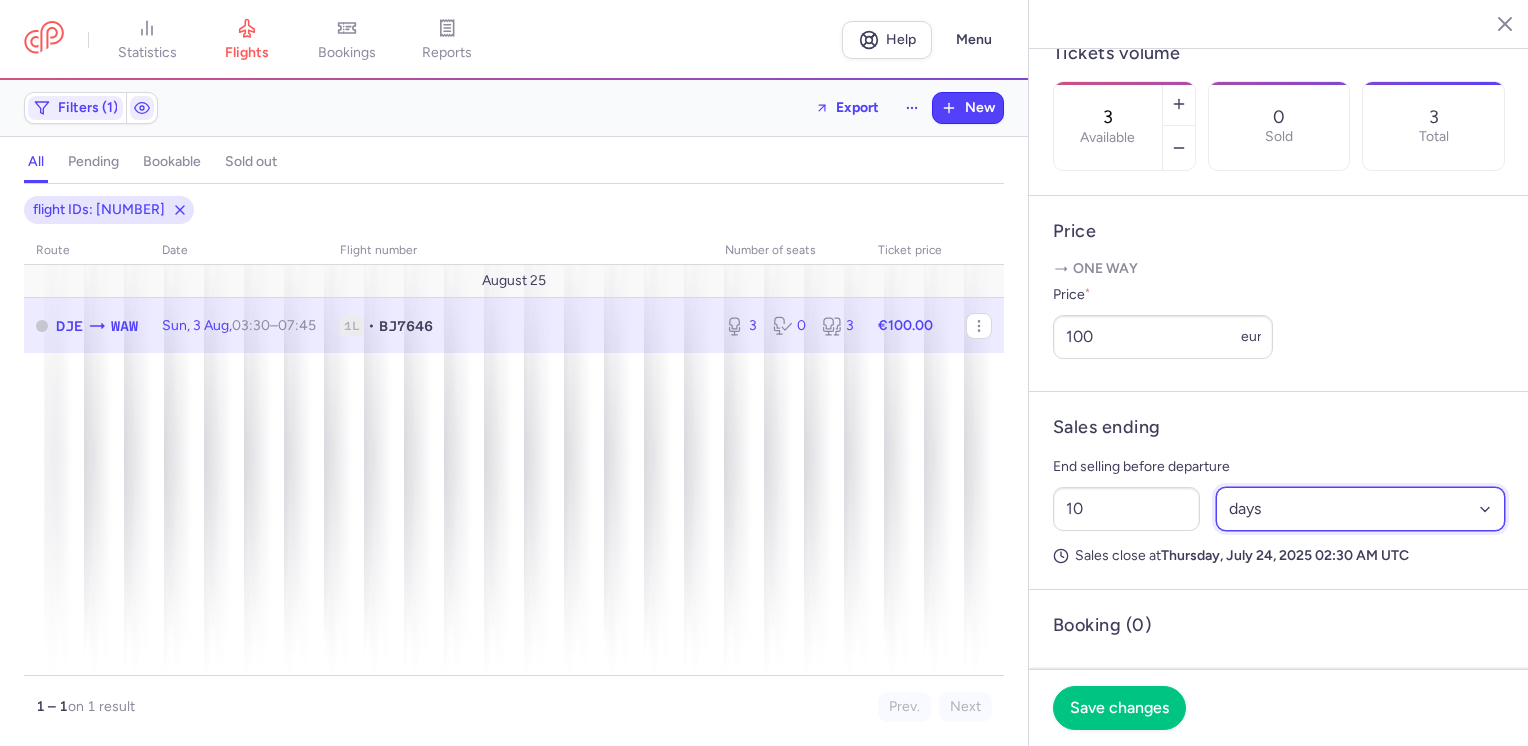 click on "Select an option hours days" at bounding box center [1361, 509] 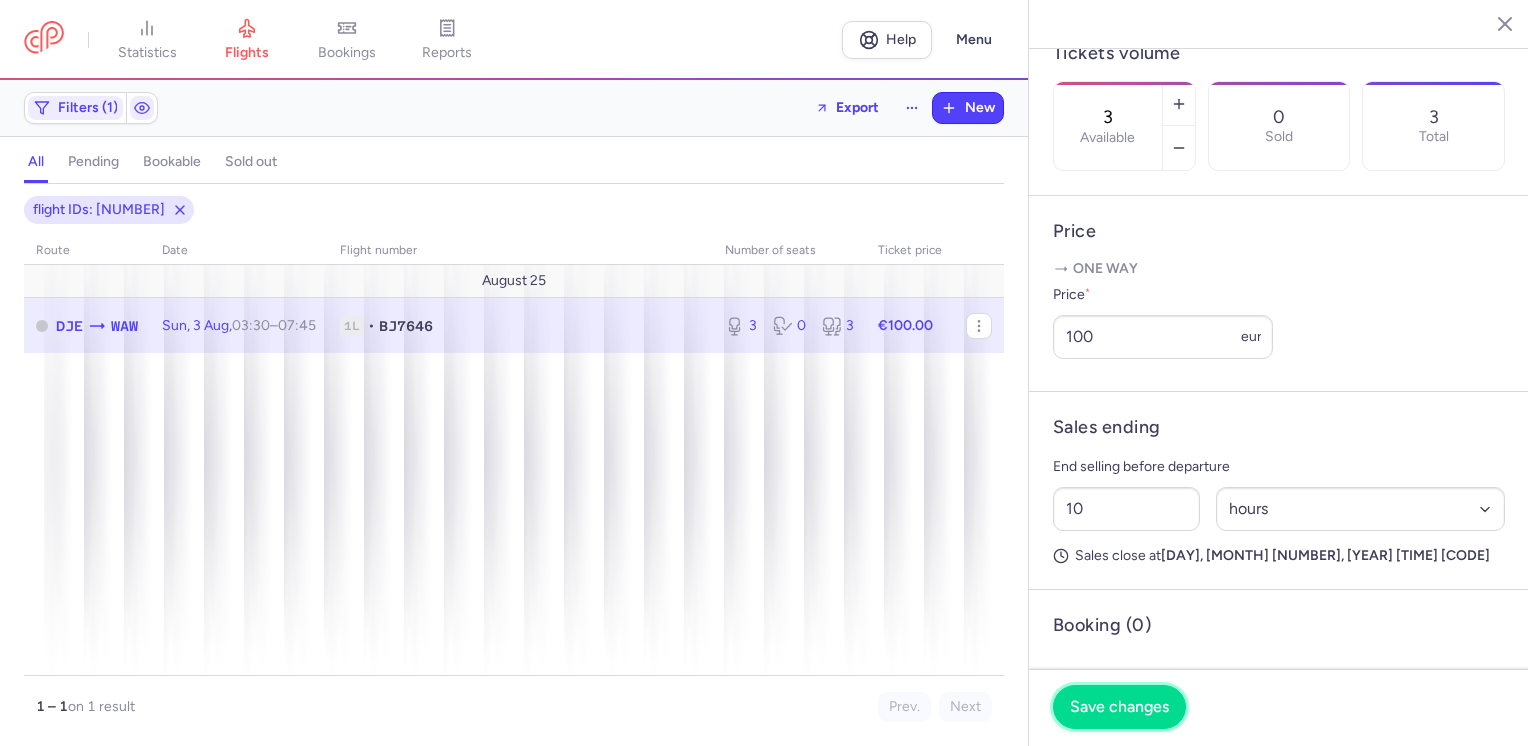 click on "Save changes" at bounding box center [1119, 707] 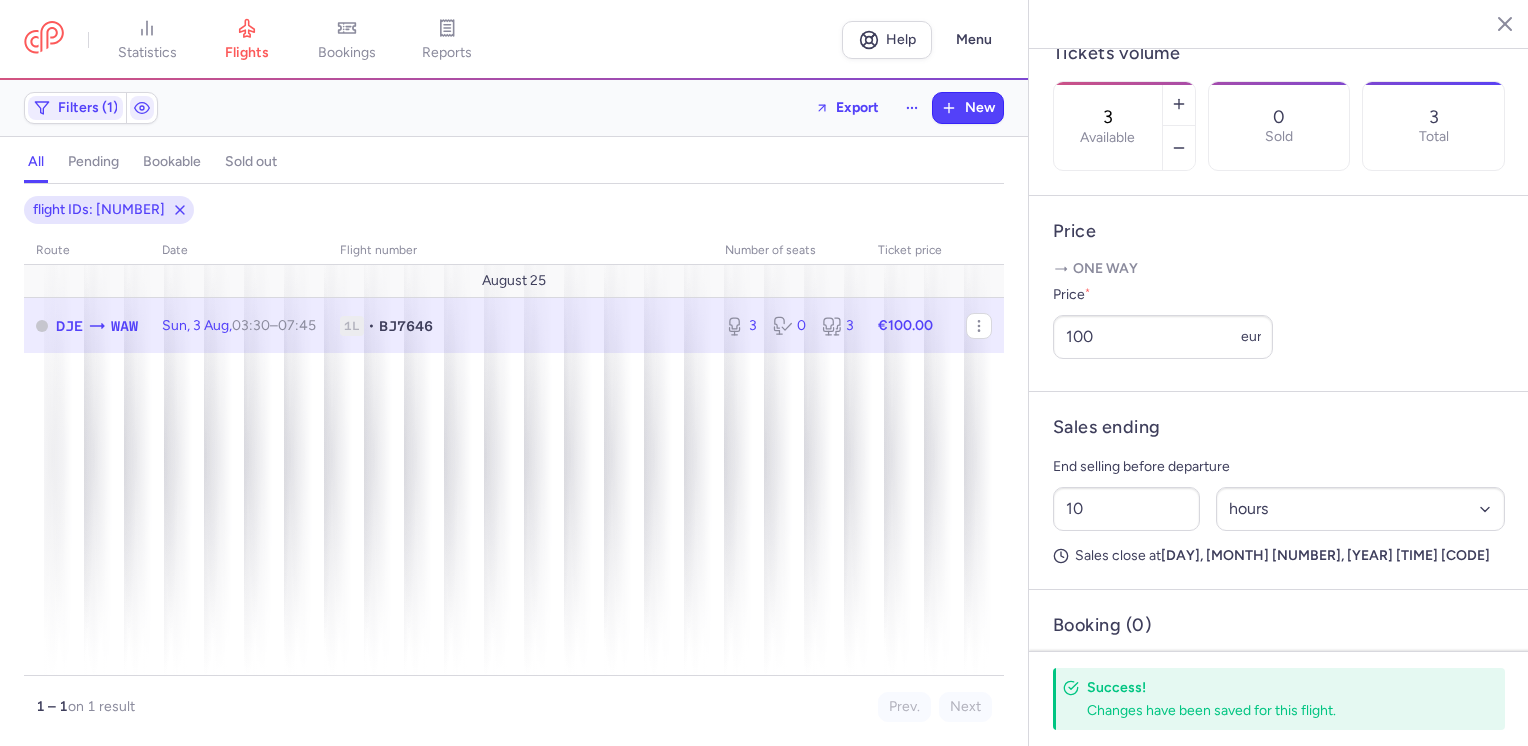 click 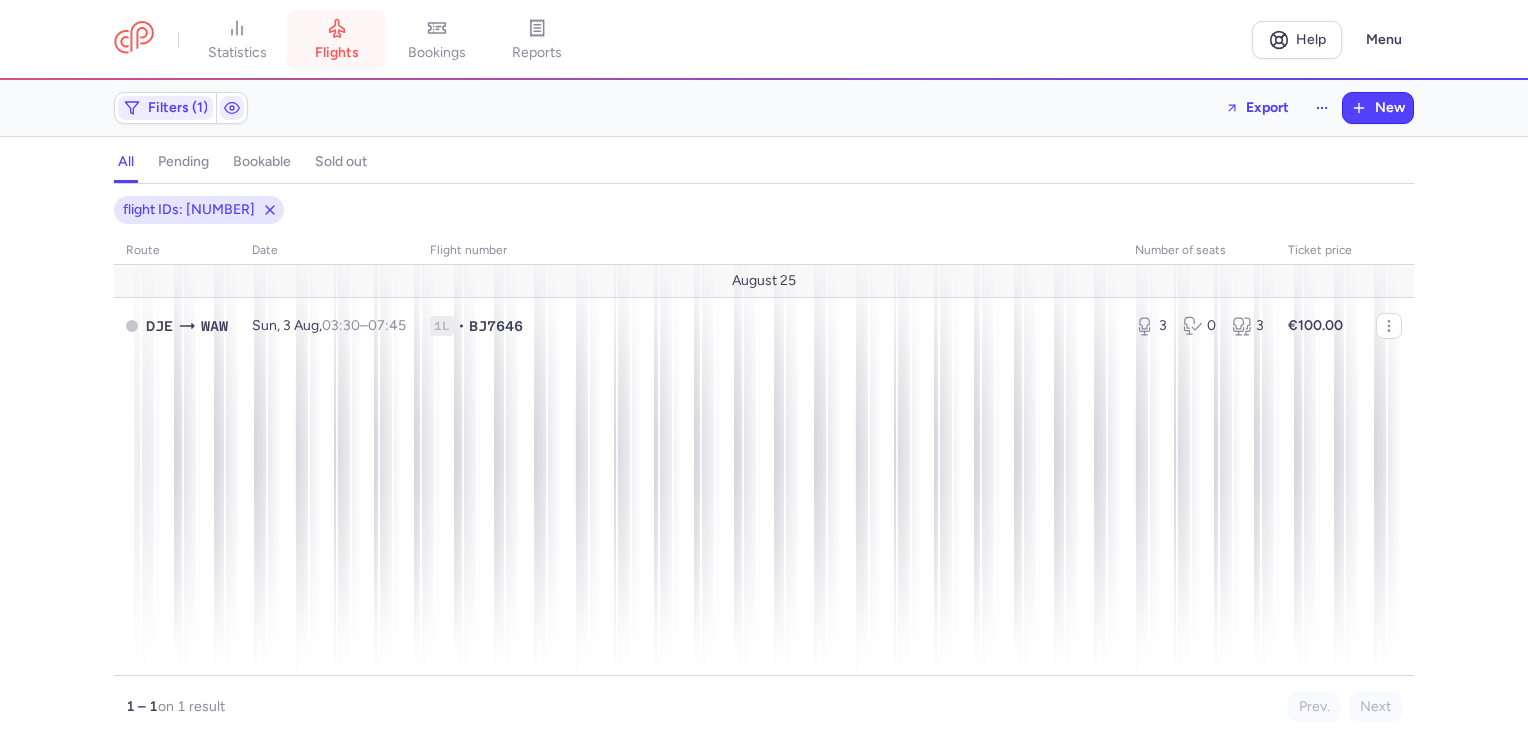 click on "flights" at bounding box center (337, 53) 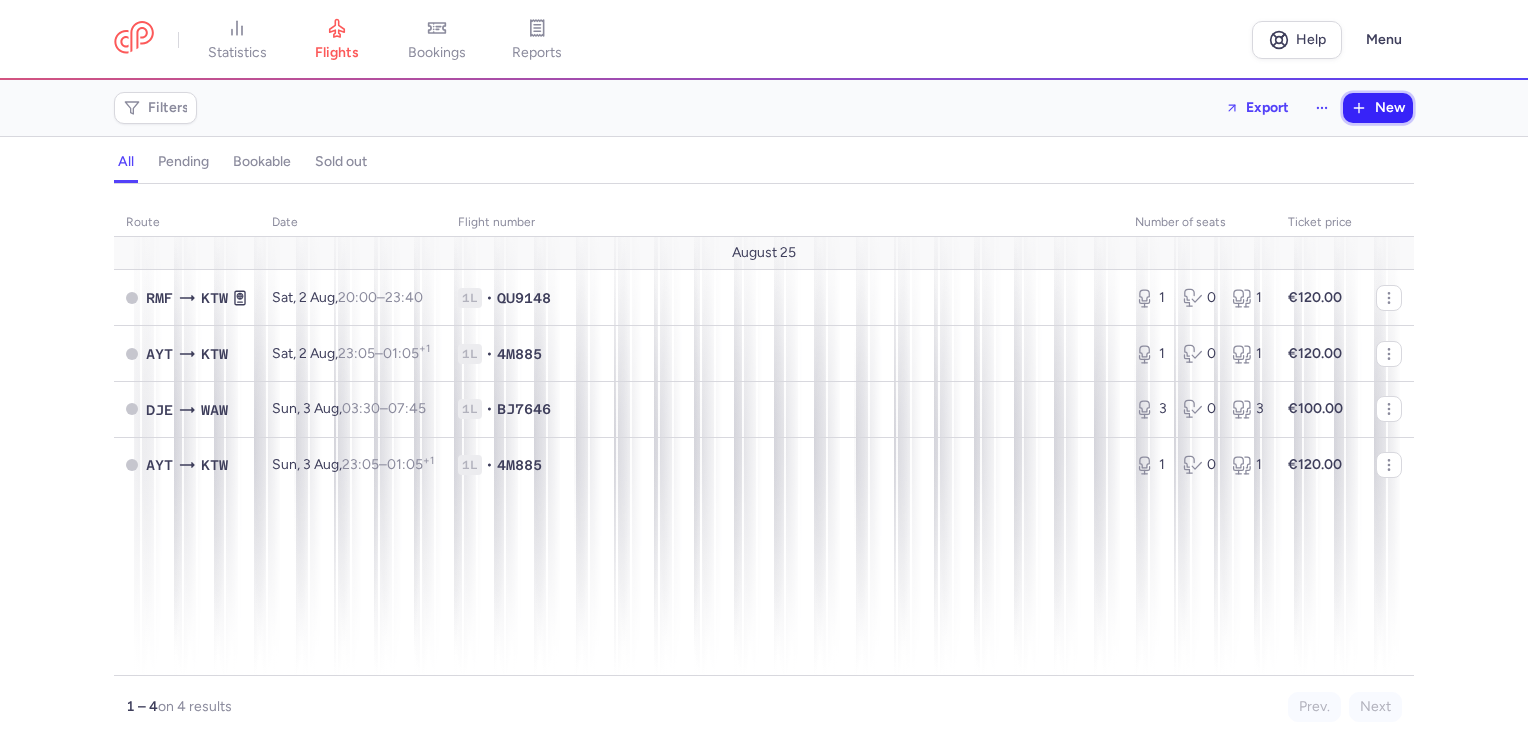click on "New" at bounding box center (1390, 108) 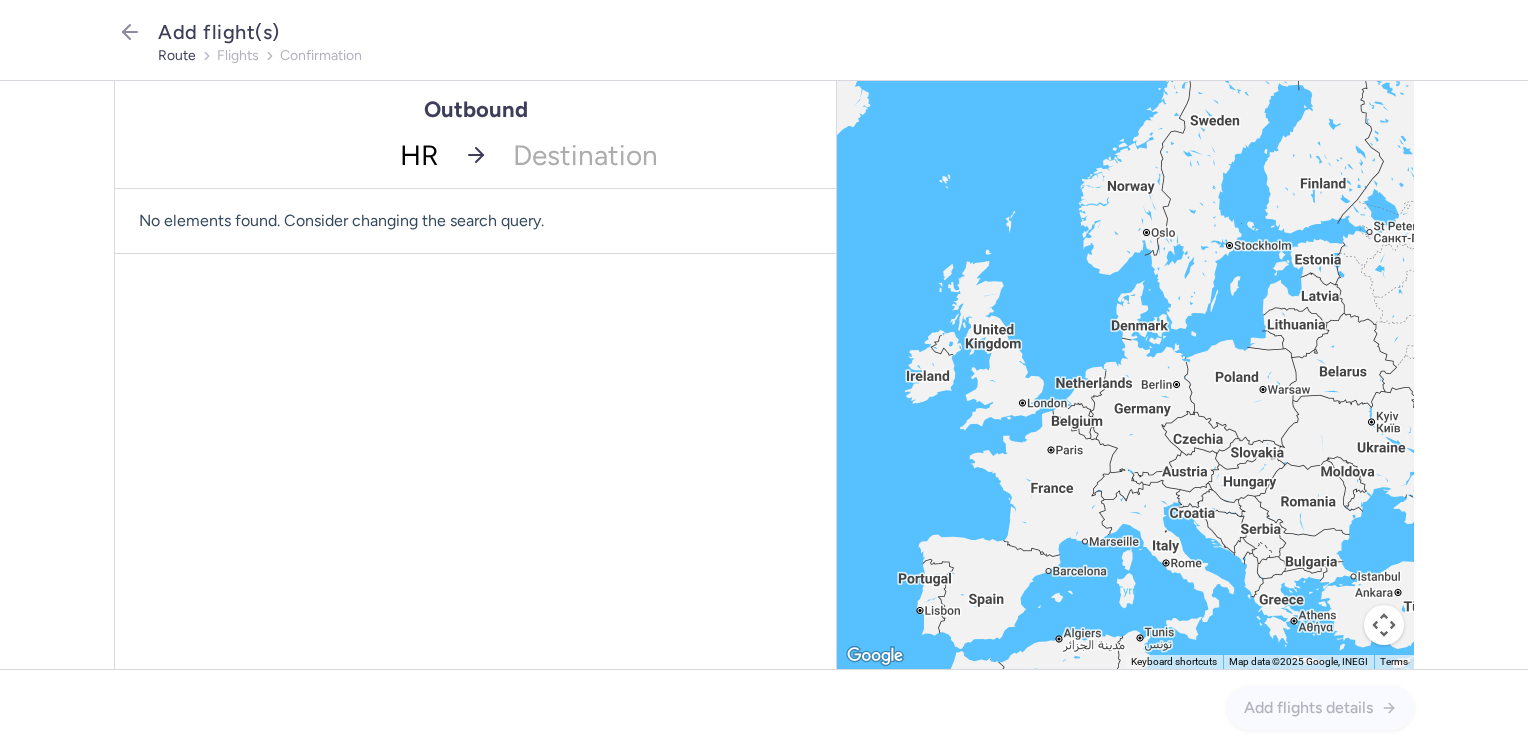 type on "HRG" 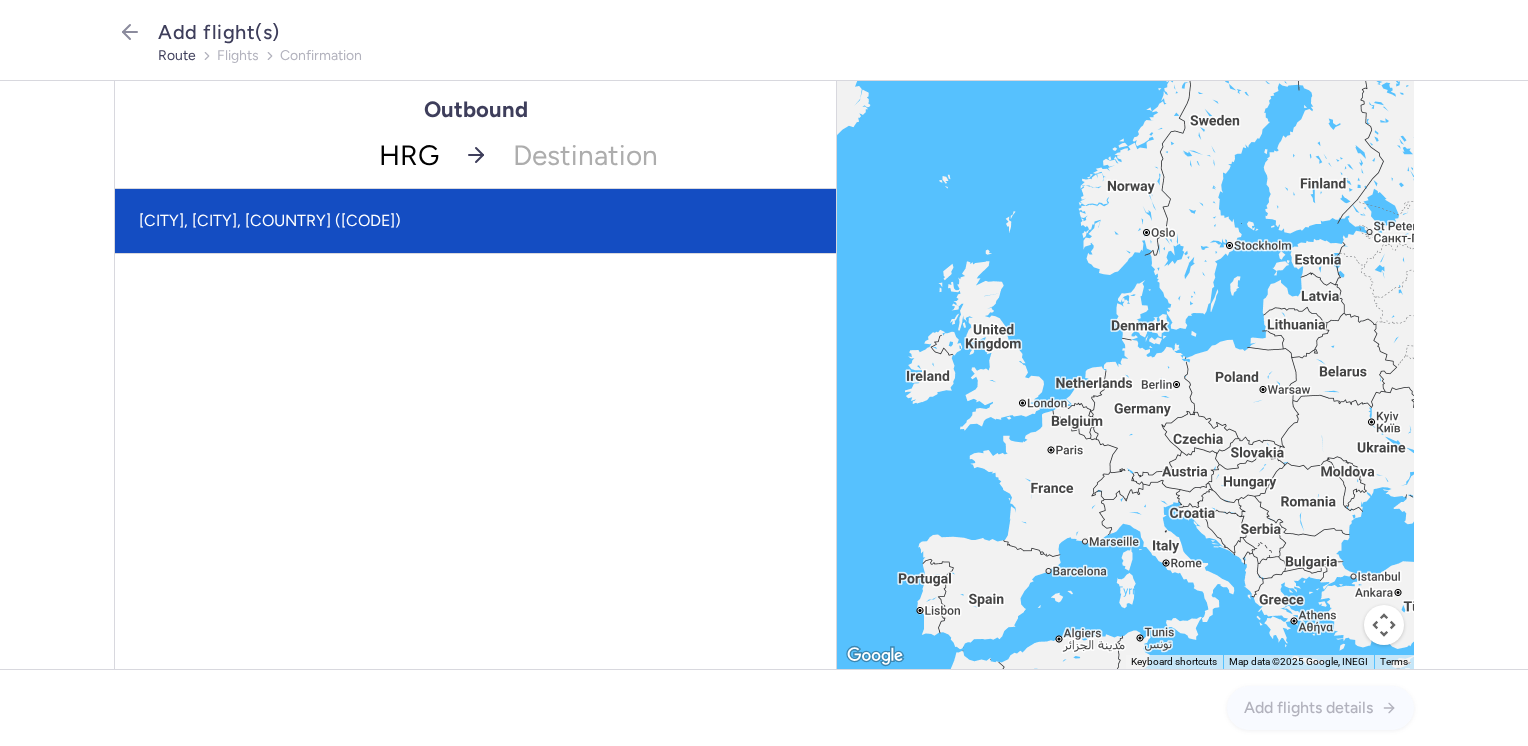 click on "[CITY], [CITY], [COUNTRY] ([CODE])" at bounding box center [475, 221] 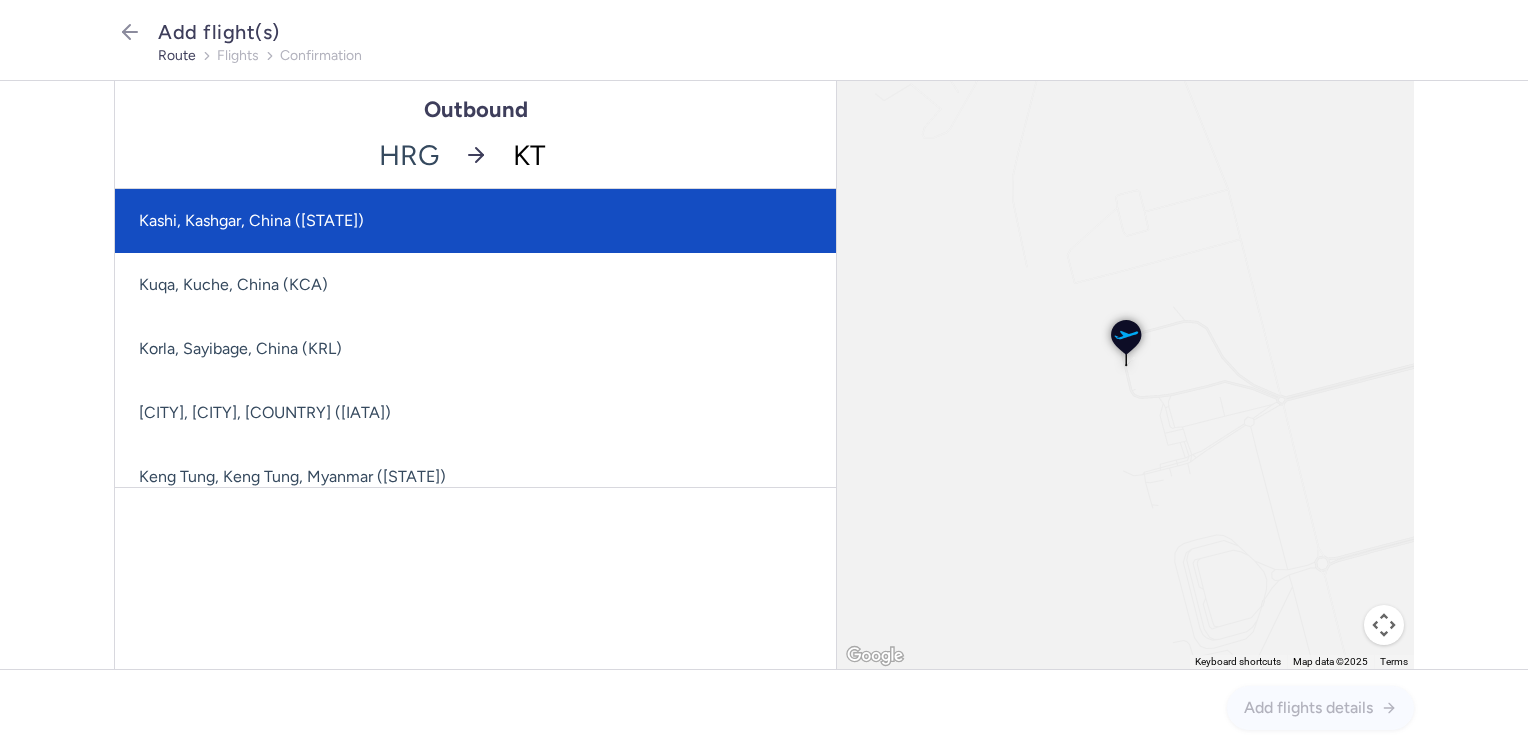 type on "KTW" 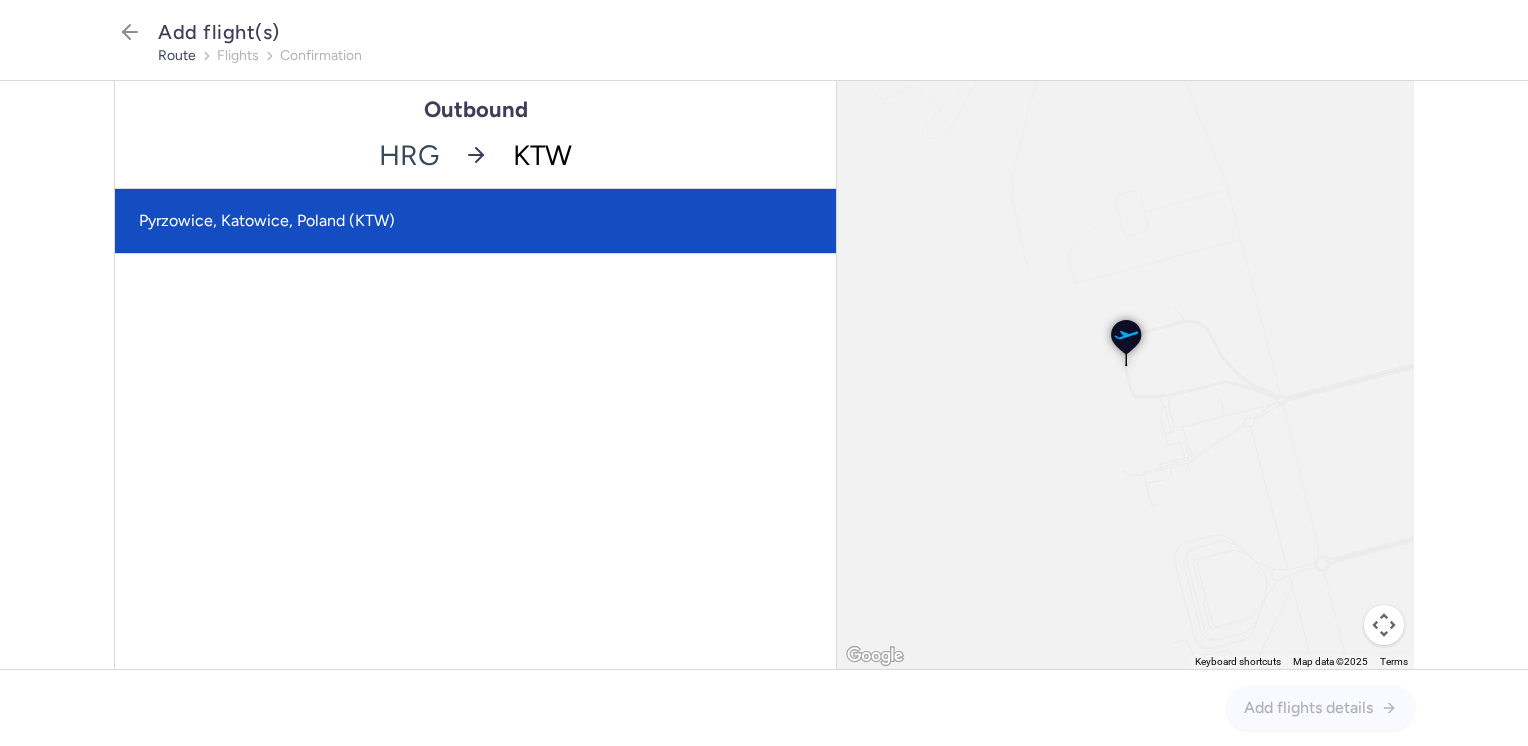 click on "Pyrzowice, Katowice, Poland (KTW)" at bounding box center [475, 221] 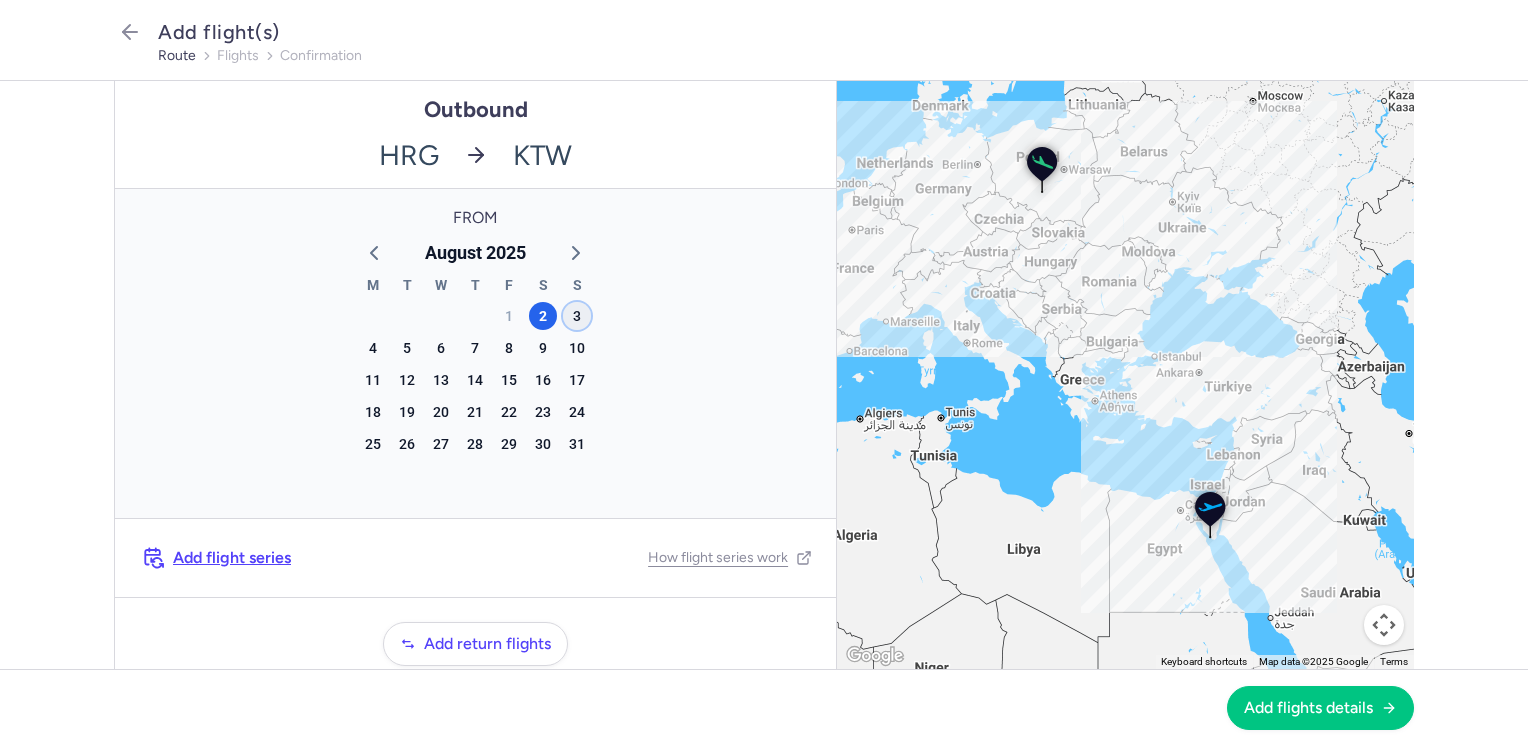 click on "3" 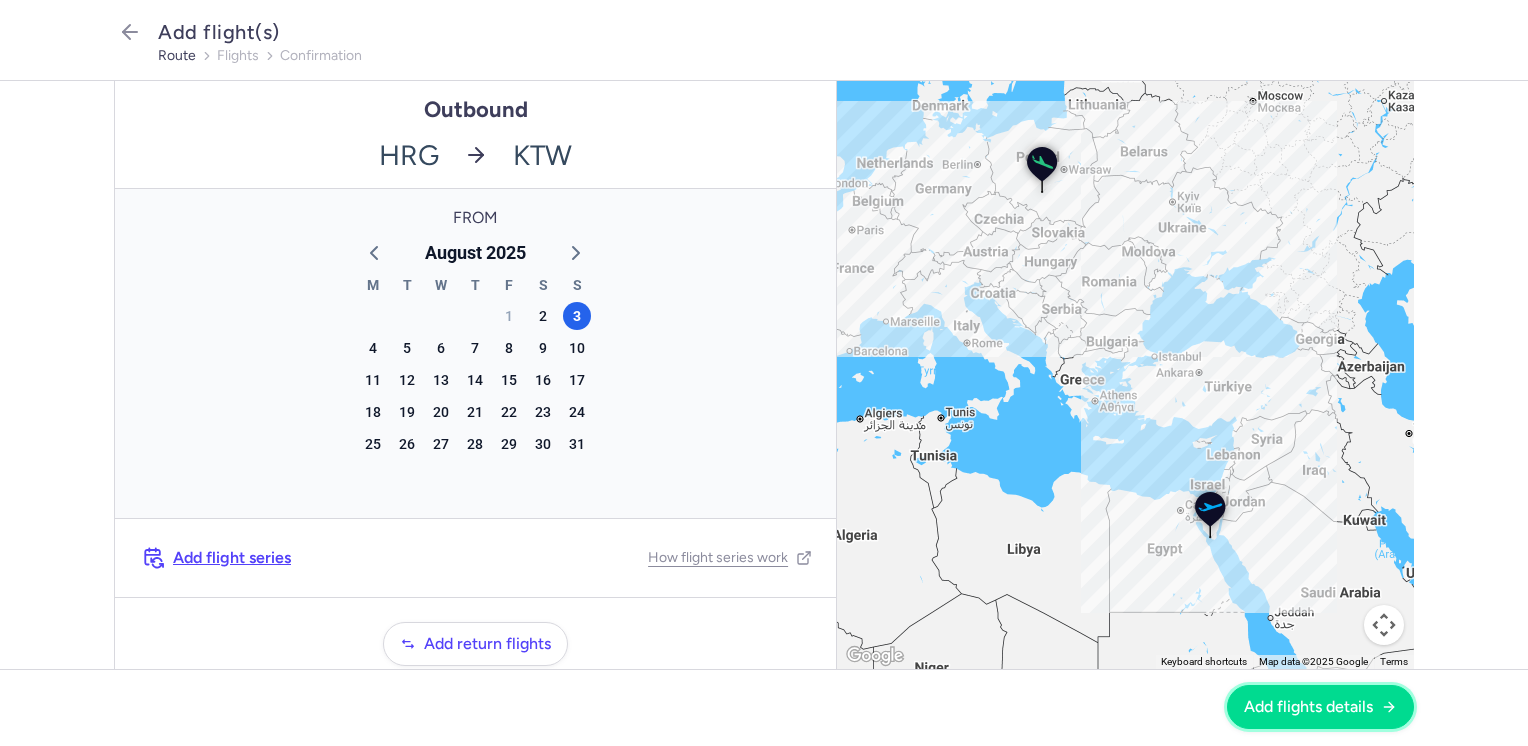 click on "Add flights details" at bounding box center [1308, 707] 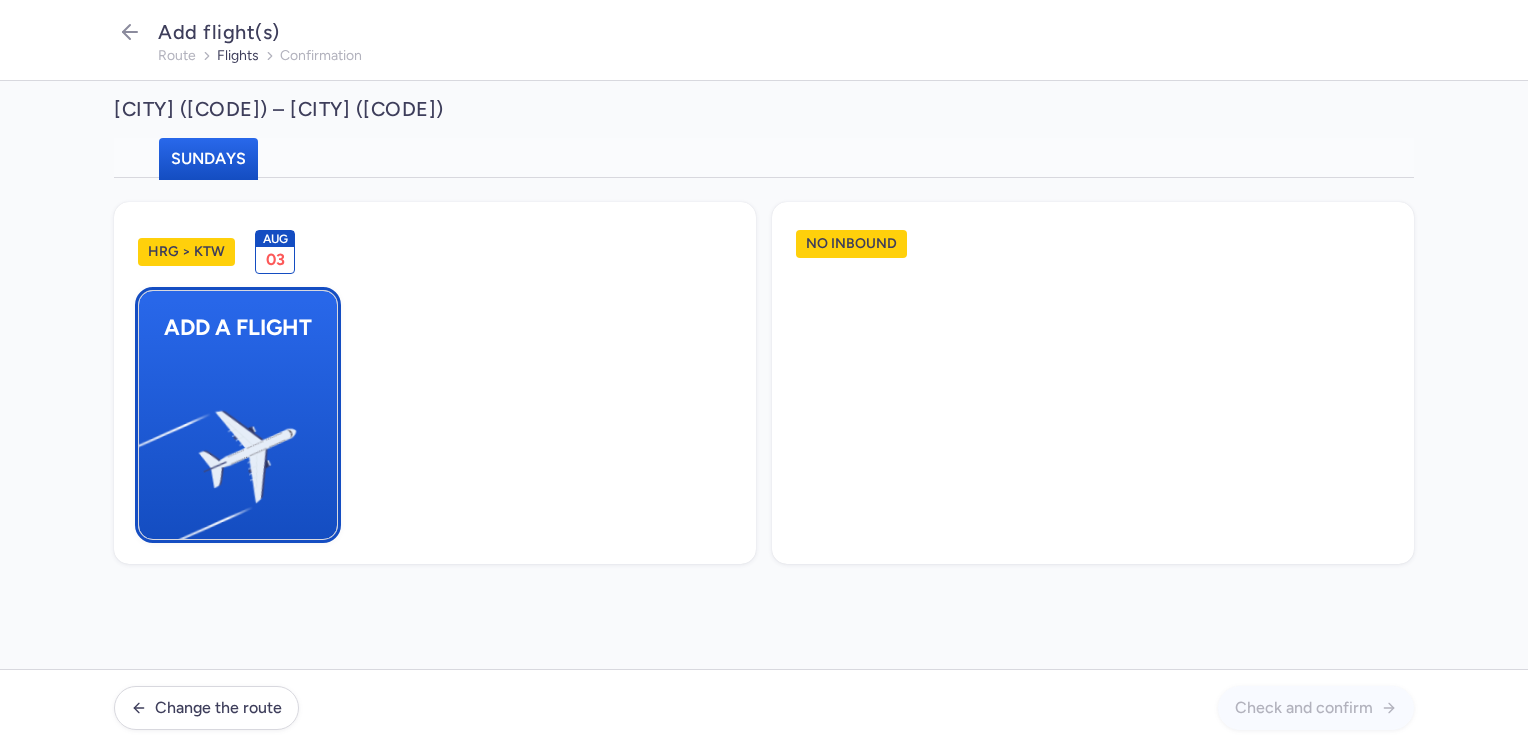 click at bounding box center (149, 448) 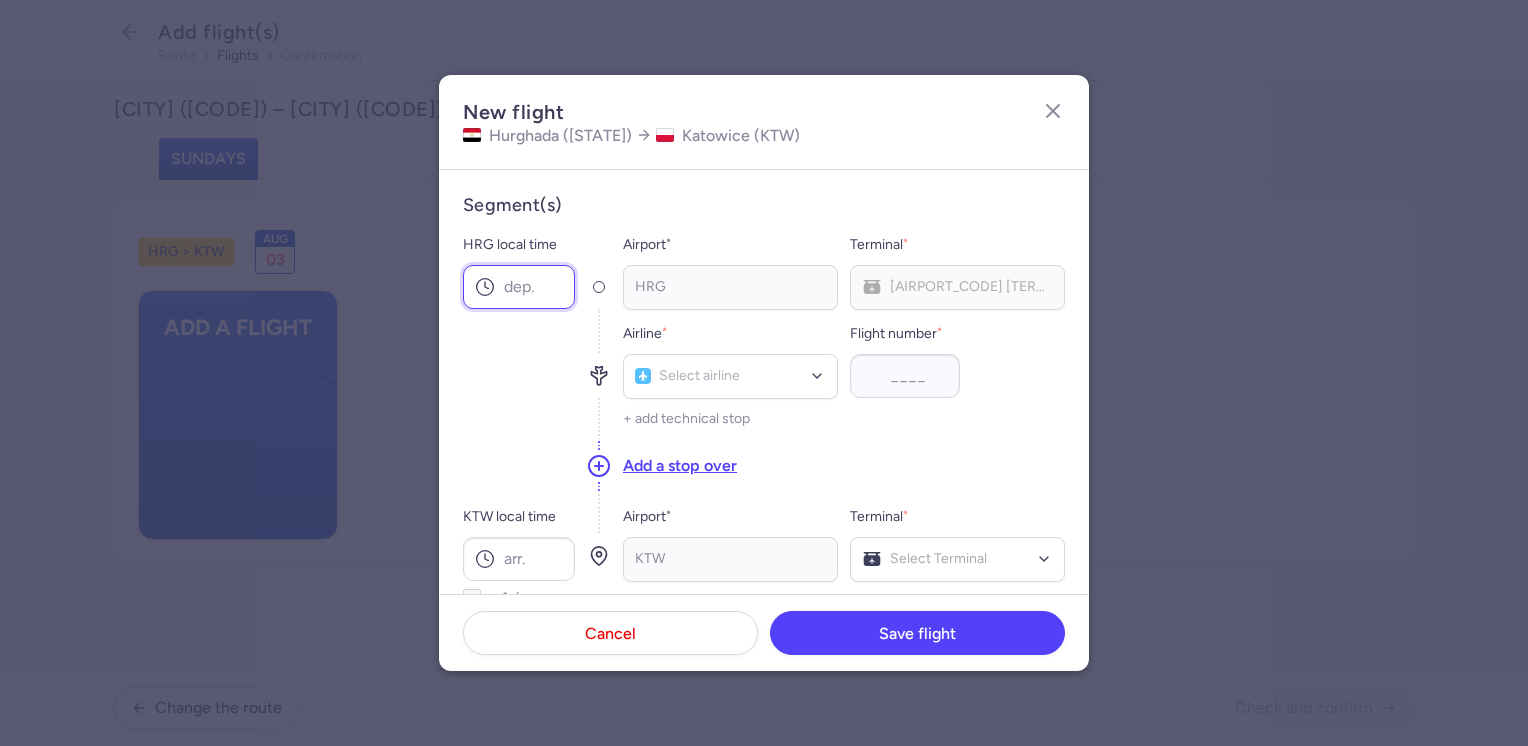 click on "HRG local time" at bounding box center [519, 287] 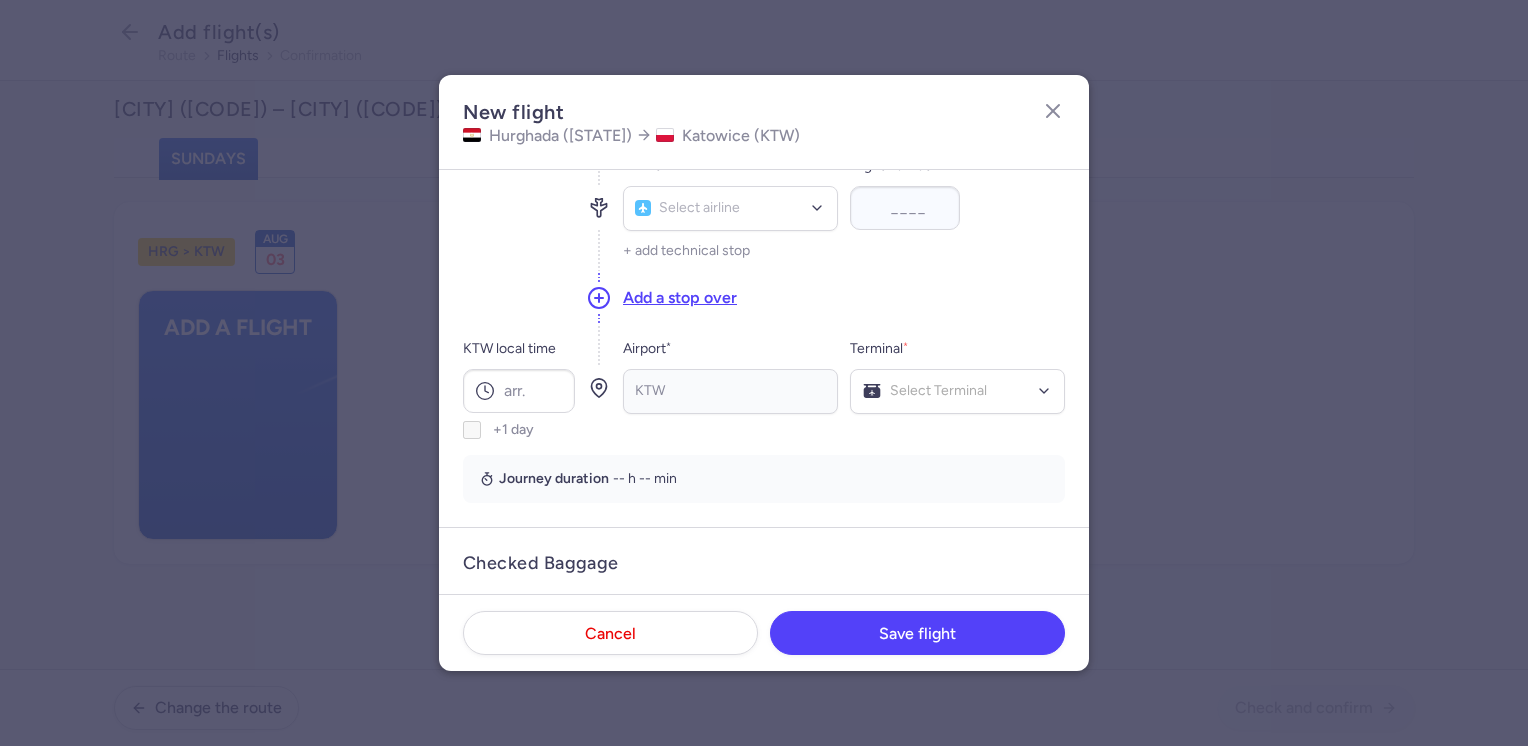 scroll, scrollTop: 200, scrollLeft: 0, axis: vertical 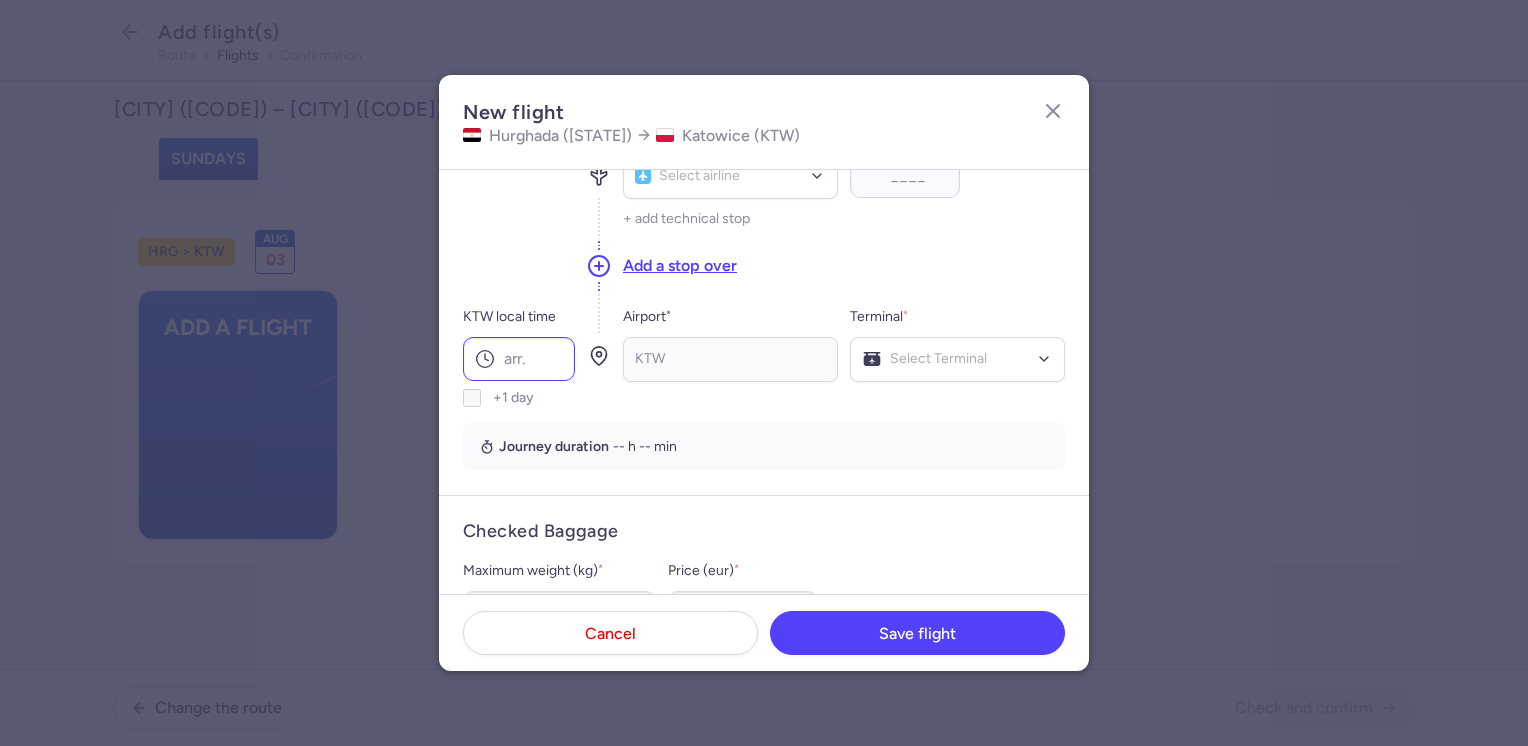 type on "05:00" 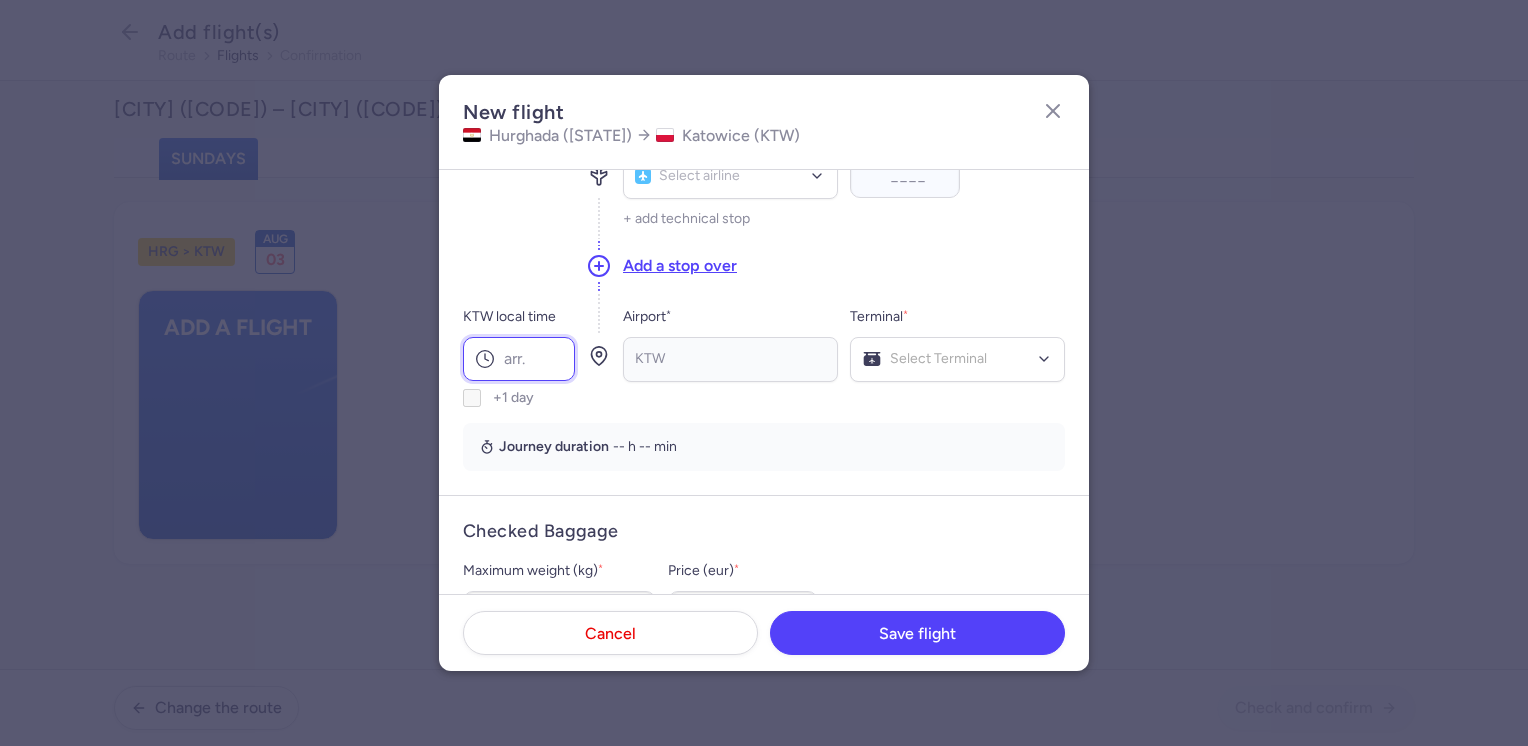 click on "KTW local time" at bounding box center (519, 359) 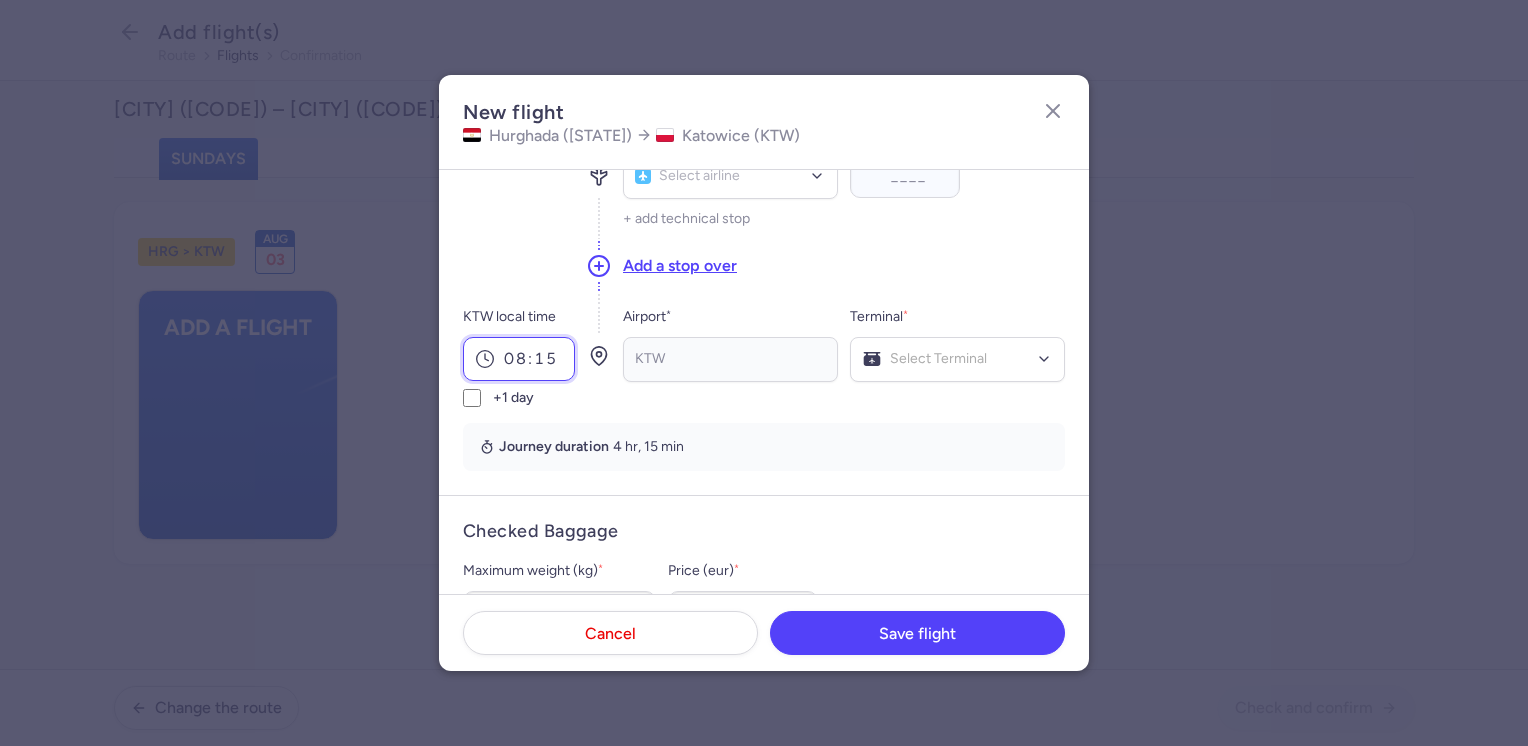 scroll, scrollTop: 100, scrollLeft: 0, axis: vertical 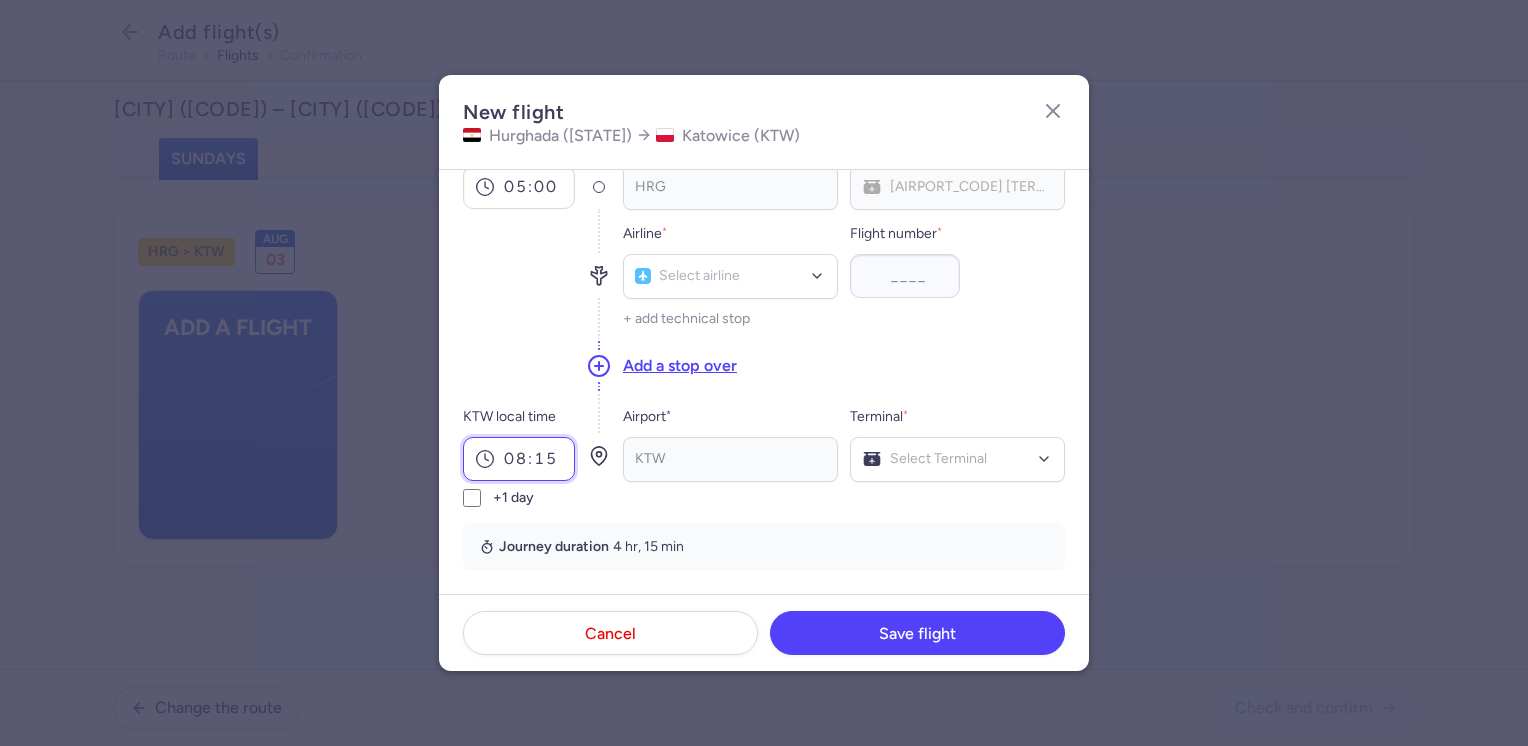 type on "08:15" 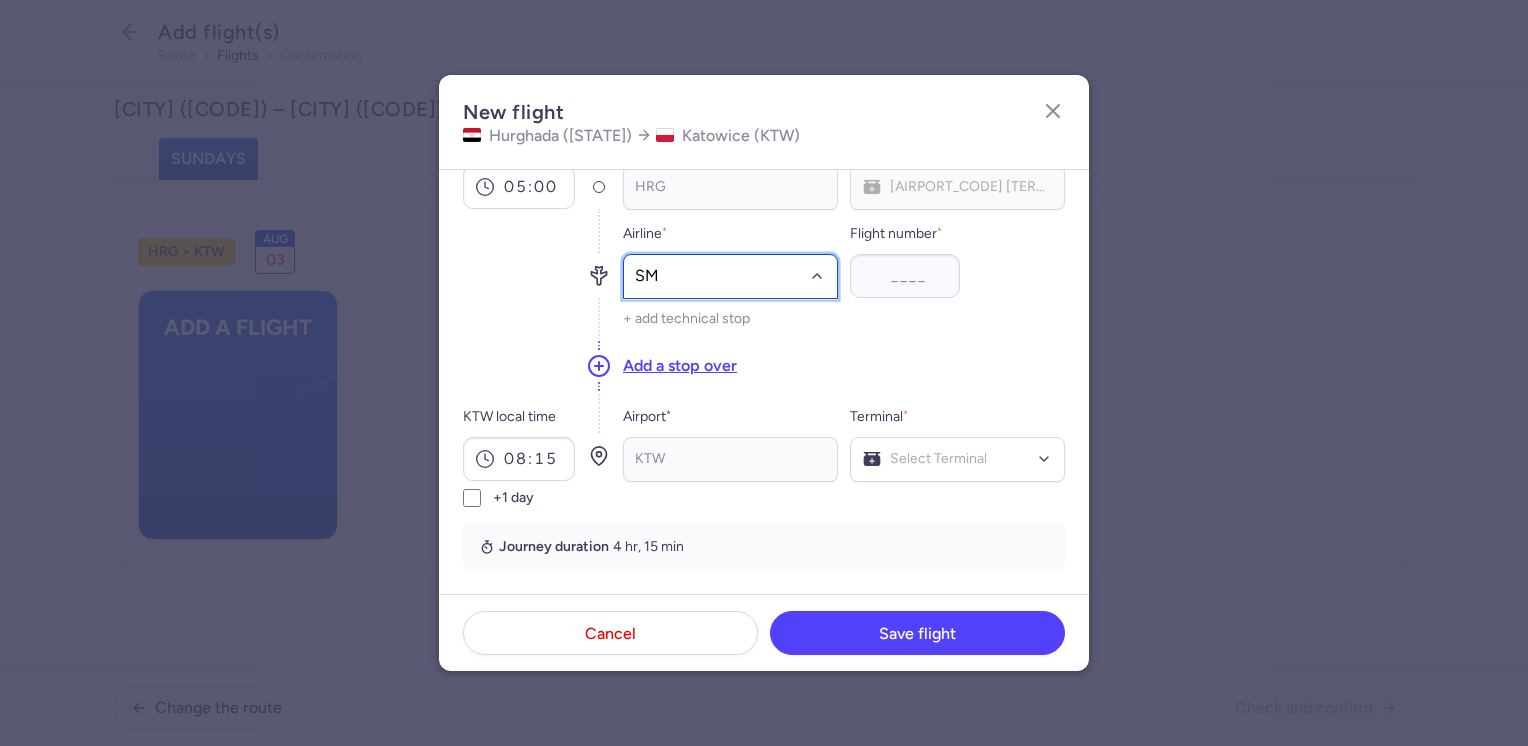 type on "SM" 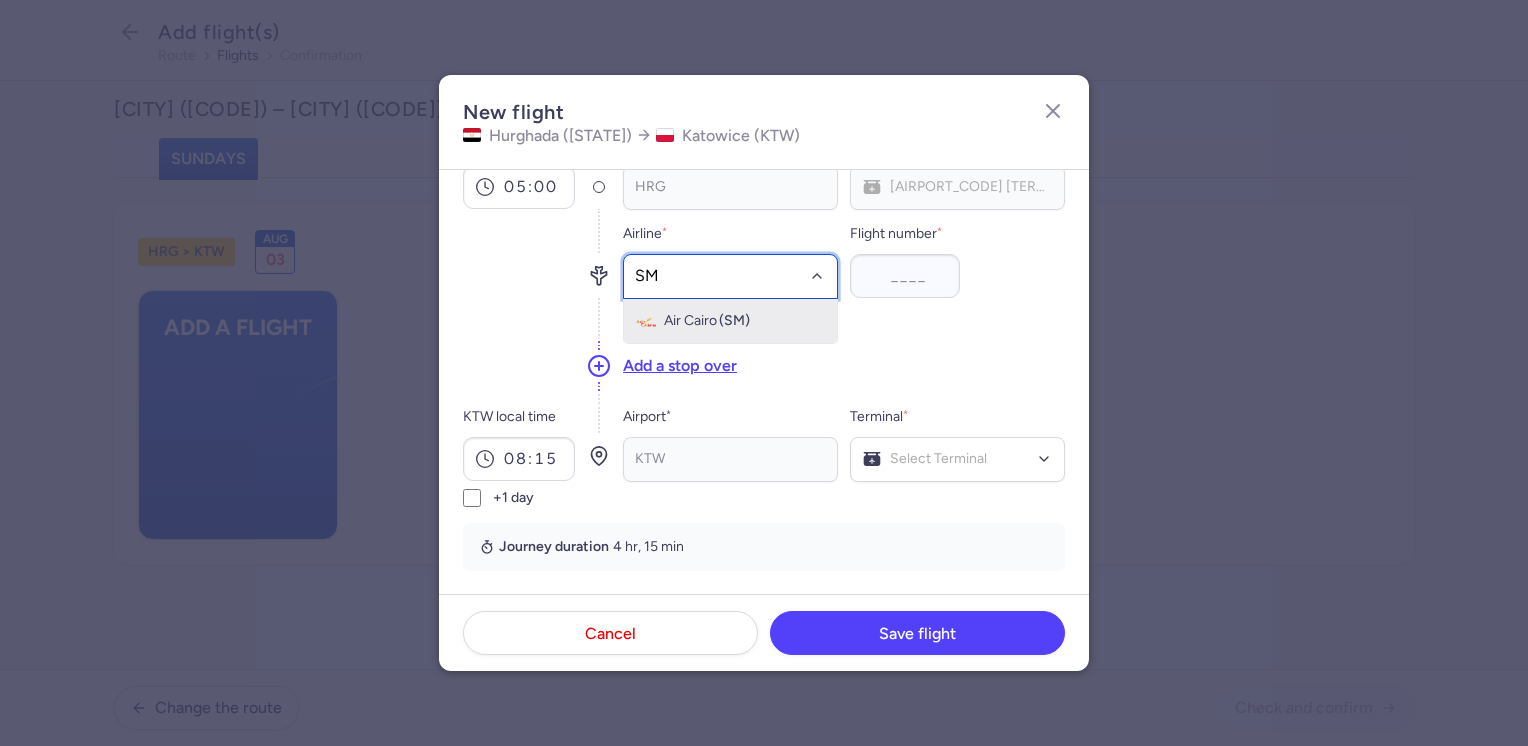click on "(SM)" at bounding box center (734, 321) 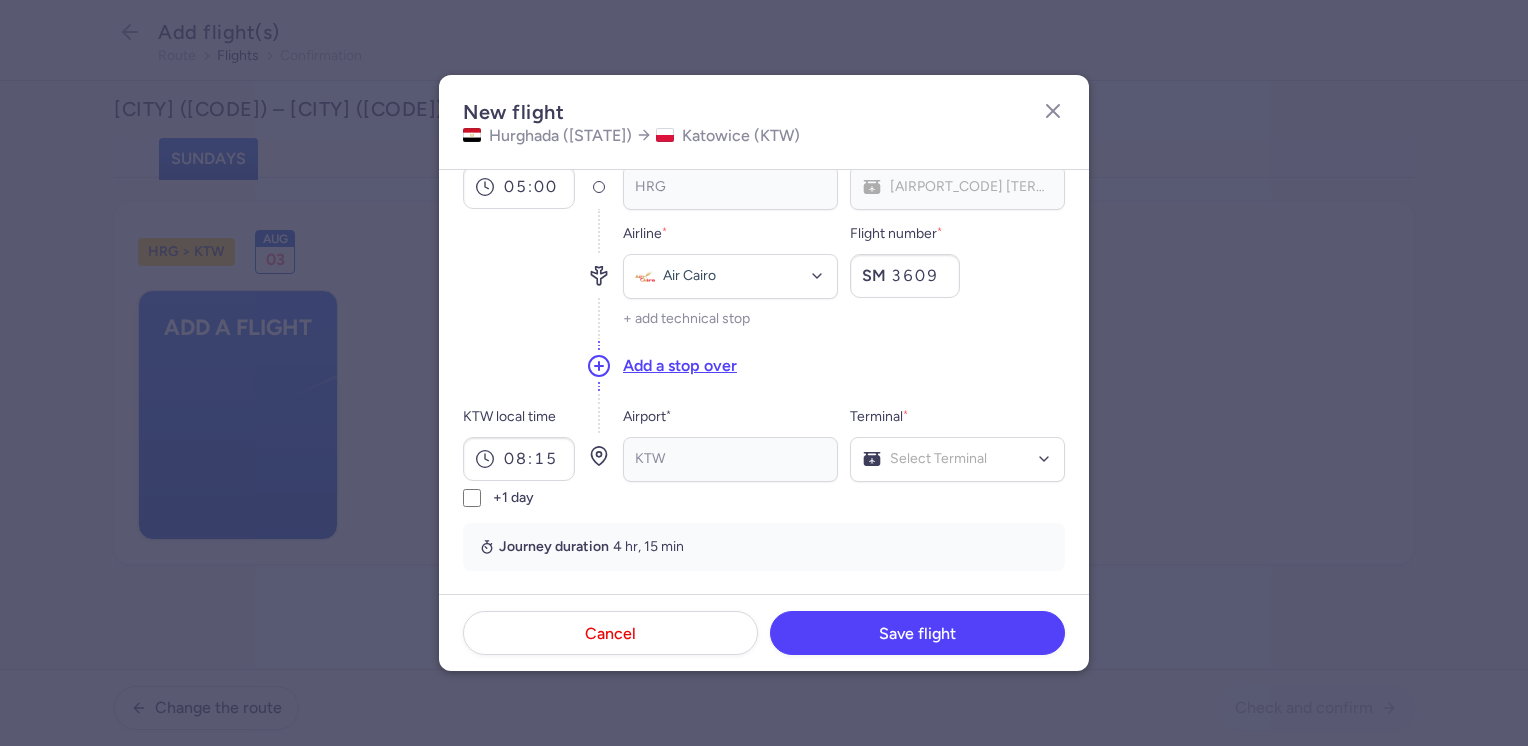 type on "3609" 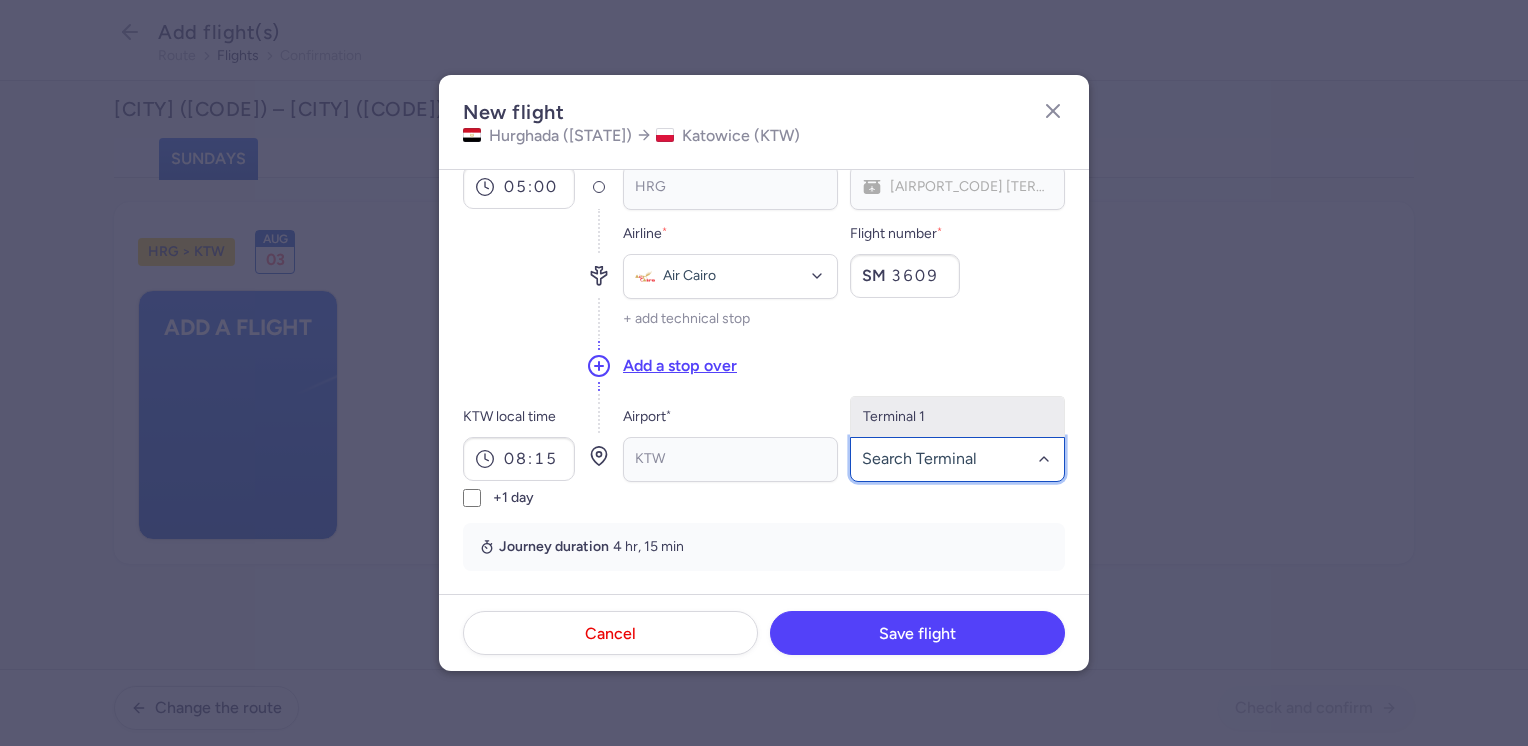 click on "Terminal 1" 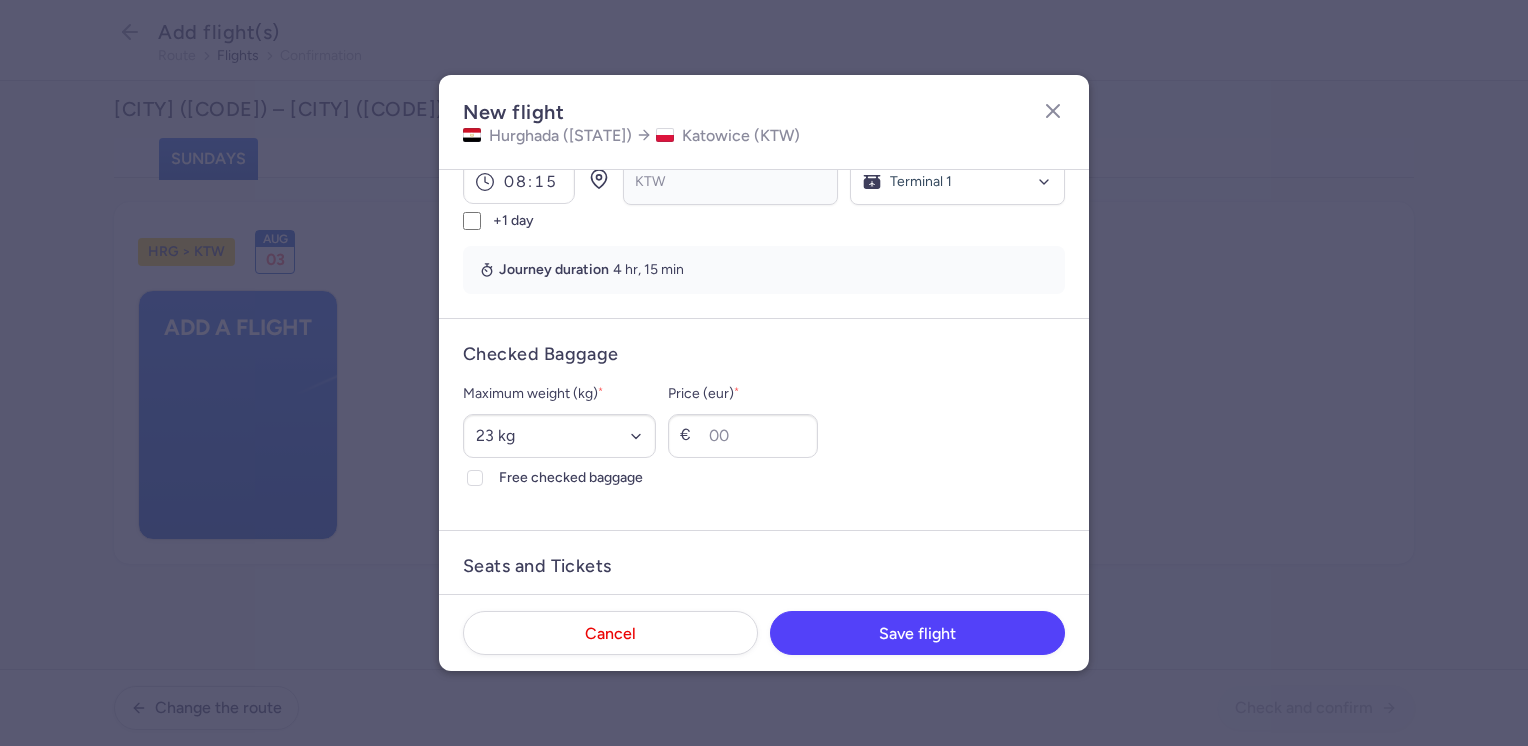 scroll, scrollTop: 400, scrollLeft: 0, axis: vertical 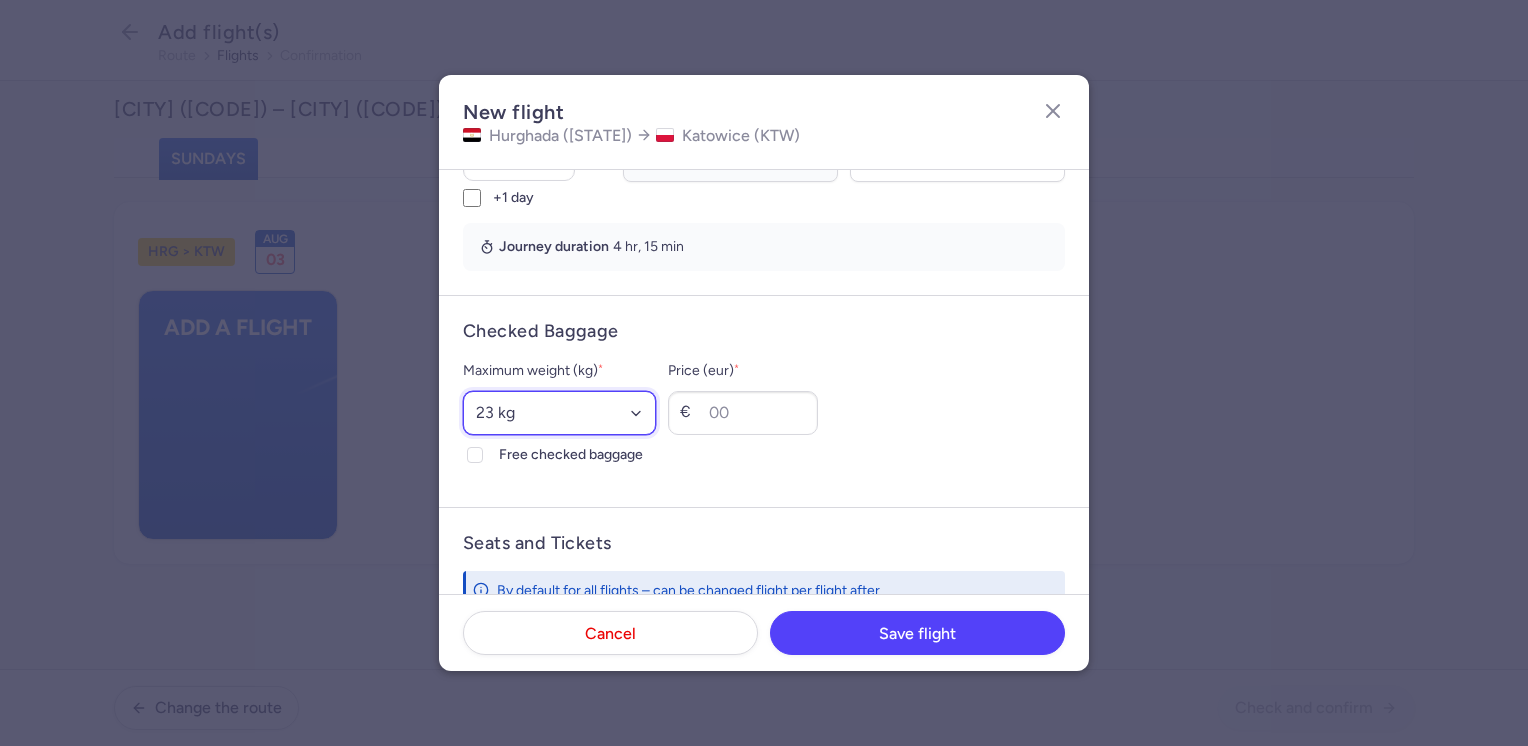 click on "Select an option 15 kg 16 kg 17 kg 18 kg 19 kg 20 kg 21 kg 22 kg 23 kg 24 kg 25 kg 26 kg 27 kg 28 kg 29 kg 30 kg 31 kg 32 kg 33 kg 34 kg 35 kg" at bounding box center (559, 413) 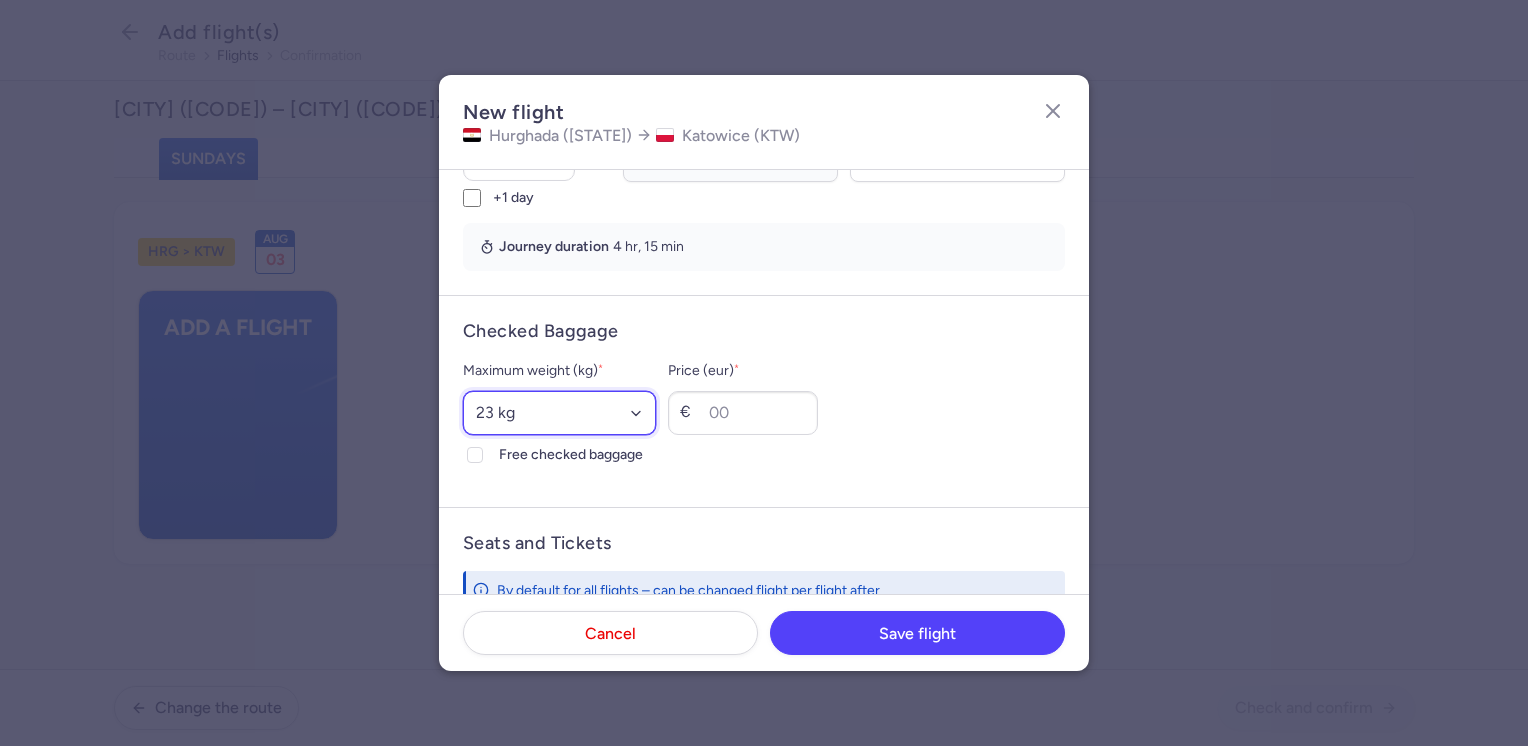 select on "20" 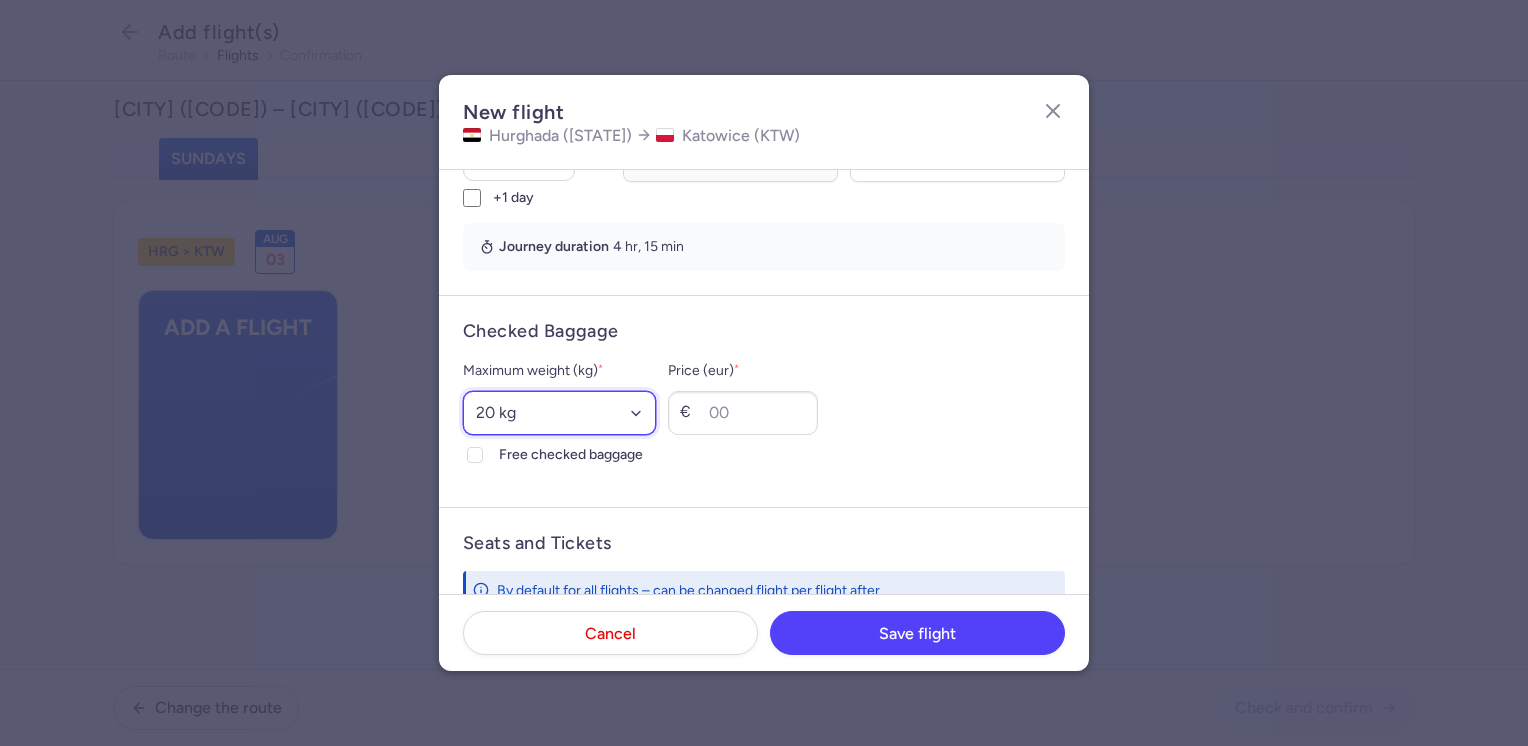 click on "Select an option 15 kg 16 kg 17 kg 18 kg 19 kg 20 kg 21 kg 22 kg 23 kg 24 kg 25 kg 26 kg 27 kg 28 kg 29 kg 30 kg 31 kg 32 kg 33 kg 34 kg 35 kg" at bounding box center (559, 413) 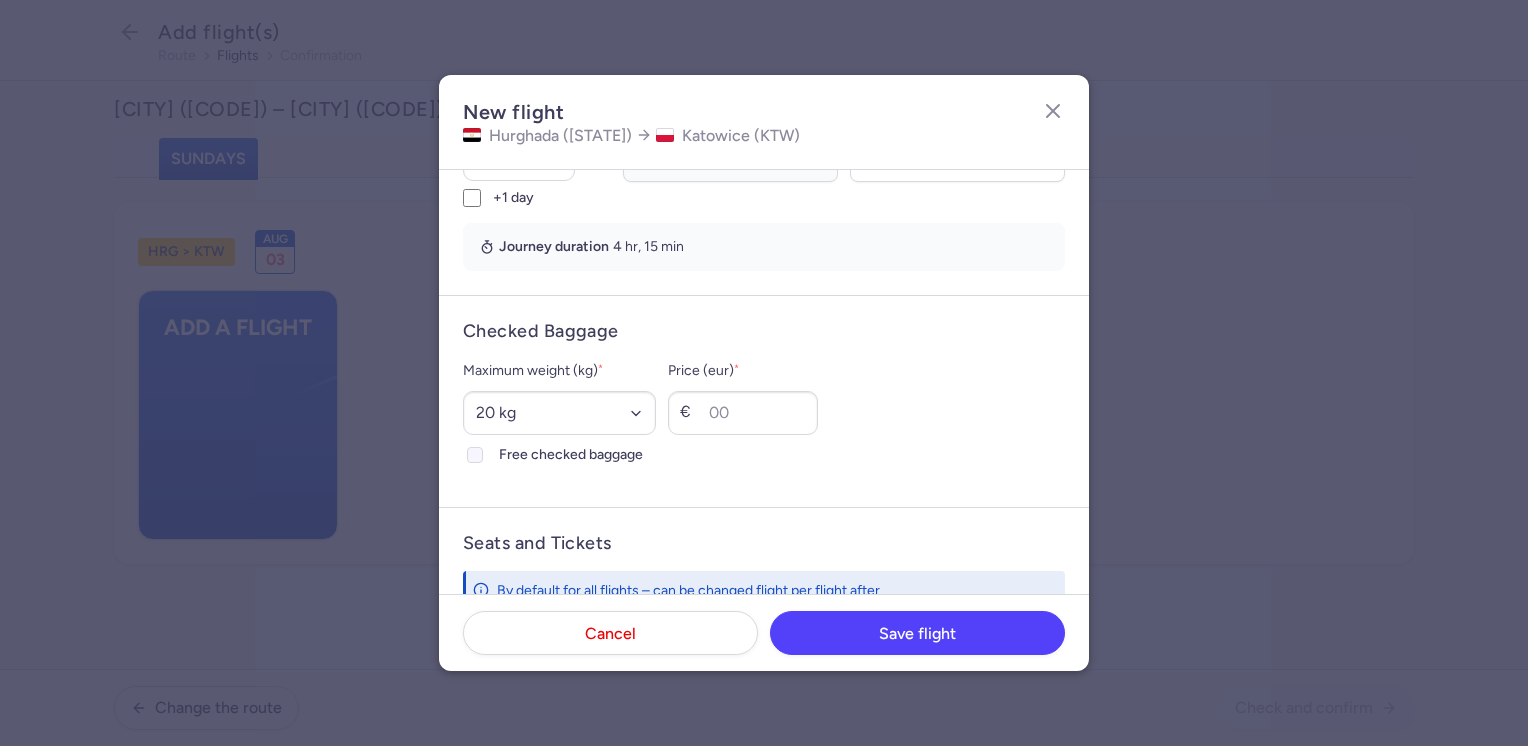 click on "Free checked baggage" 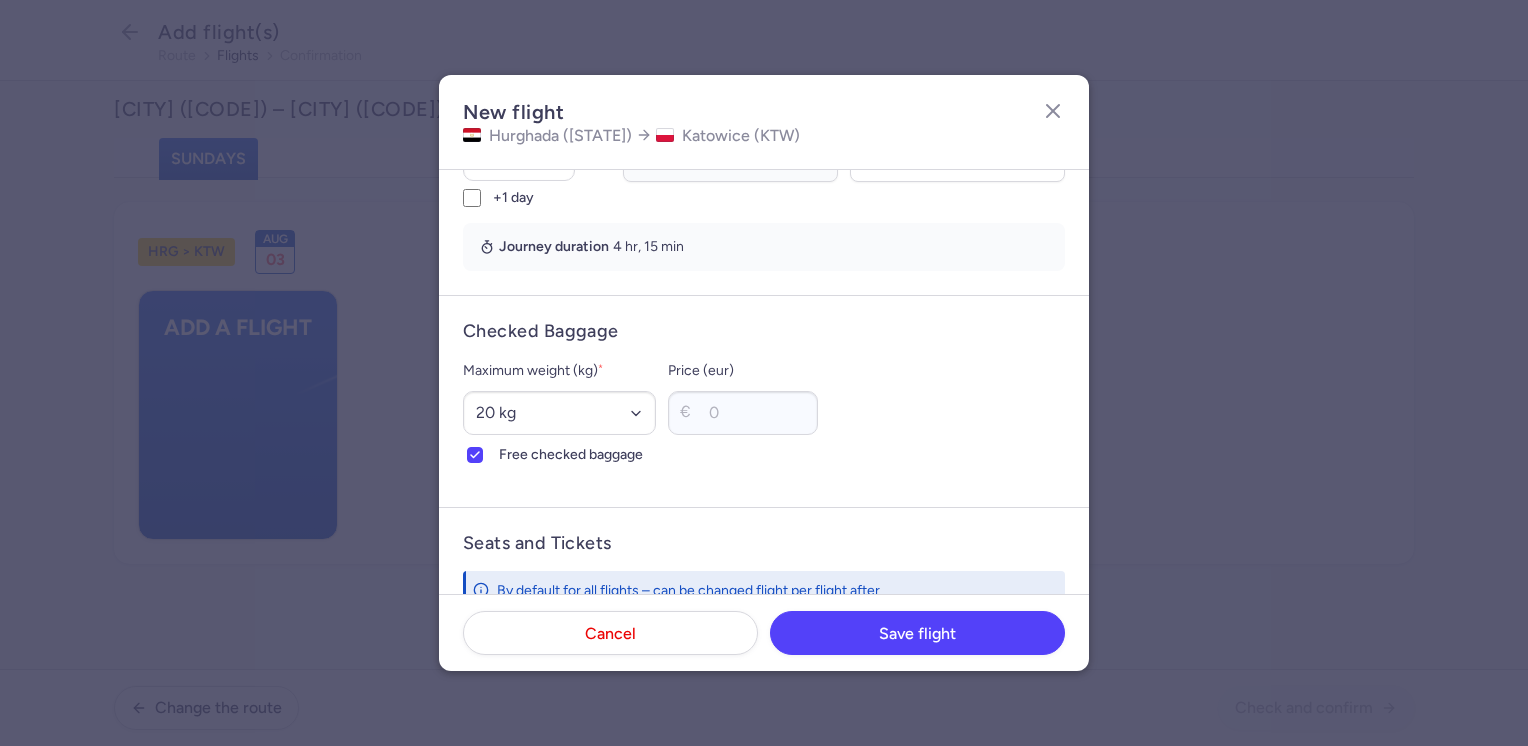 scroll, scrollTop: 600, scrollLeft: 0, axis: vertical 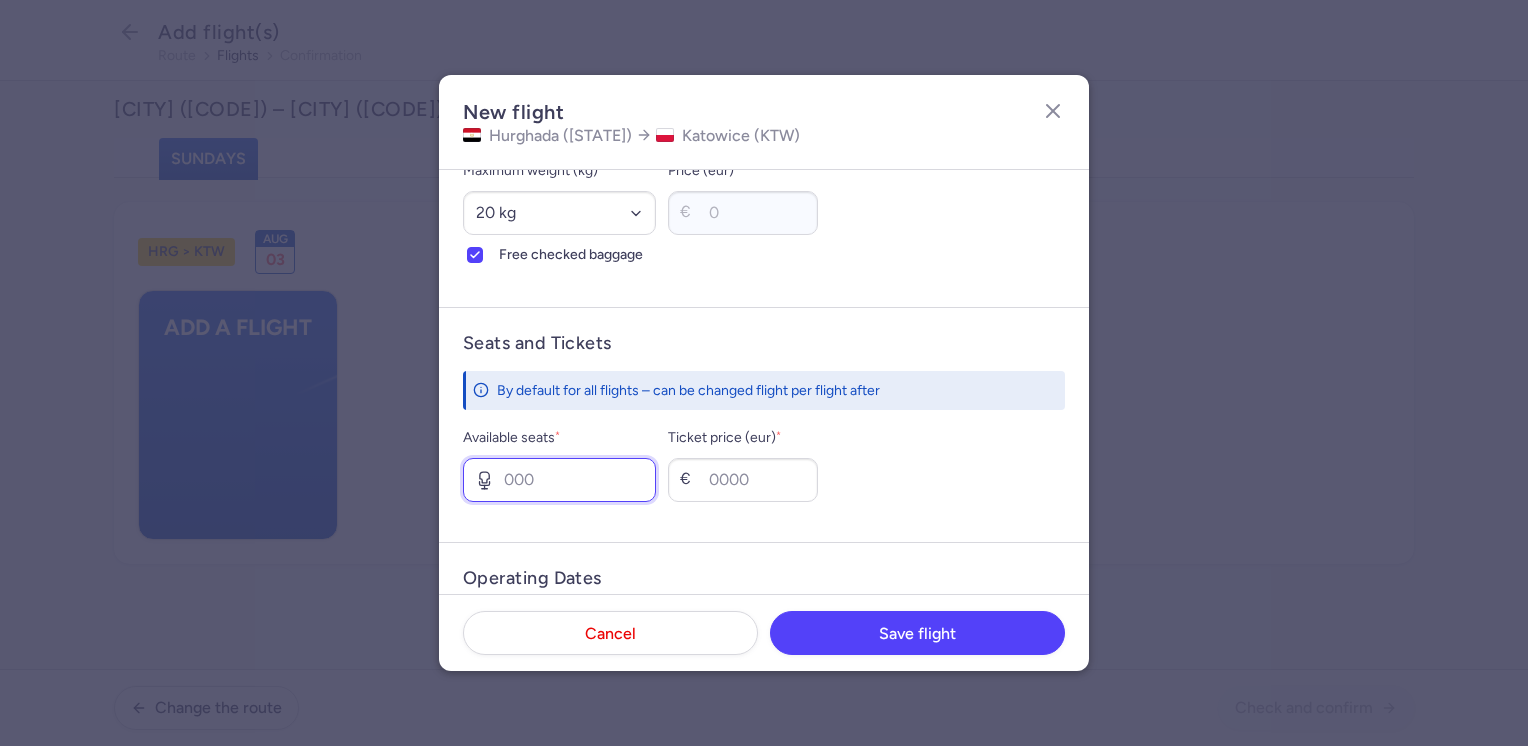 click on "Available seats  *" at bounding box center (559, 480) 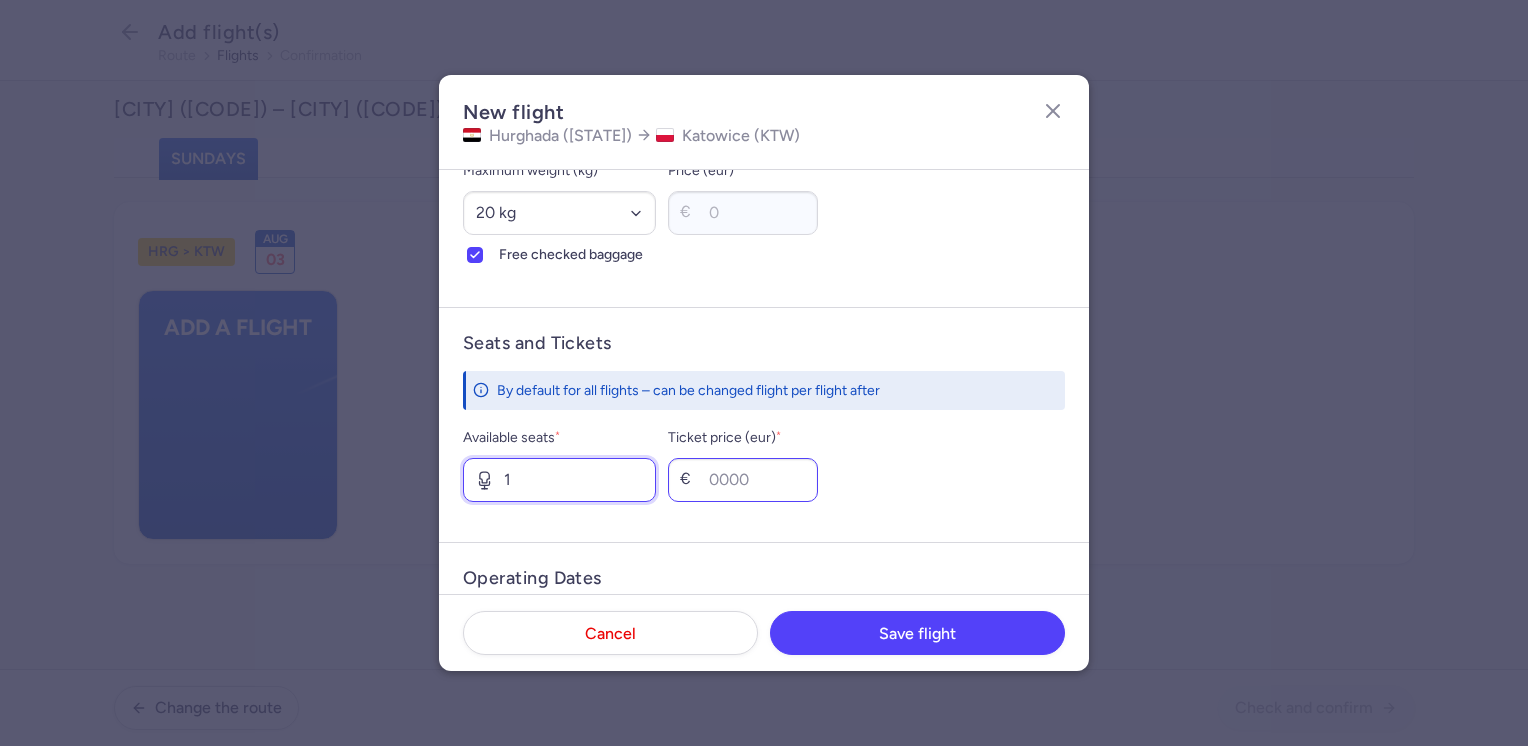 type on "1" 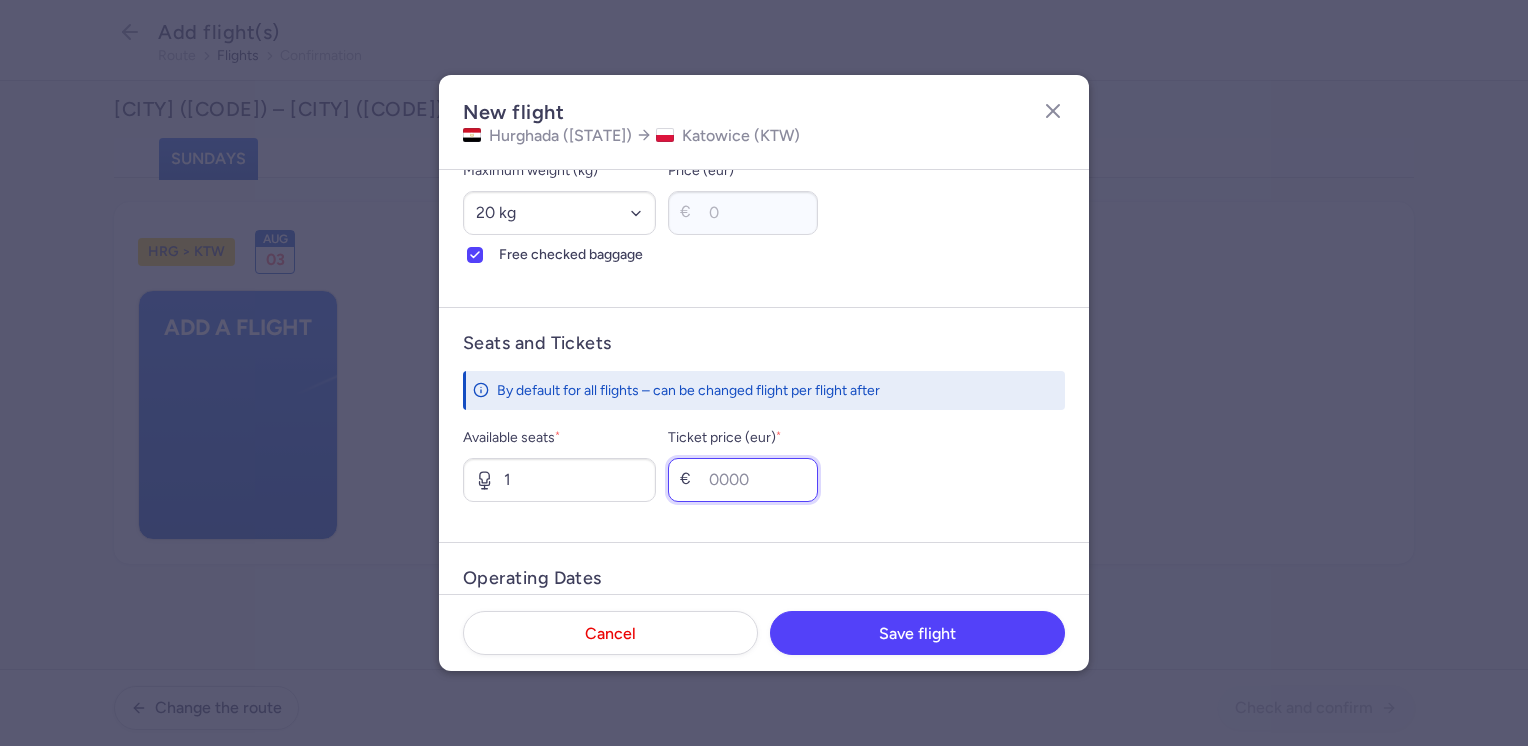 click on "Ticket price (eur)  *" at bounding box center (743, 480) 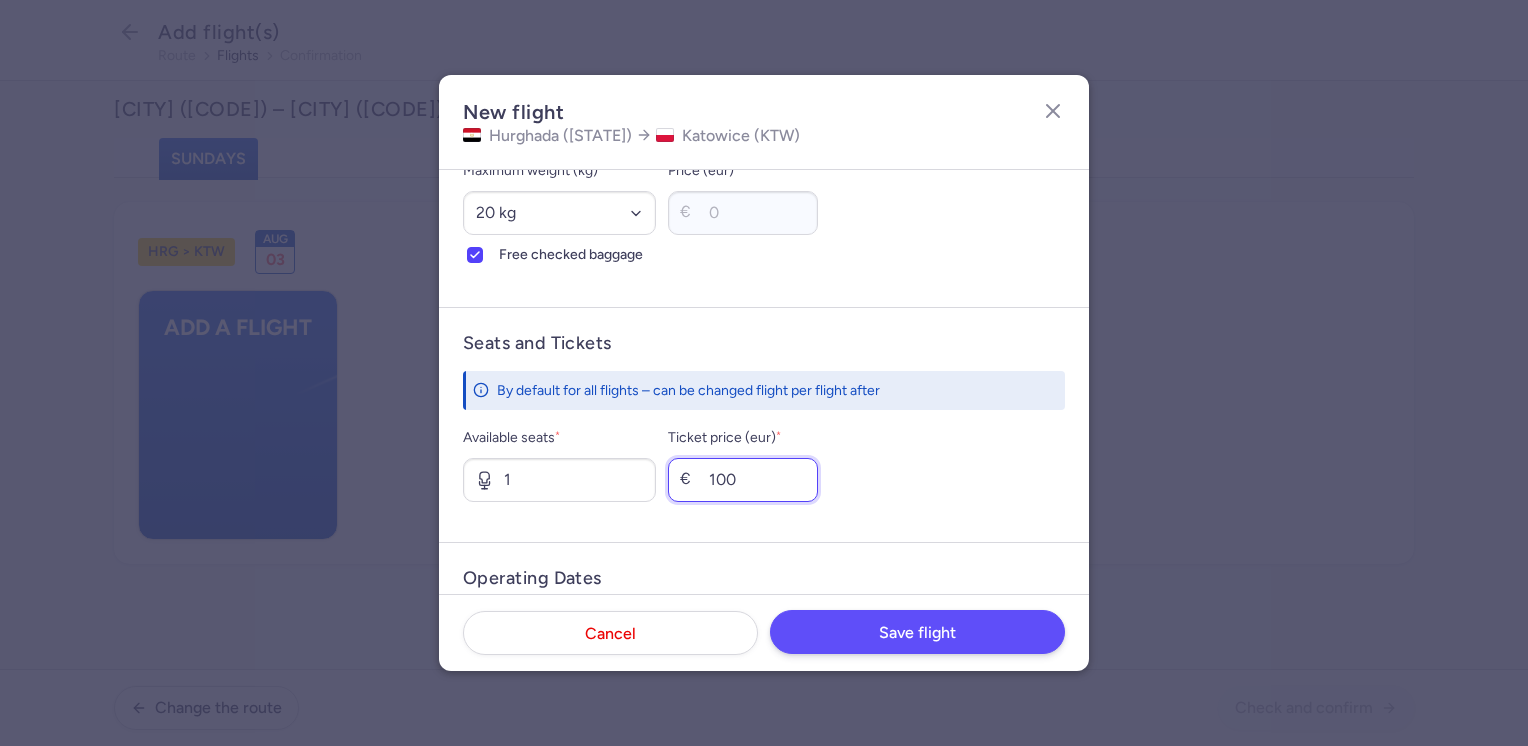 type on "100" 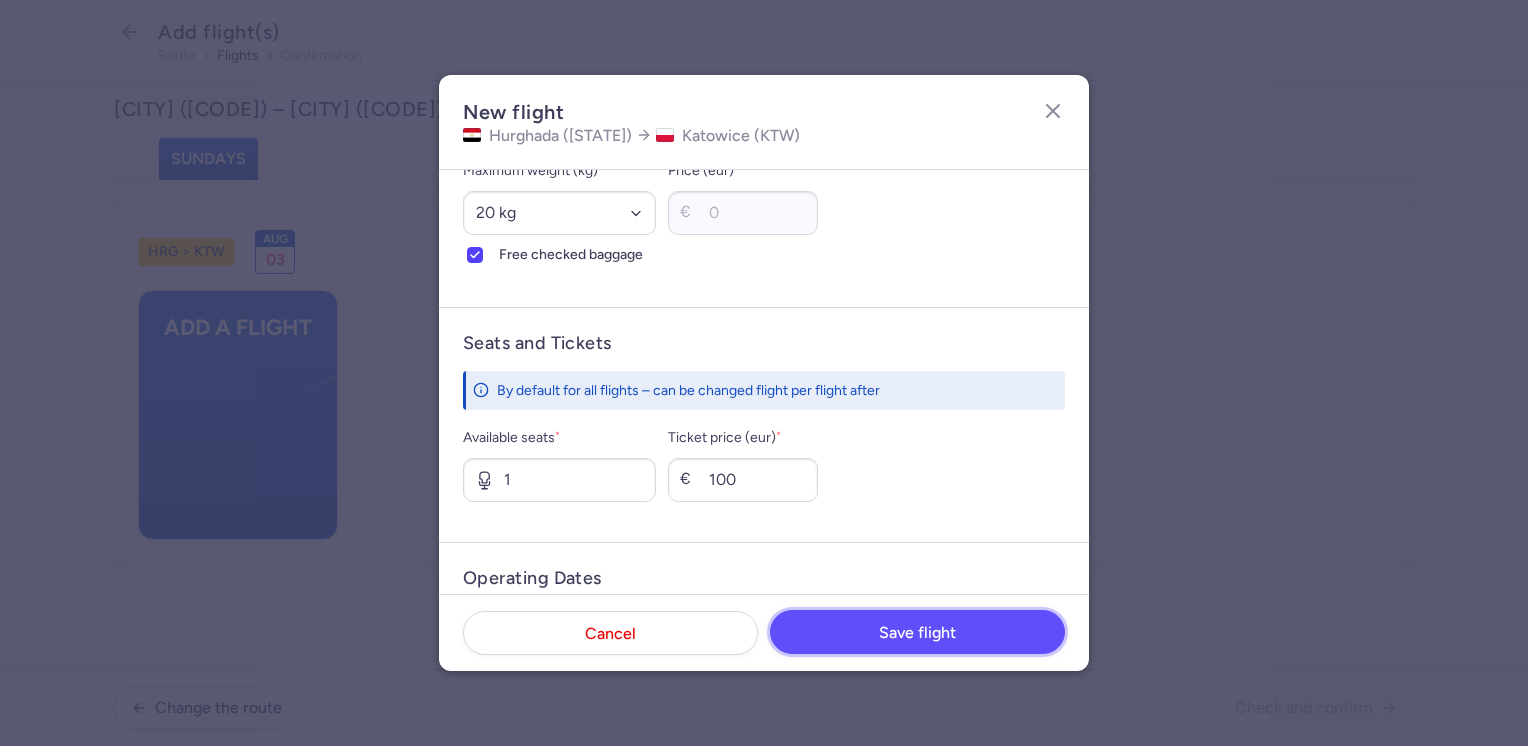 click on "Save flight" at bounding box center (917, 633) 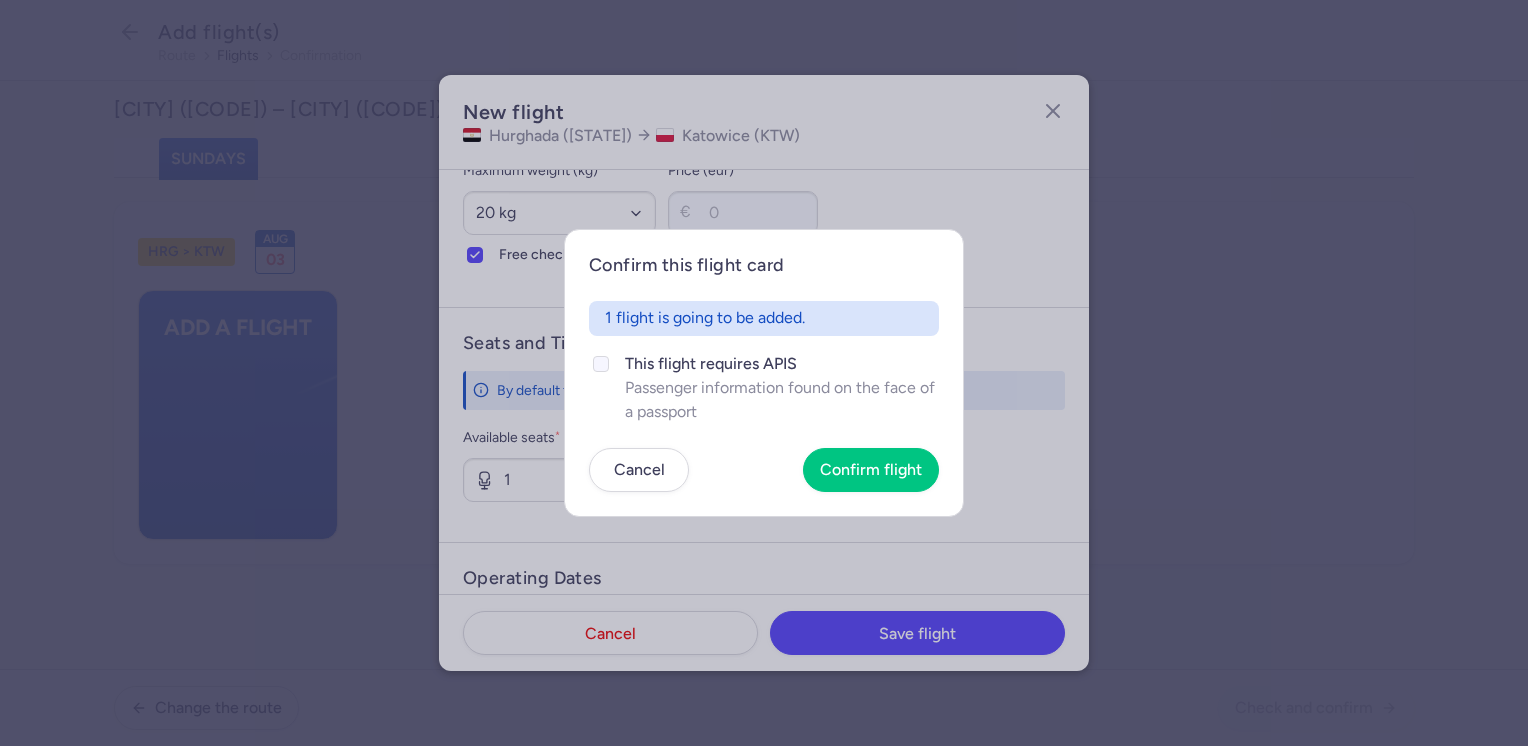 click on "This flight requires APIS" 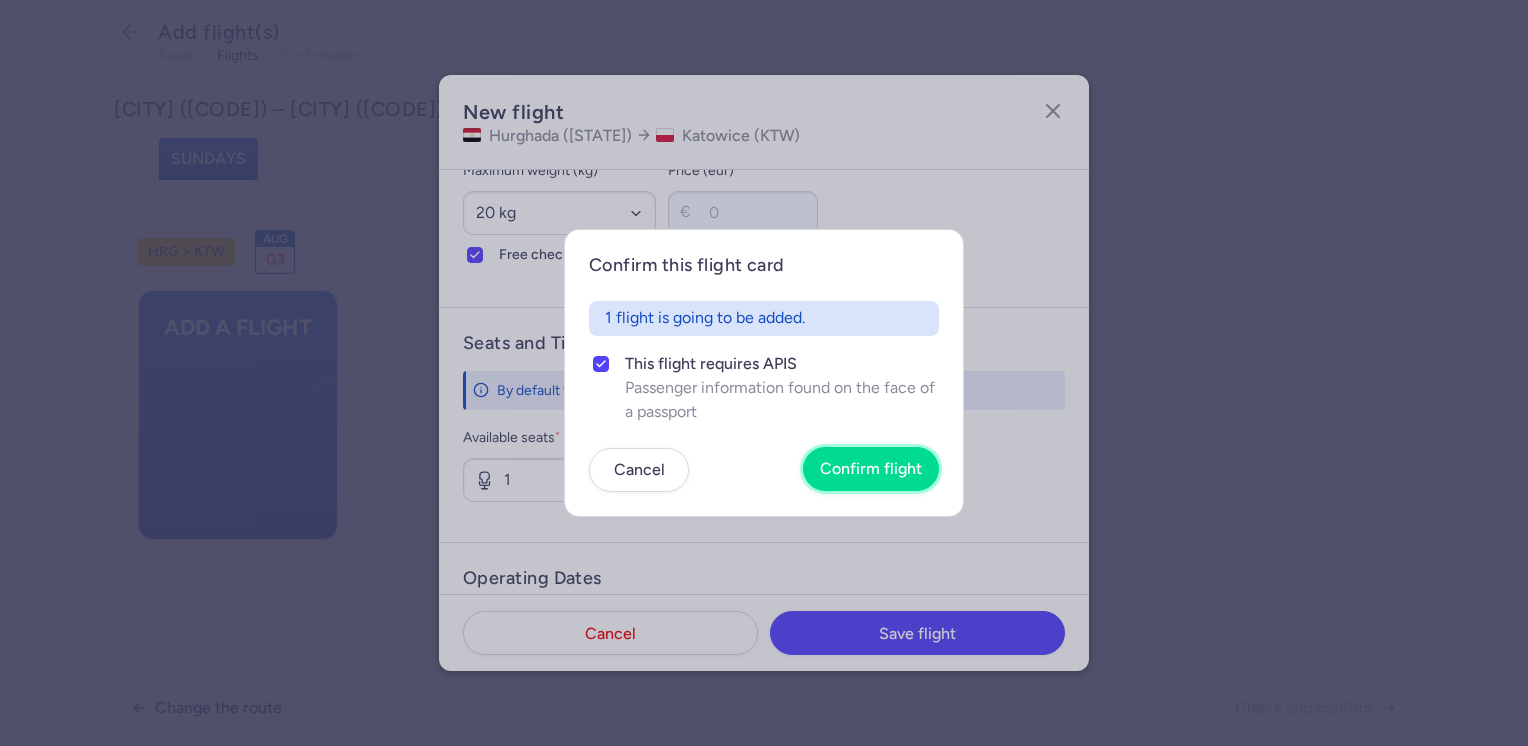 click on "Confirm flight" at bounding box center [871, 469] 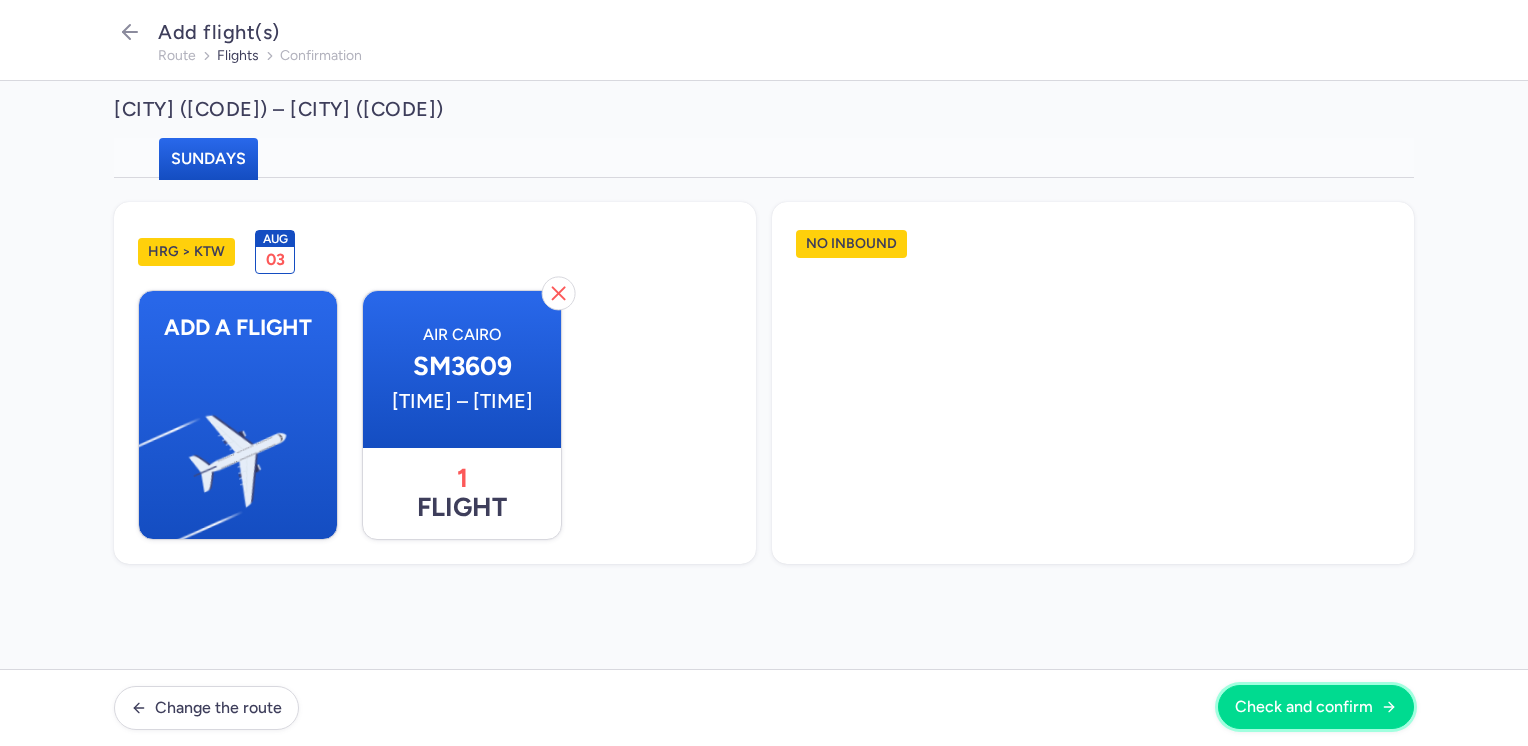 click on "Check and confirm" at bounding box center [1304, 707] 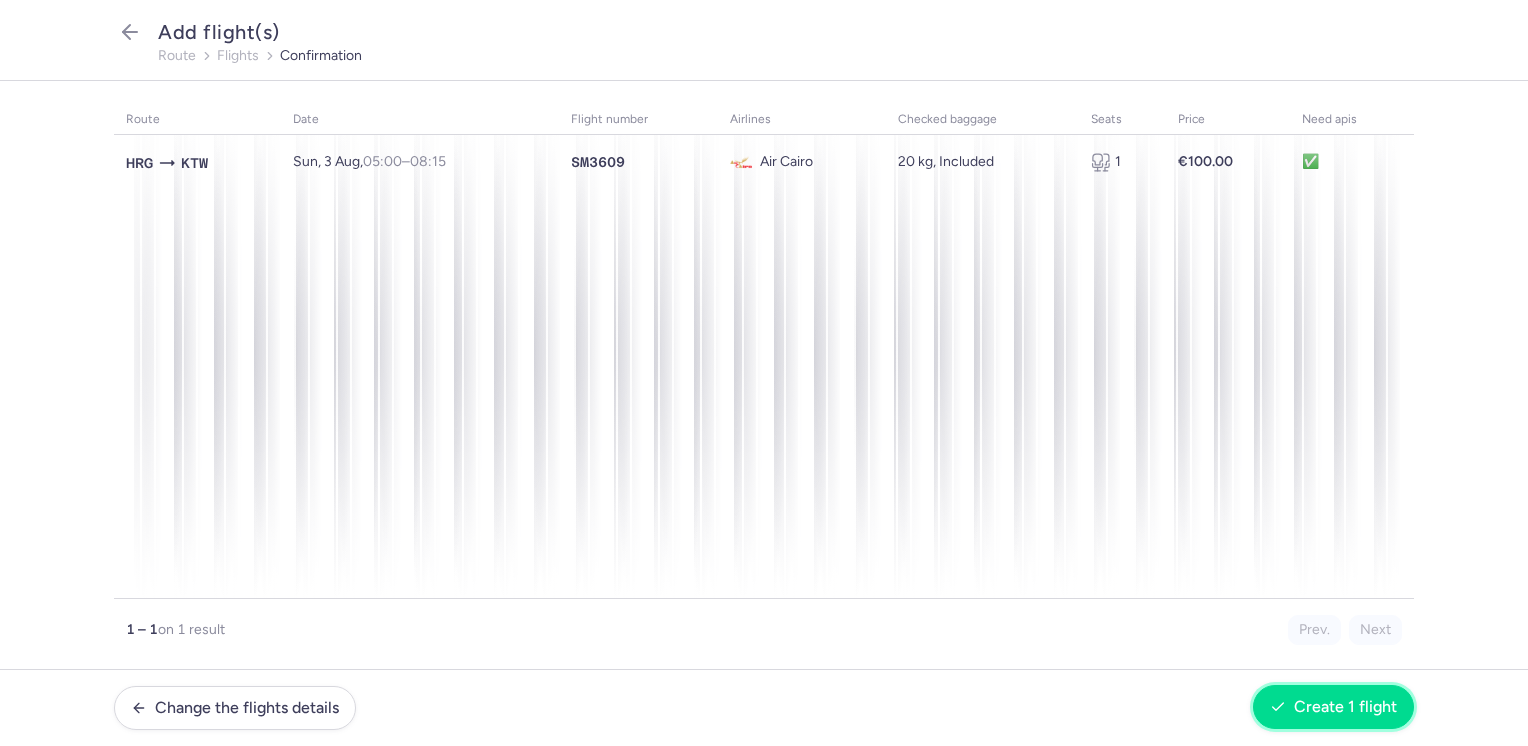 click on "Create 1 flight" at bounding box center [1345, 707] 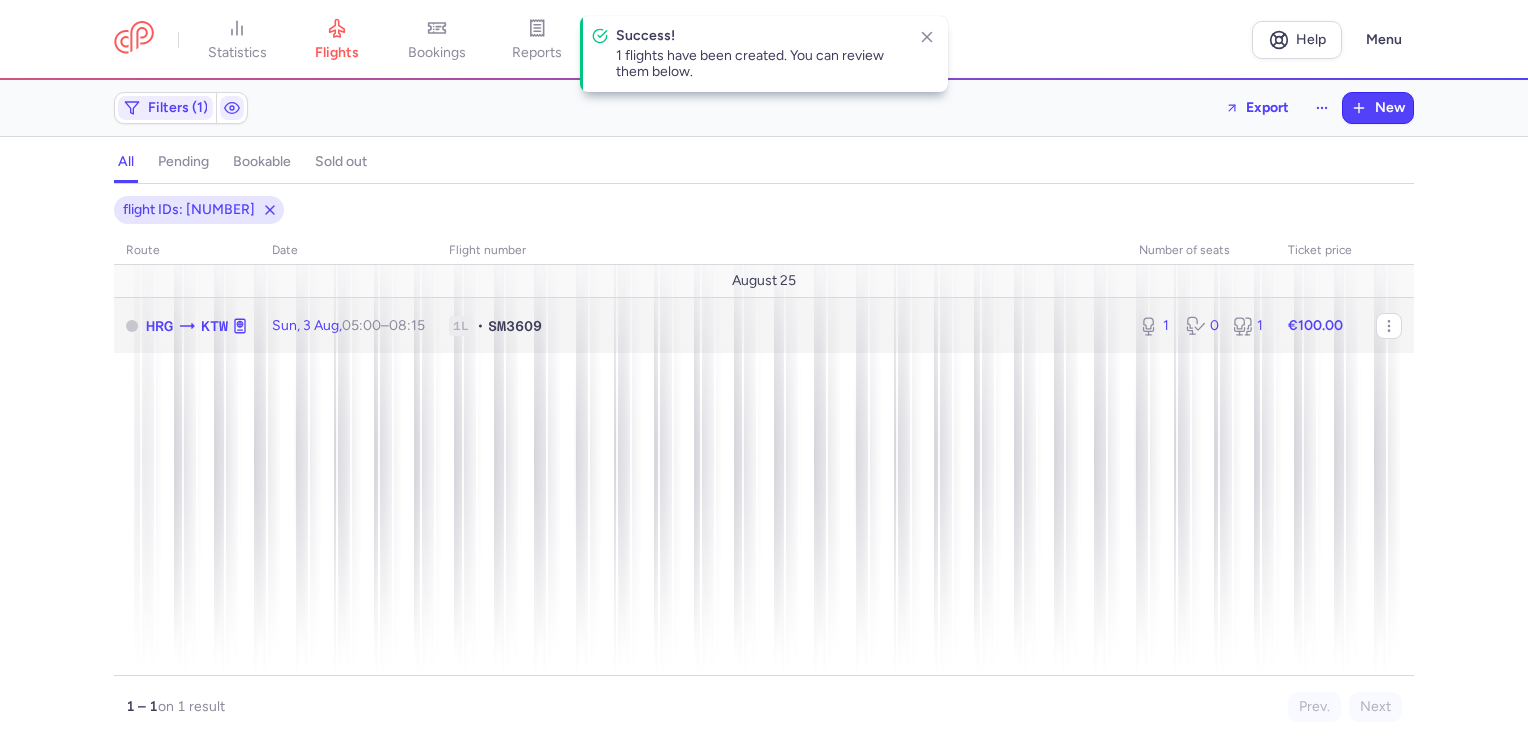 click on "€100.00" 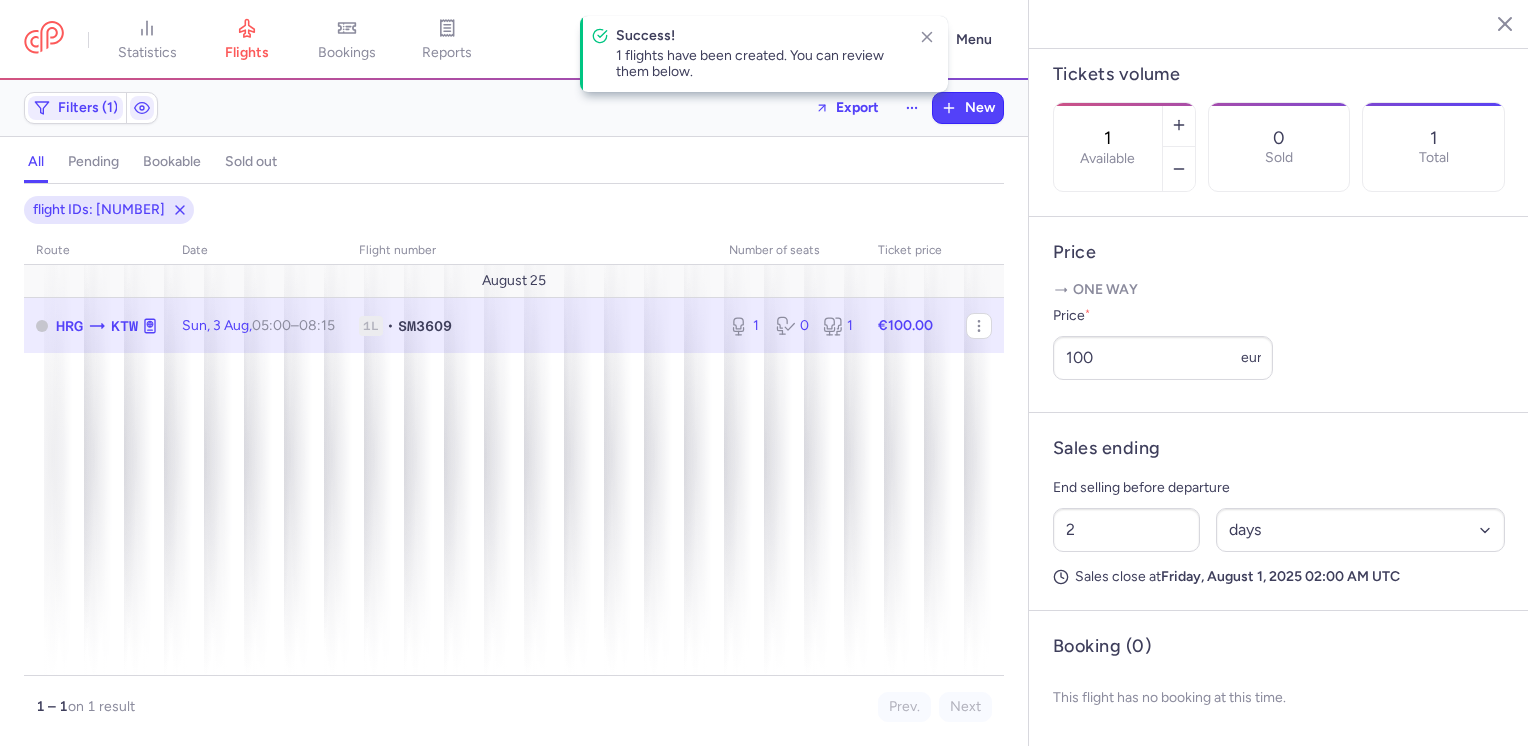 scroll, scrollTop: 632, scrollLeft: 0, axis: vertical 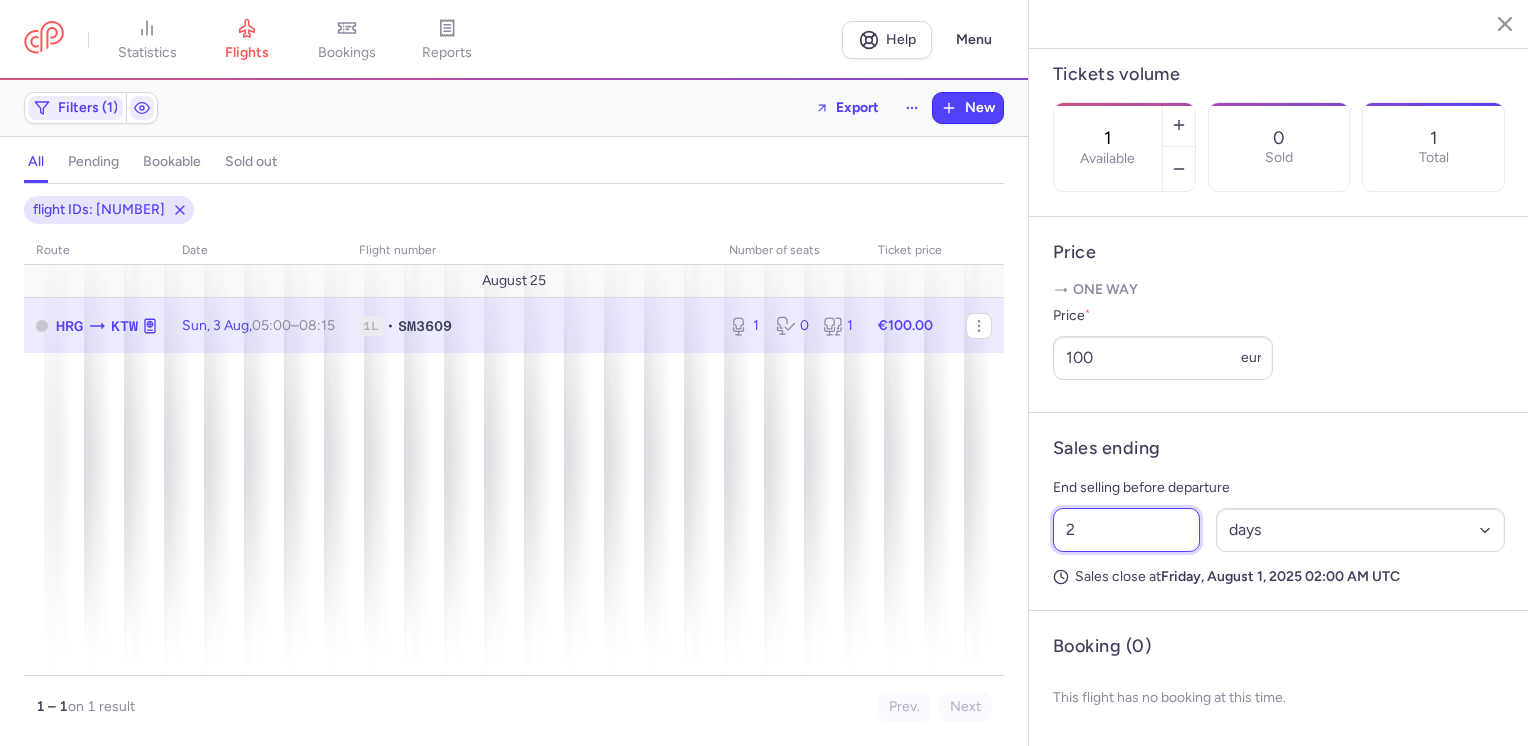 click on "Sales ending End selling before departure 2 Select an option hours days Sales close at  Friday, August 1, 2025	02:00 AM UTC" at bounding box center (1279, 512) 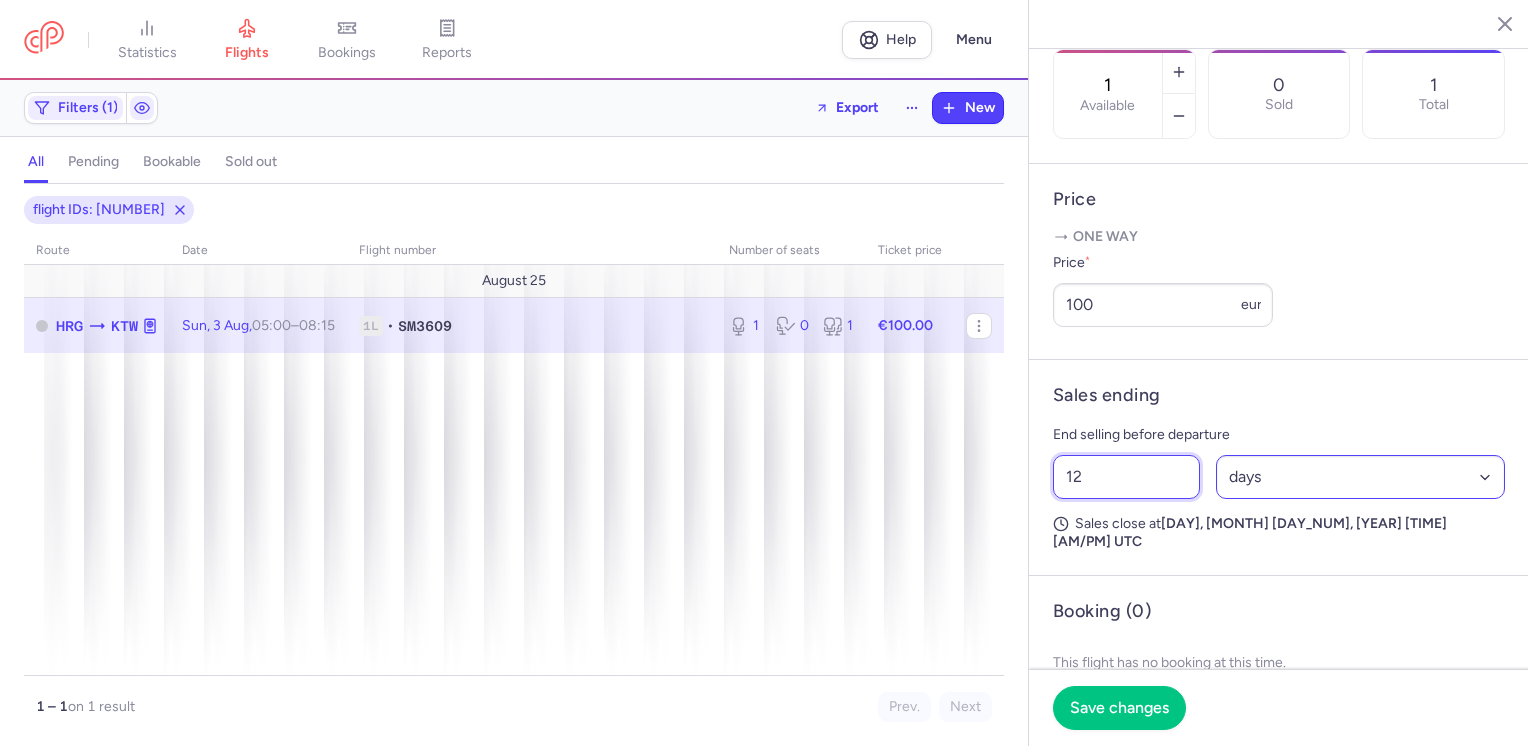type on "12" 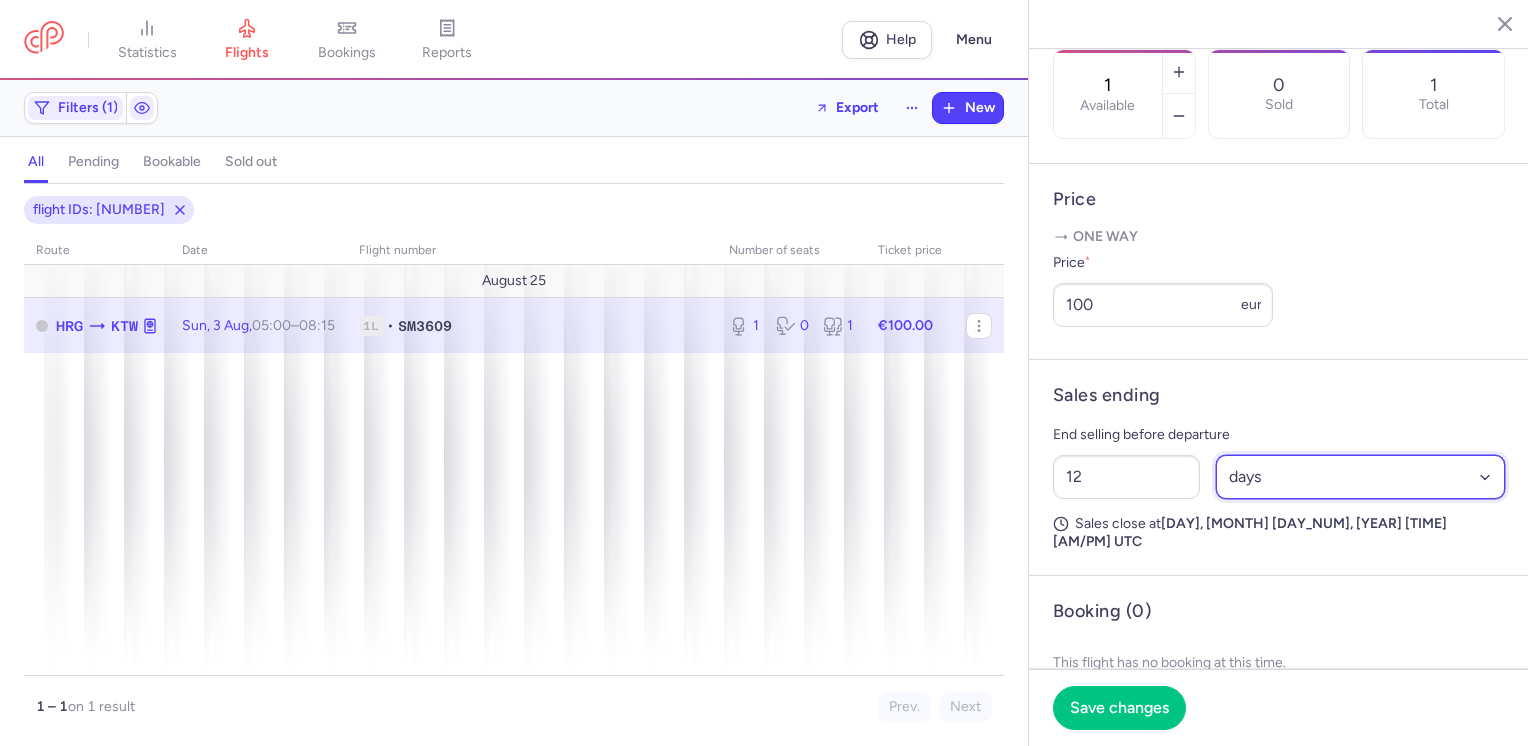 click on "Select an option hours days" at bounding box center [1361, 477] 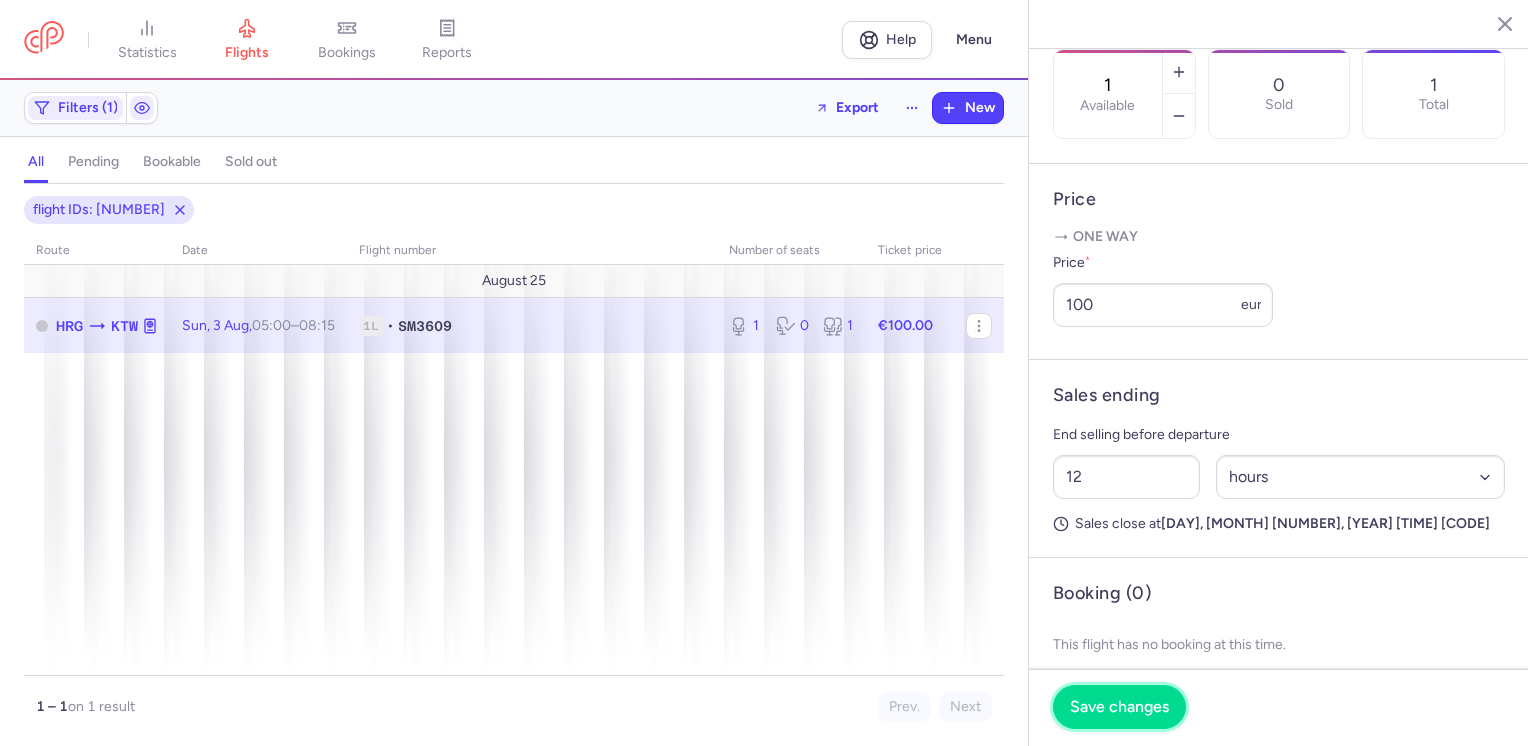 click on "Save changes" at bounding box center (1119, 707) 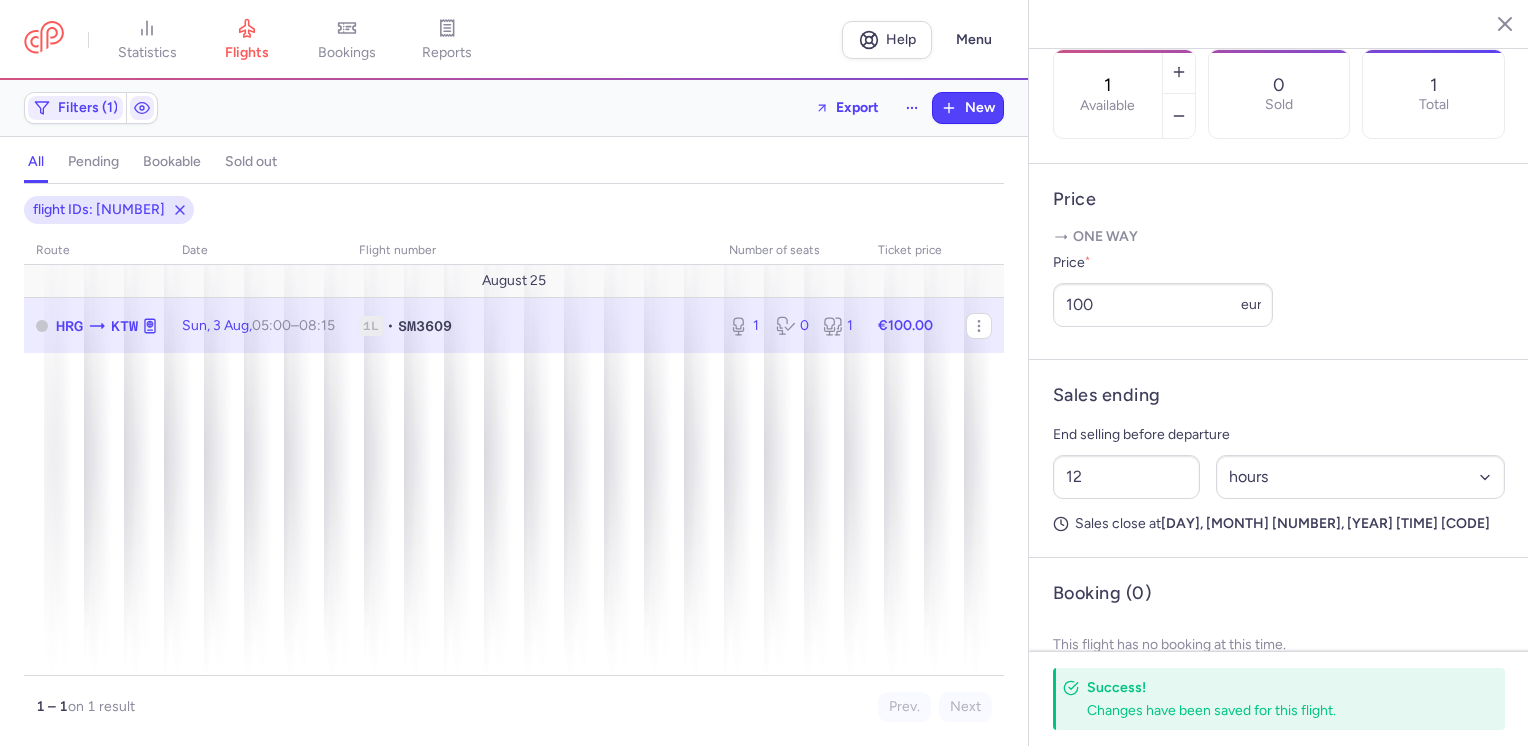 click 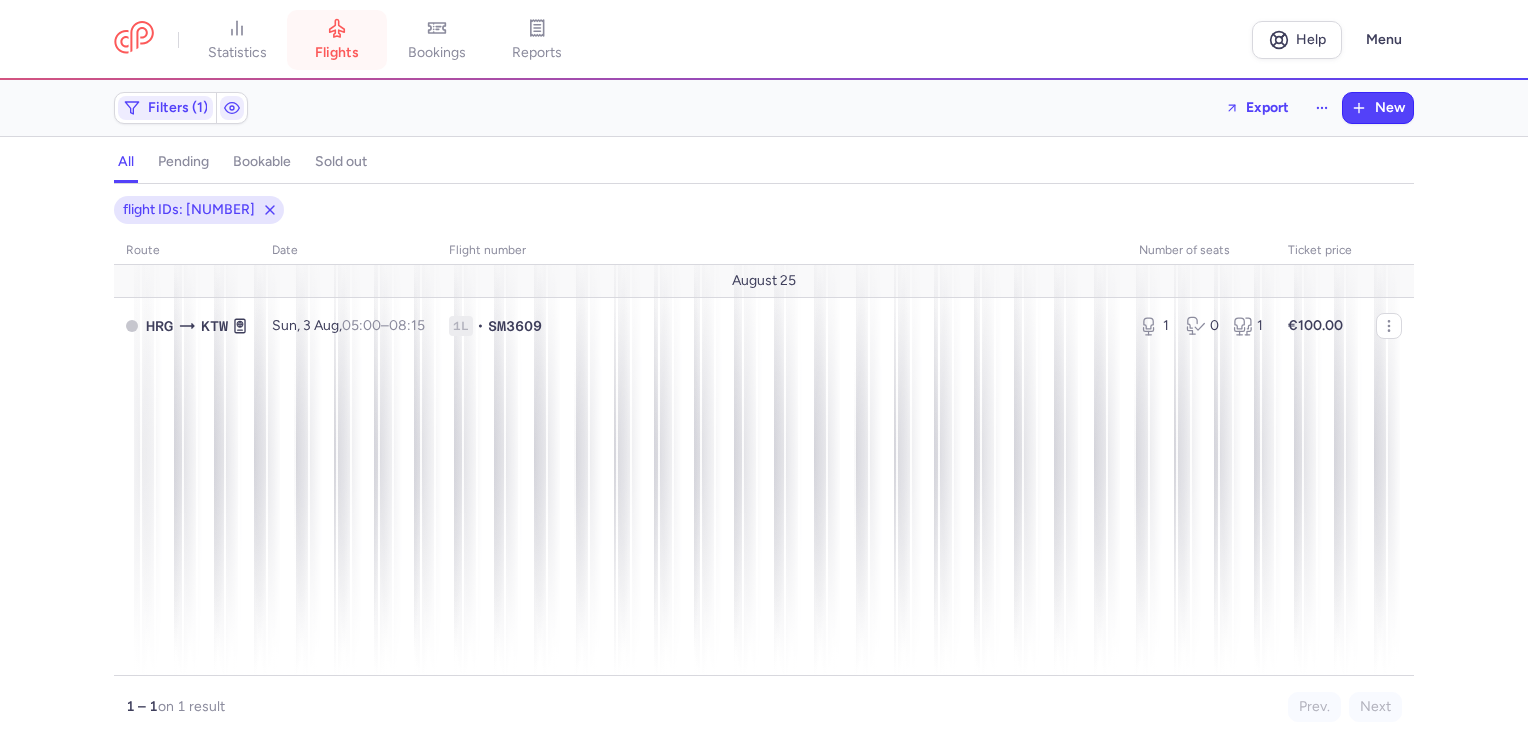 click 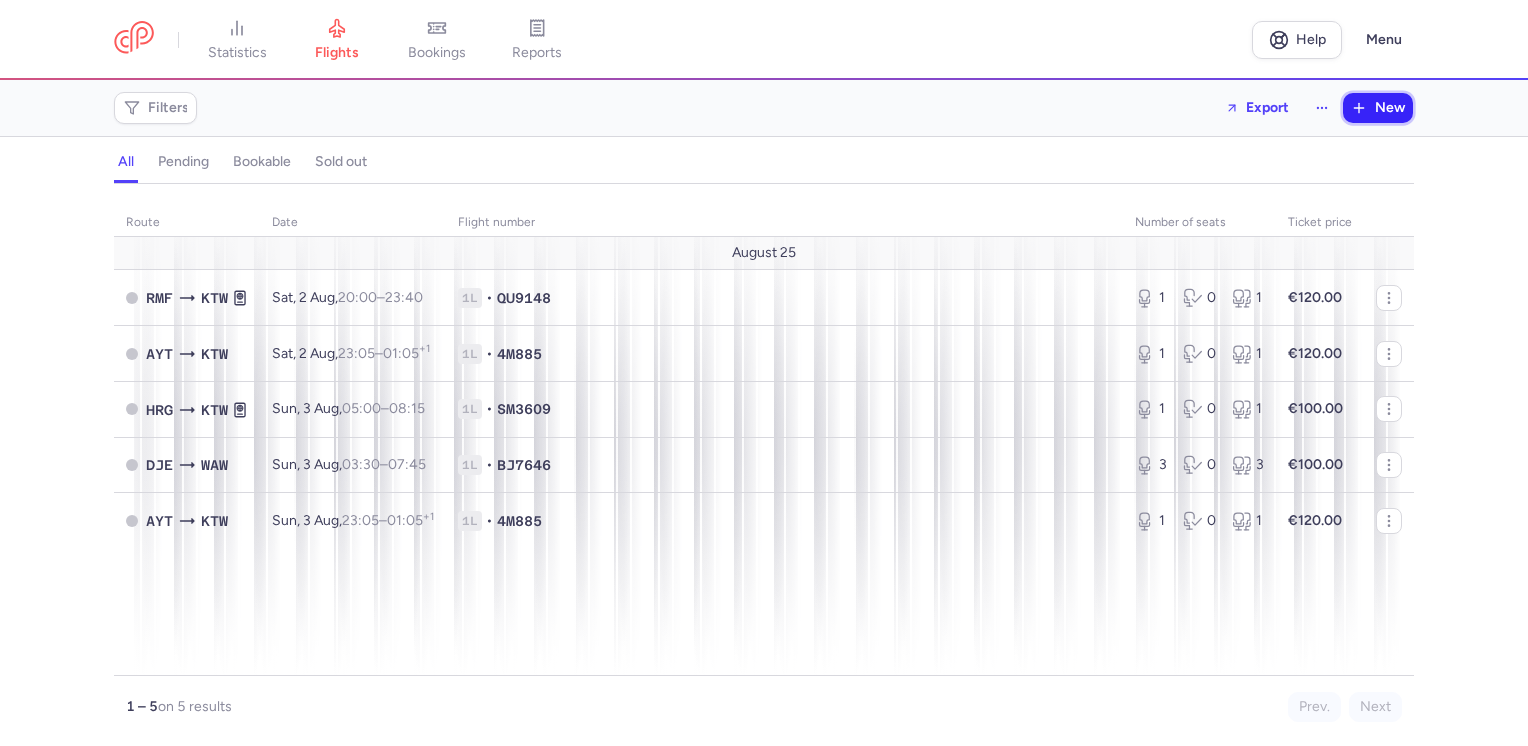 click on "New" at bounding box center [1390, 108] 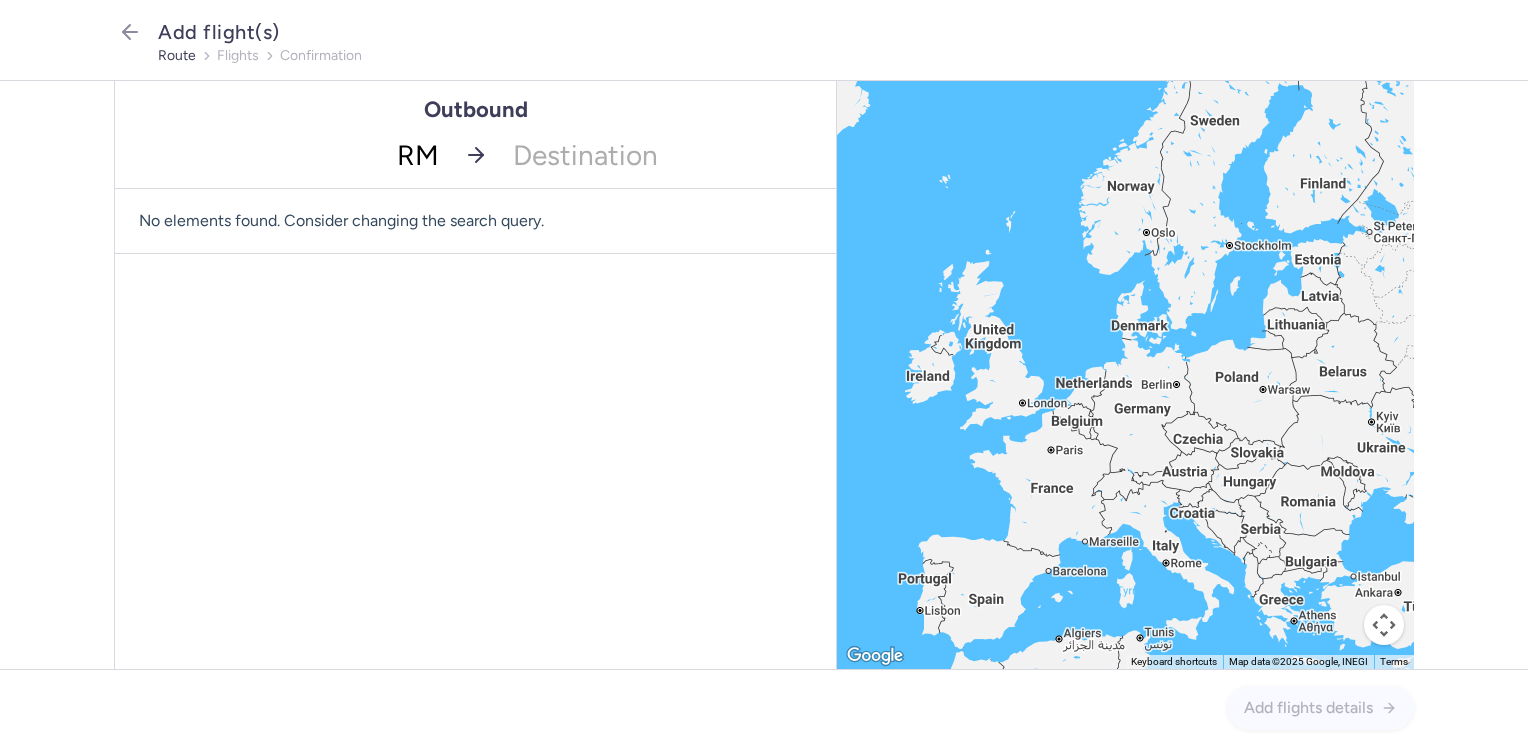type on "RMF" 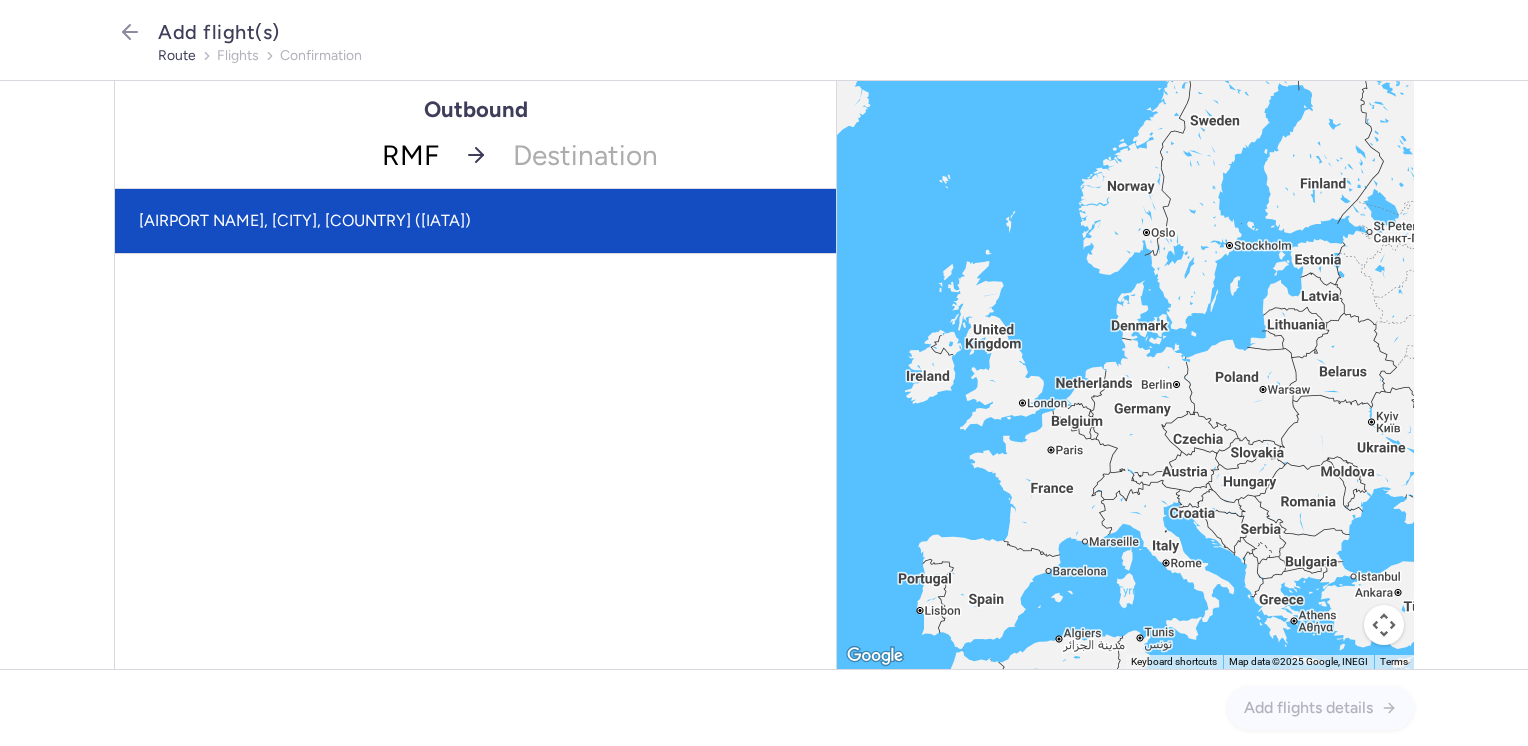 click on "[AIRPORT NAME], [CITY], [COUNTRY] ([IATA])" 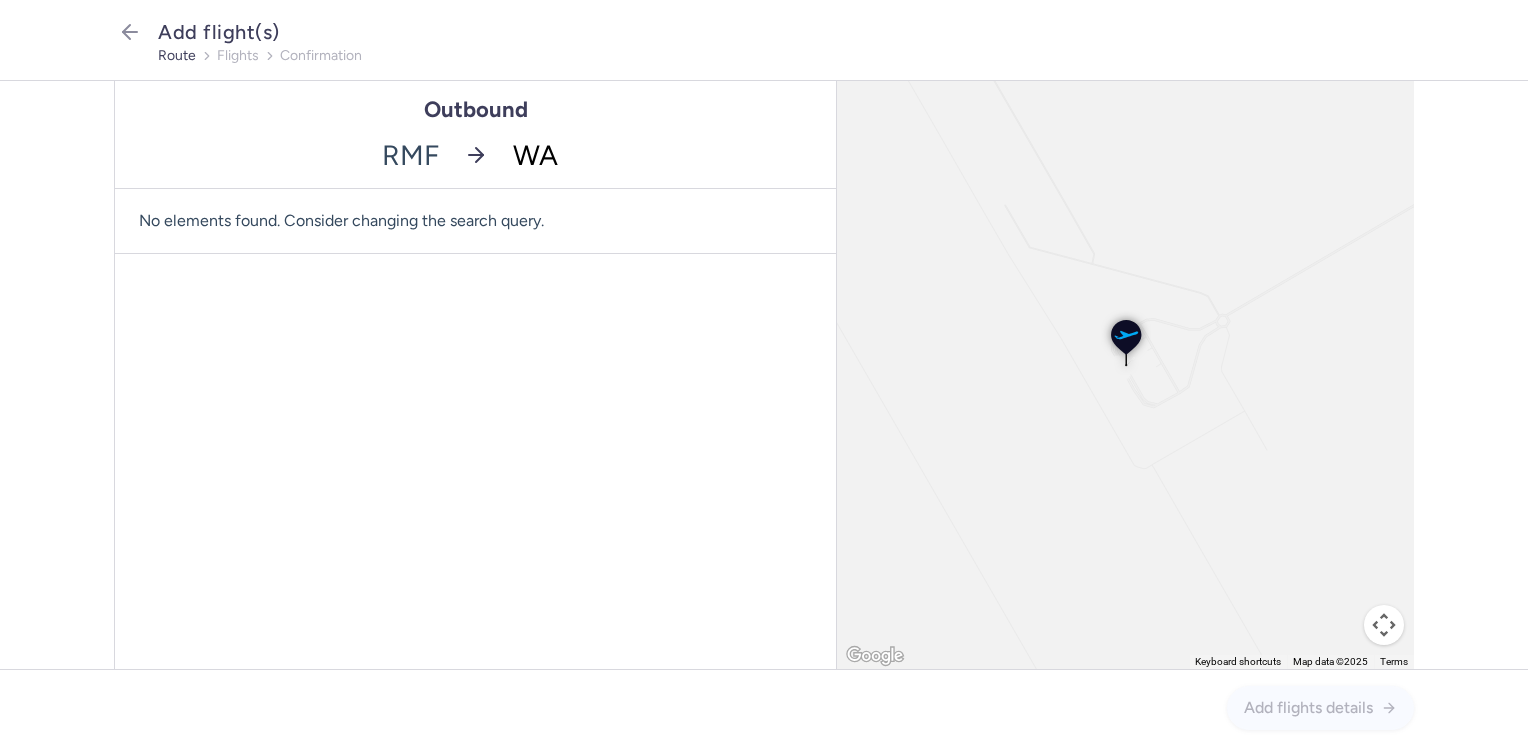type on "WAW" 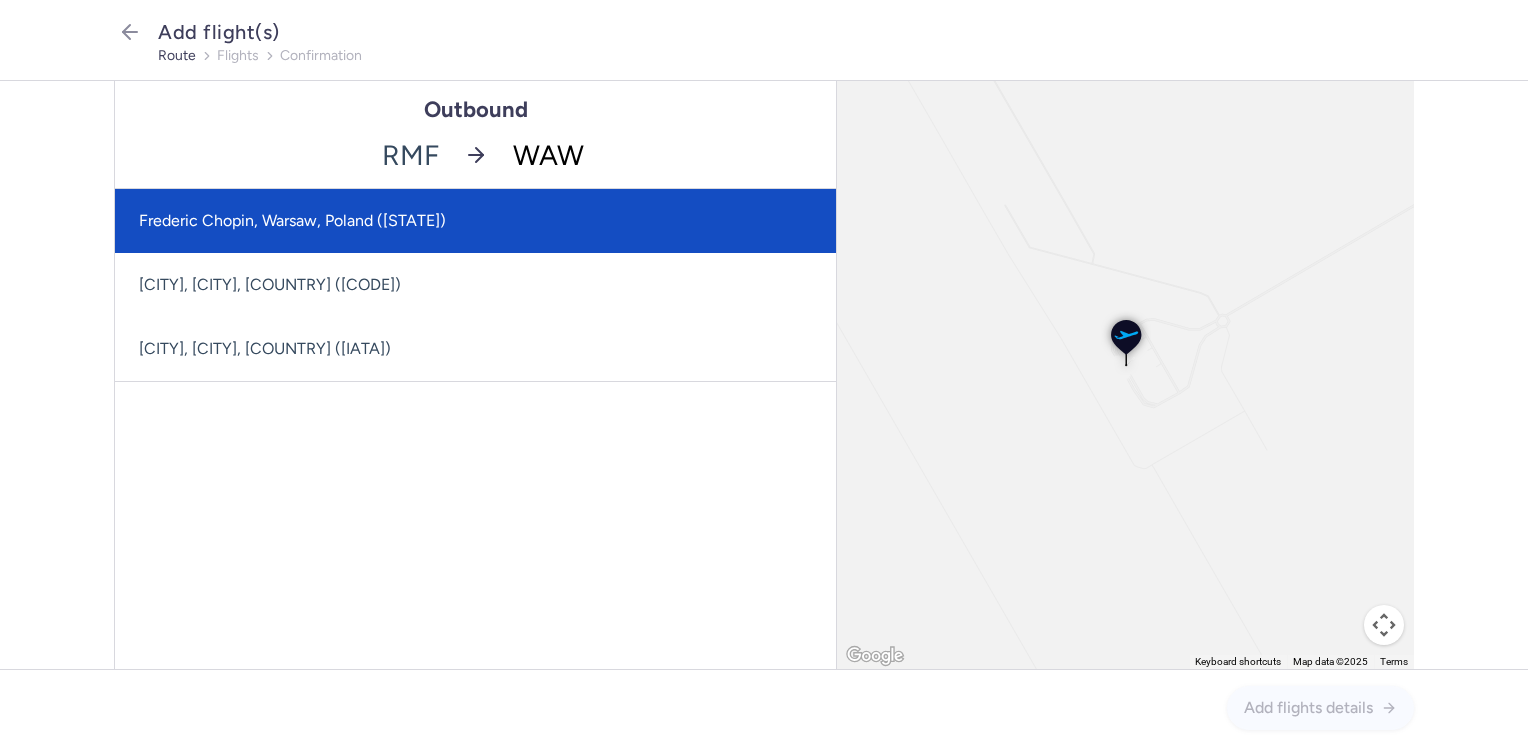click on "Frederic Chopin, Warsaw, Poland ([STATE])" 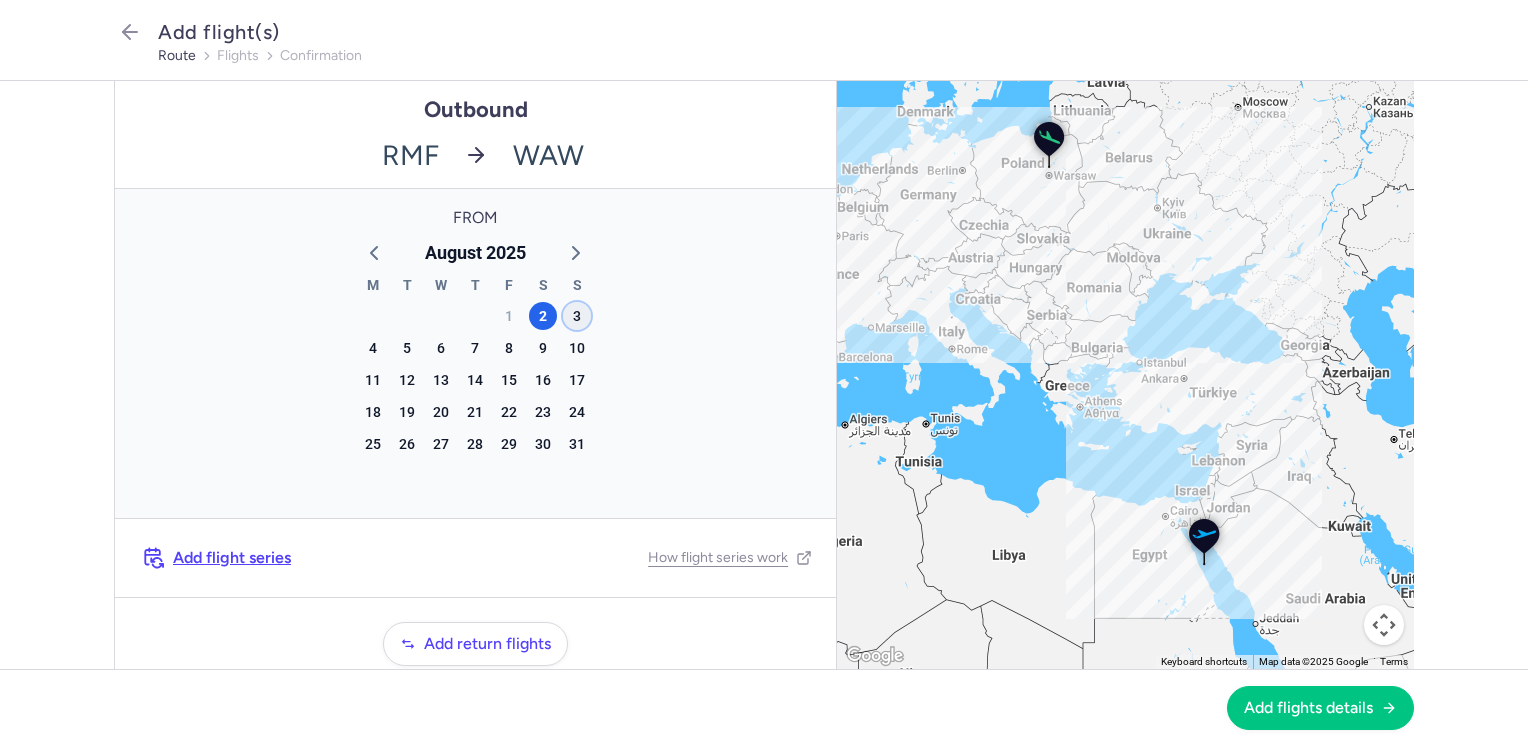 click on "3" 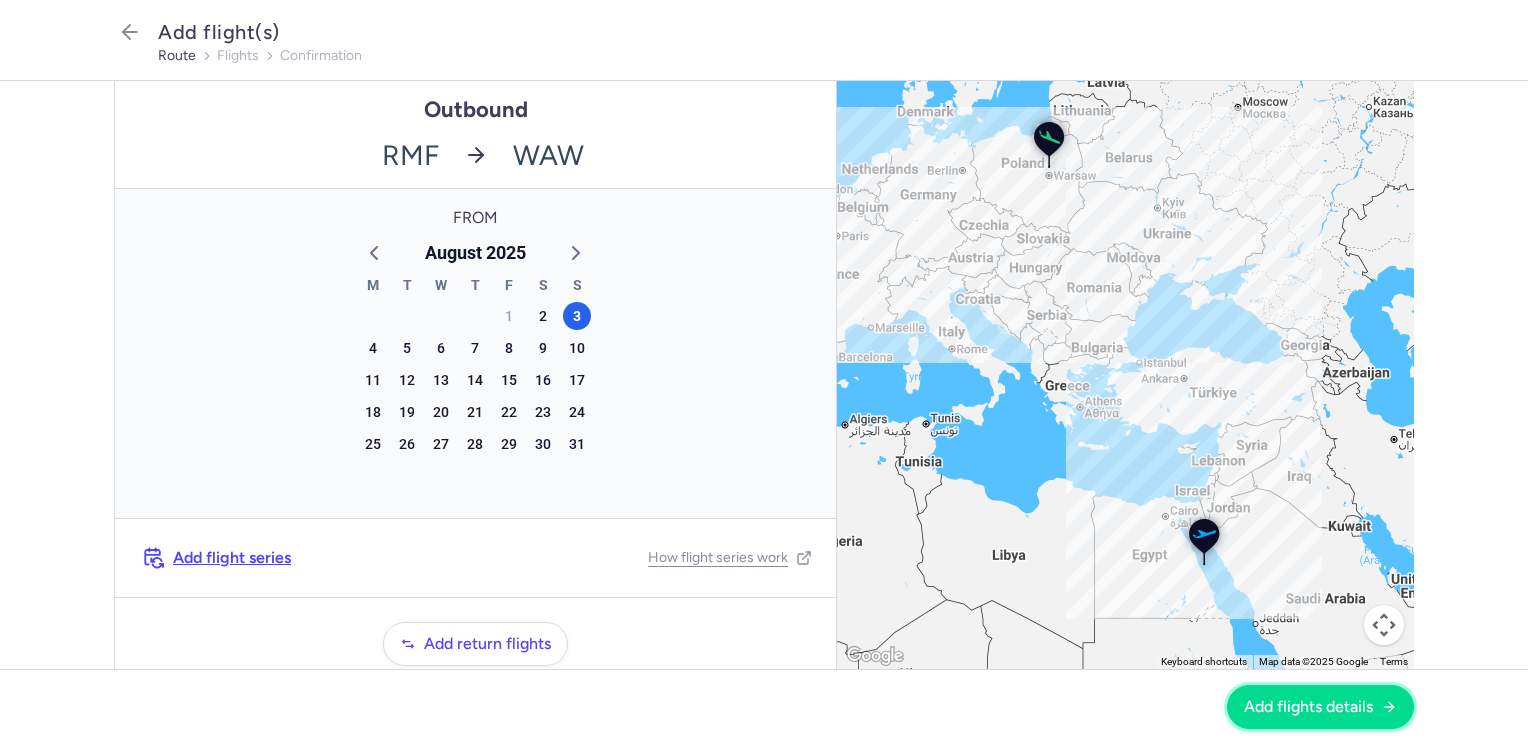 click on "Add flights details" at bounding box center (1308, 707) 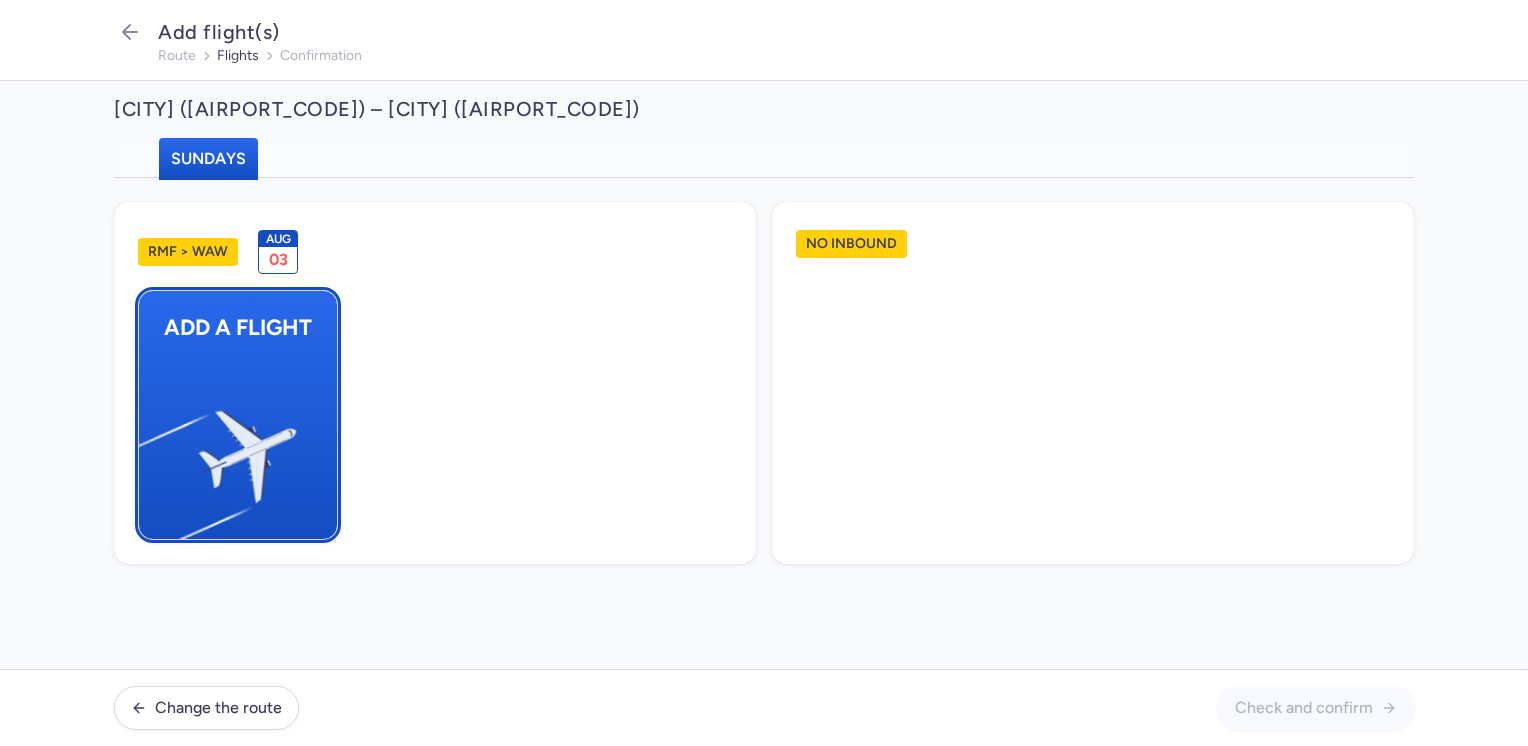 click at bounding box center [149, 448] 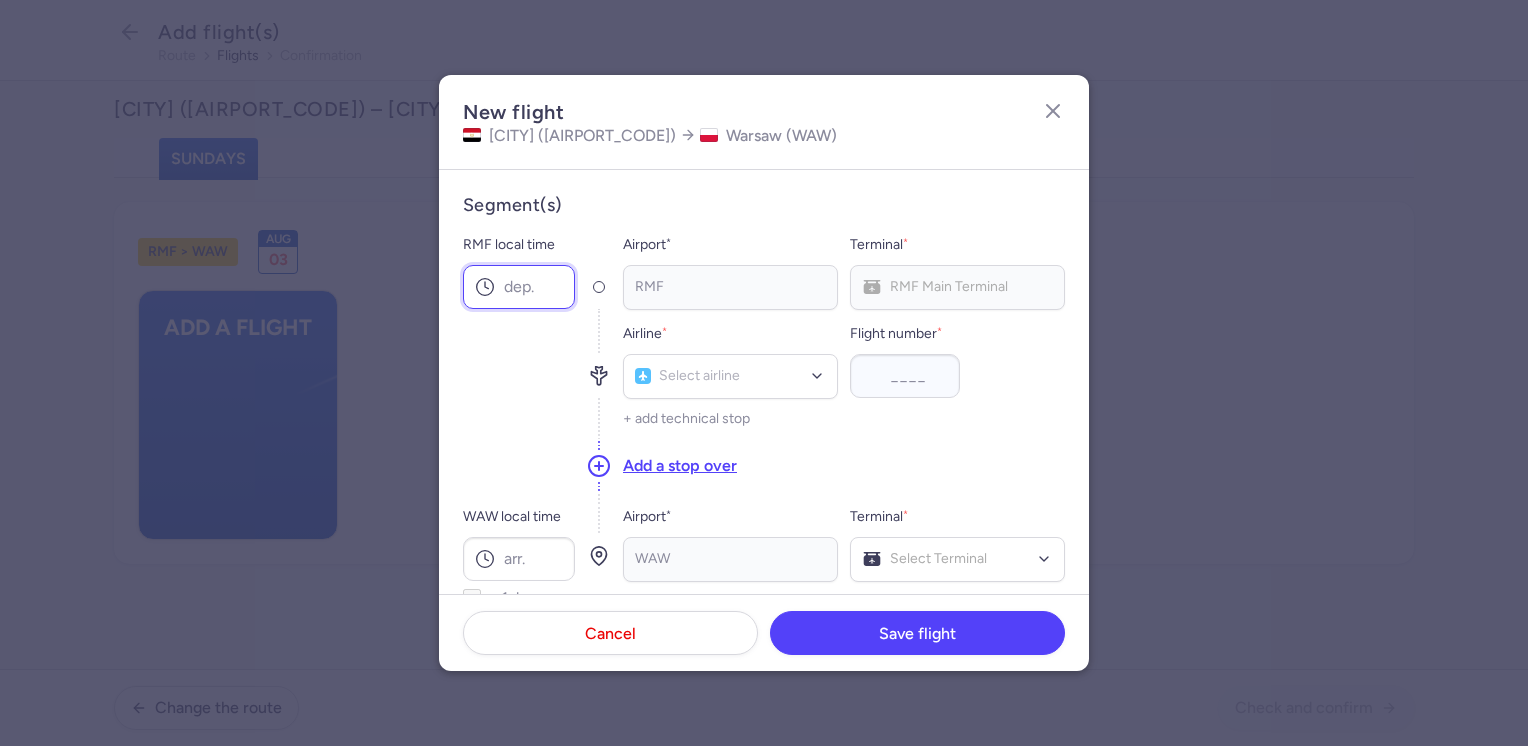 click on "RMF local time" at bounding box center (519, 287) 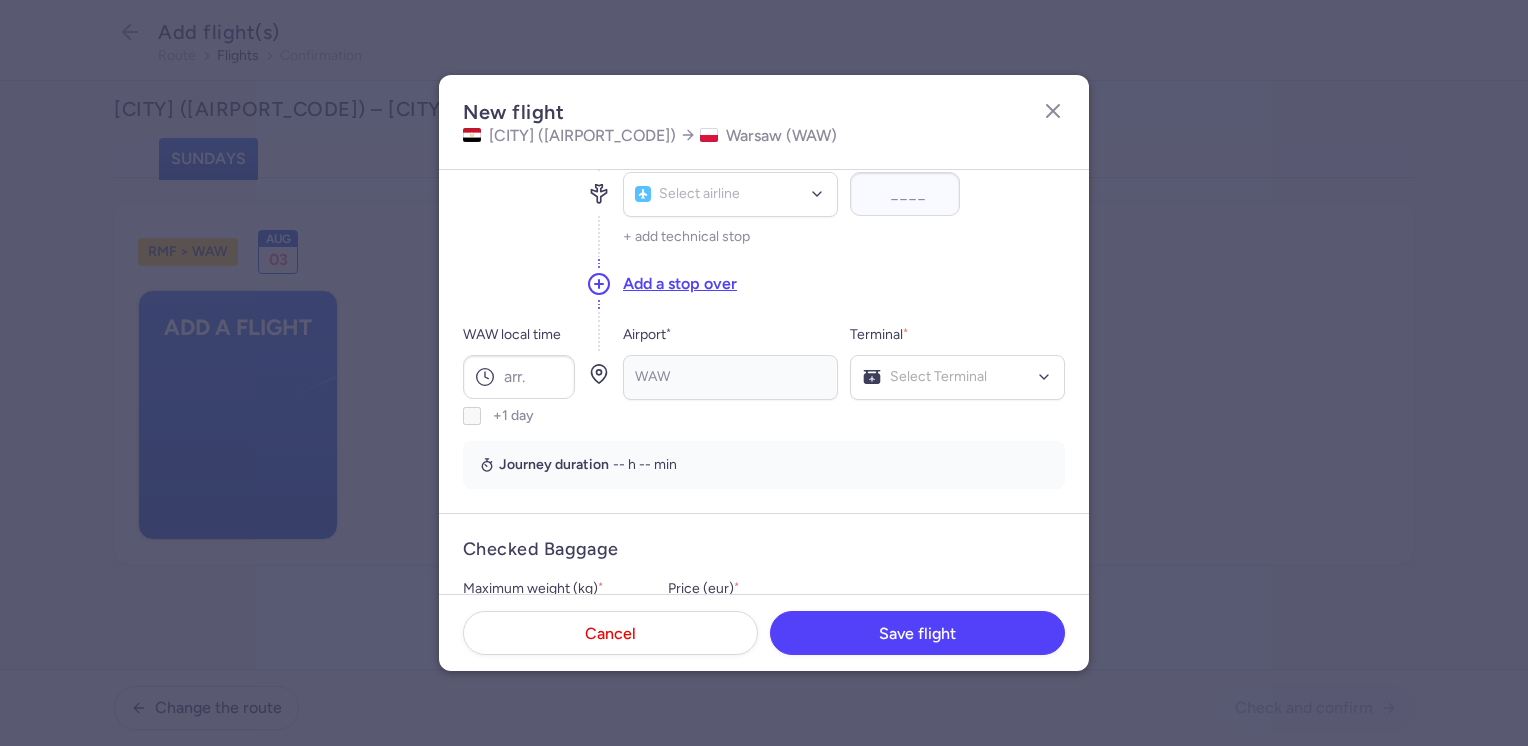 scroll, scrollTop: 200, scrollLeft: 0, axis: vertical 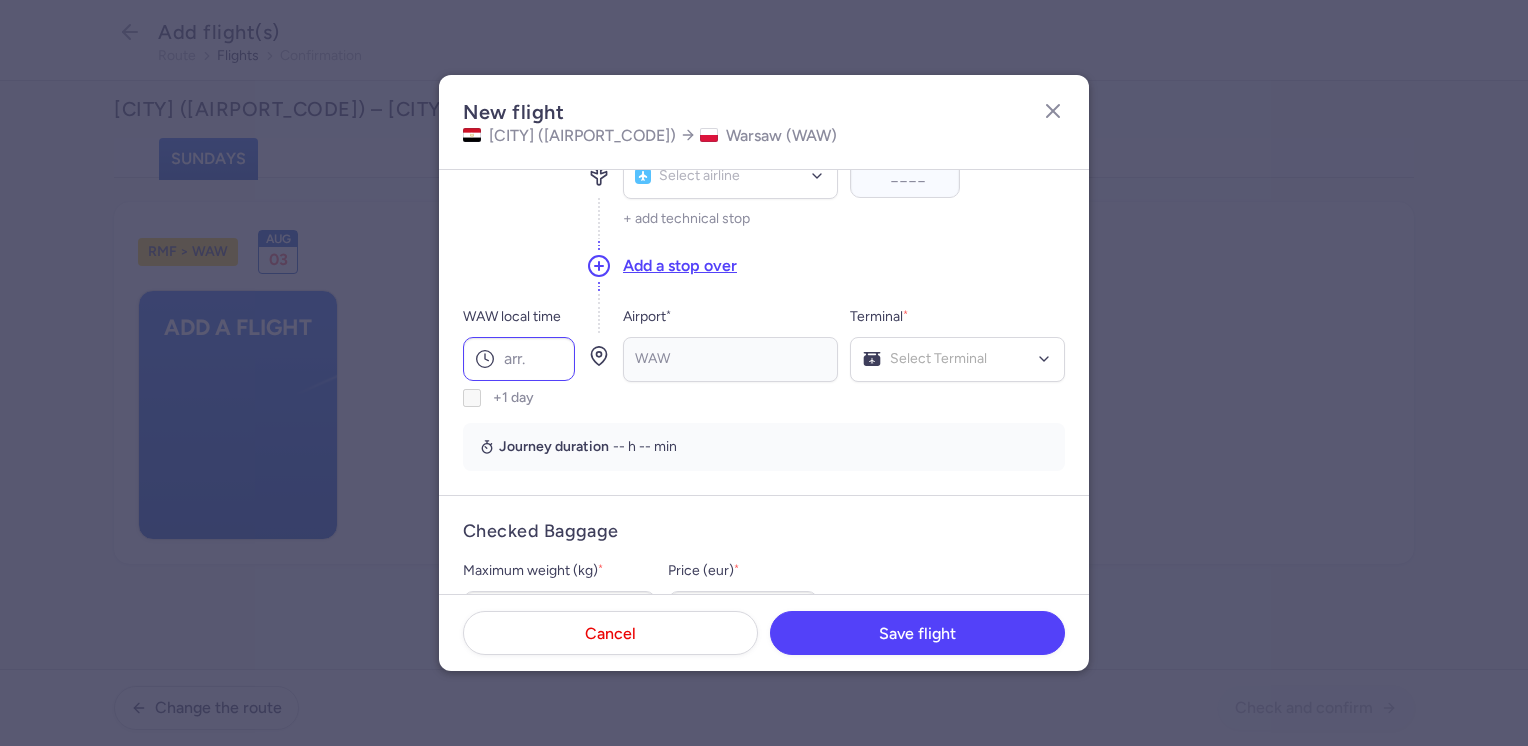 type on "09:15" 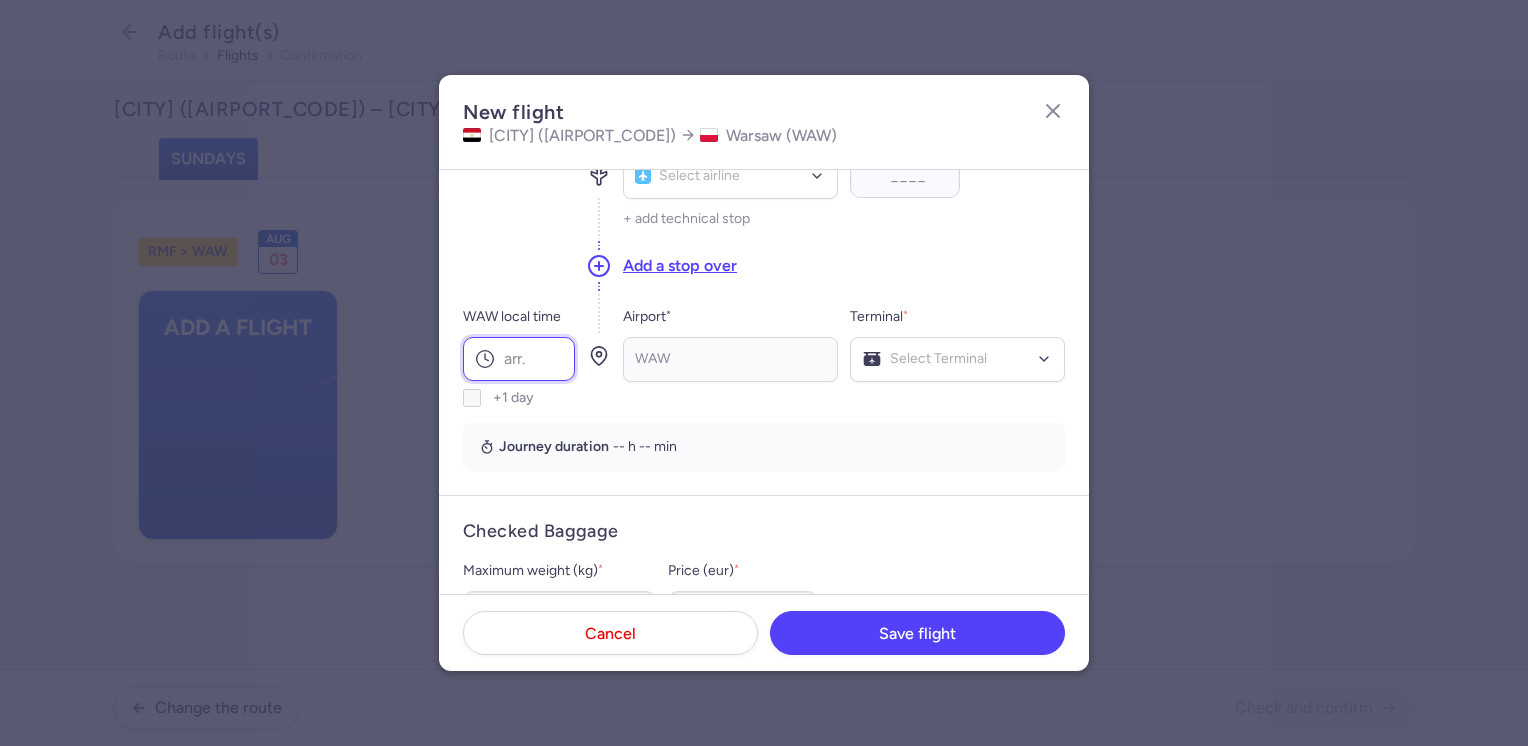 click on "WAW local time" at bounding box center [519, 359] 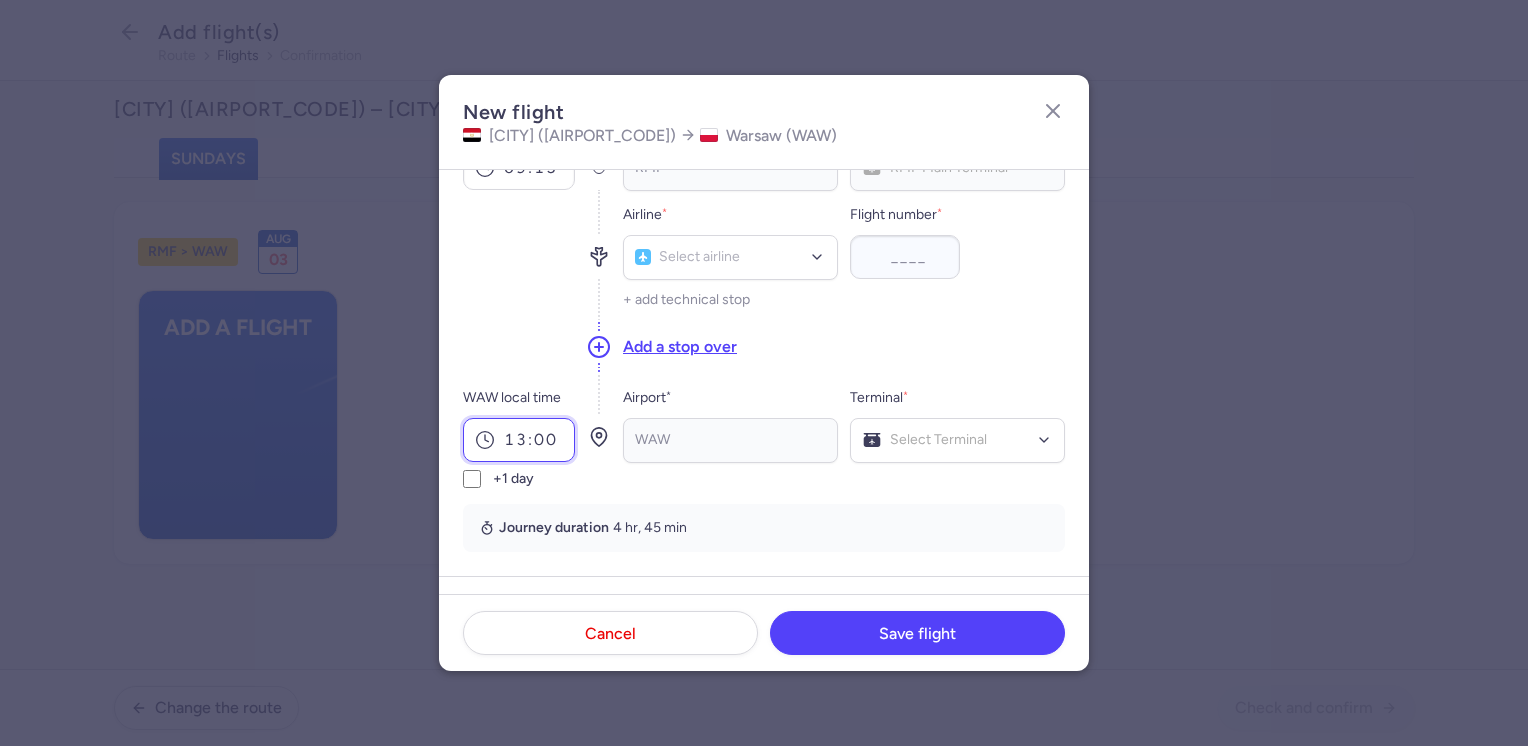 scroll, scrollTop: 0, scrollLeft: 0, axis: both 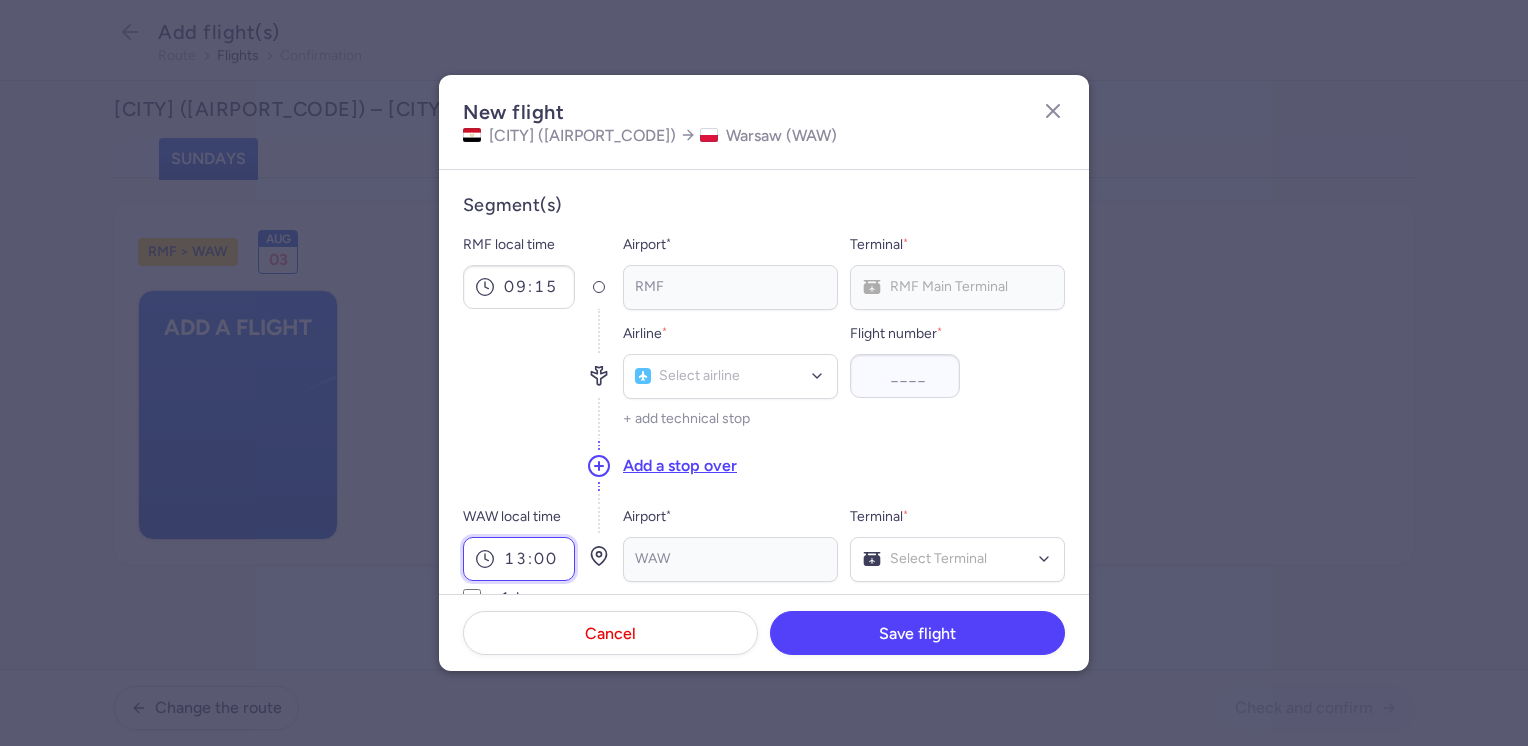 type on "13:00" 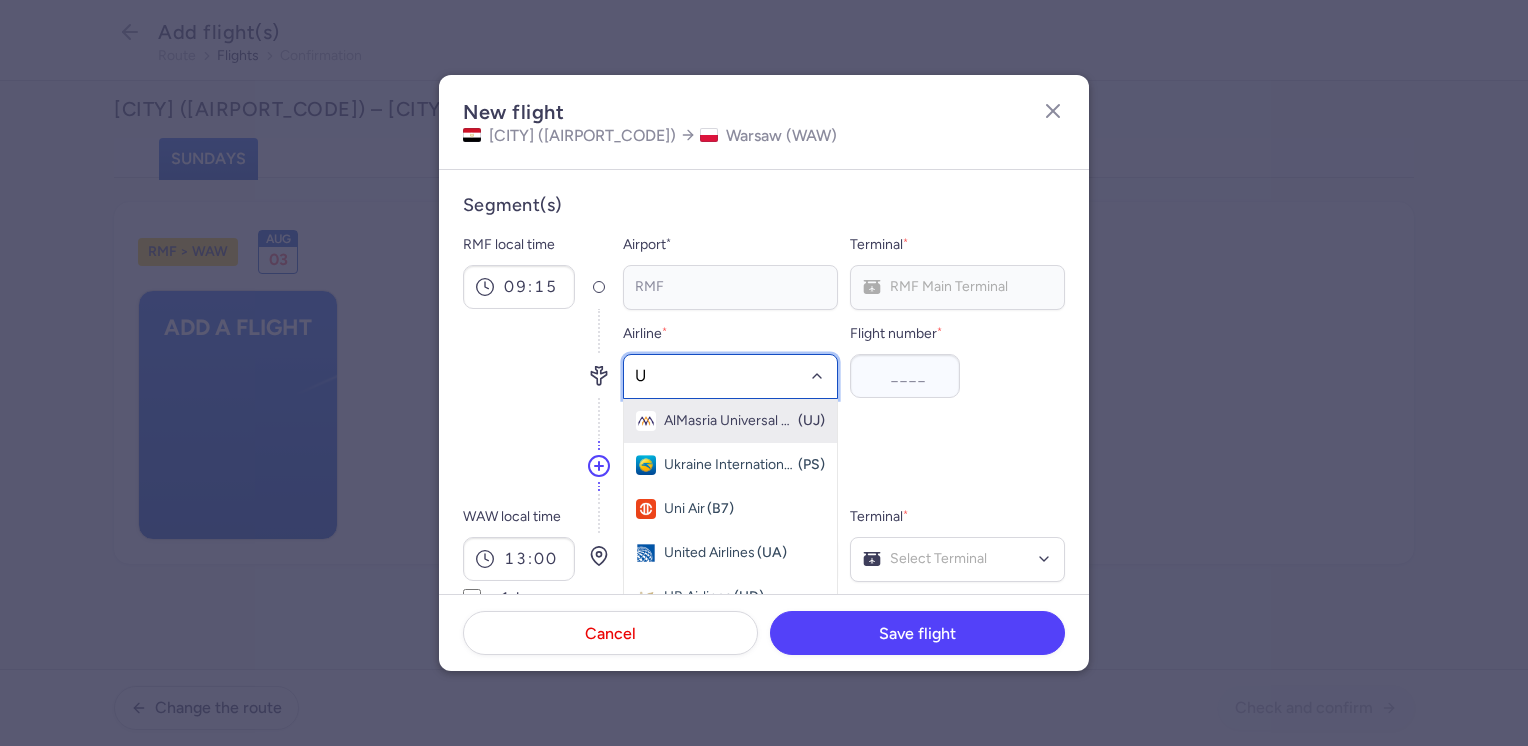 type on "U5" 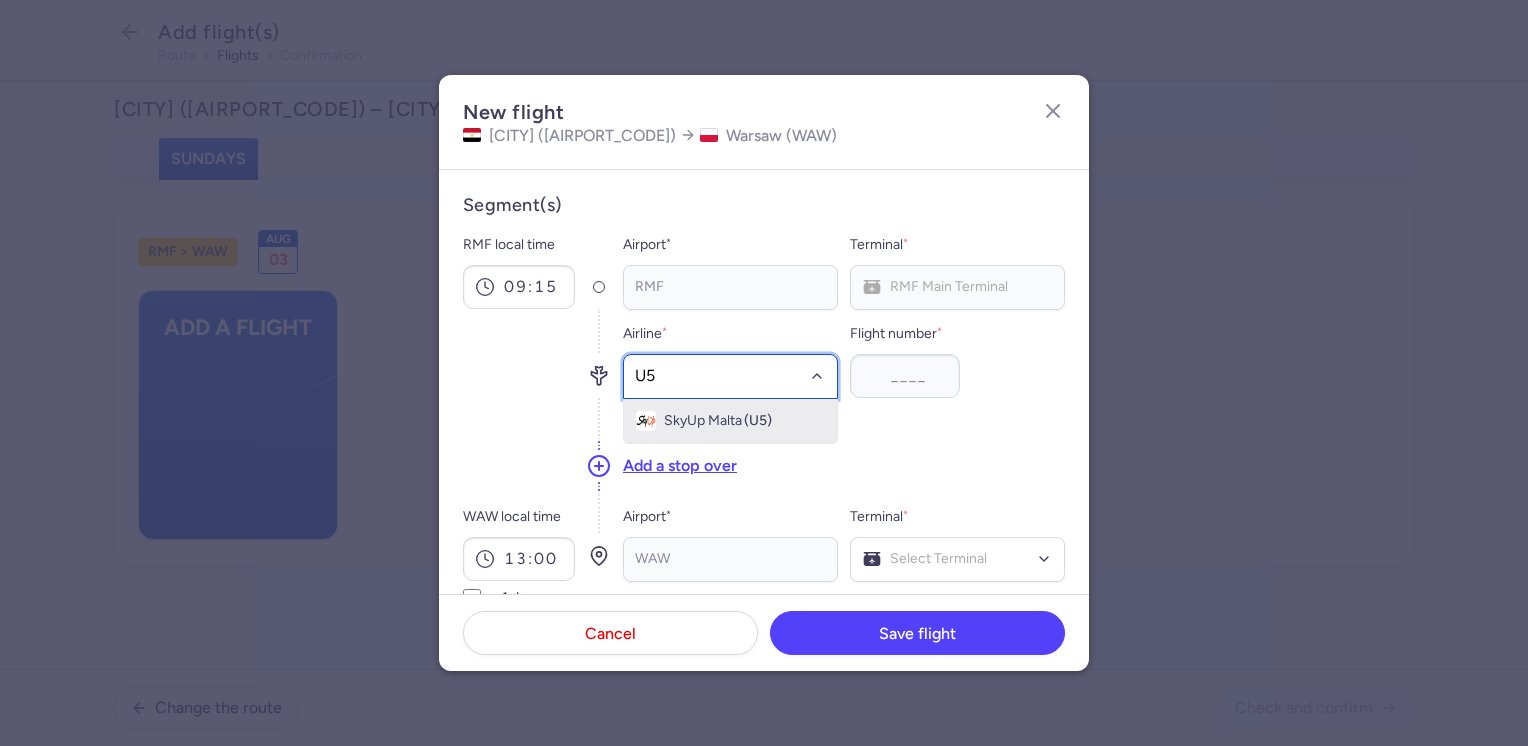 click on "SkyUp Malta" at bounding box center [703, 421] 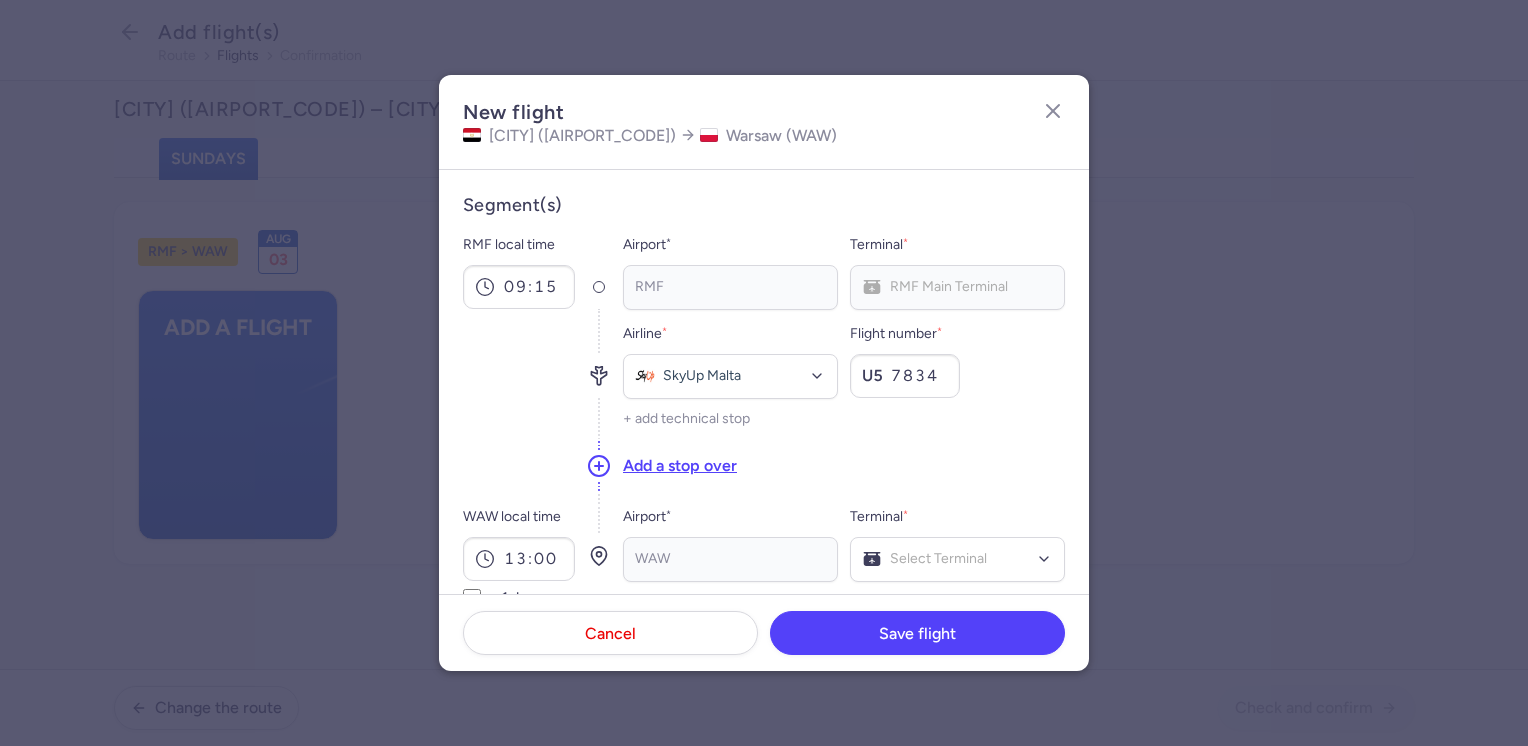 type on "7834" 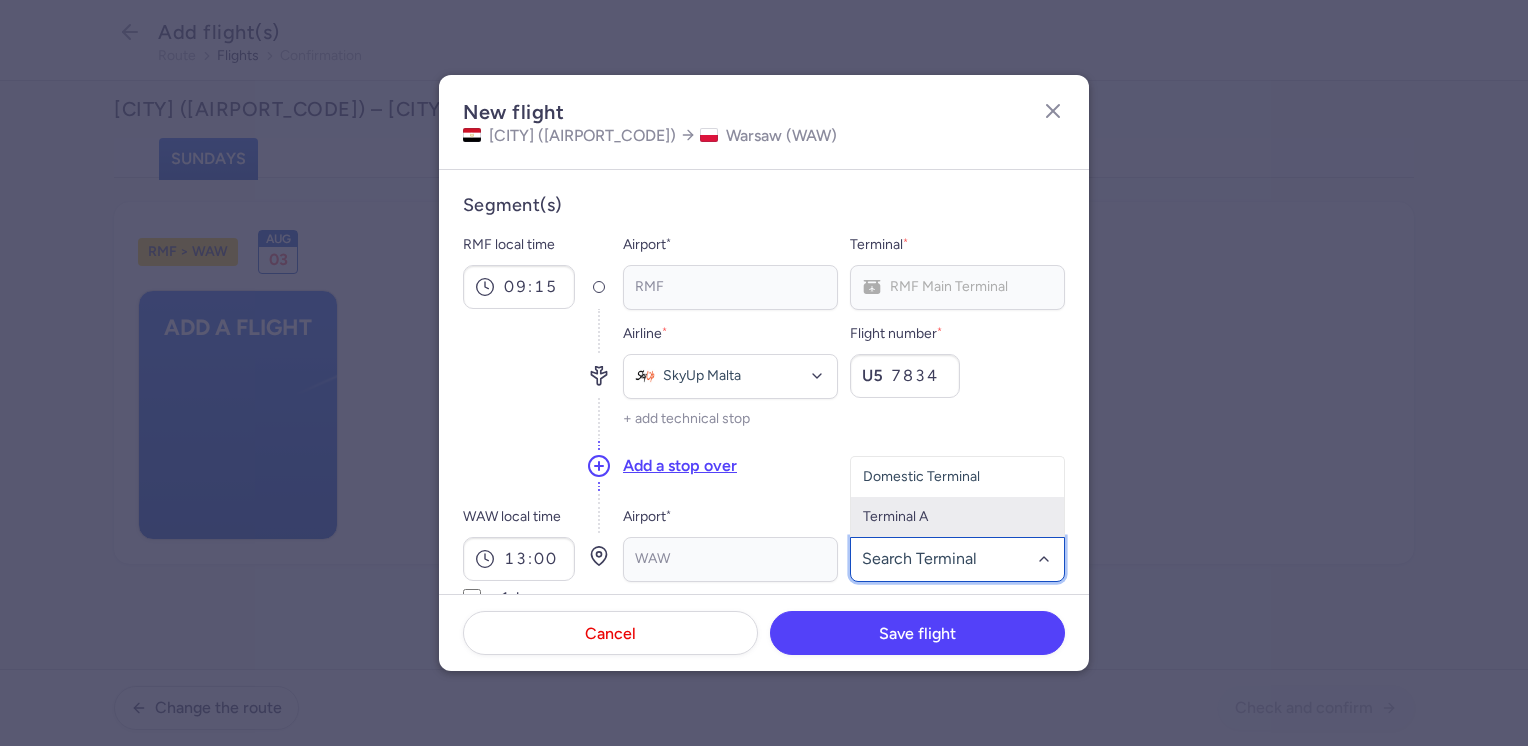 click on "Terminal A" at bounding box center (957, 517) 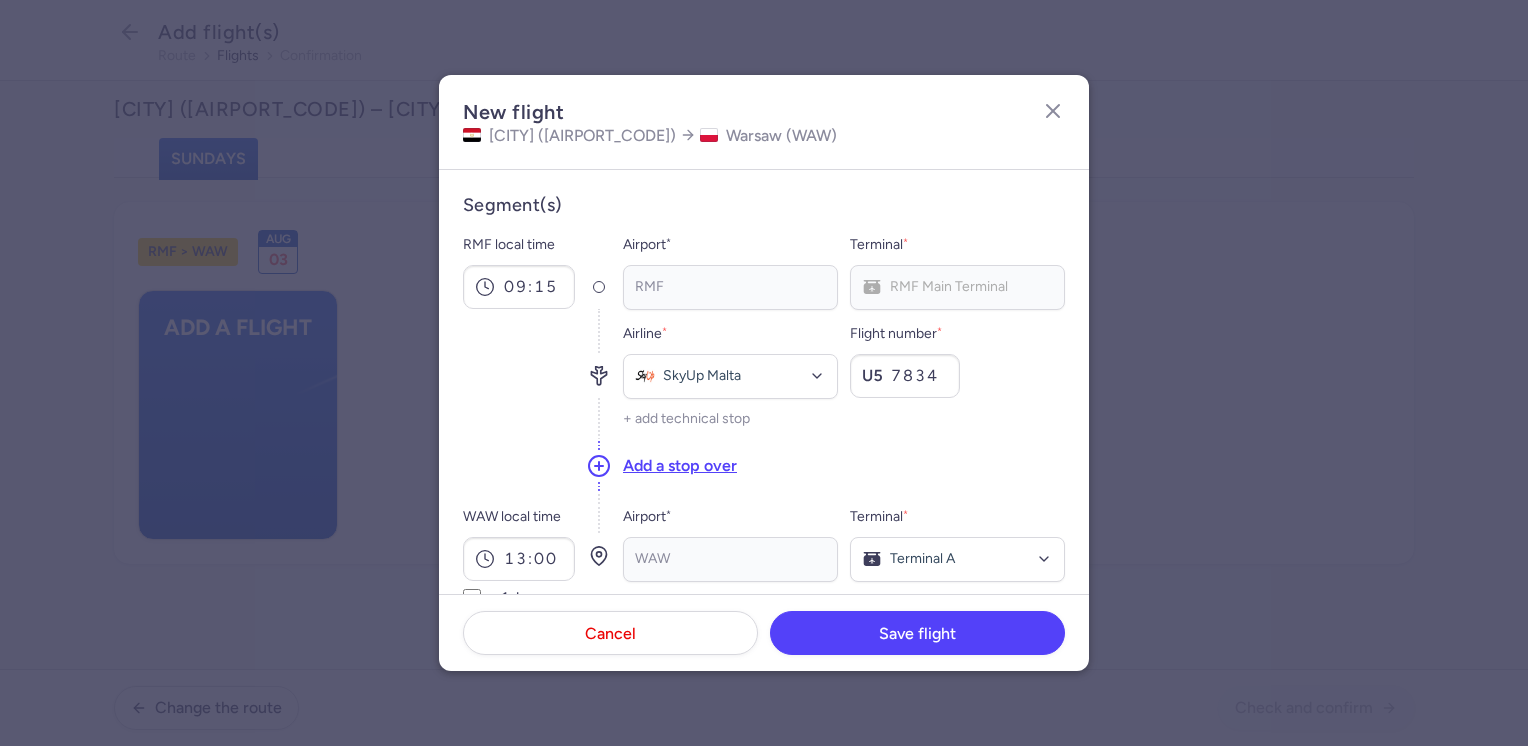 scroll, scrollTop: 300, scrollLeft: 0, axis: vertical 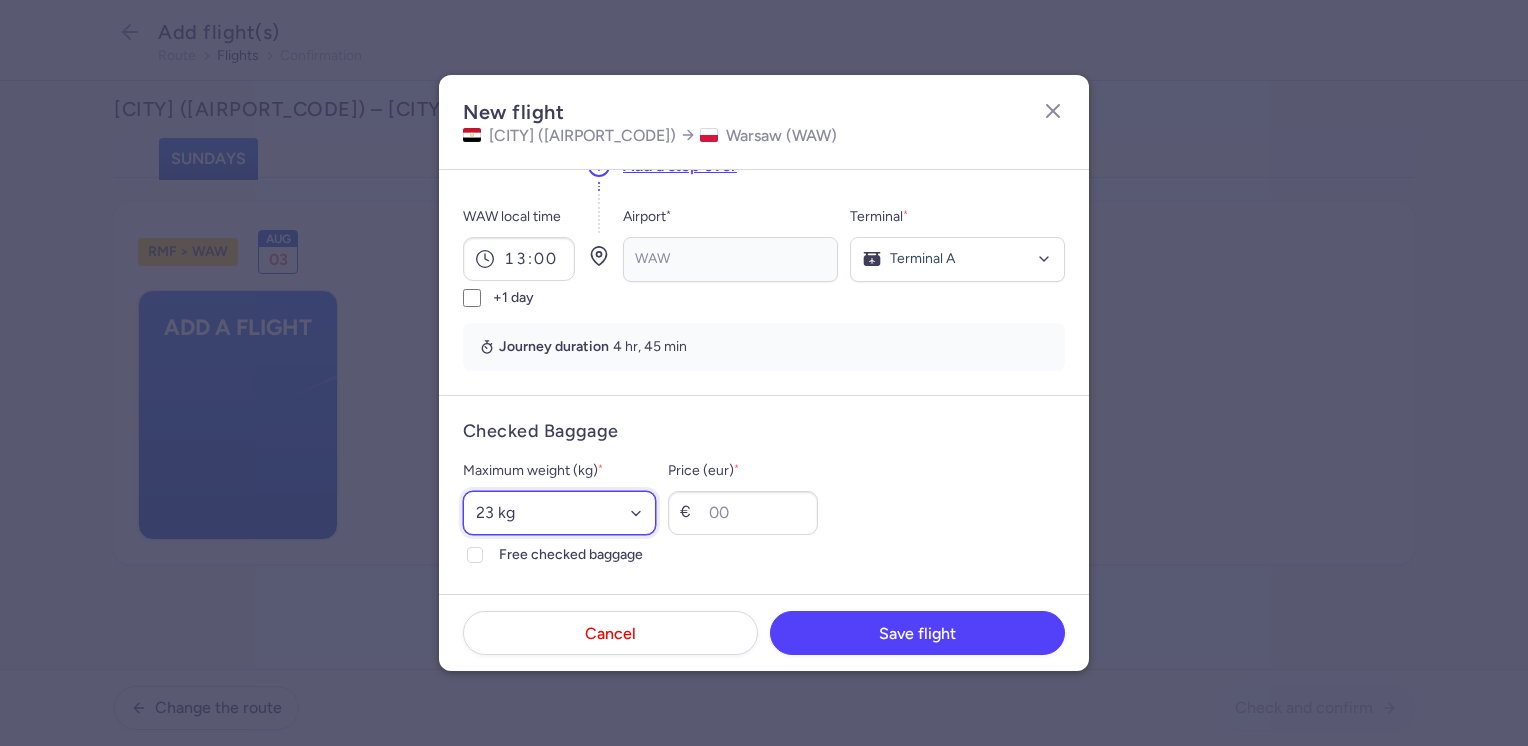 click on "Select an option 15 kg 16 kg 17 kg 18 kg 19 kg 20 kg 21 kg 22 kg 23 kg 24 kg 25 kg 26 kg 27 kg 28 kg 29 kg 30 kg 31 kg 32 kg 33 kg 34 kg 35 kg" at bounding box center (559, 513) 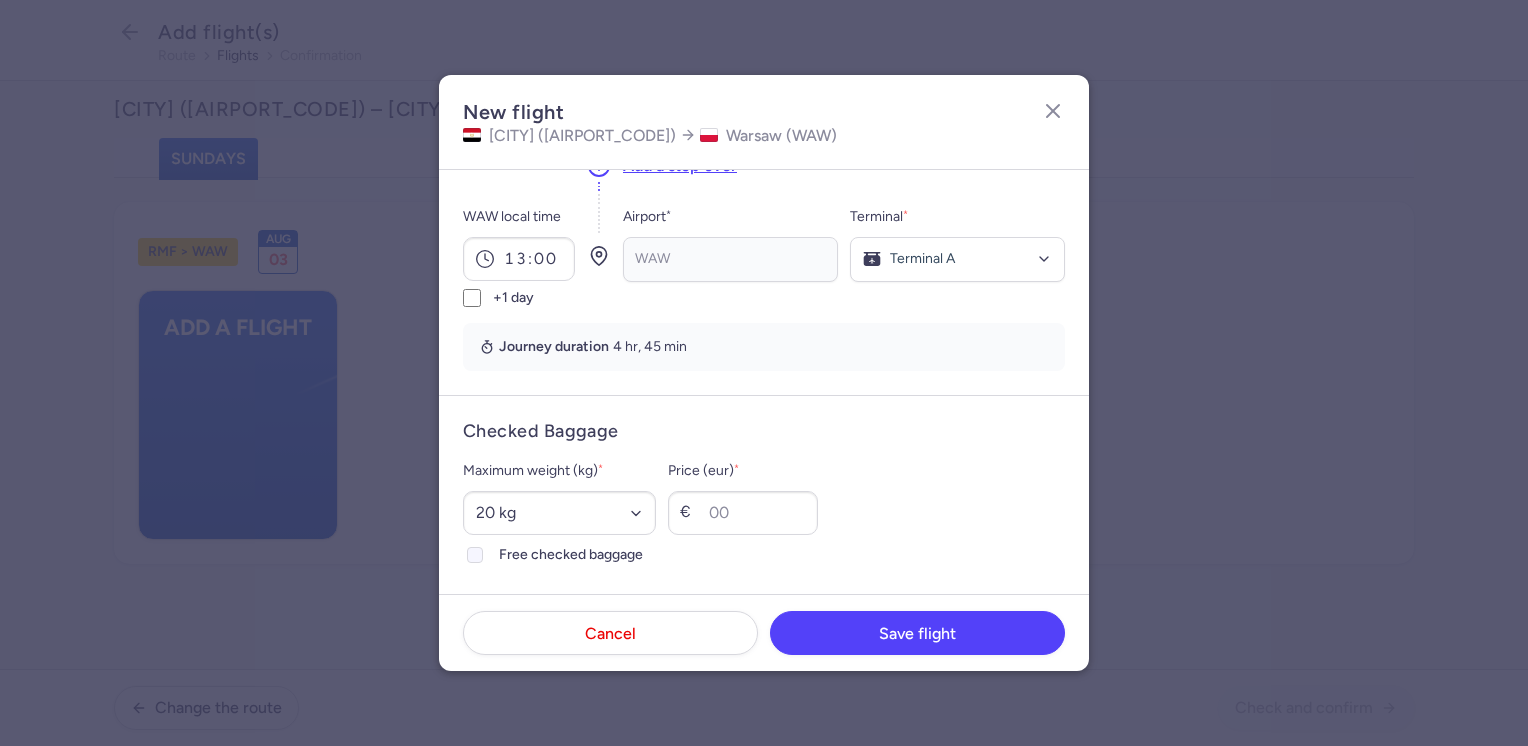 click on "Free checked baggage" 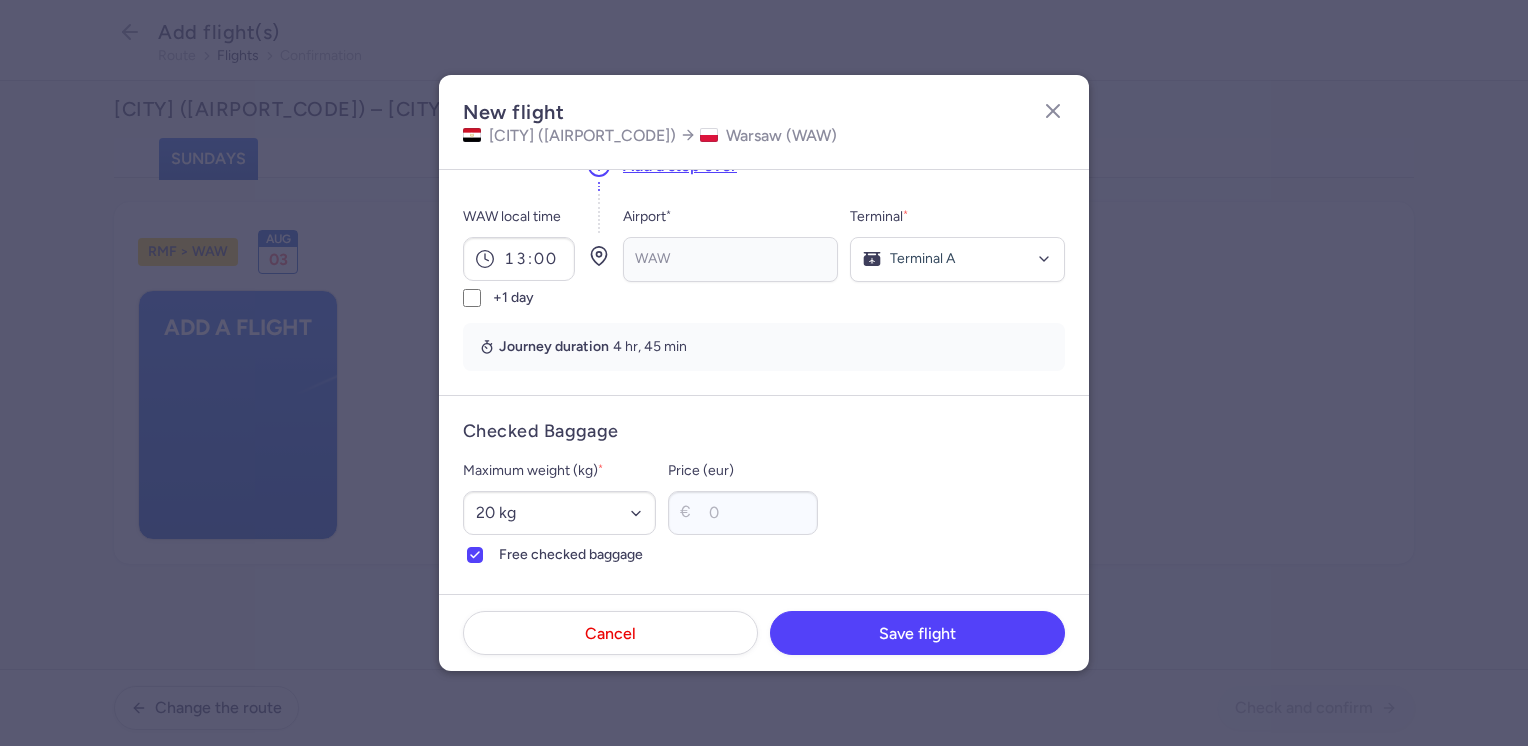 scroll, scrollTop: 500, scrollLeft: 0, axis: vertical 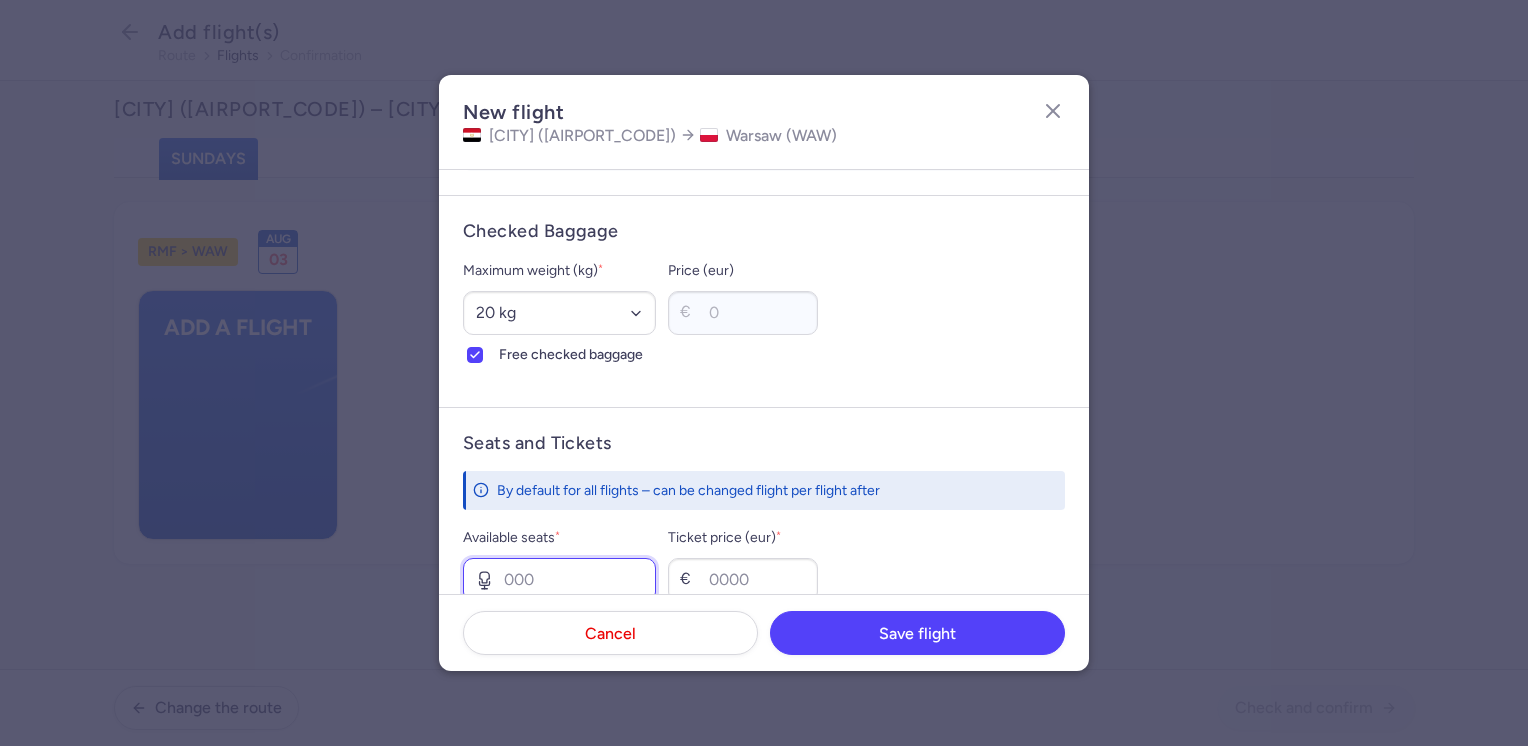 click on "Available seats  *" at bounding box center (559, 580) 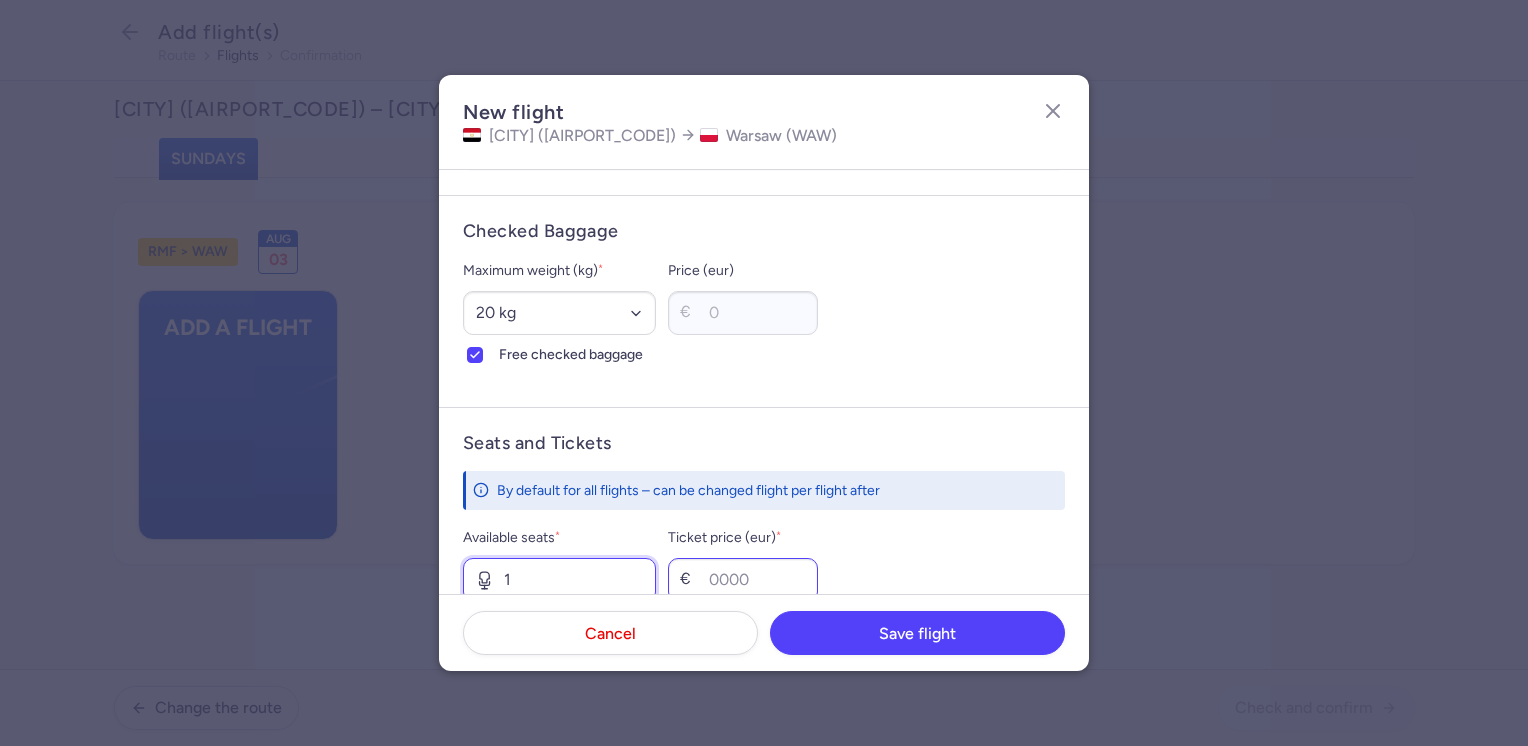 type on "1" 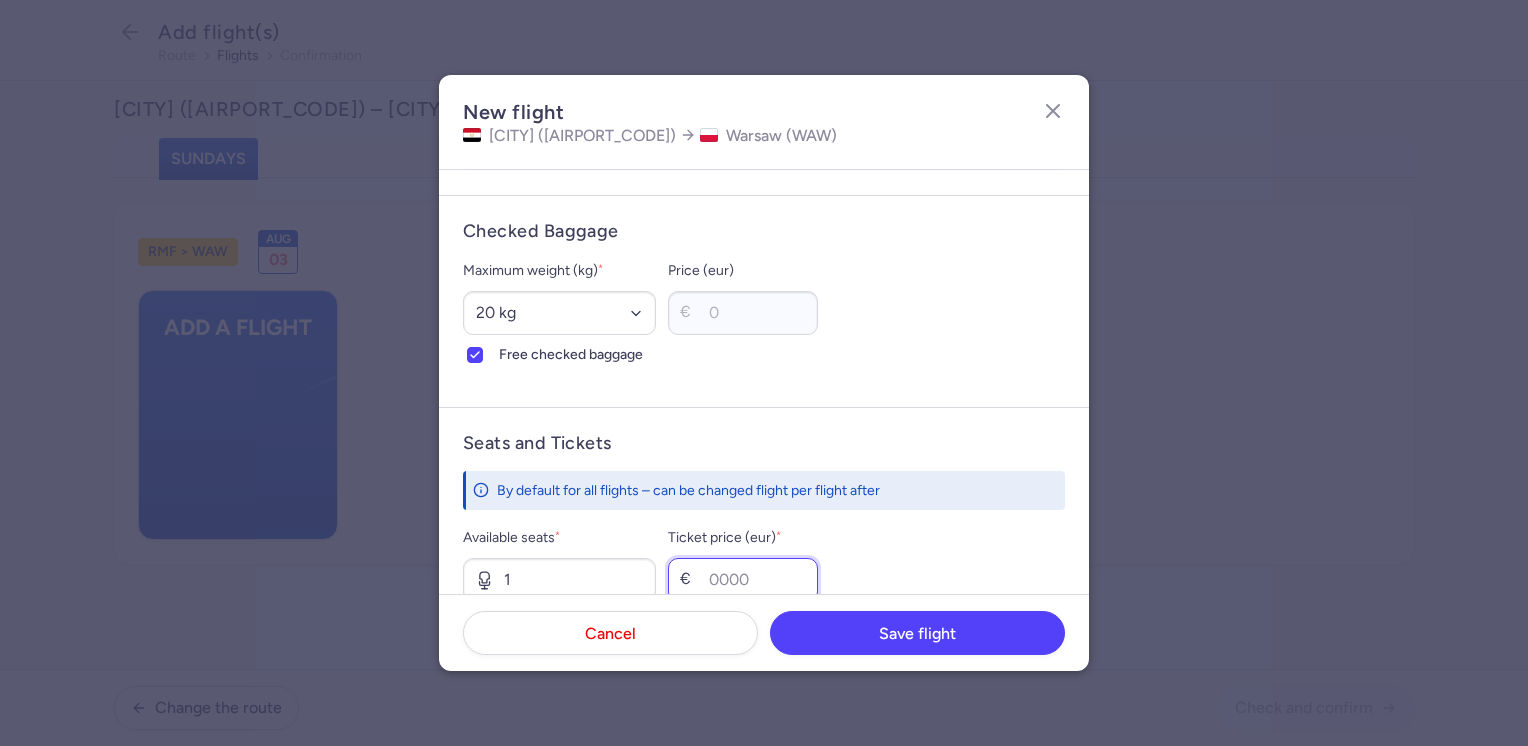 click on "Ticket price (eur)  *" at bounding box center [743, 580] 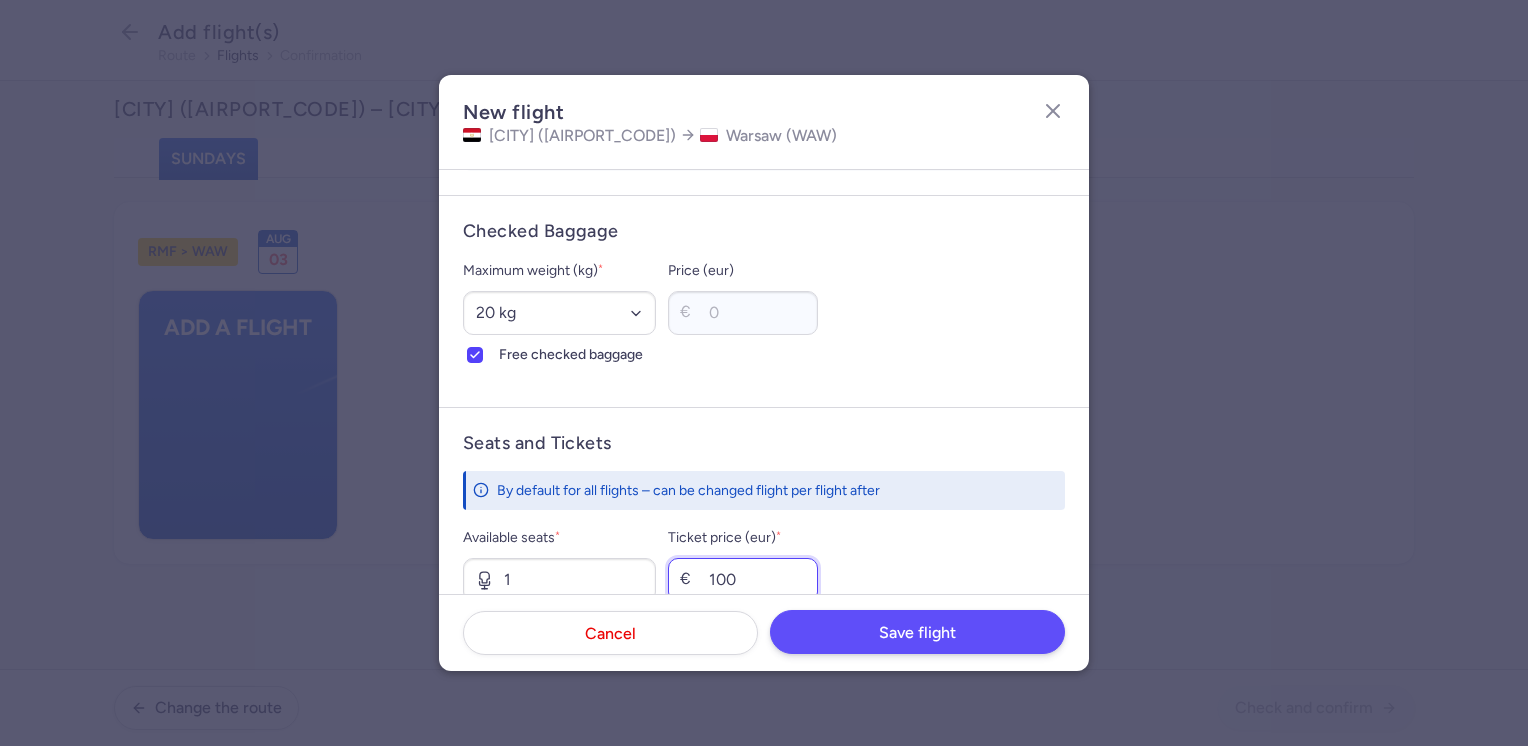 type on "100" 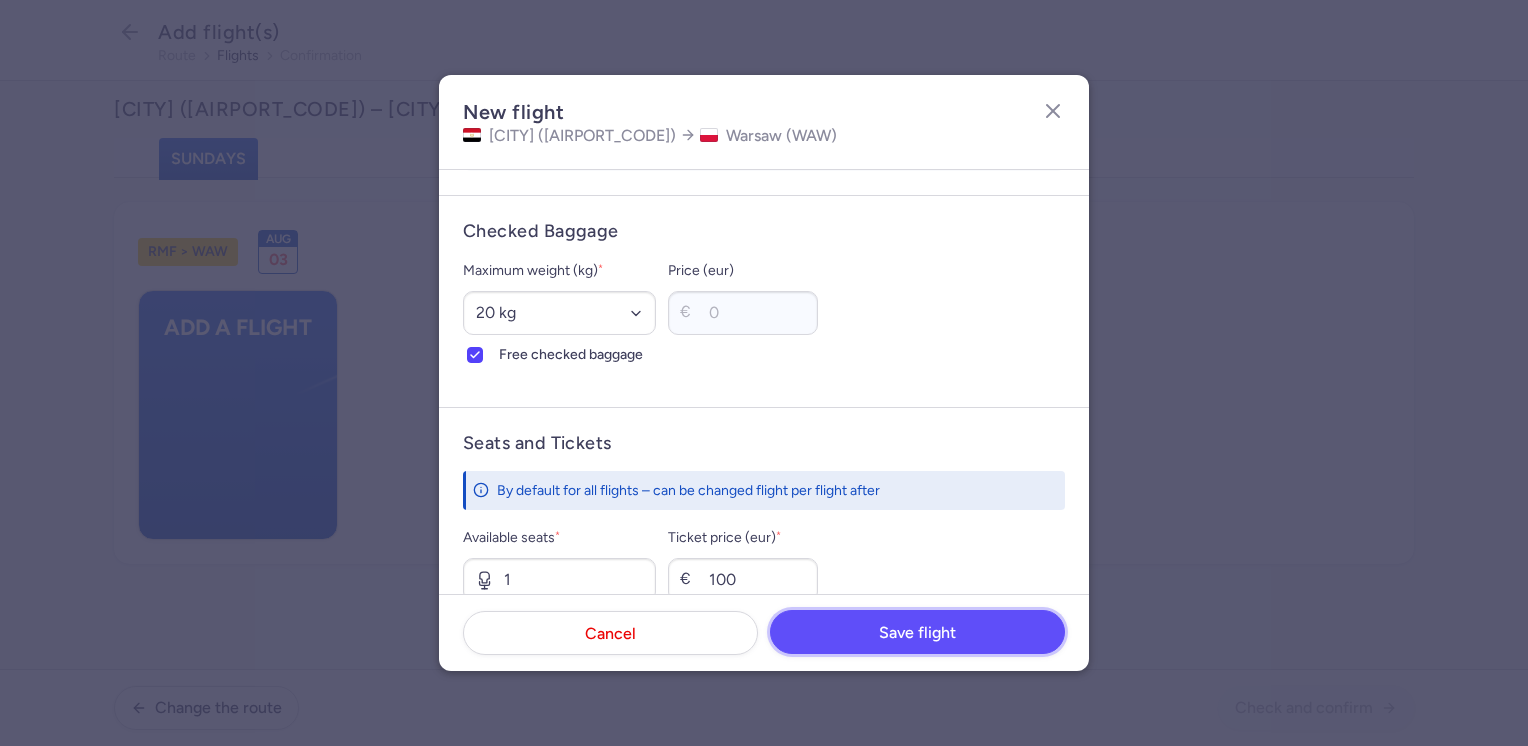 click on "Save flight" at bounding box center (917, 633) 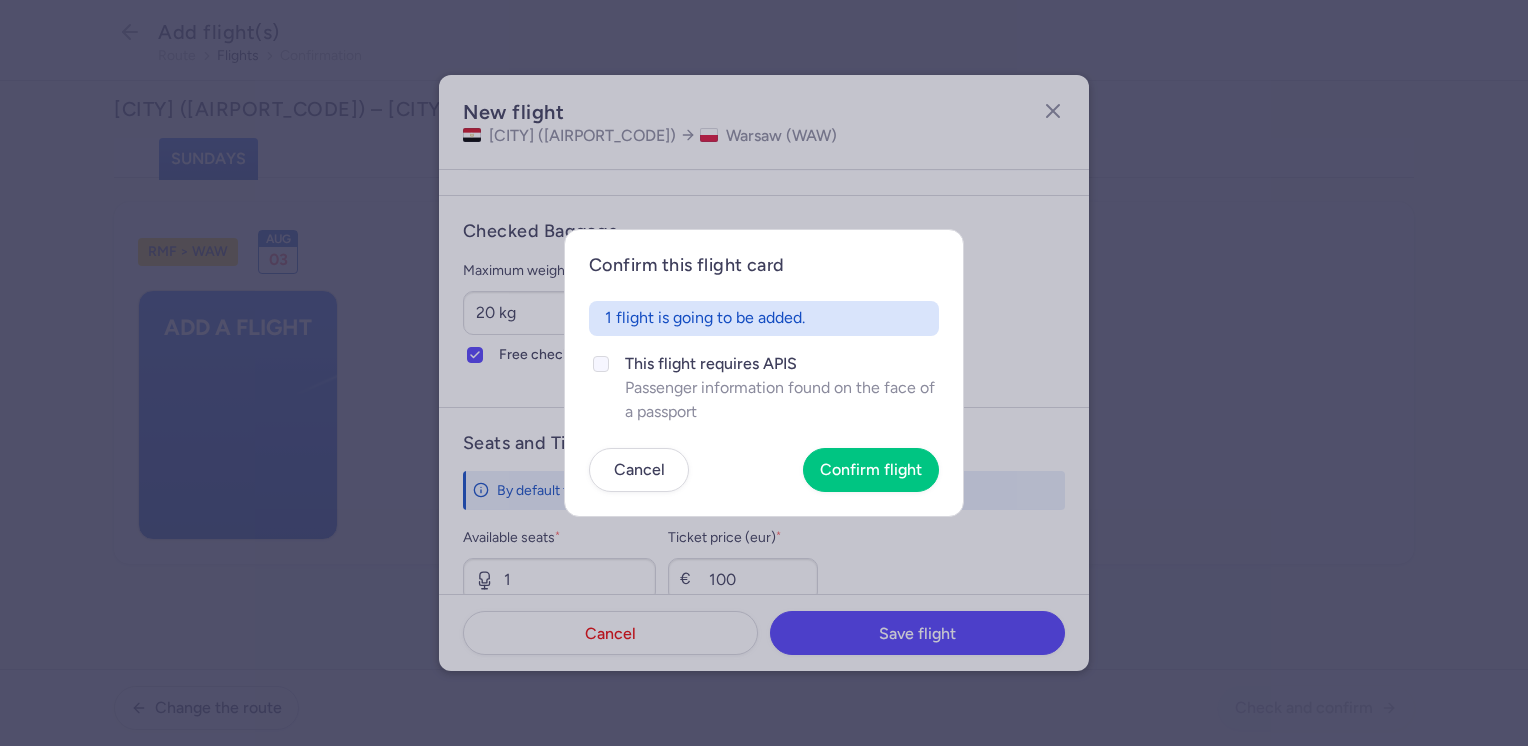 click on "This flight requires APIS" 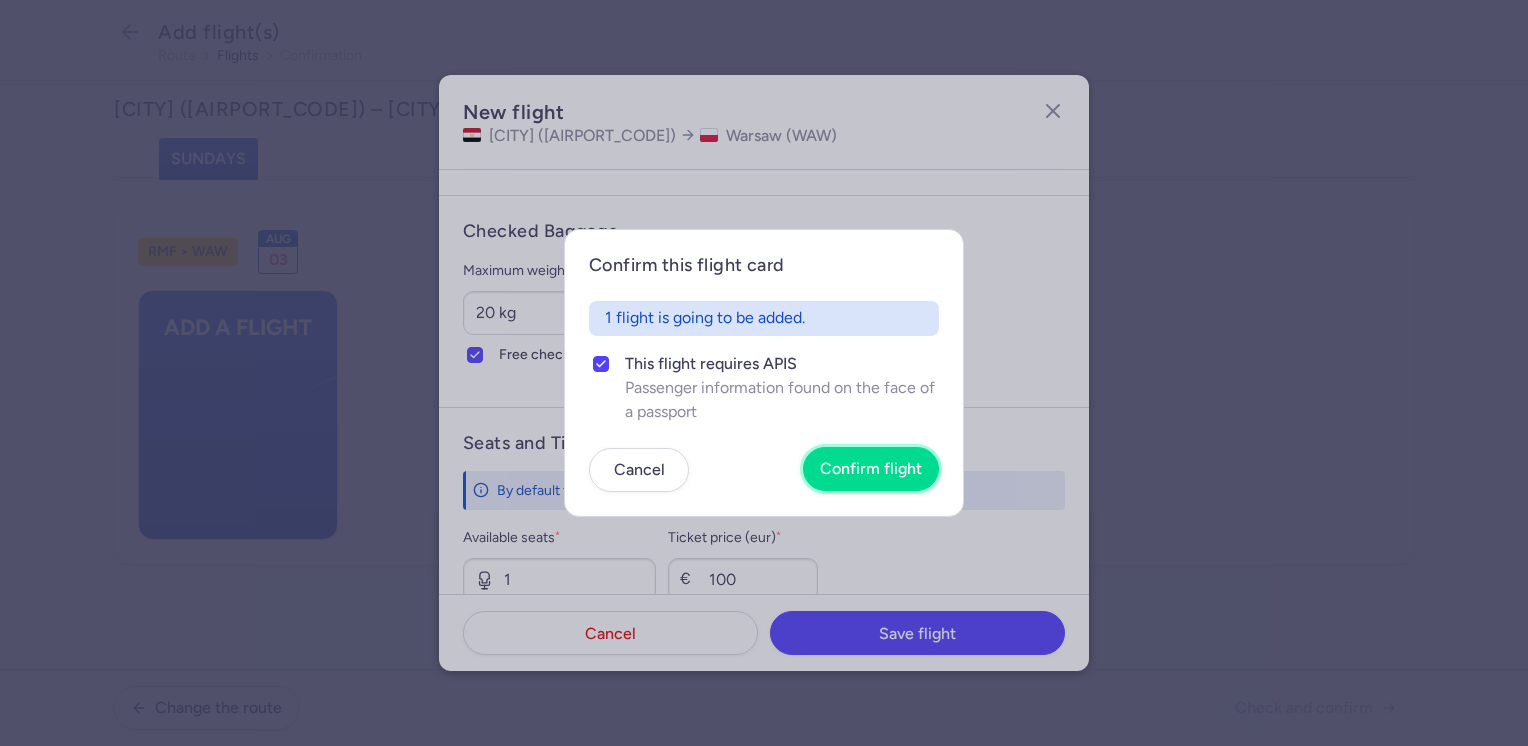 click on "Confirm flight" at bounding box center (871, 469) 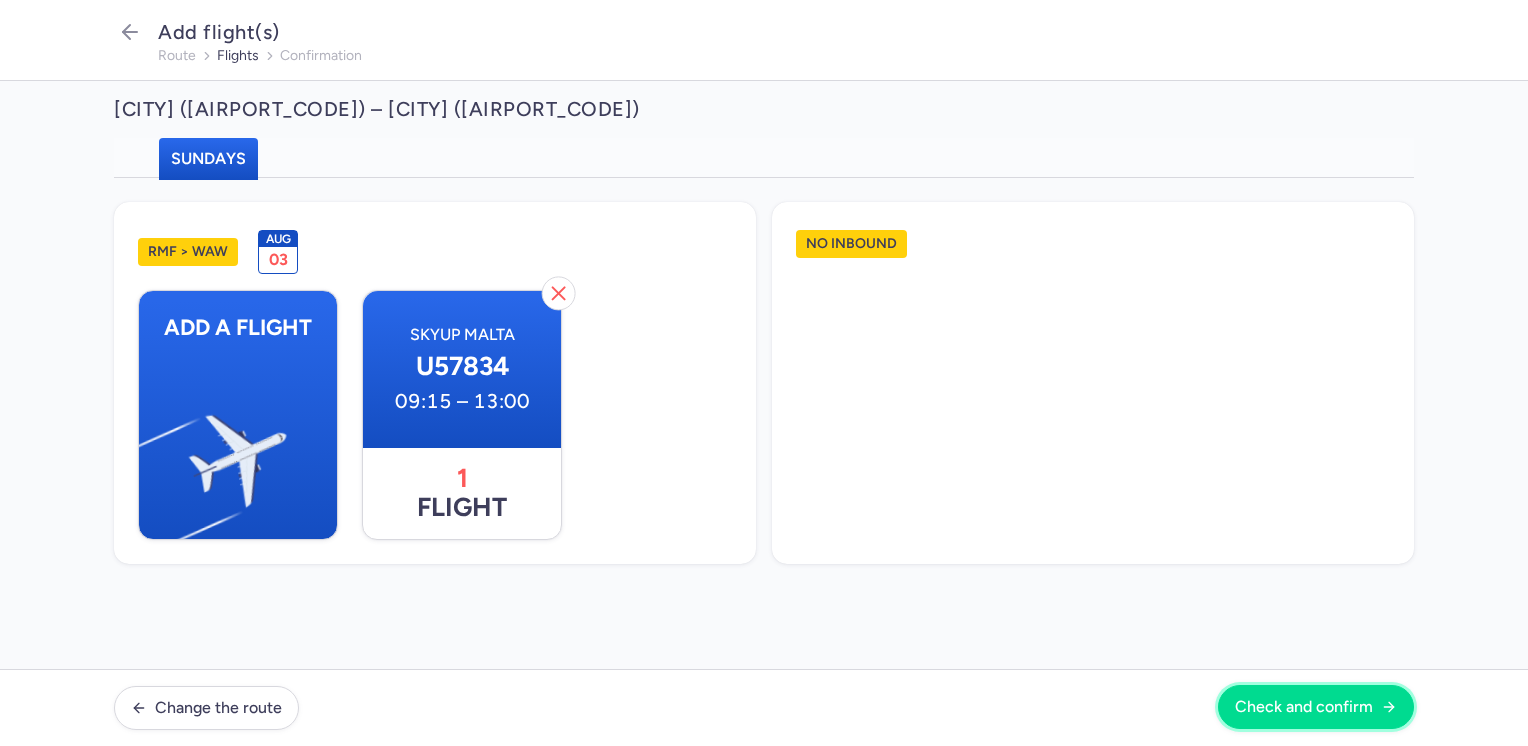 click on "Check and confirm" at bounding box center (1316, 707) 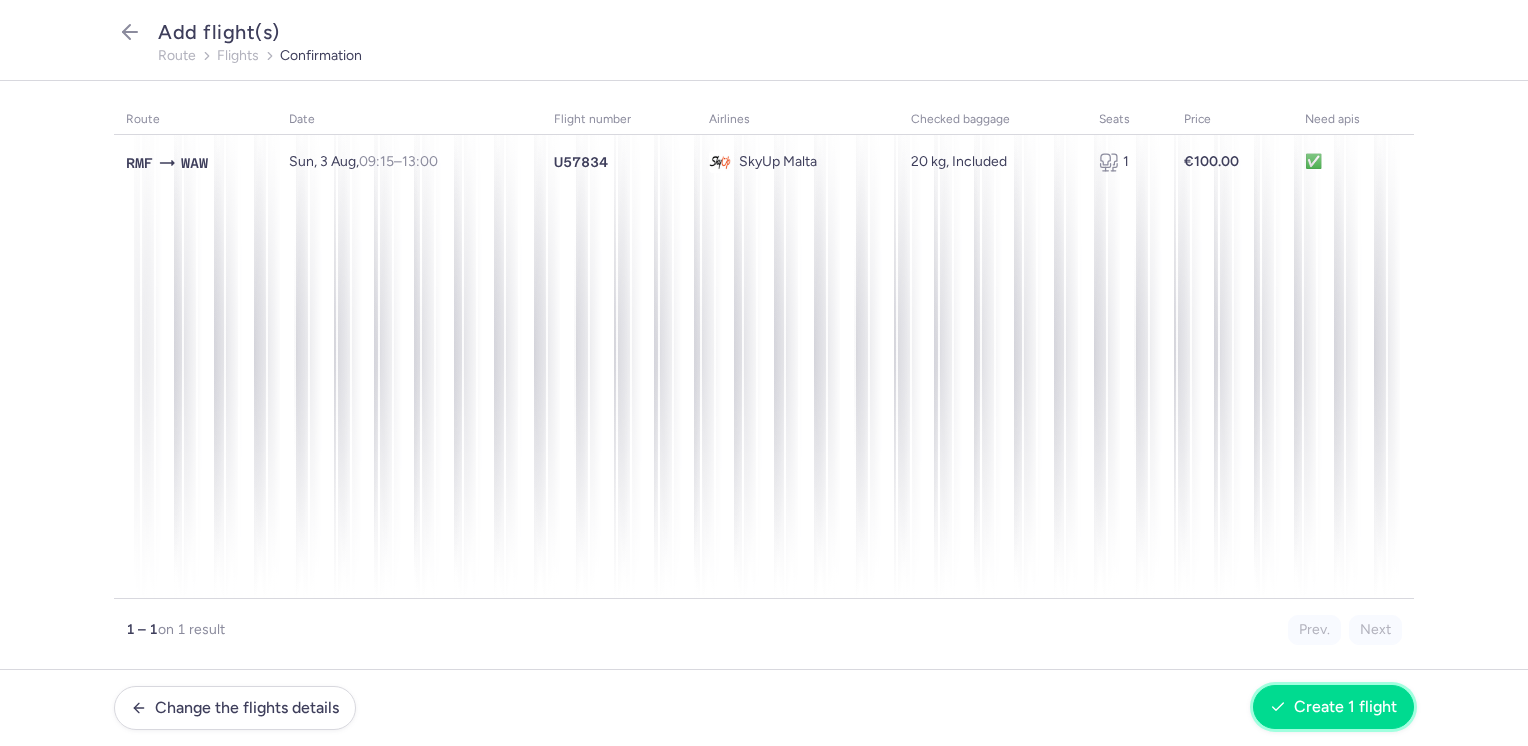 click on "Create 1 flight" at bounding box center (1333, 707) 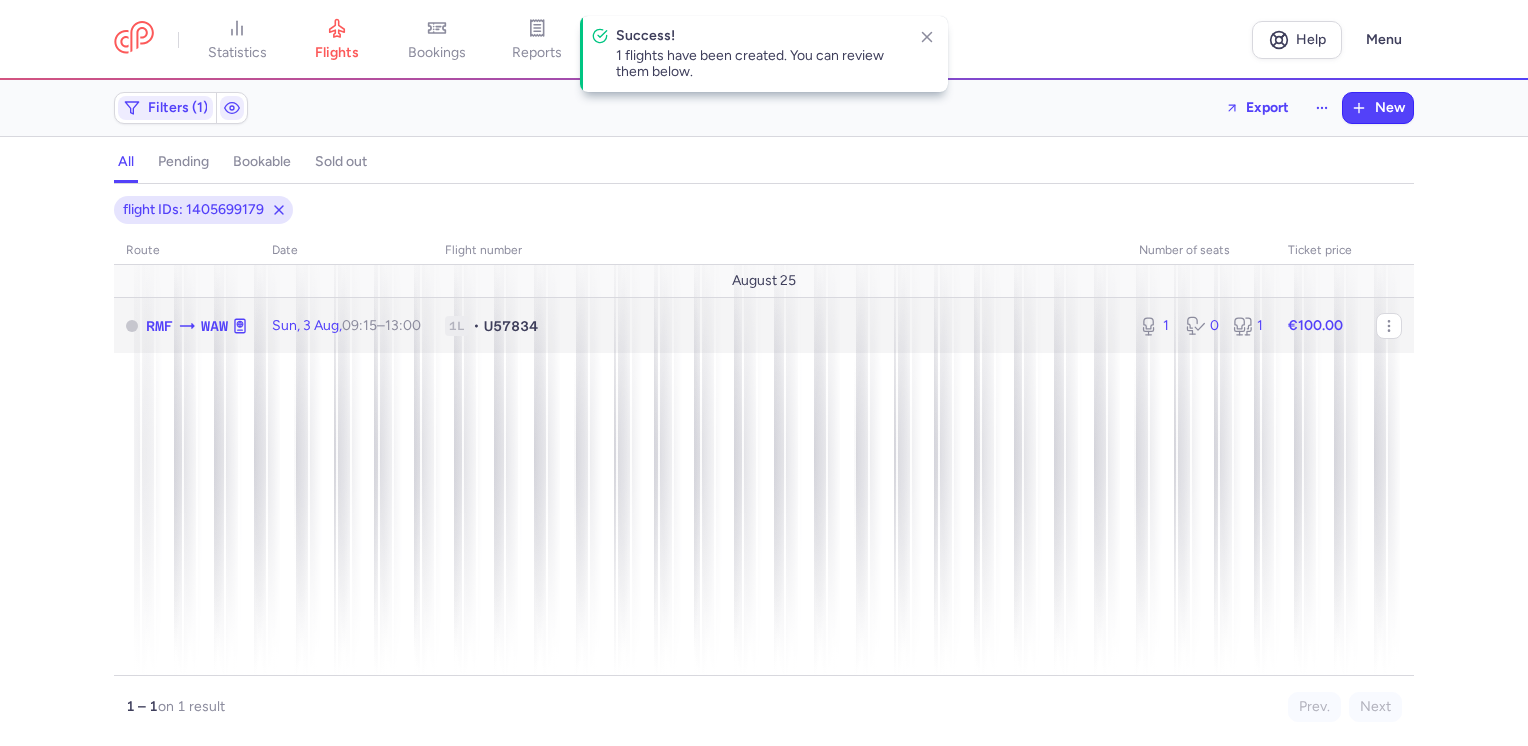 click on "€100.00" 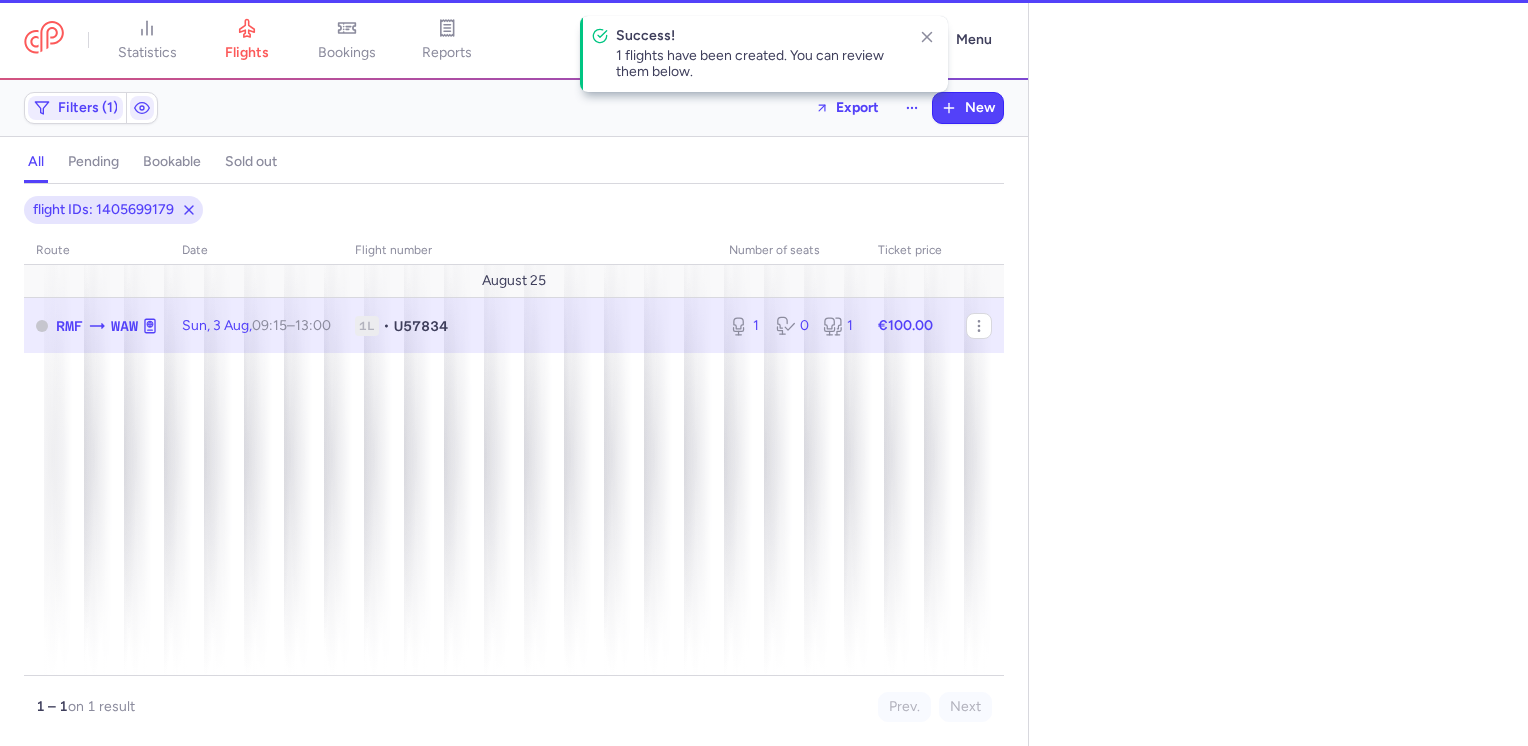 select on "days" 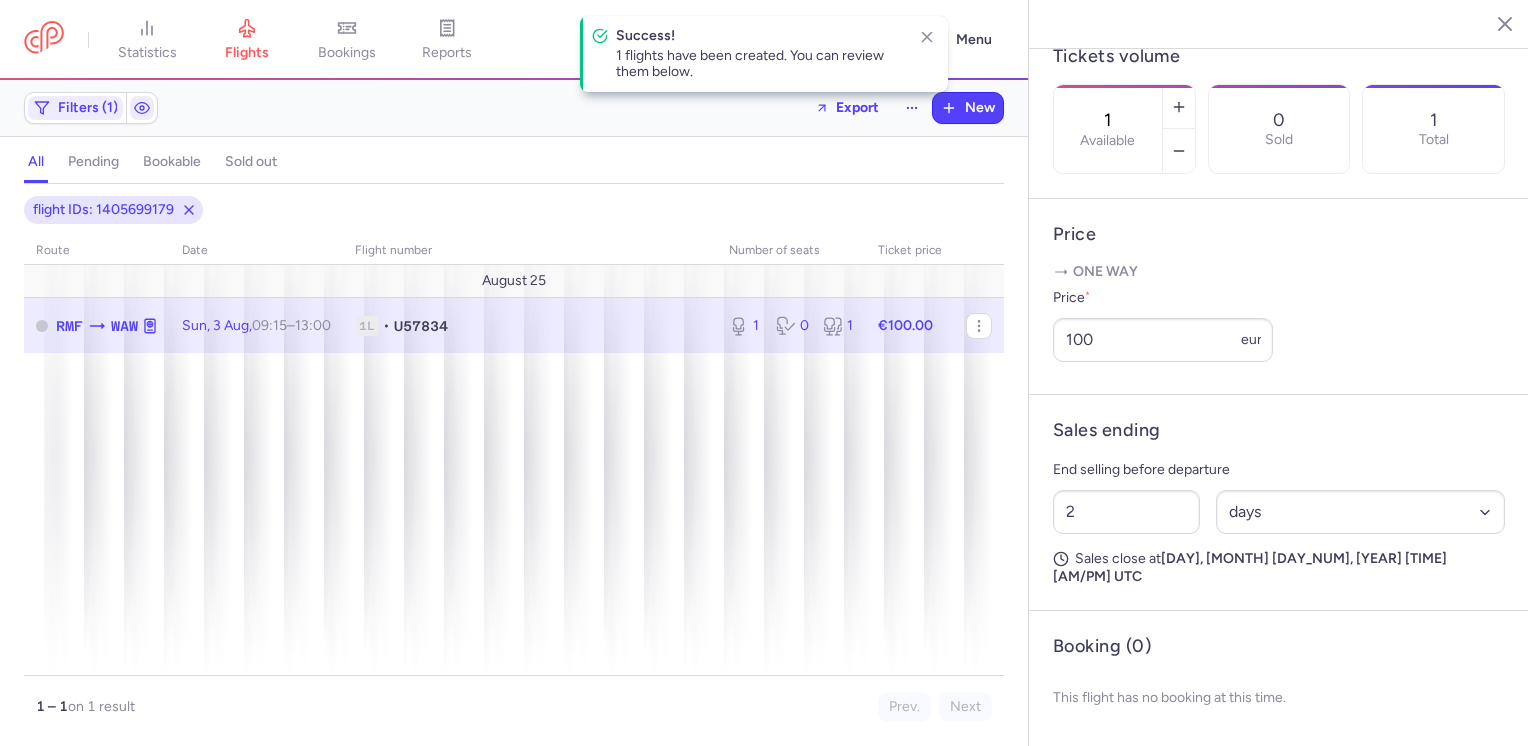 scroll, scrollTop: 632, scrollLeft: 0, axis: vertical 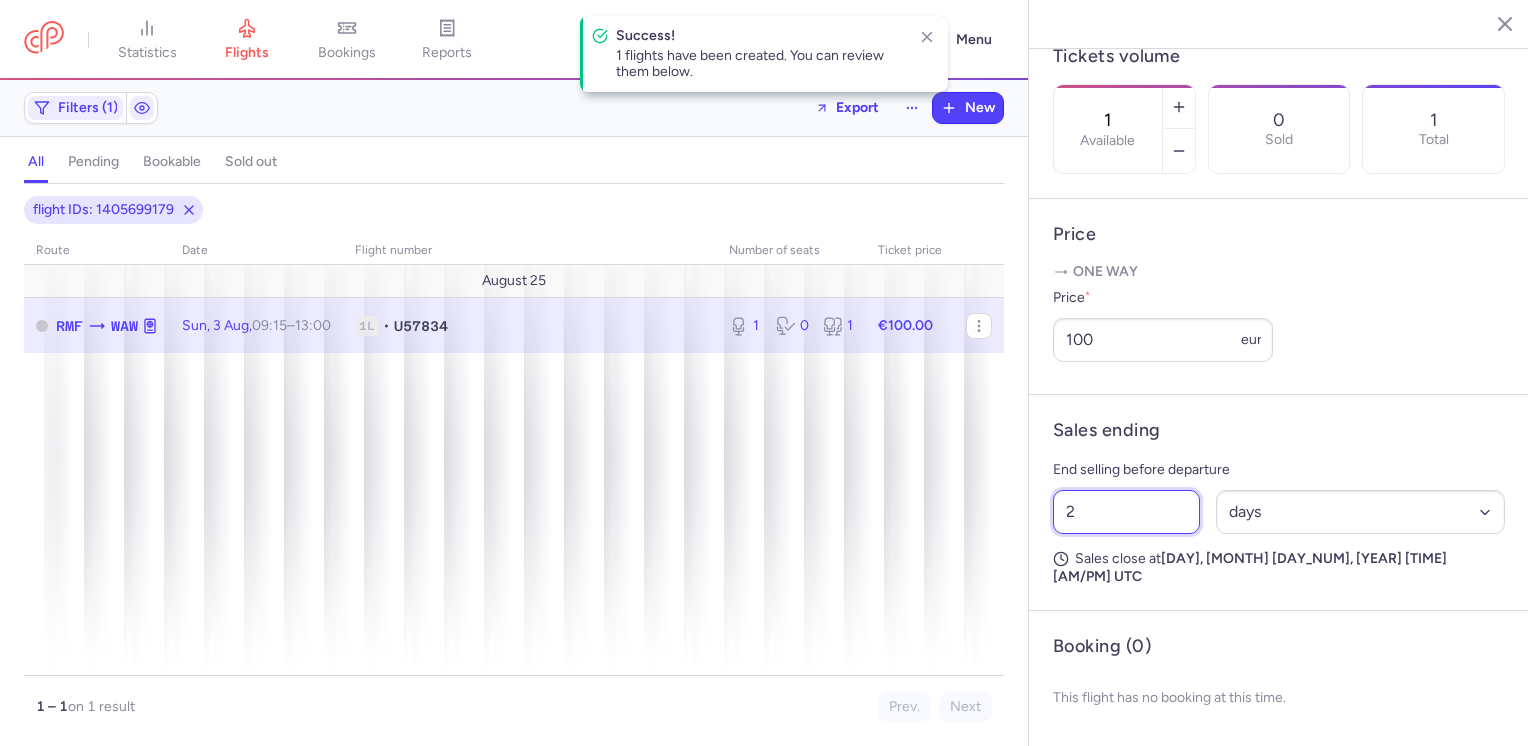 click on "2" at bounding box center [1126, 512] 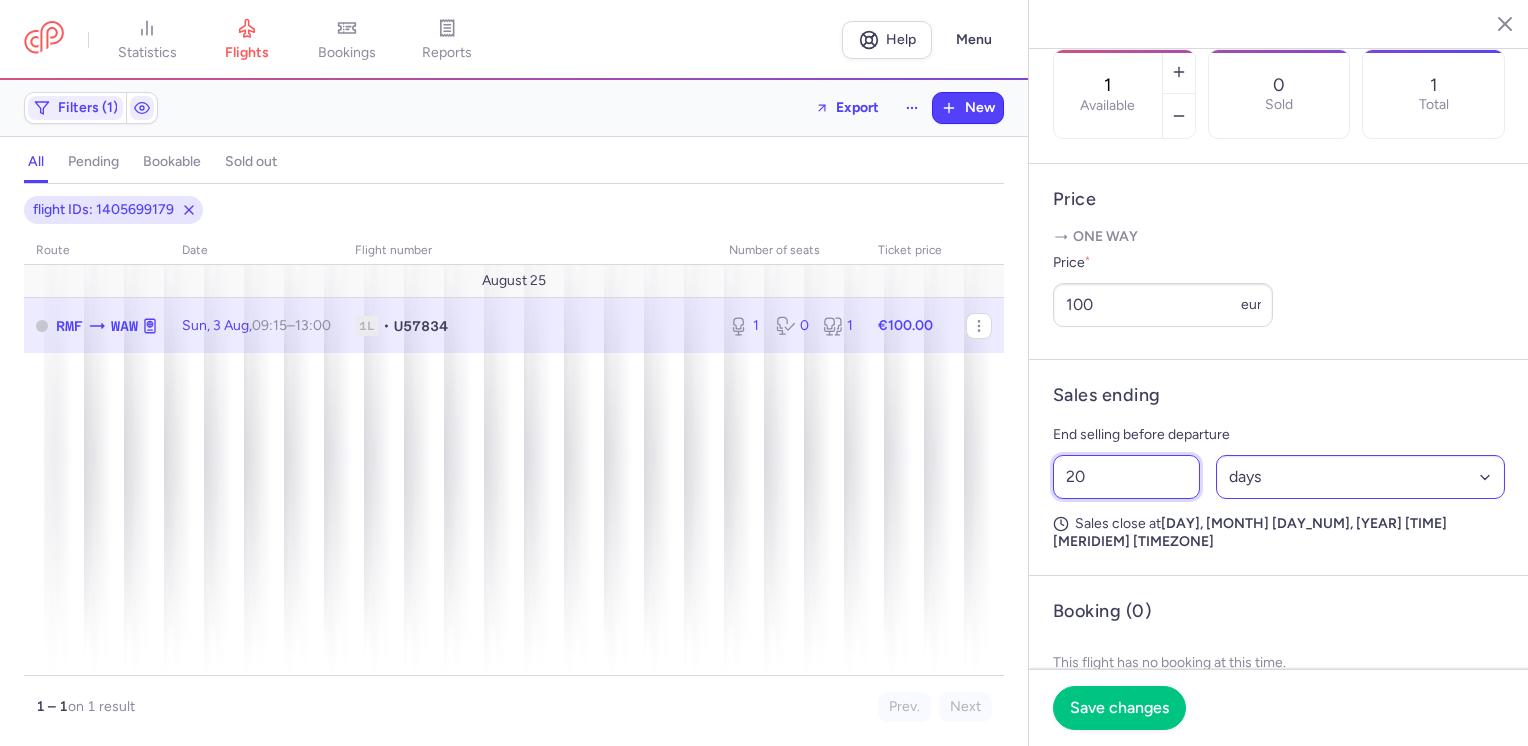 type on "20" 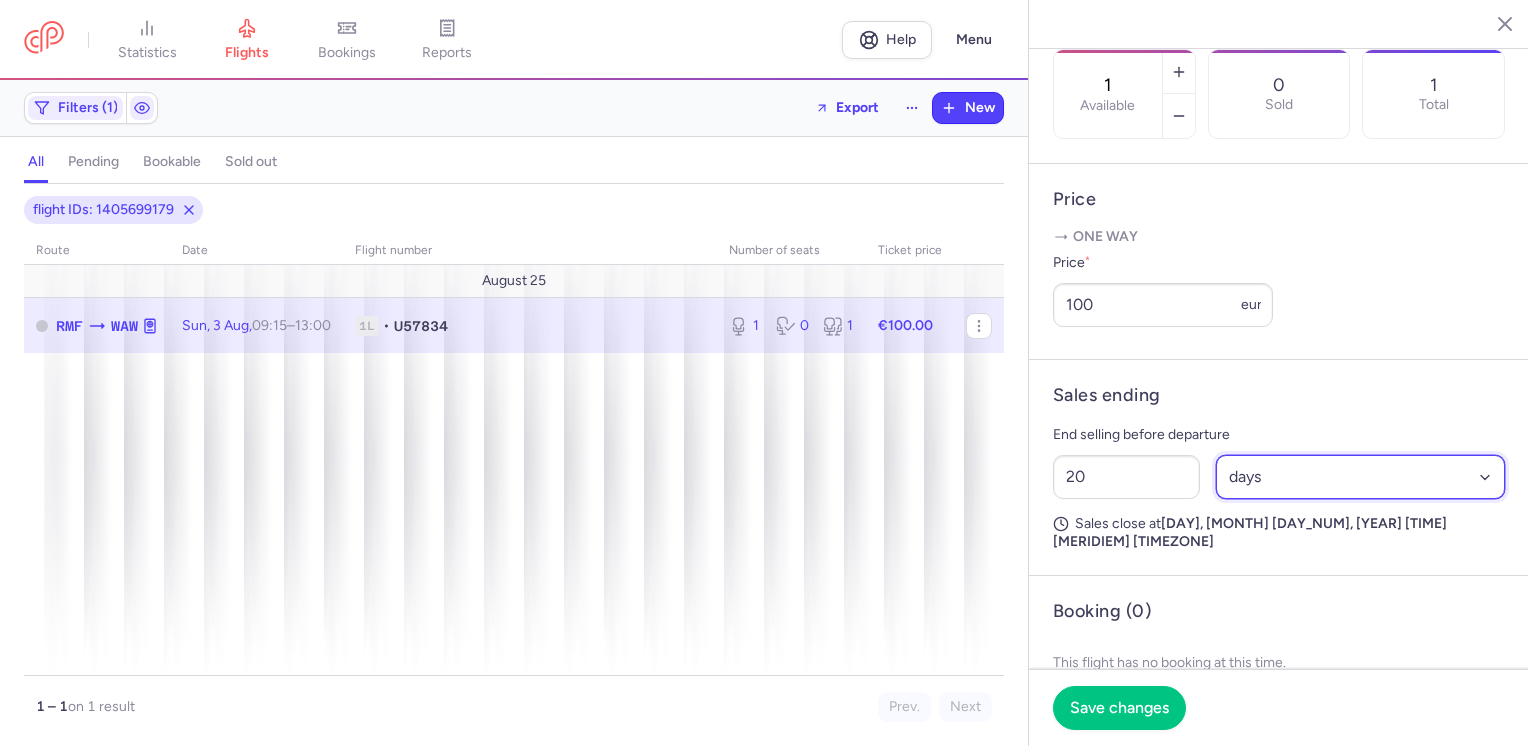 click on "Select an option hours days" at bounding box center (1361, 477) 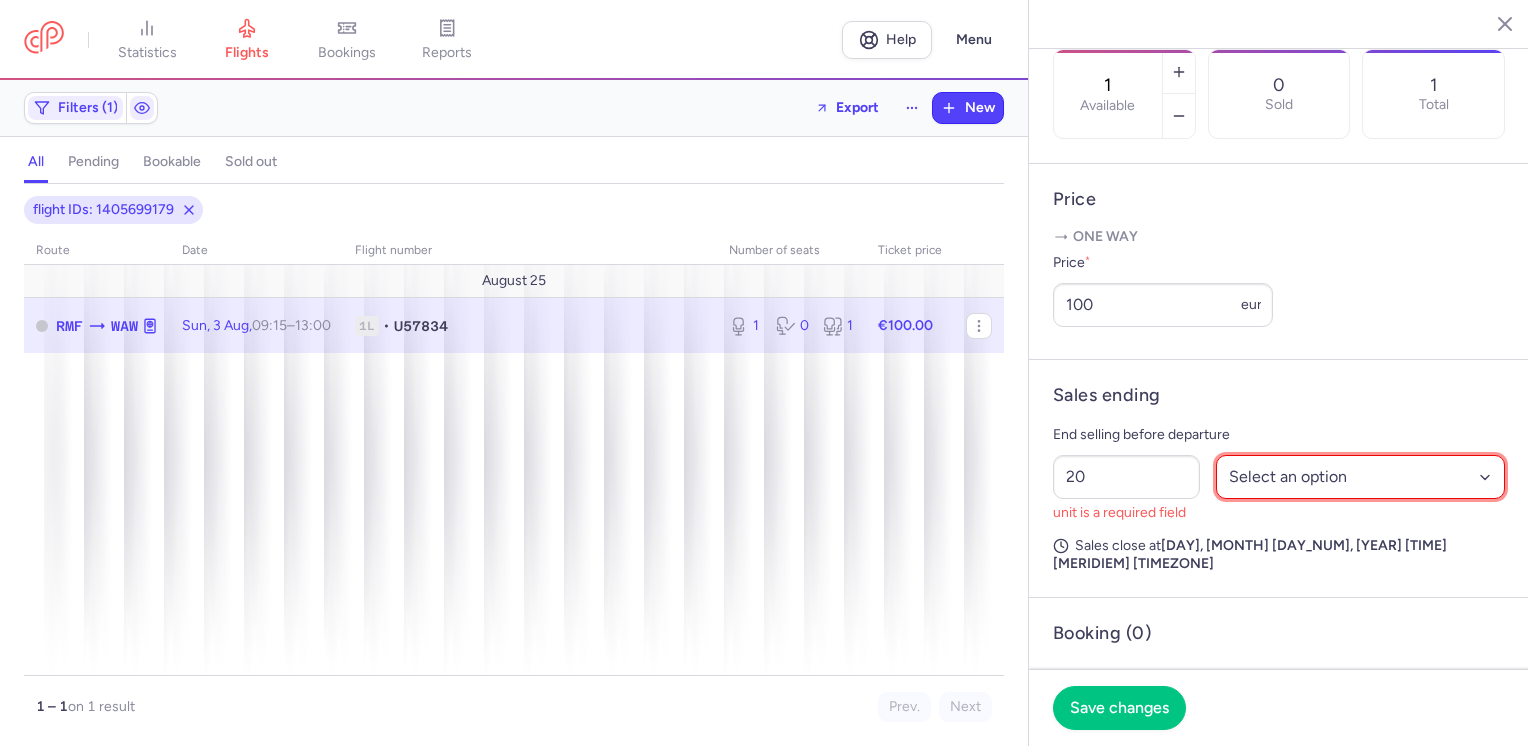 drag, startPoint x: 1273, startPoint y: 533, endPoint x: 1276, endPoint y: 544, distance: 11.401754 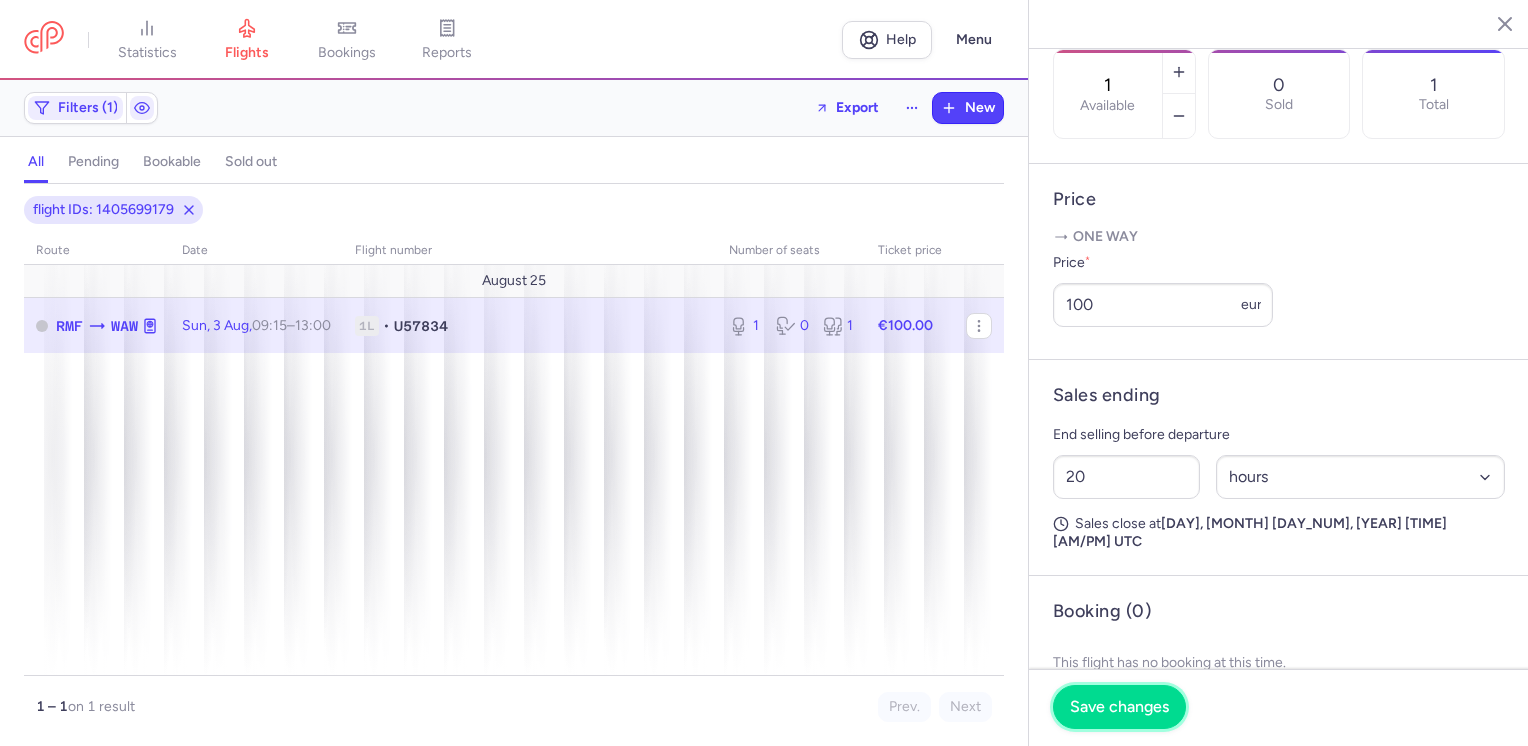 click on "Save changes" at bounding box center [1119, 707] 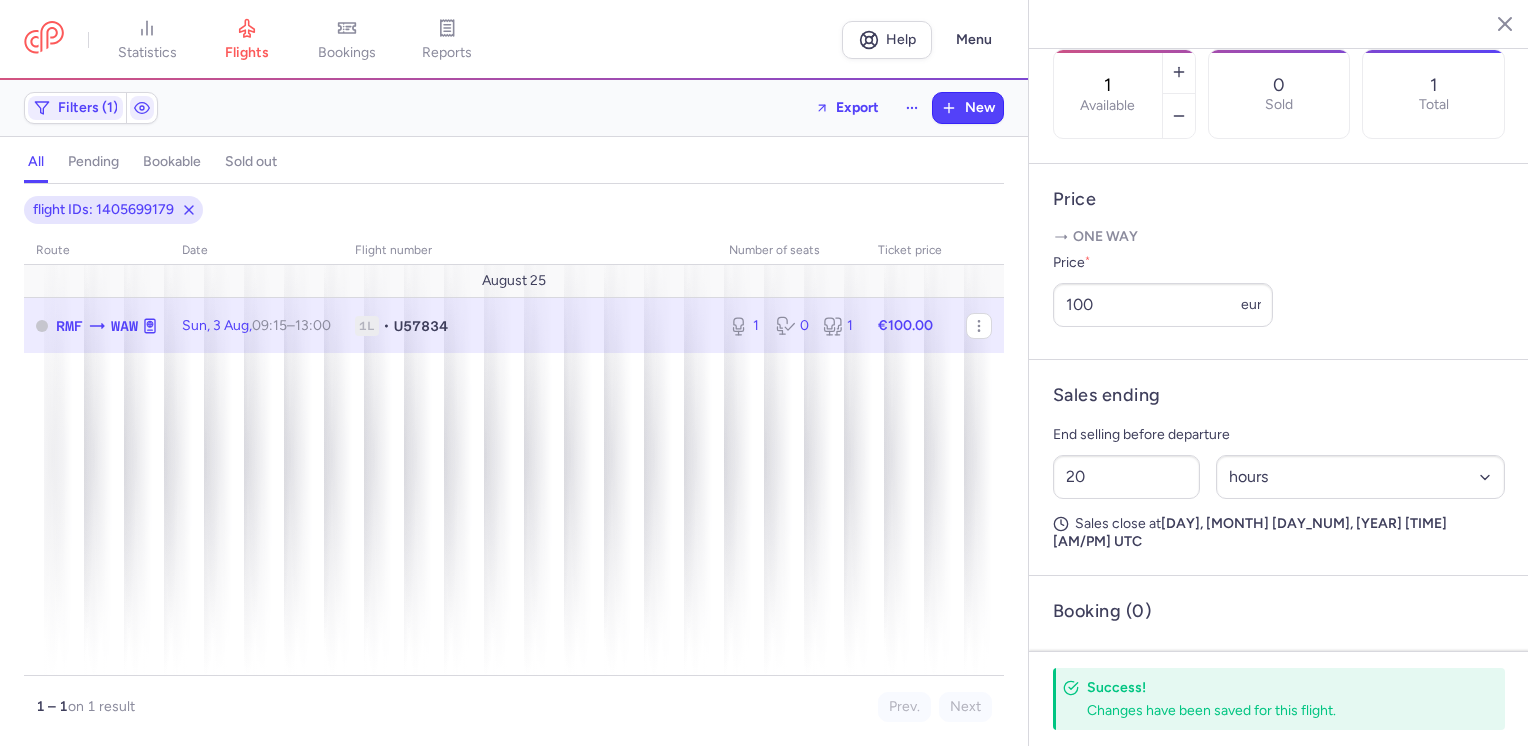 click 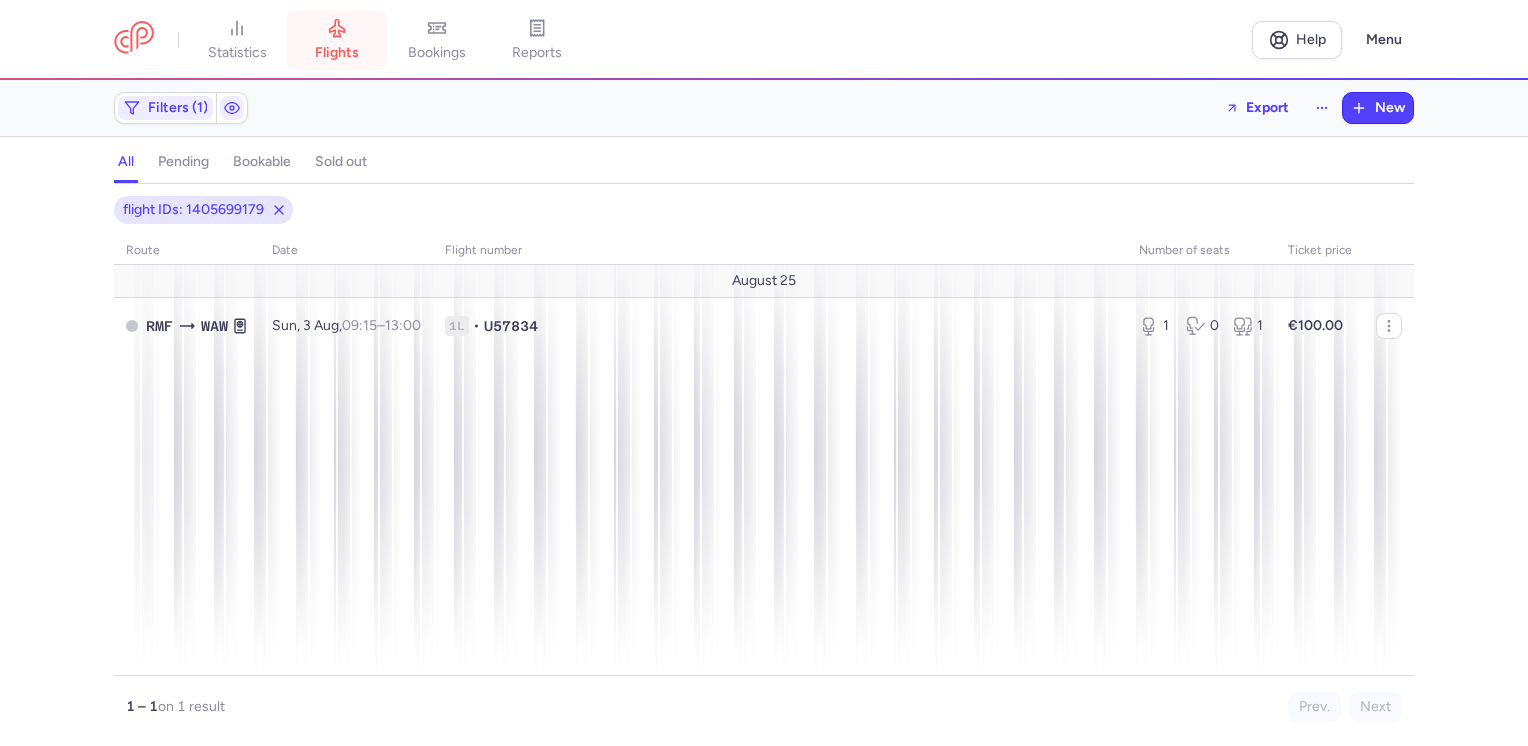 drag, startPoint x: 345, startPoint y: 42, endPoint x: 354, endPoint y: 59, distance: 19.235384 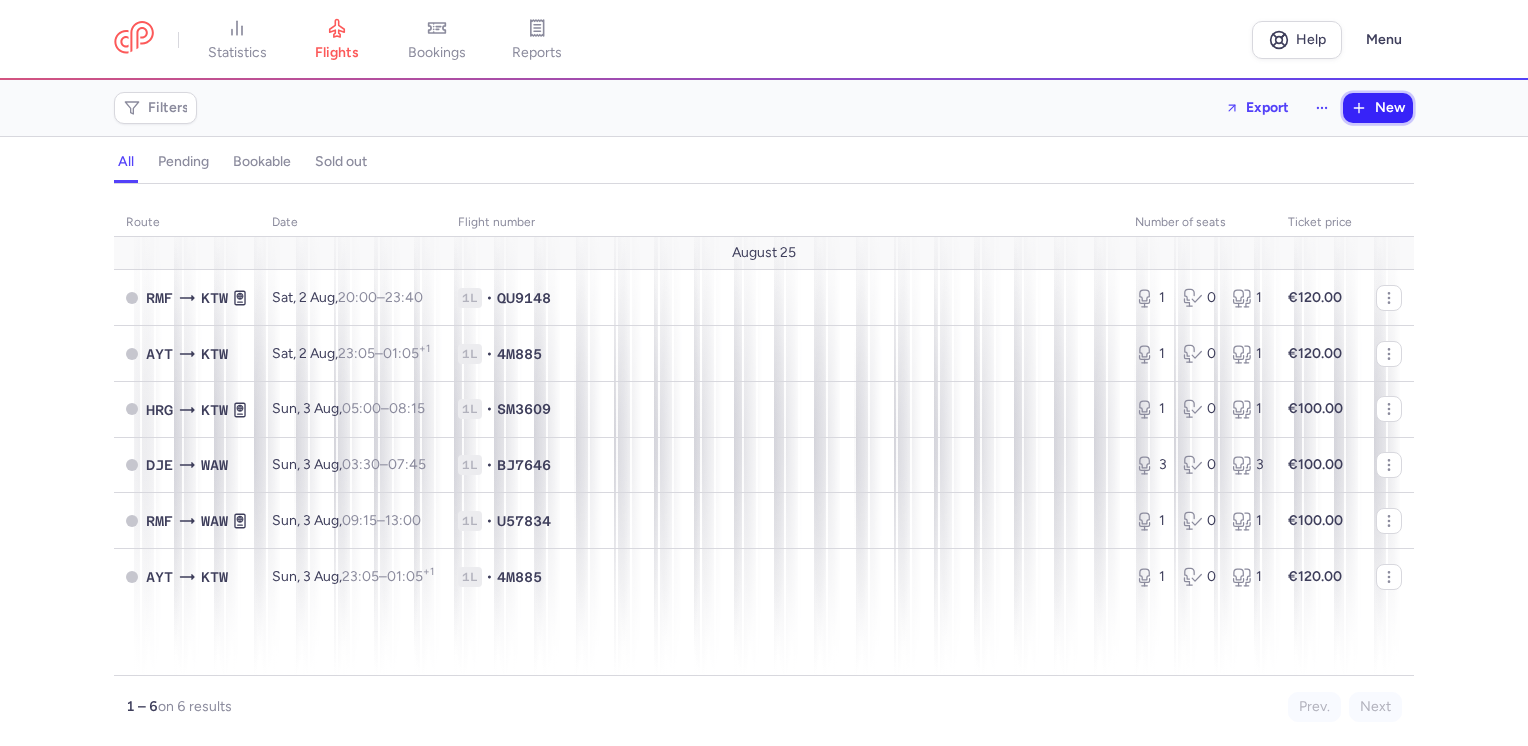 click on "New" at bounding box center (1390, 108) 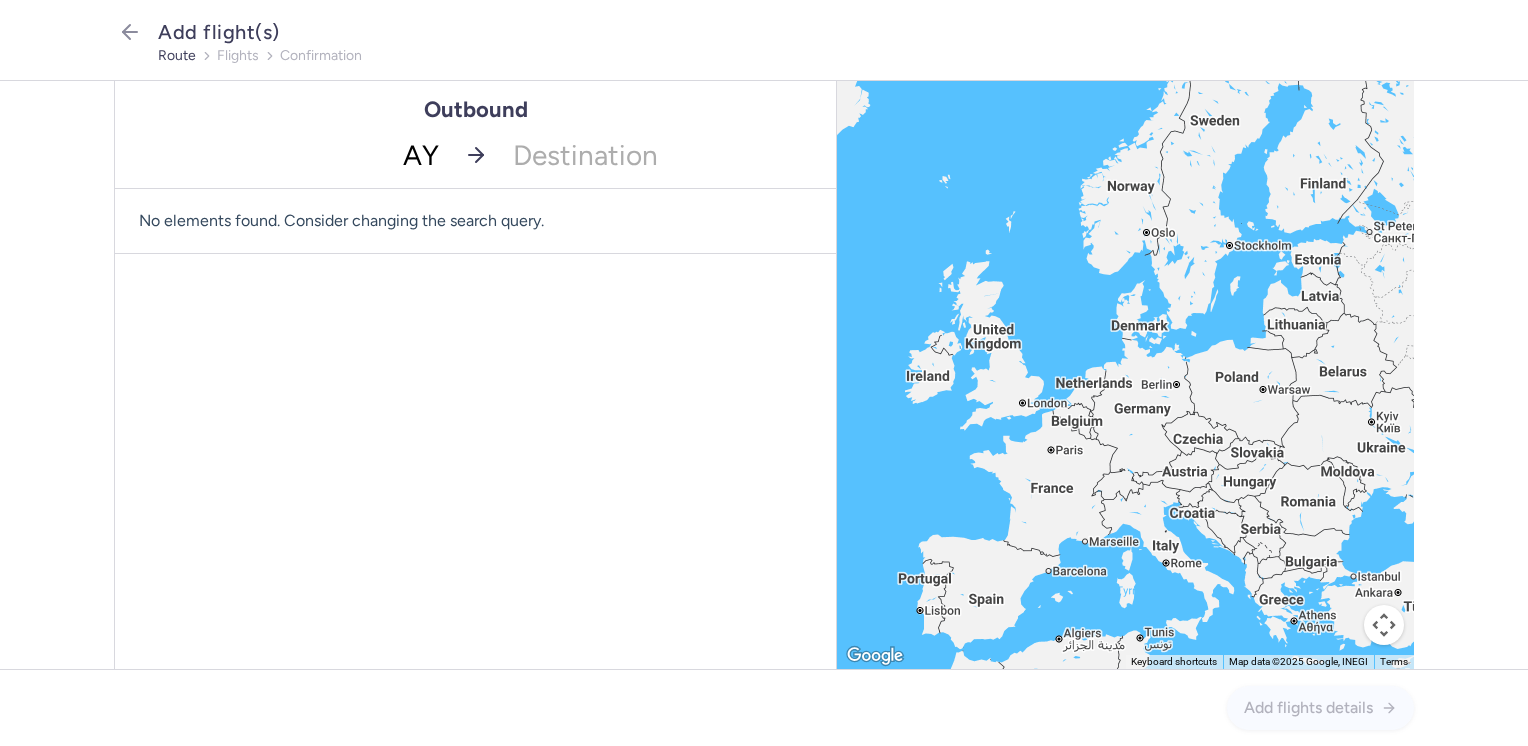 type on "AYT" 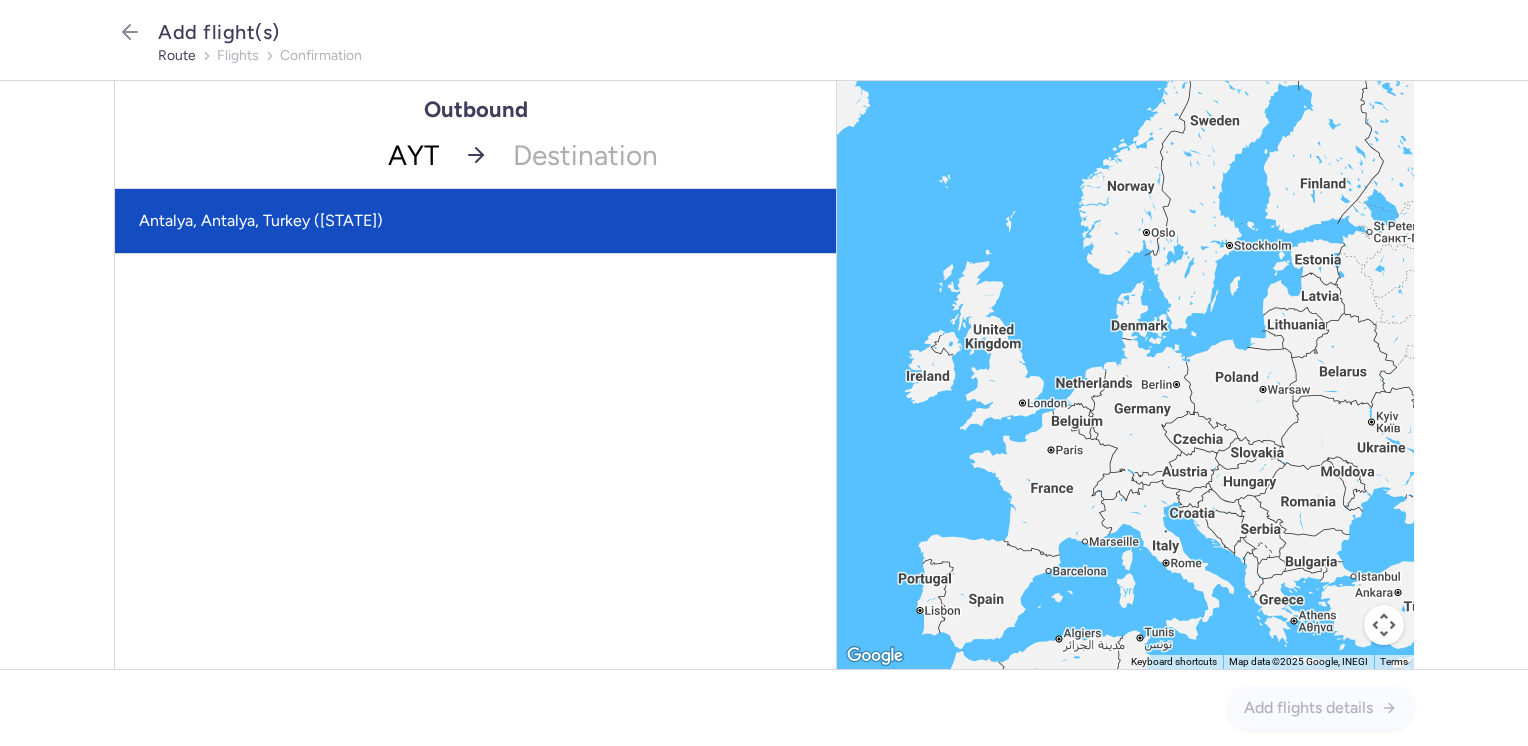 click on "Antalya, Antalya, Turkey ([STATE])" at bounding box center (475, 221) 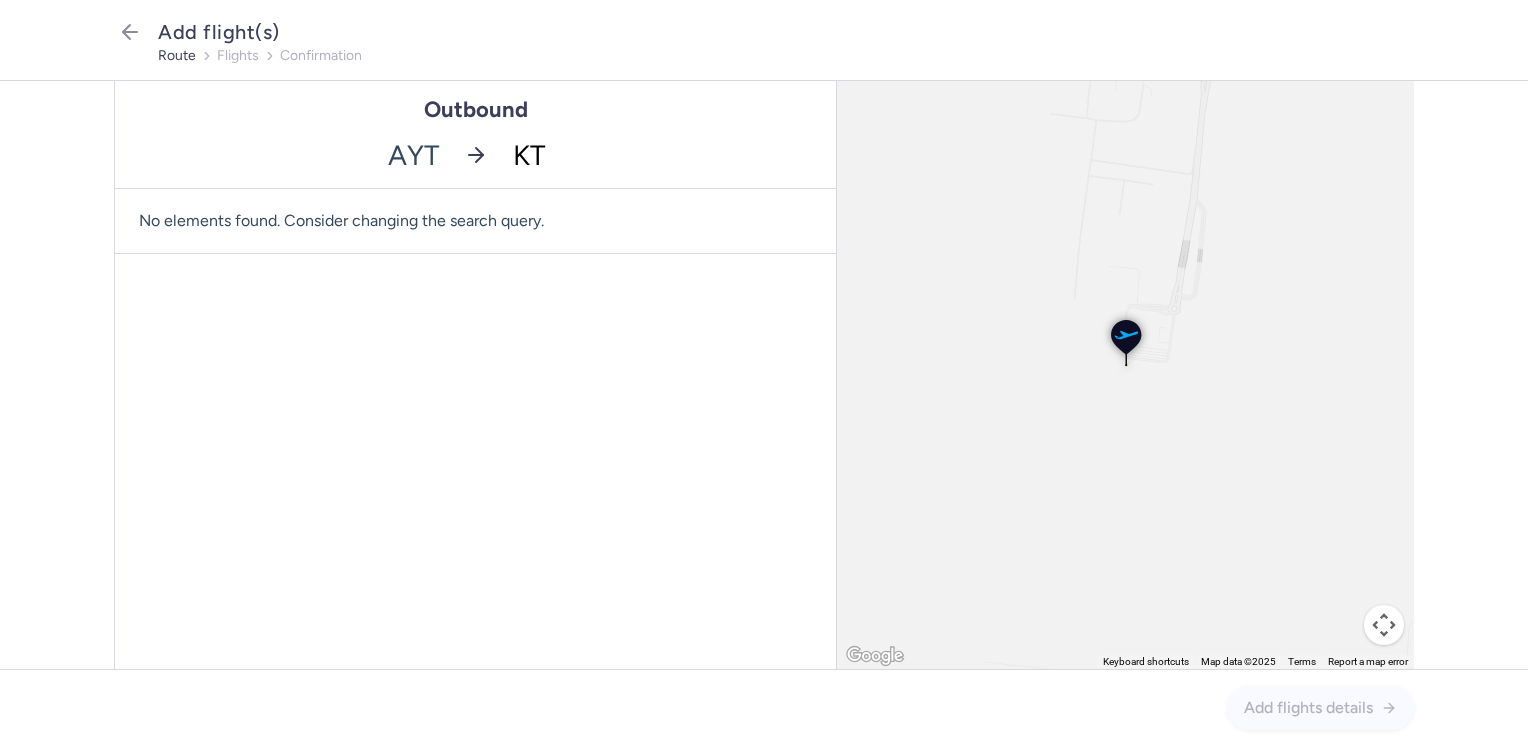 type on "KTW" 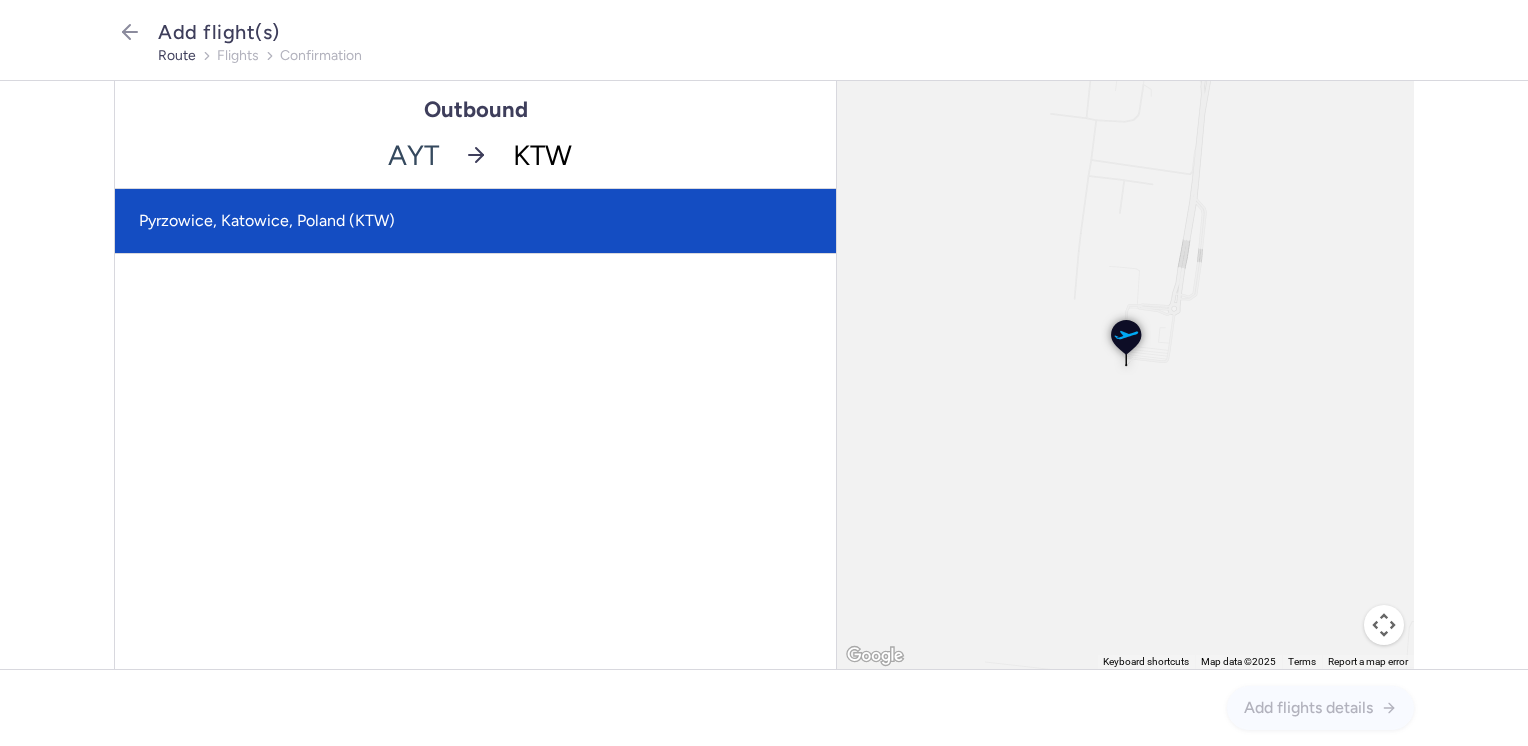 click on "Pyrzowice, Katowice, Poland (KTW)" 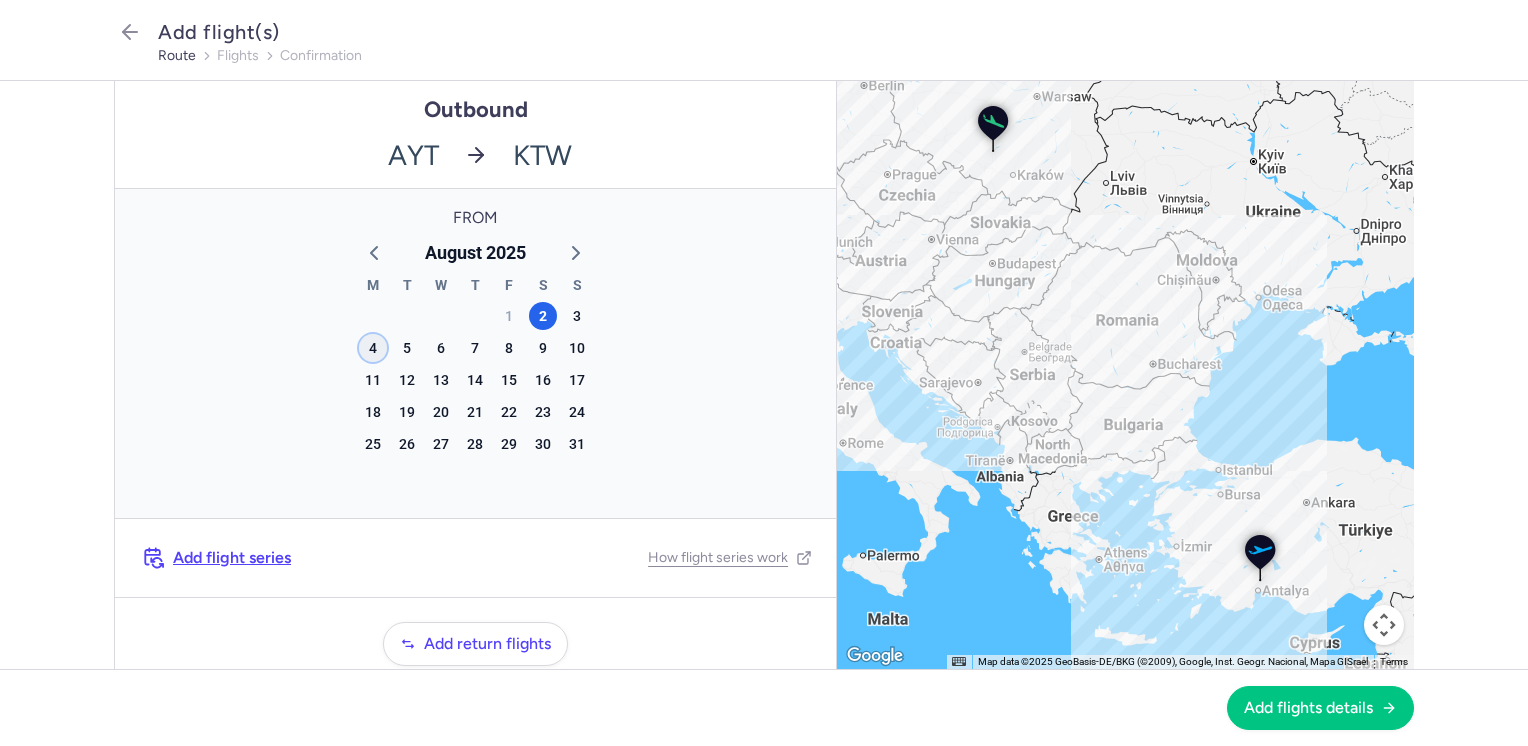 click on "4" 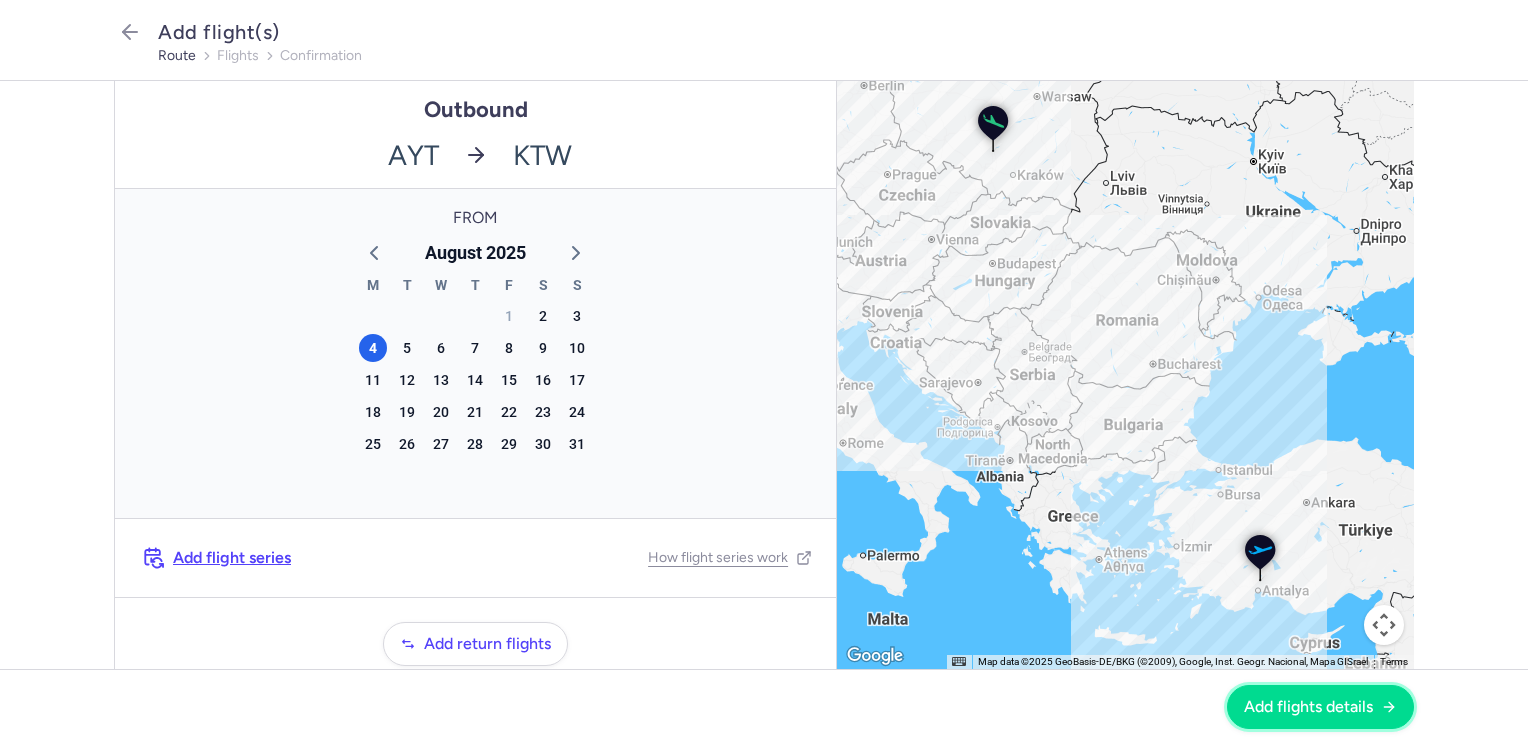 click on "Add flights details" at bounding box center [1308, 707] 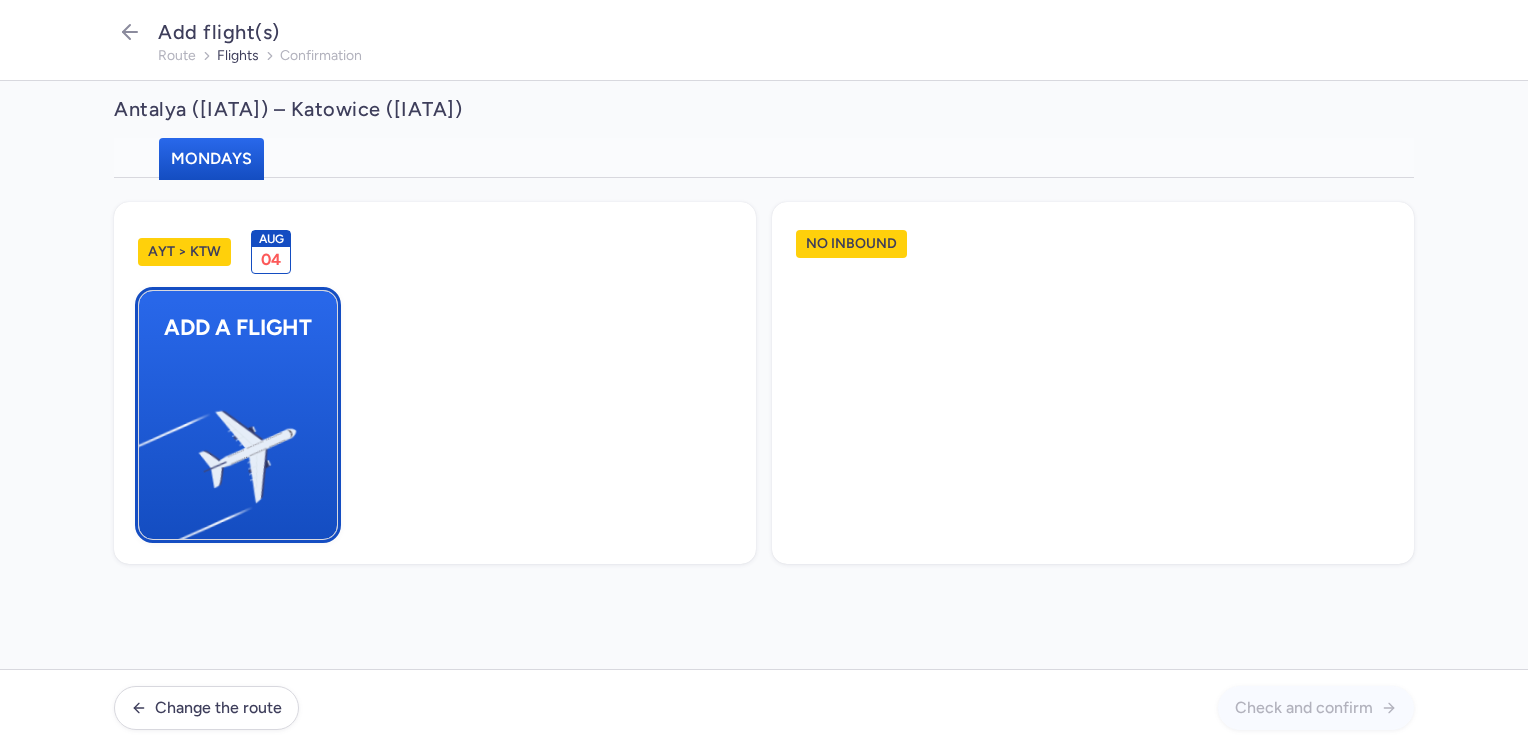 click on "Add a flight" at bounding box center [238, 415] 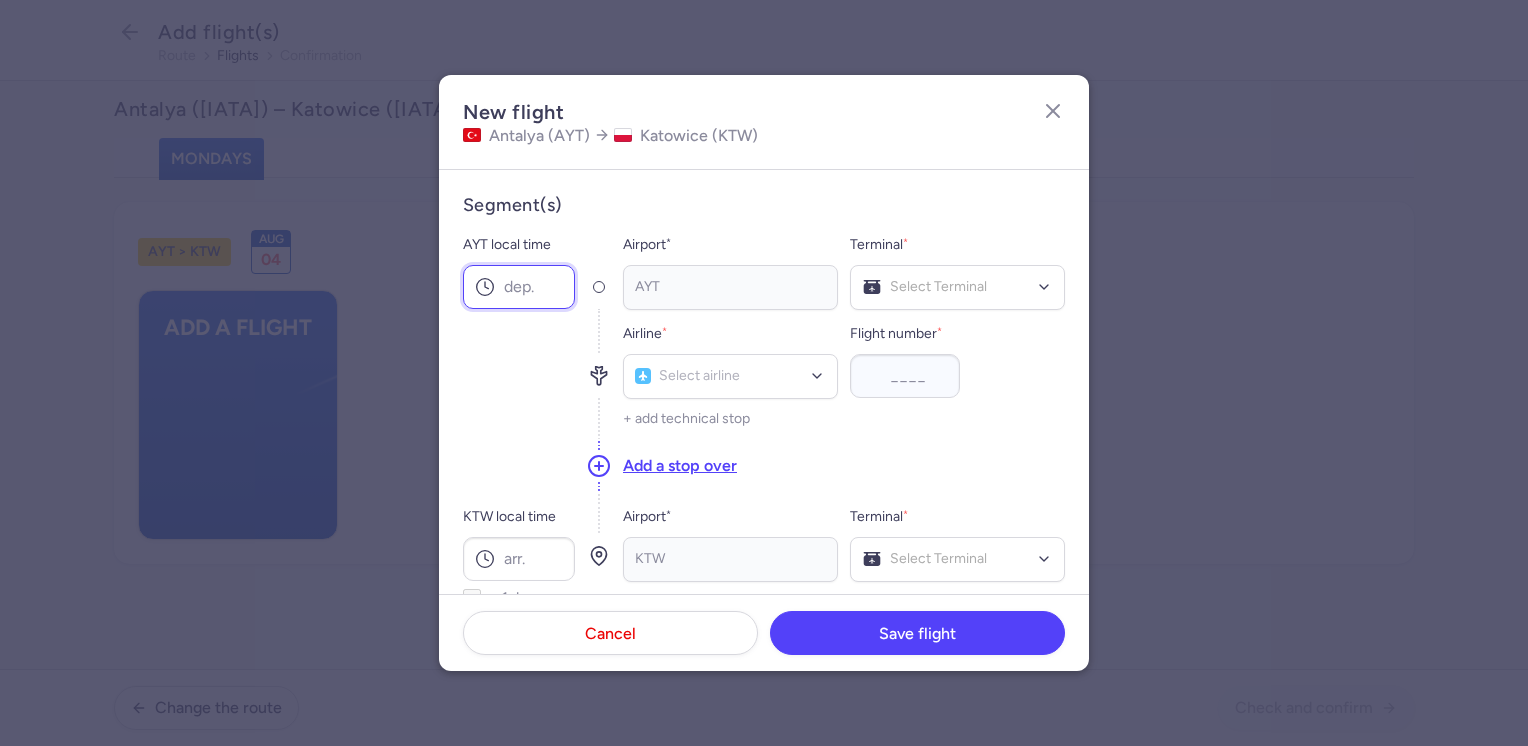 click on "AYT local time" at bounding box center (519, 287) 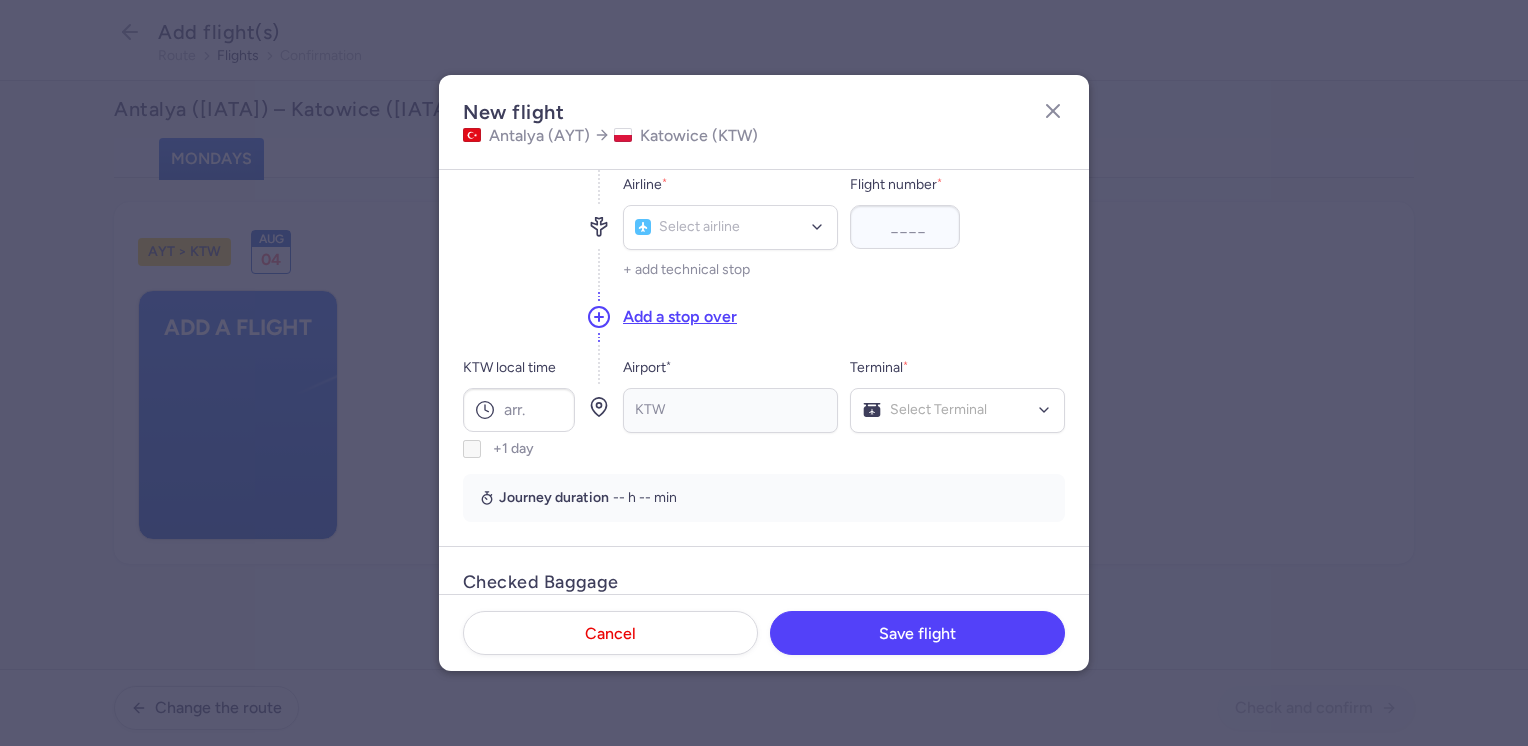 scroll, scrollTop: 200, scrollLeft: 0, axis: vertical 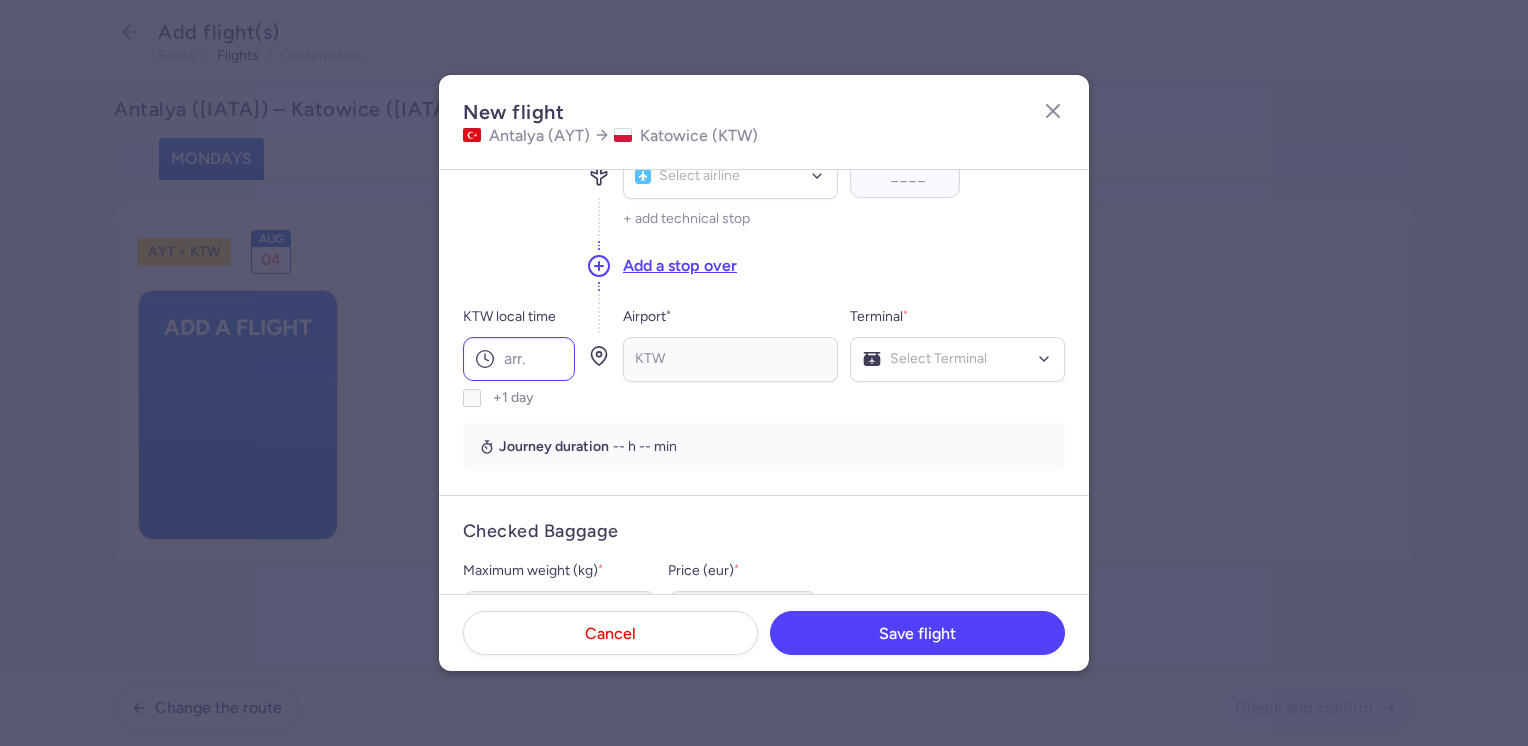 type on "23:50" 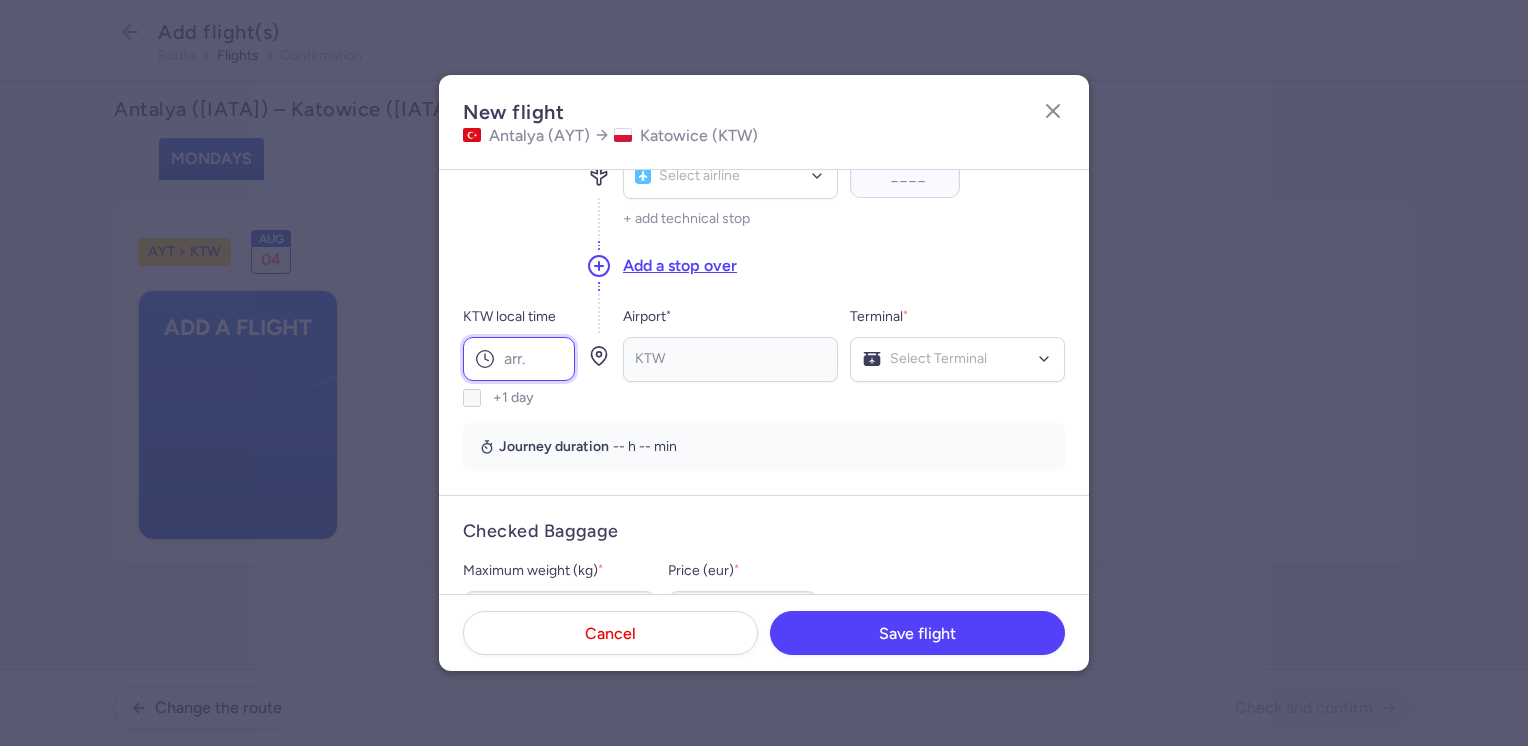 click on "KTW local time" at bounding box center [519, 359] 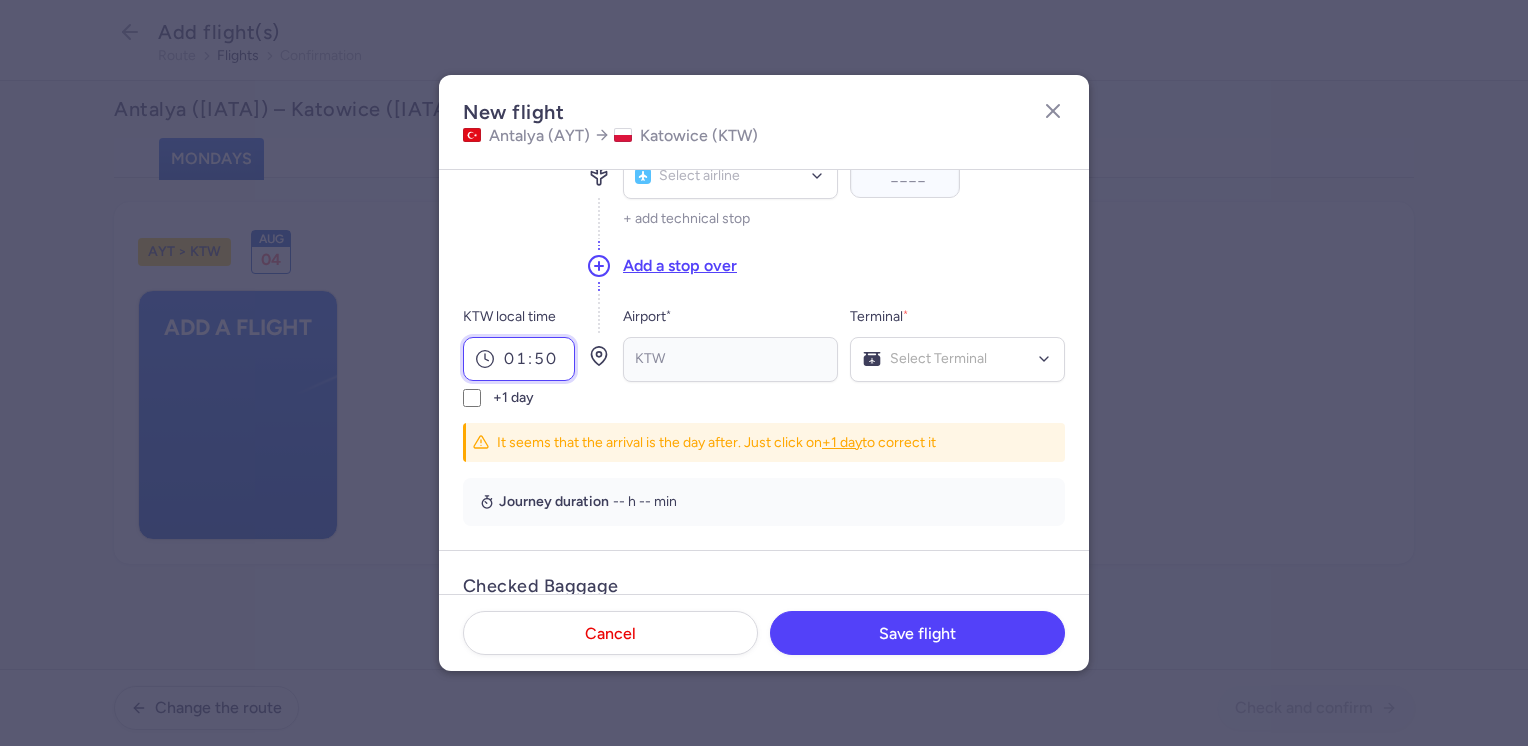 type on "01:50" 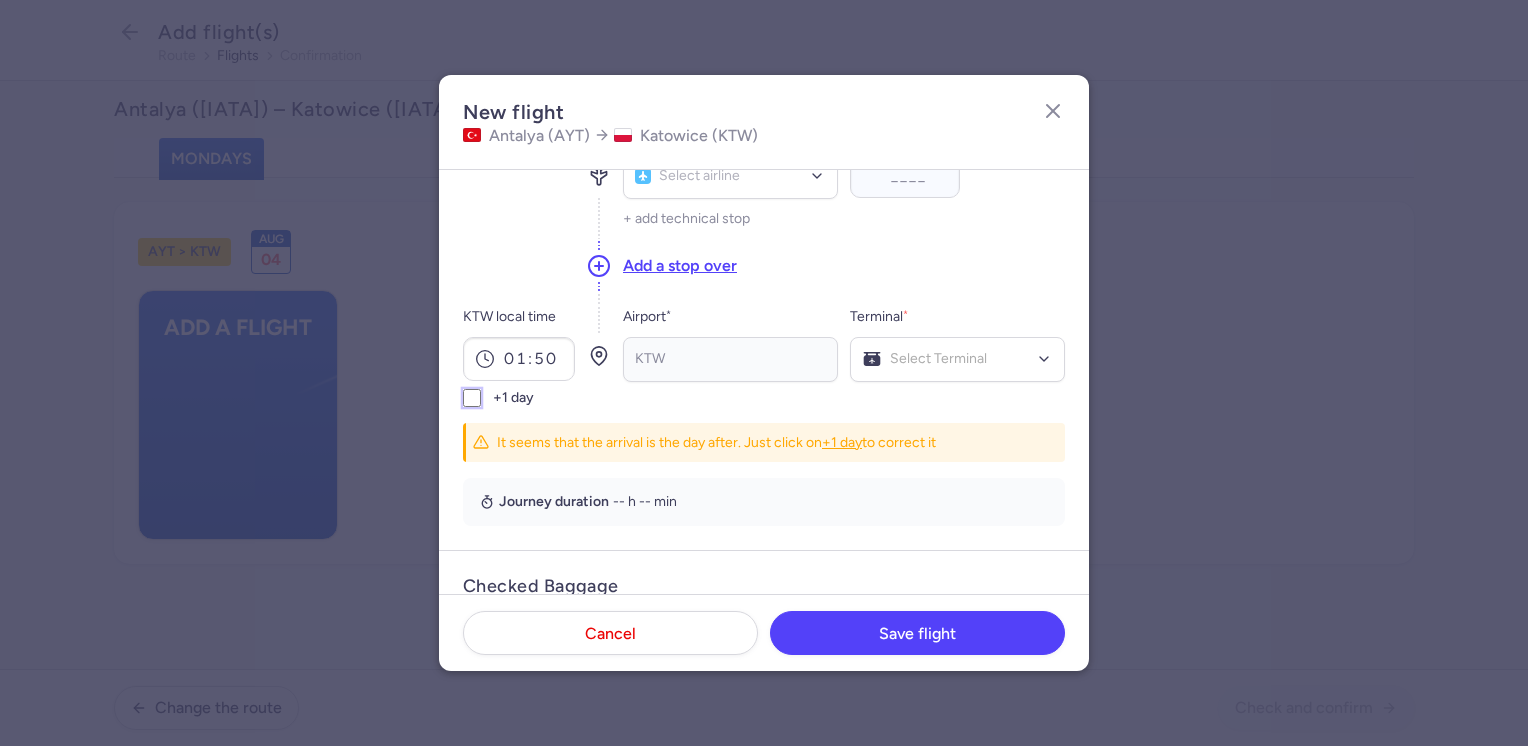 click on "+1 day" at bounding box center (472, 398) 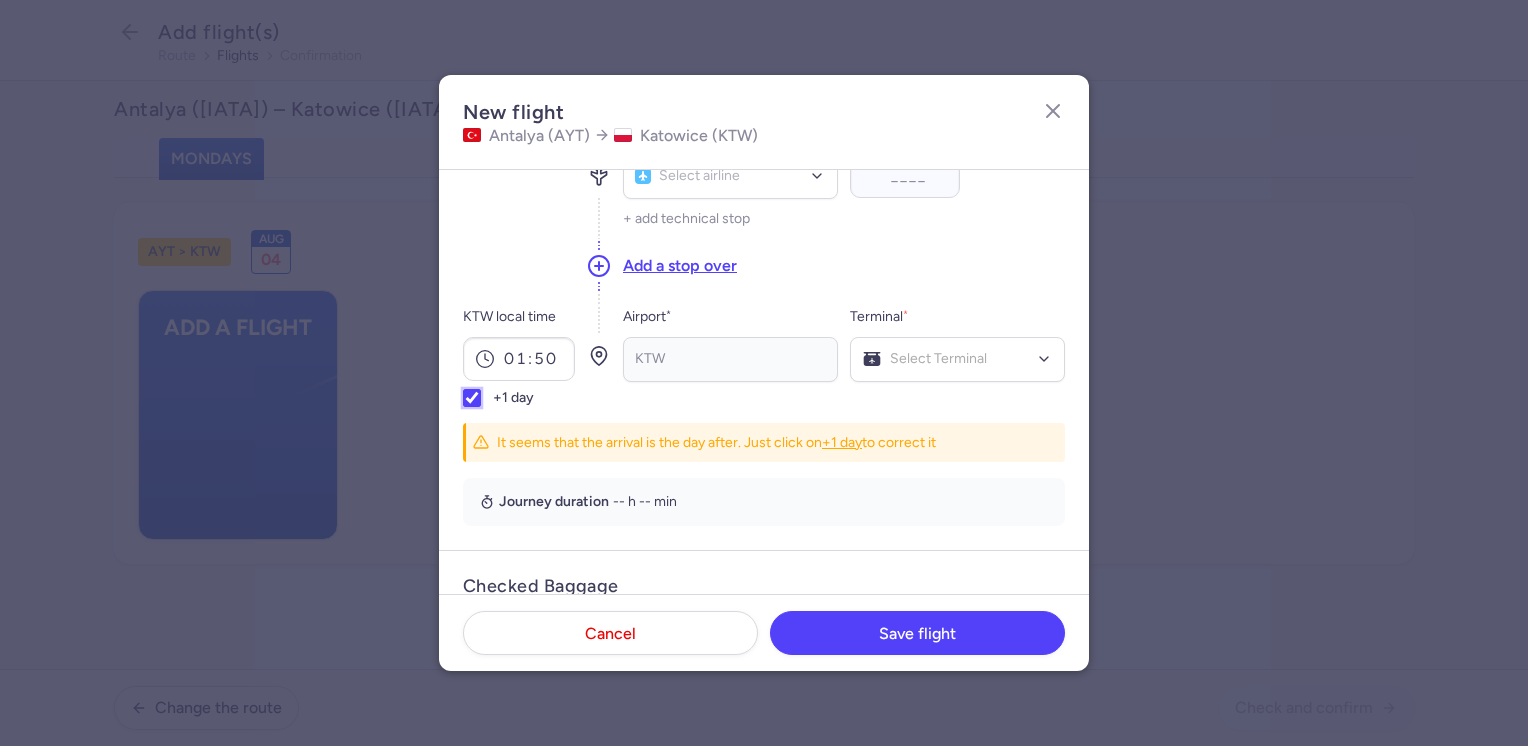 checkbox on "true" 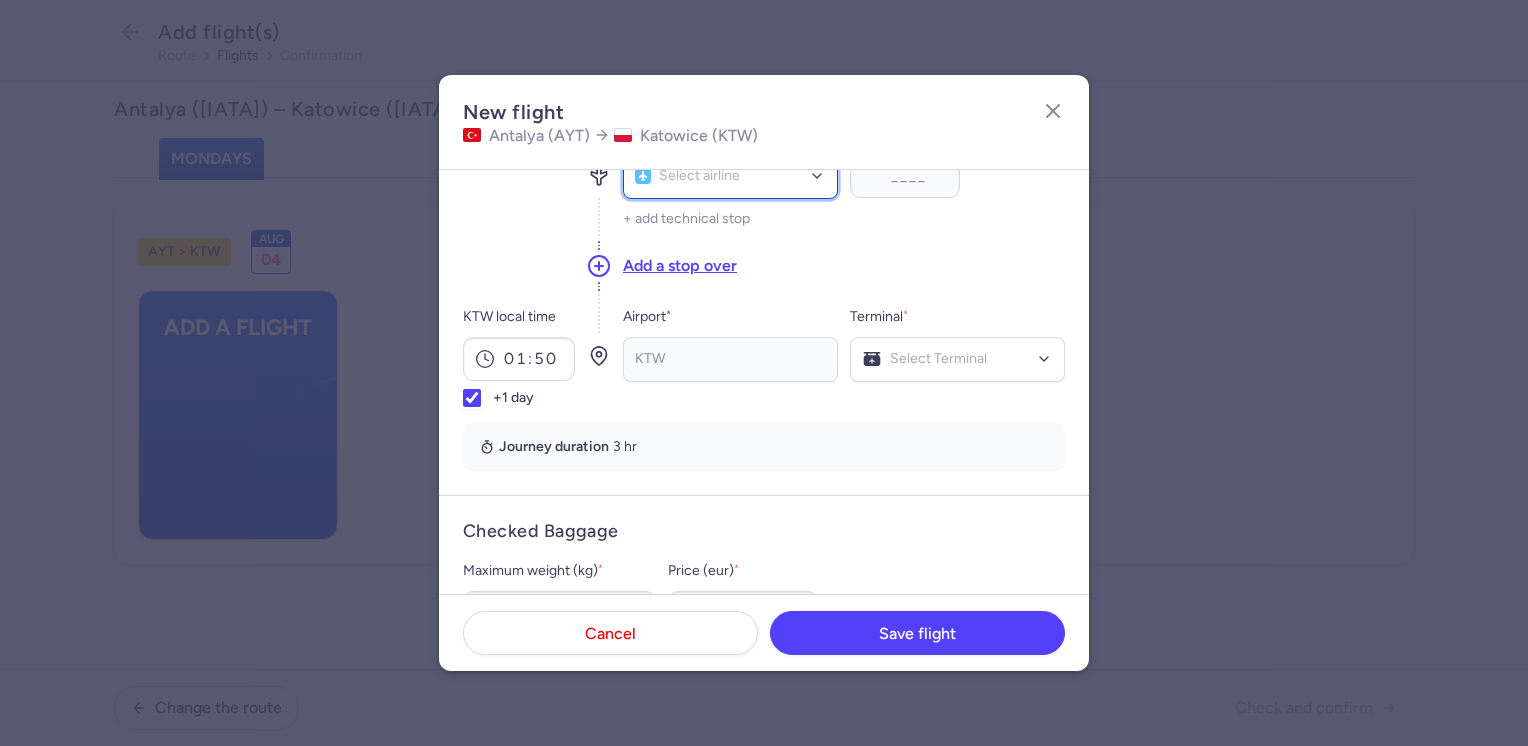 scroll, scrollTop: 195, scrollLeft: 0, axis: vertical 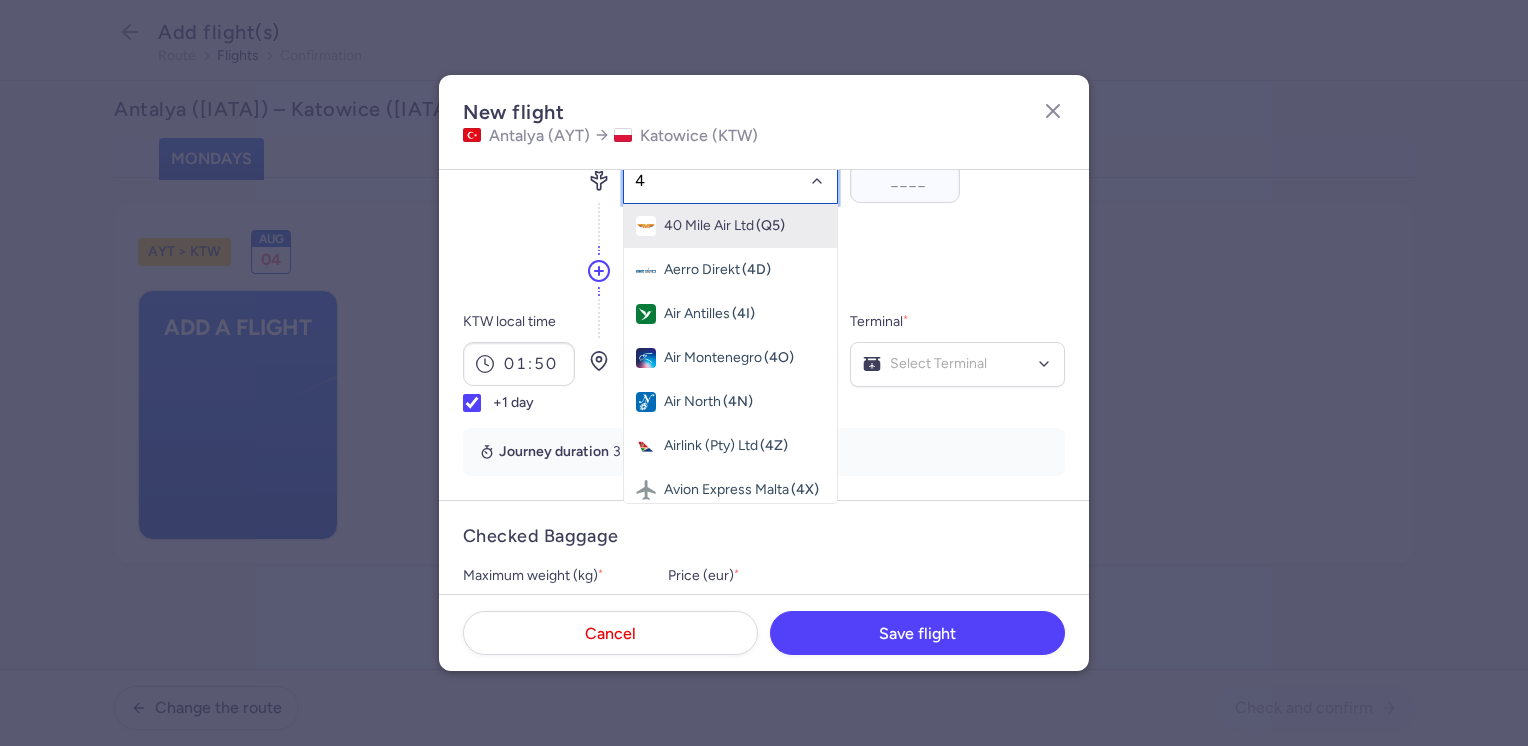 type on "4M" 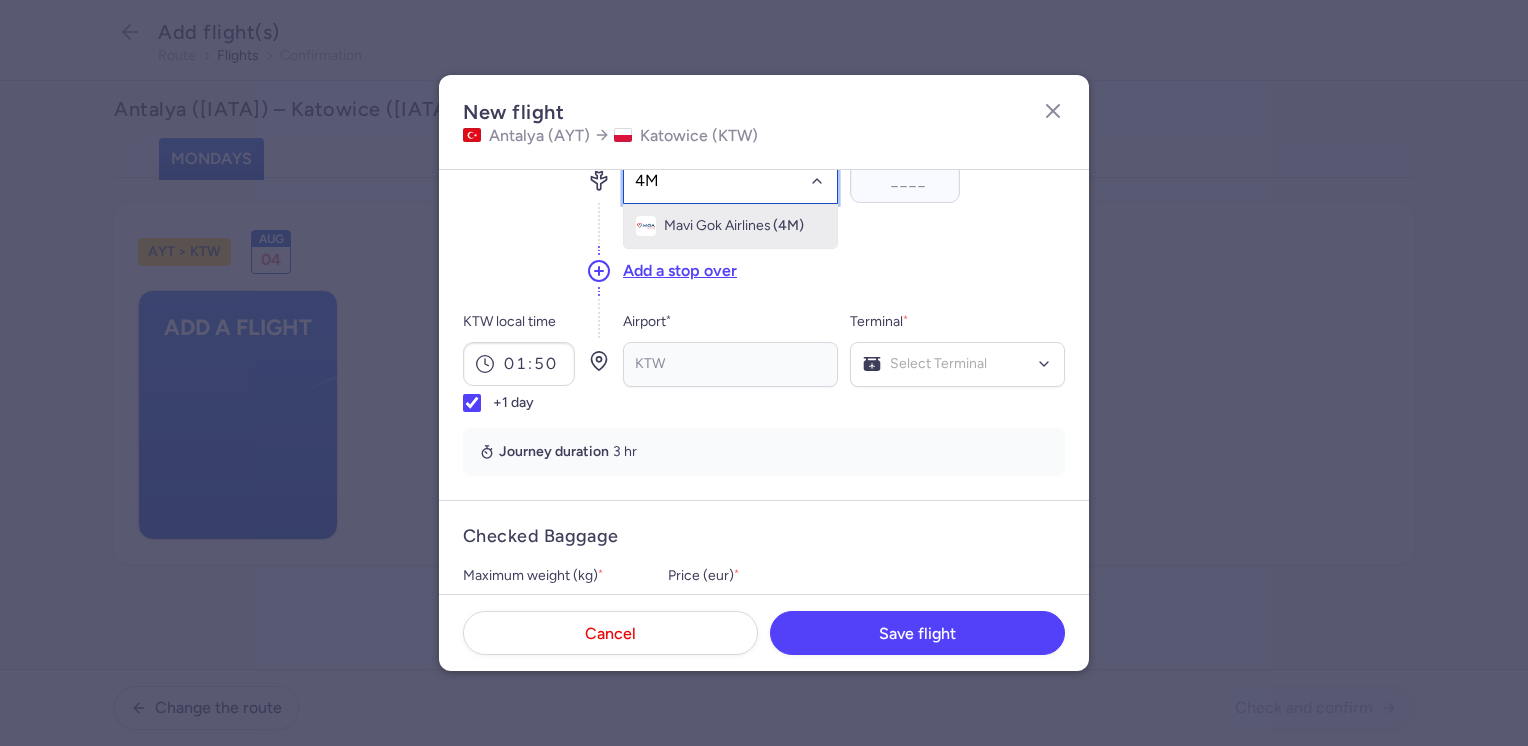 click on "Mavi Gok Airlines" at bounding box center [717, 226] 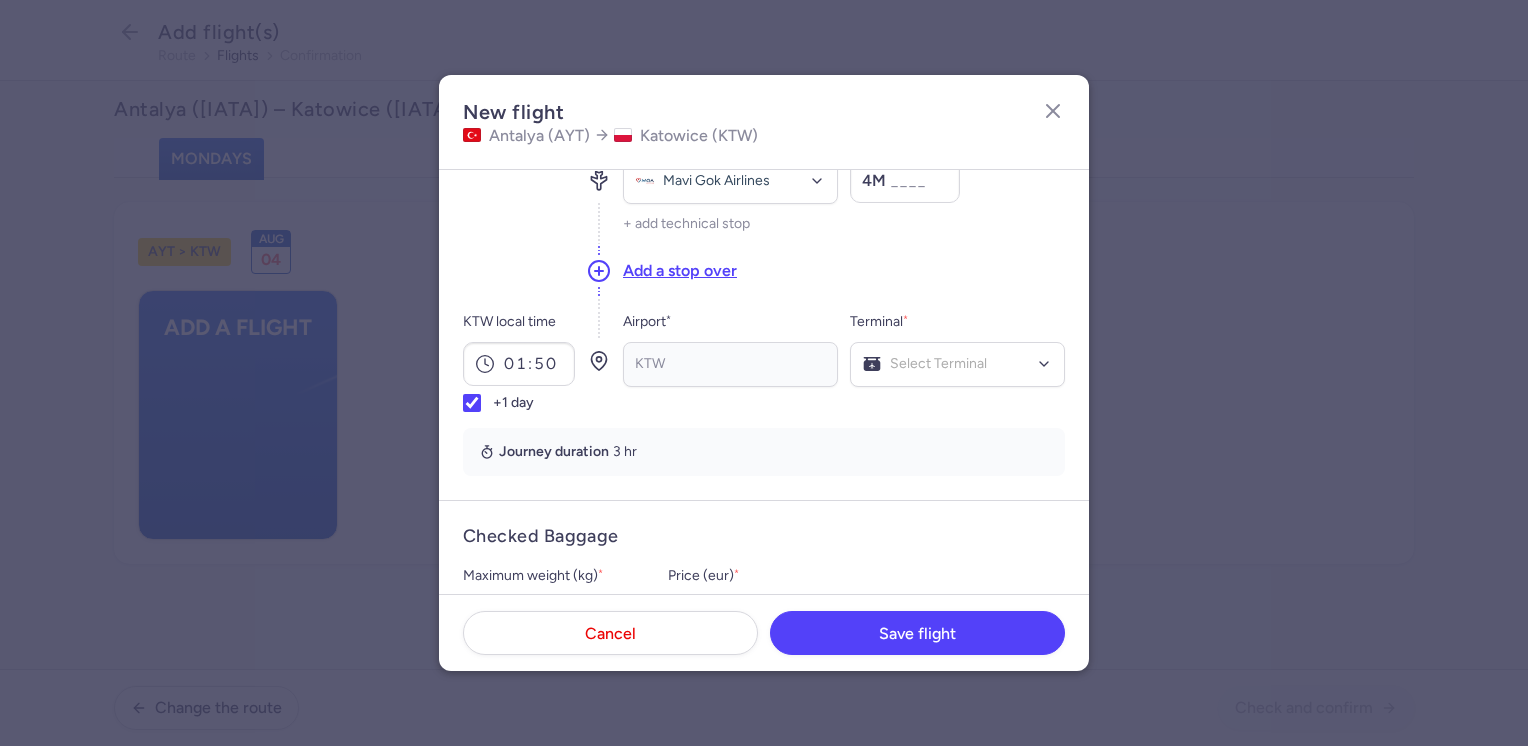 scroll, scrollTop: 184, scrollLeft: 0, axis: vertical 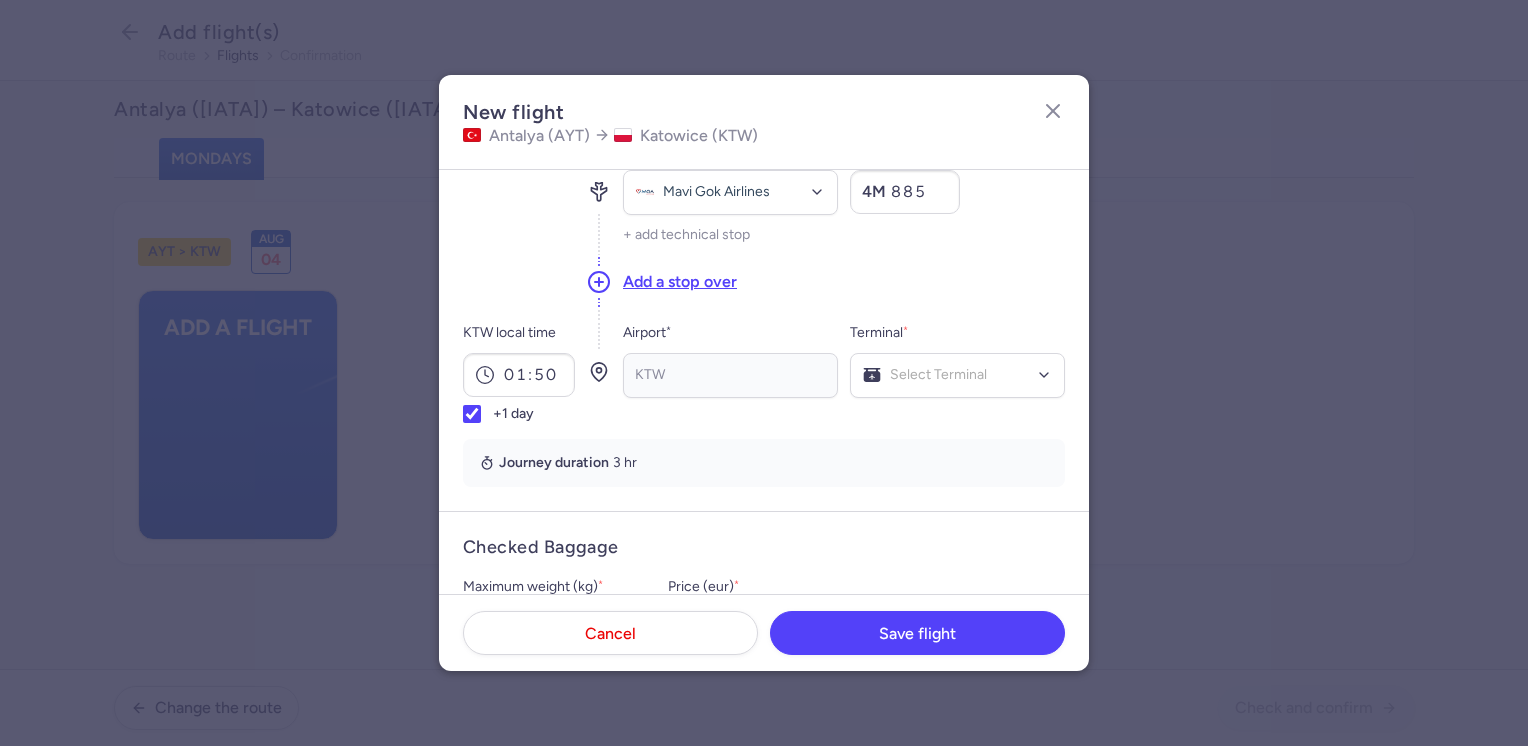 type on "885" 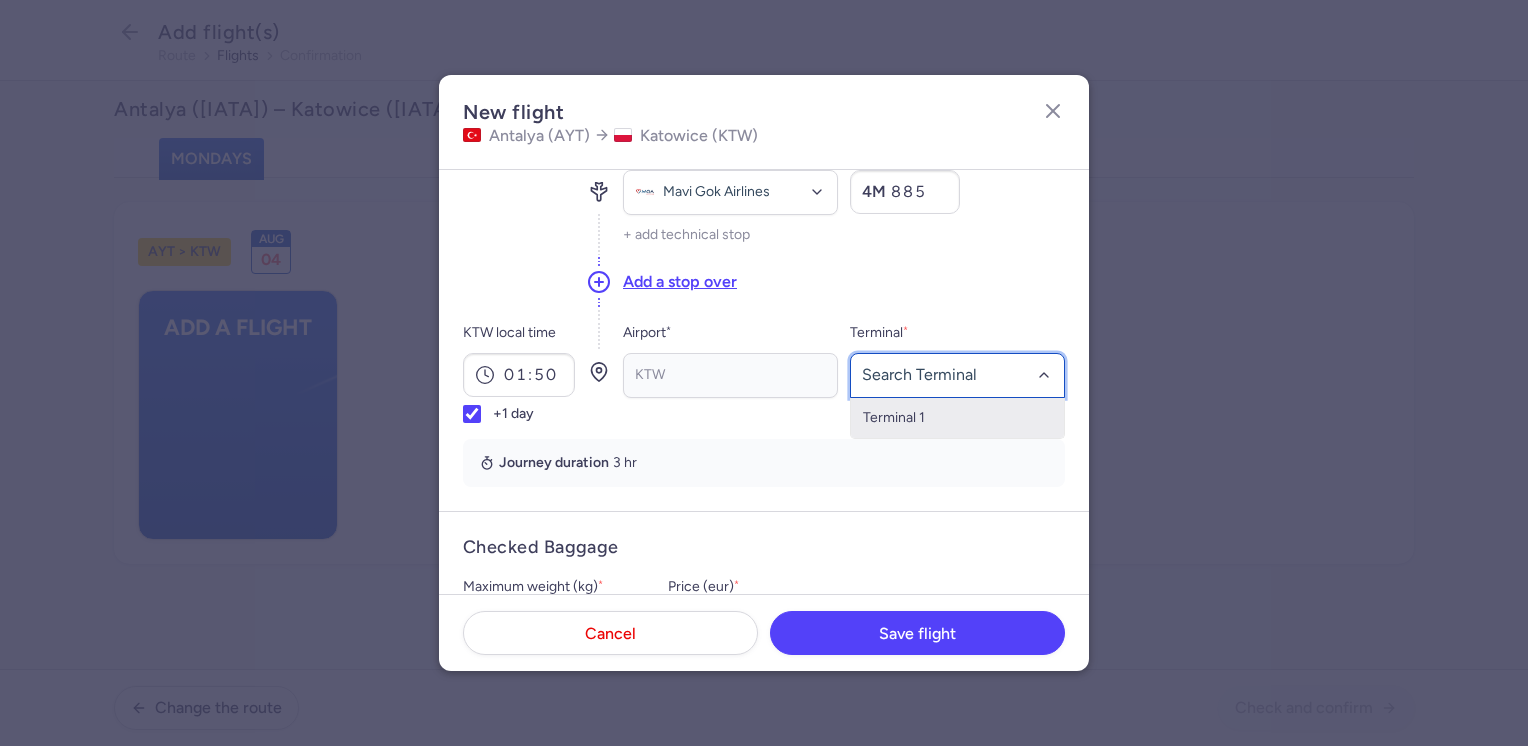 click on "Terminal 1" 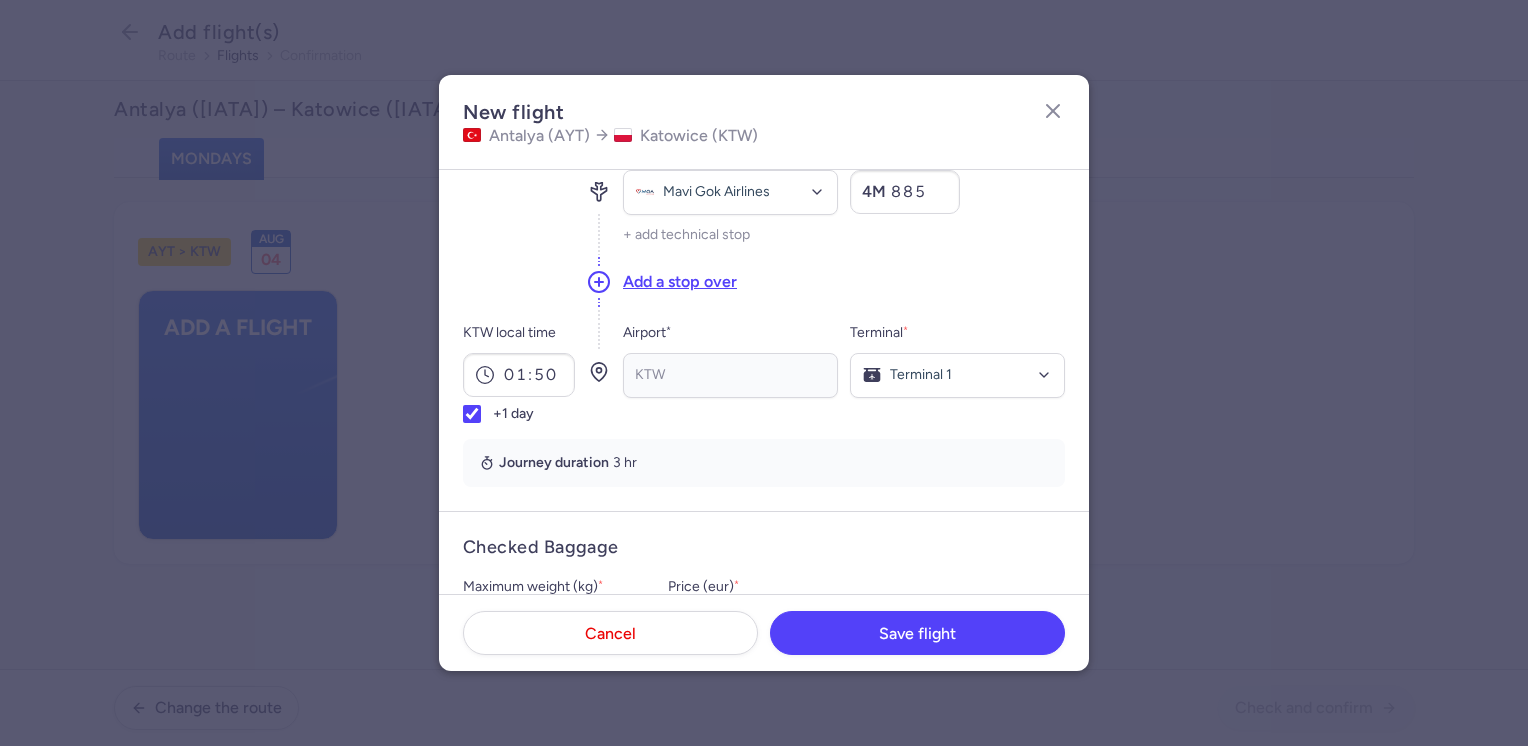 click on "Add a stop over" 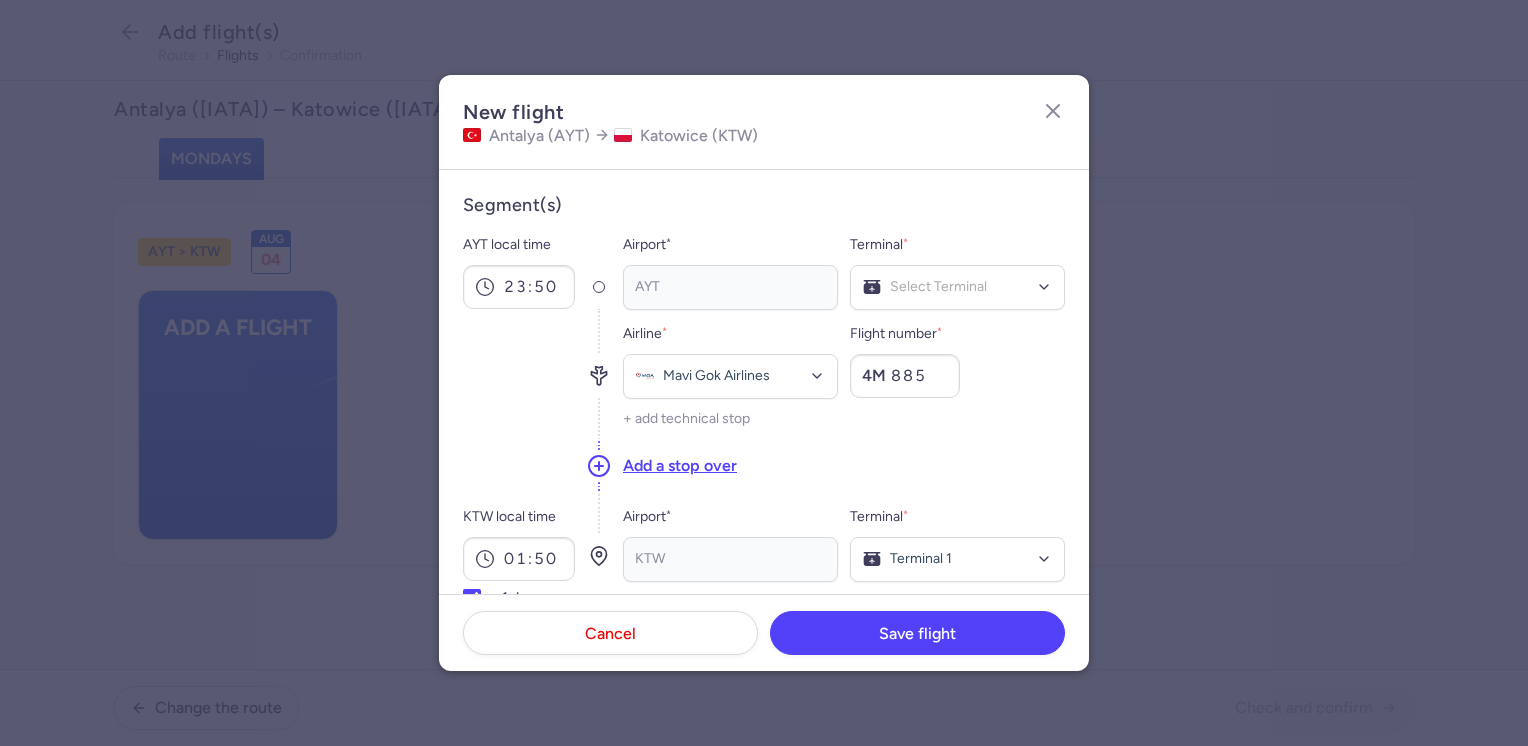 scroll, scrollTop: 0, scrollLeft: 0, axis: both 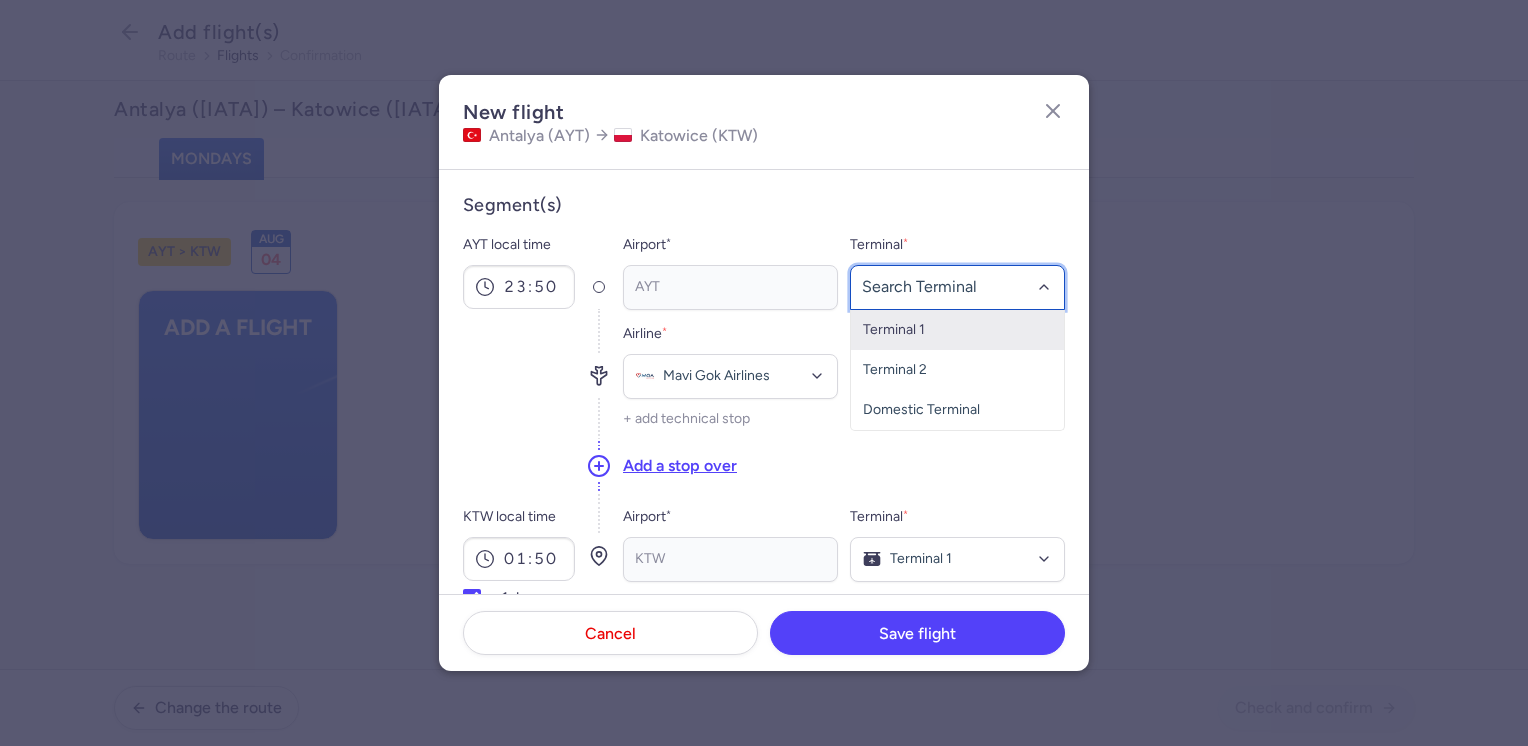 click on "Terminal 1" 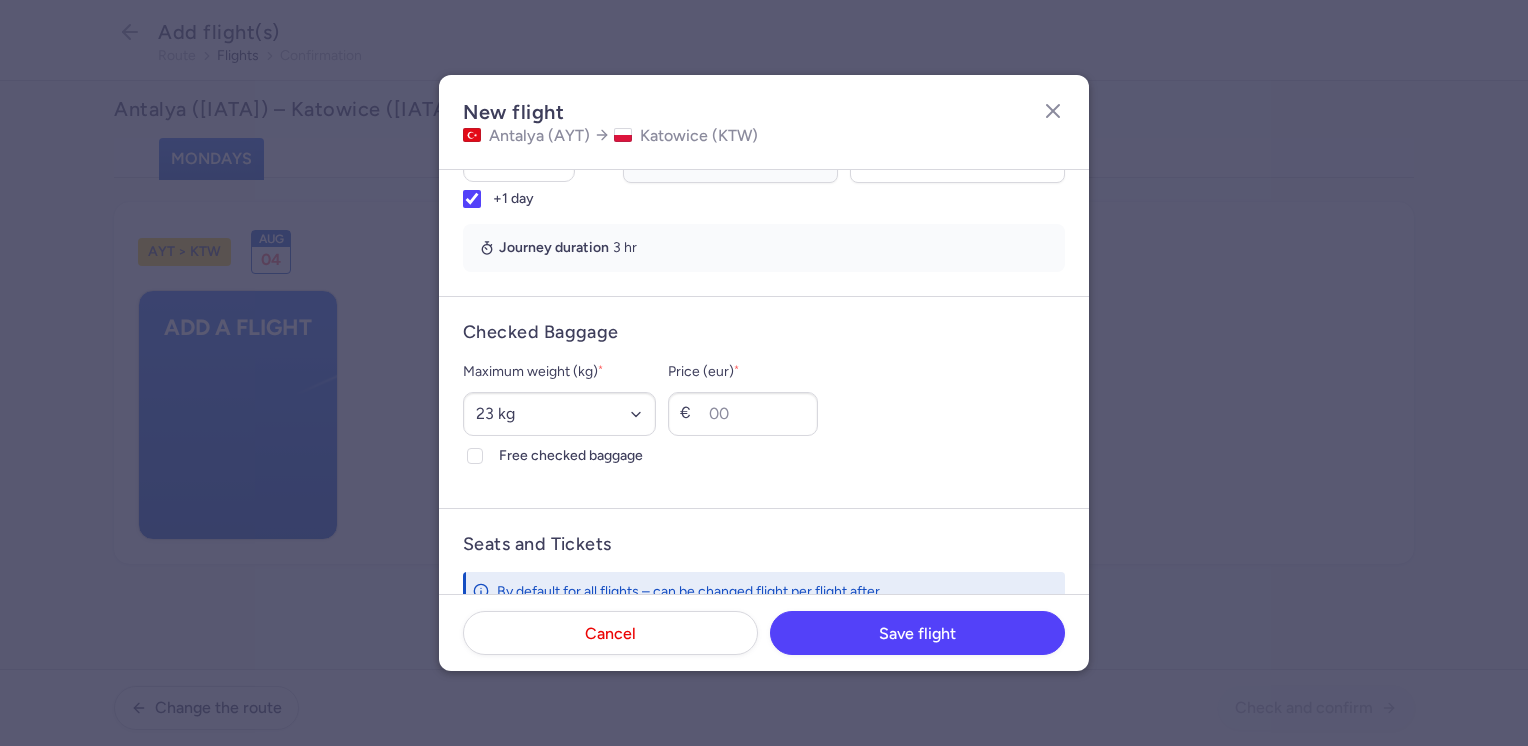 scroll, scrollTop: 400, scrollLeft: 0, axis: vertical 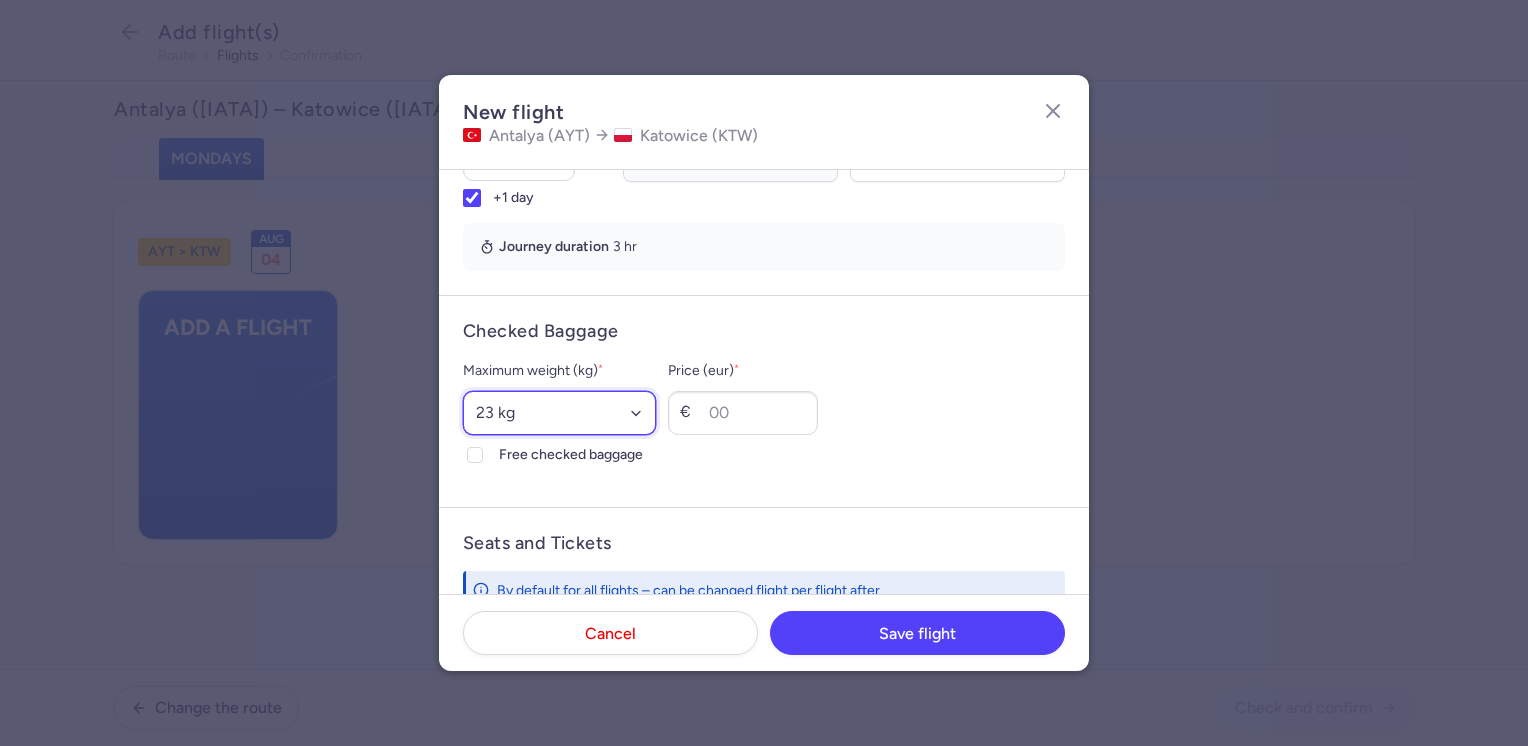 click on "Select an option 15 kg 16 kg 17 kg 18 kg 19 kg 20 kg 21 kg 22 kg 23 kg 24 kg 25 kg 26 kg 27 kg 28 kg 29 kg 30 kg 31 kg 32 kg 33 kg 34 kg 35 kg" at bounding box center (559, 413) 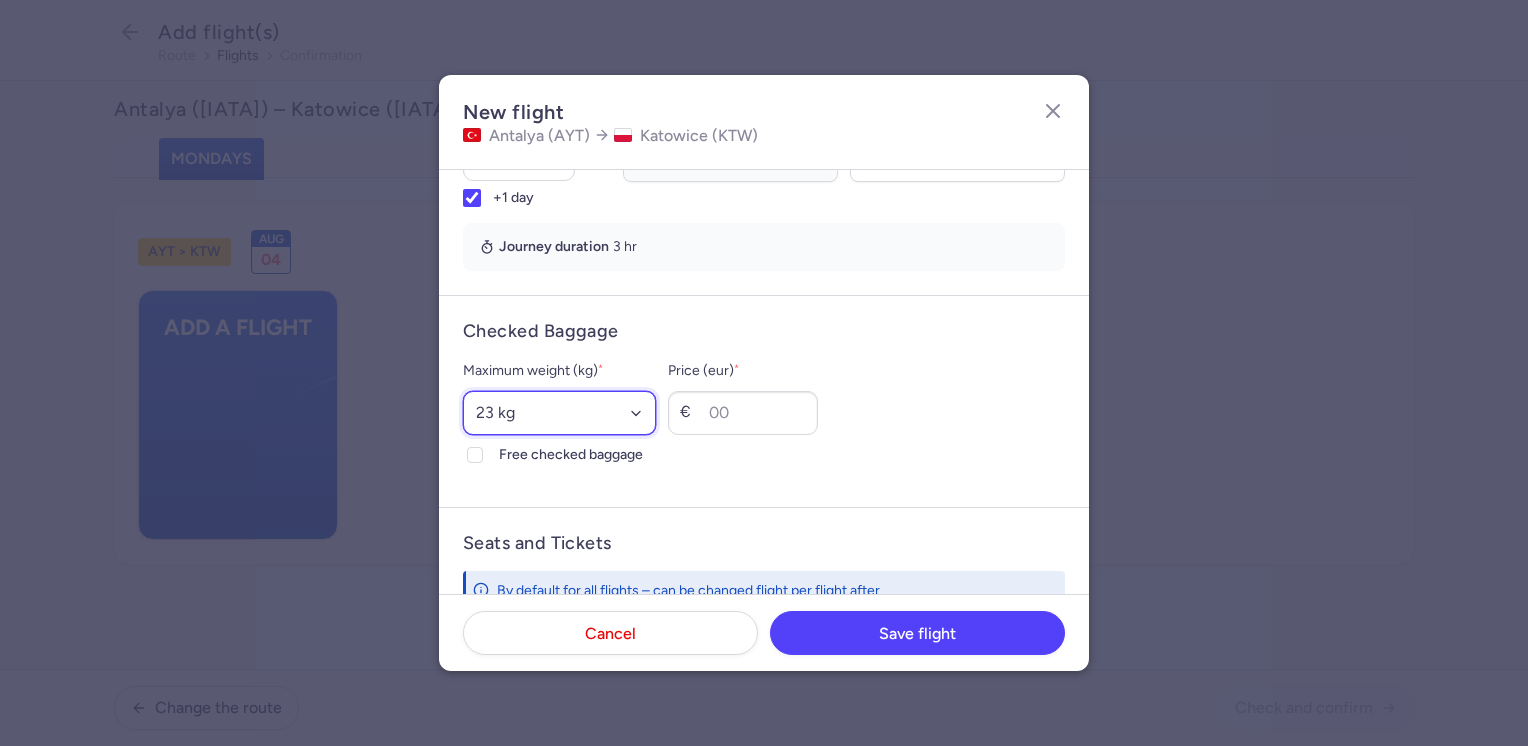 select on "20" 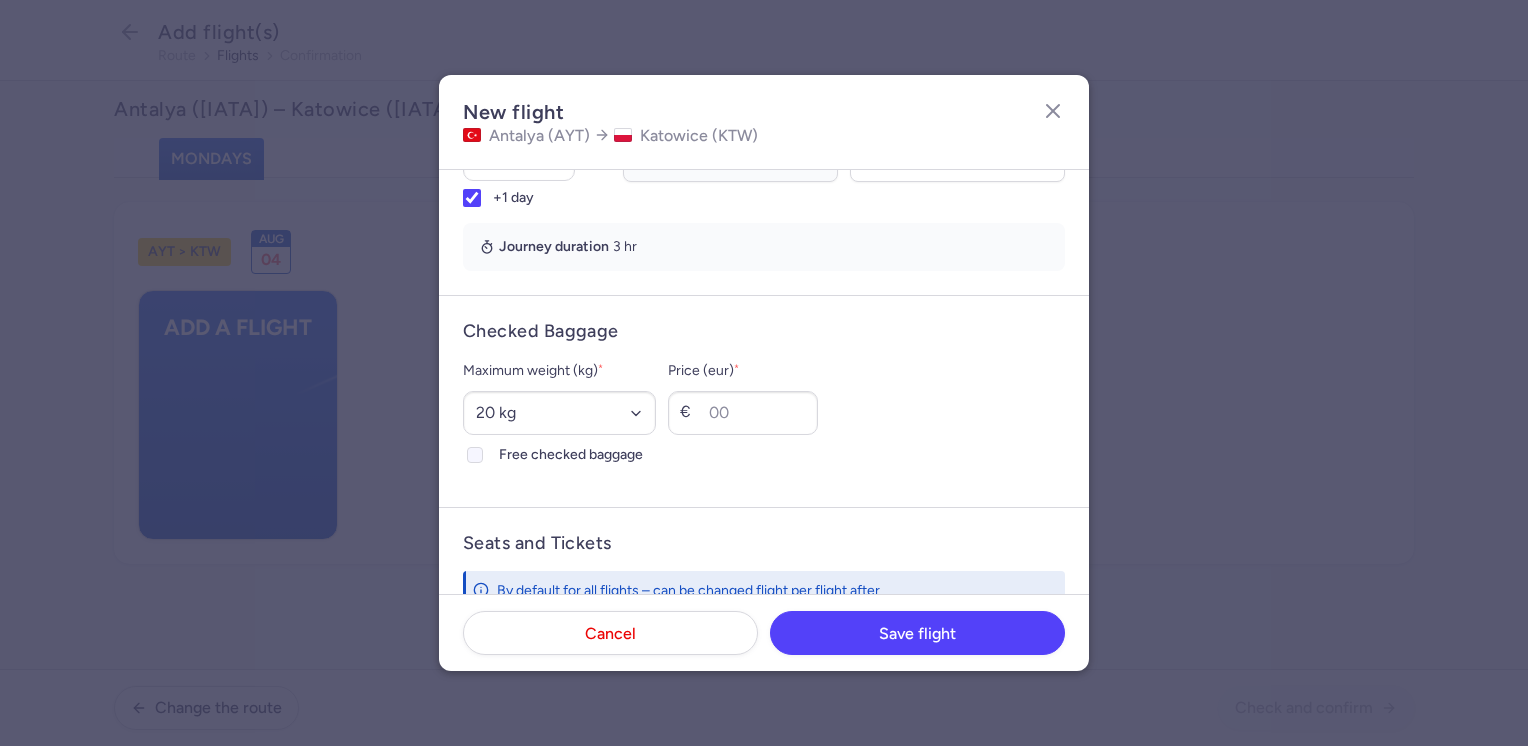 click on "Free checked baggage" 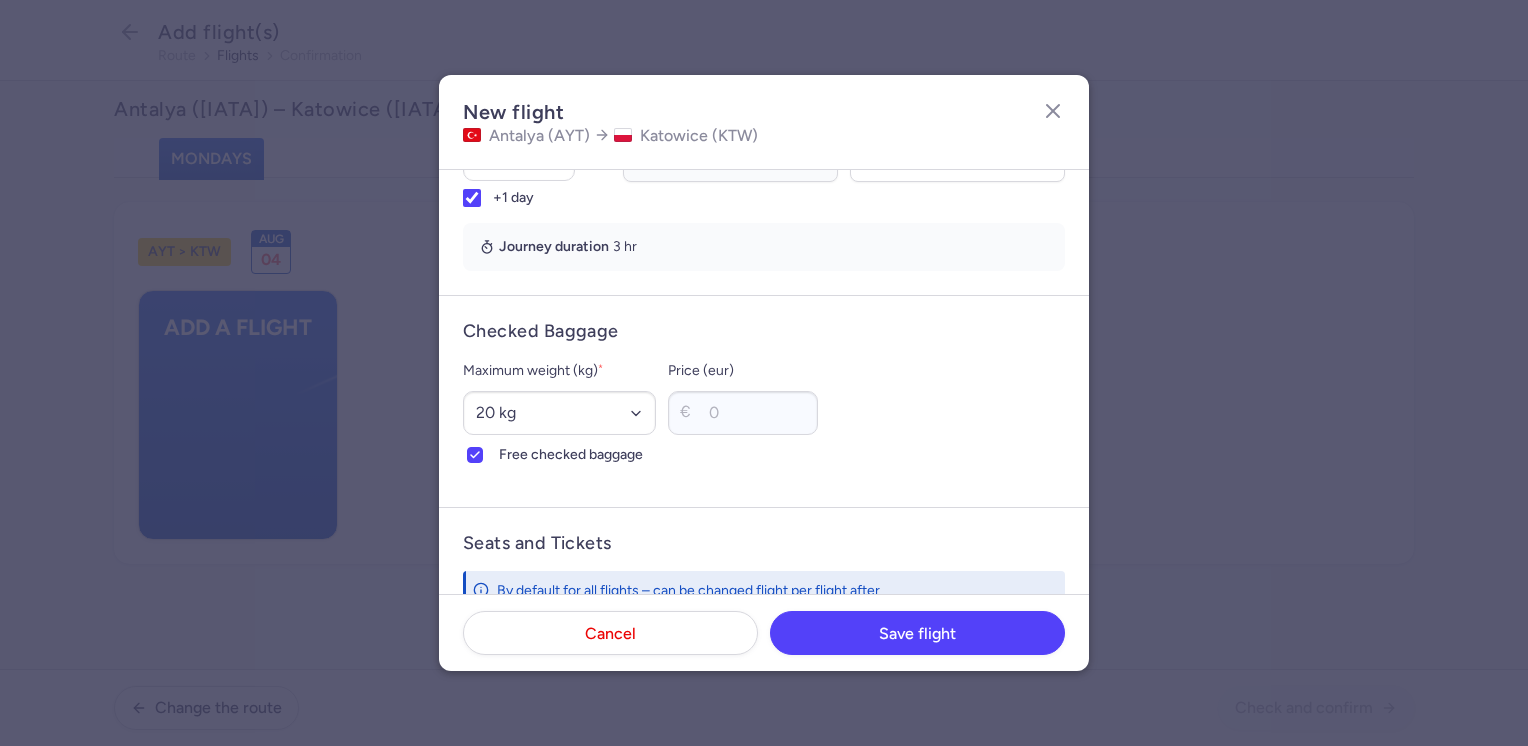 scroll, scrollTop: 600, scrollLeft: 0, axis: vertical 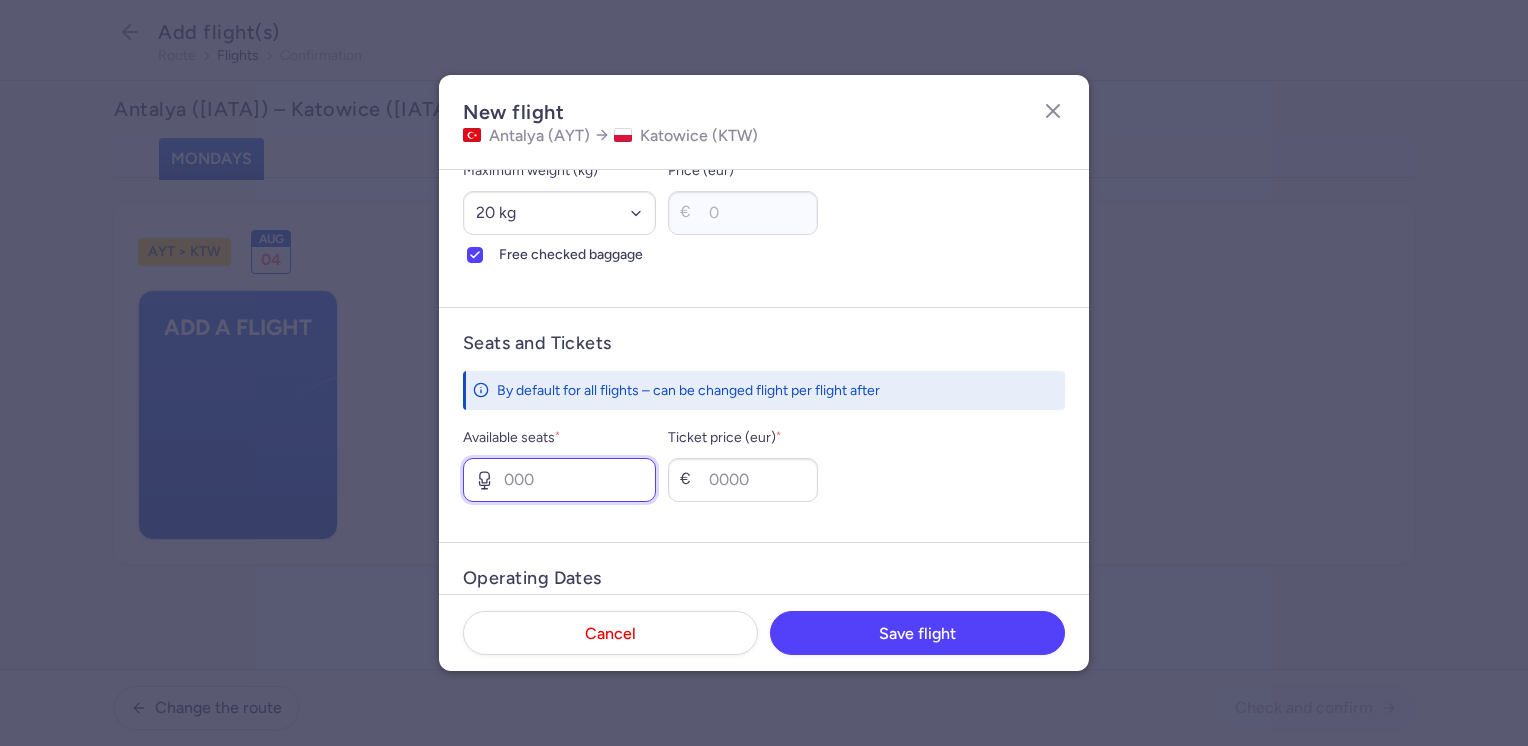 click on "Available seats  *" at bounding box center (559, 480) 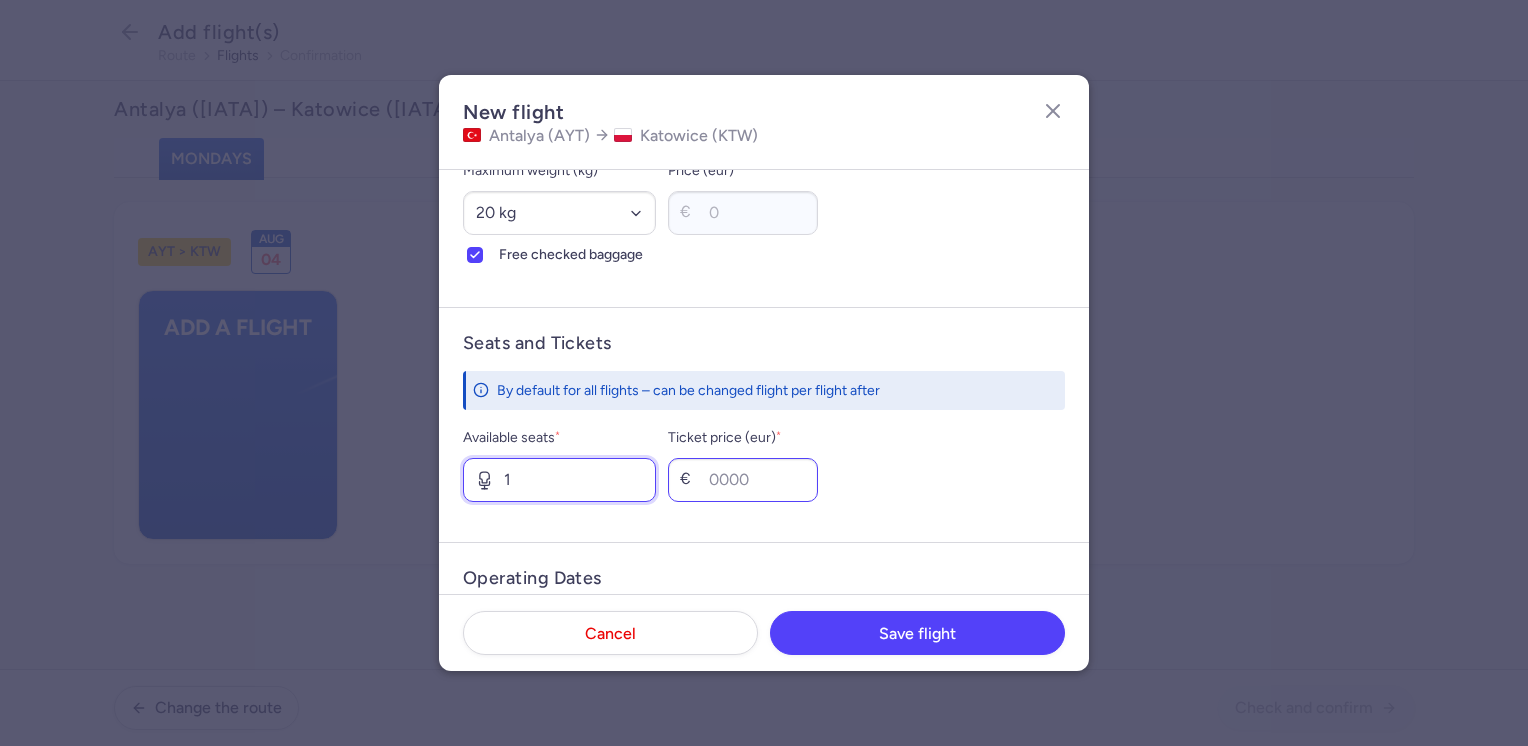 type on "1" 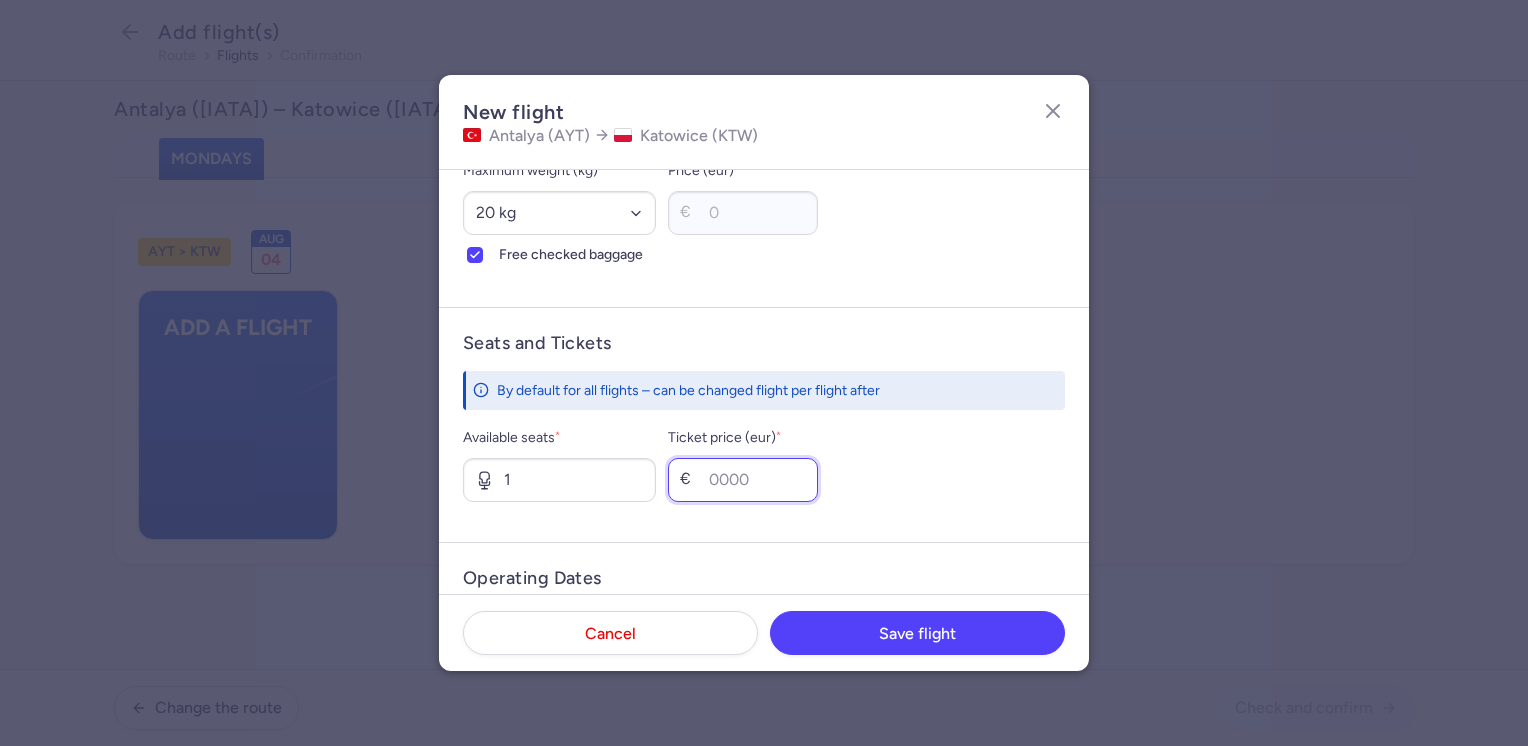click on "Ticket price (eur)  *" at bounding box center [743, 480] 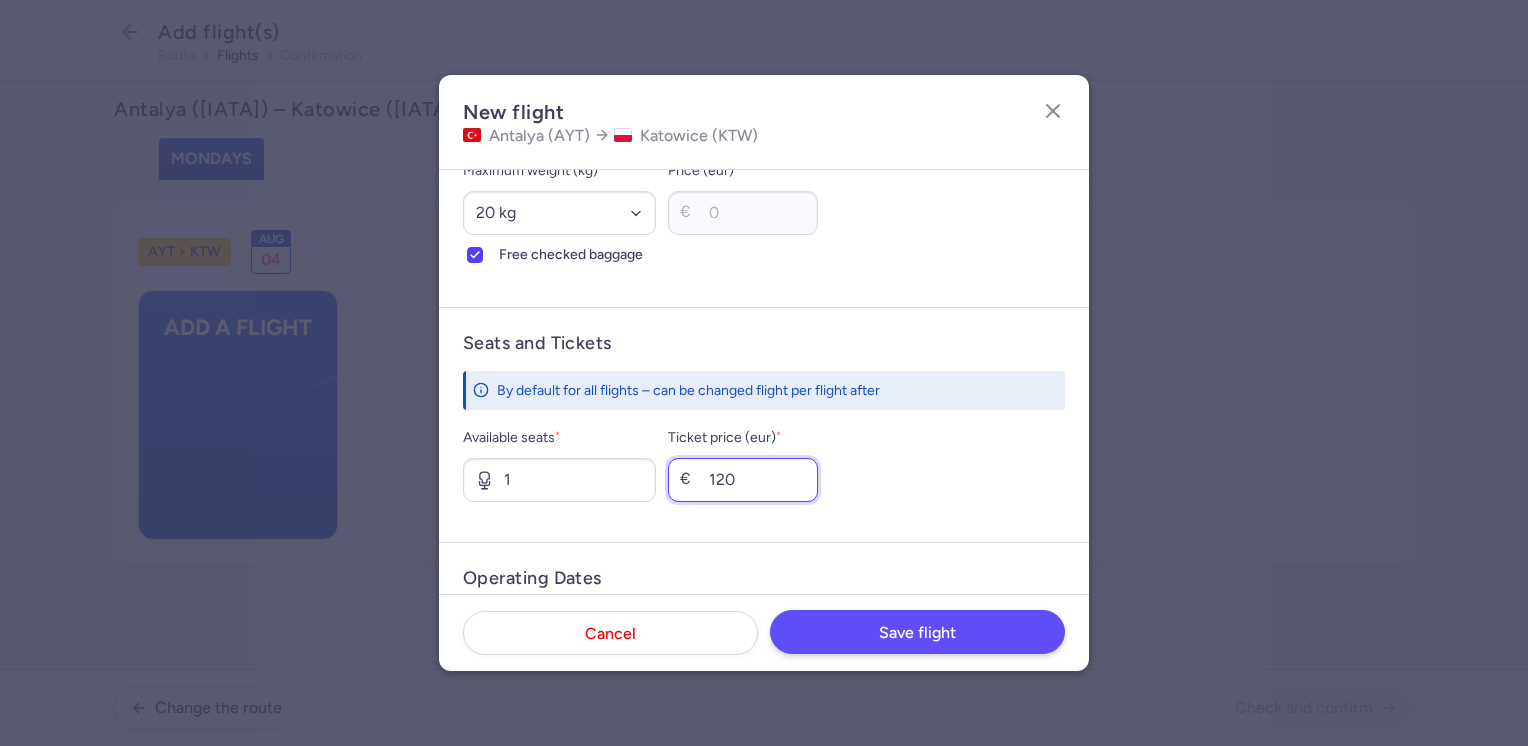 type on "120" 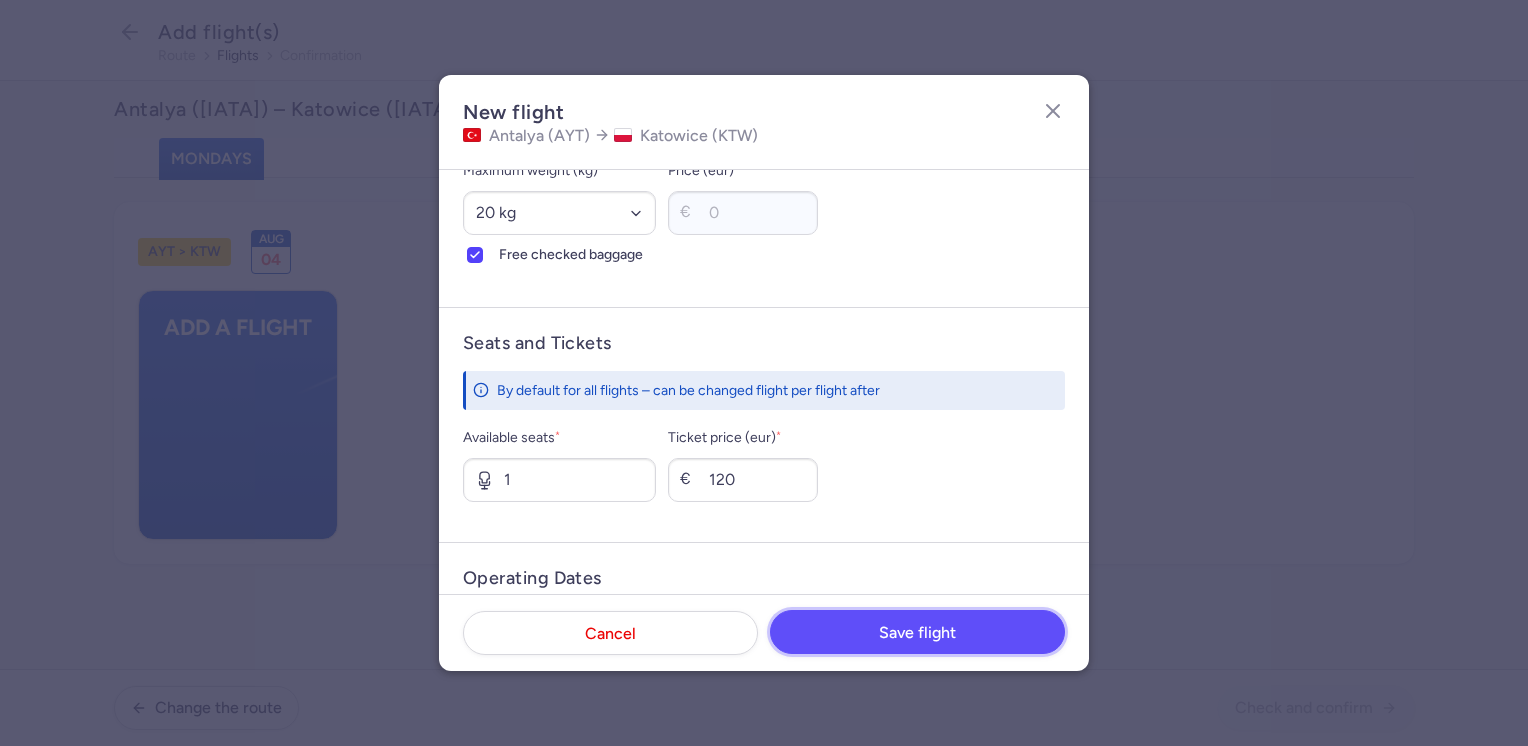 click on "Save flight" at bounding box center (917, 632) 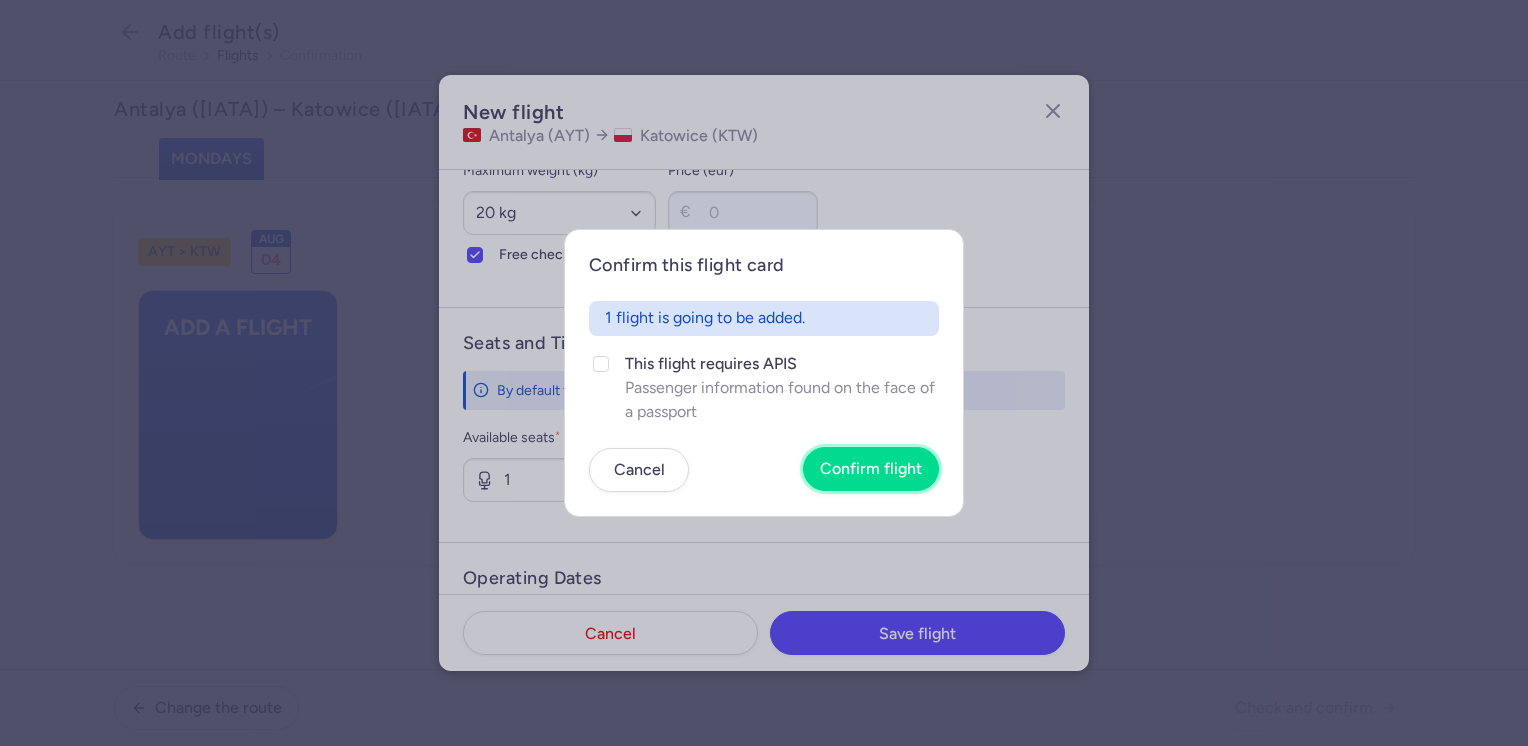 click on "Confirm flight" at bounding box center (871, 469) 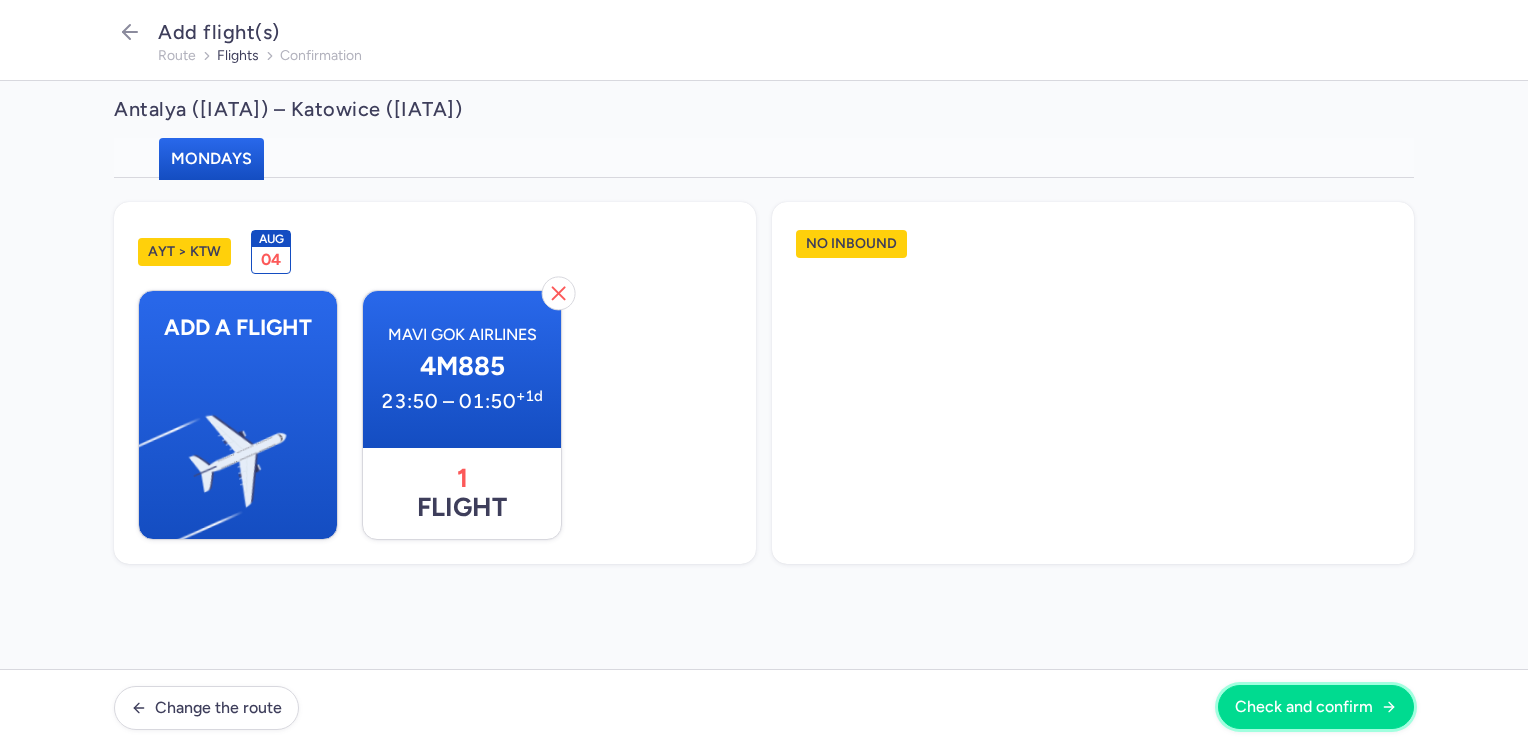 click on "Check and confirm" at bounding box center [1304, 707] 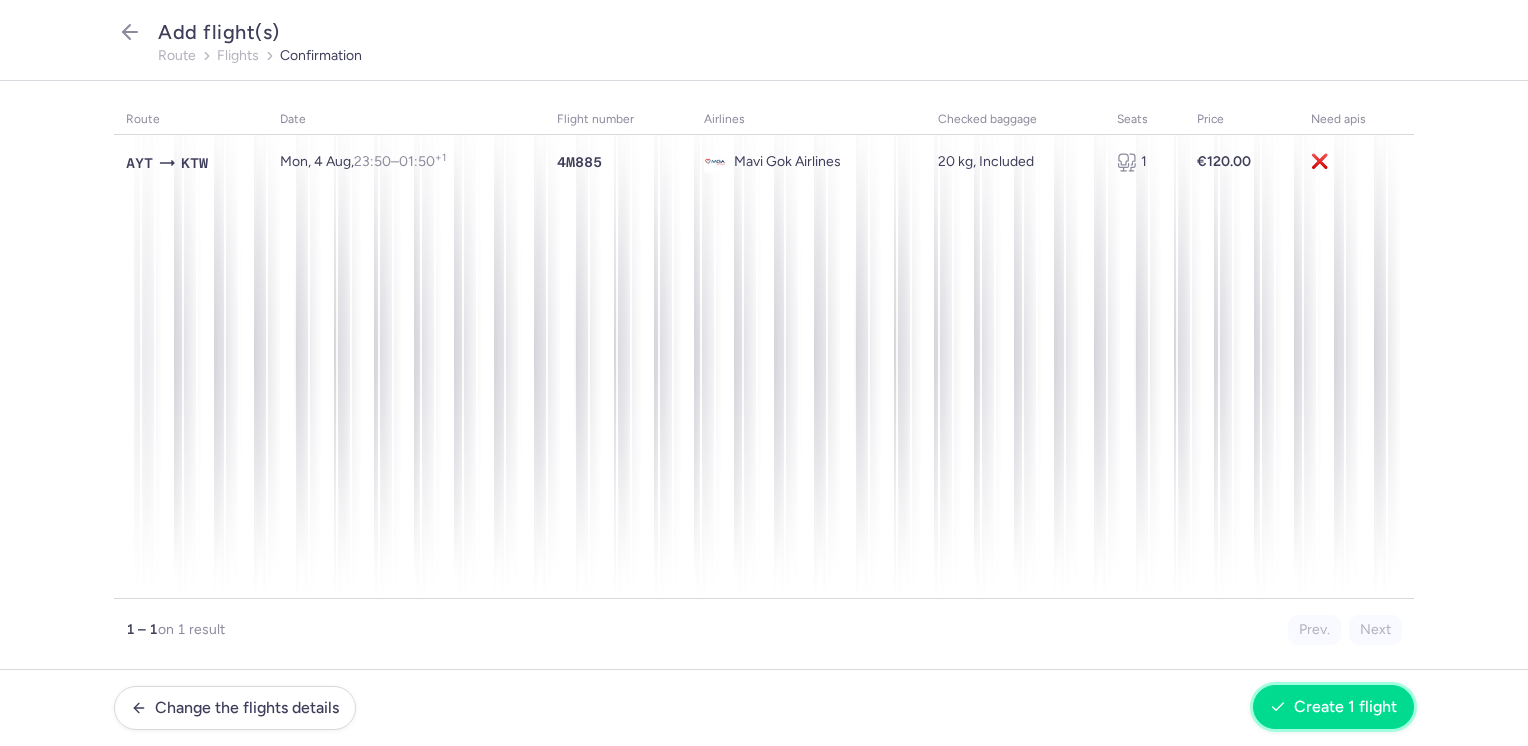 click on "Create 1 flight" at bounding box center (1345, 707) 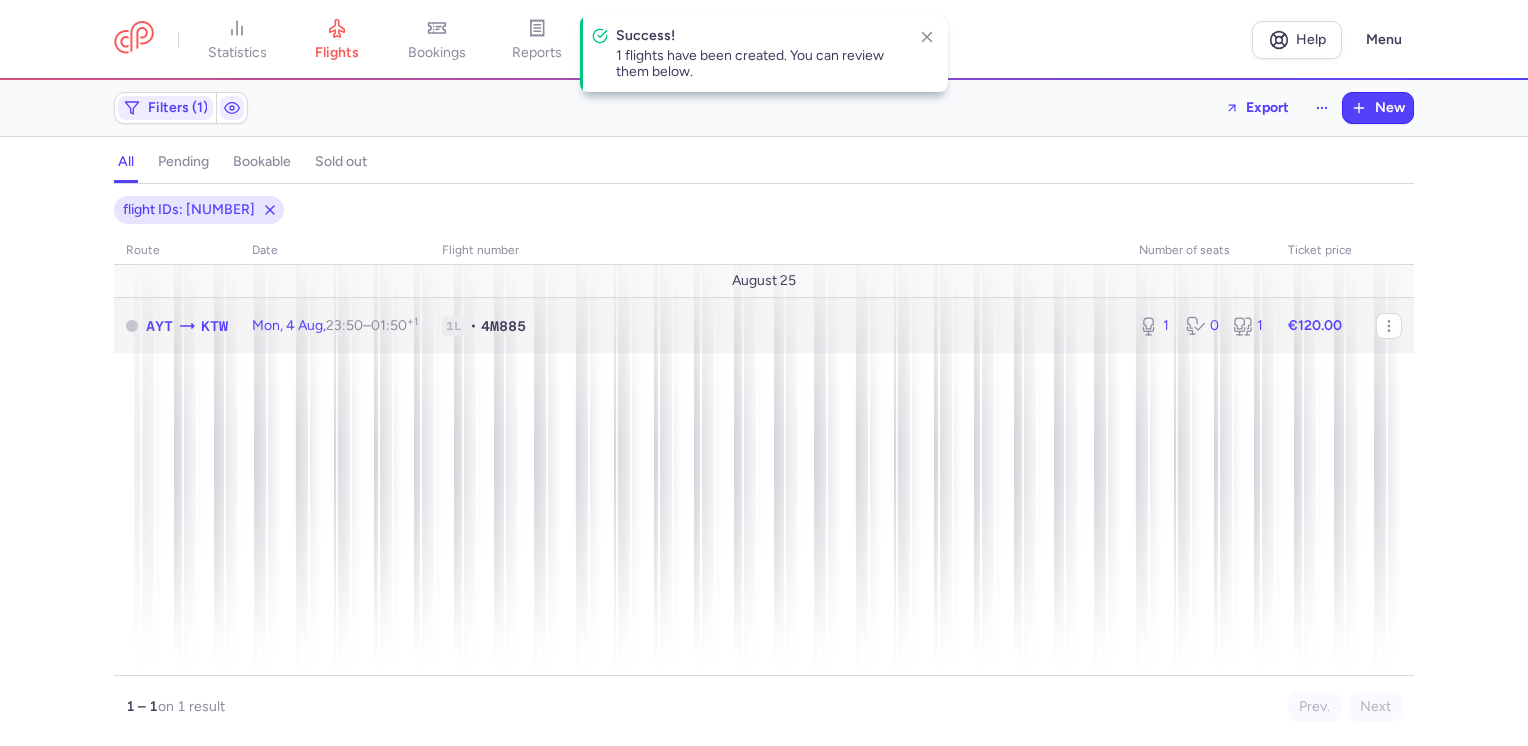 click on "€120.00" 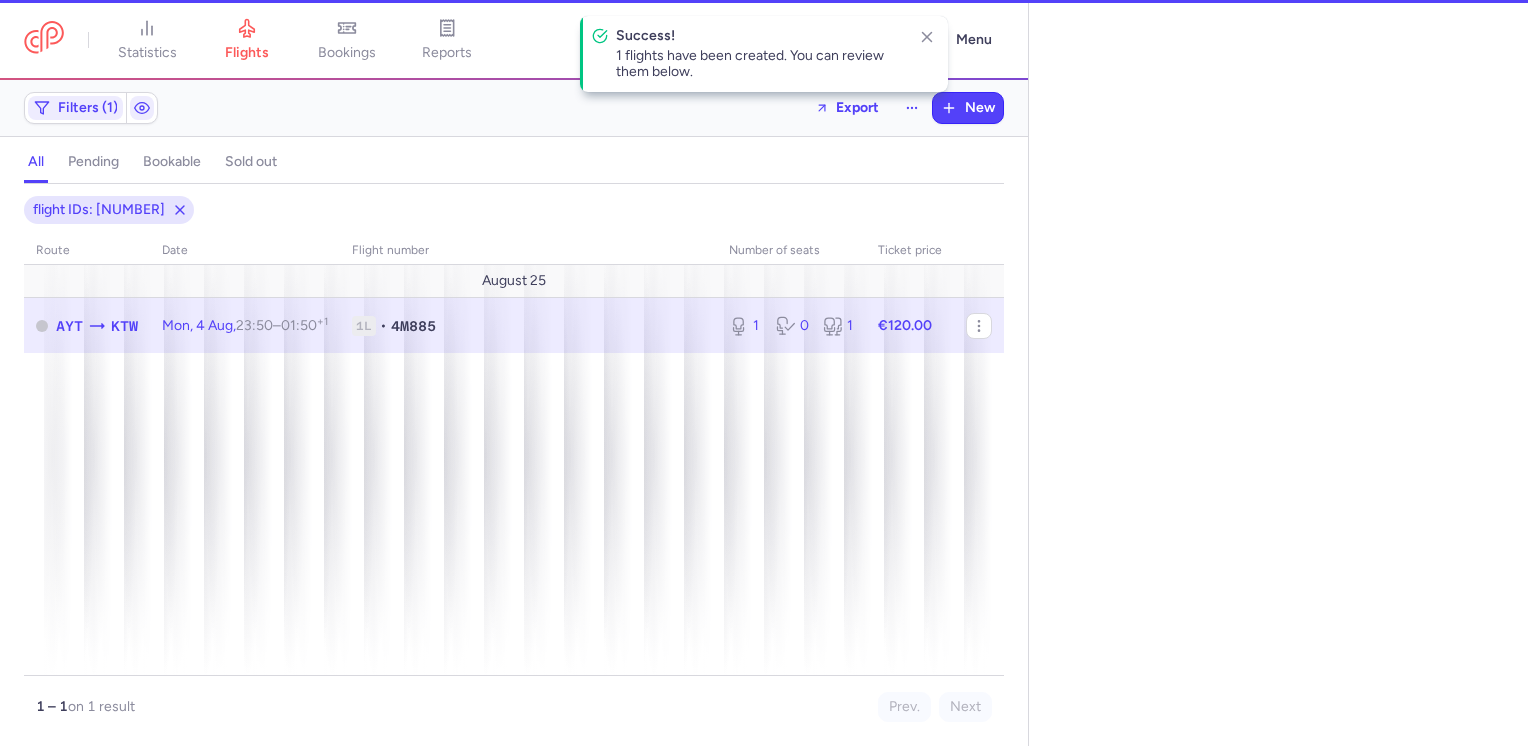 select on "days" 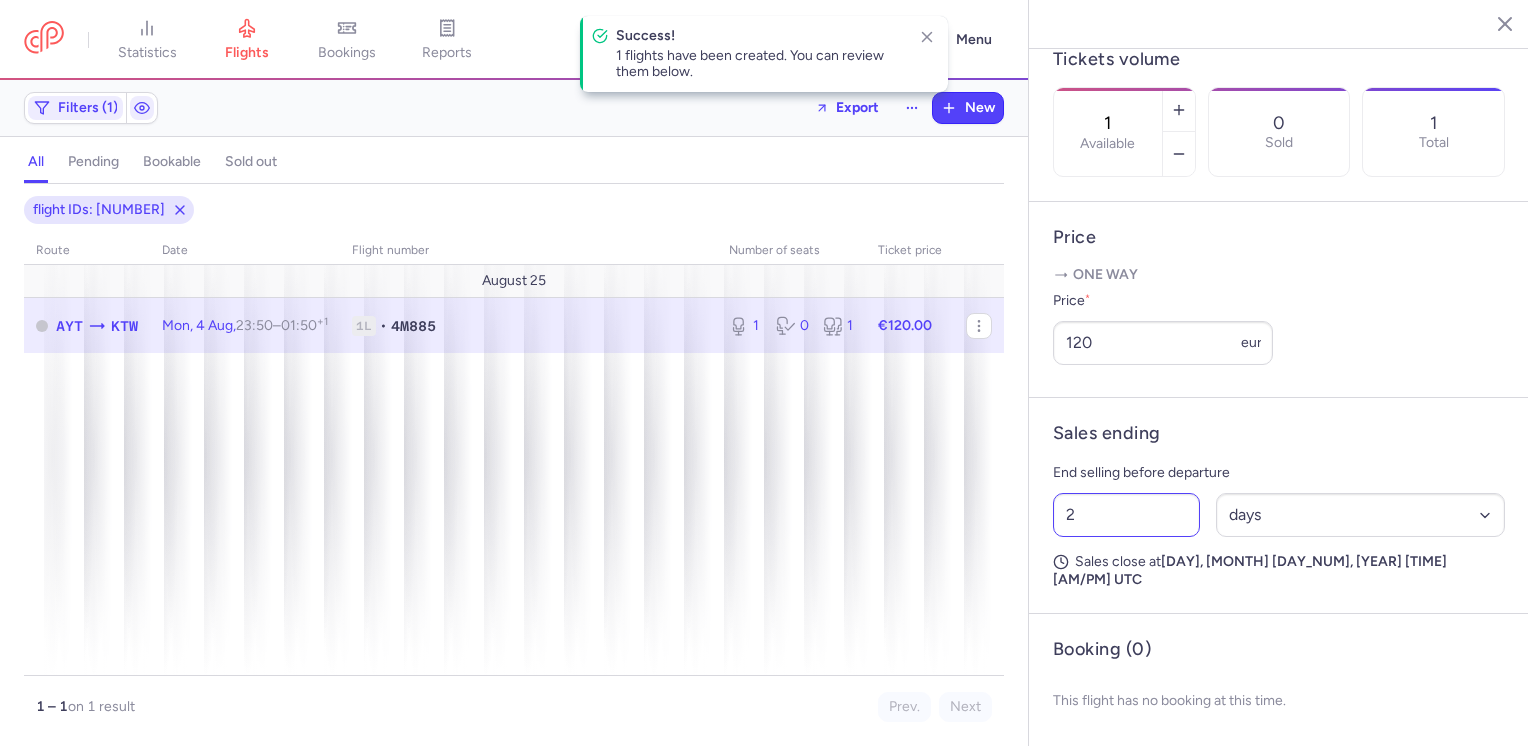 scroll, scrollTop: 600, scrollLeft: 0, axis: vertical 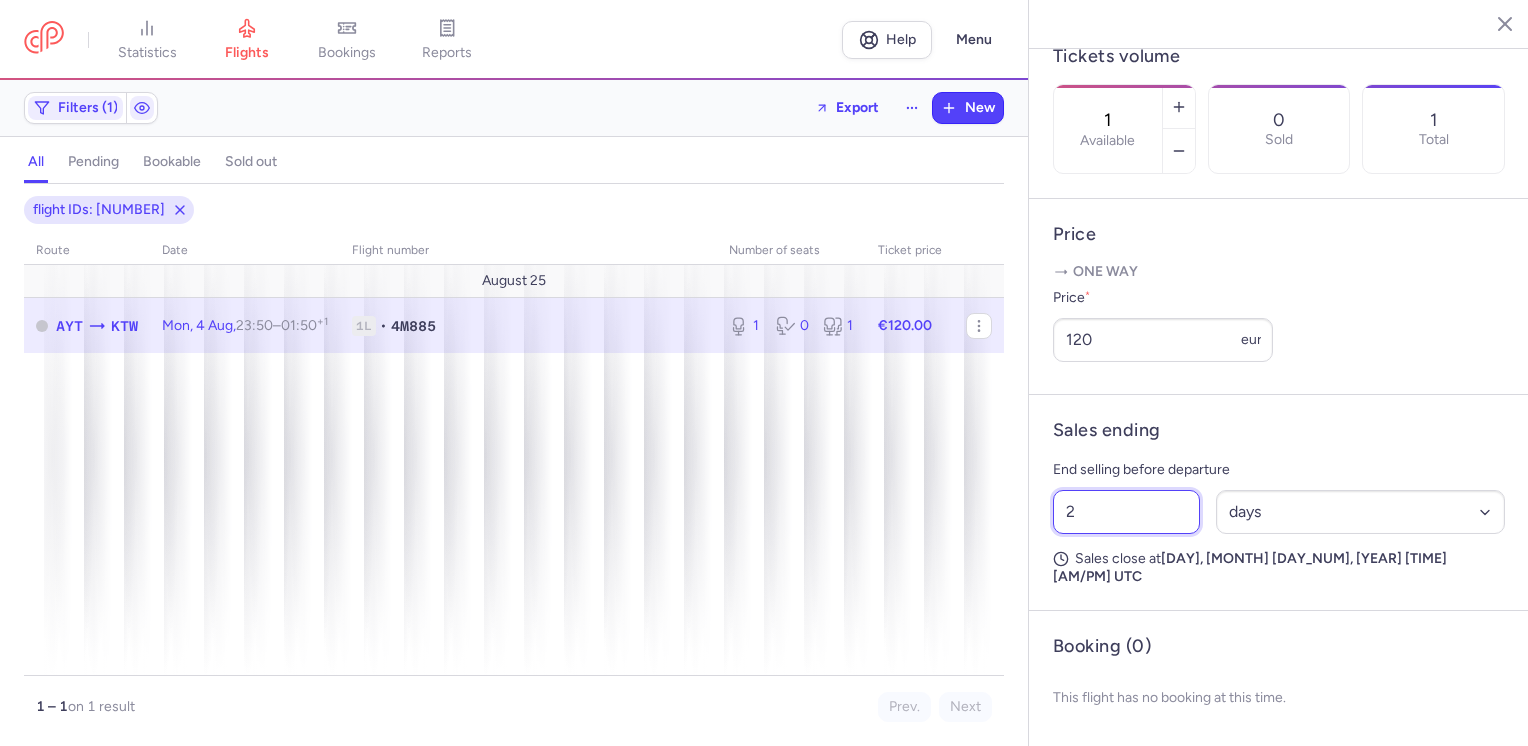 drag, startPoint x: 1088, startPoint y: 568, endPoint x: 1036, endPoint y: 574, distance: 52.34501 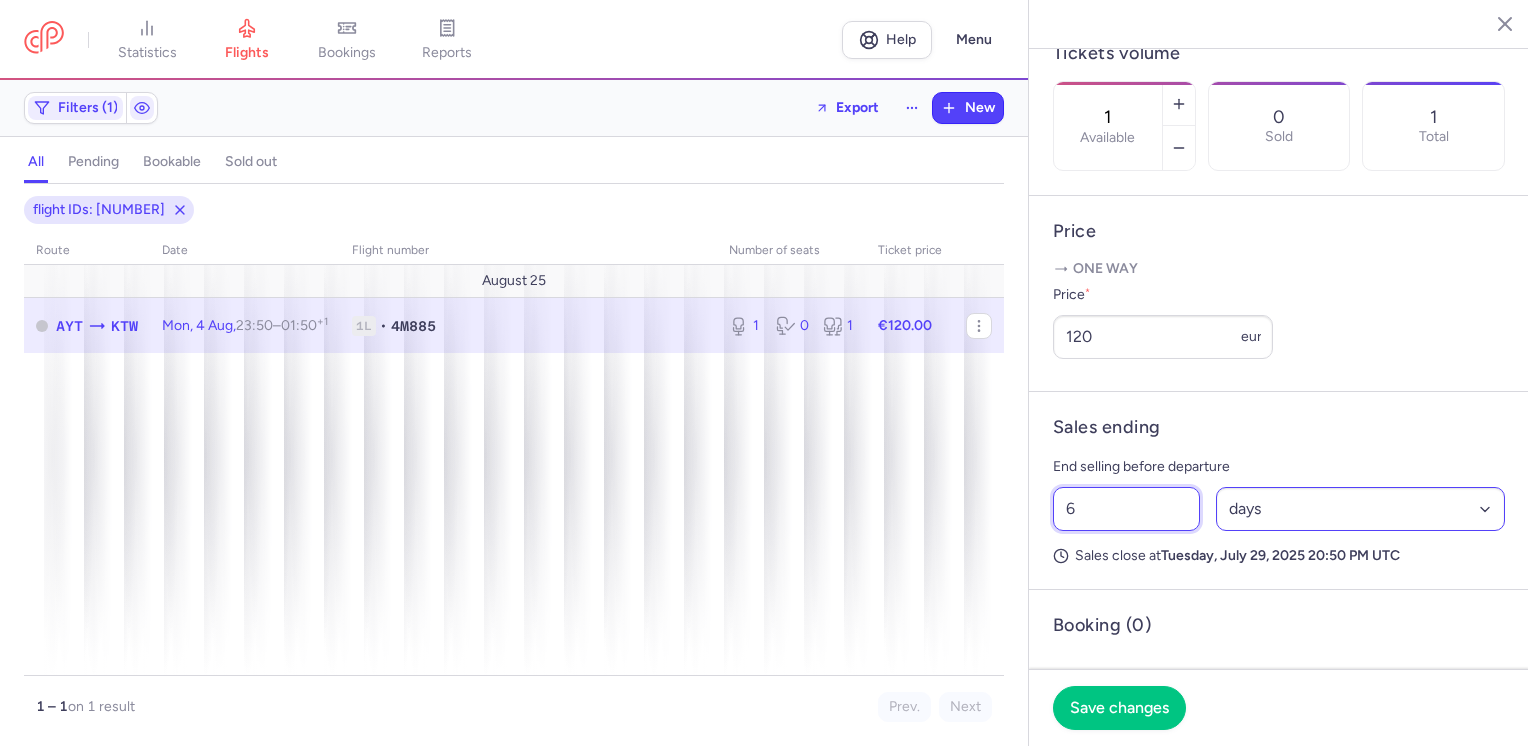 type on "6" 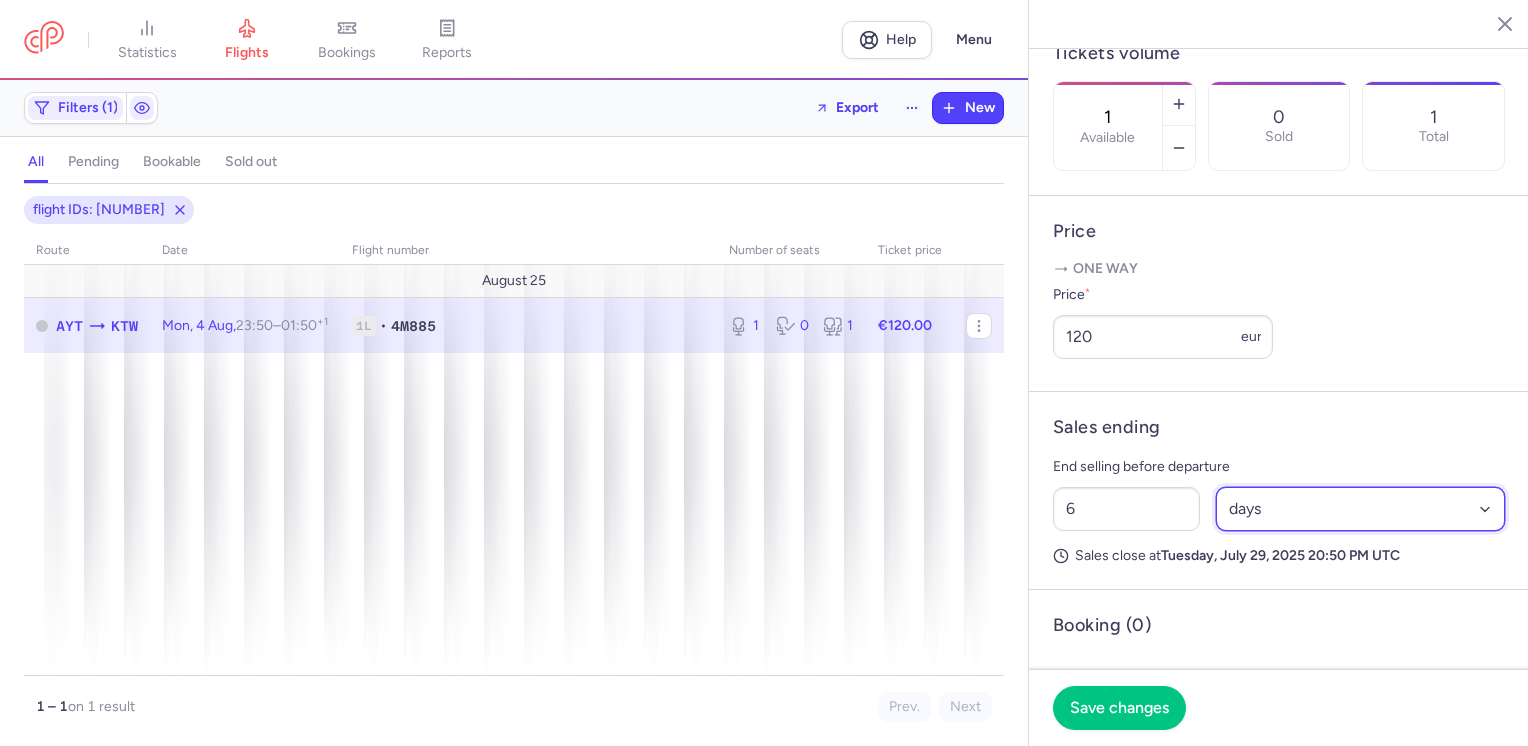 click on "Select an option hours days" at bounding box center [1361, 509] 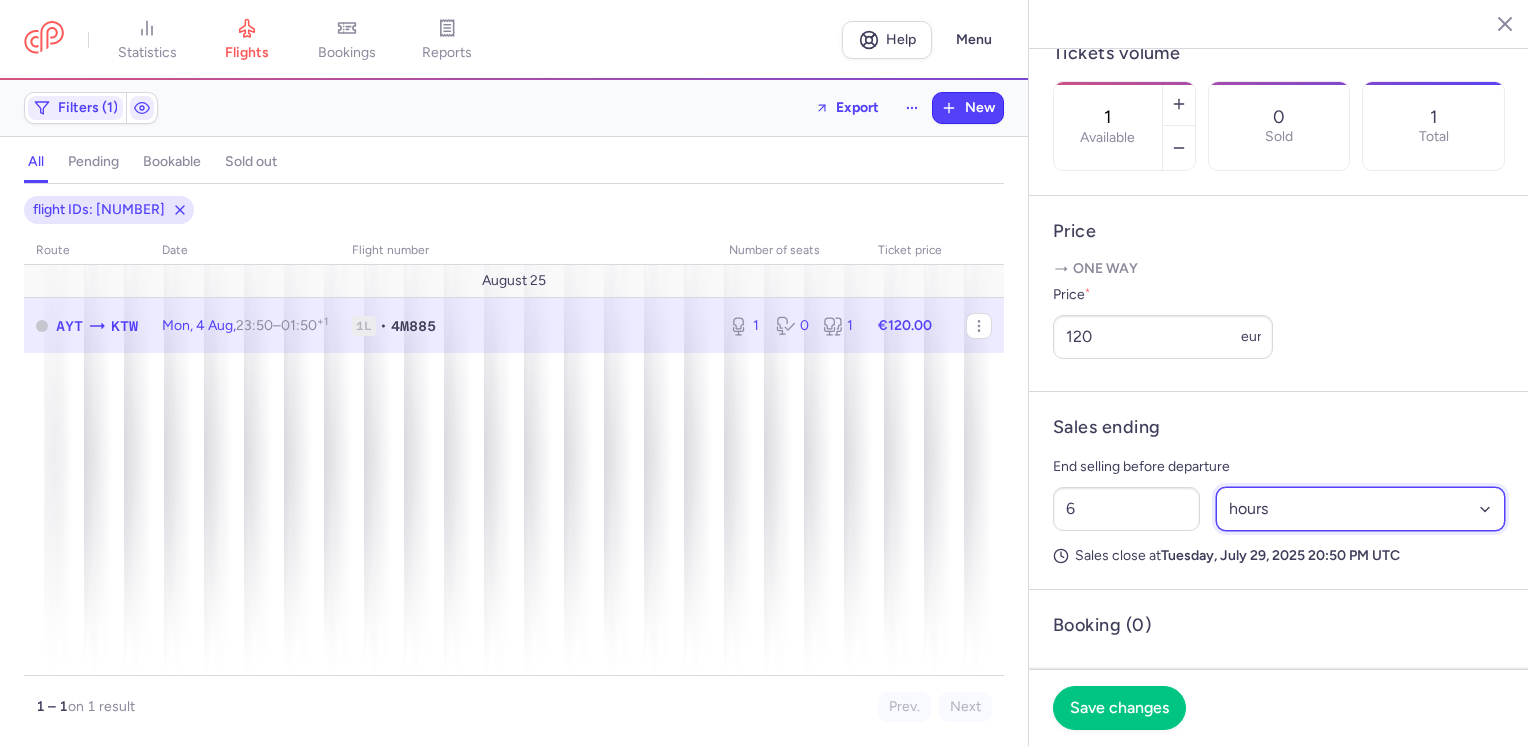 click on "Select an option hours days" at bounding box center [1361, 509] 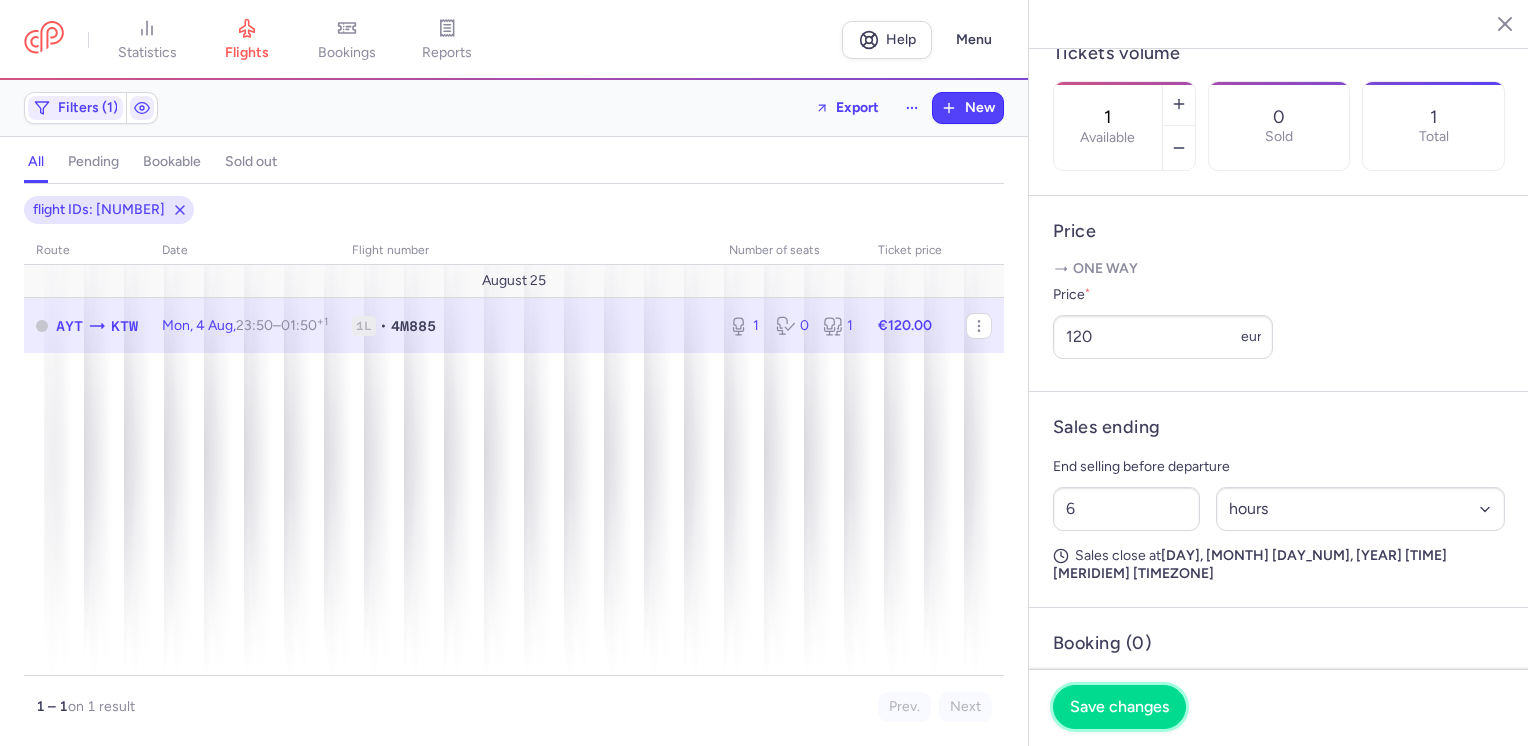 click on "Save changes" at bounding box center (1119, 707) 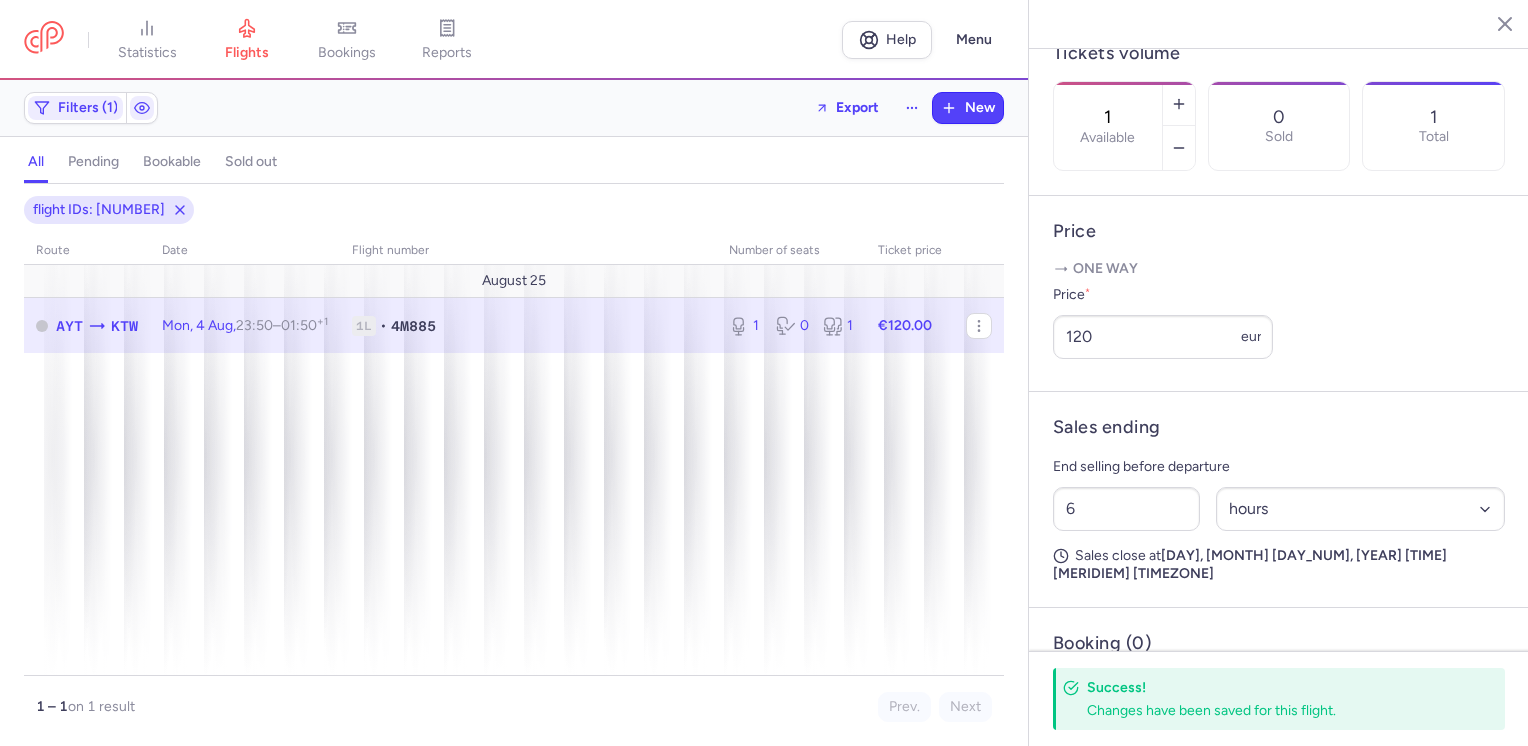 click at bounding box center [1490, 23] 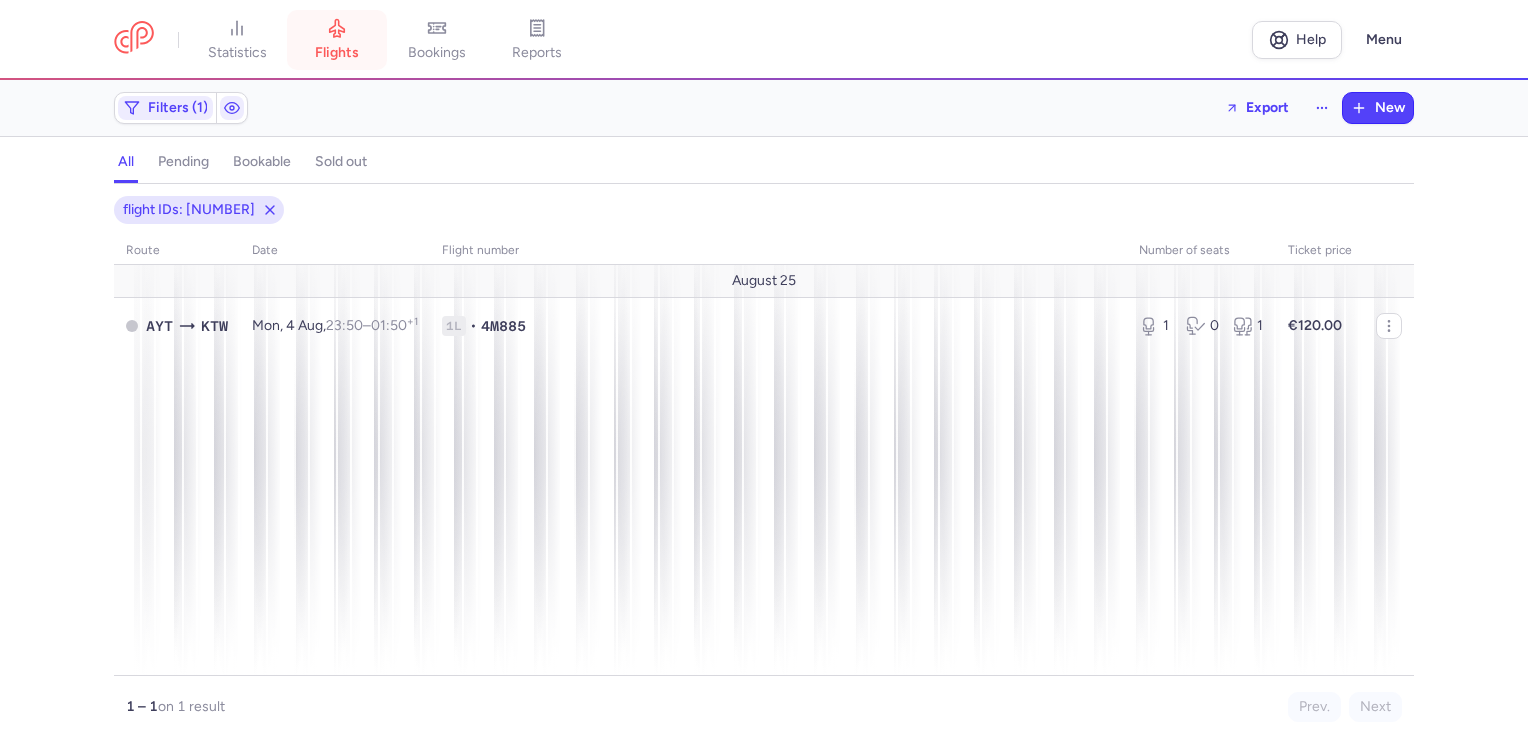 click 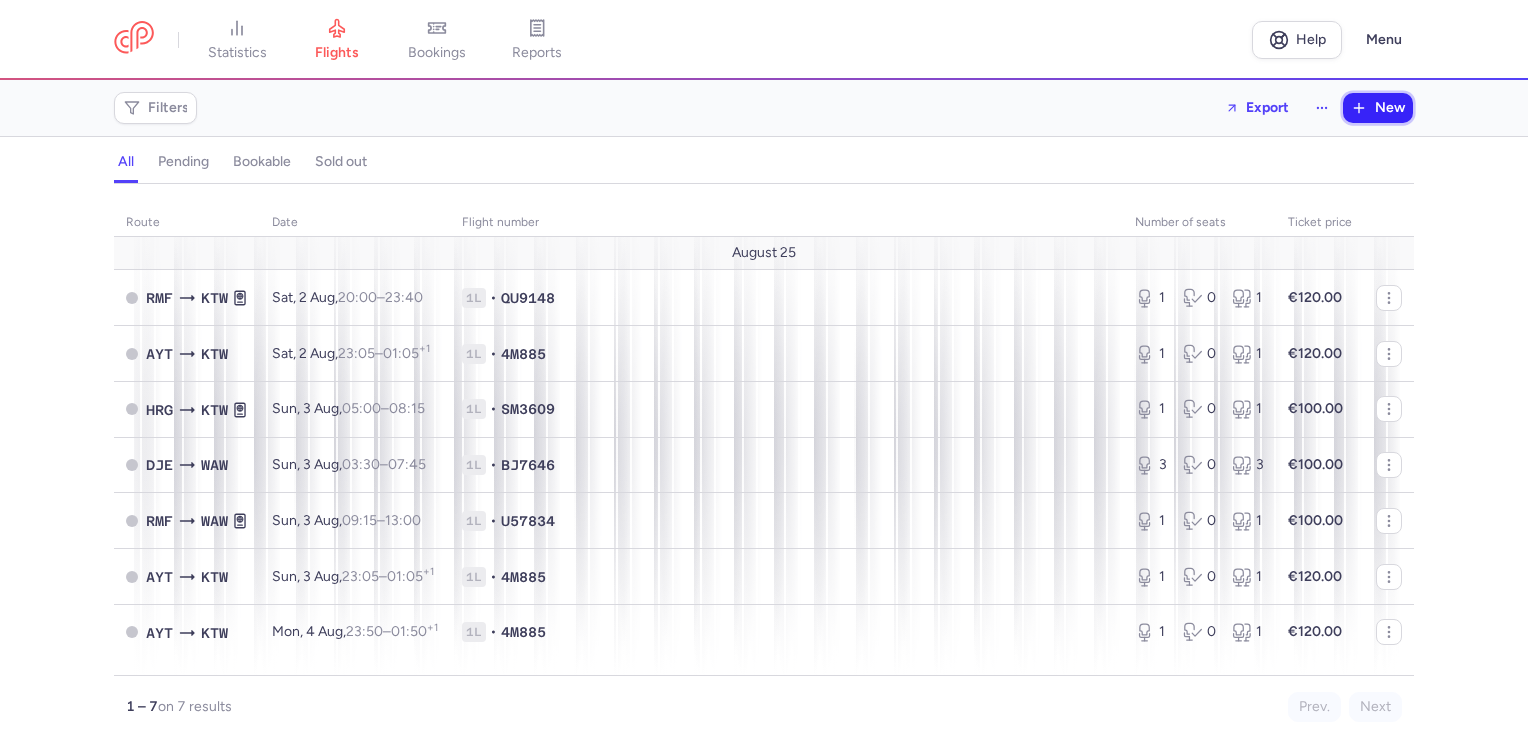 click on "New" at bounding box center (1378, 108) 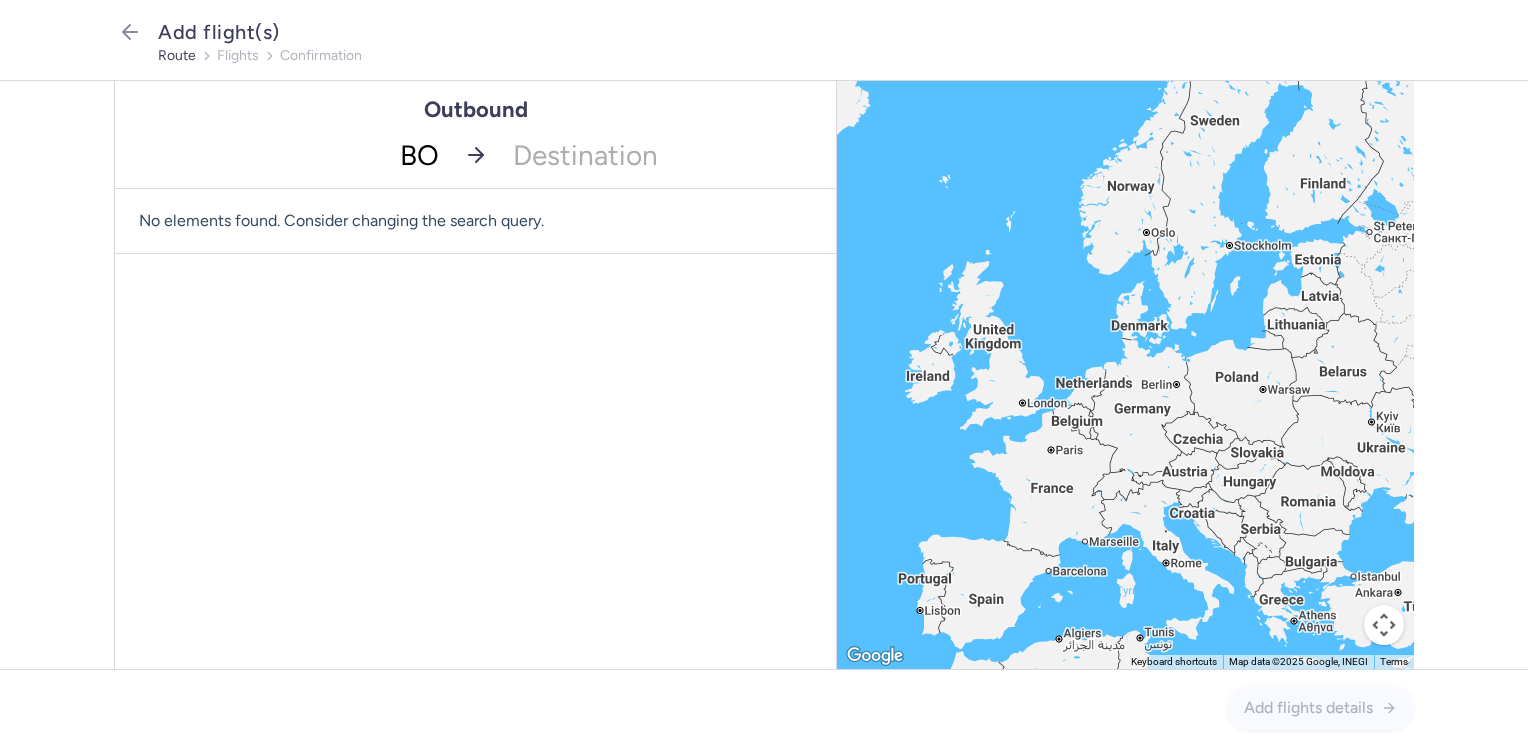 type on "BOJ" 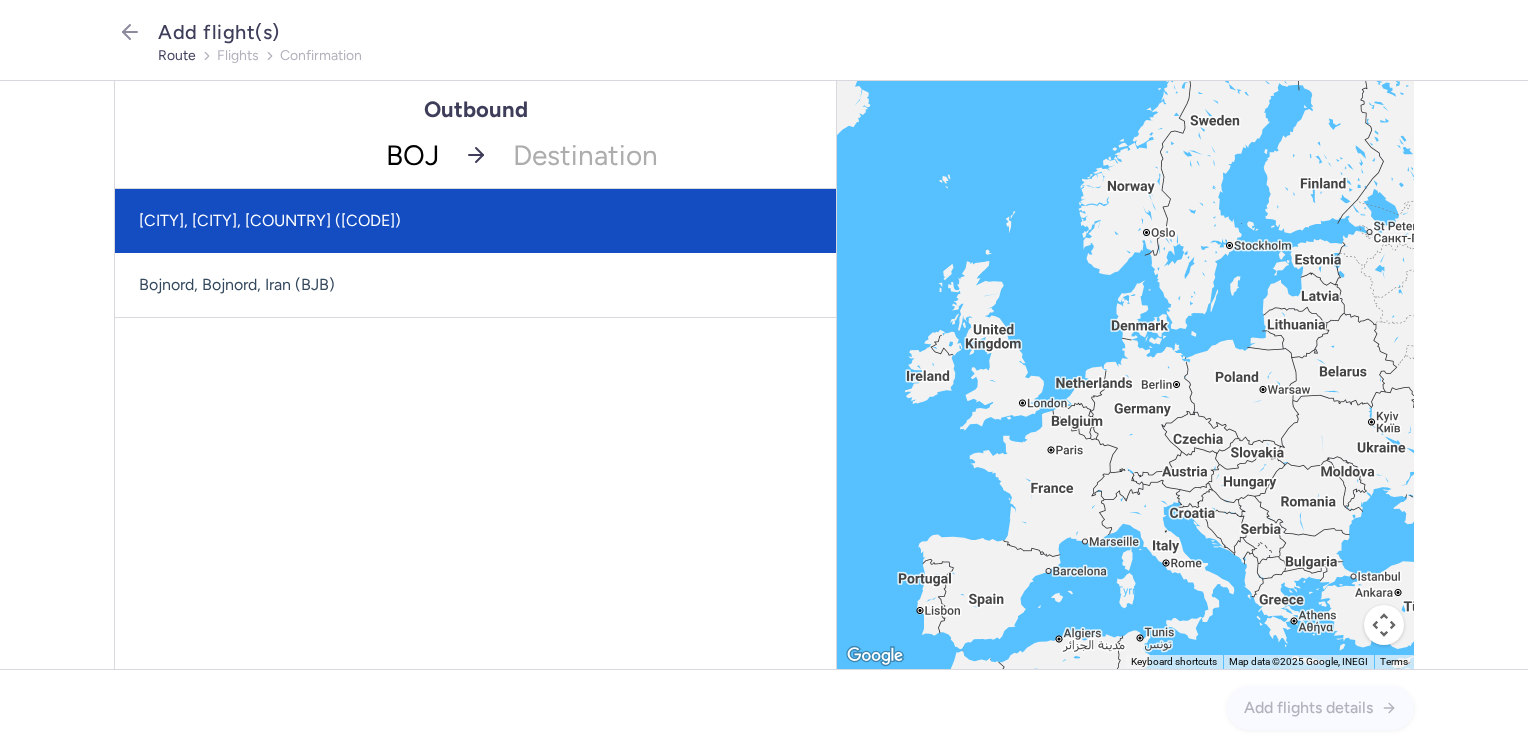 click on "[CITY], [CITY], [COUNTRY] ([CODE])" at bounding box center [475, 221] 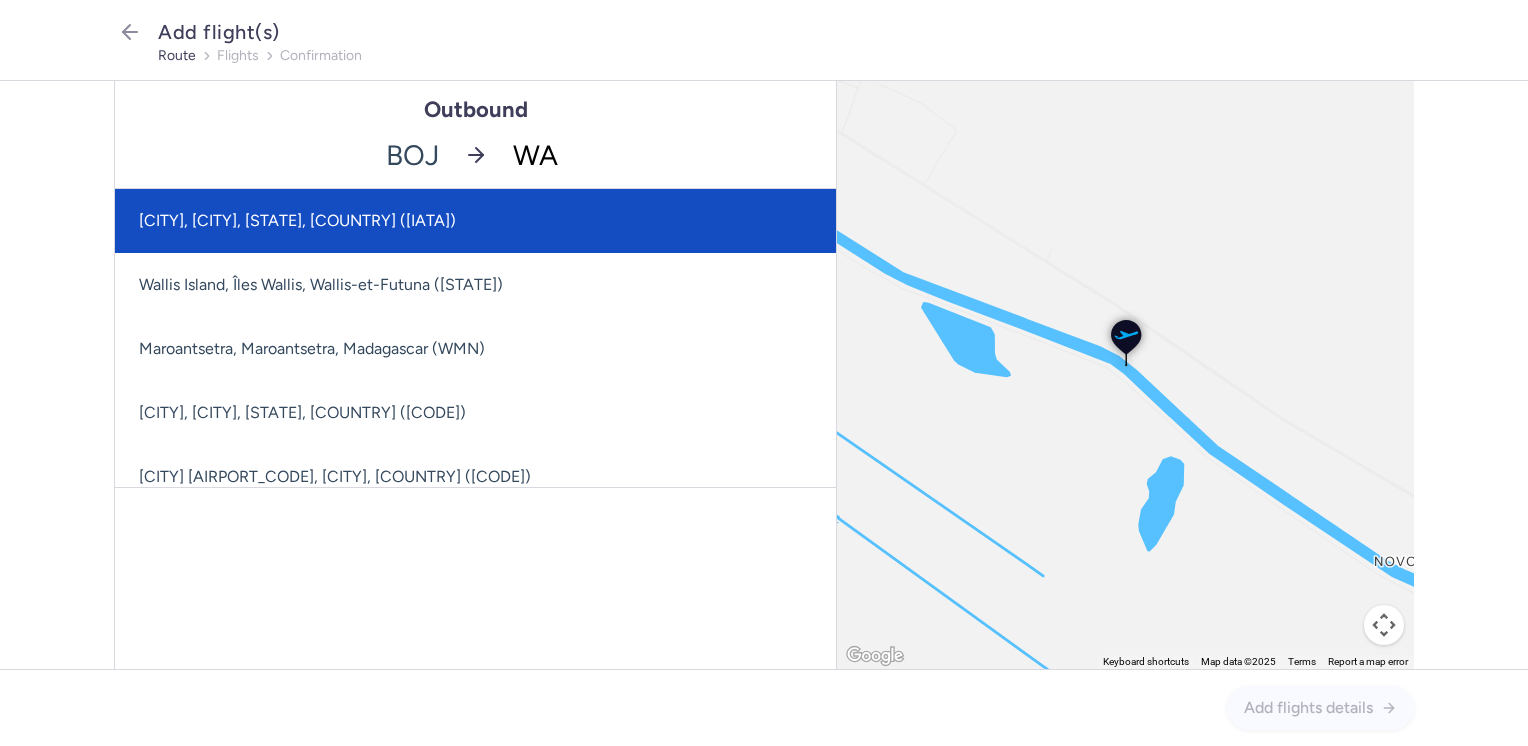 type on "WAW" 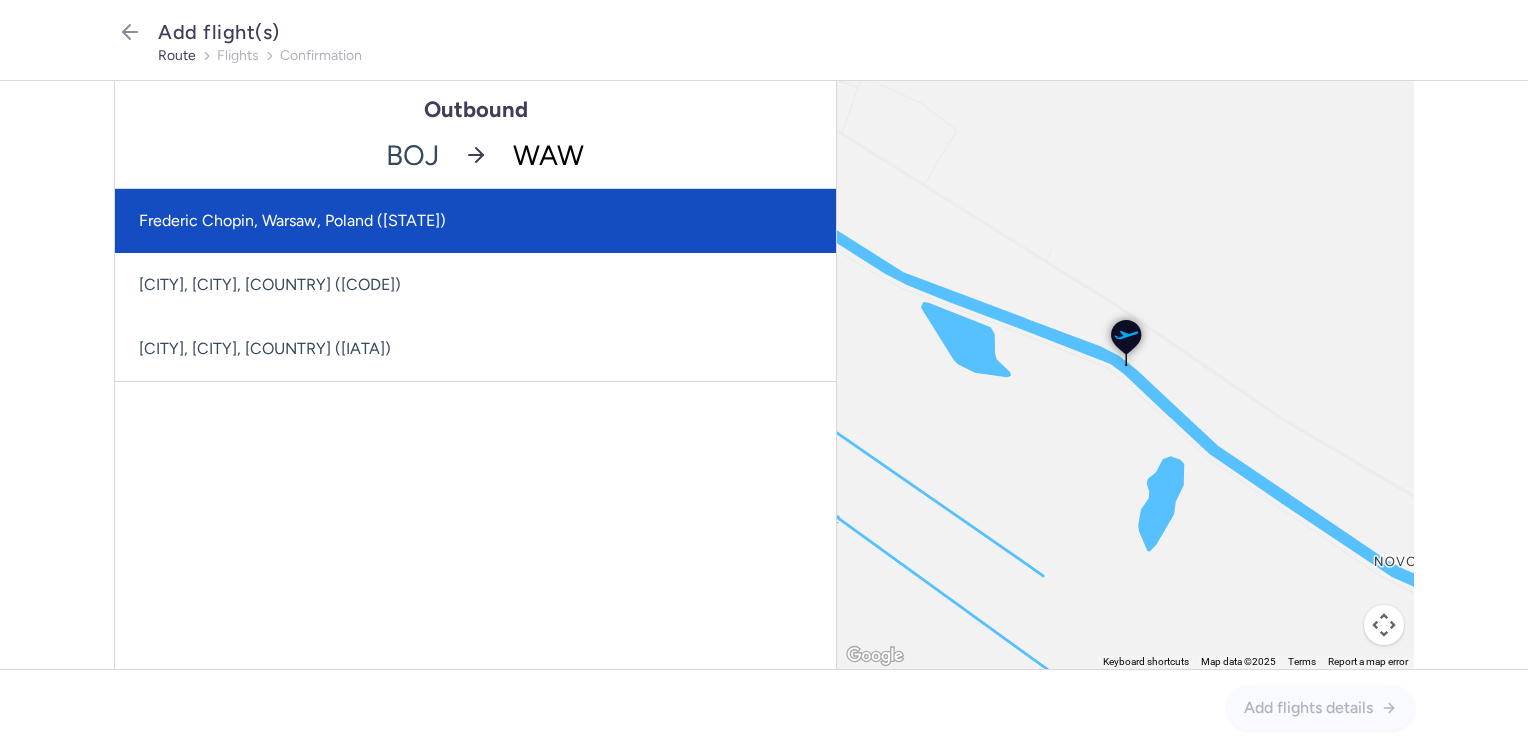 click on "Frederic Chopin, Warsaw, Poland ([STATE])" 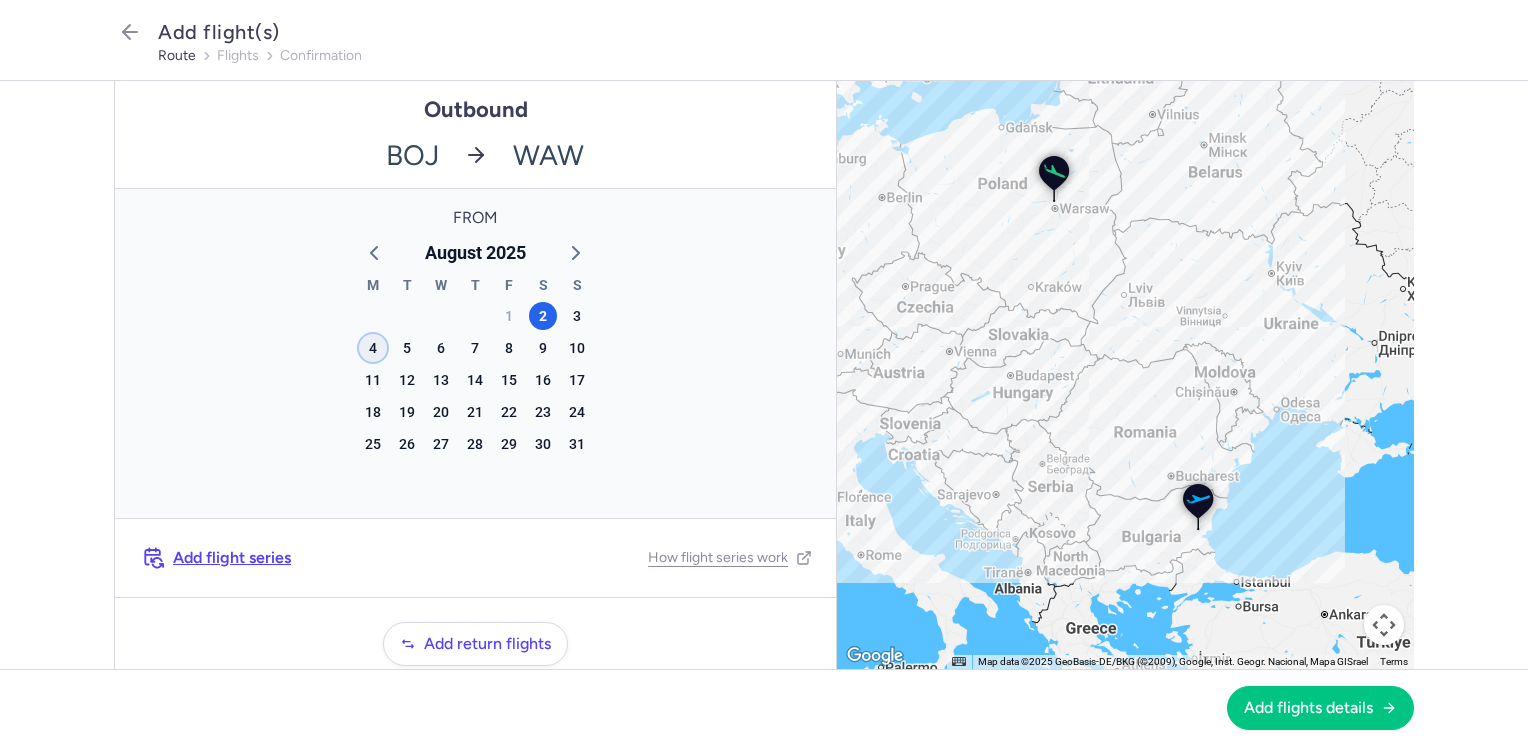 click on "4" 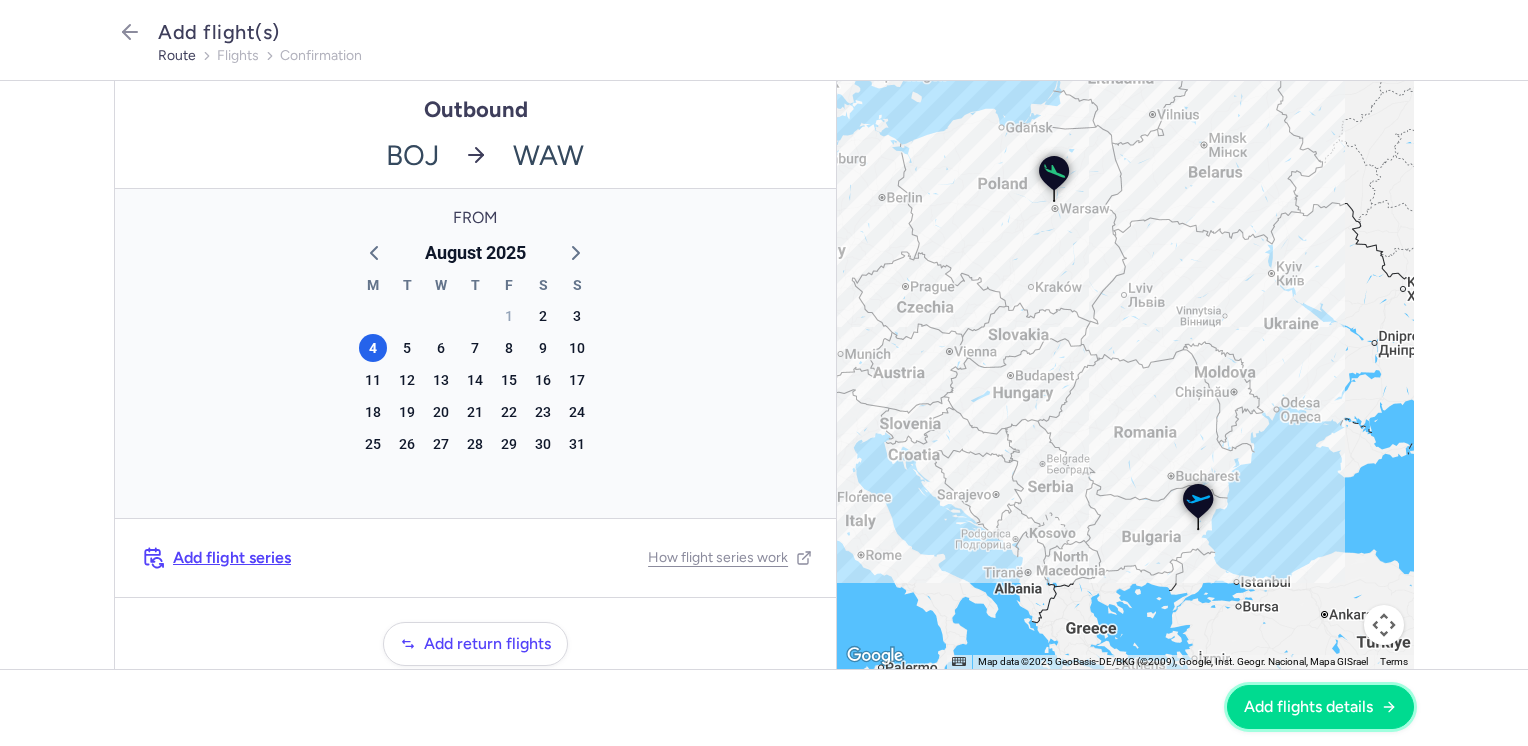 click on "Add flights details" at bounding box center (1308, 707) 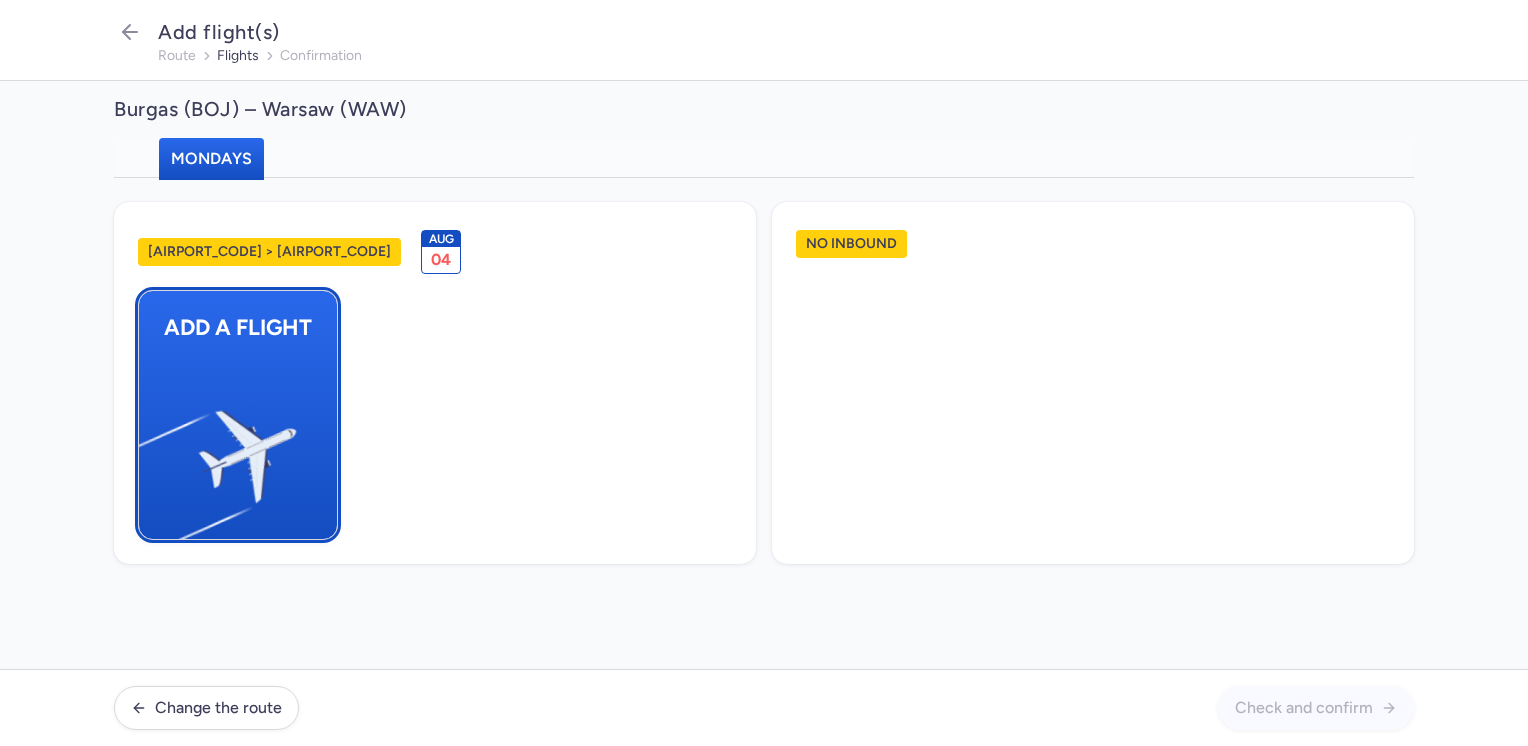 click at bounding box center (149, 448) 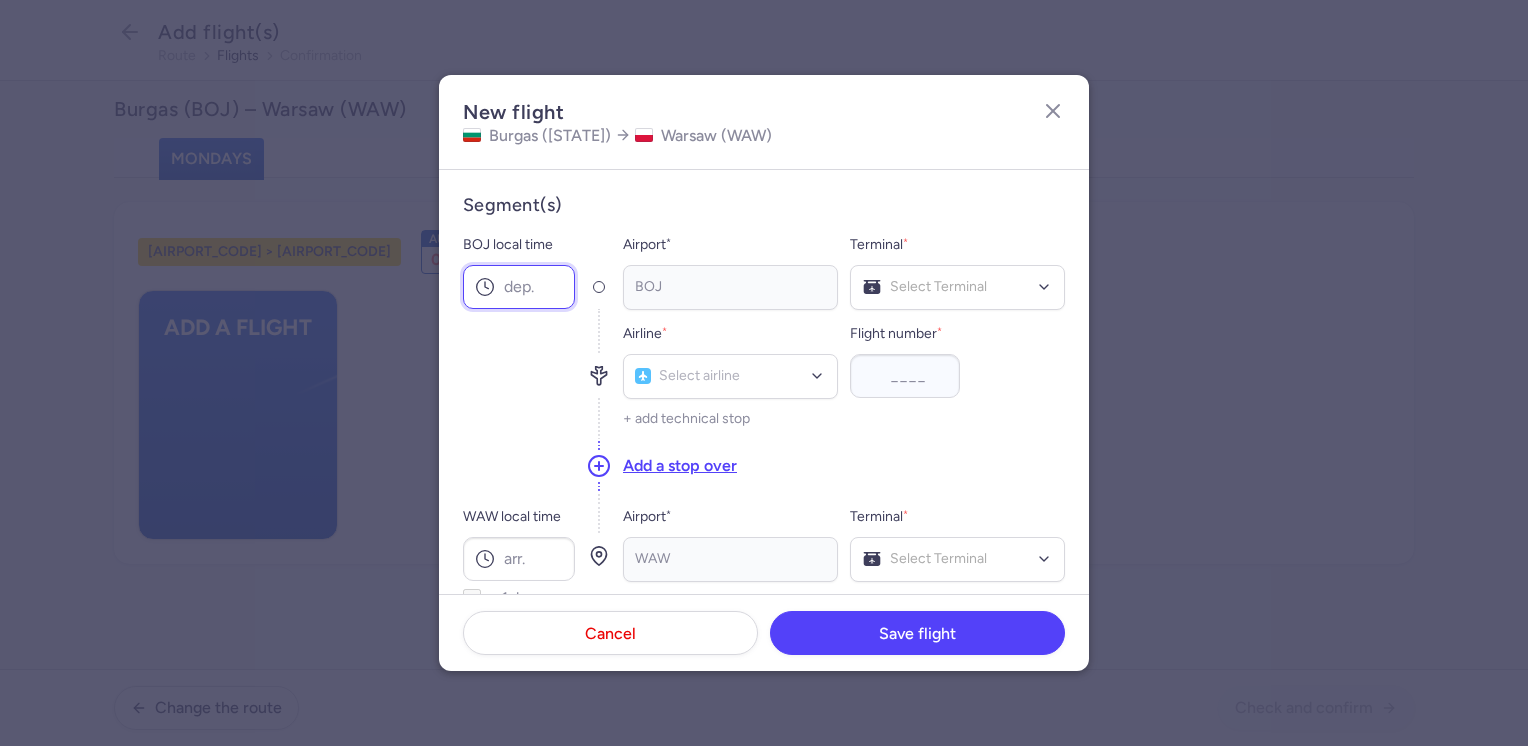 click on "BOJ local time" at bounding box center (519, 287) 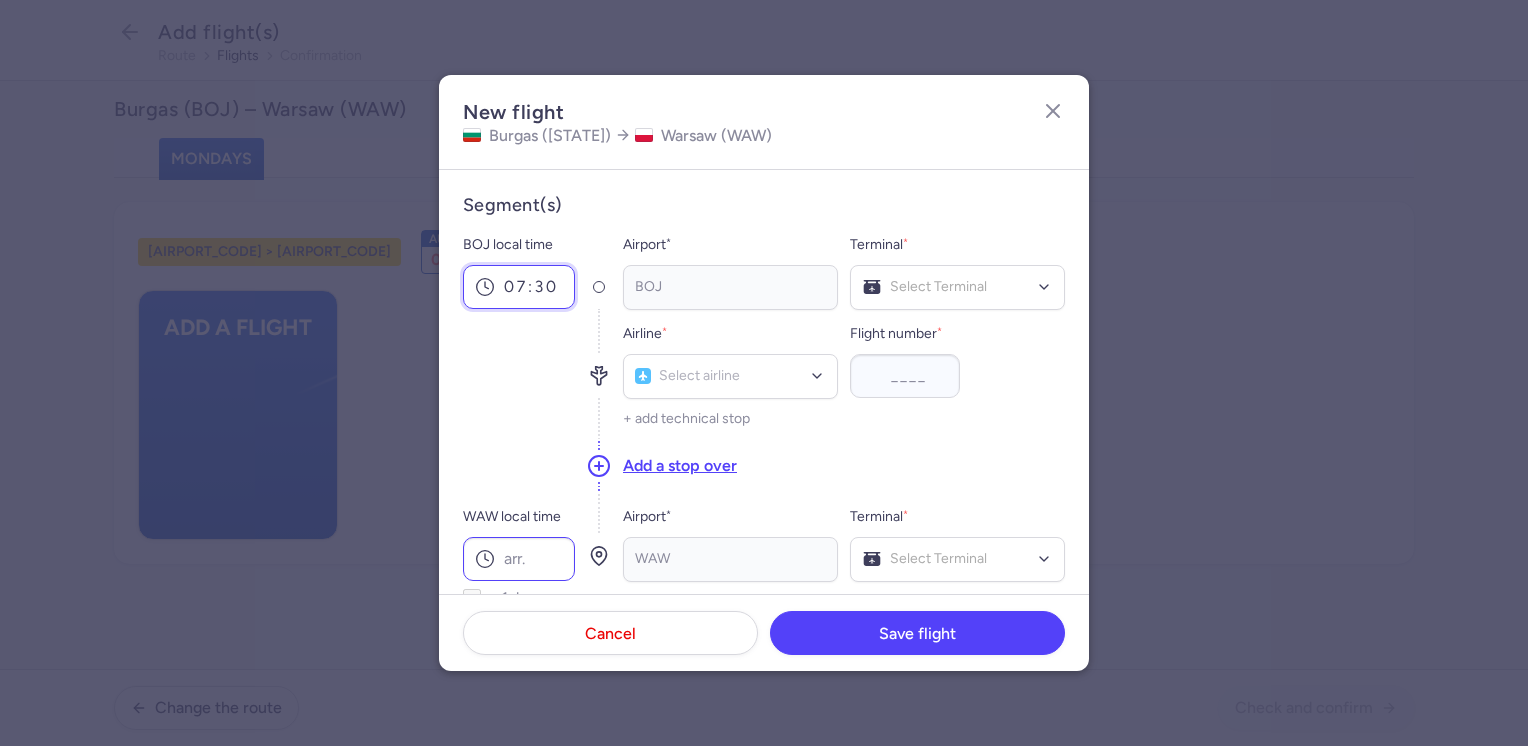 type on "07:30" 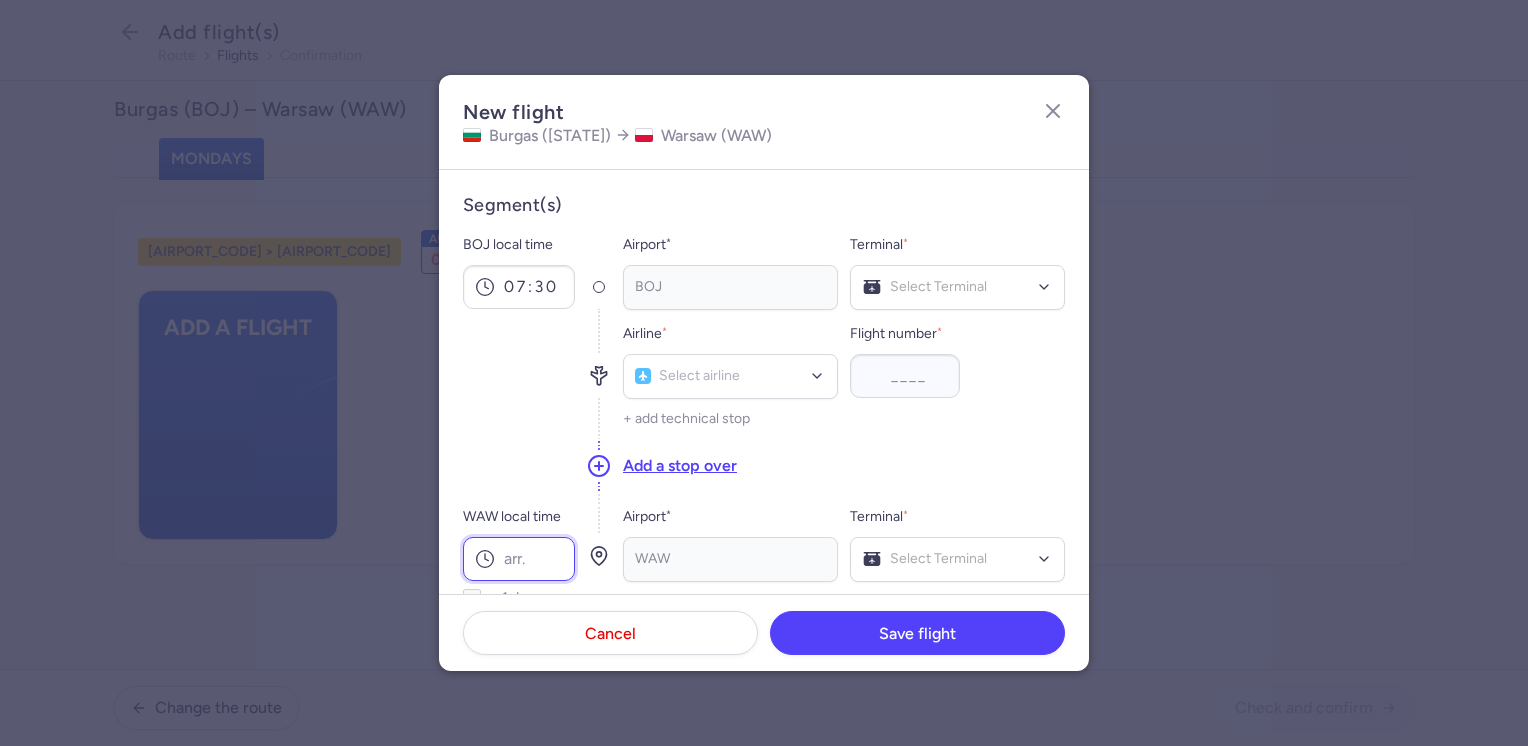 click on "WAW local time" at bounding box center [519, 559] 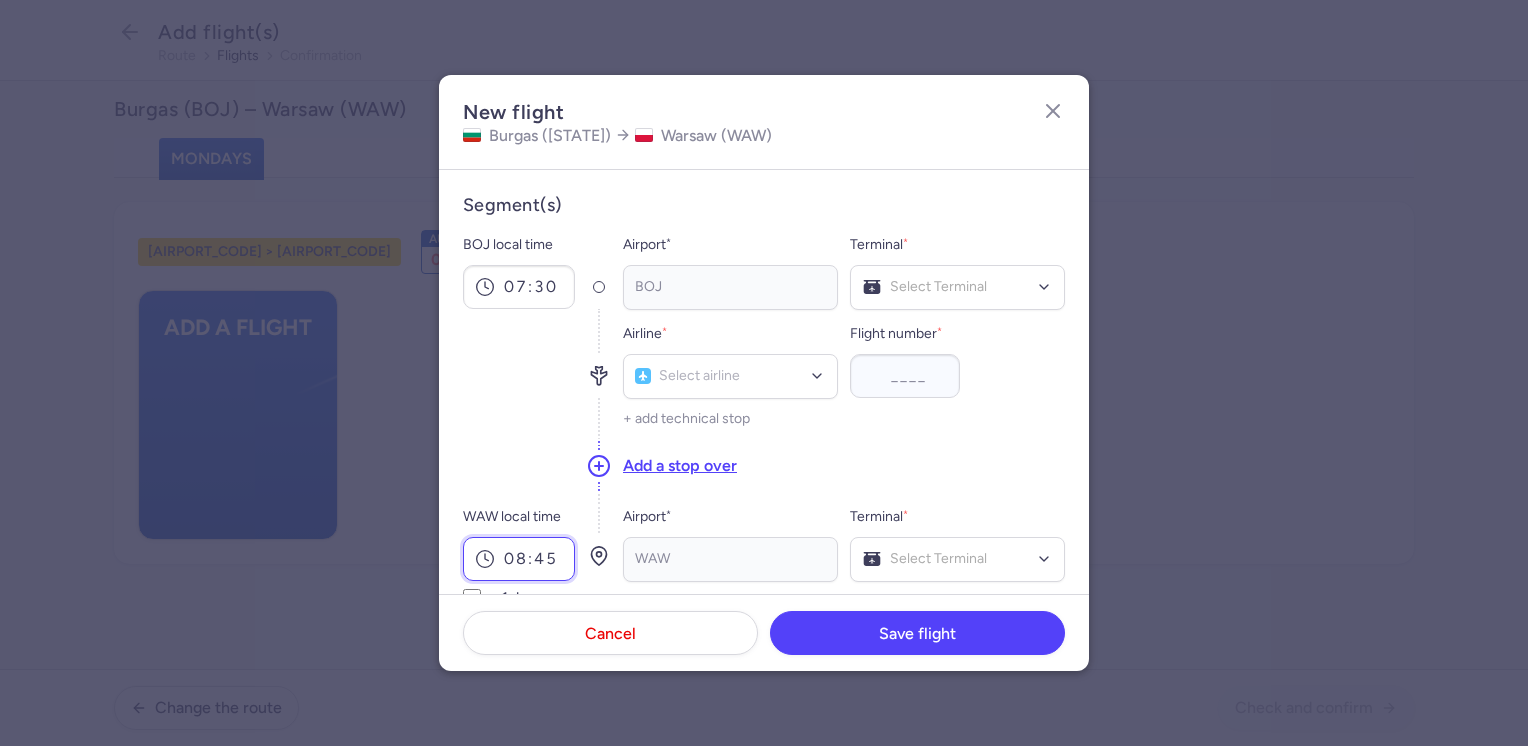 type on "08:45" 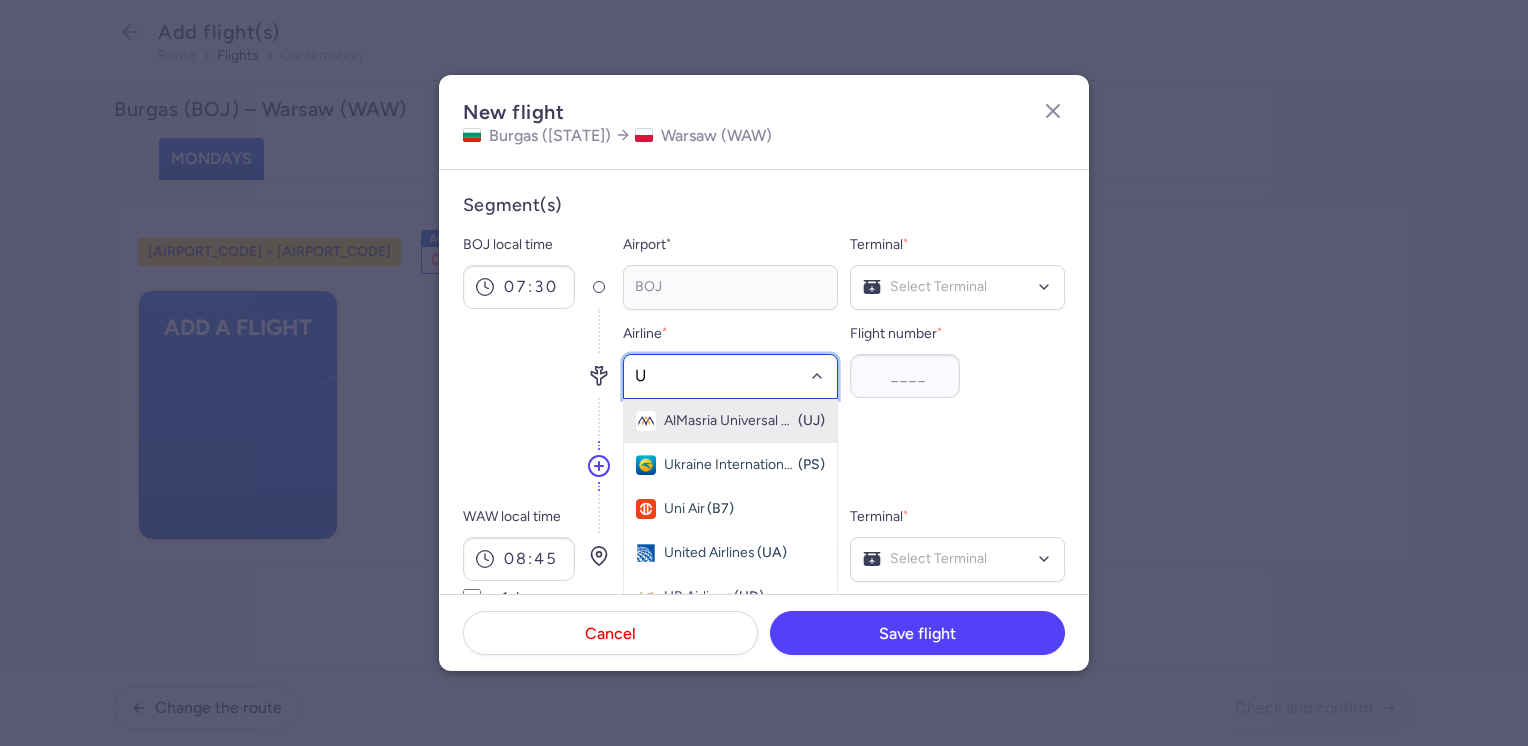 type on "U5" 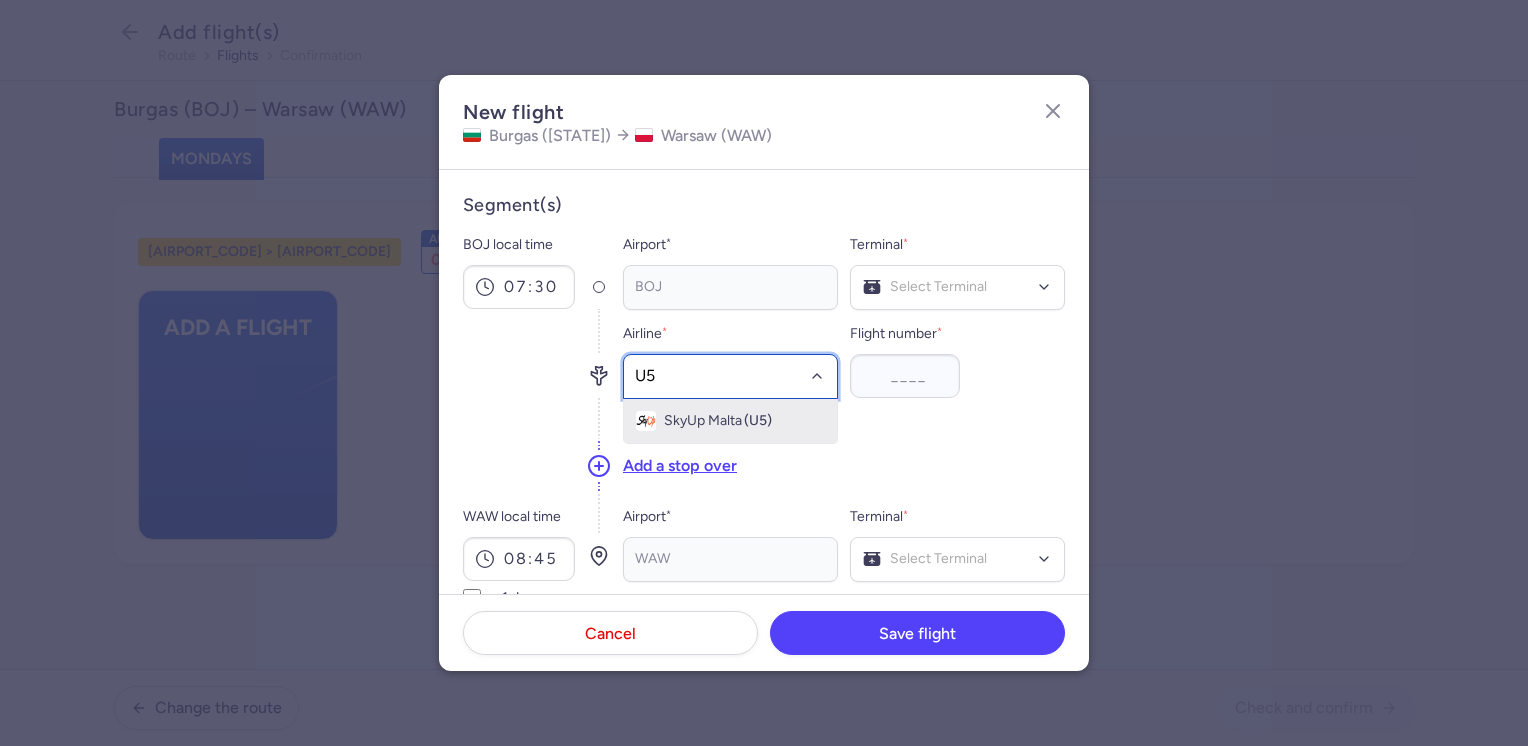 click on "SkyUp Malta" at bounding box center (703, 421) 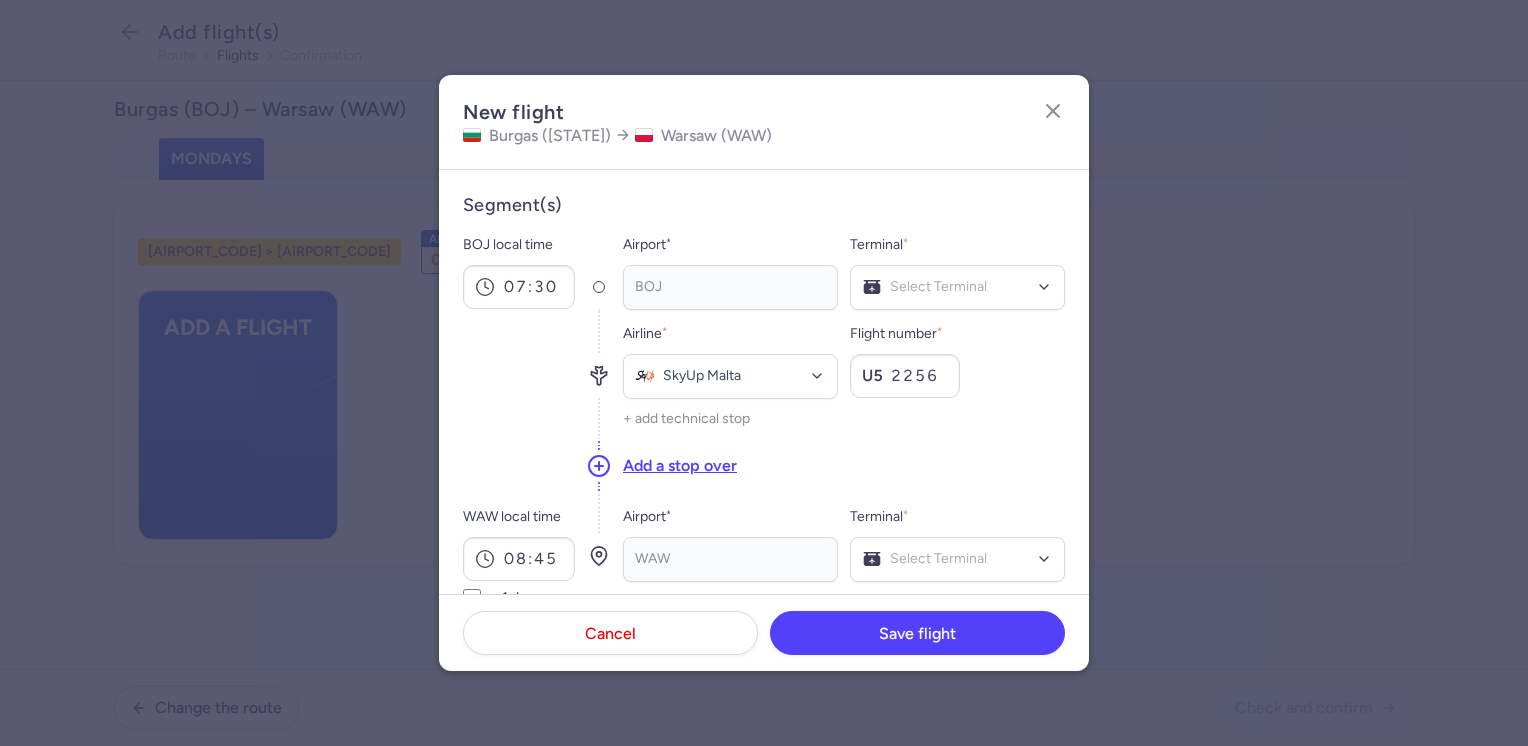type on "2256" 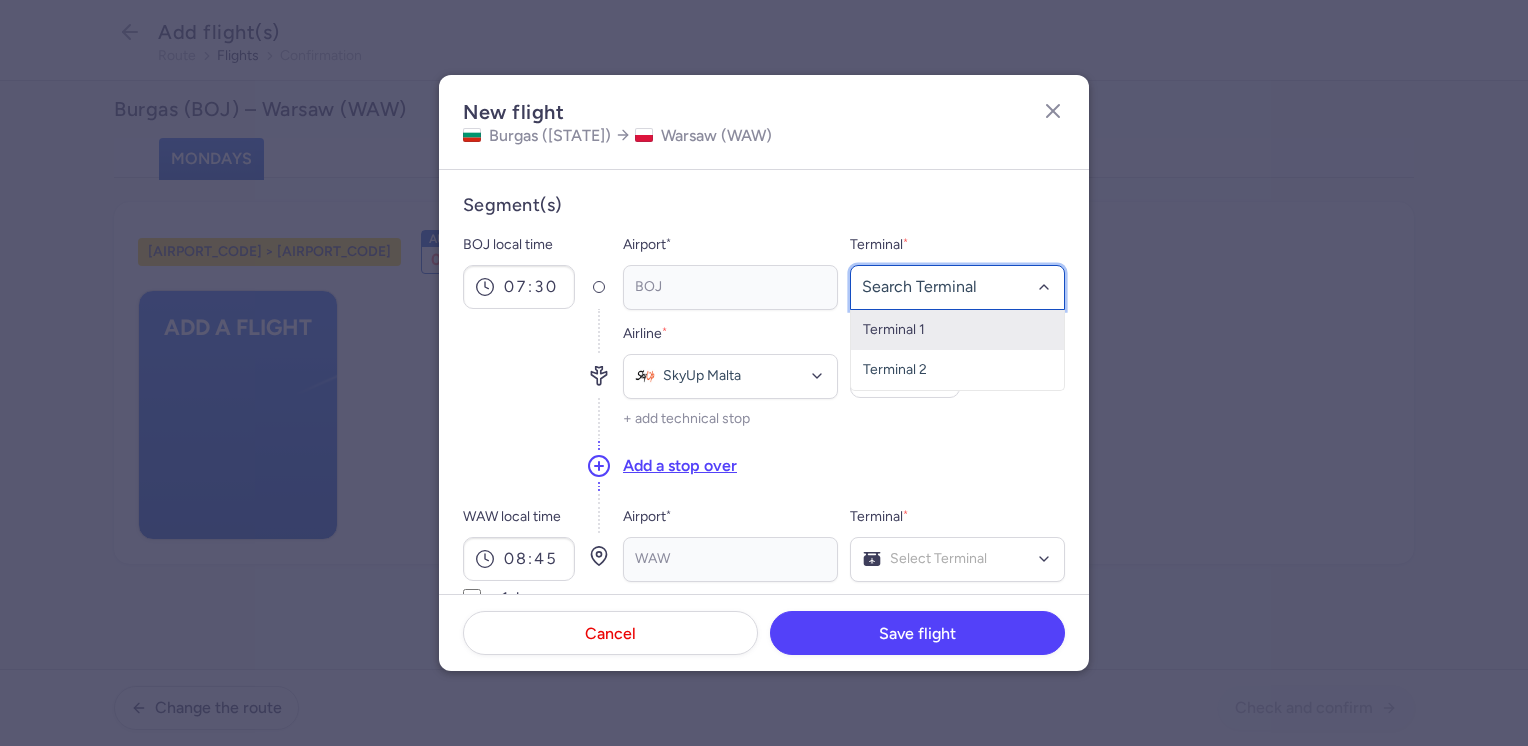 click on "Terminal 1" at bounding box center (957, 330) 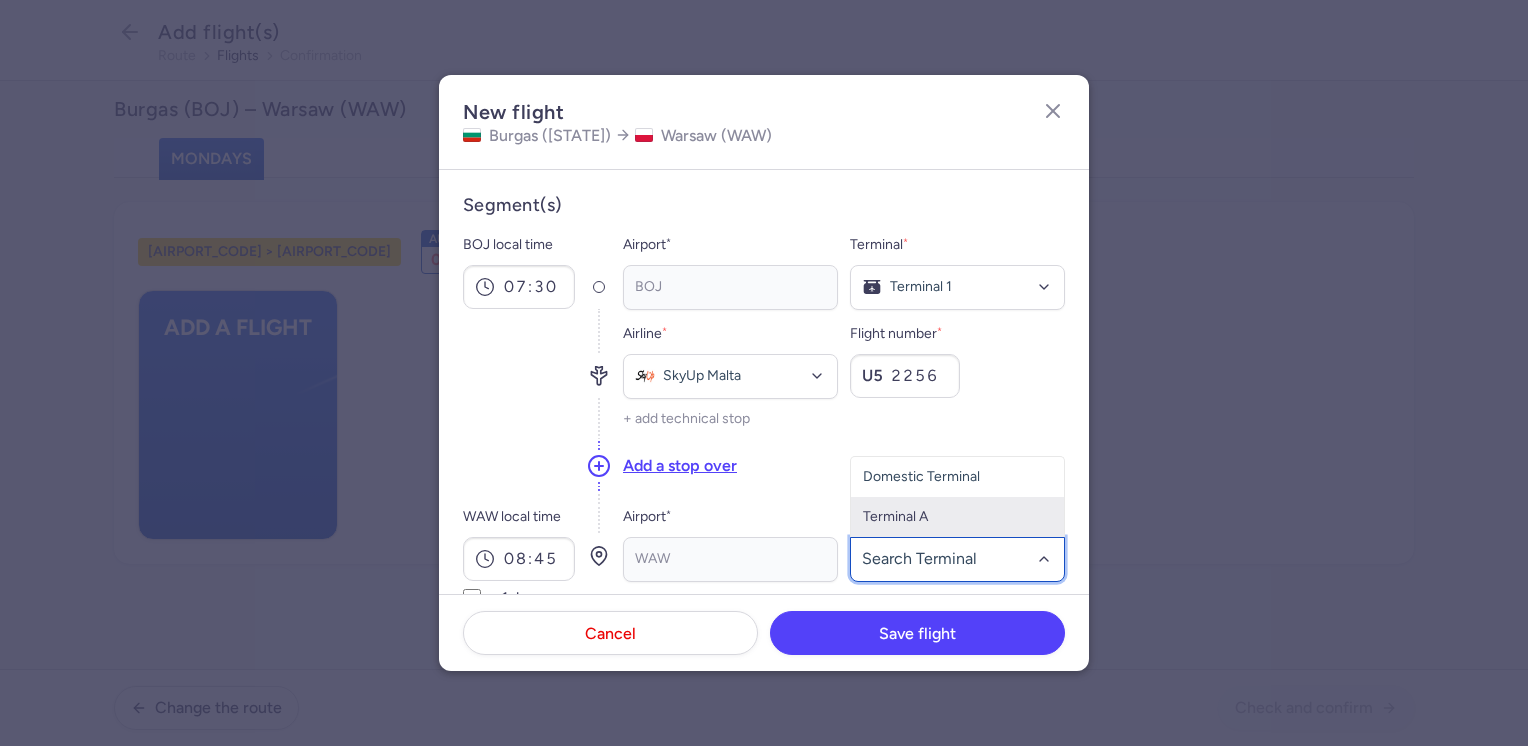 click on "Terminal A" 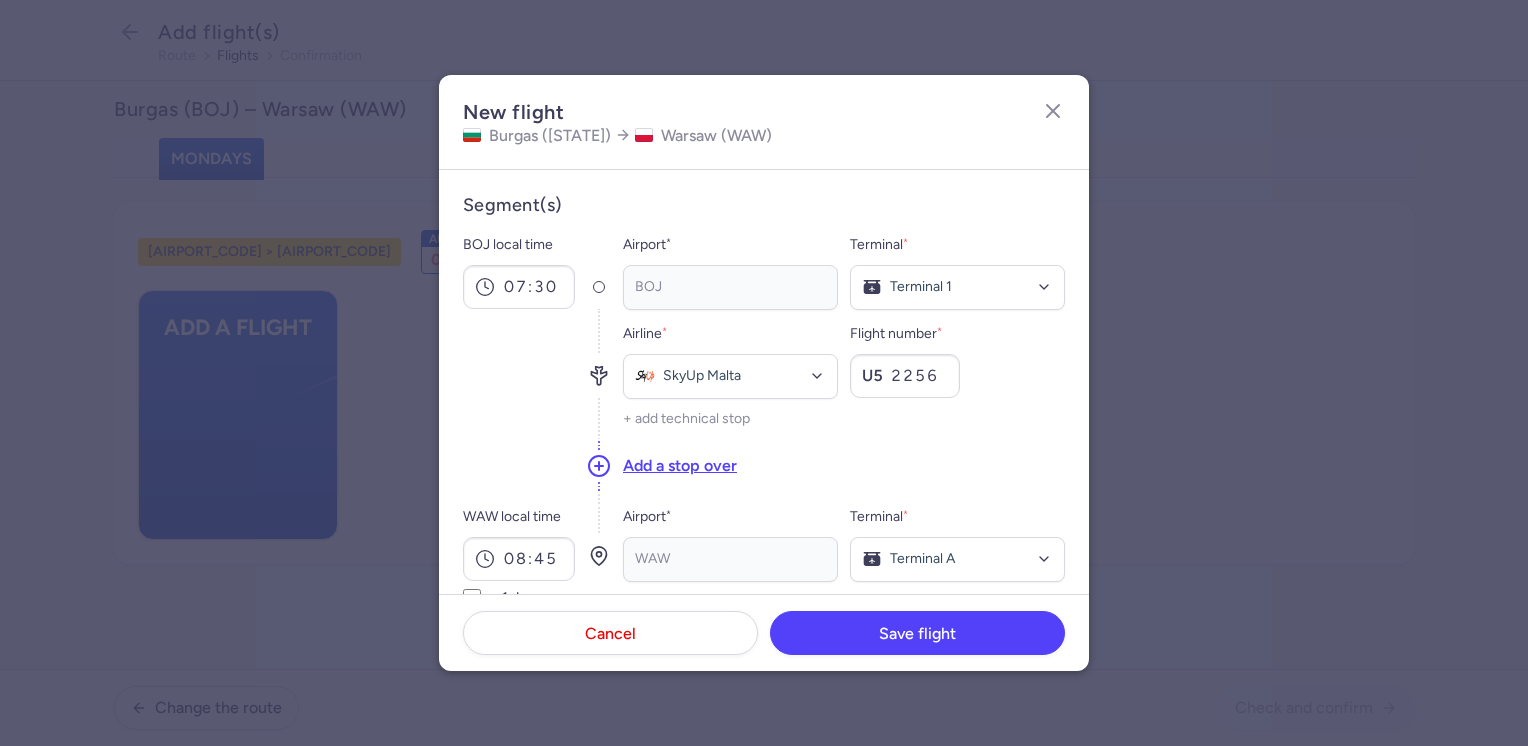 click on "Flight number  * [CODE] [NUMBER]" 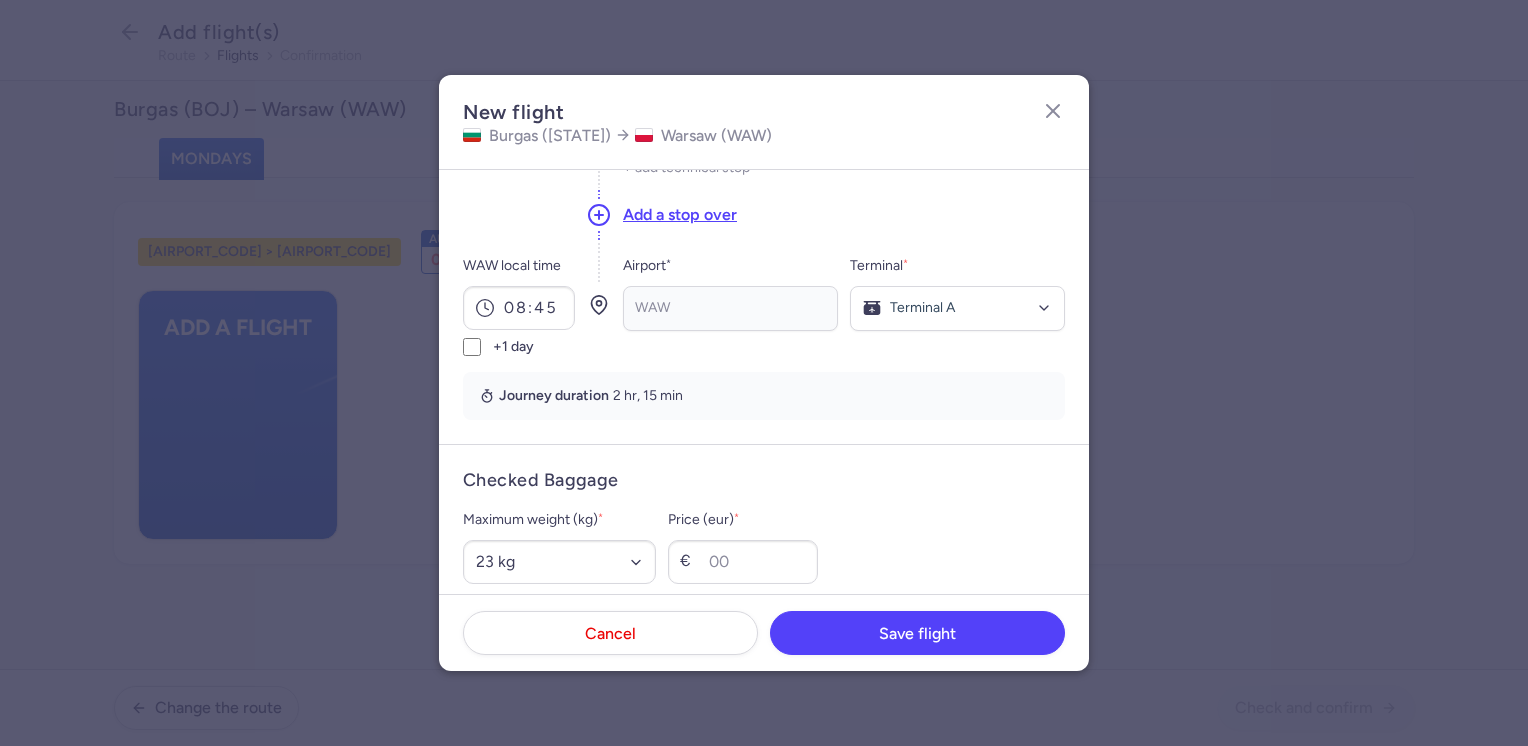 scroll, scrollTop: 300, scrollLeft: 0, axis: vertical 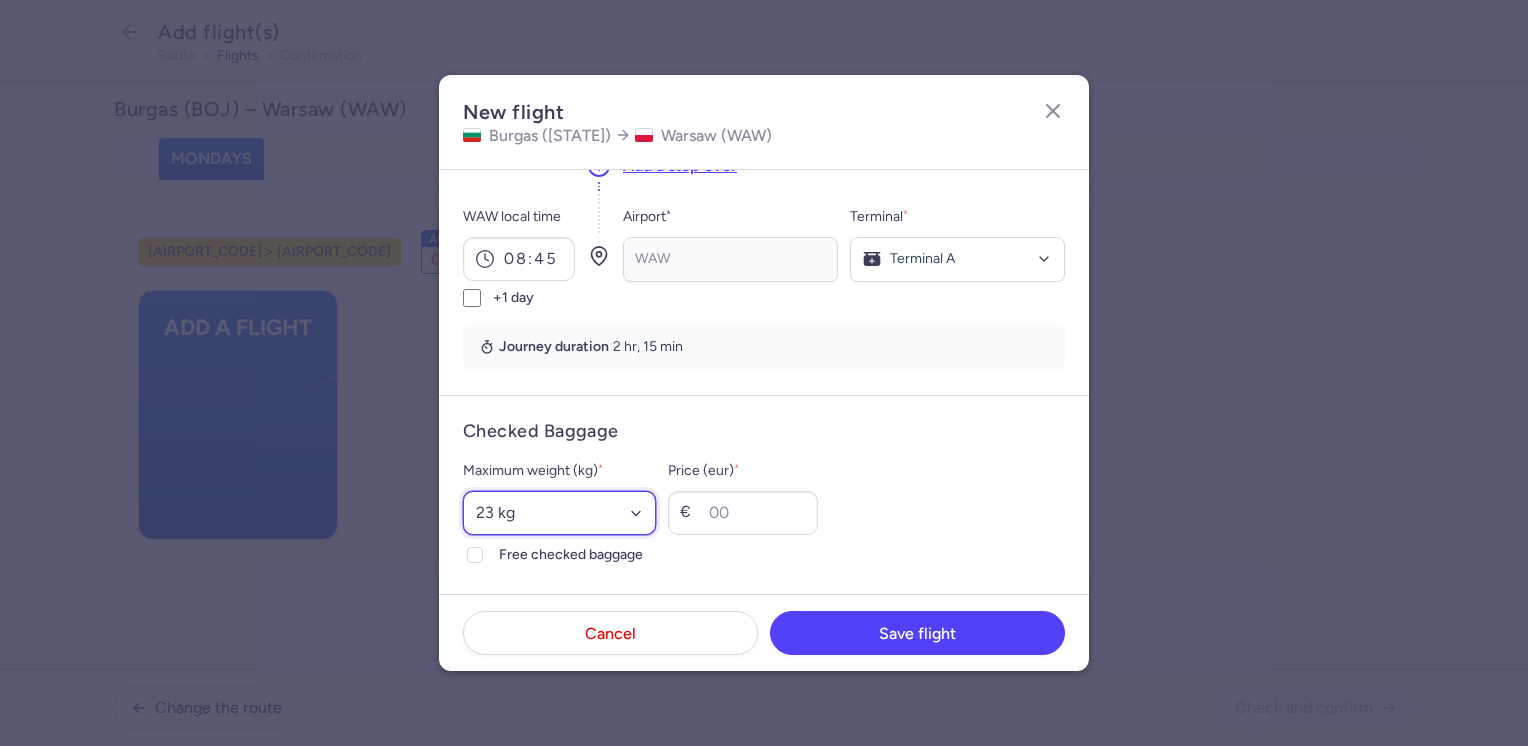click on "Select an option 15 kg 16 kg 17 kg 18 kg 19 kg 20 kg 21 kg 22 kg 23 kg 24 kg 25 kg 26 kg 27 kg 28 kg 29 kg 30 kg 31 kg 32 kg 33 kg 34 kg 35 kg" at bounding box center (559, 513) 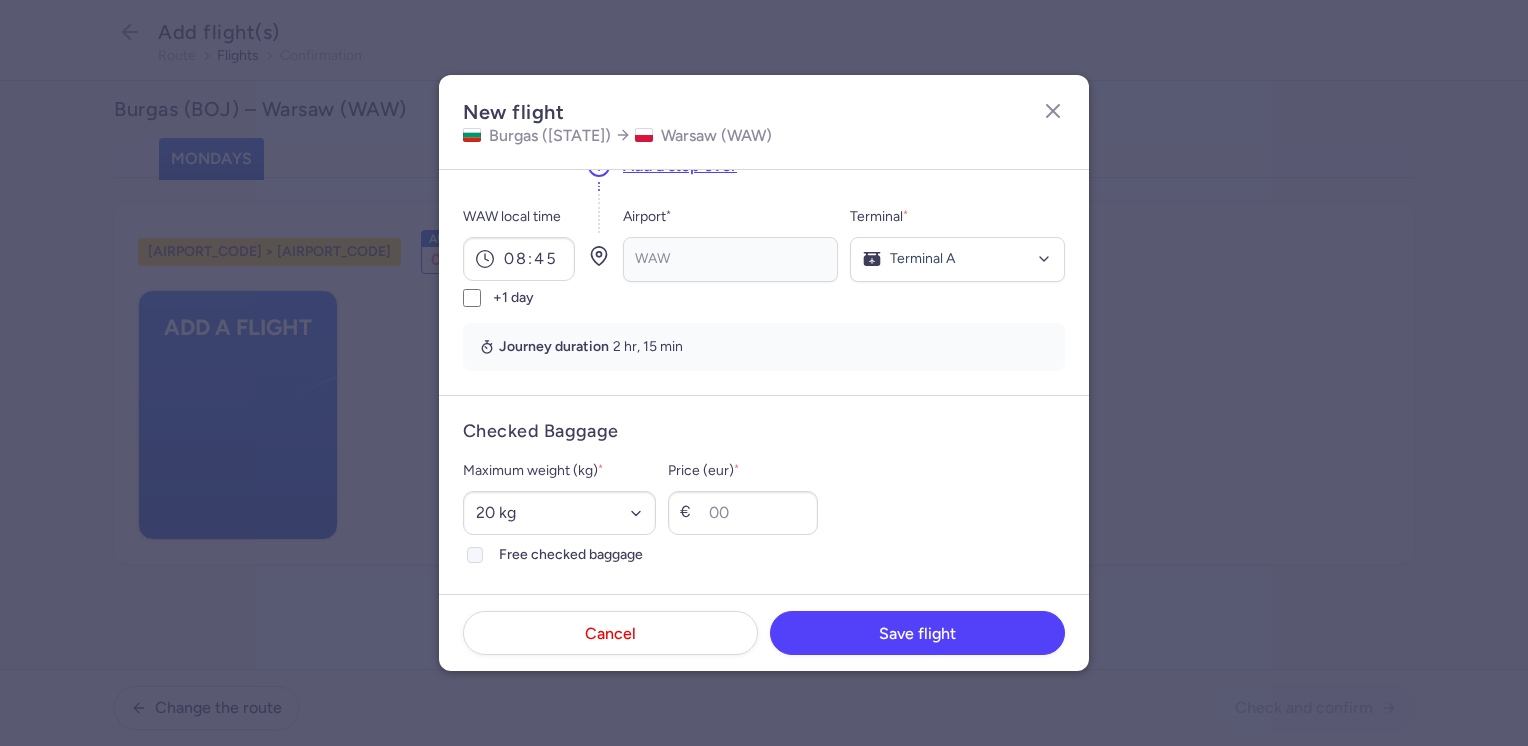 click on "Free checked baggage" 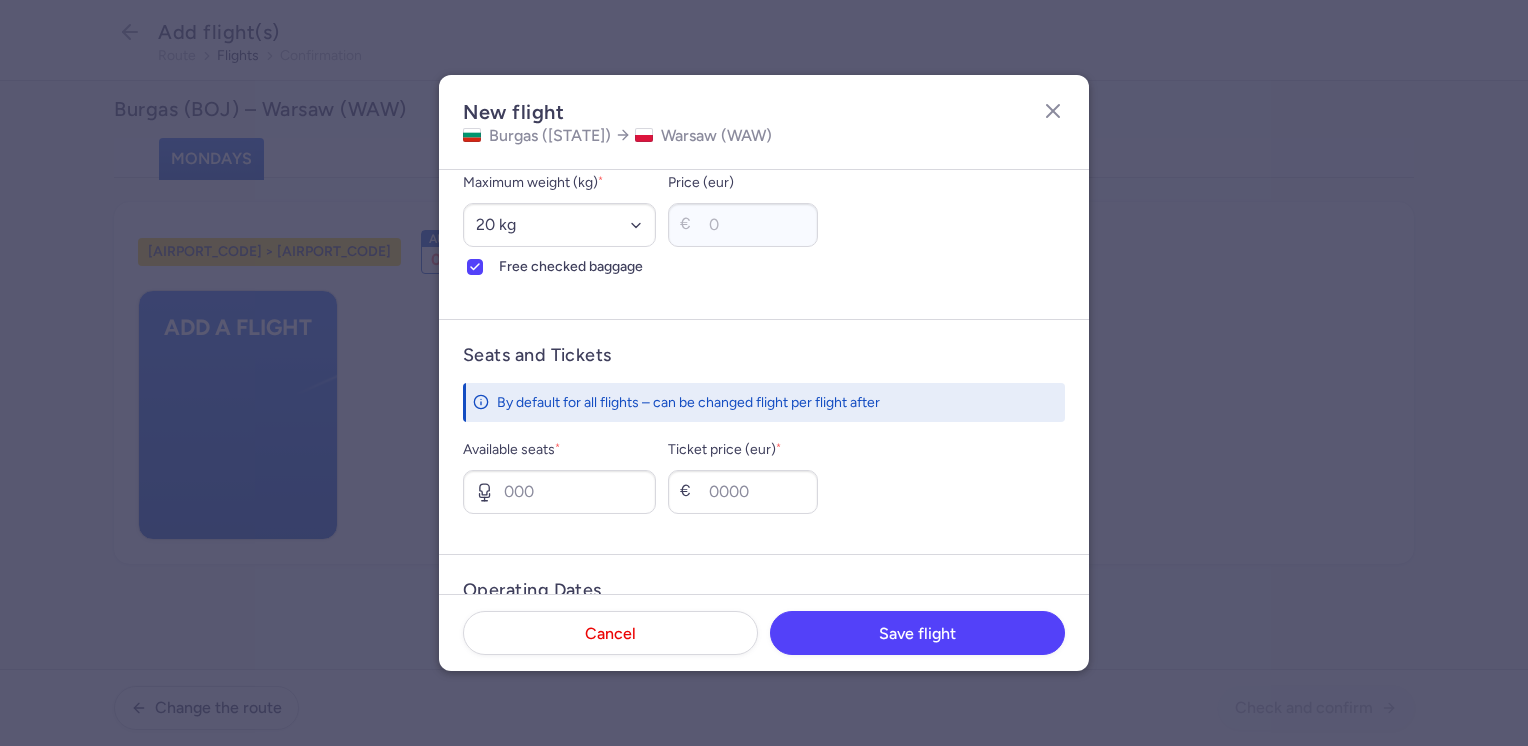 scroll, scrollTop: 600, scrollLeft: 0, axis: vertical 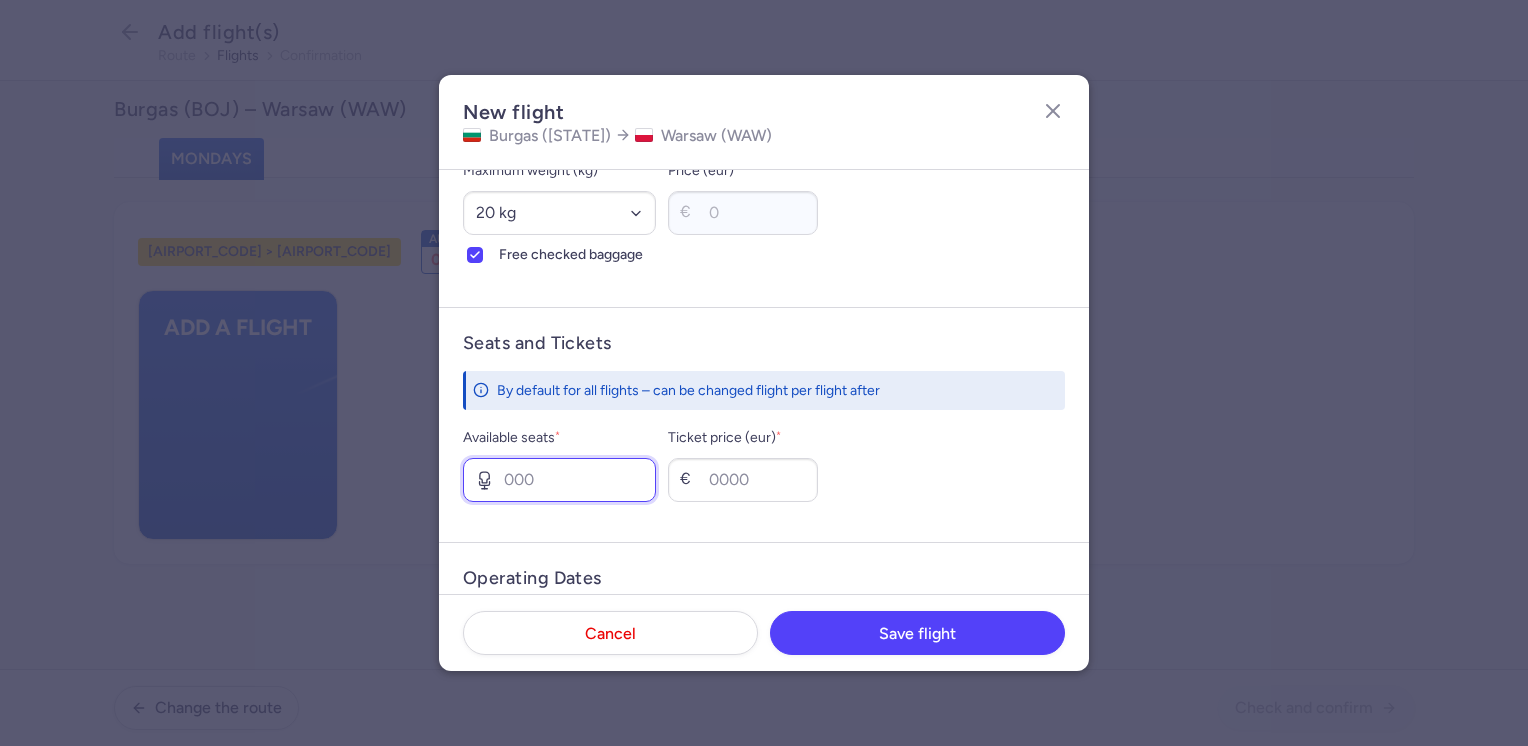 click on "Available seats  *" at bounding box center [559, 480] 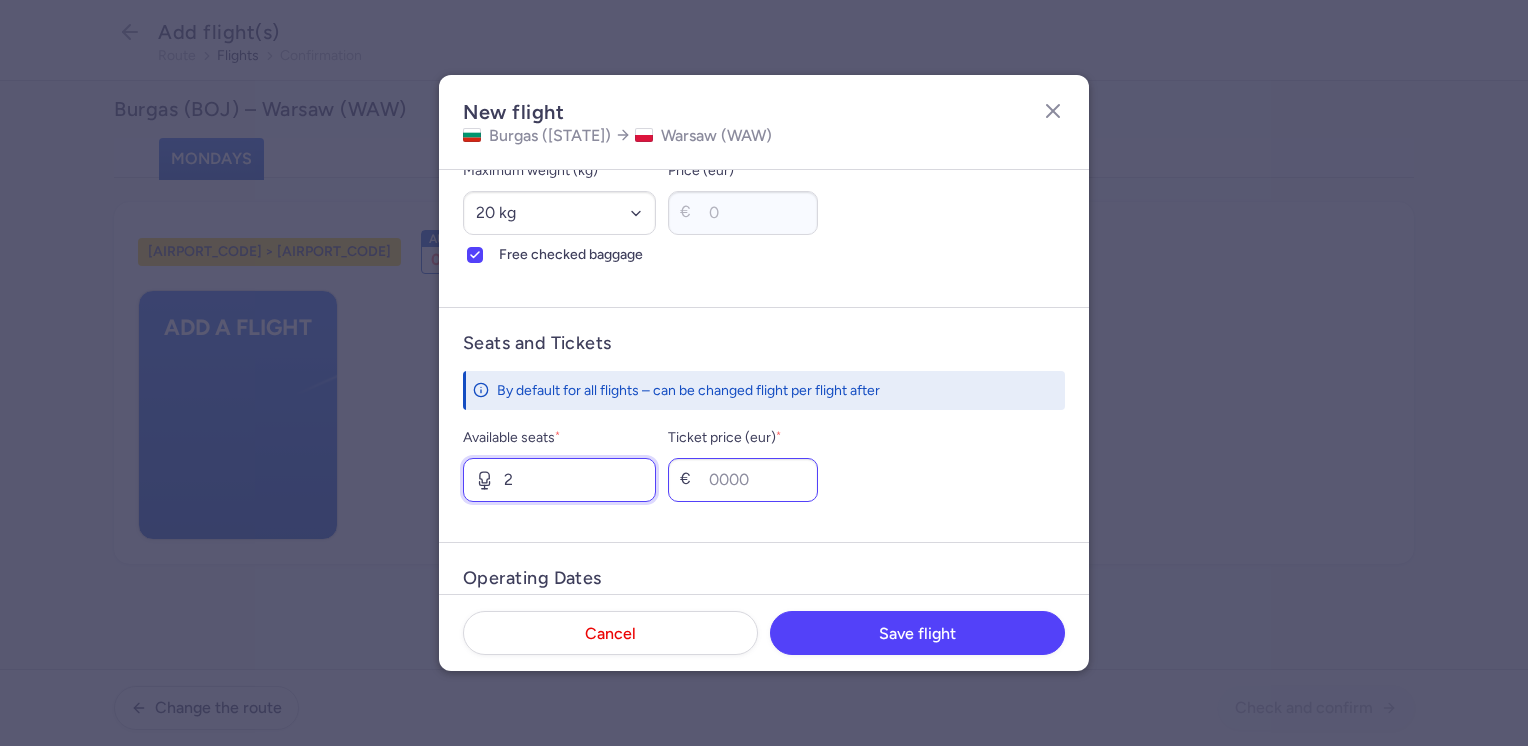 type on "2" 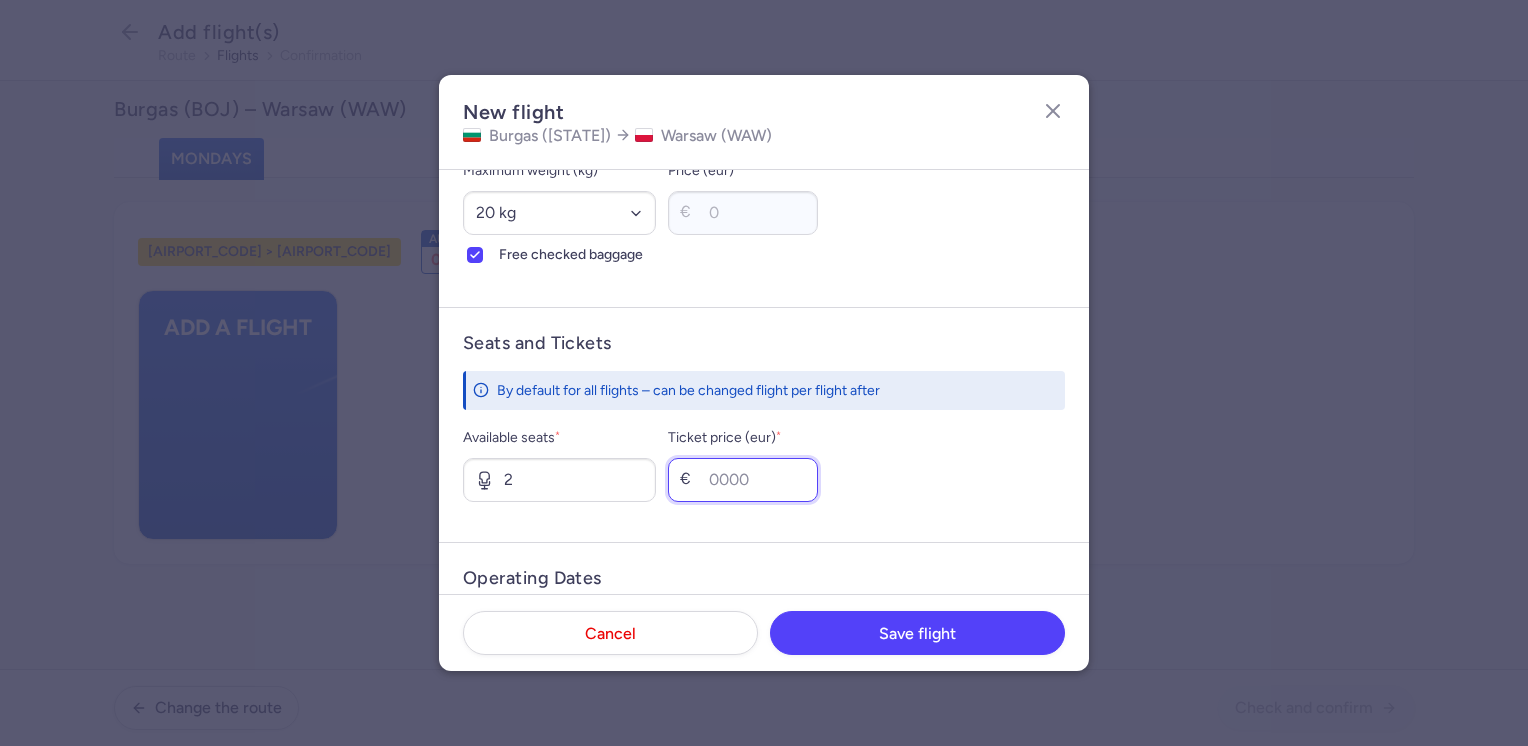 click on "Ticket price (eur)  *" at bounding box center [743, 480] 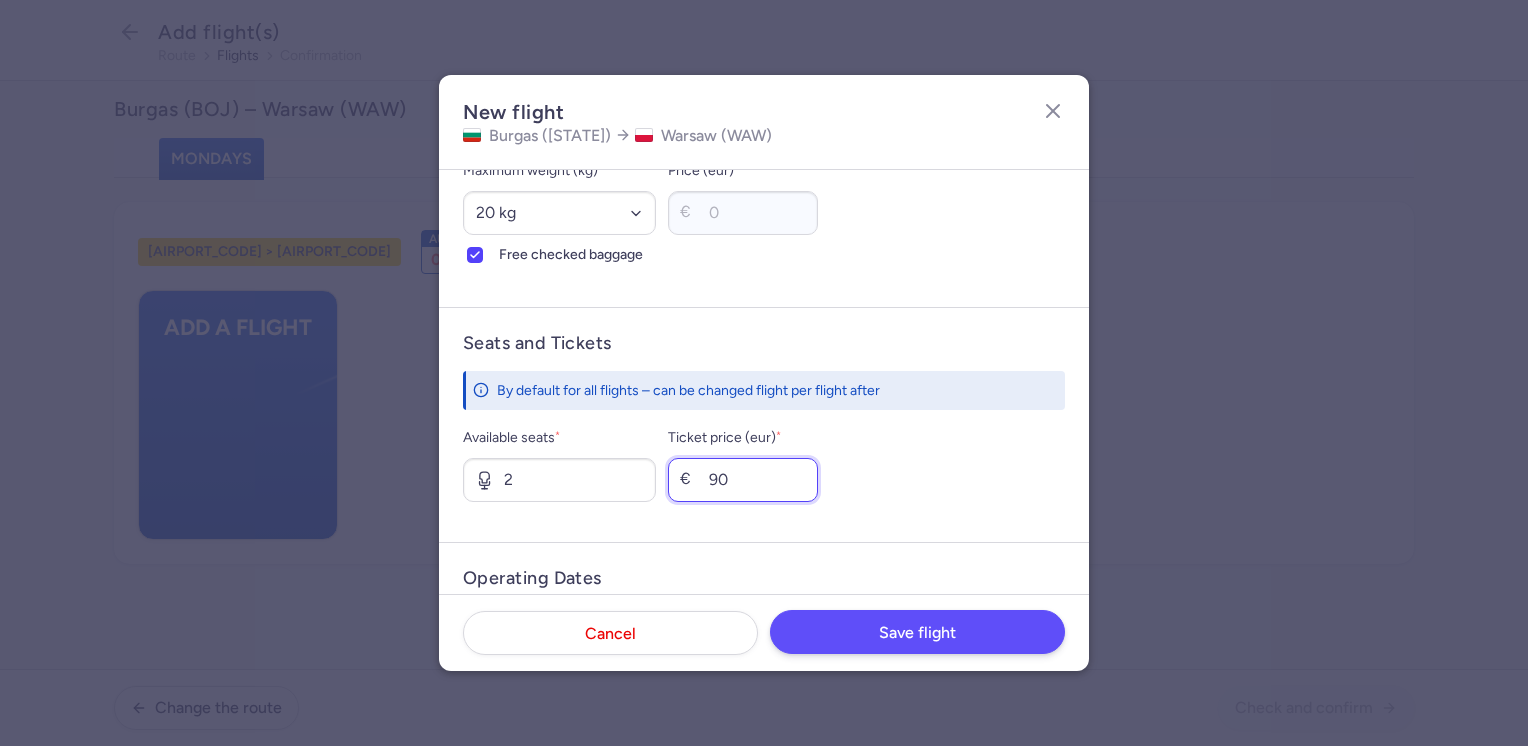 type on "90" 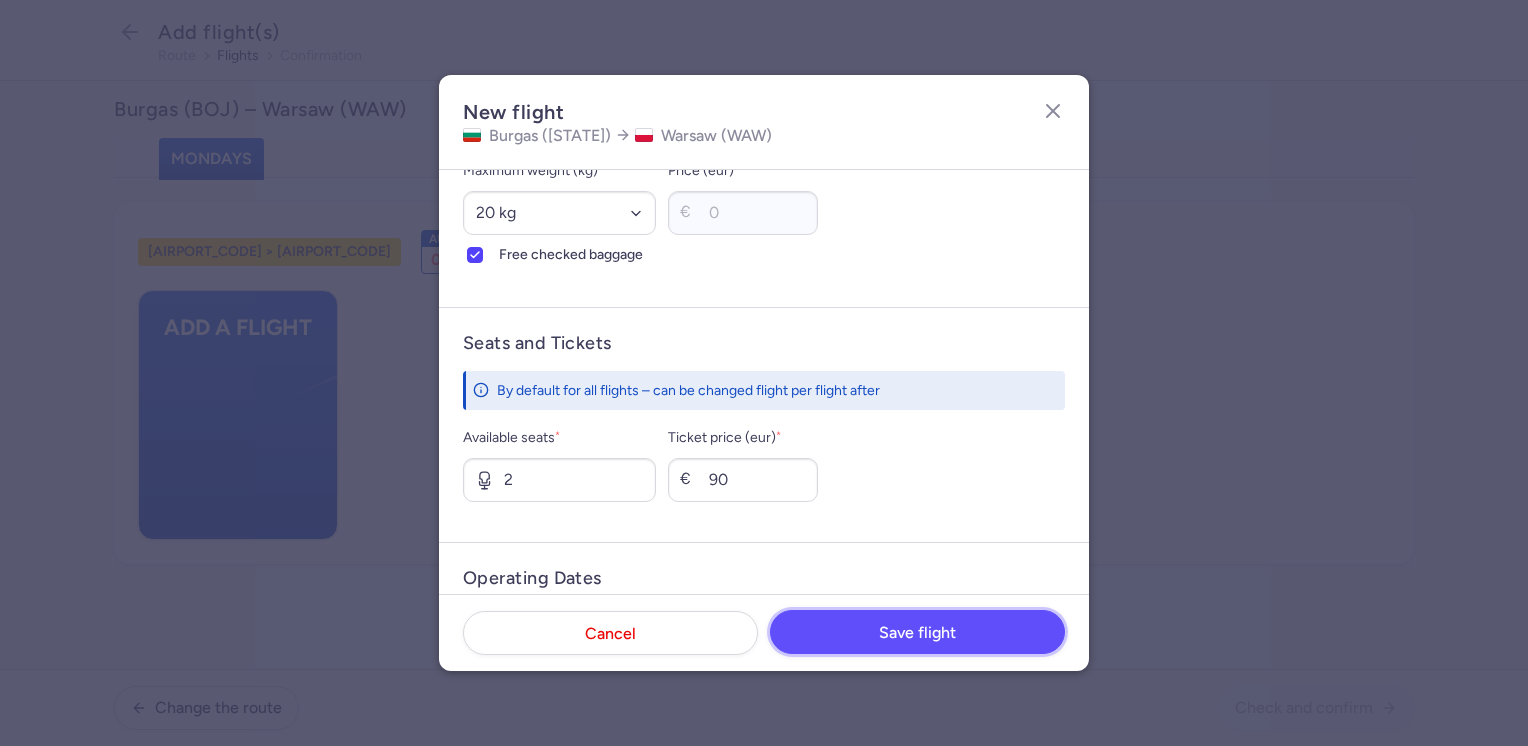 click on "Save flight" at bounding box center [917, 633] 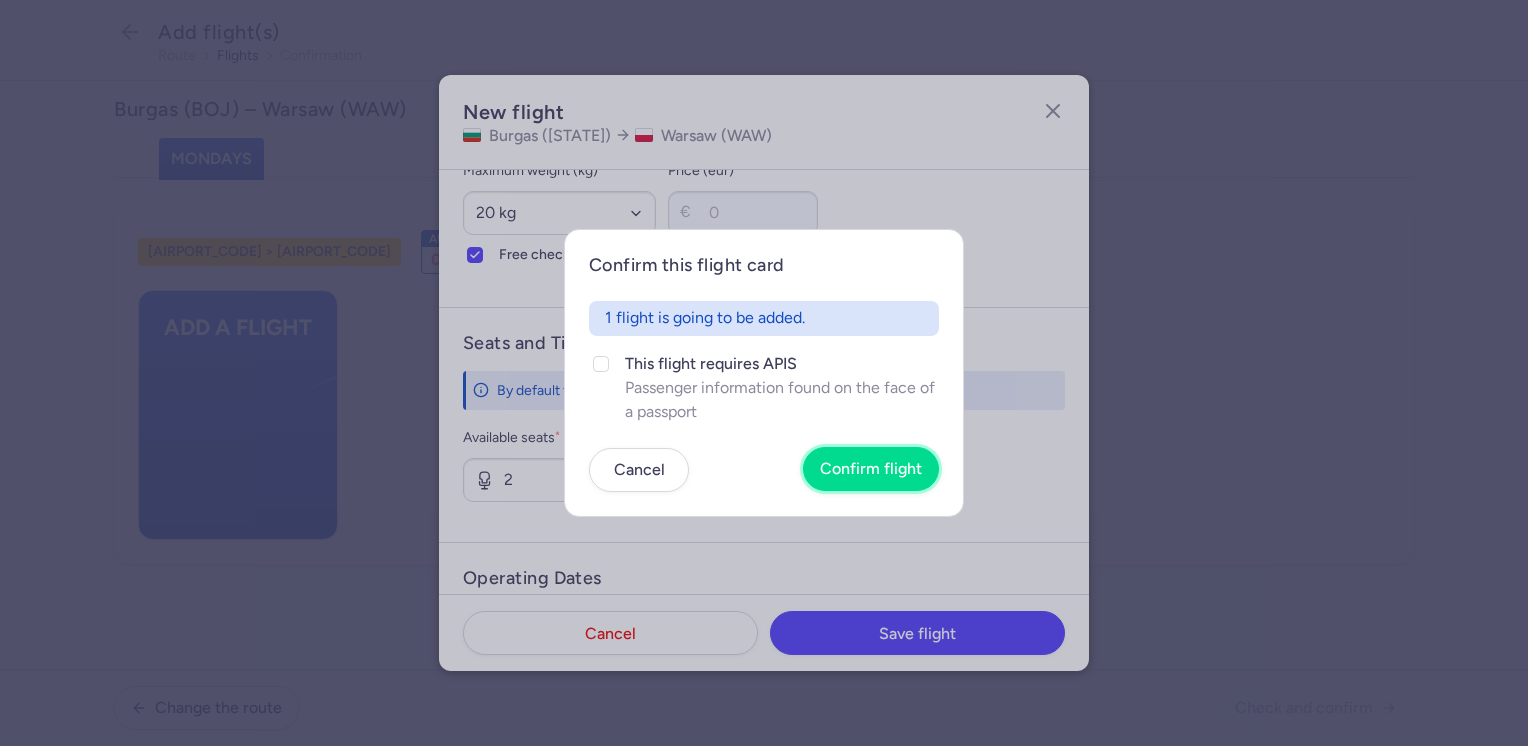 click on "Confirm flight" at bounding box center (871, 469) 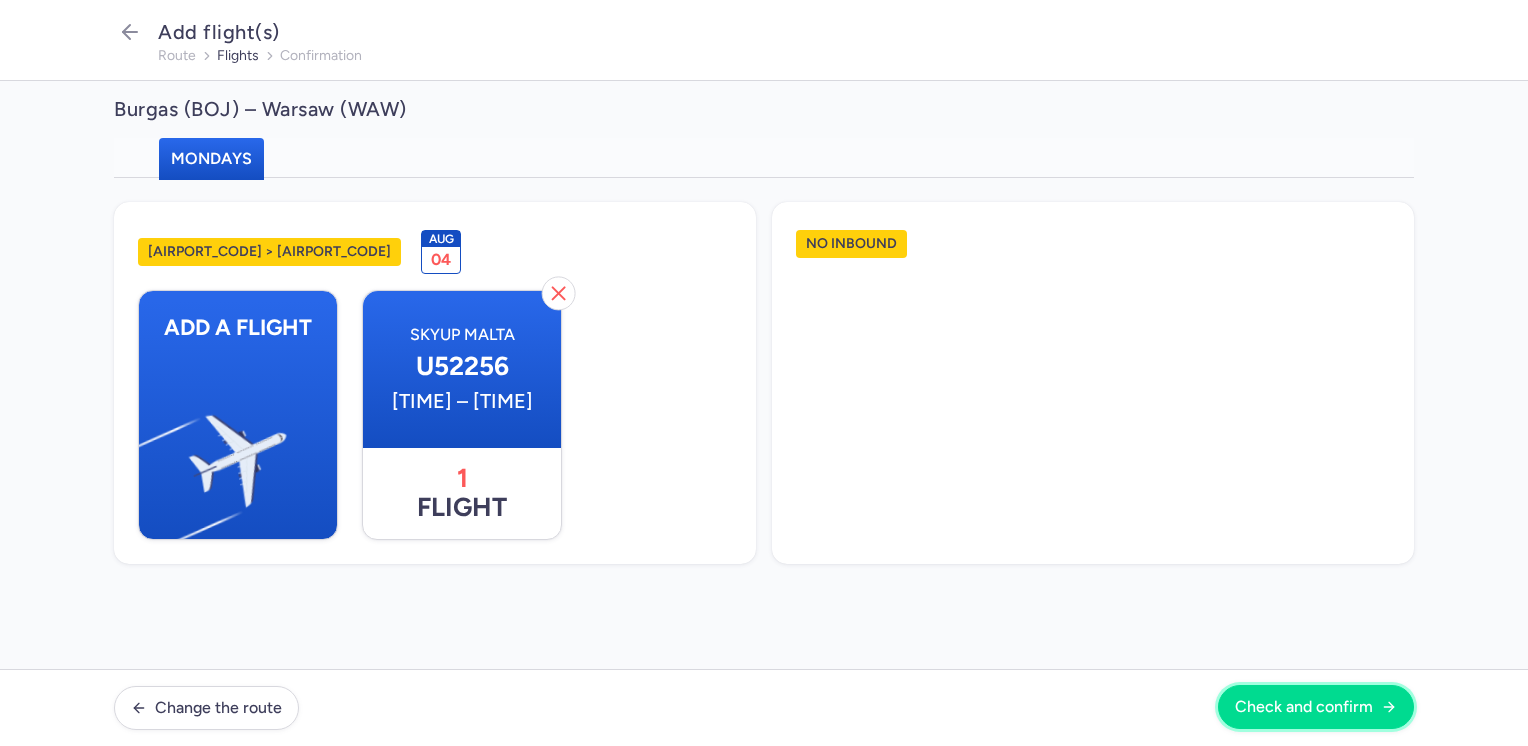 click on "Check and confirm" at bounding box center (1304, 707) 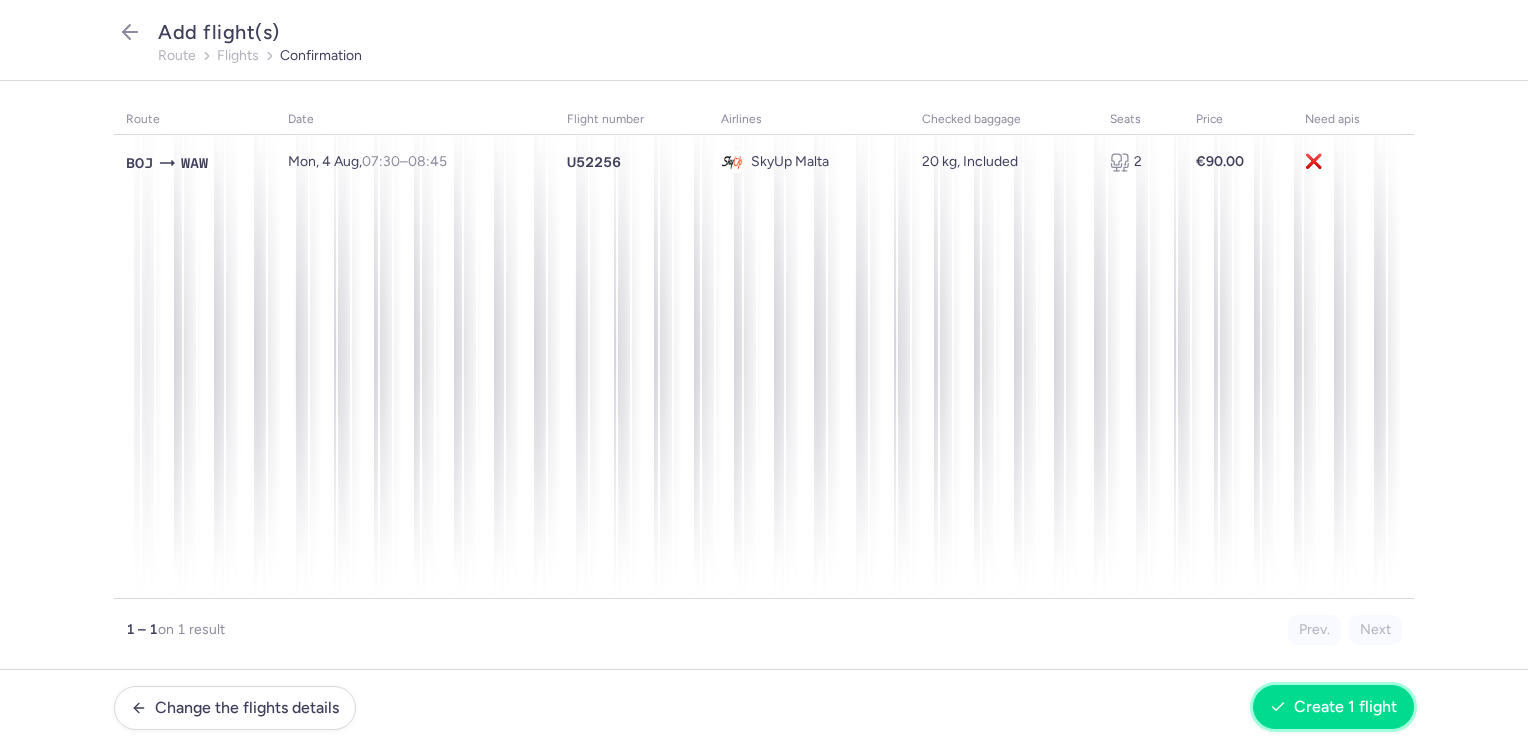 click on "Create 1 flight" at bounding box center [1345, 707] 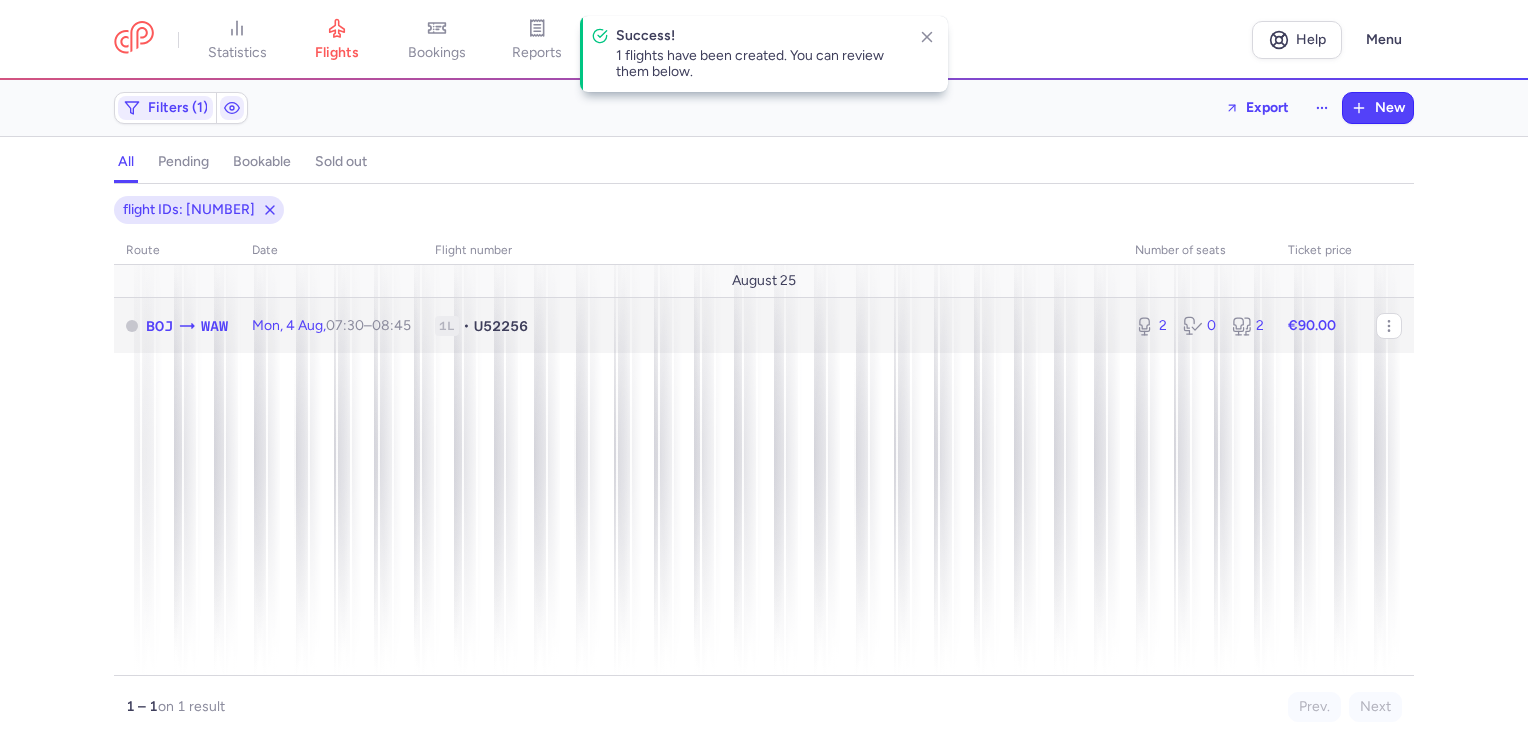 click on "€90.00" 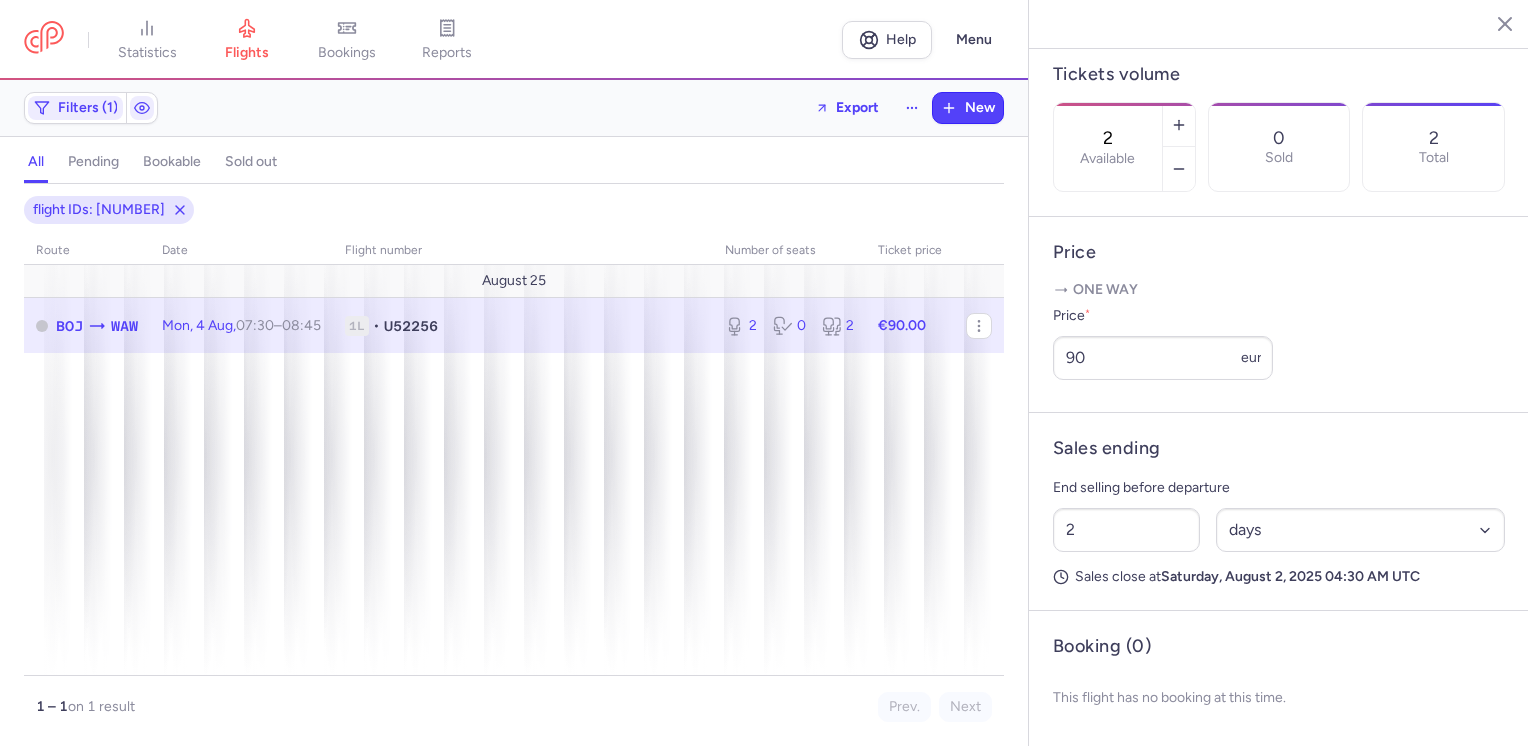scroll, scrollTop: 632, scrollLeft: 0, axis: vertical 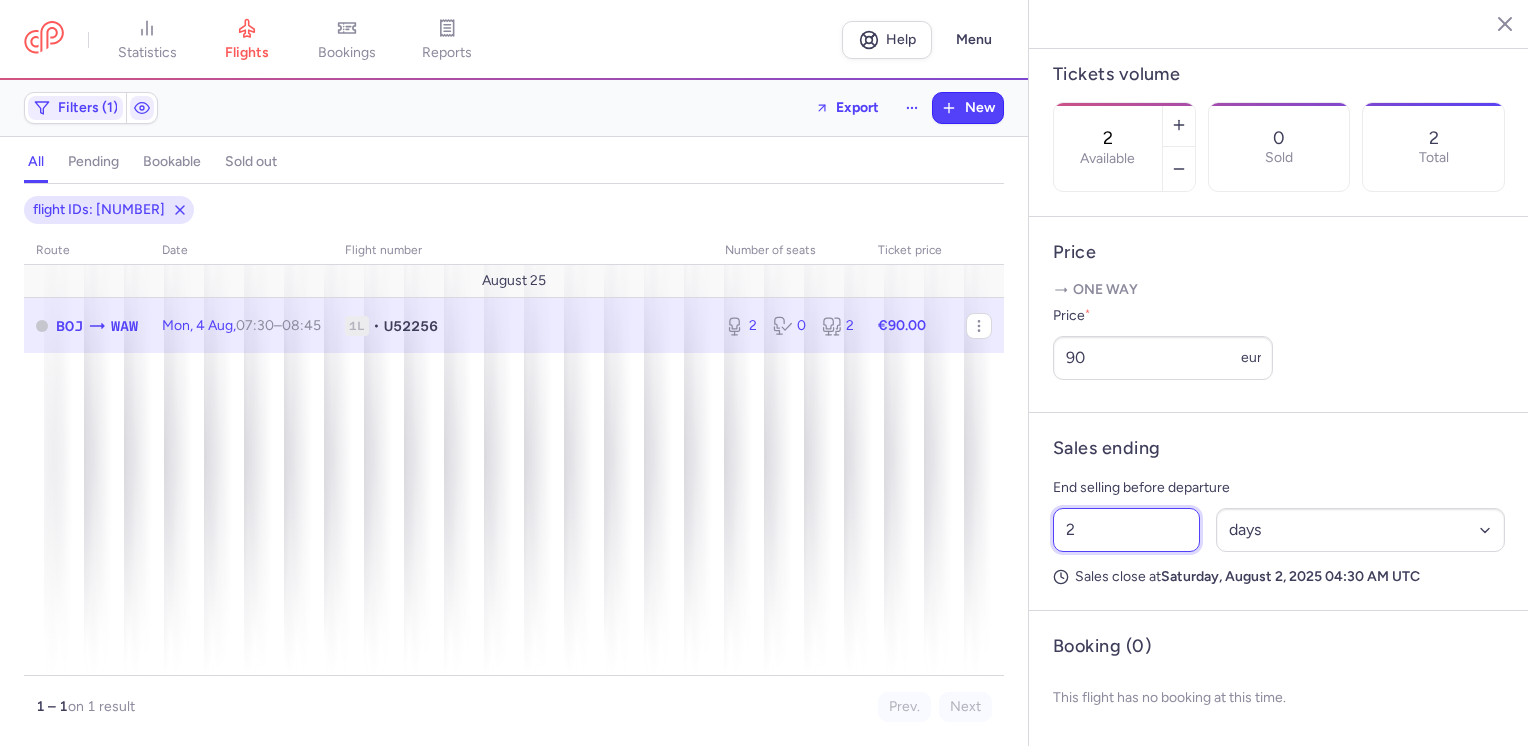 drag, startPoint x: 1080, startPoint y: 526, endPoint x: 1047, endPoint y: 530, distance: 33.24154 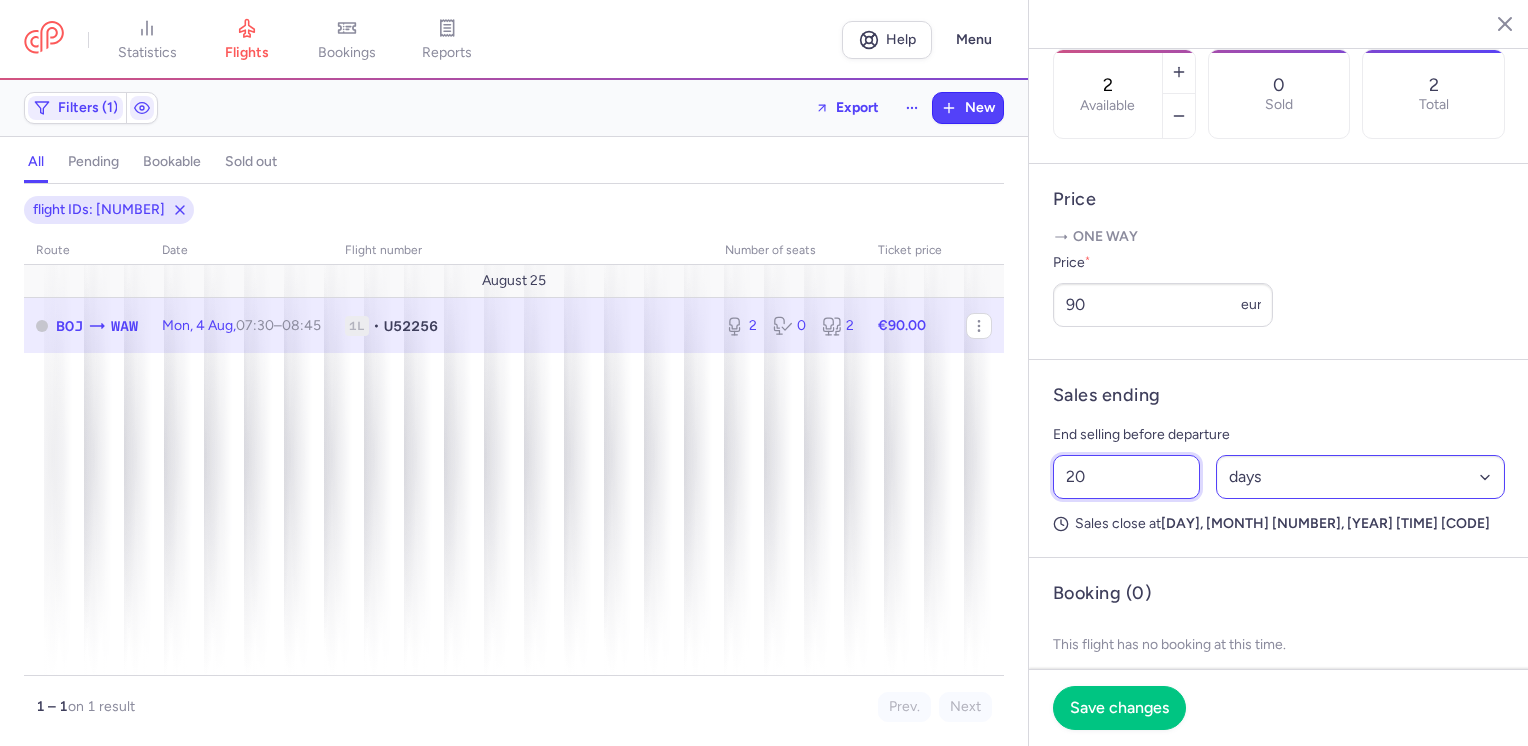 type on "20" 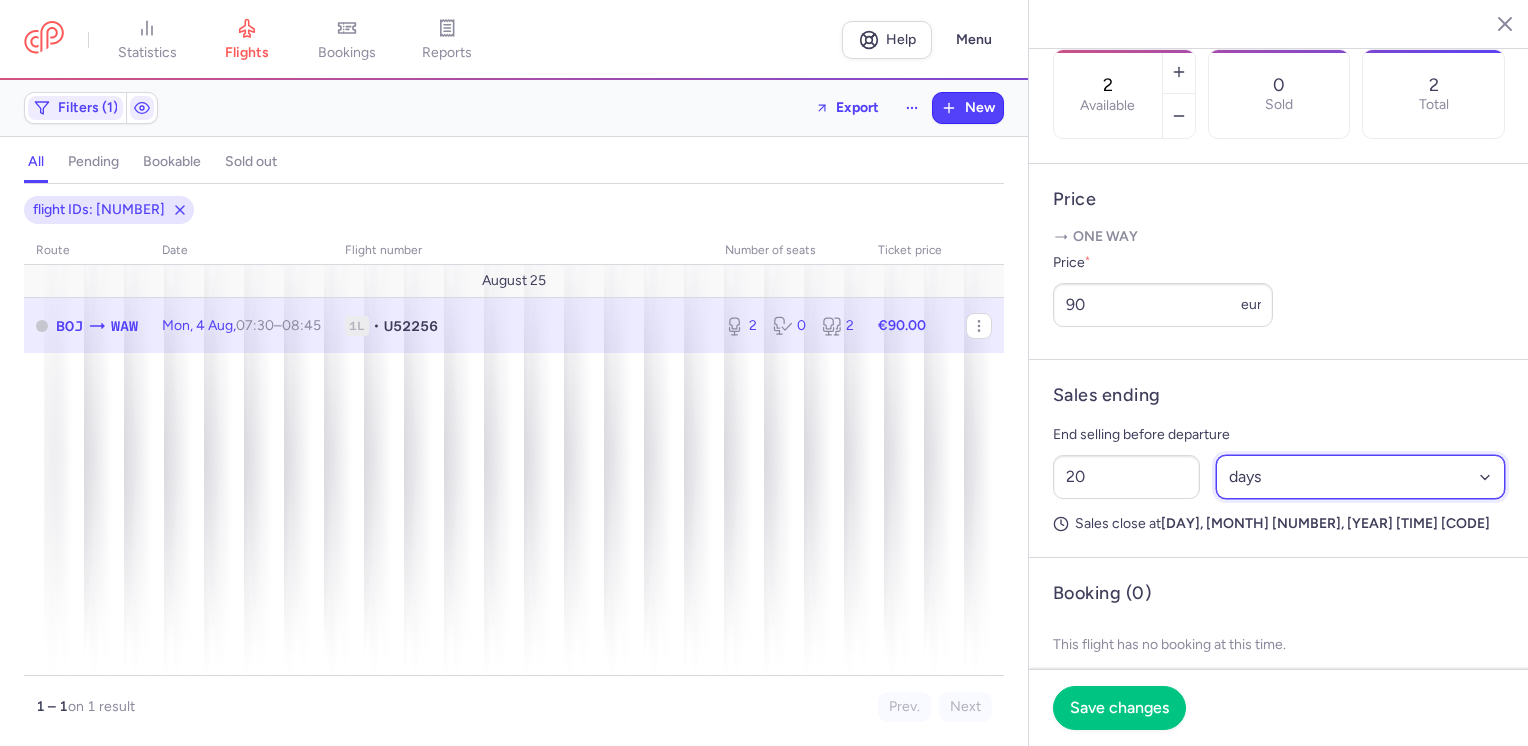 click on "Select an option hours days" at bounding box center [1361, 477] 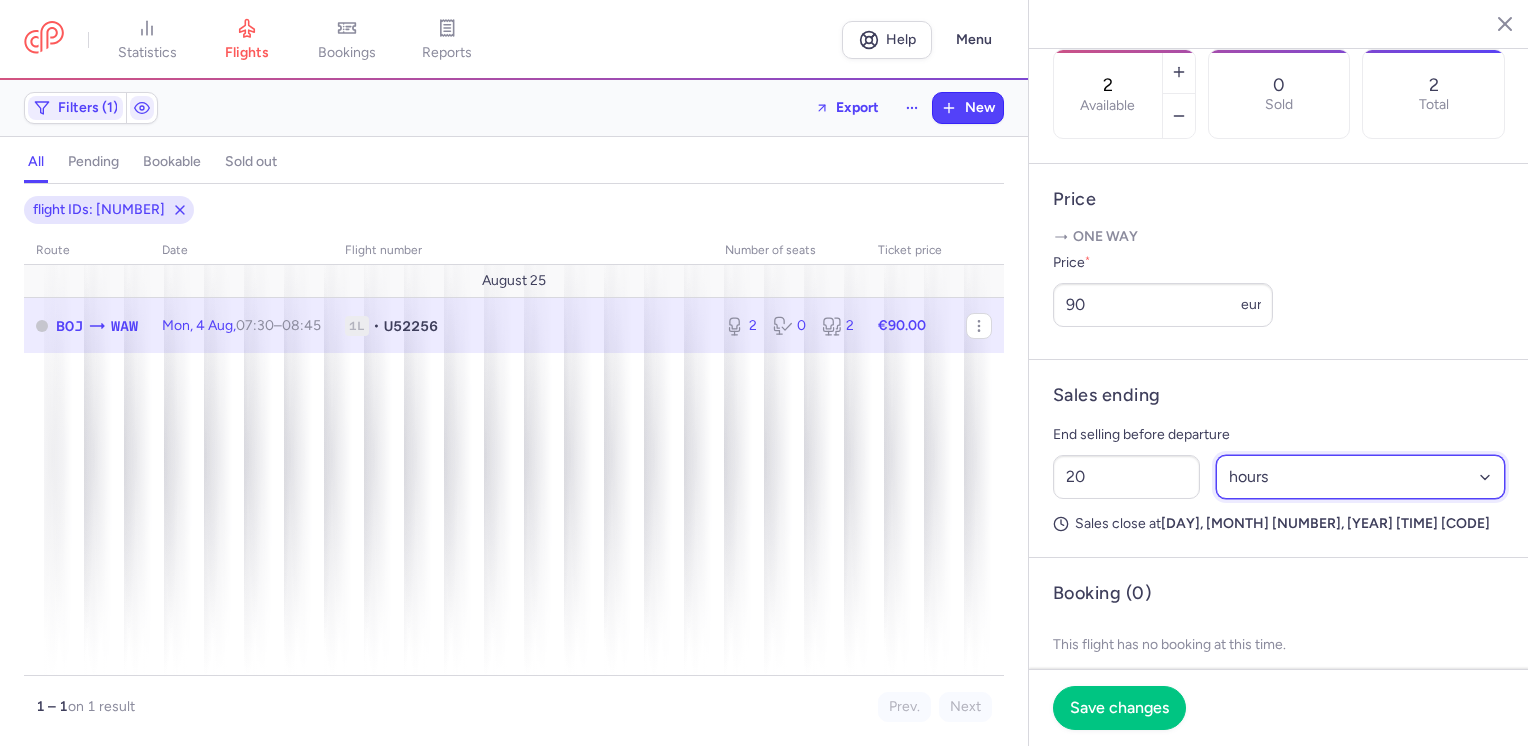 click on "Select an option hours days" at bounding box center [1361, 477] 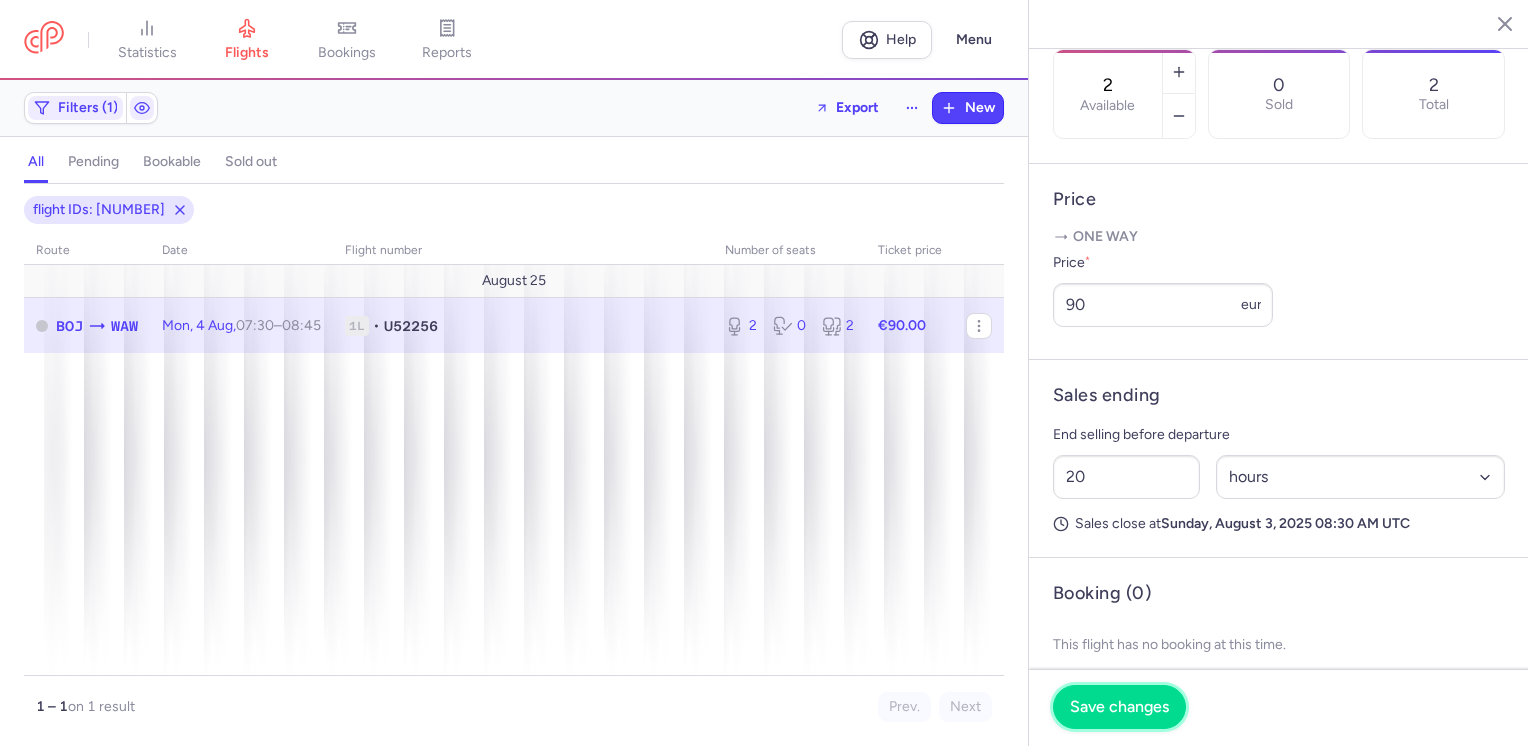click on "Save changes" at bounding box center [1119, 707] 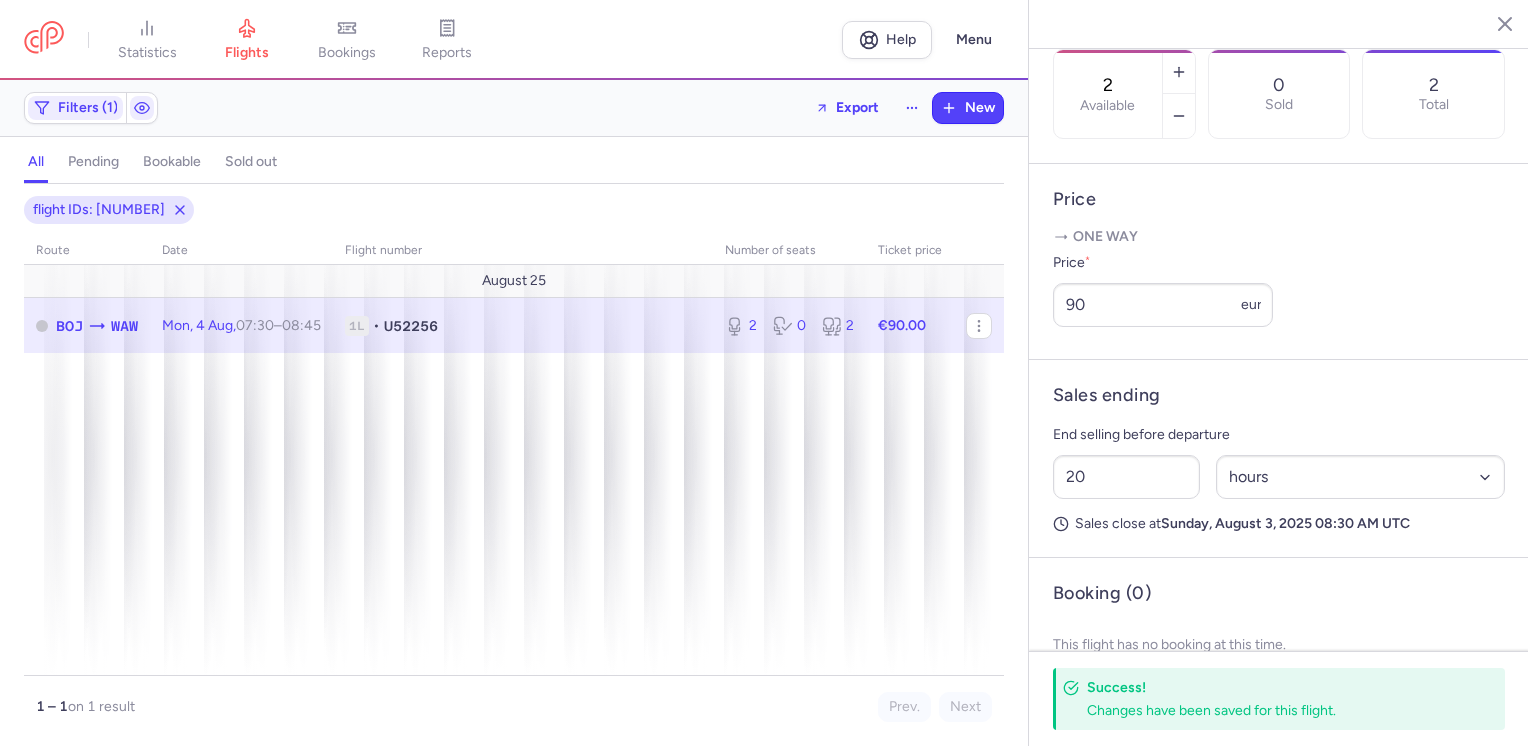 click 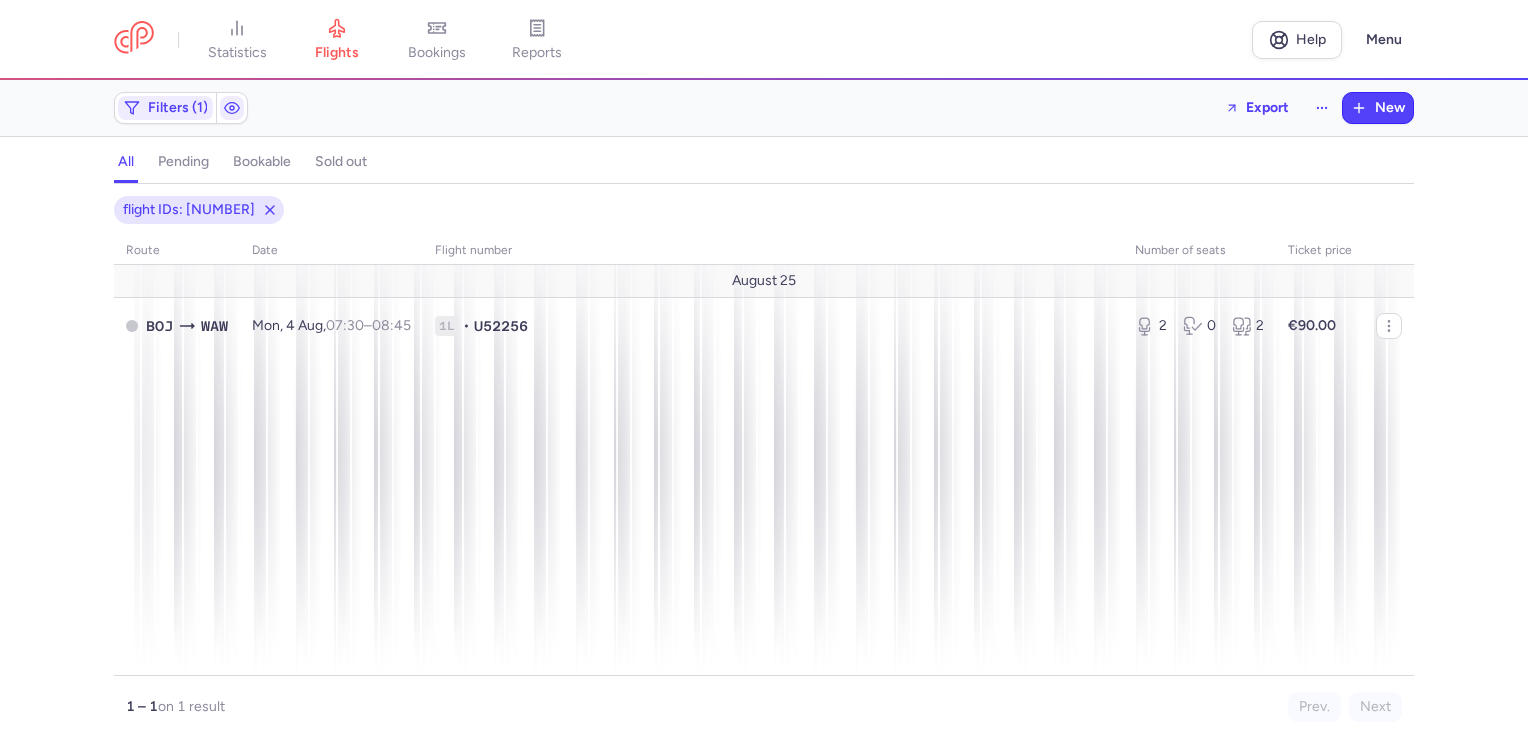drag, startPoint x: 338, startPoint y: 42, endPoint x: 428, endPoint y: 110, distance: 112.80071 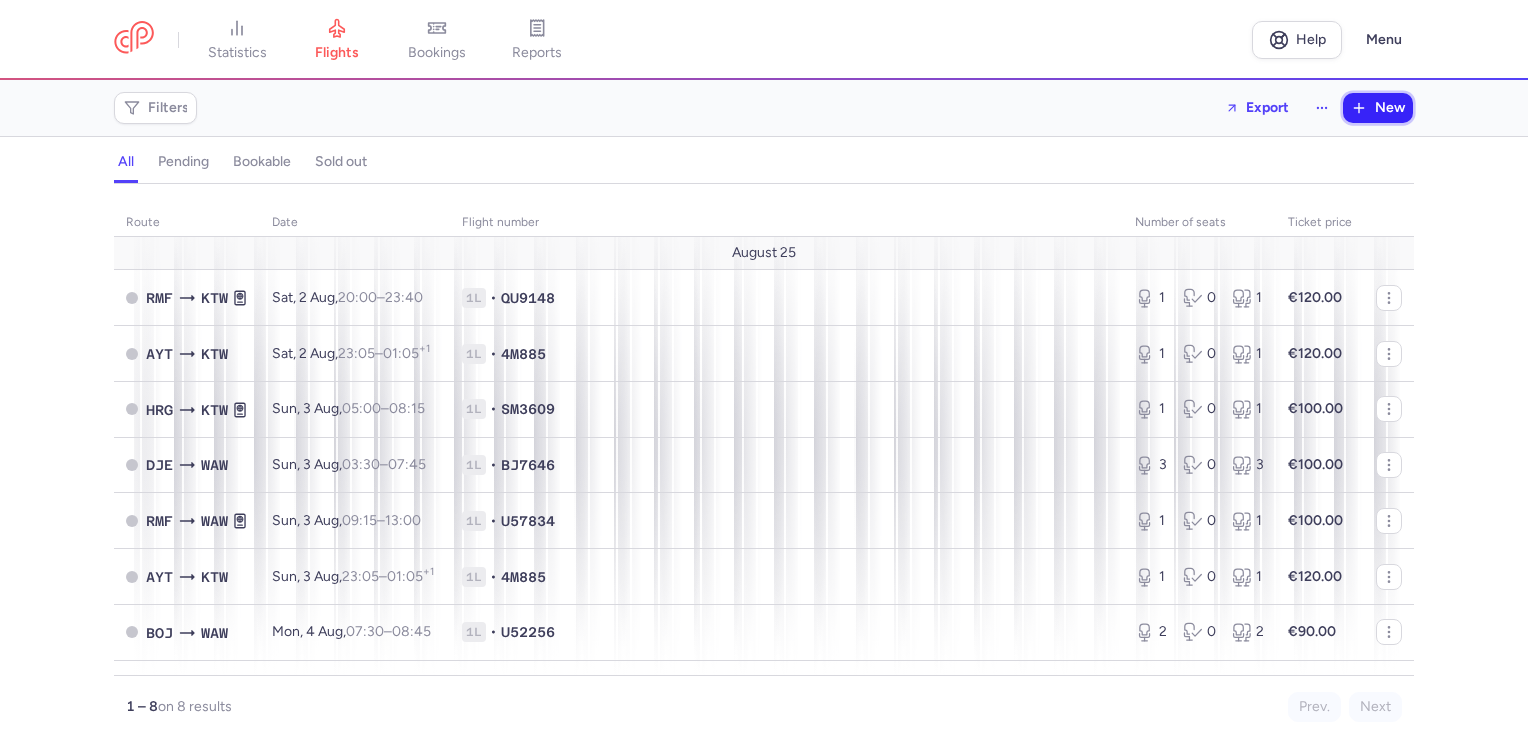 click on "New" at bounding box center (1390, 108) 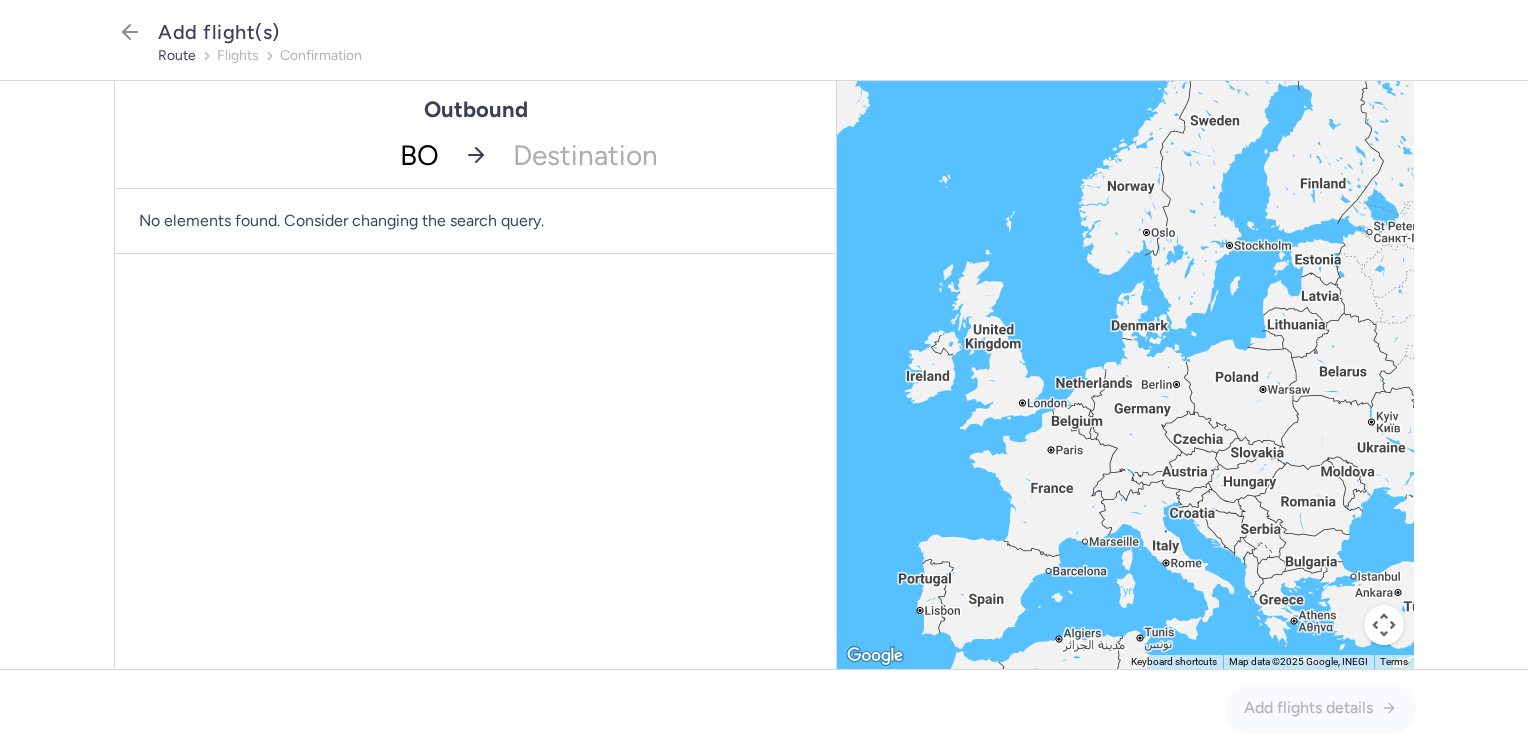 type on "BOJ" 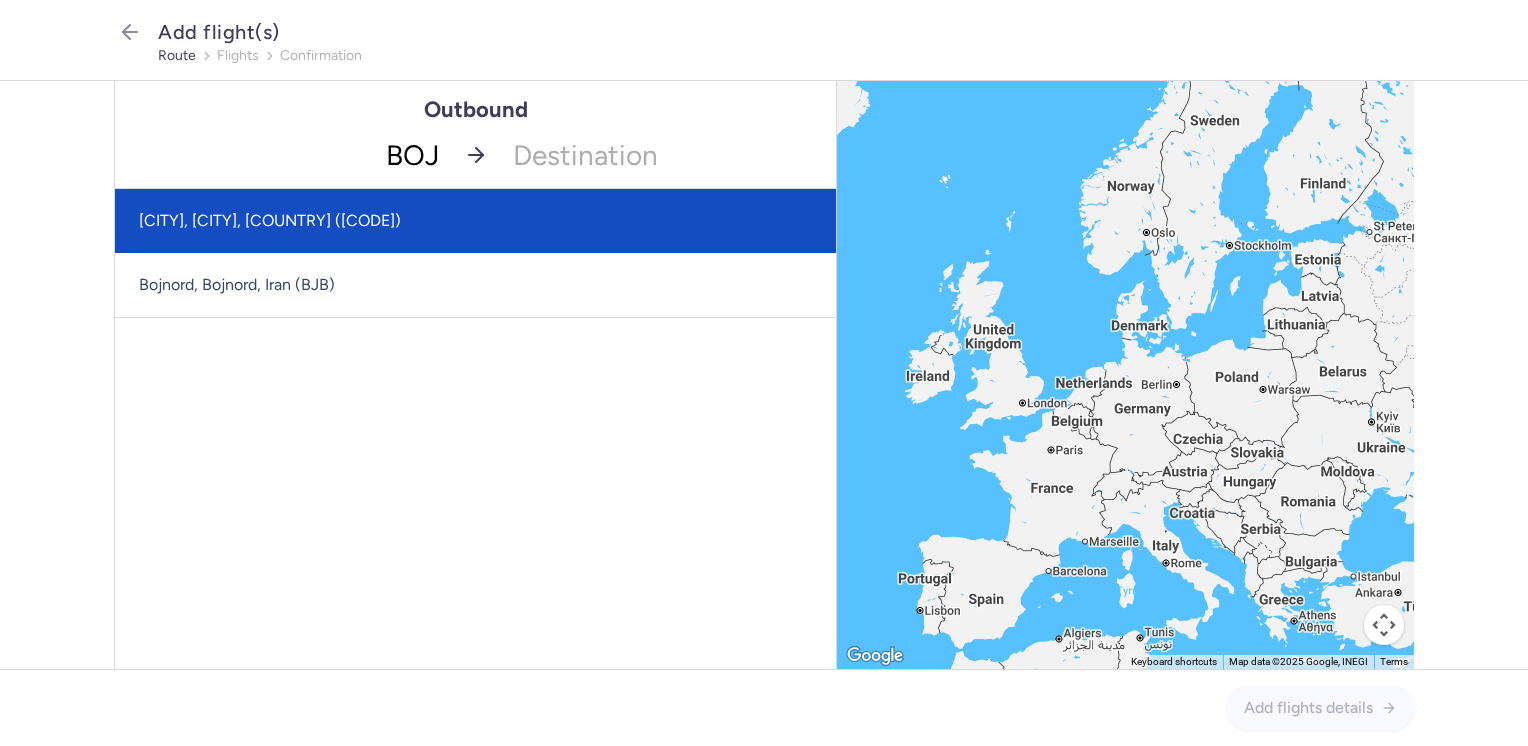 click on "[CITY], [CITY], [COUNTRY] ([CODE])" at bounding box center (475, 221) 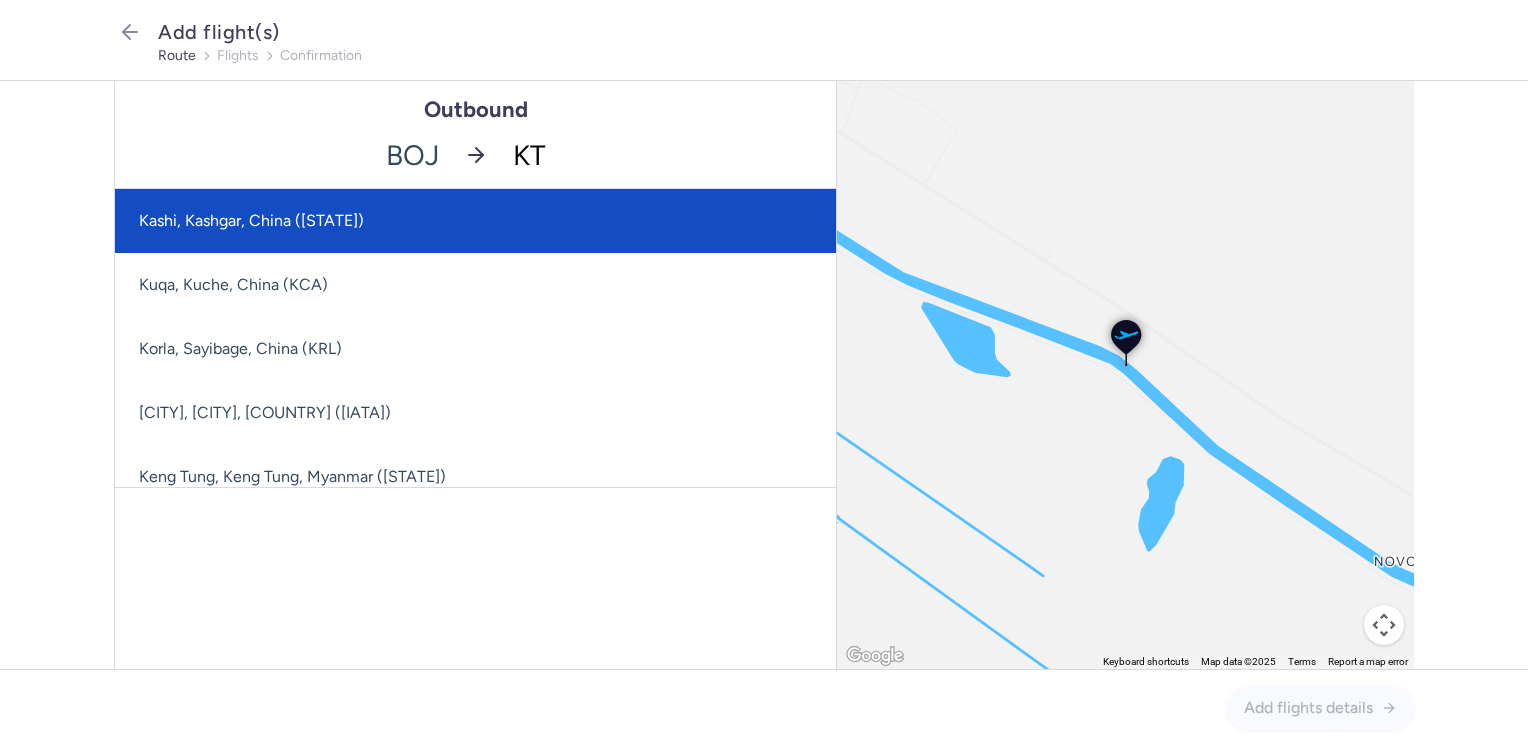 type on "KTW" 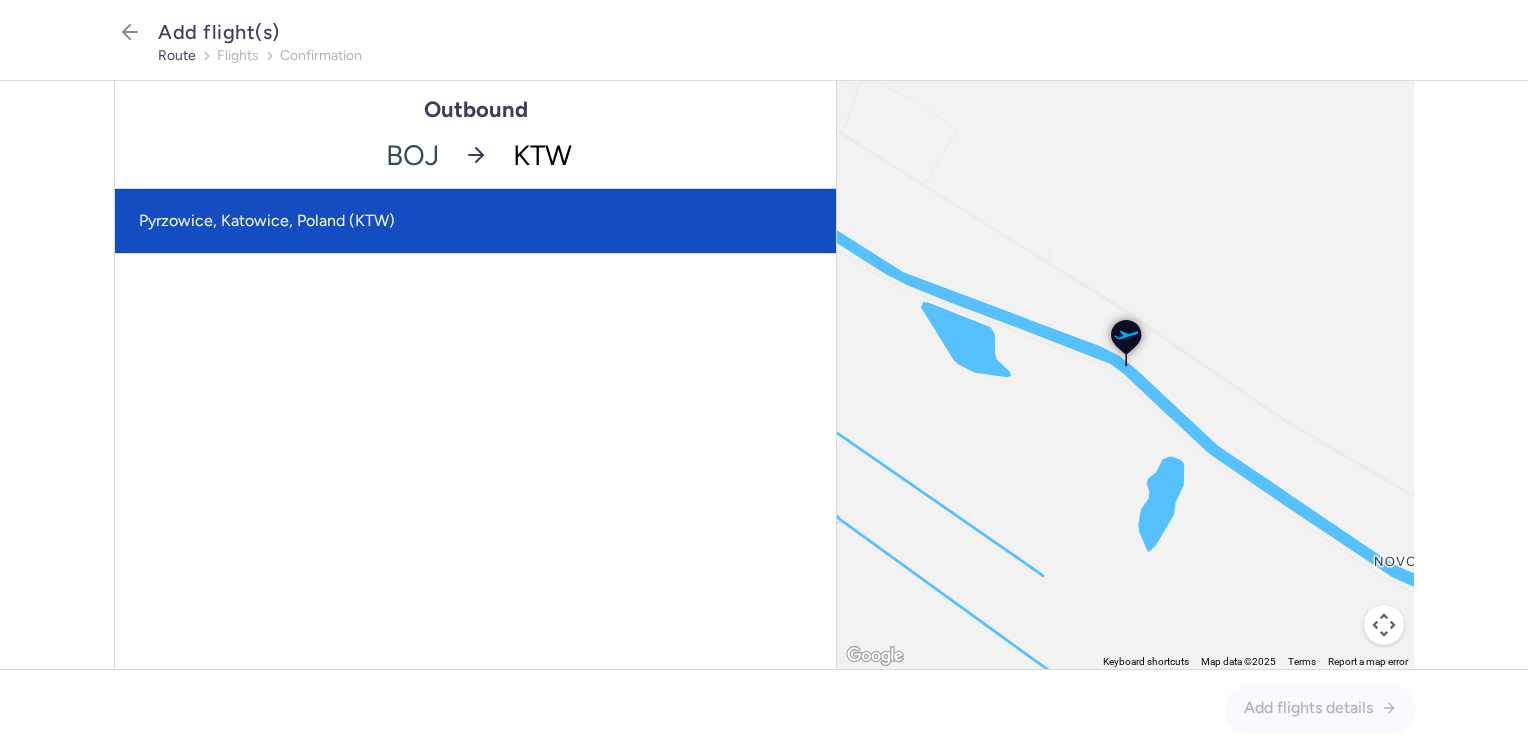 click on "Pyrzowice, Katowice, Poland (KTW)" at bounding box center (475, 221) 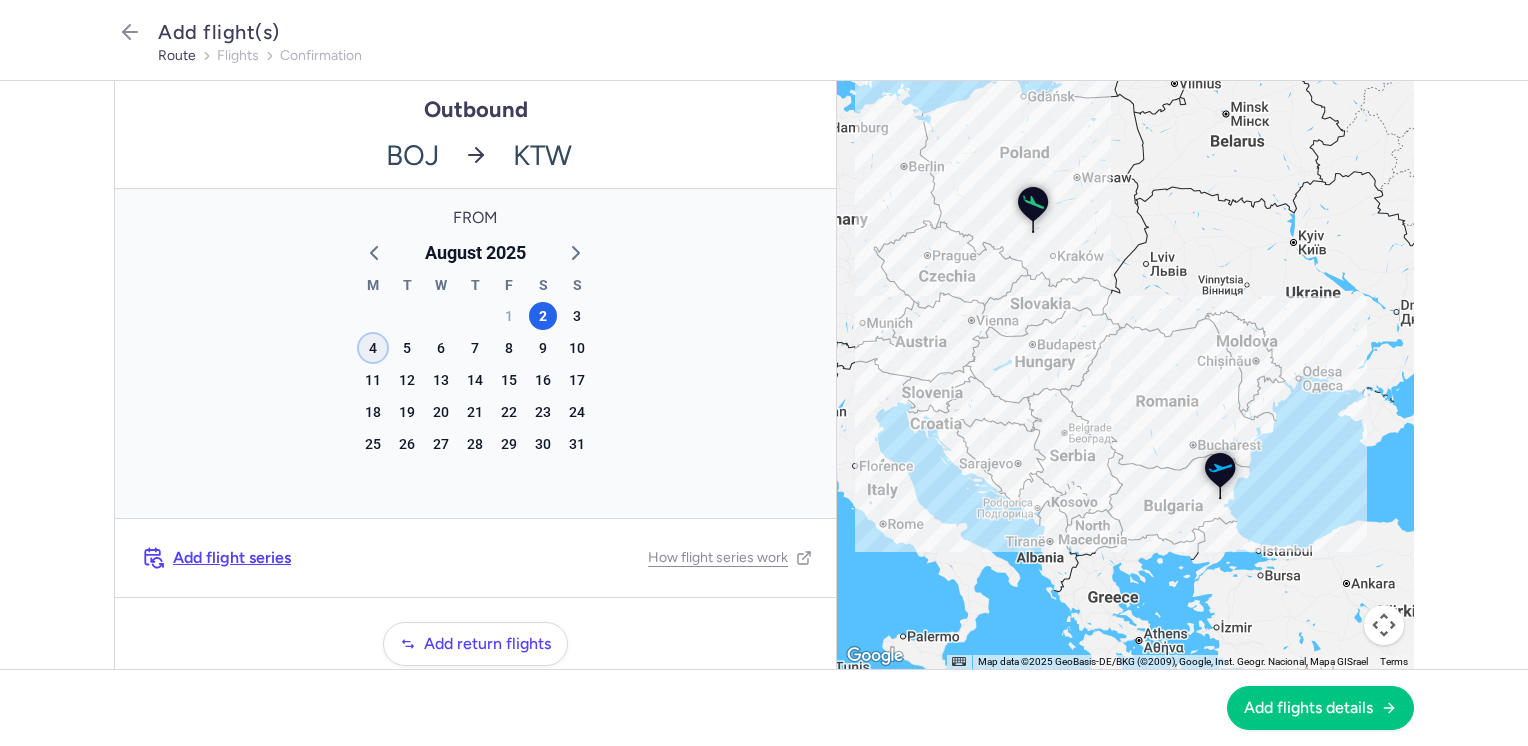 click on "4" 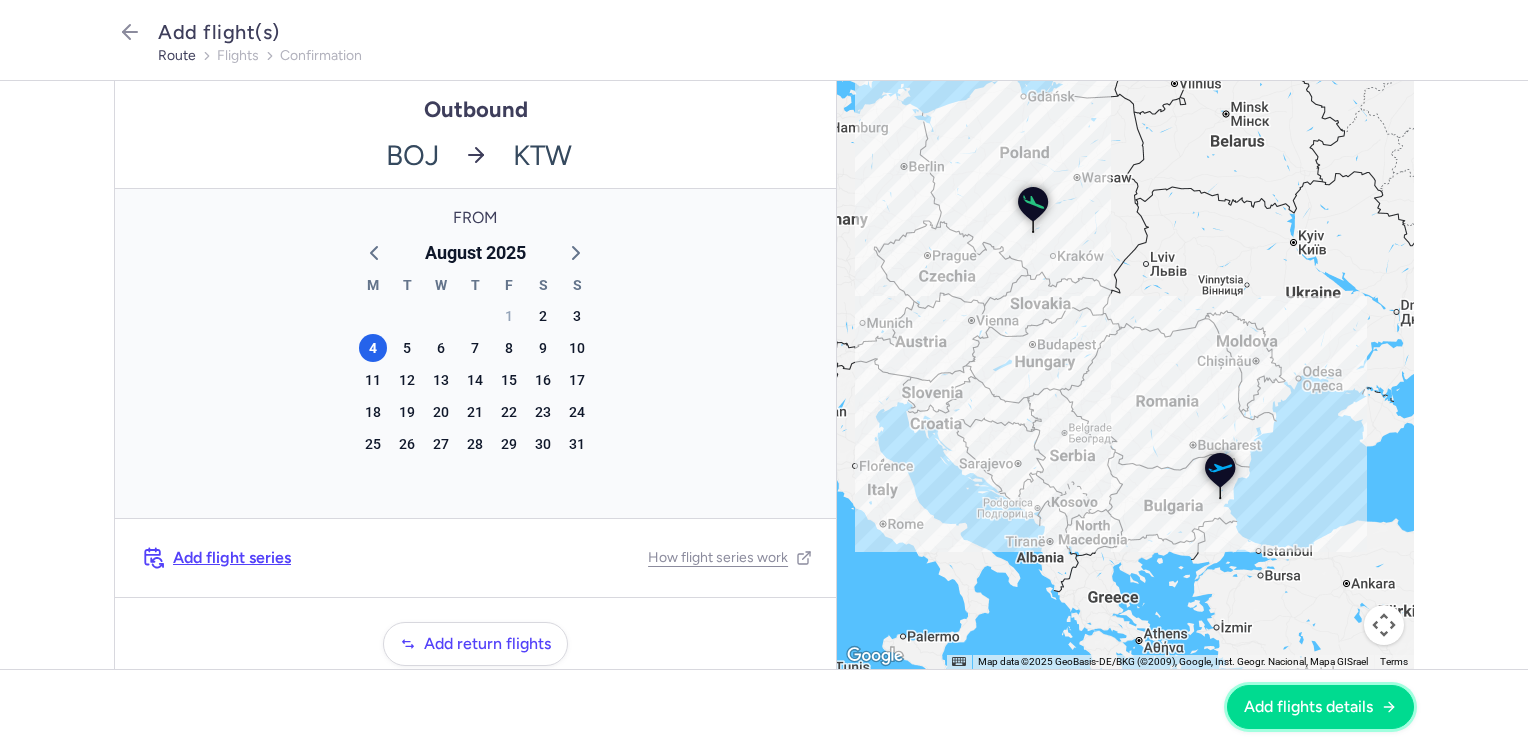 click on "Add flights details" at bounding box center (1320, 707) 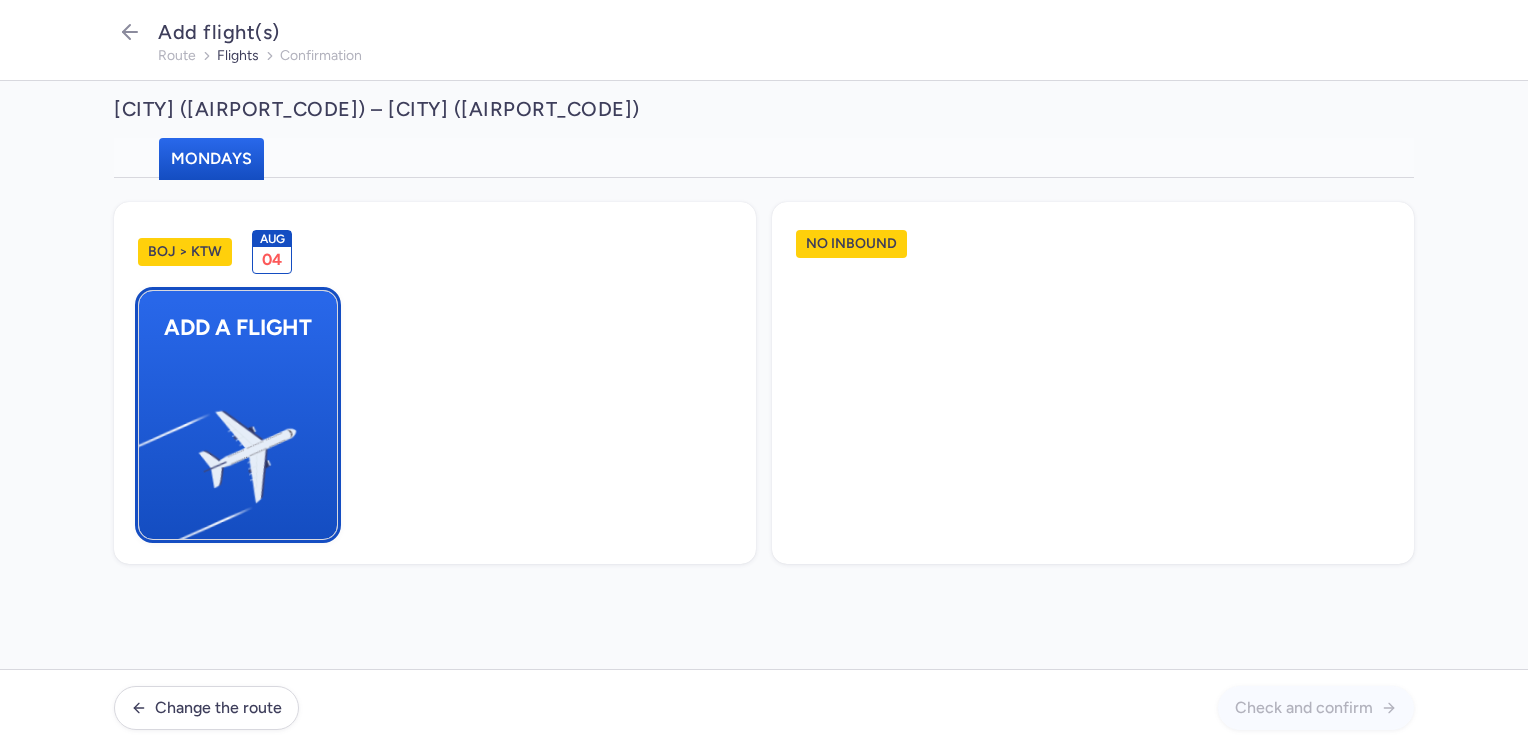 click at bounding box center (149, 448) 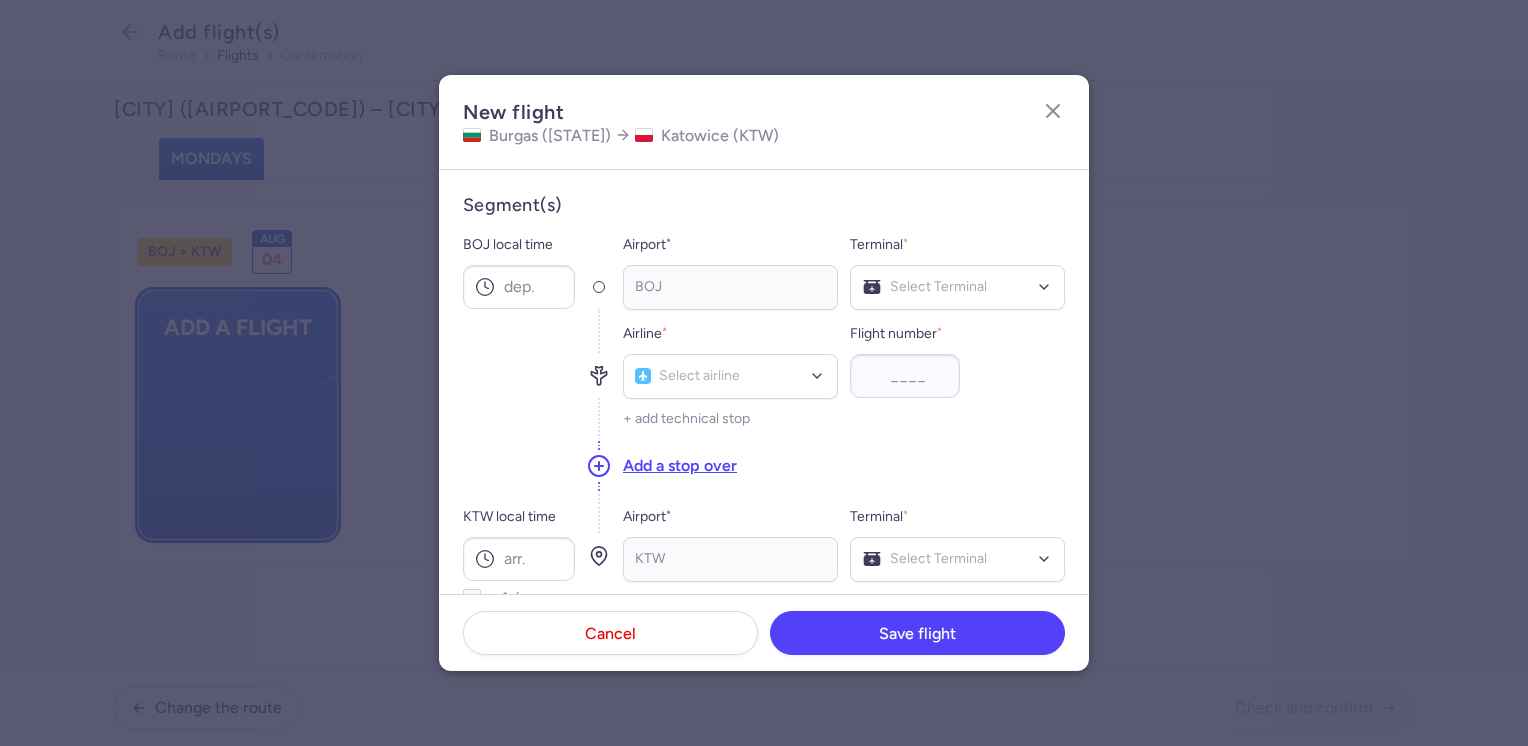 type 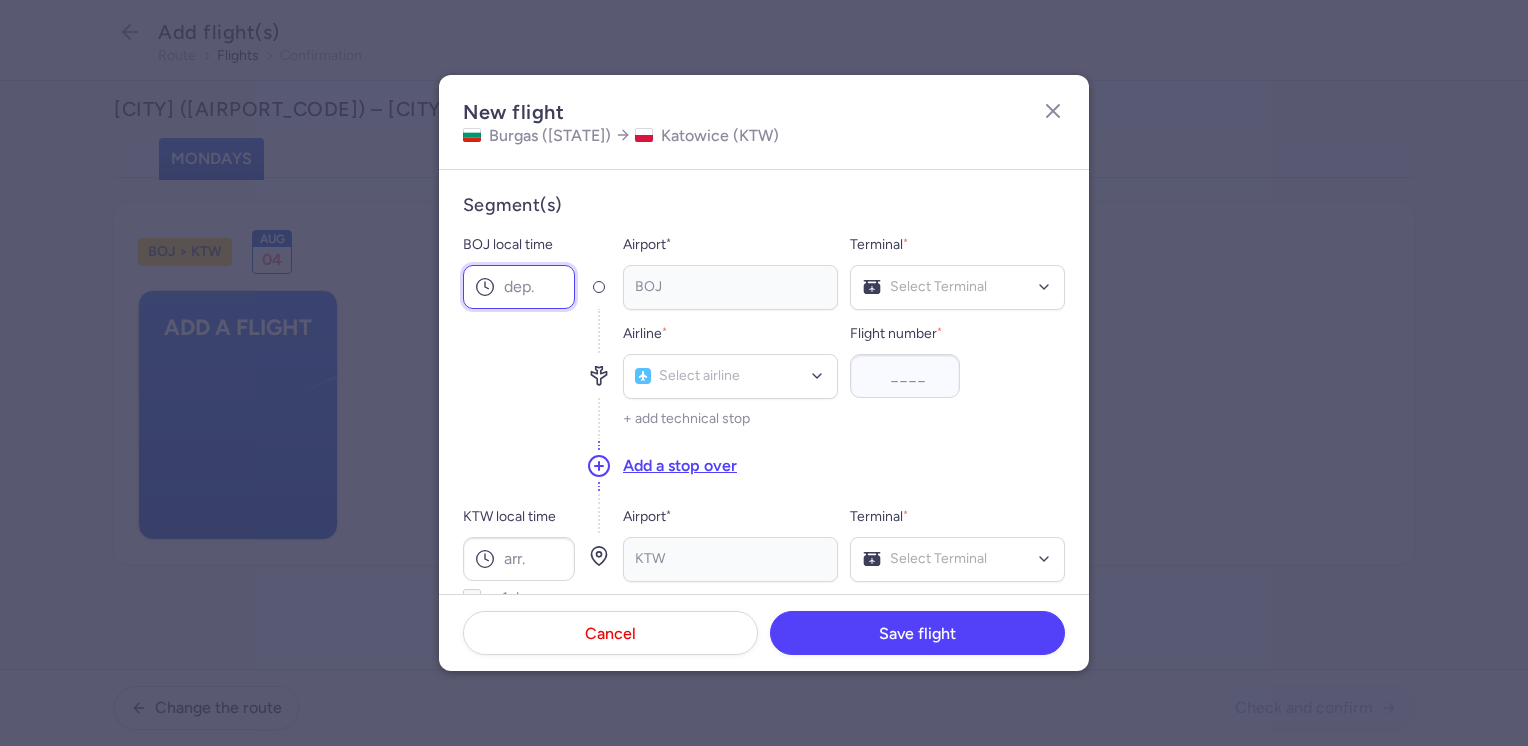 click on "BOJ local time" at bounding box center (519, 287) 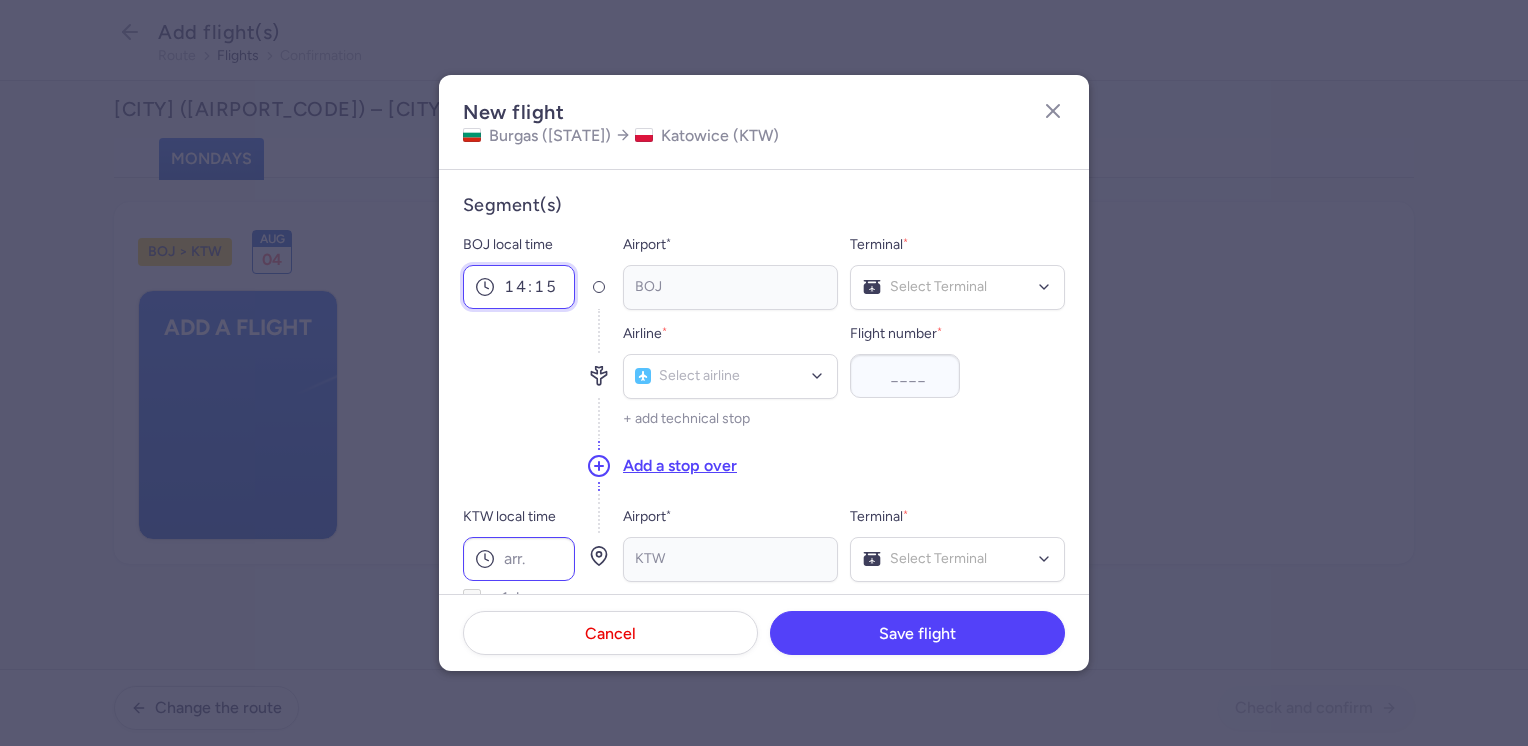 type on "14:15" 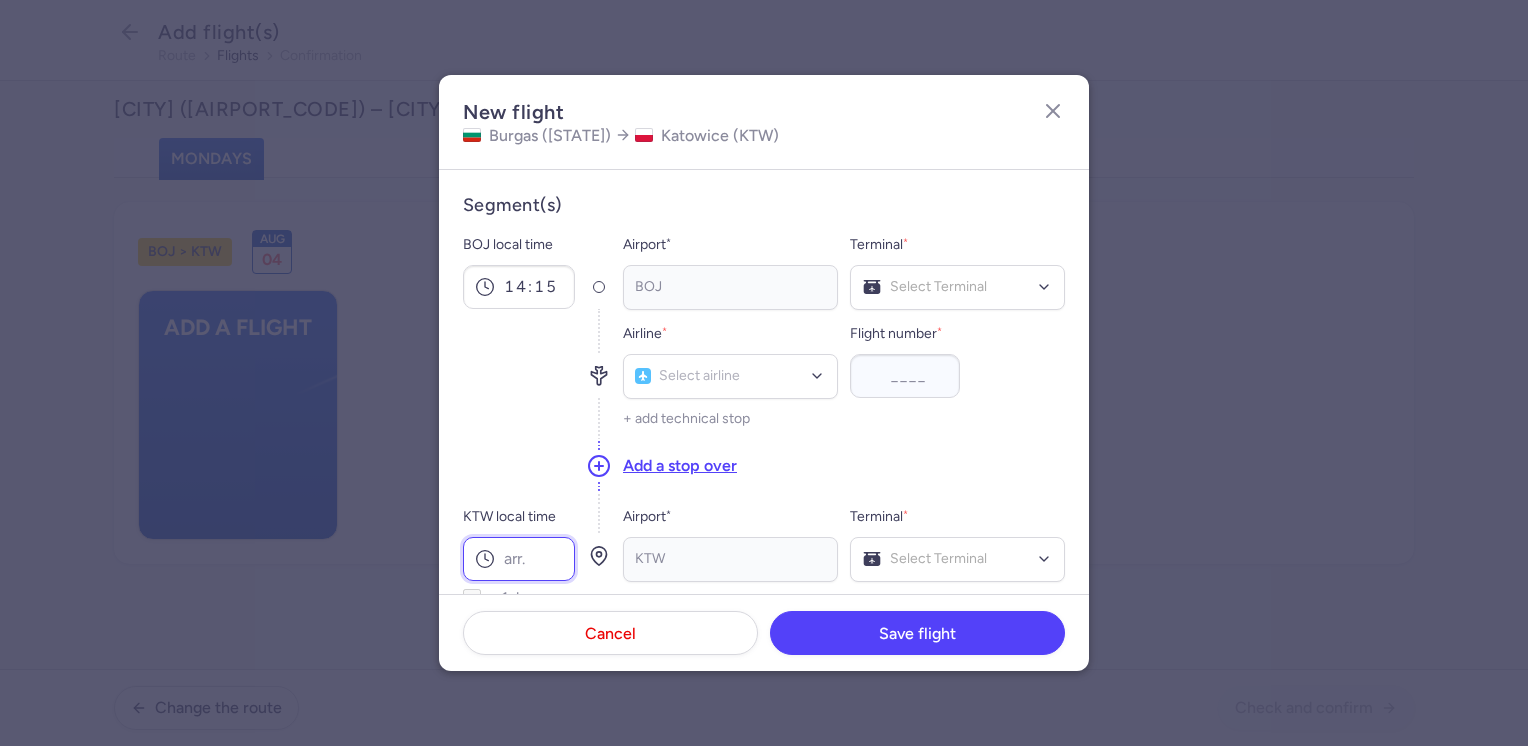 click on "KTW local time" at bounding box center (519, 559) 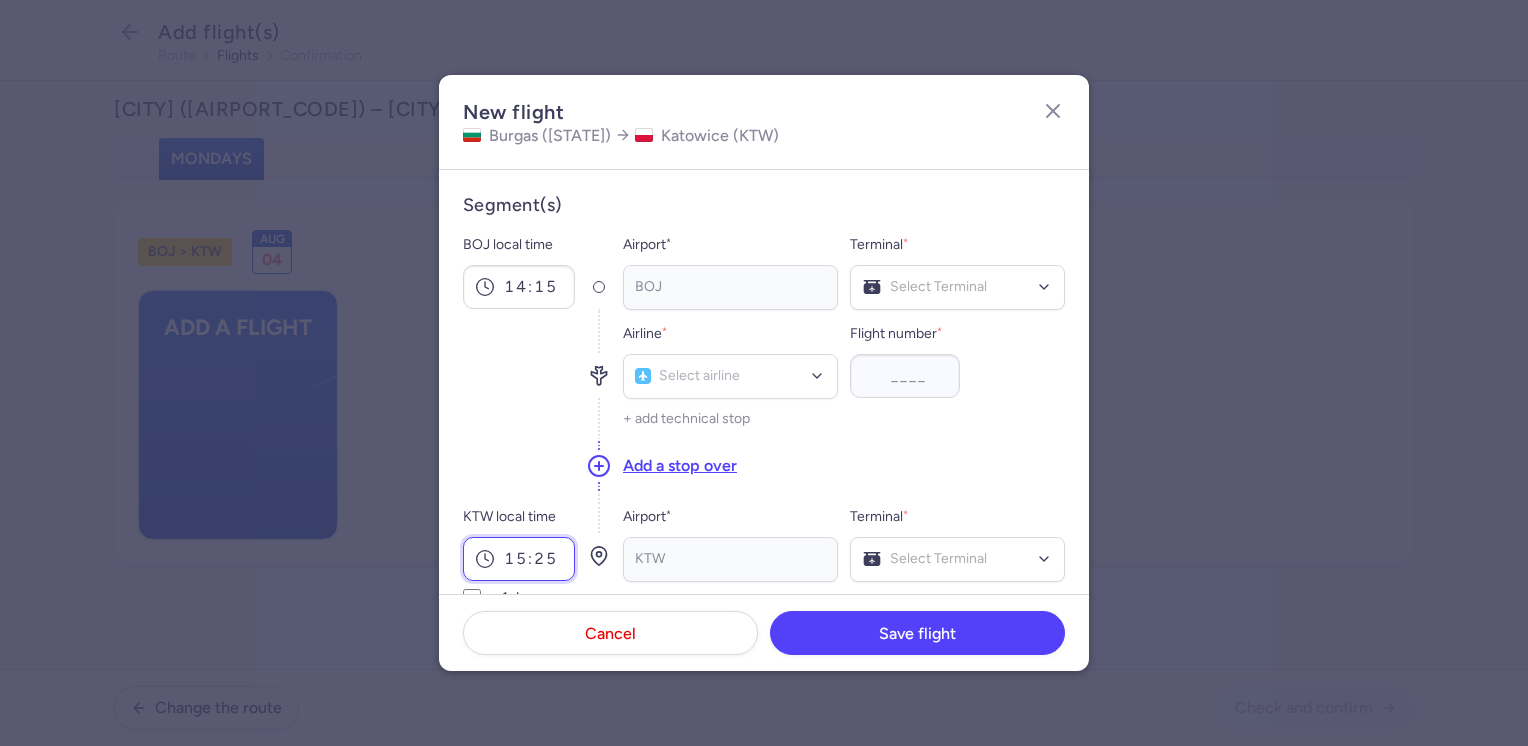 type on "15:25" 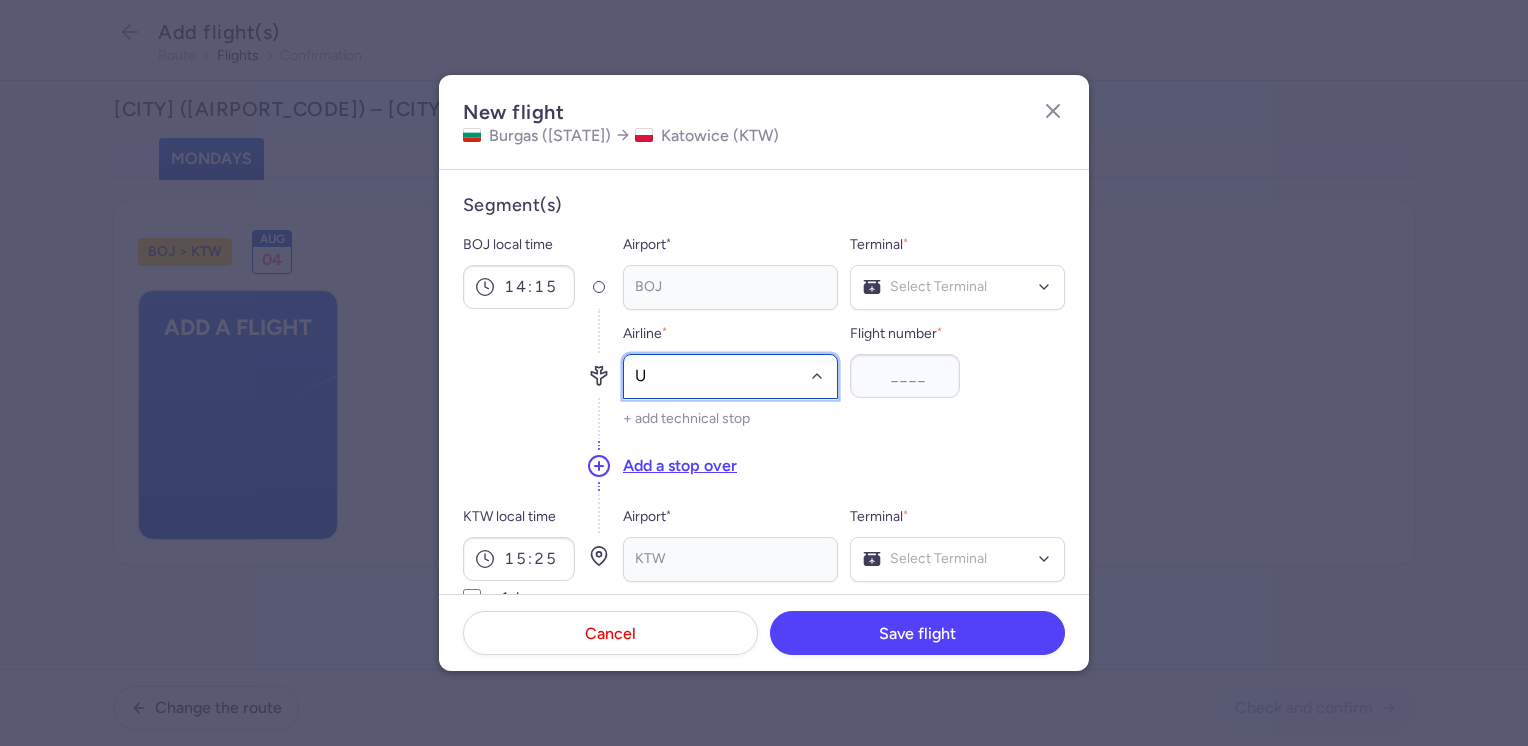 type on "U5" 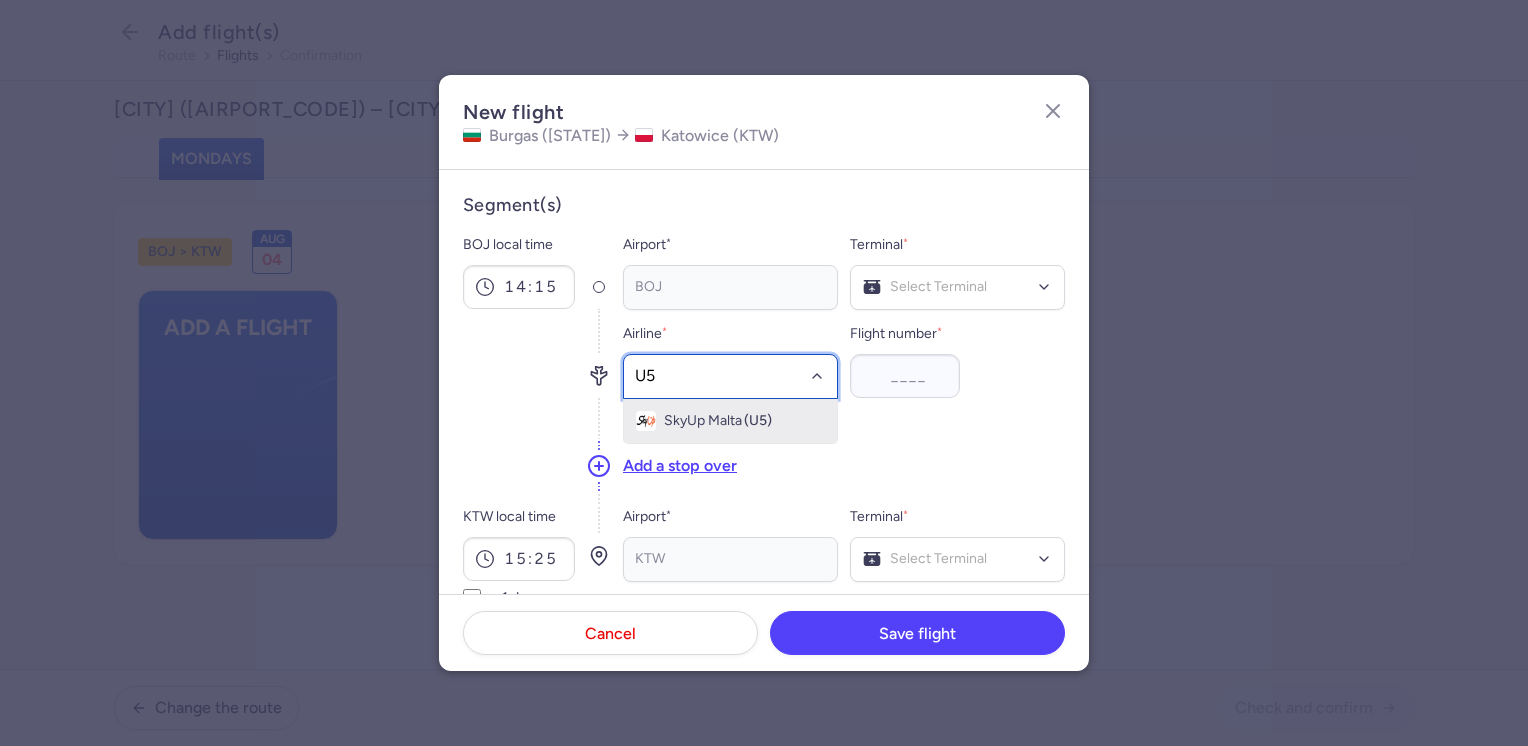click on "SkyUp Malta" at bounding box center [703, 421] 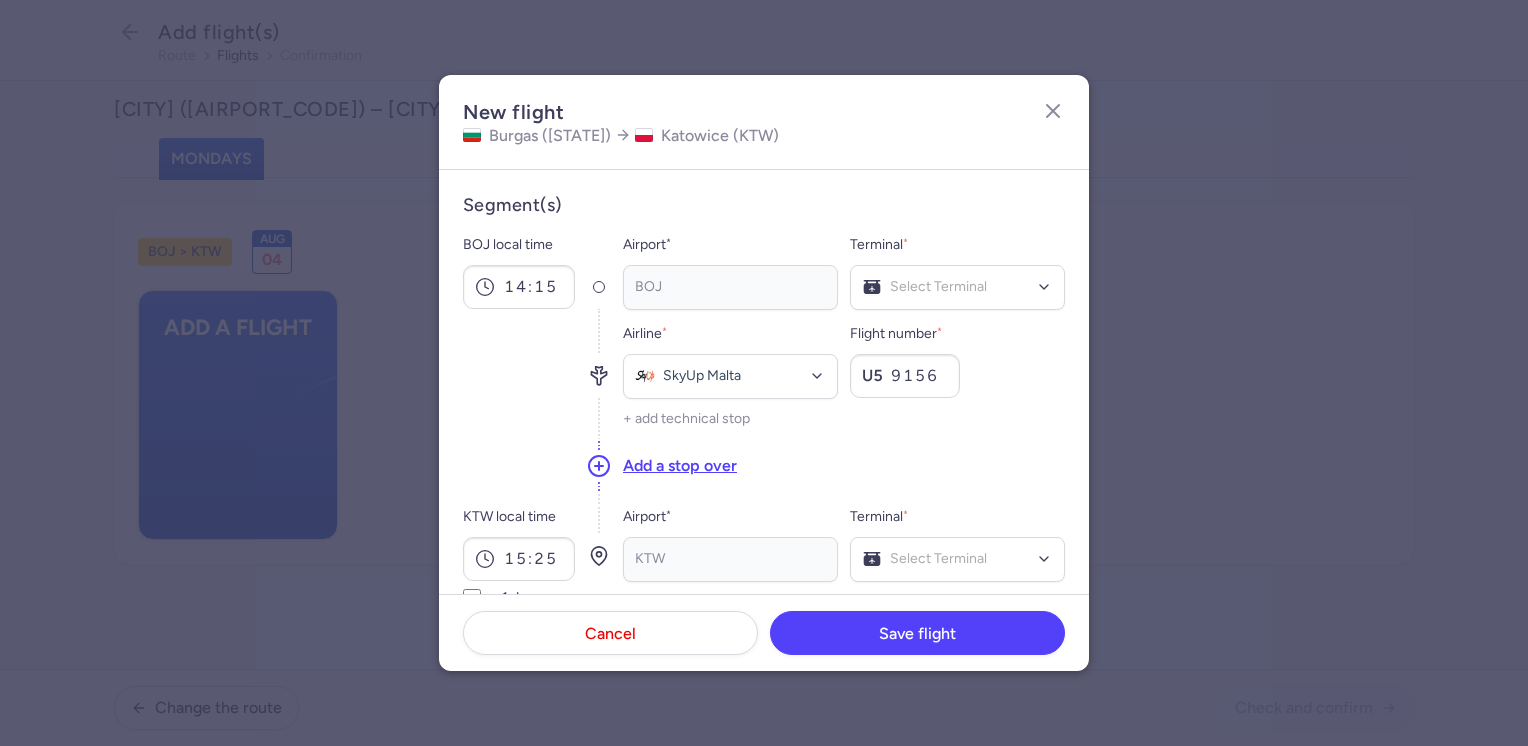type on "9156" 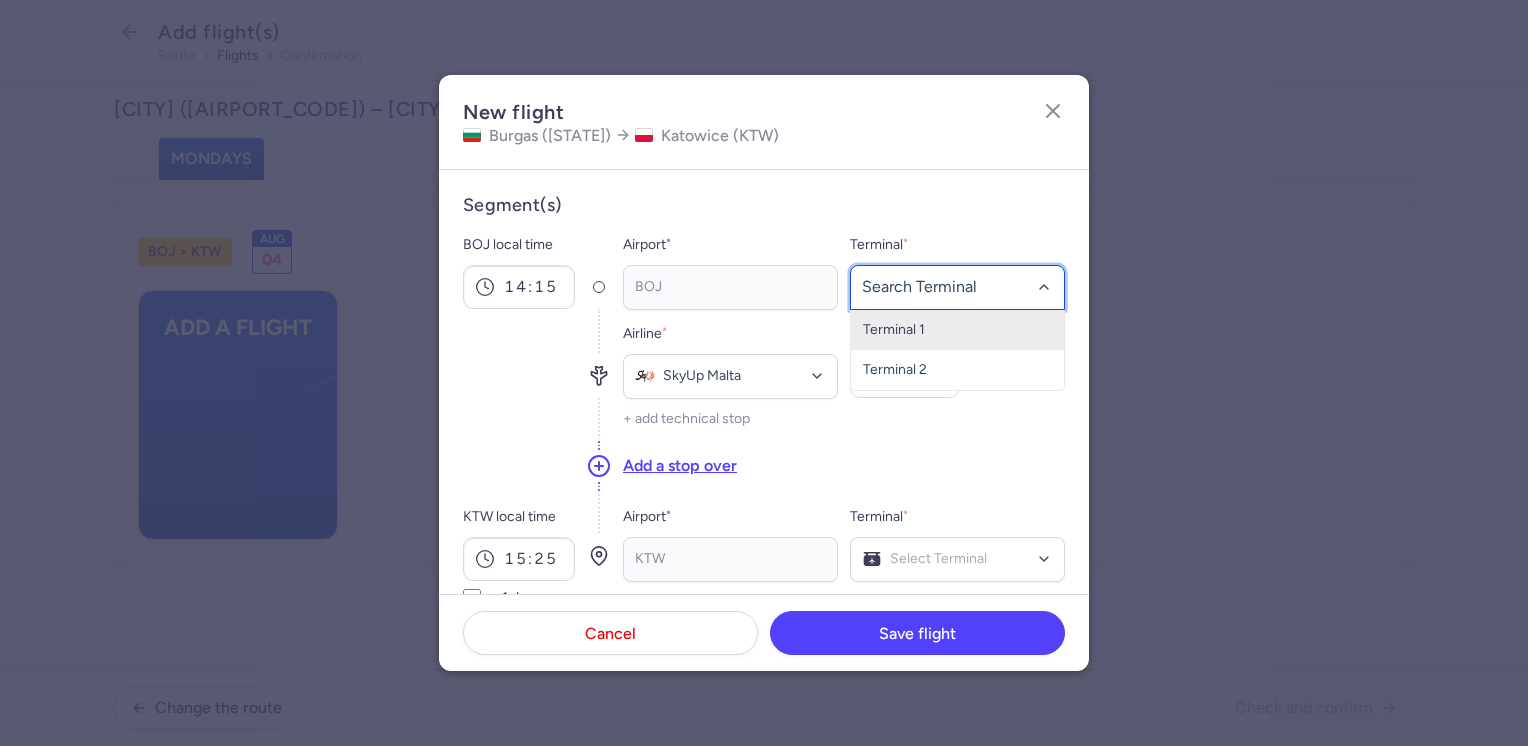click on "Terminal 1" at bounding box center (957, 330) 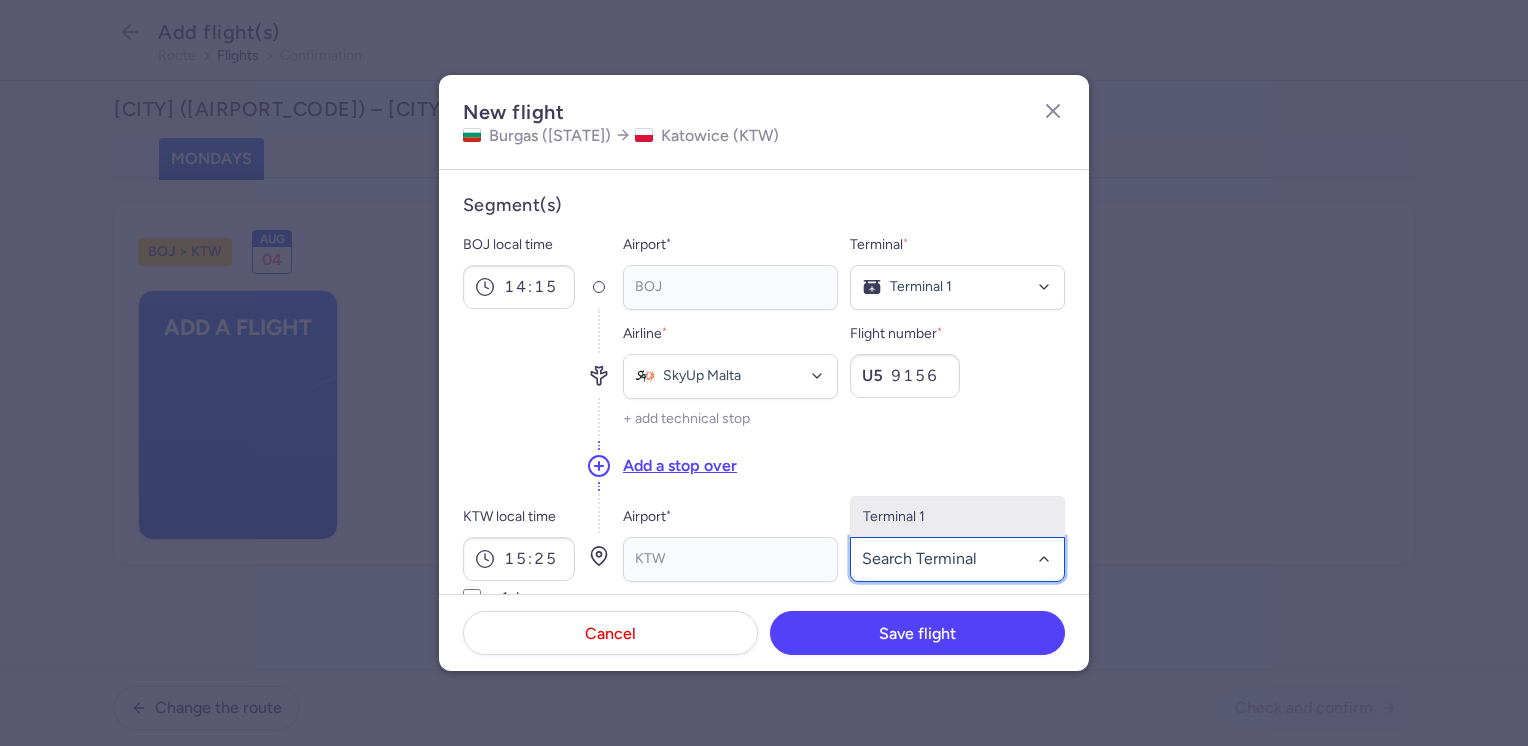 click on "Terminal 1" 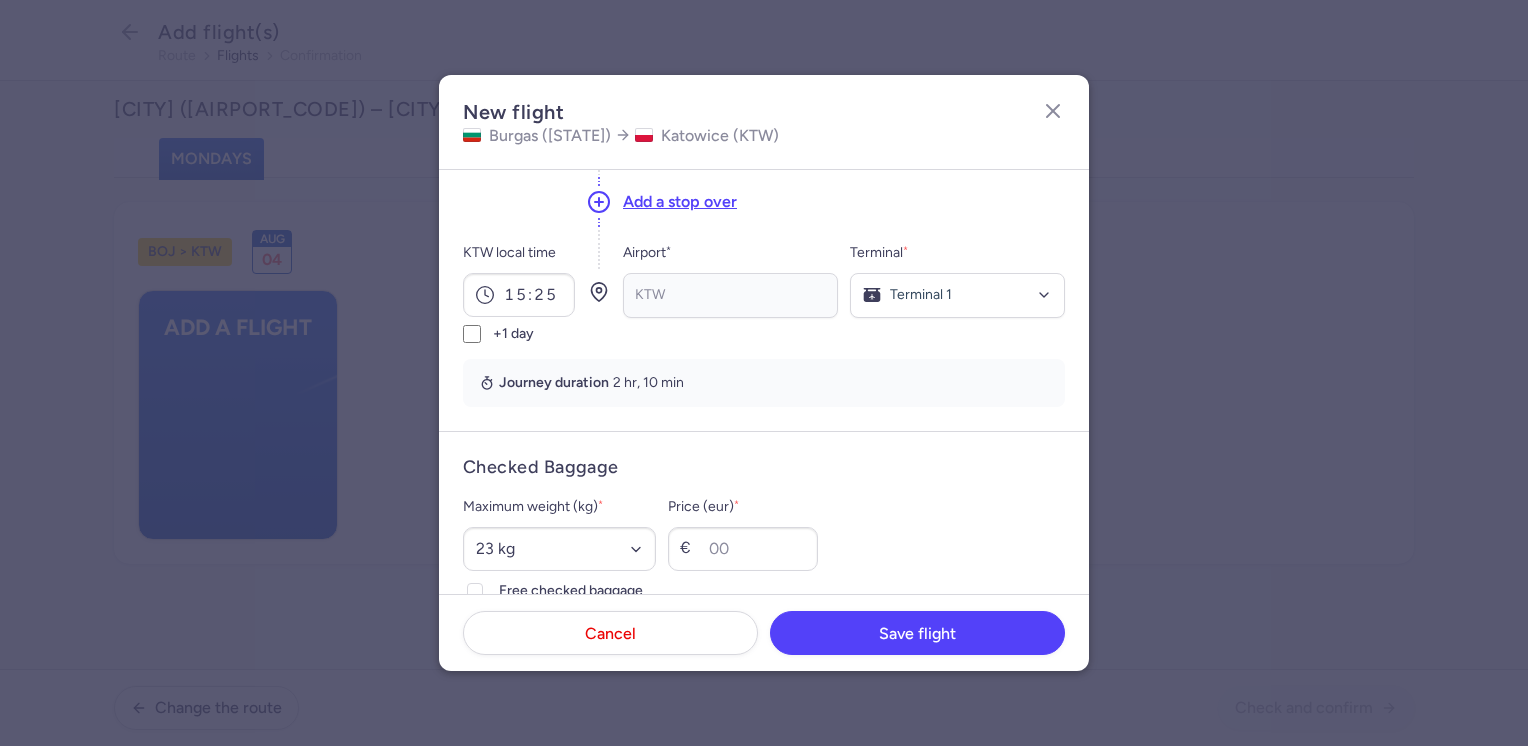 scroll, scrollTop: 300, scrollLeft: 0, axis: vertical 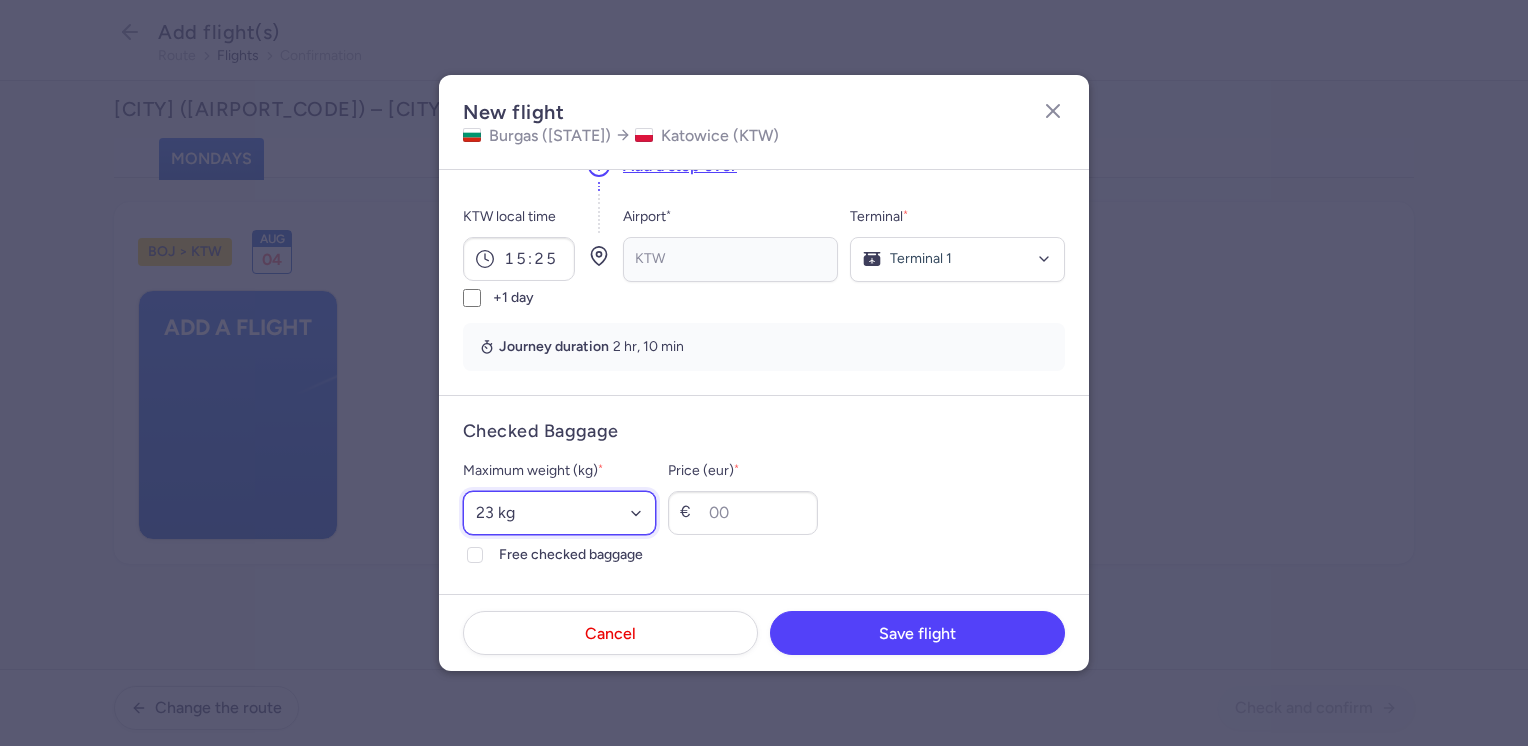 click on "Select an option 15 kg 16 kg 17 kg 18 kg 19 kg 20 kg 21 kg 22 kg 23 kg 24 kg 25 kg 26 kg 27 kg 28 kg 29 kg 30 kg 31 kg 32 kg 33 kg 34 kg 35 kg" at bounding box center (559, 513) 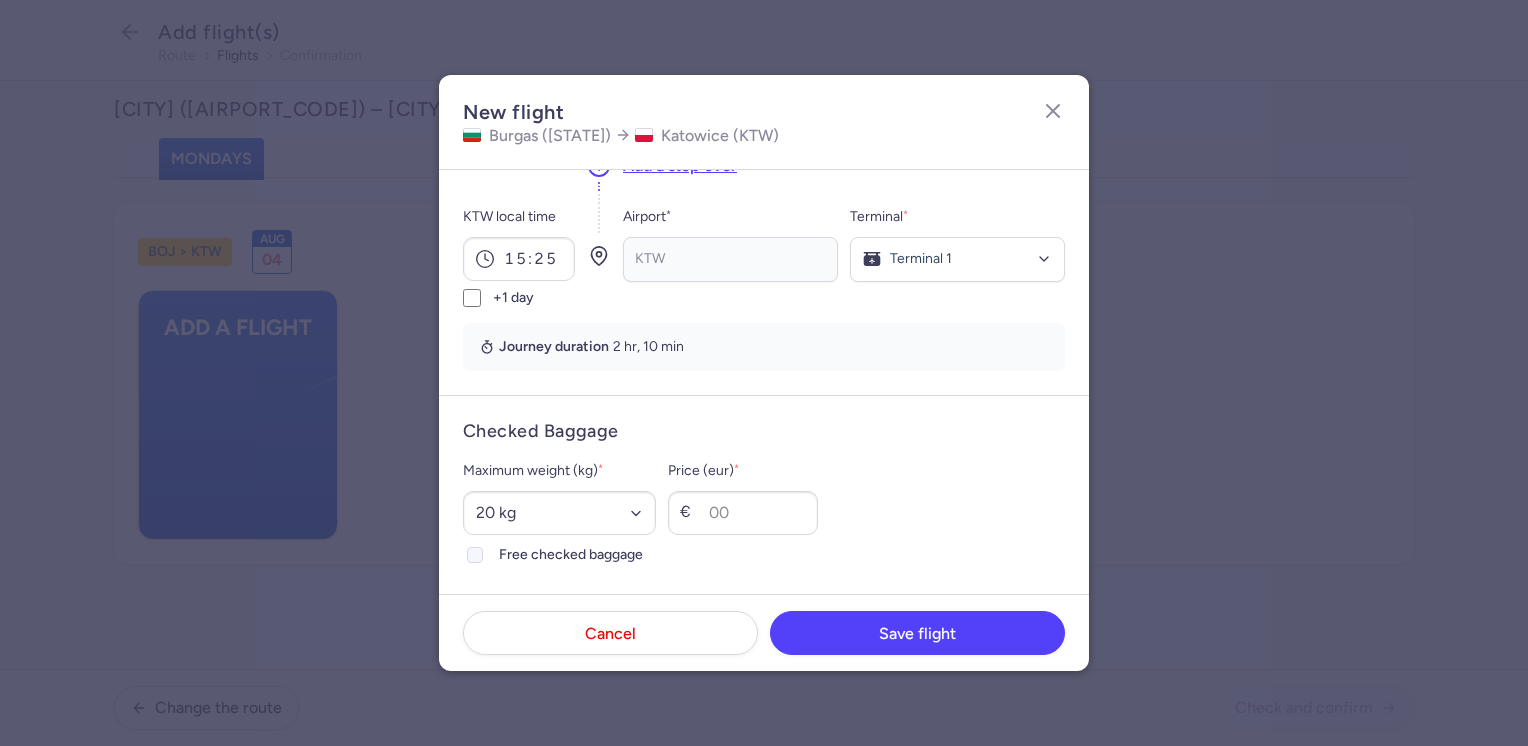 click on "Free checked baggage" 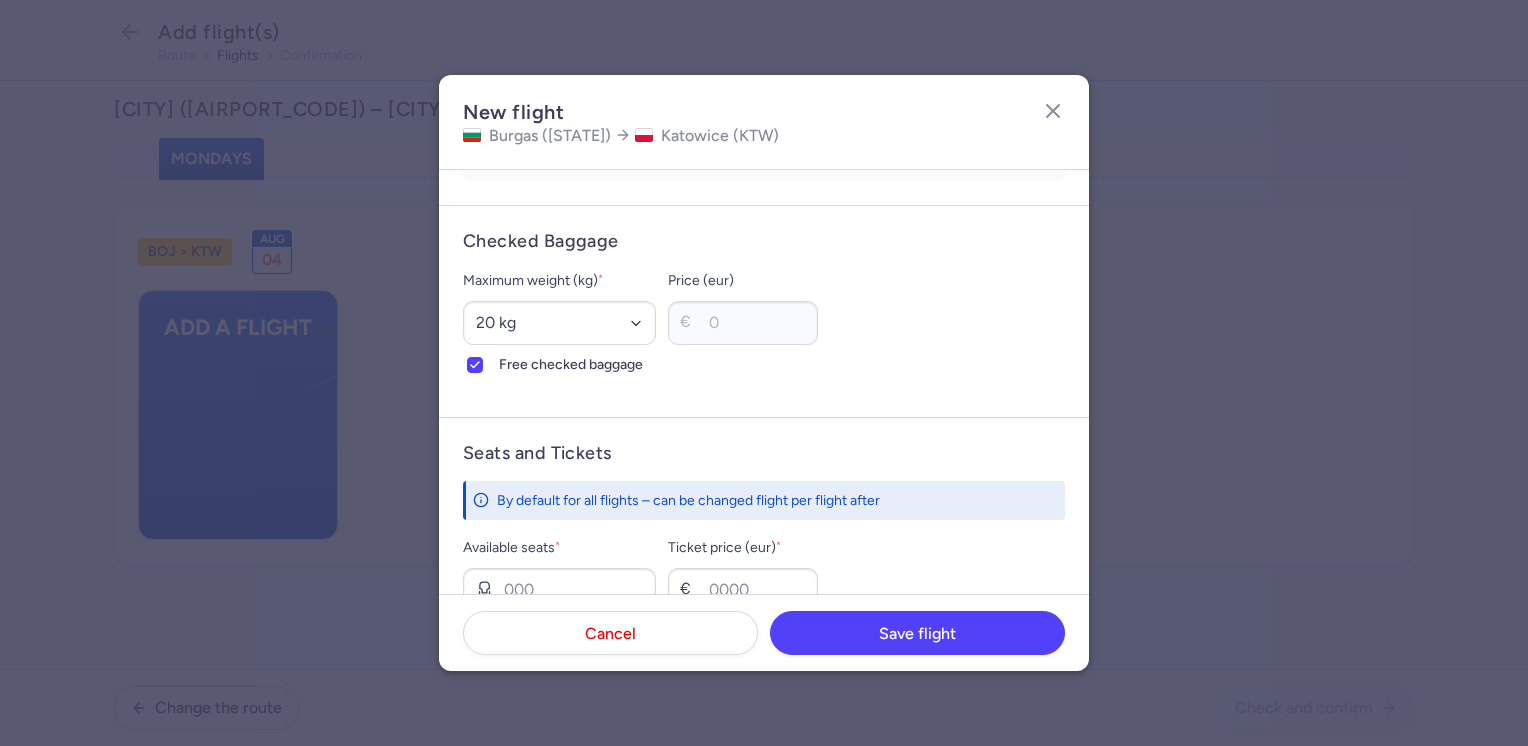 scroll, scrollTop: 500, scrollLeft: 0, axis: vertical 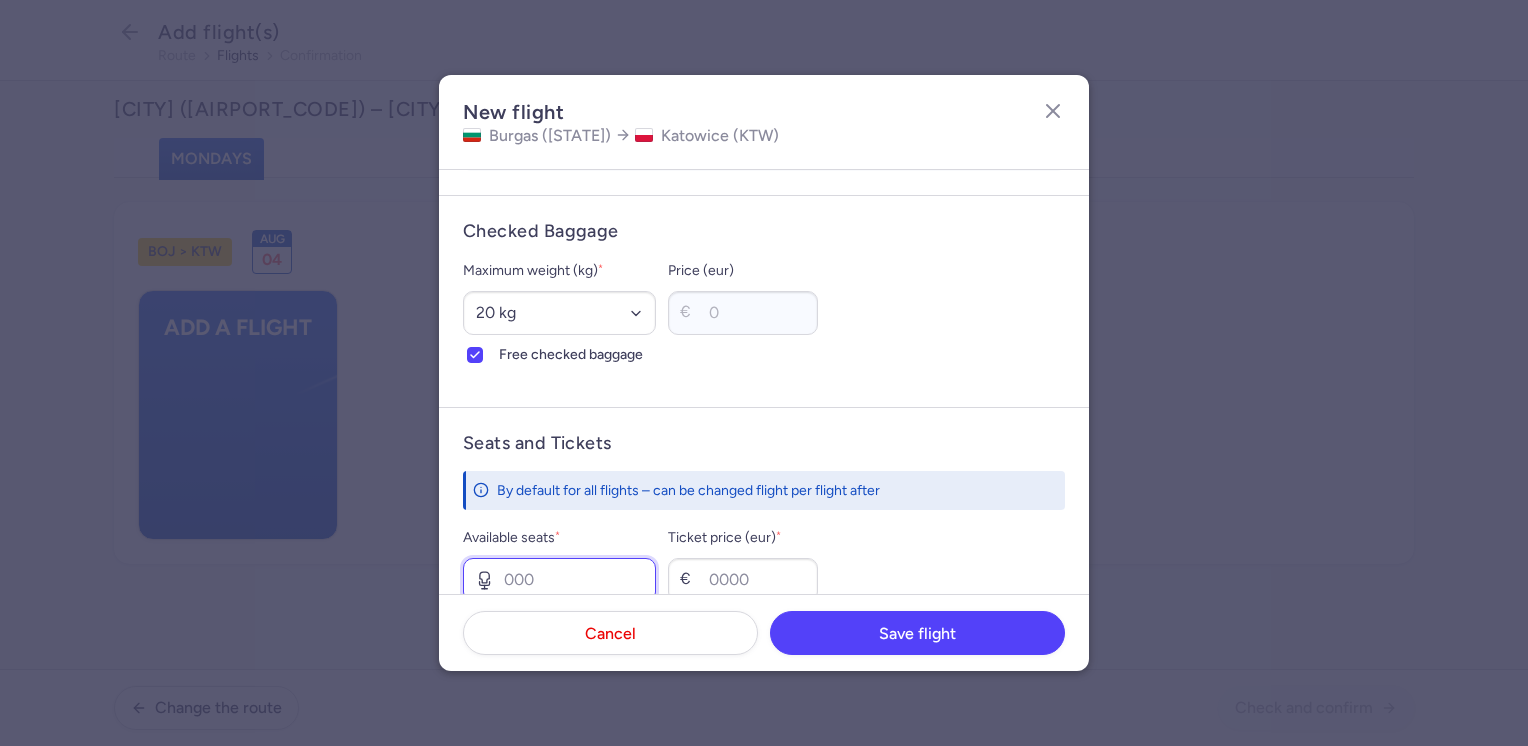 click on "Available seats  *" at bounding box center (559, 580) 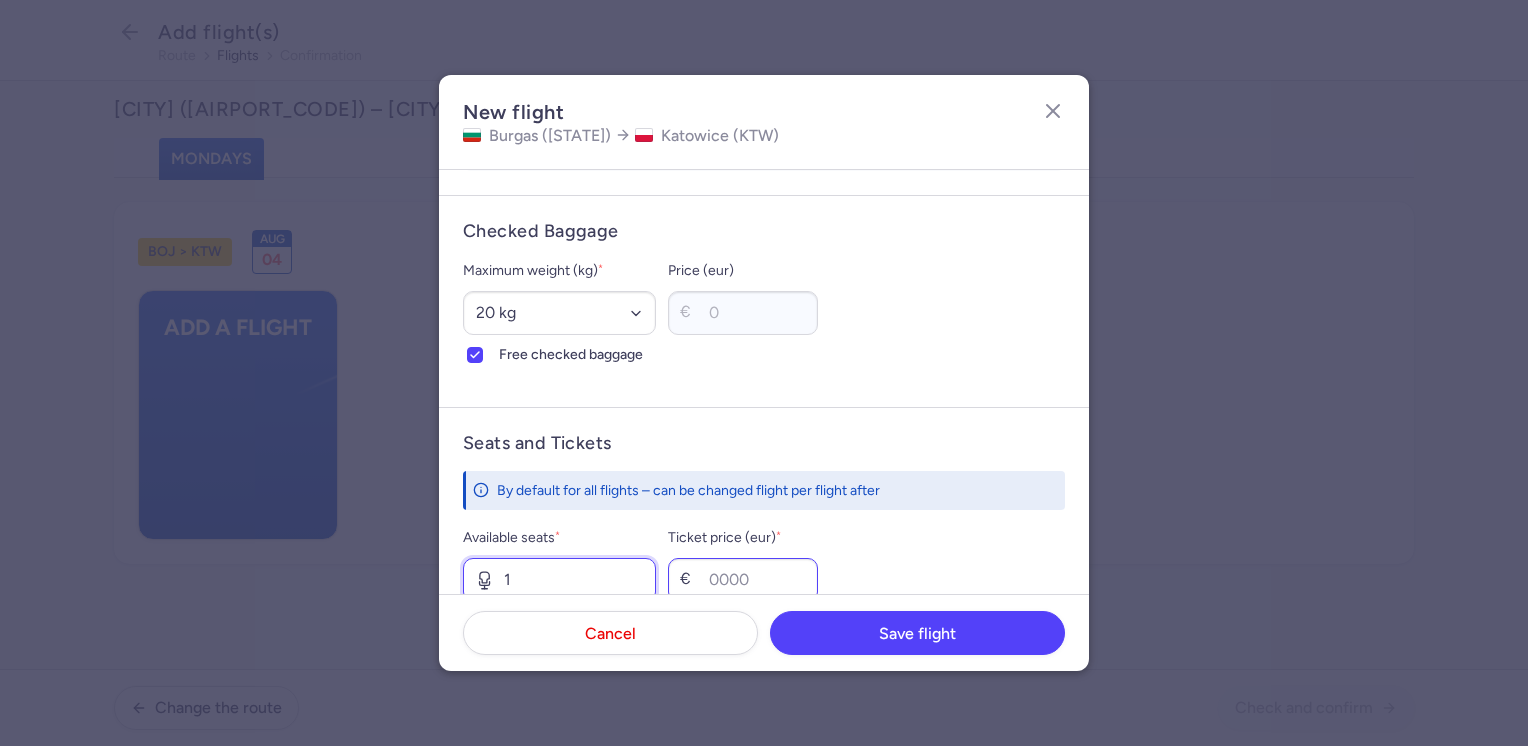 type on "1" 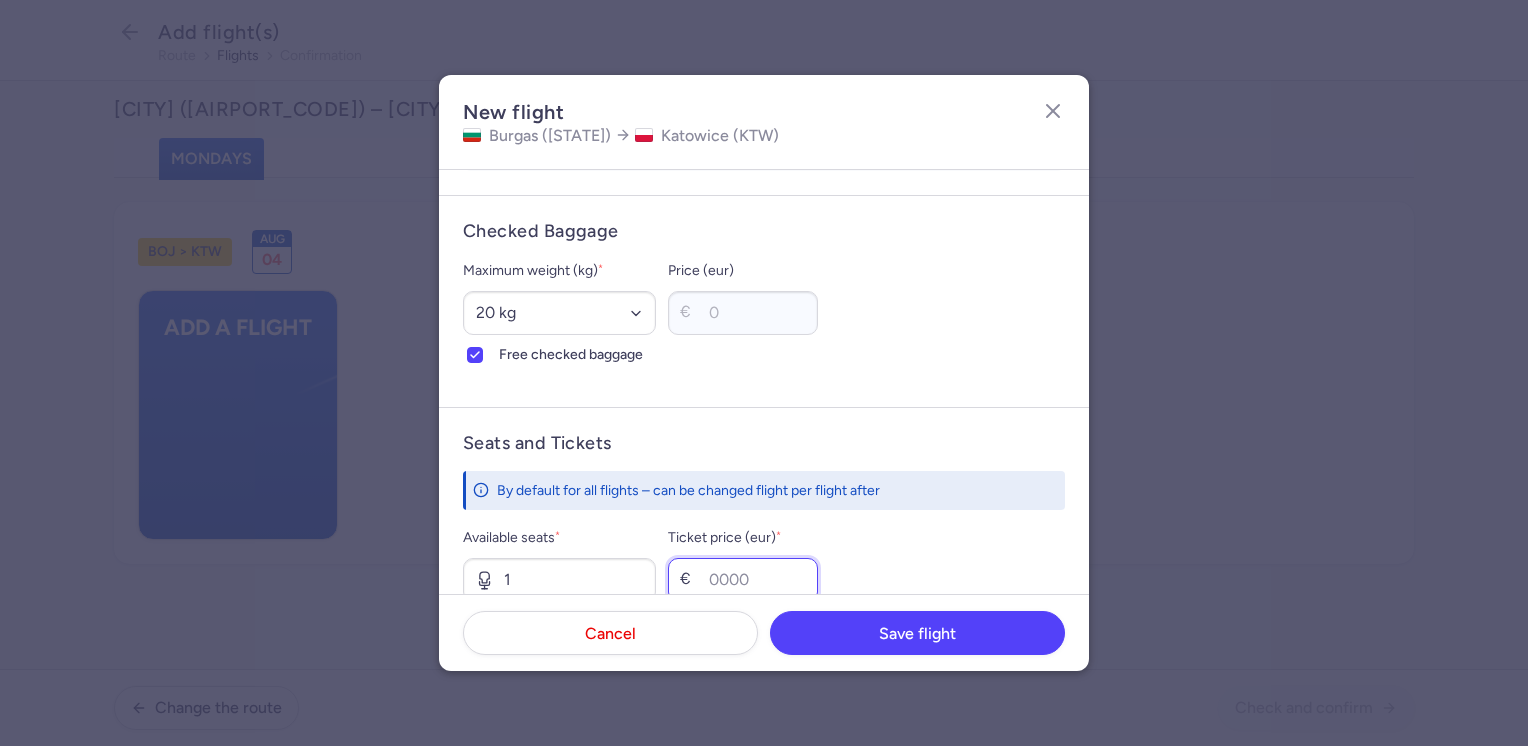 click on "Ticket price (eur)  *" at bounding box center (743, 580) 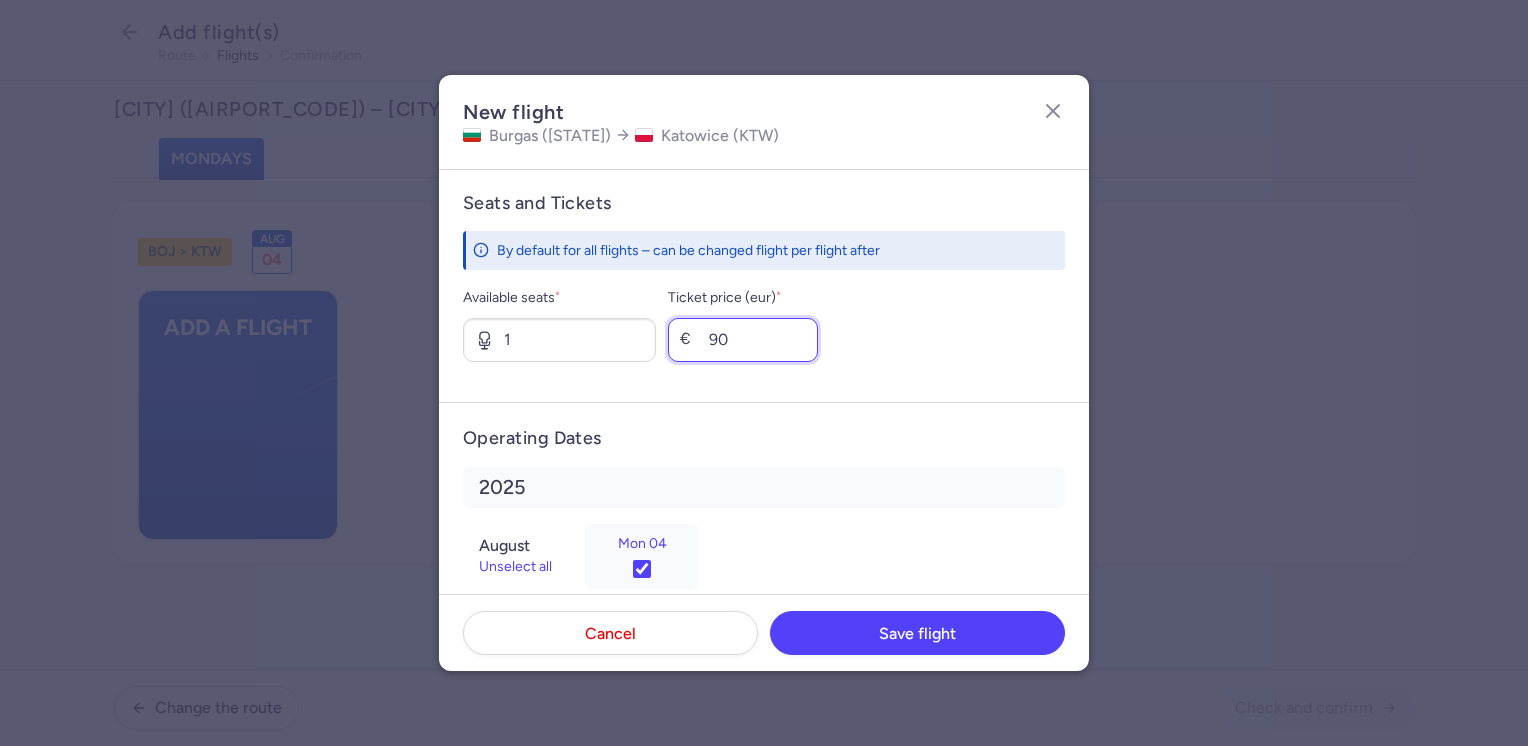 scroll, scrollTop: 772, scrollLeft: 0, axis: vertical 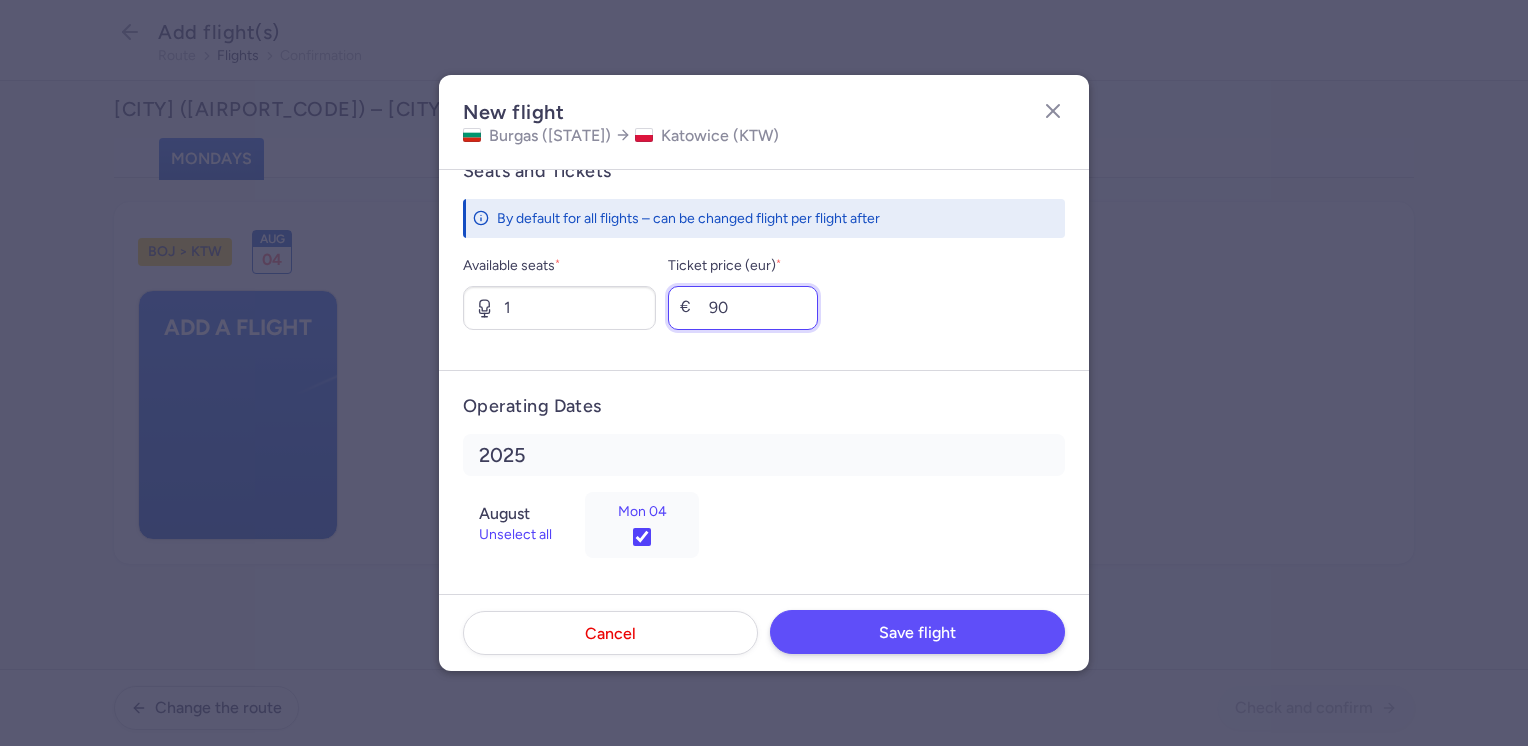 type on "90" 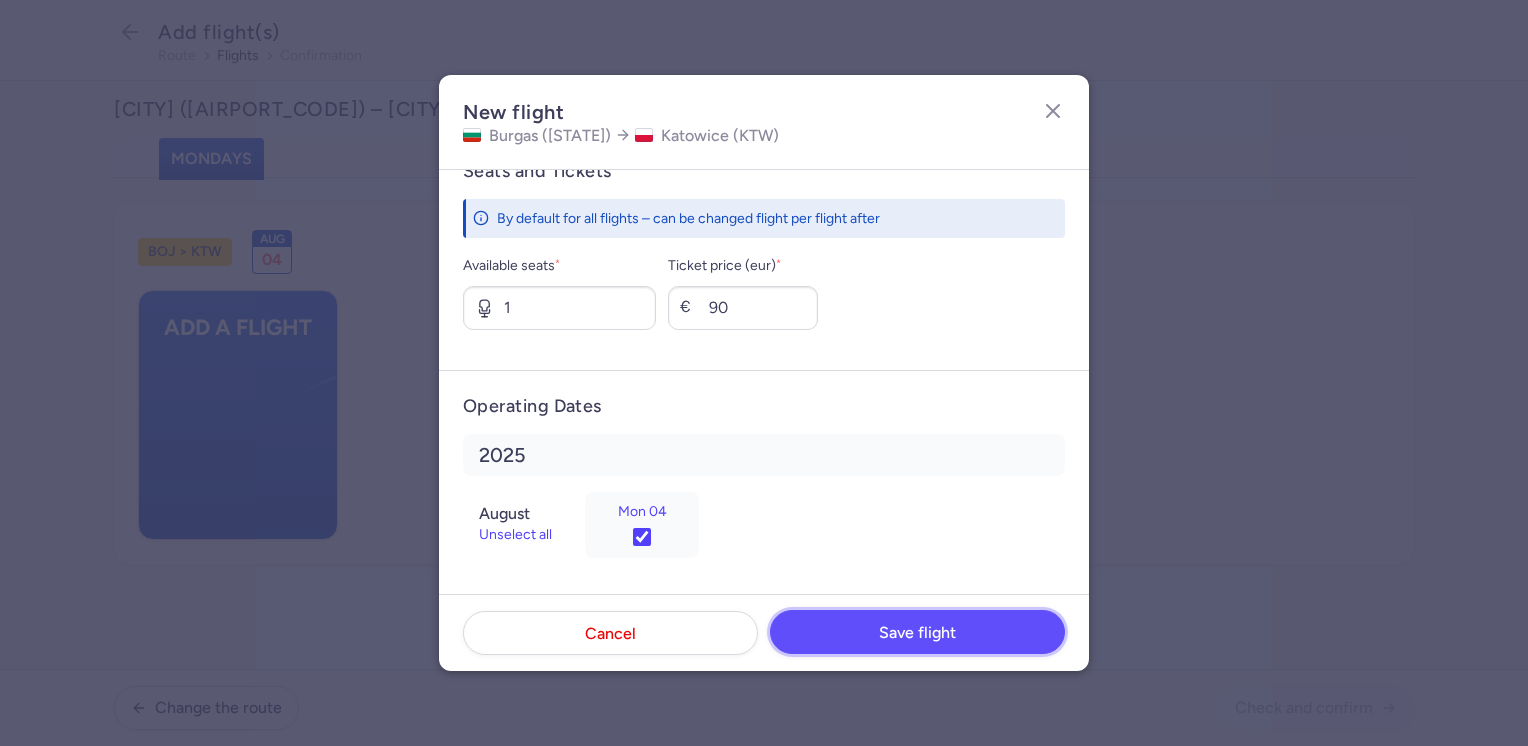 click on "Save flight" at bounding box center [917, 633] 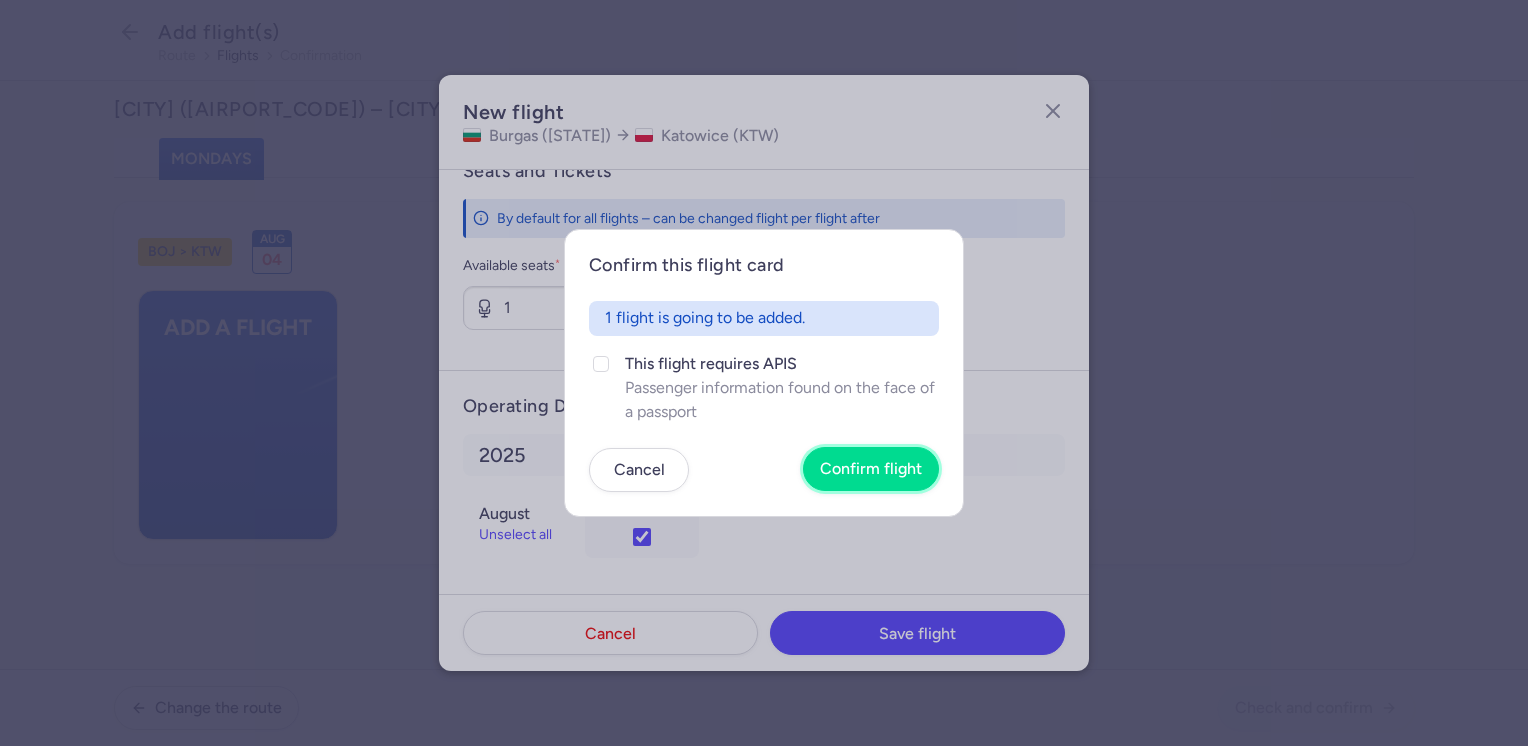 click on "Confirm flight" at bounding box center (871, 469) 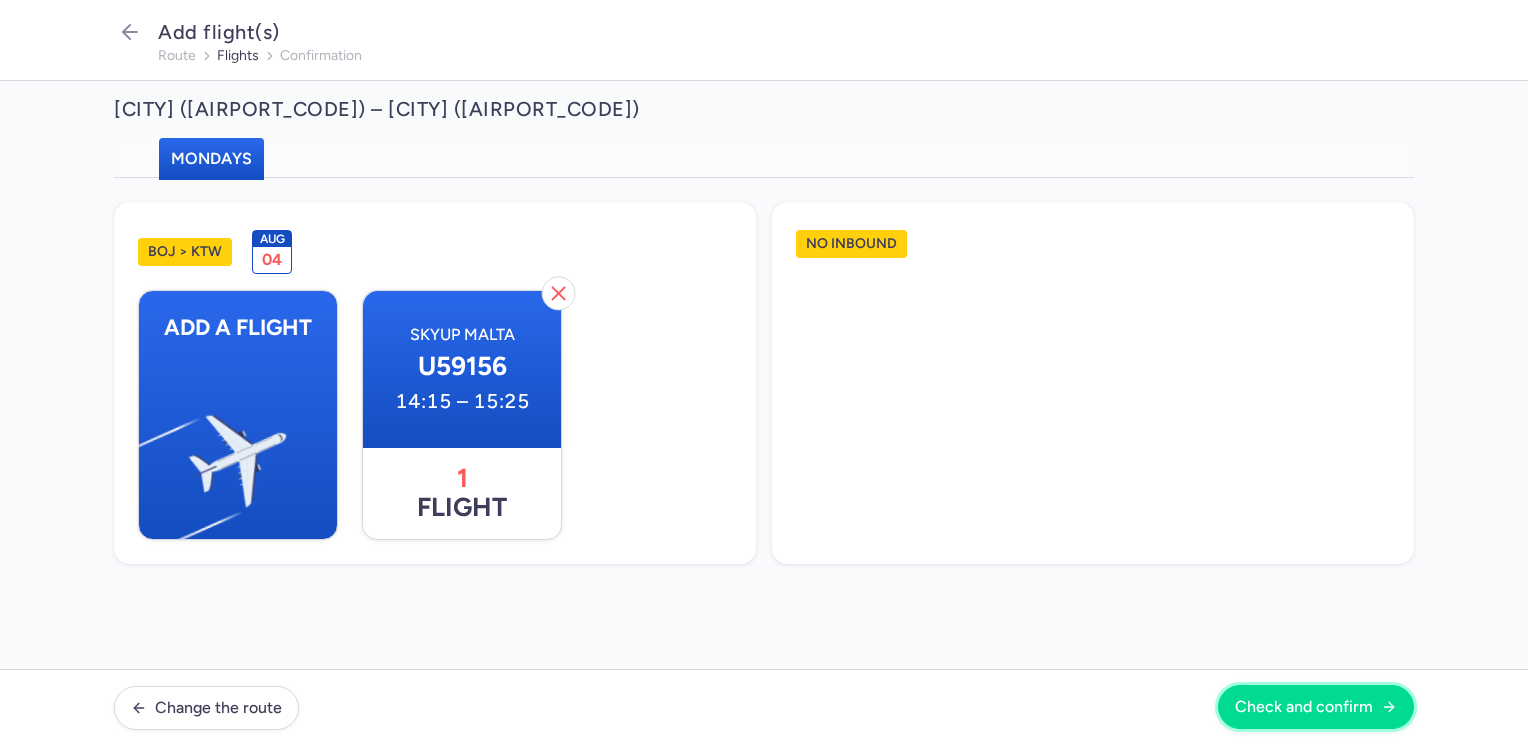 click on "Check and confirm" at bounding box center [1304, 707] 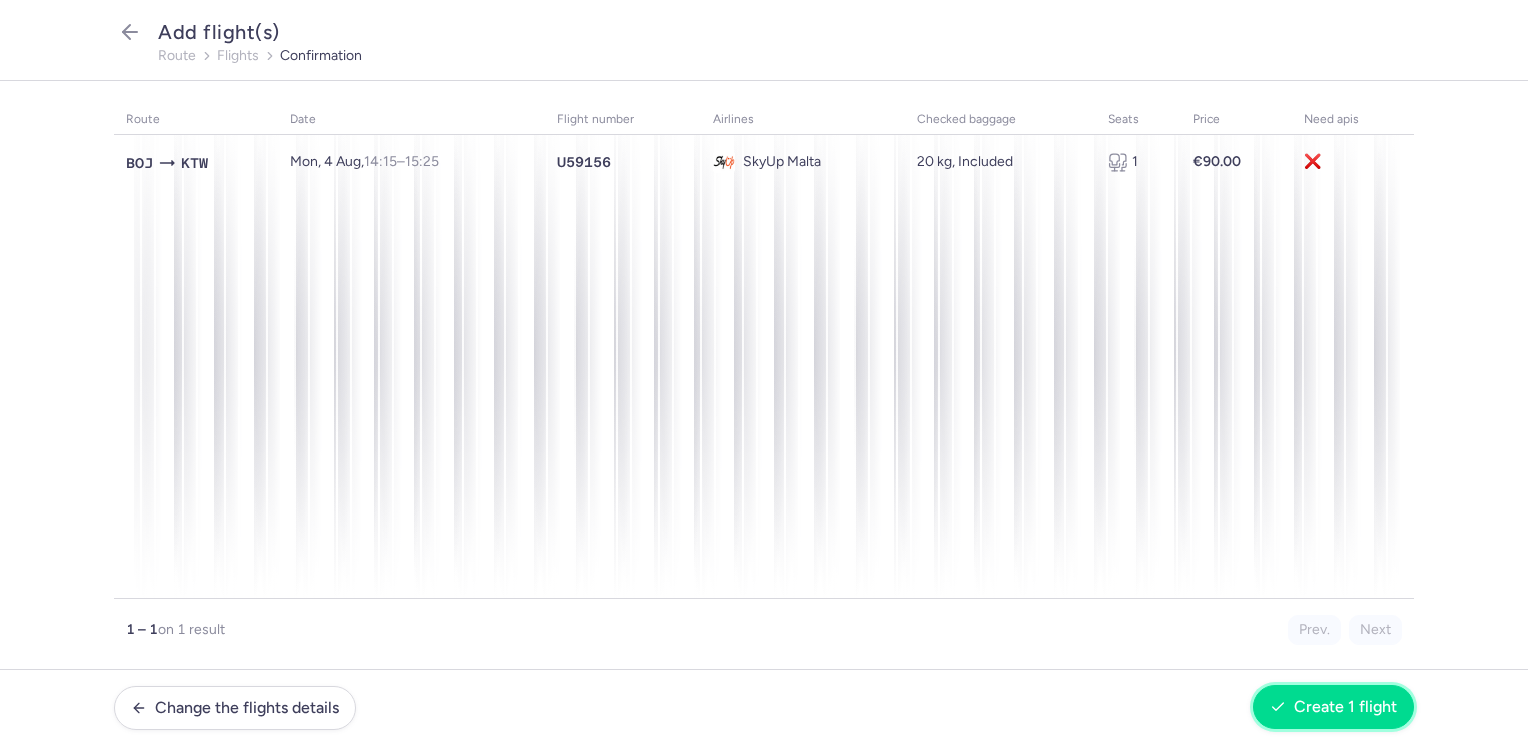 click on "Create 1 flight" at bounding box center [1345, 707] 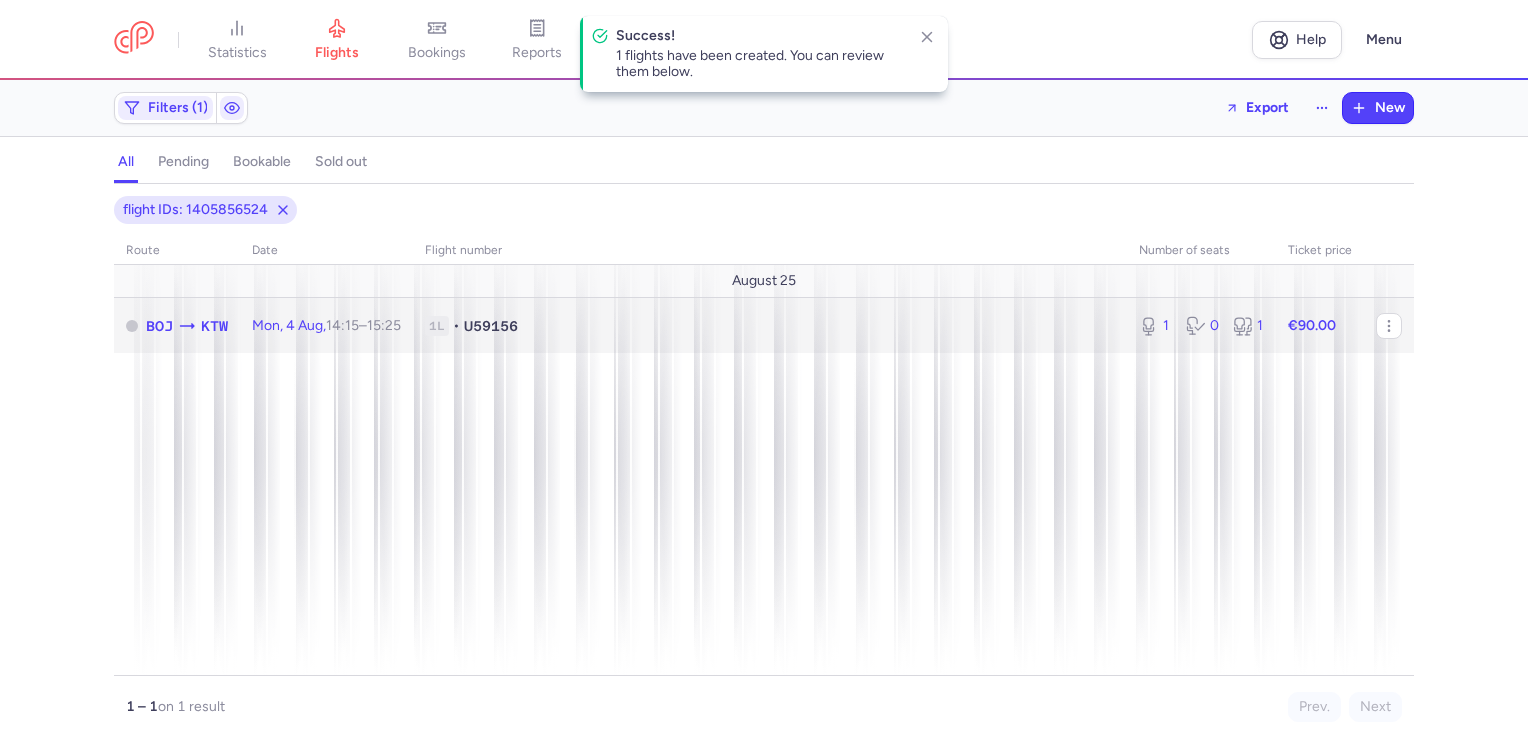 click on "€90.00" 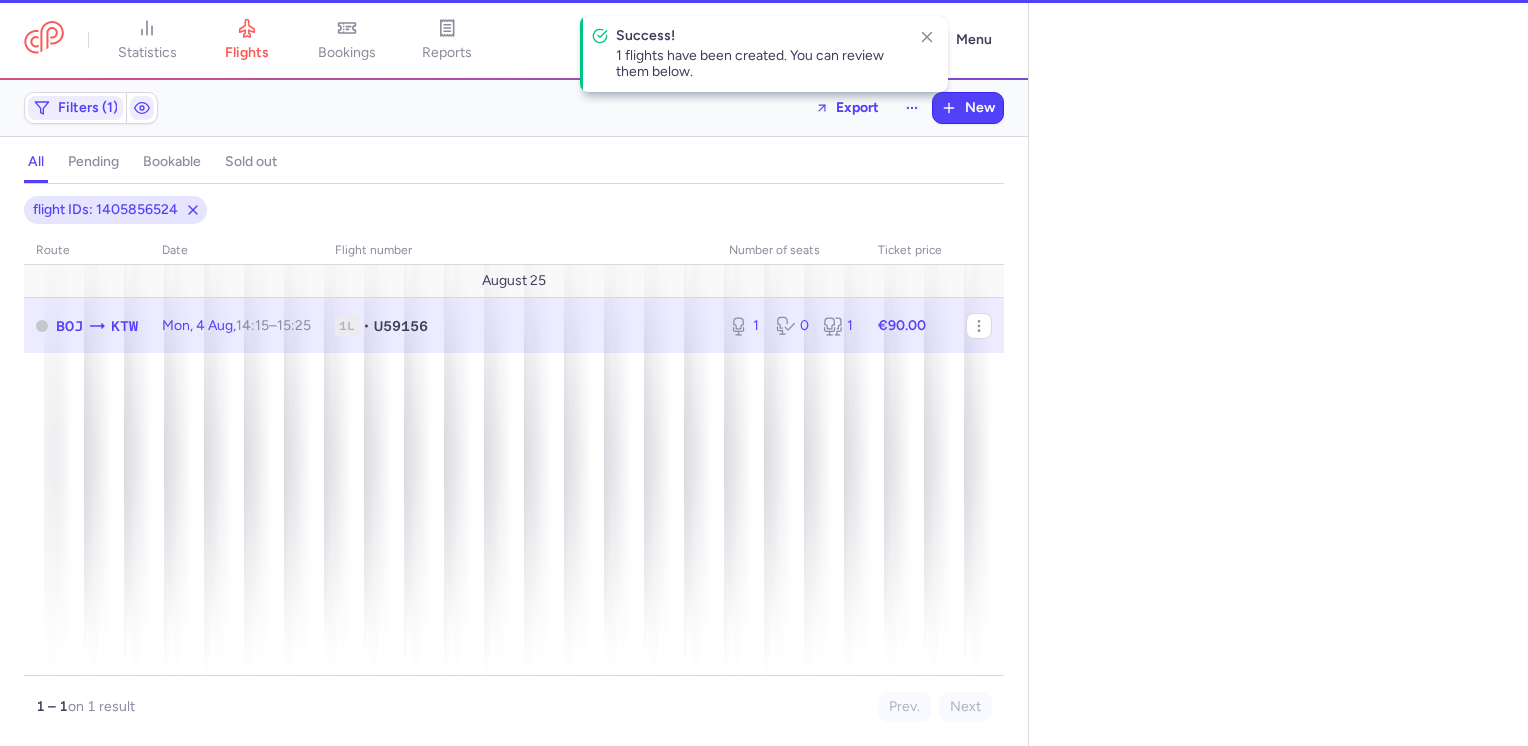 select on "days" 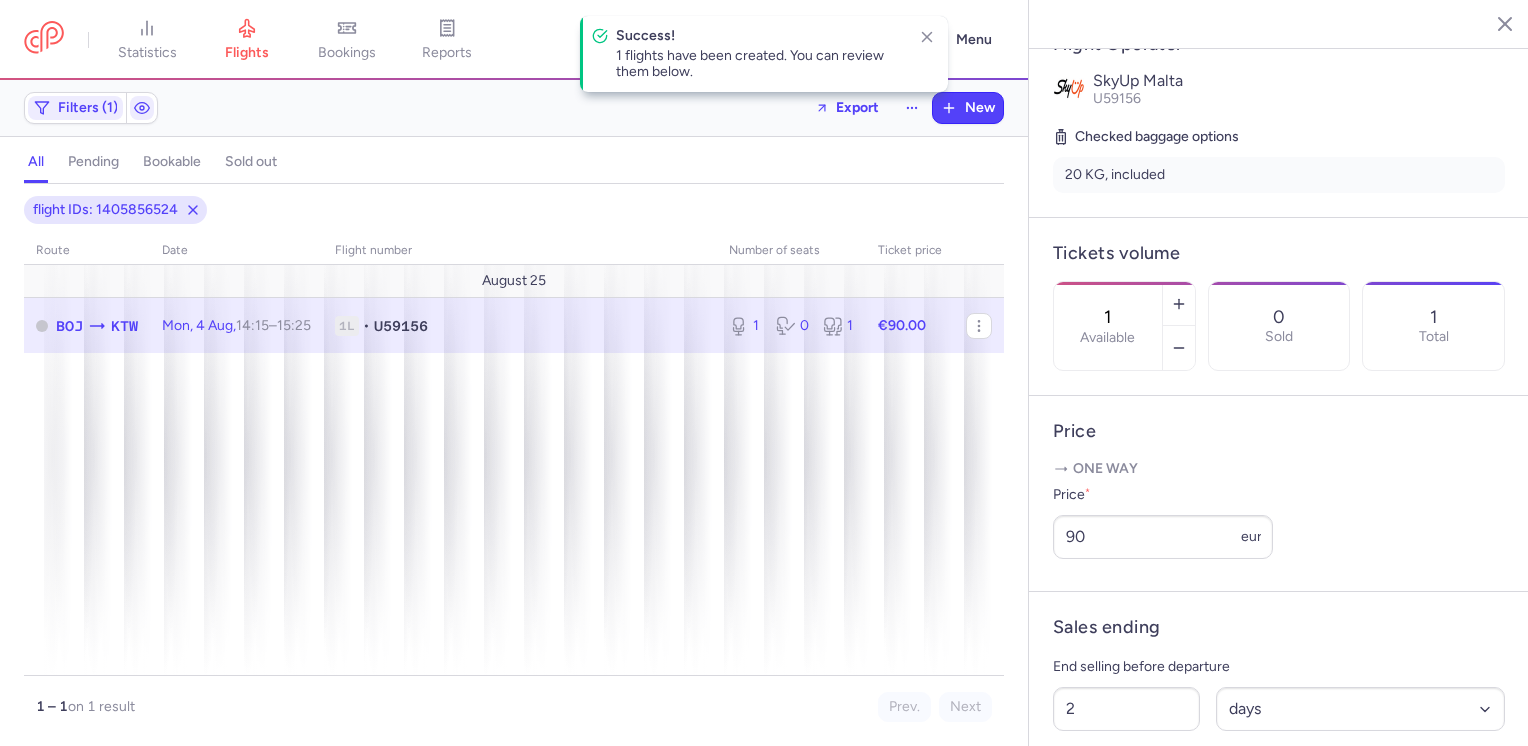 scroll, scrollTop: 600, scrollLeft: 0, axis: vertical 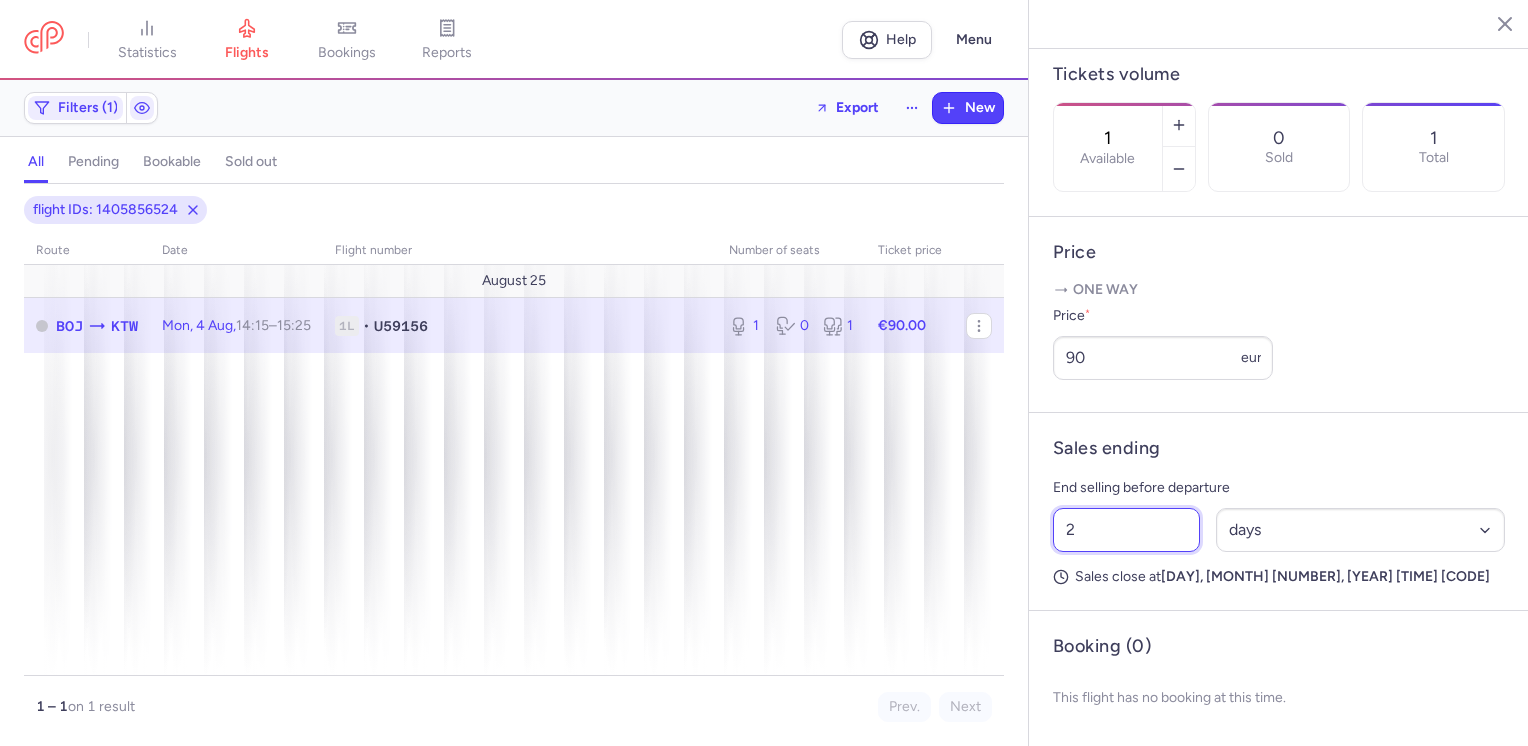 drag, startPoint x: 1062, startPoint y: 568, endPoint x: 1033, endPoint y: 575, distance: 29.832869 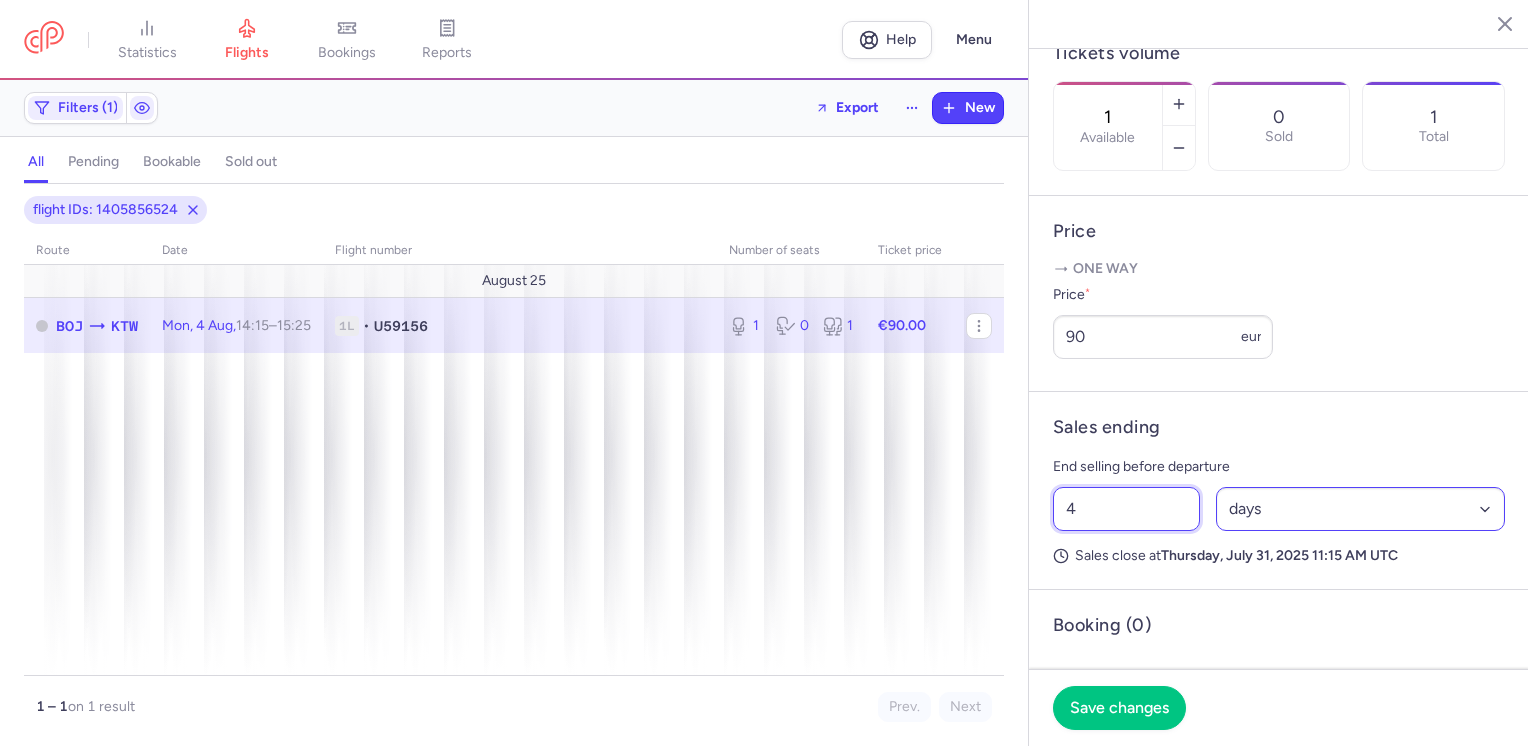 type on "4" 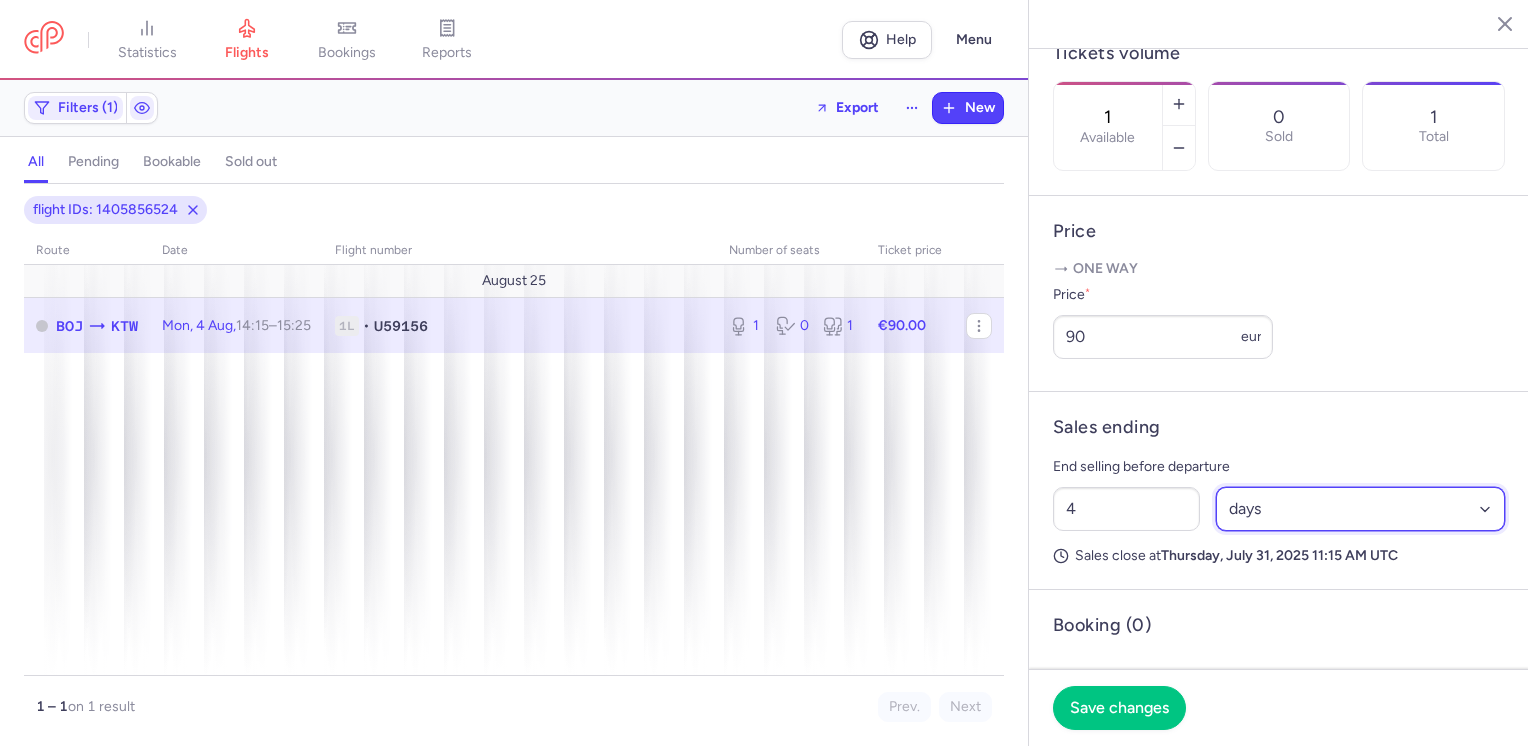 click on "Select an option hours days" at bounding box center (1361, 509) 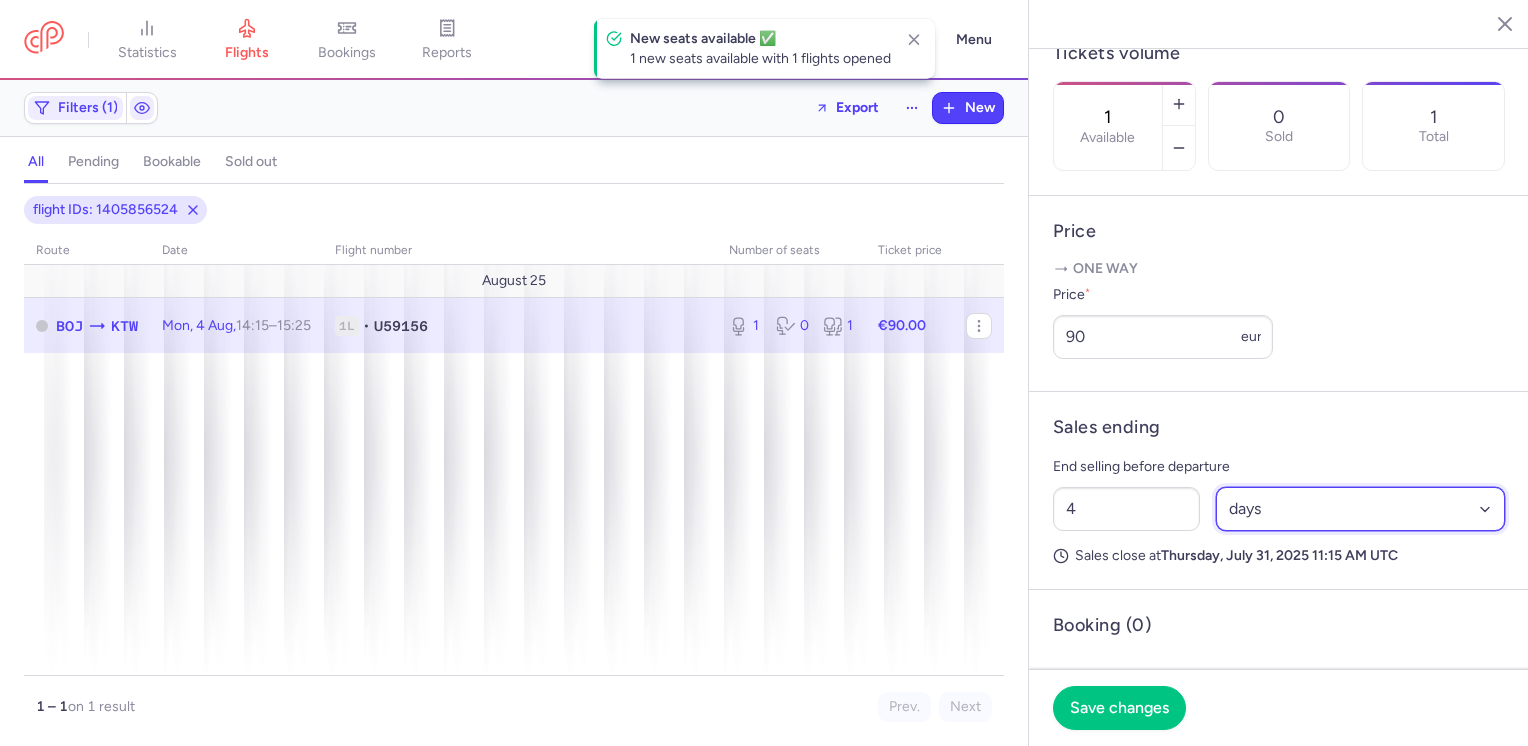 select on "hours" 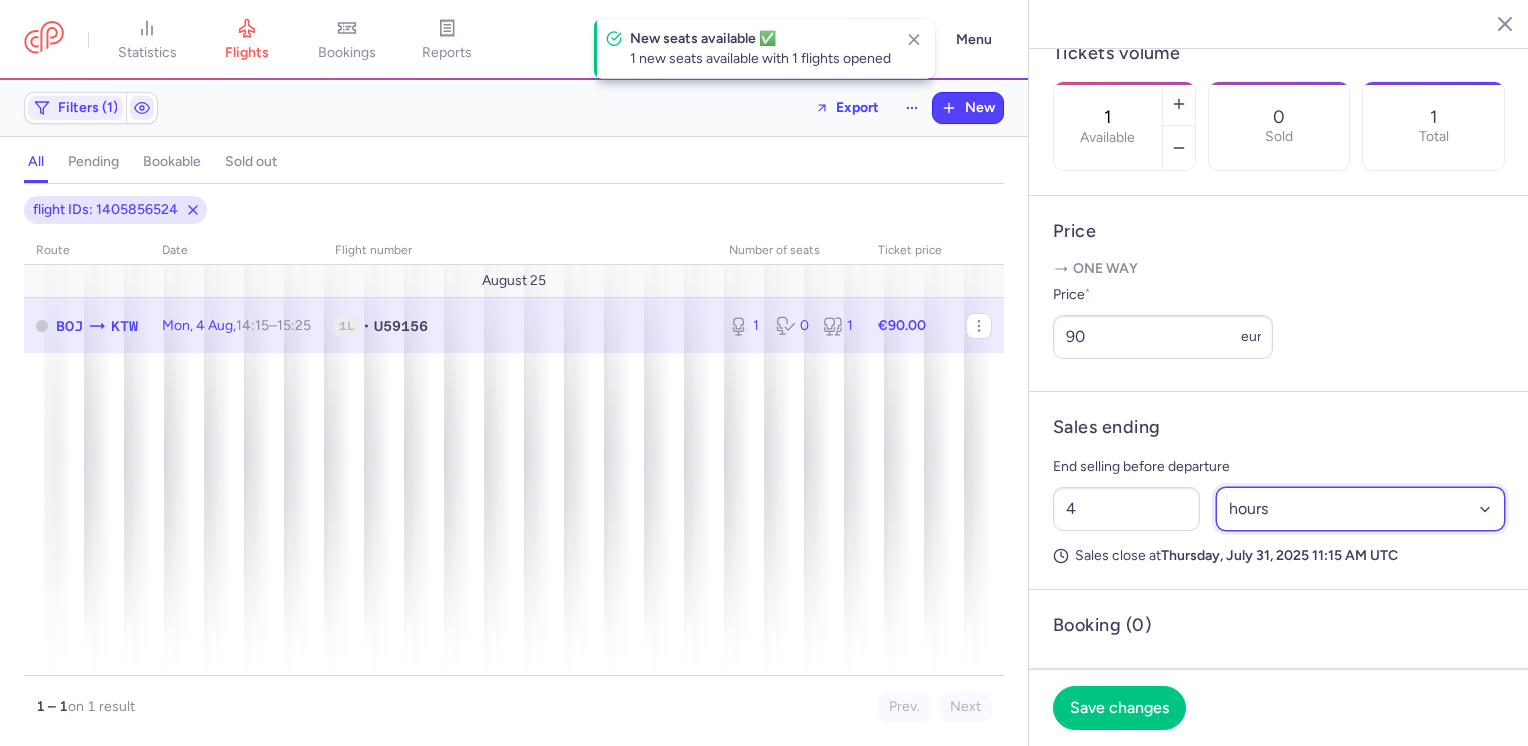 click on "Select an option hours days" at bounding box center [1361, 509] 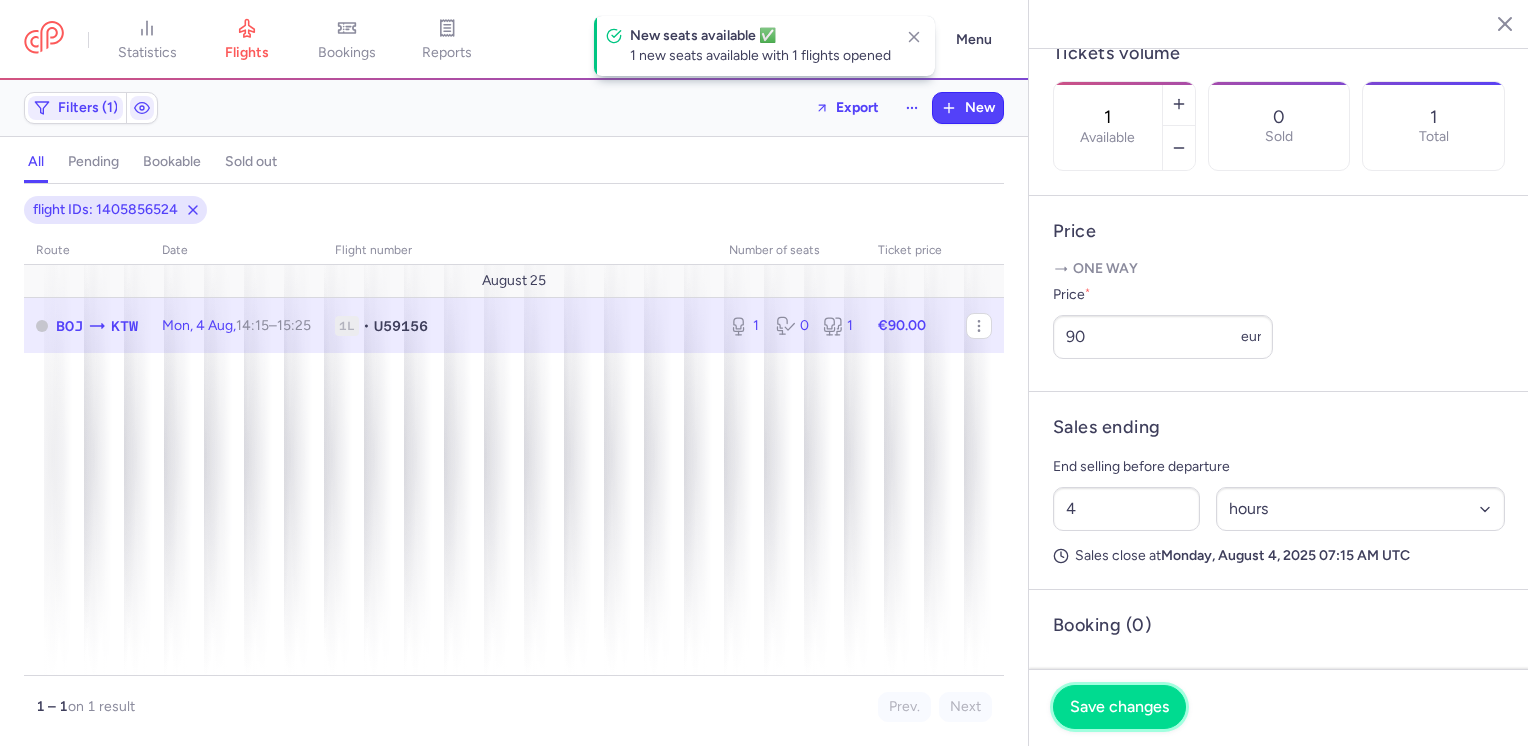 click on "Save changes" at bounding box center (1119, 707) 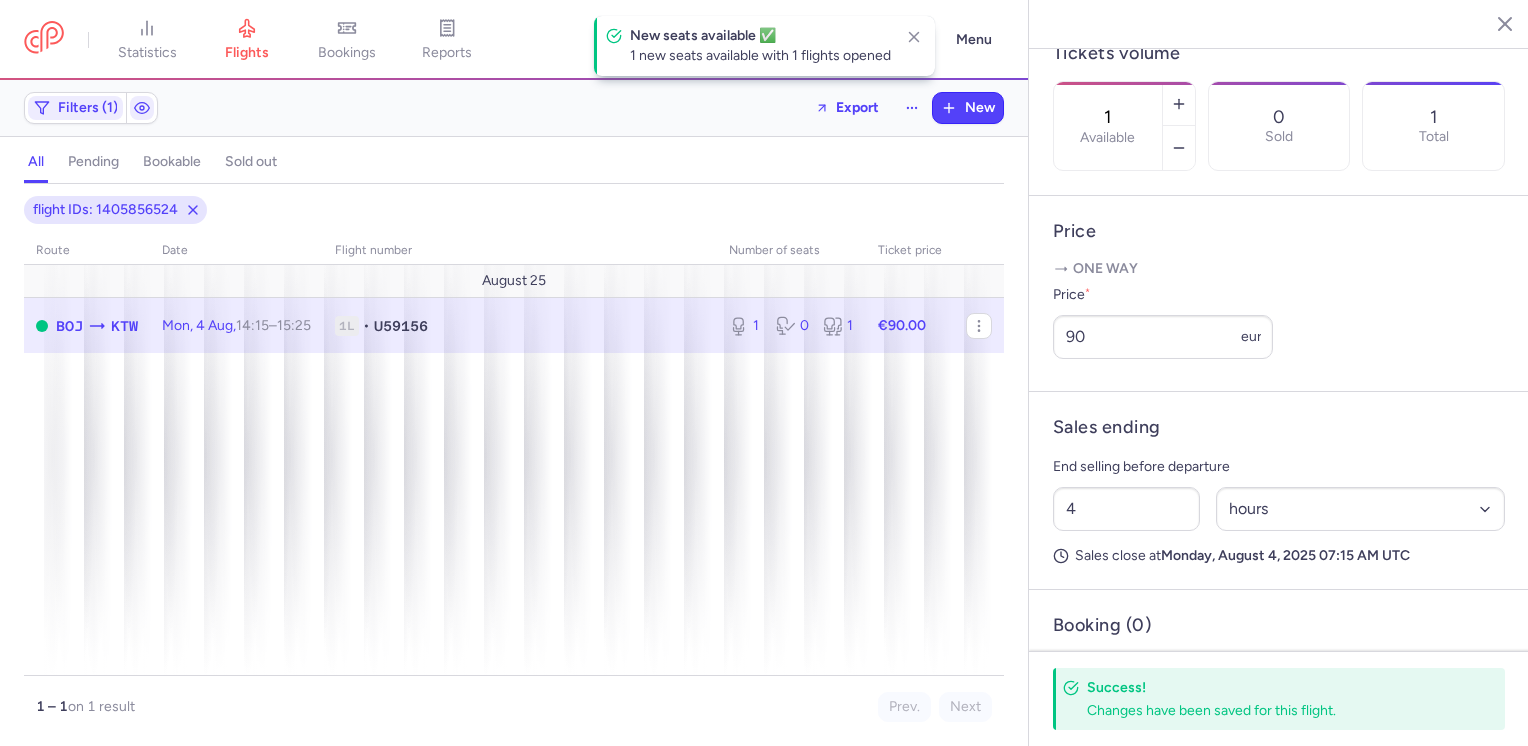 click 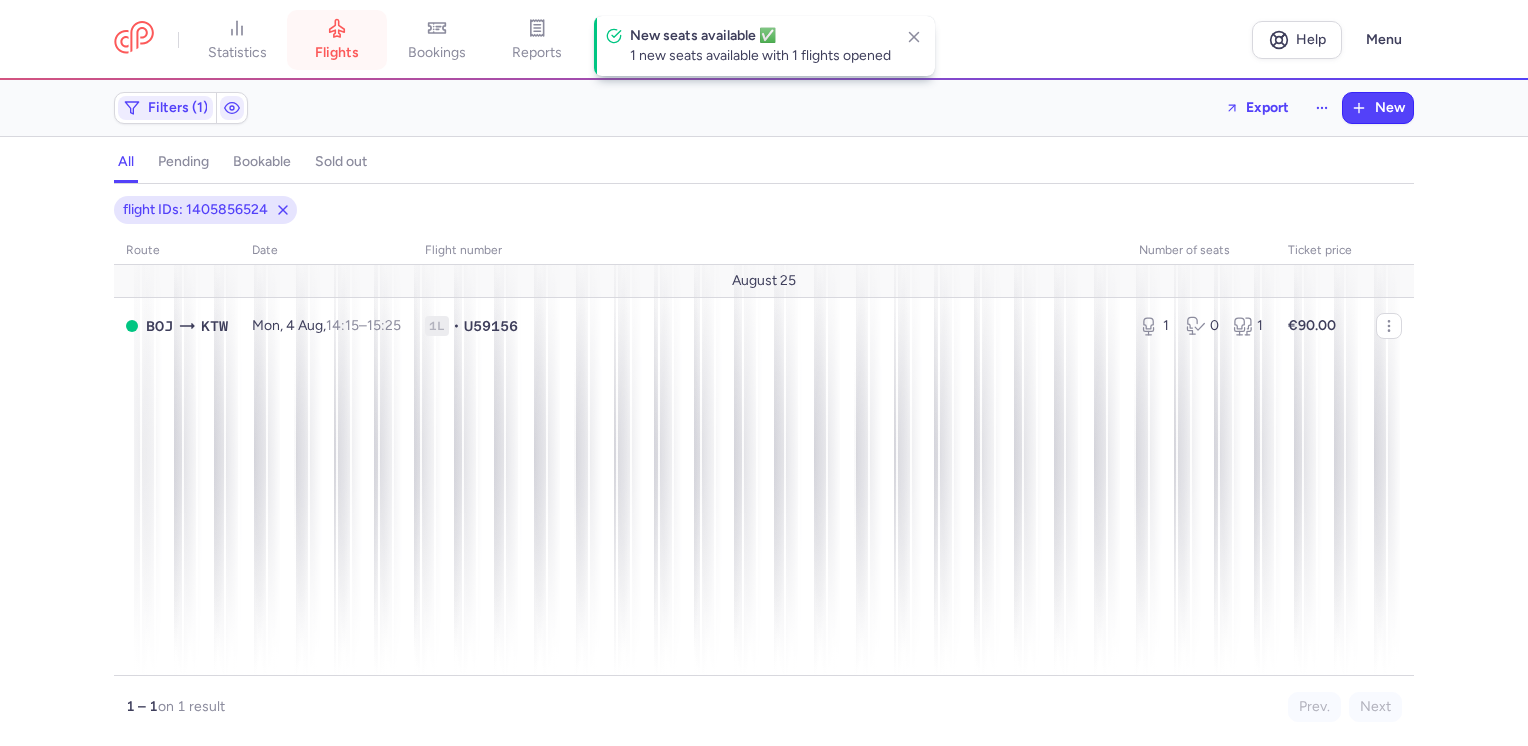 click 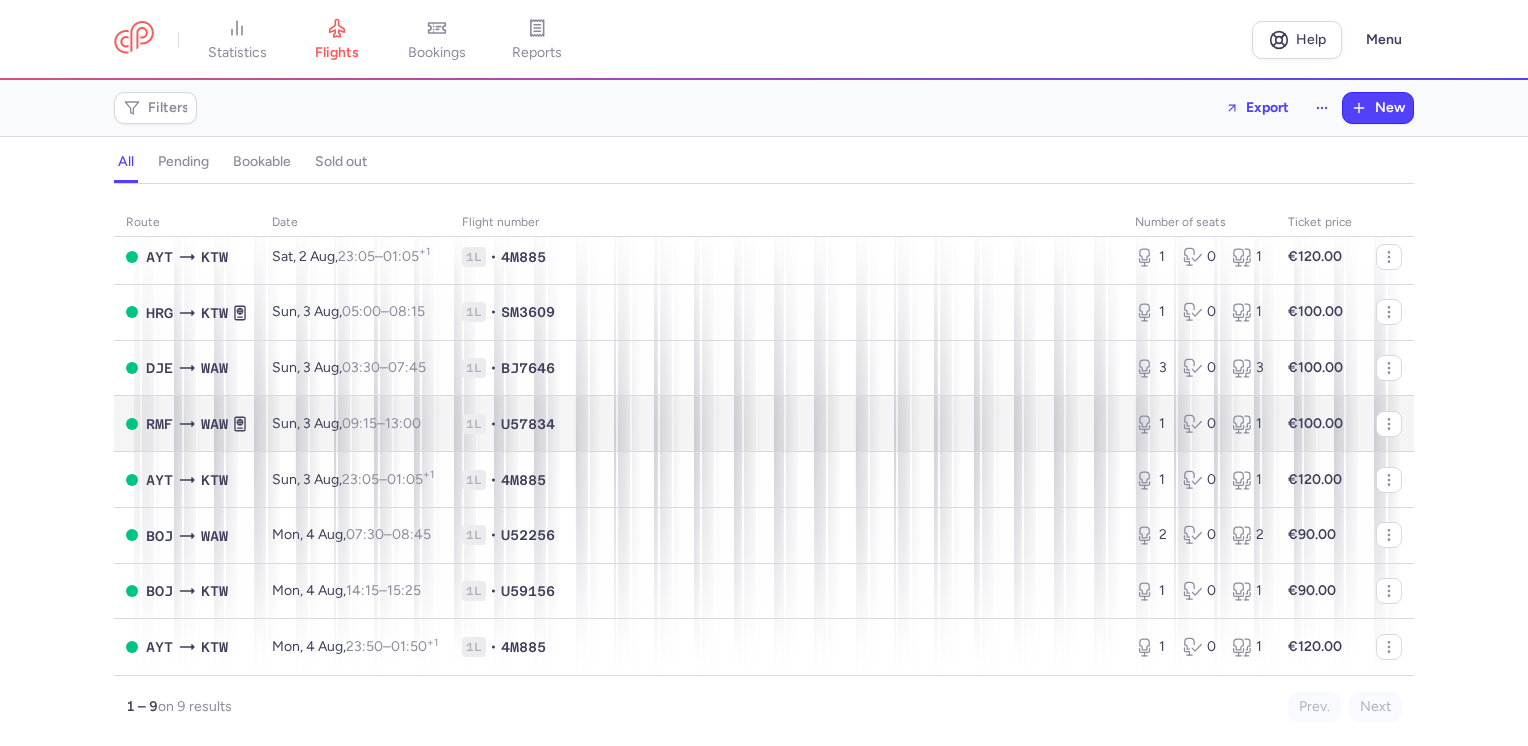 scroll, scrollTop: 0, scrollLeft: 0, axis: both 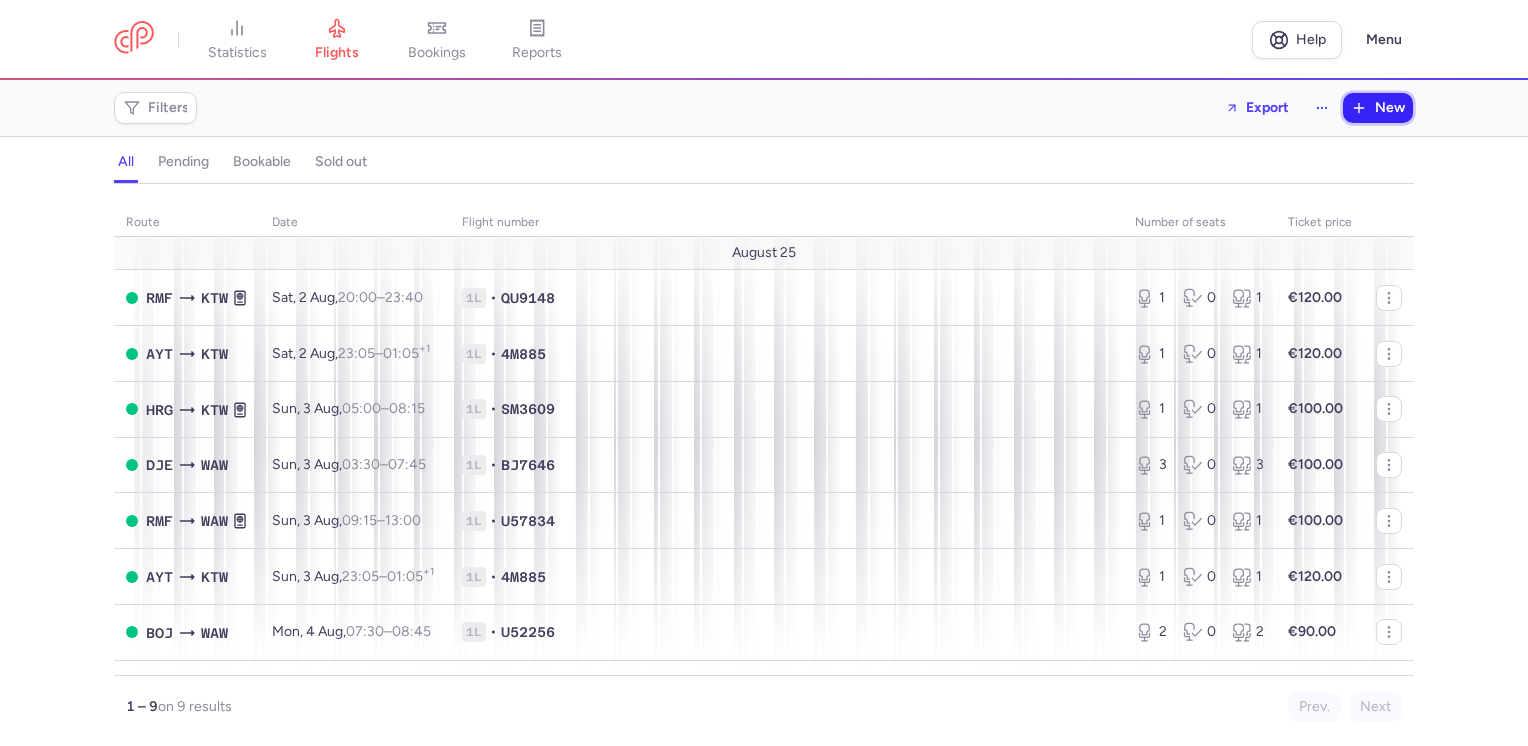 click on "New" at bounding box center (1390, 108) 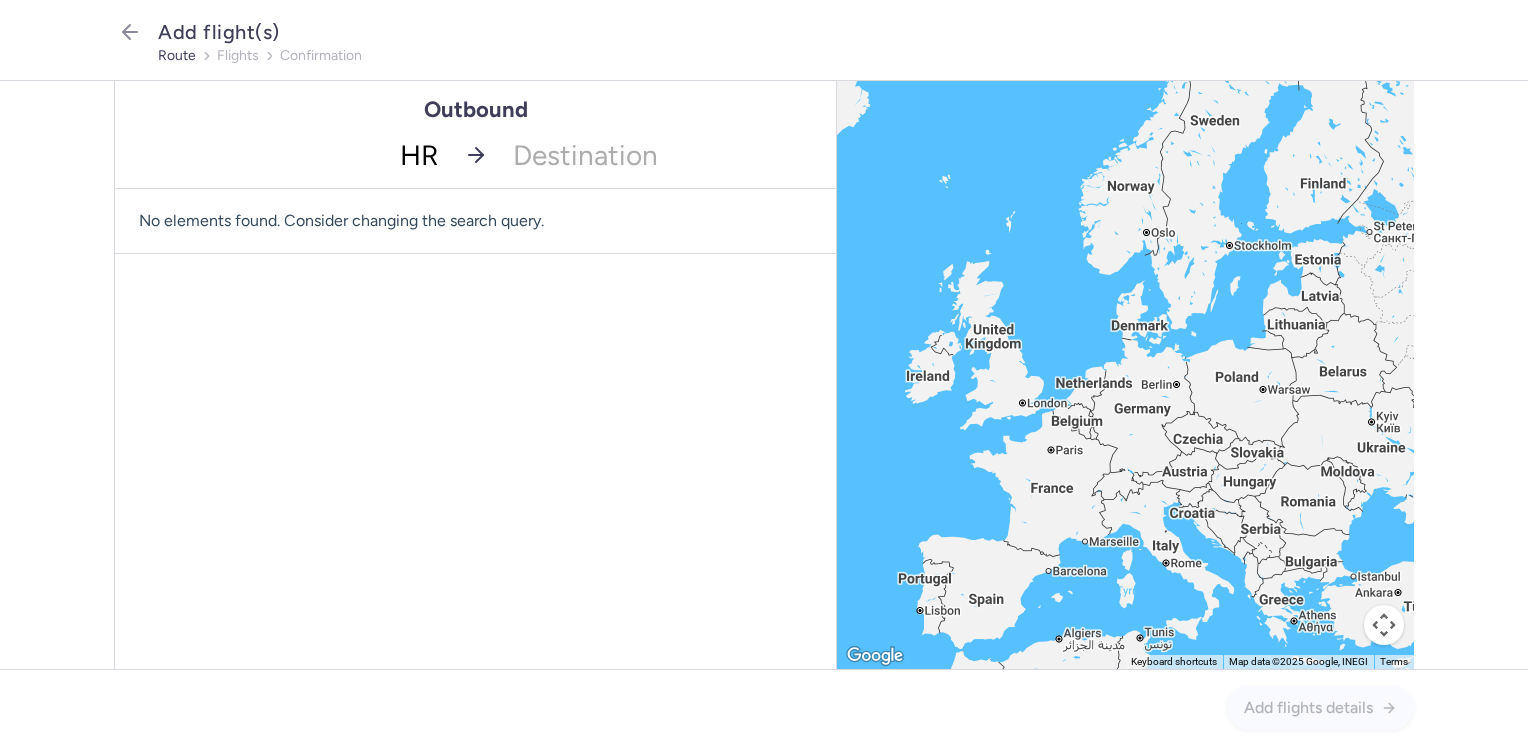 type on "HRG" 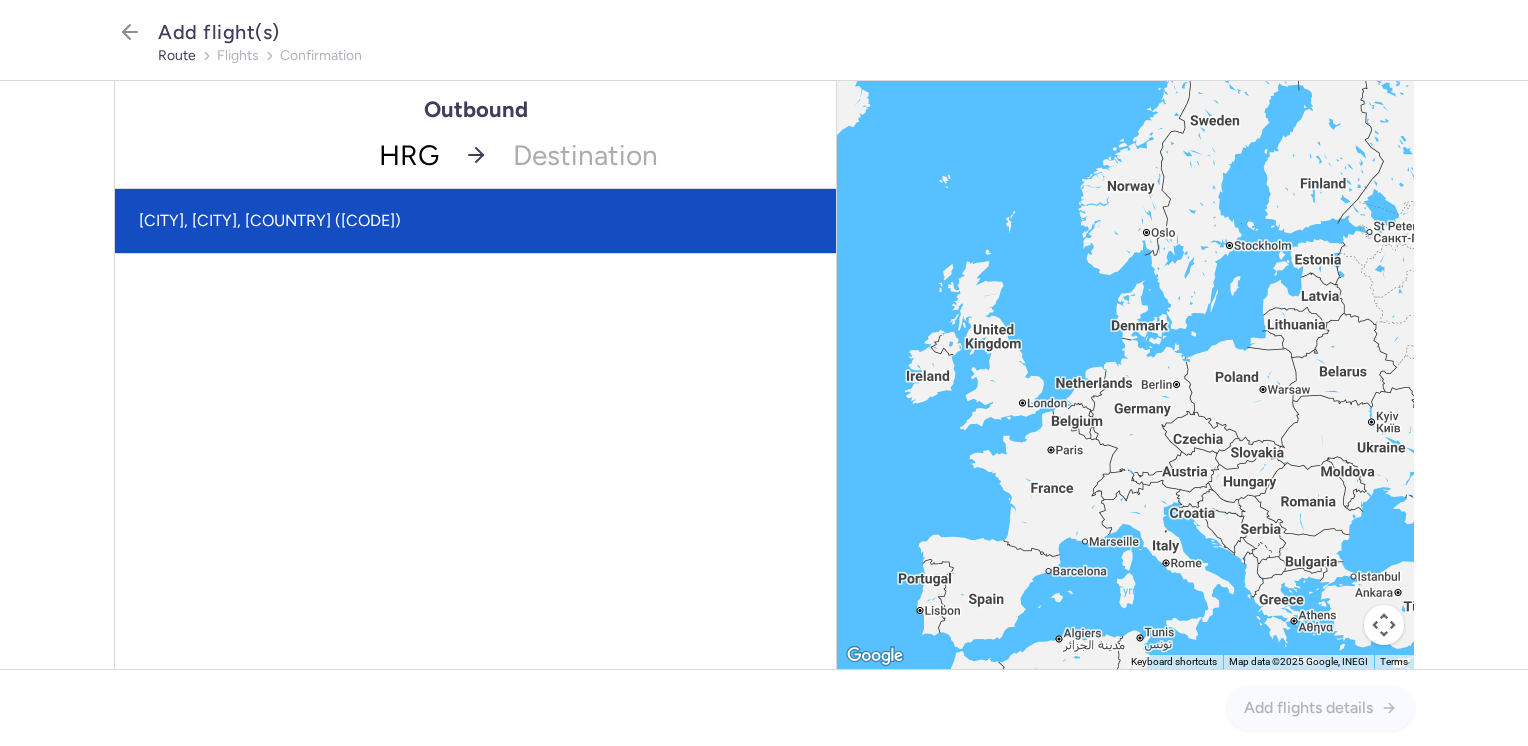click on "[CITY], [CITY], [COUNTRY] ([CODE])" at bounding box center [475, 221] 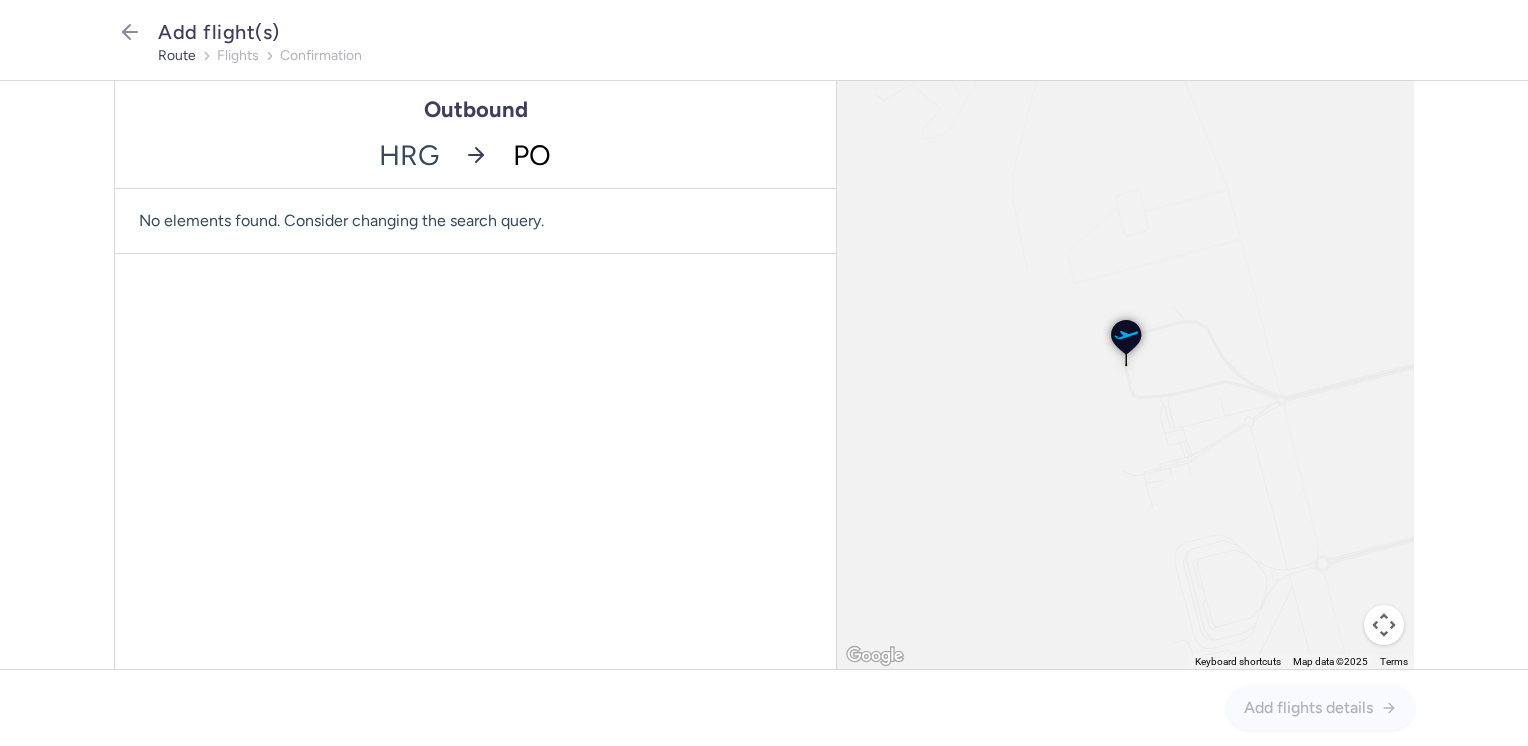type on "POZ" 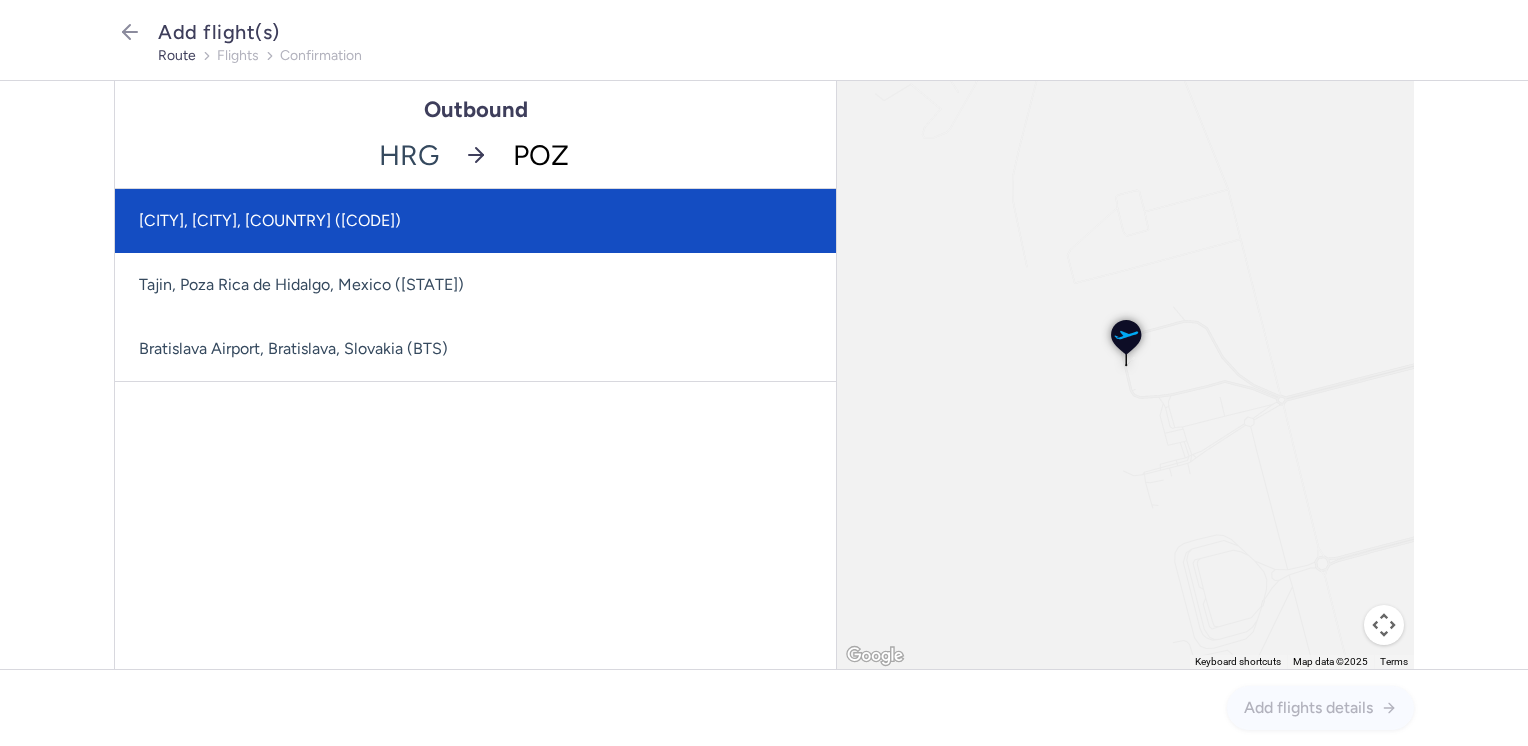 click on "[CITY], [CITY], [COUNTRY] ([CODE])" at bounding box center (475, 221) 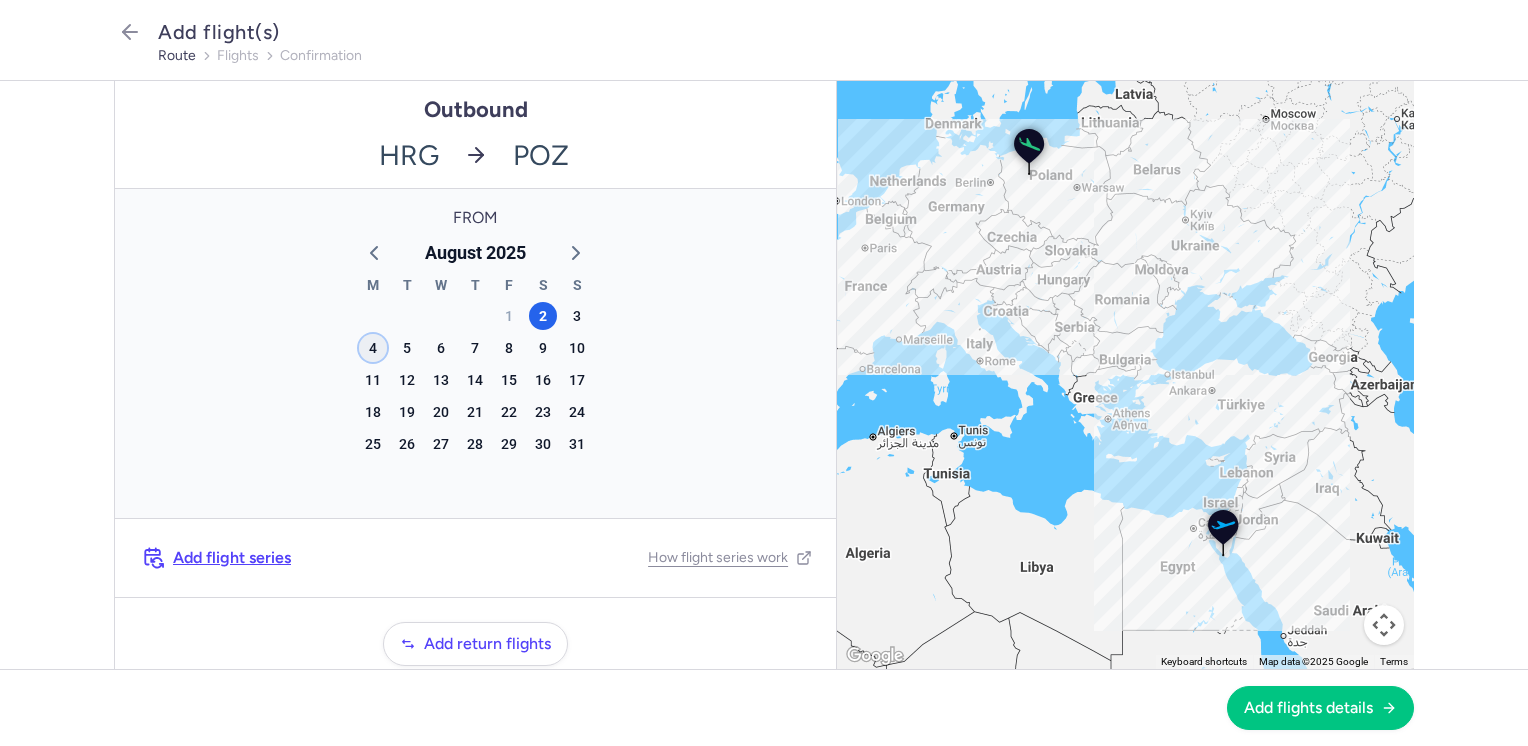 click on "4" 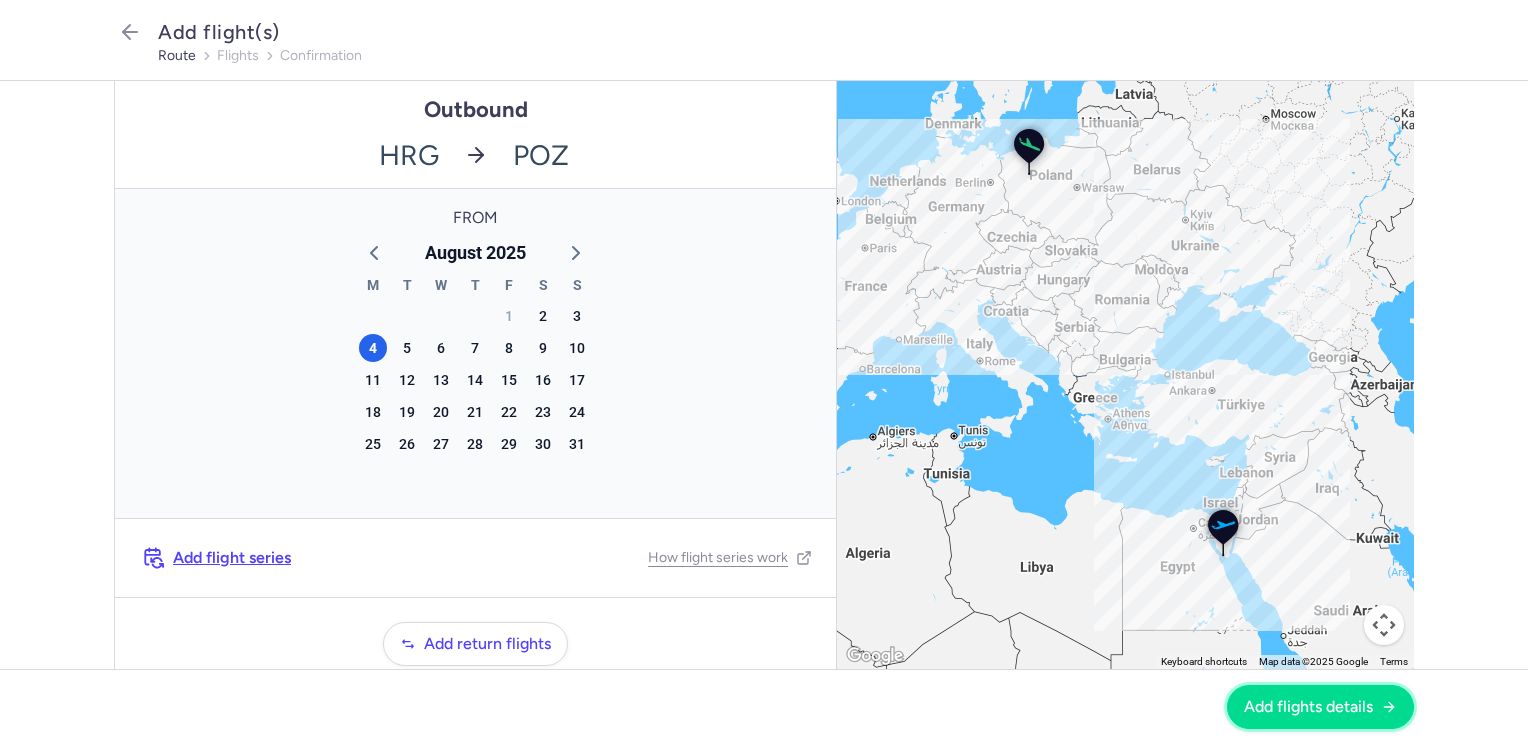 click on "Add flights details" at bounding box center [1308, 707] 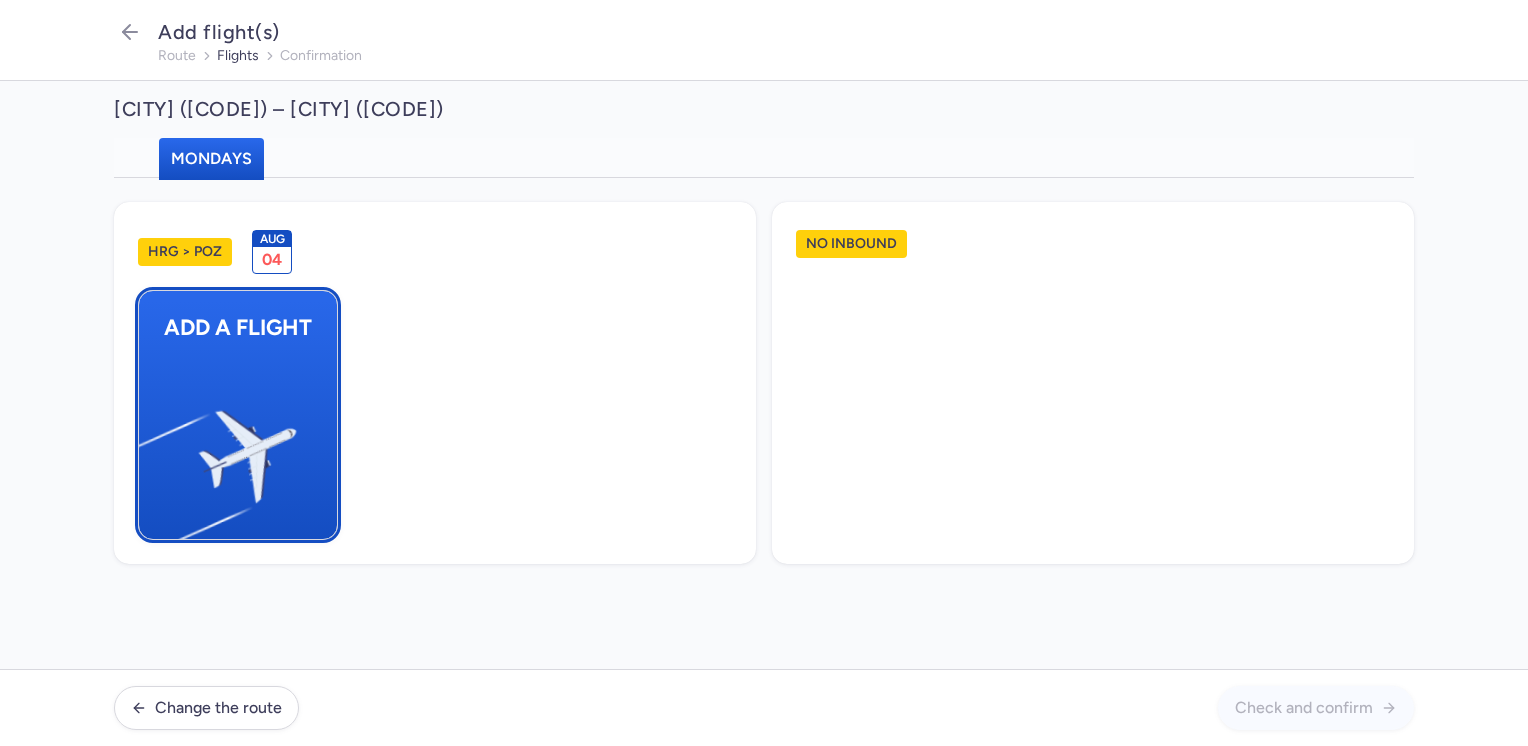 click at bounding box center (149, 448) 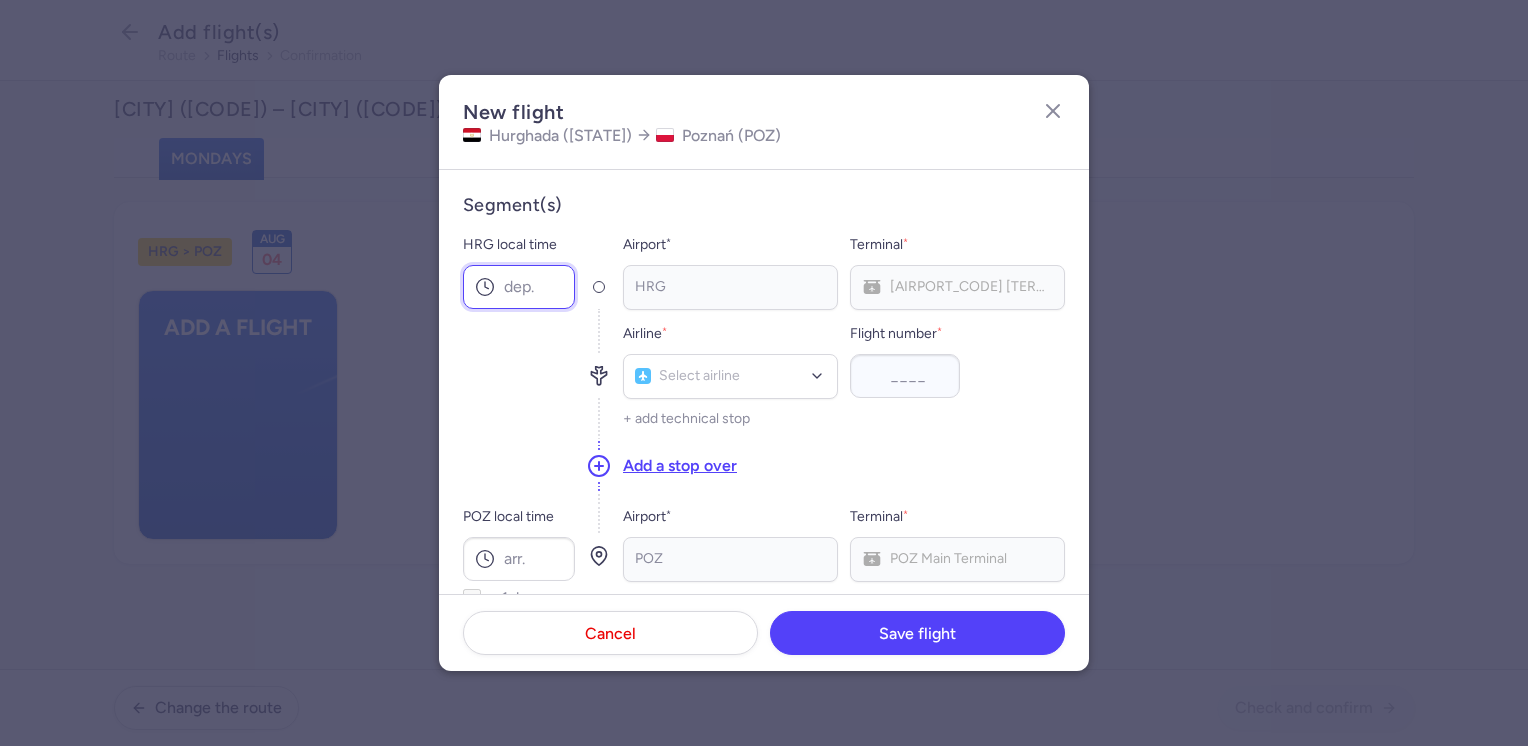 click on "HRG local time" at bounding box center [519, 287] 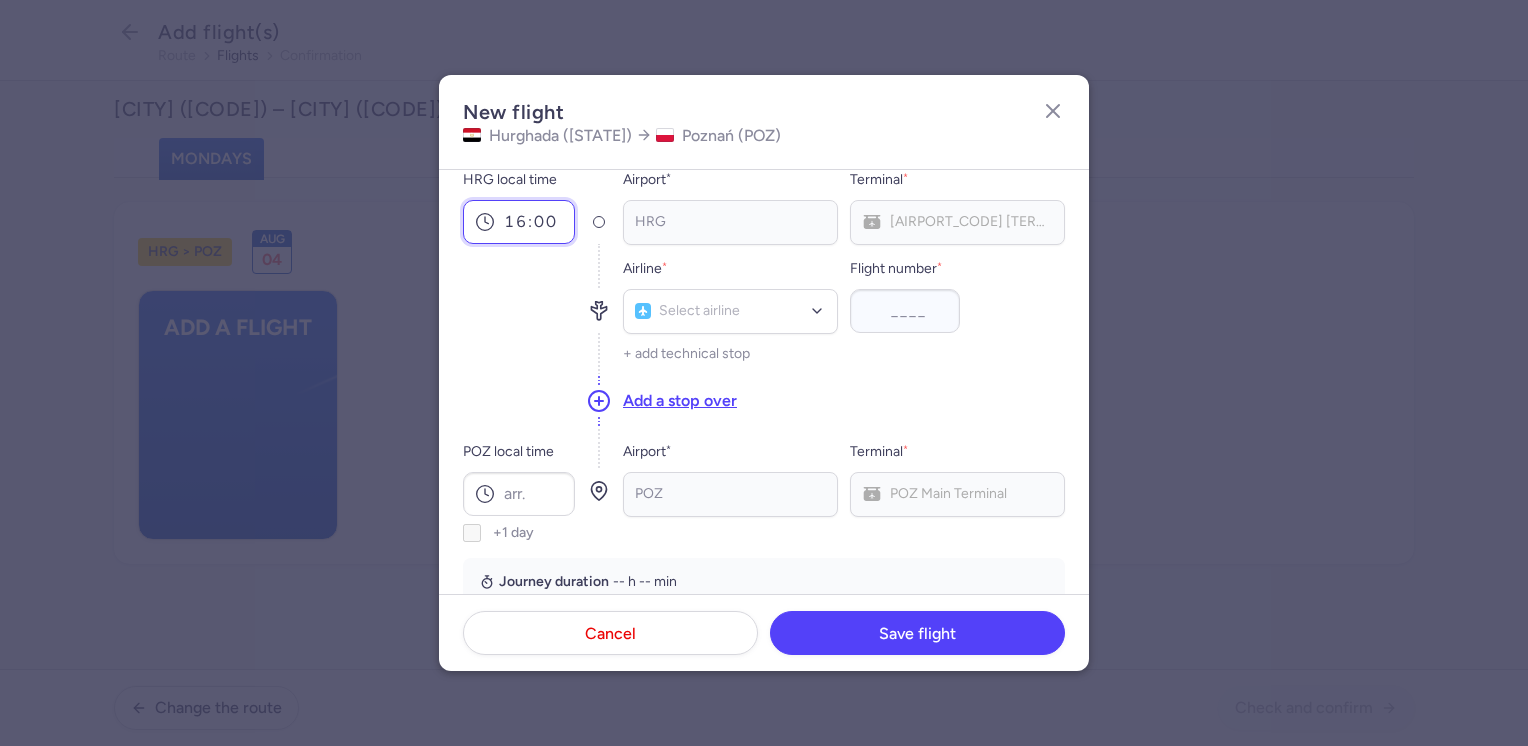 scroll, scrollTop: 100, scrollLeft: 0, axis: vertical 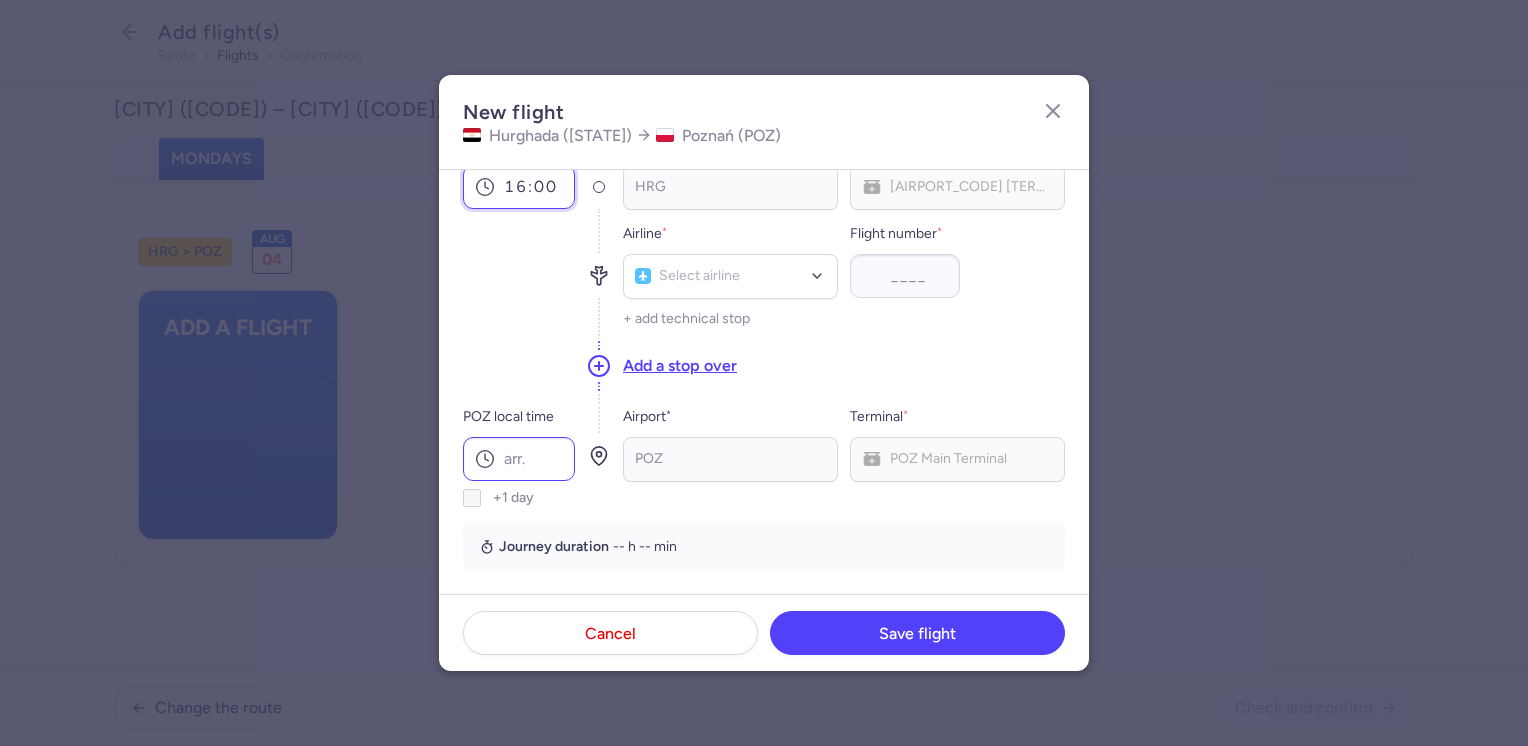 type on "16:00" 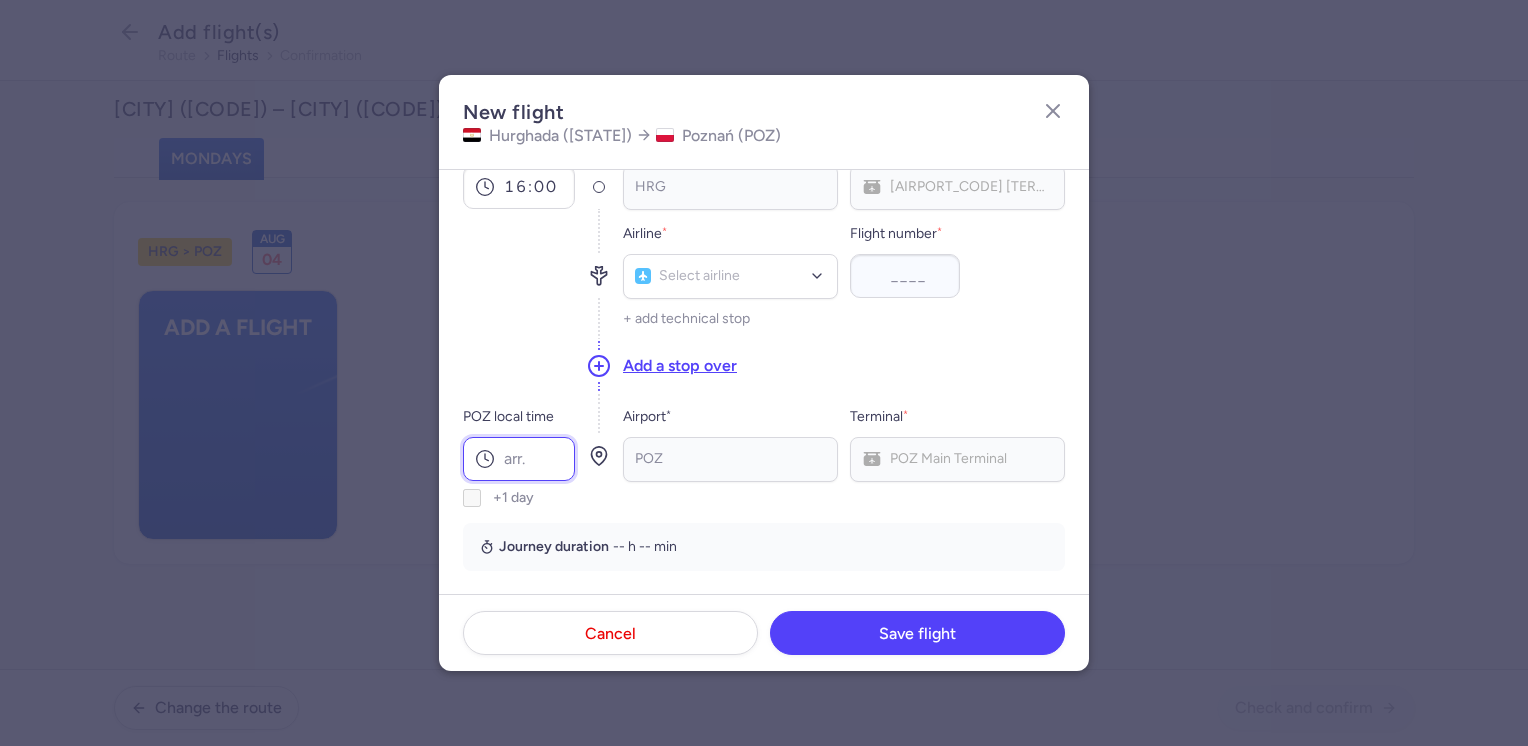 click on "POZ local time" at bounding box center (519, 459) 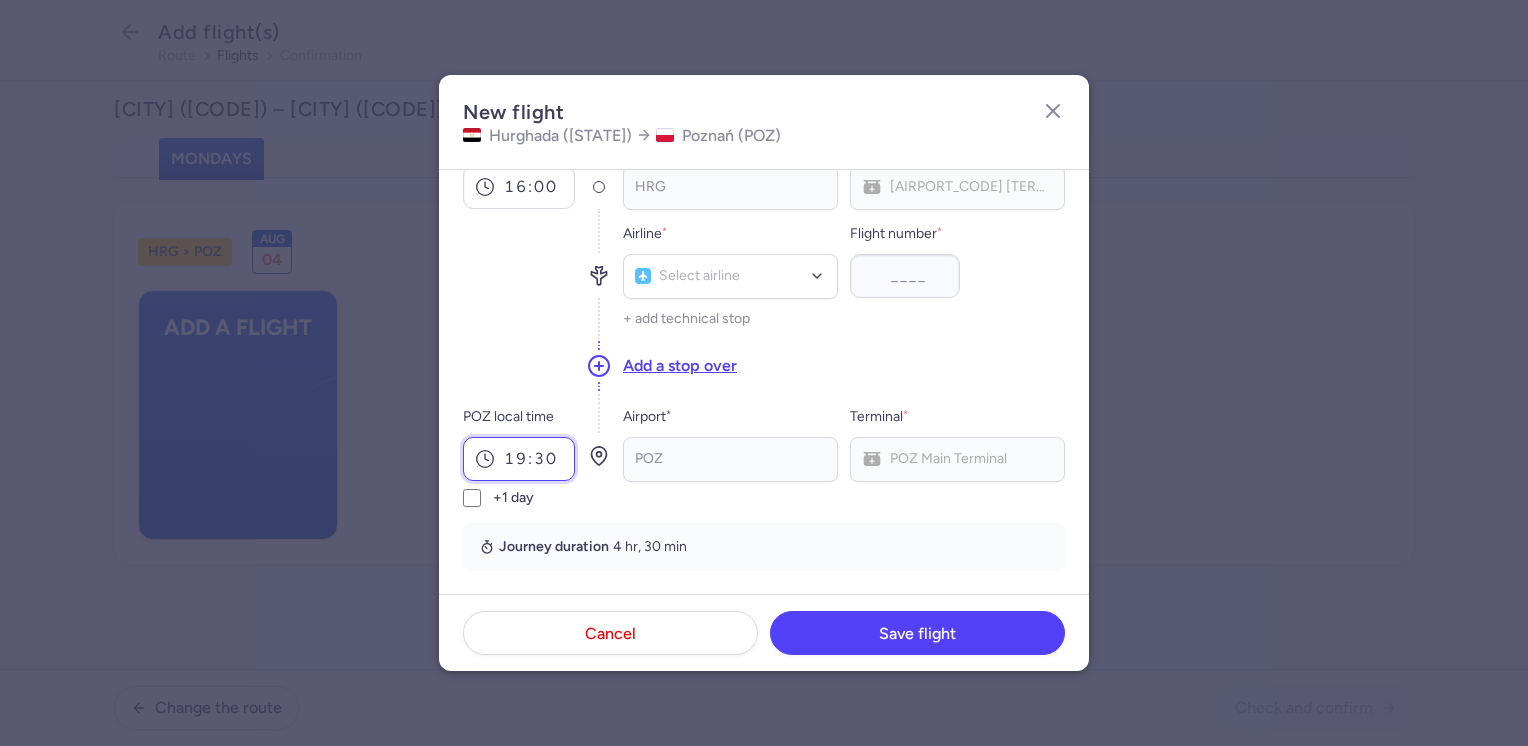 type on "19:30" 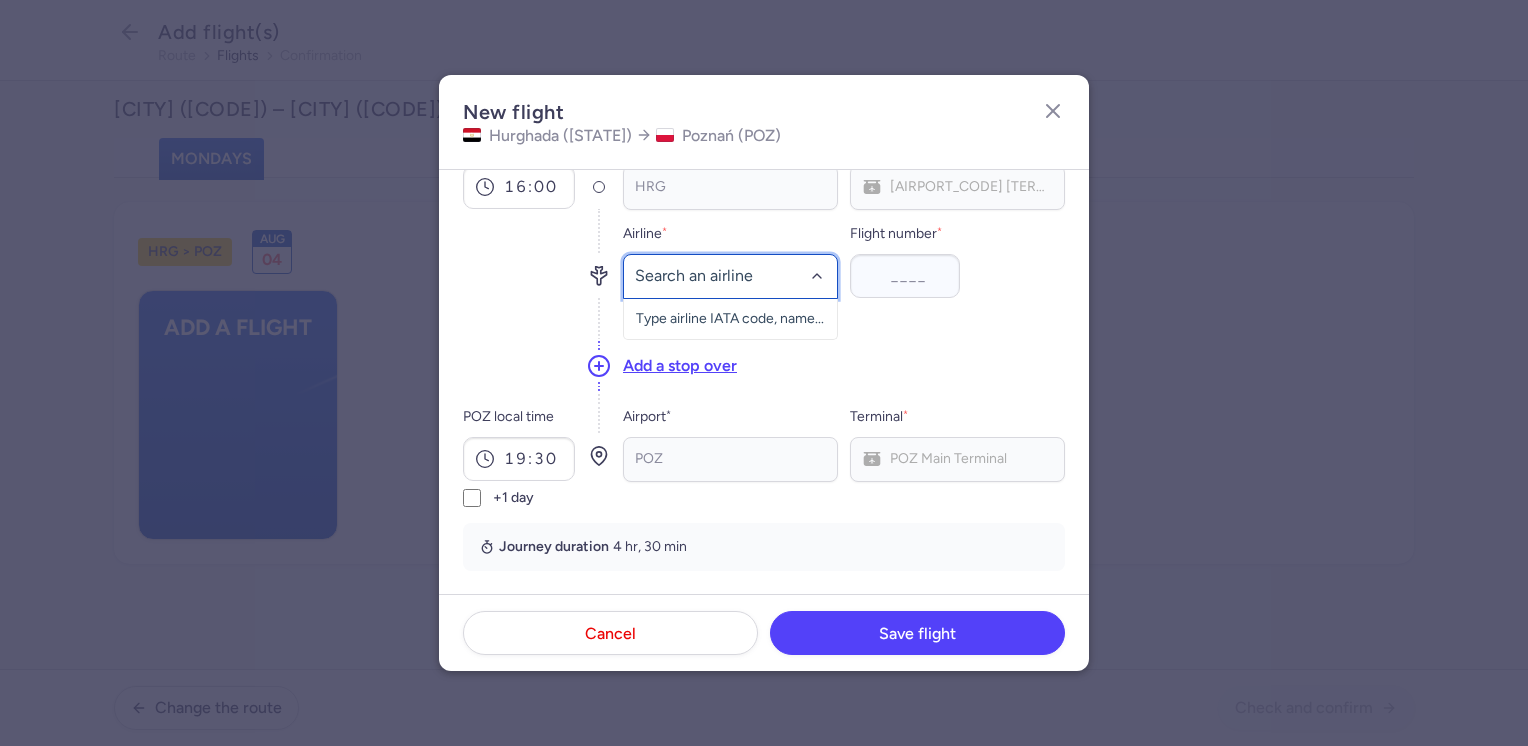 drag, startPoint x: 712, startPoint y: 270, endPoint x: 766, endPoint y: 327, distance: 78.51752 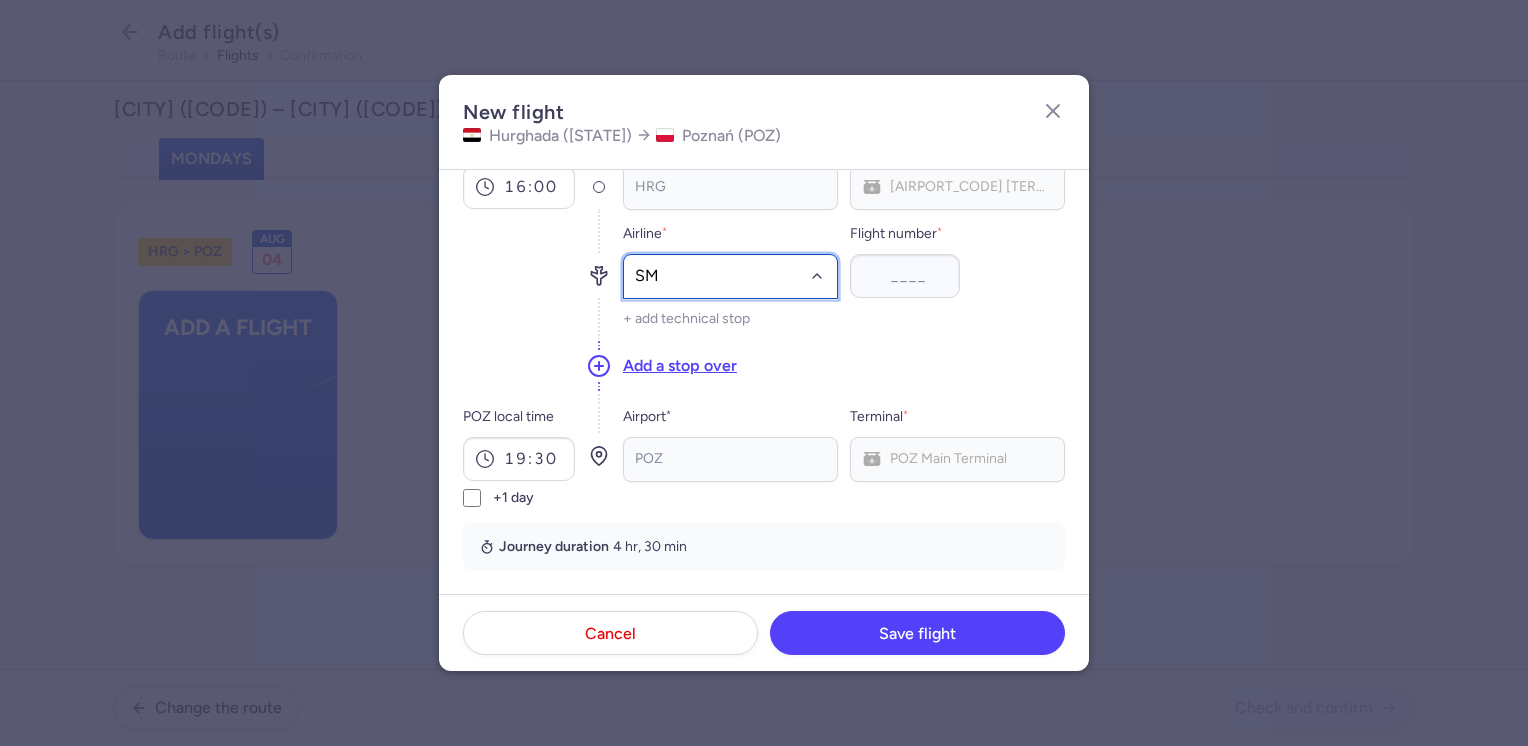 type on "SM" 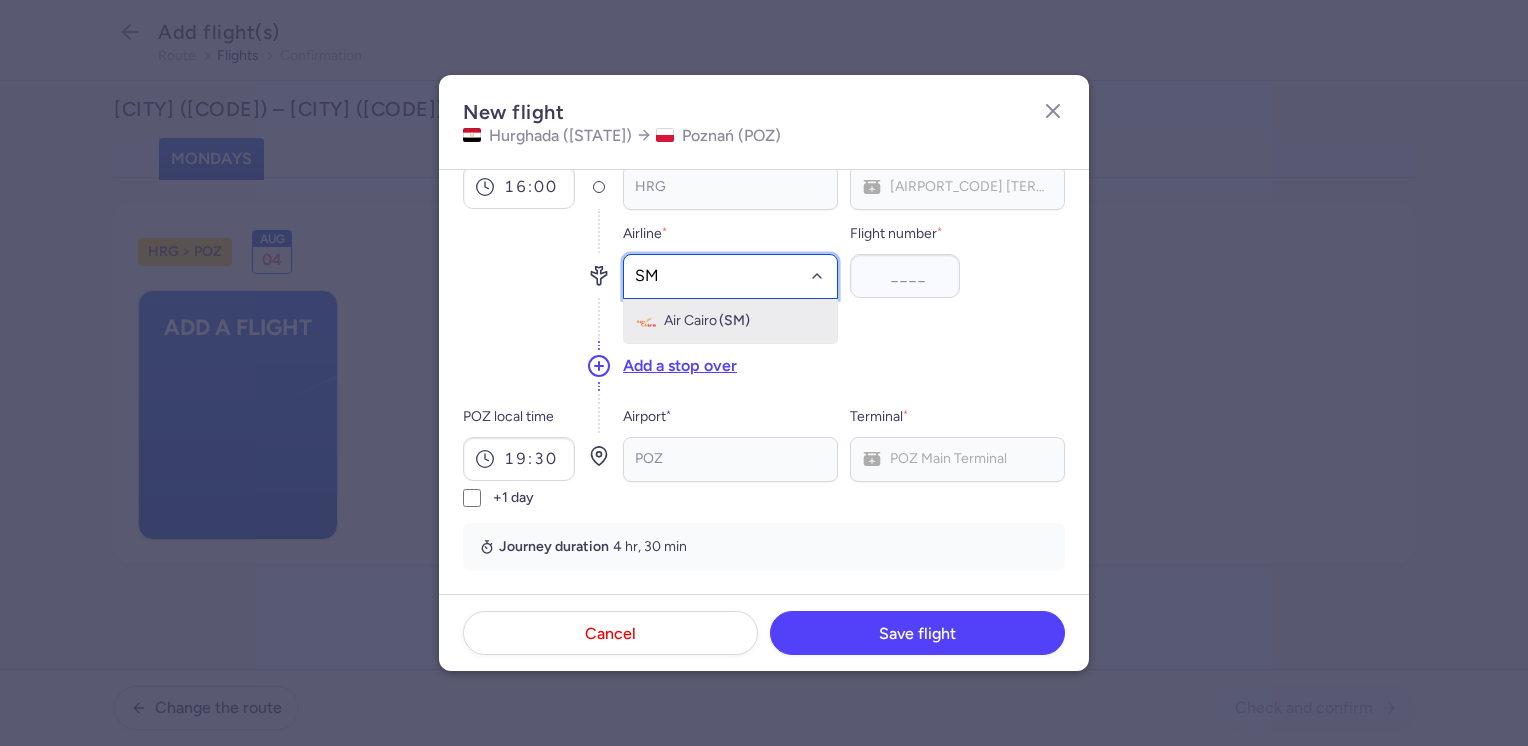 click on "(SM)" at bounding box center (734, 321) 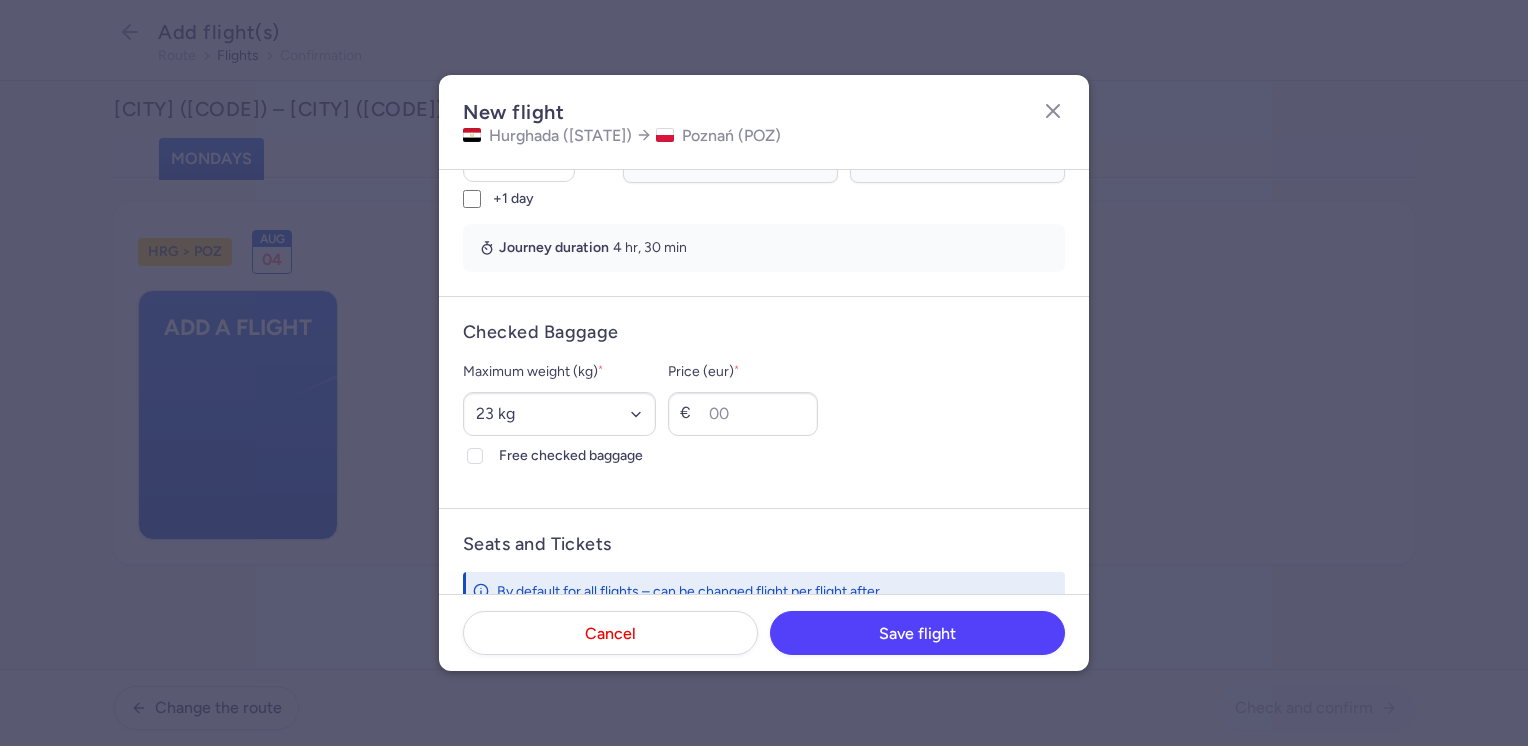 scroll, scrollTop: 400, scrollLeft: 0, axis: vertical 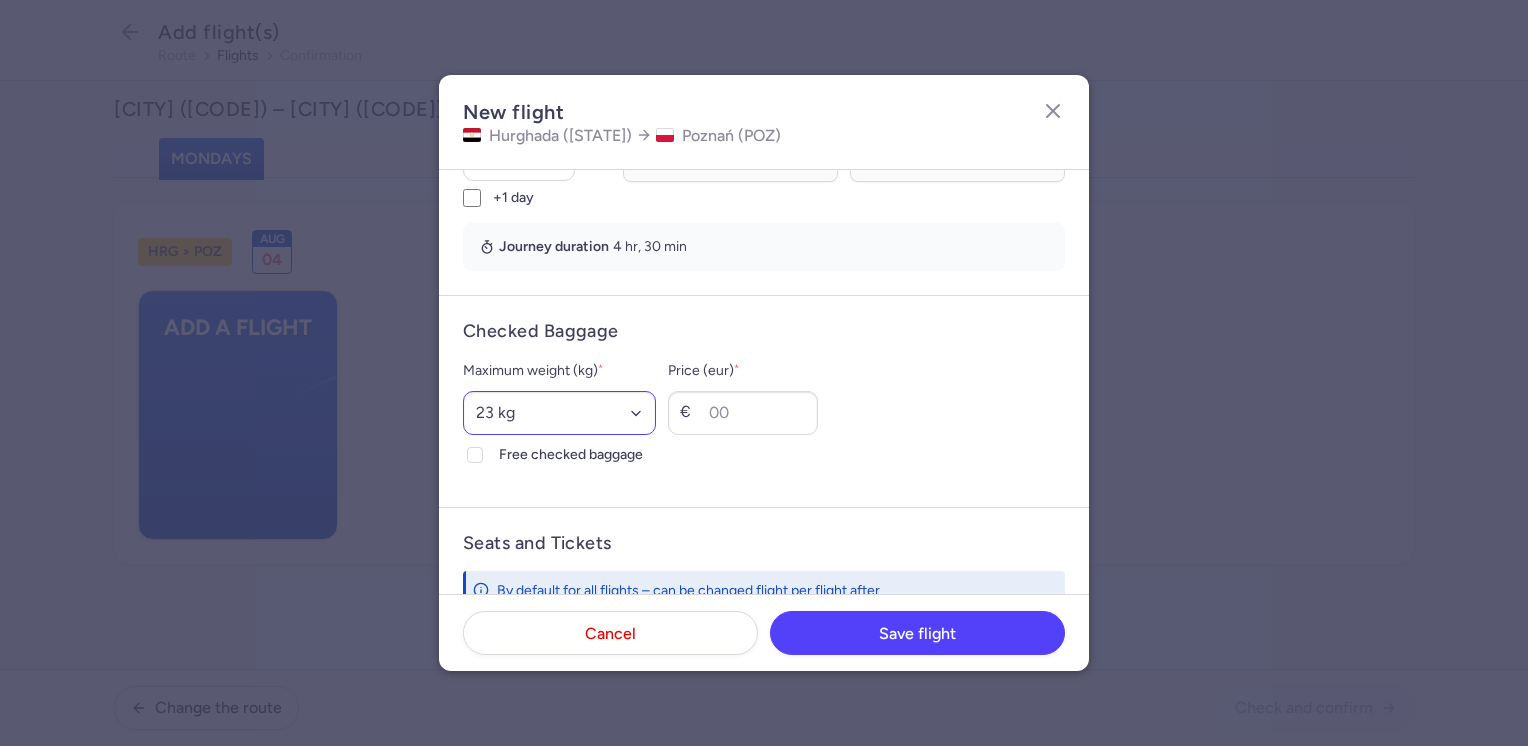 type on "3613" 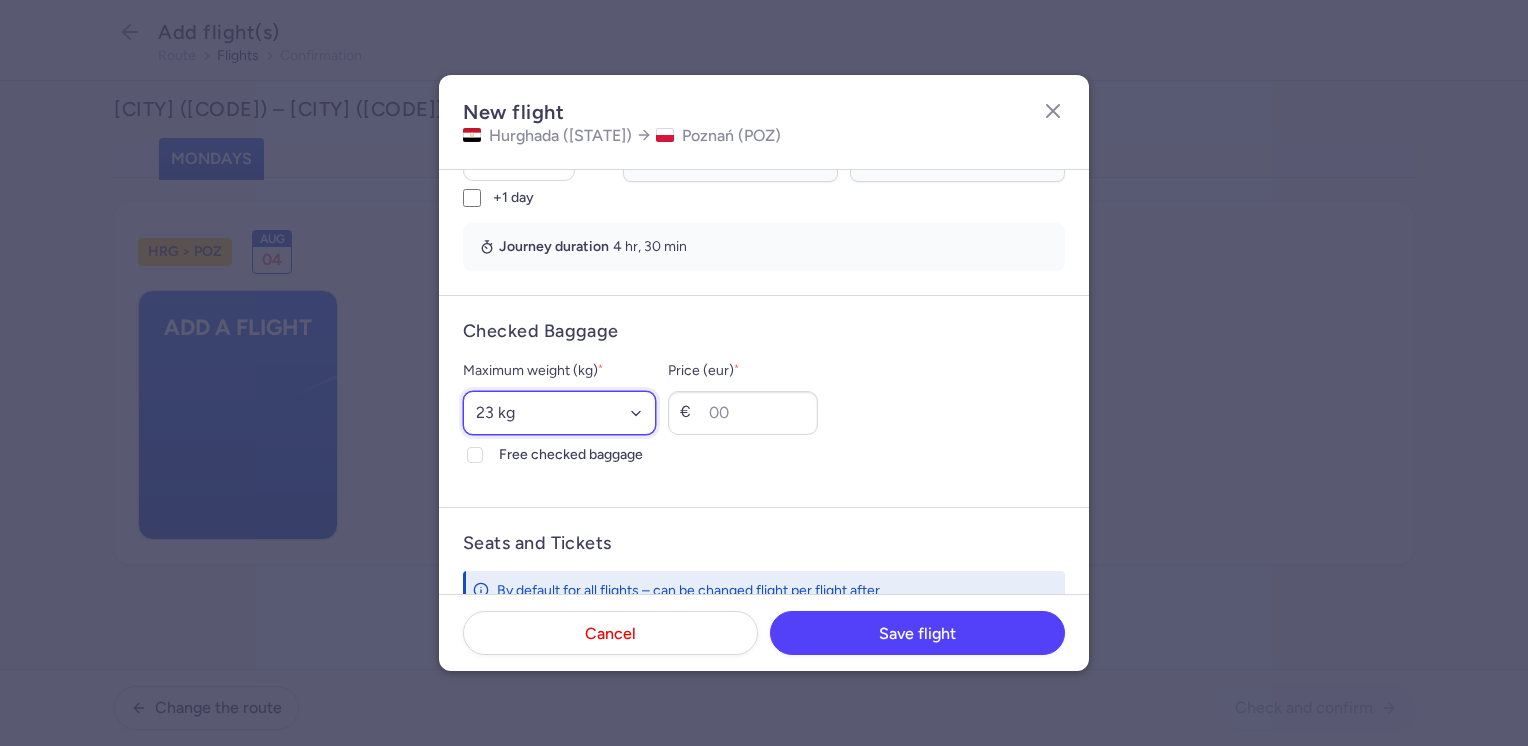 click on "Select an option 15 kg 16 kg 17 kg 18 kg 19 kg 20 kg 21 kg 22 kg 23 kg 24 kg 25 kg 26 kg 27 kg 28 kg 29 kg 30 kg 31 kg 32 kg 33 kg 34 kg 35 kg" at bounding box center (559, 413) 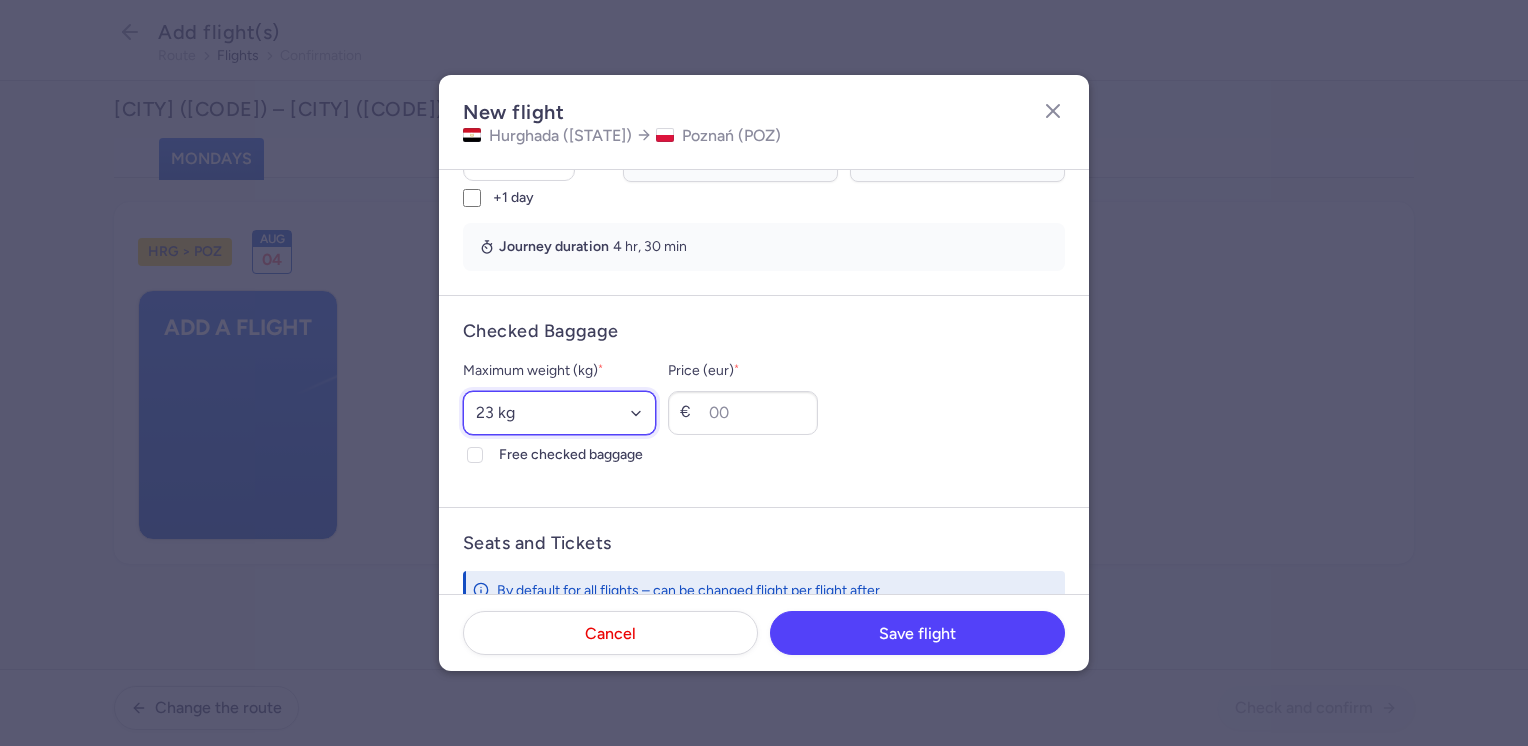 select on "20" 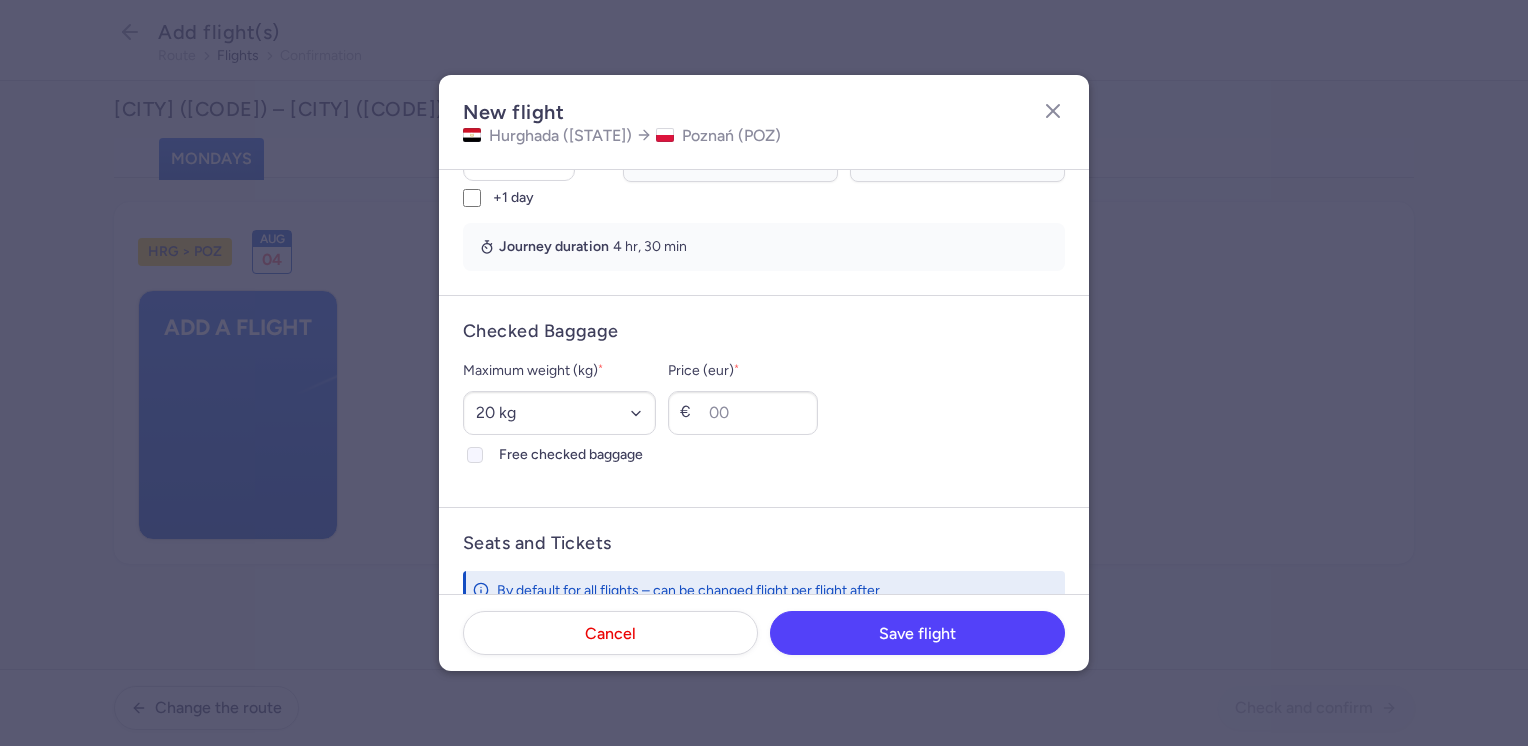 click on "Free checked baggage" 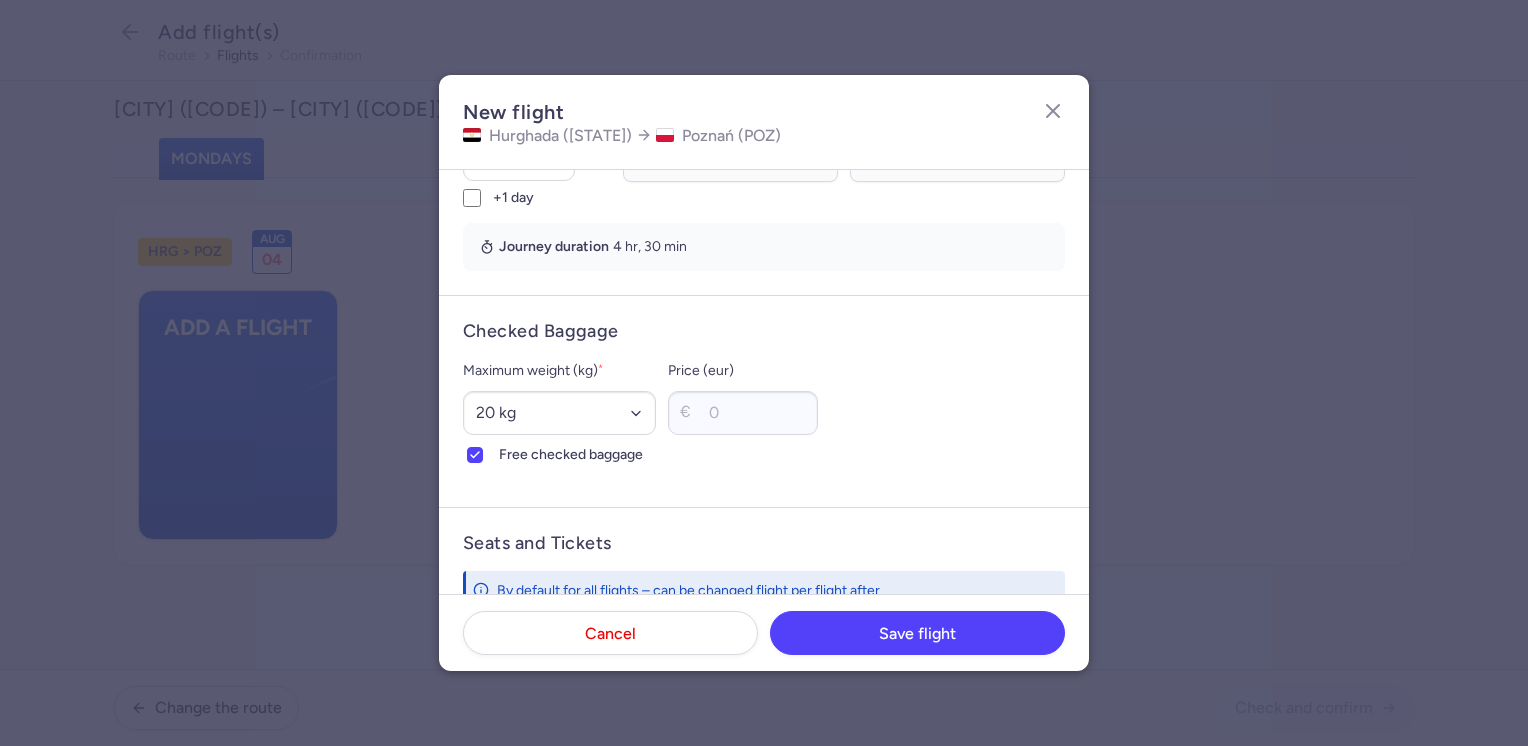 scroll, scrollTop: 600, scrollLeft: 0, axis: vertical 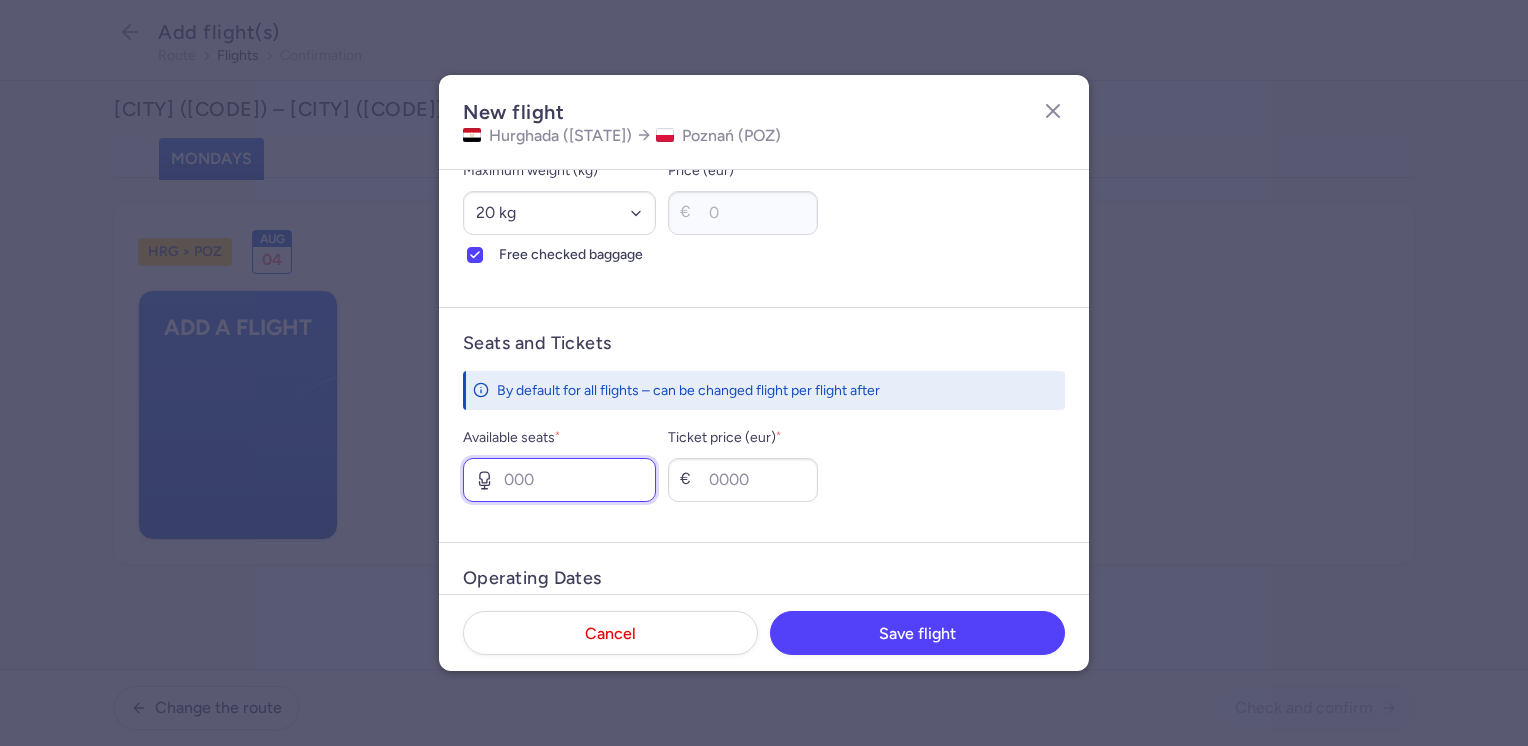click on "Available seats  *" at bounding box center (559, 480) 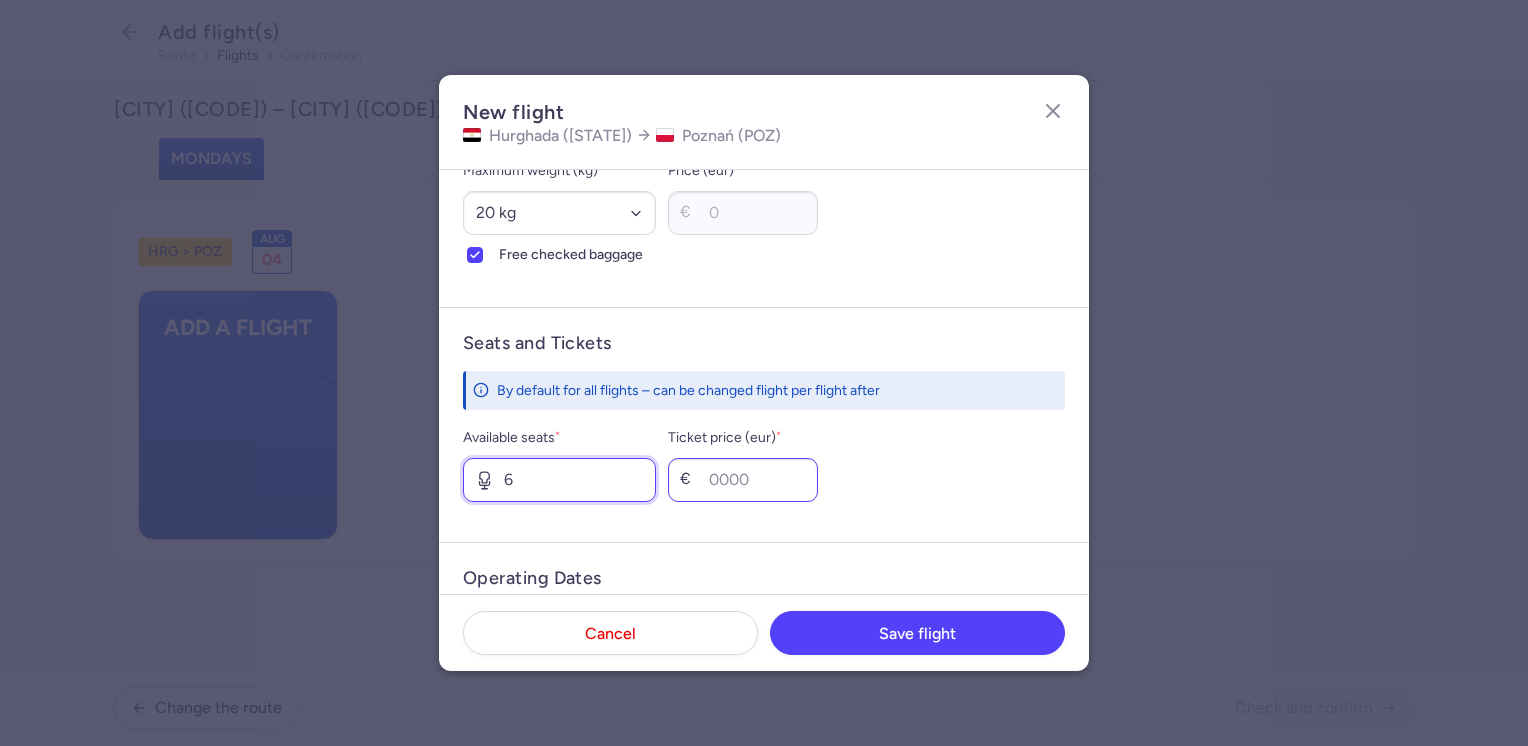 type on "6" 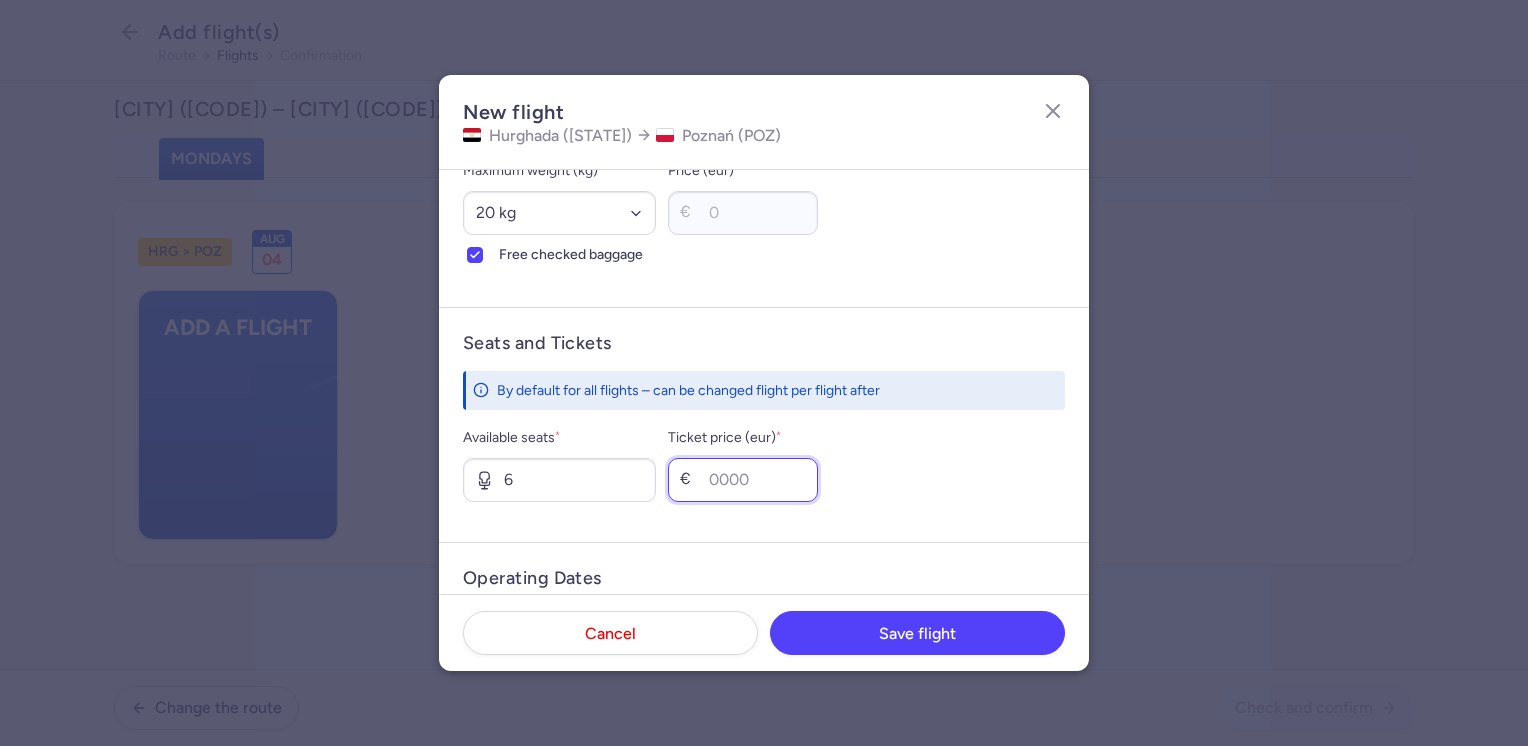 click on "Ticket price (eur)  *" at bounding box center [743, 480] 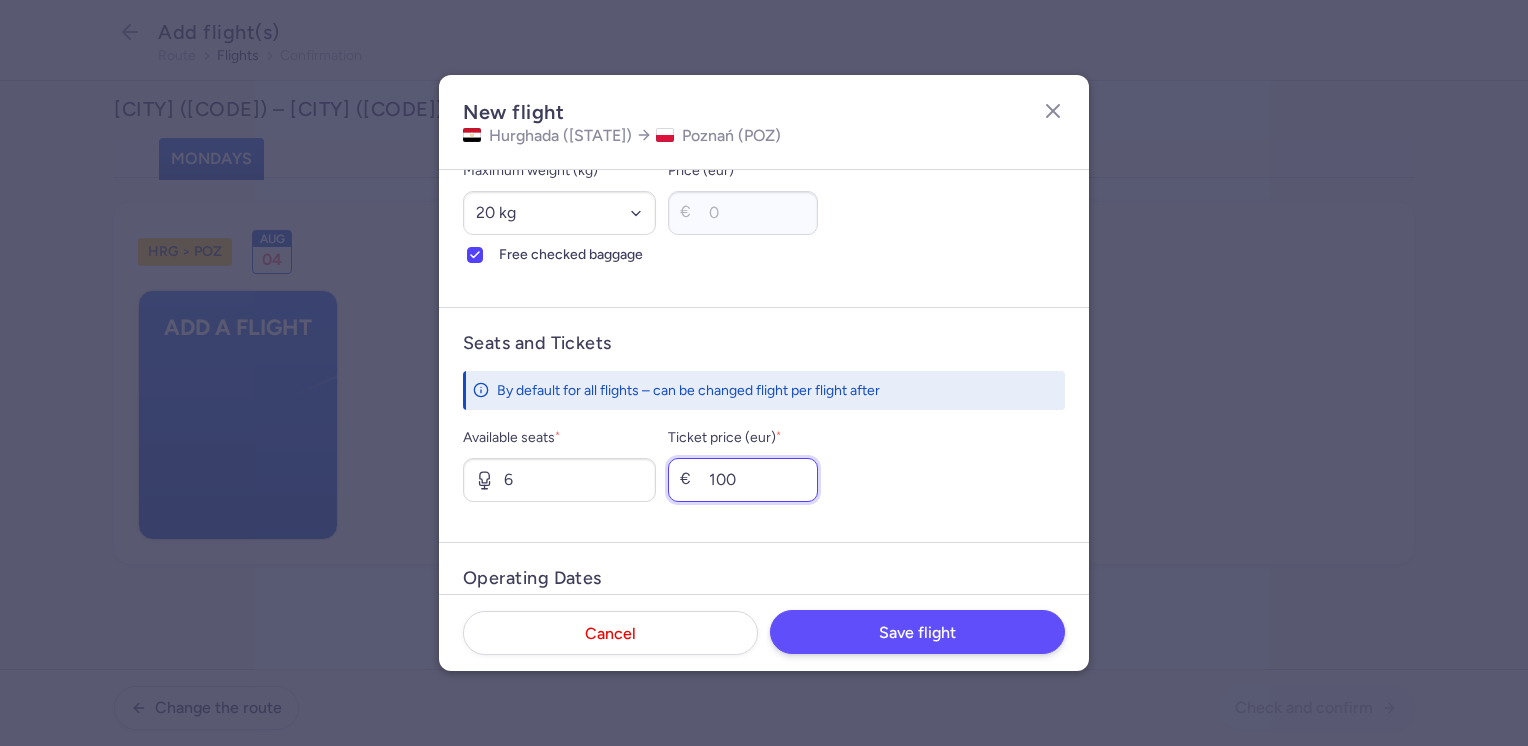 type on "100" 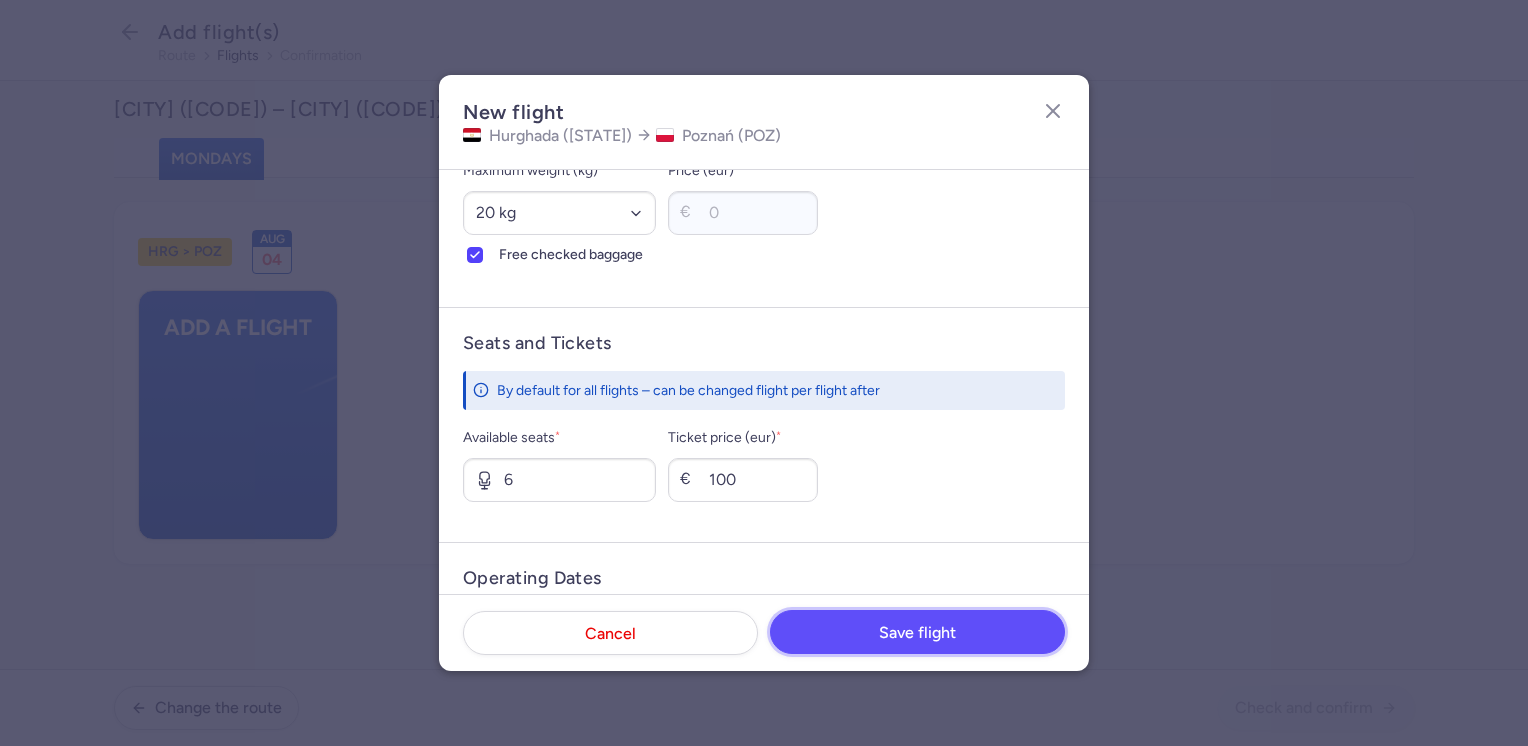 click on "Save flight" at bounding box center [917, 632] 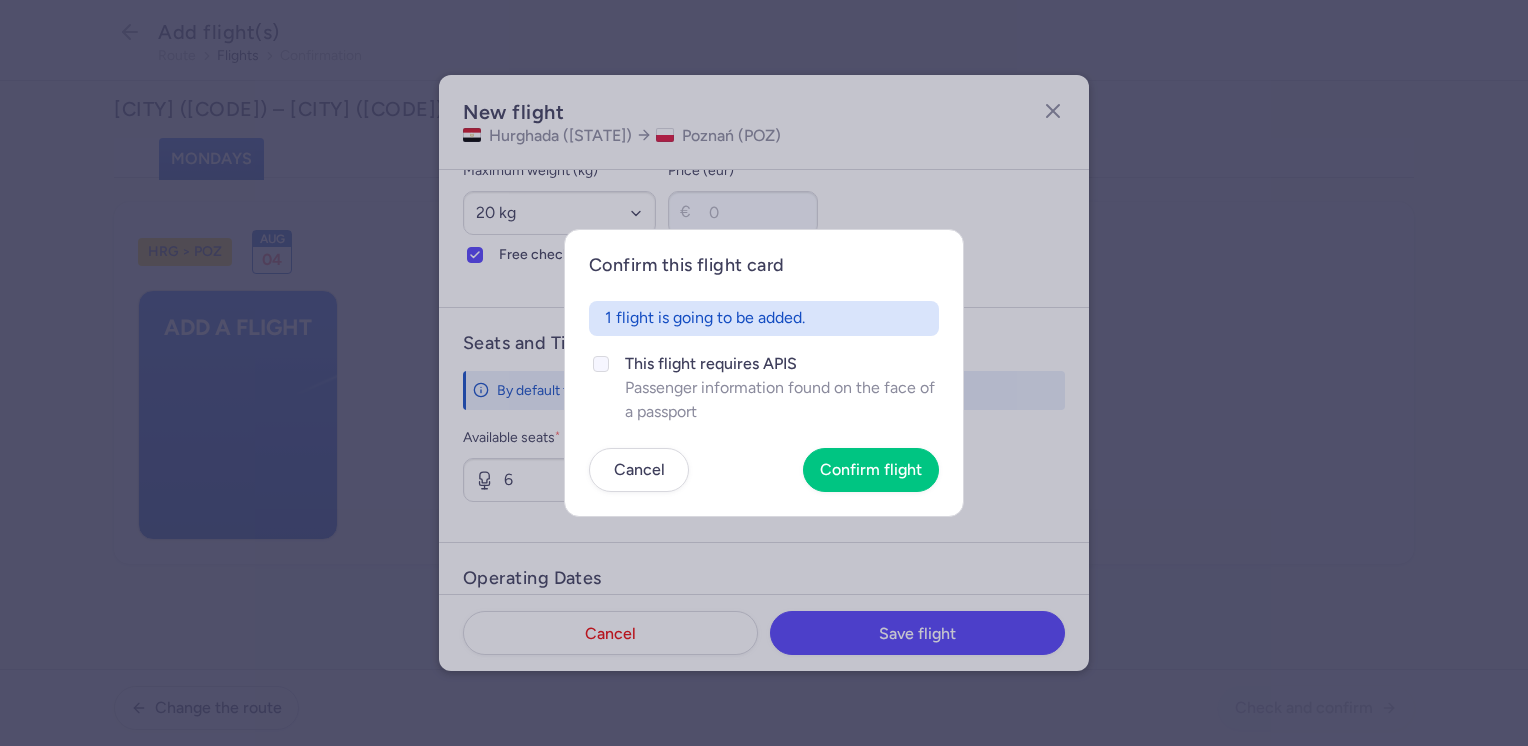 click on "This flight requires APIS" 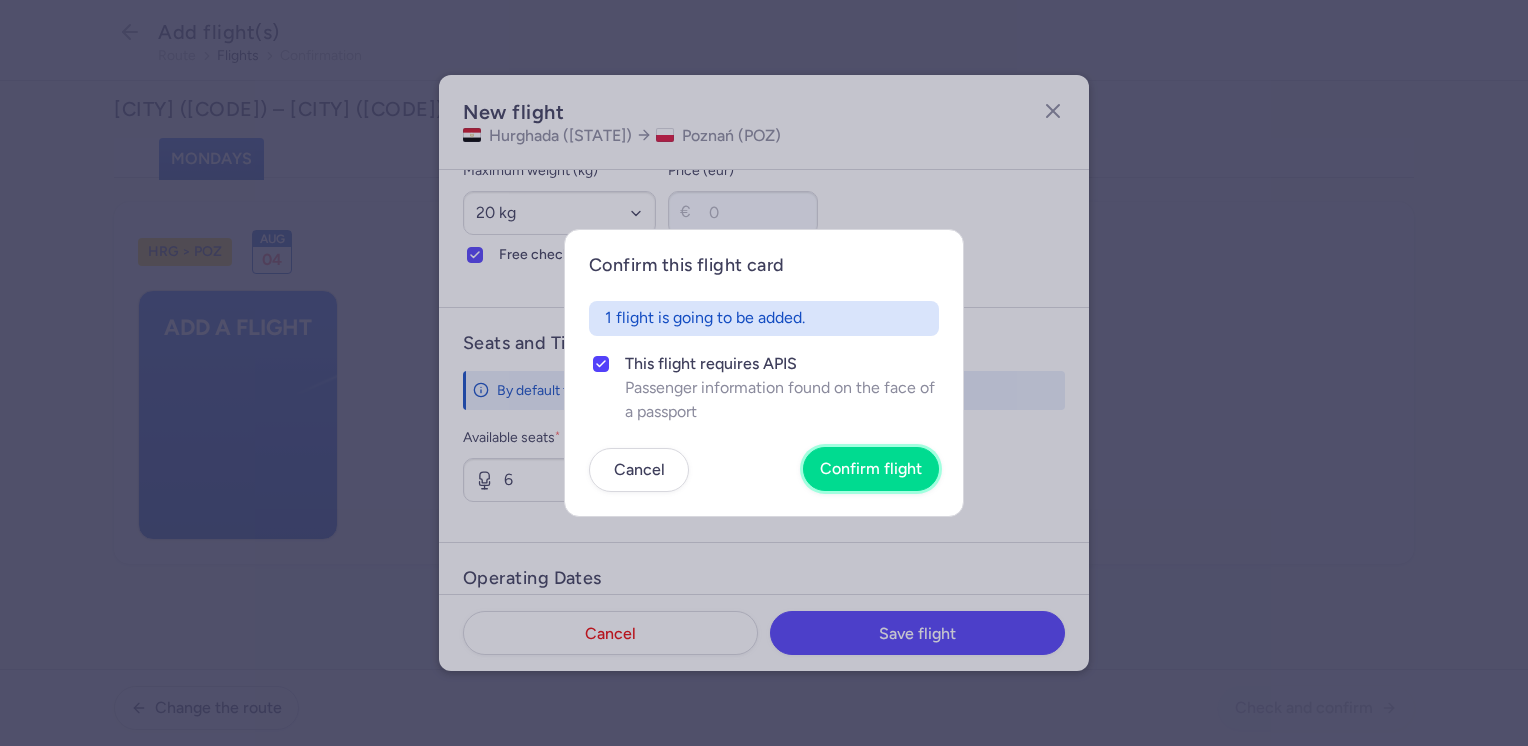 click on "Confirm flight" at bounding box center (871, 469) 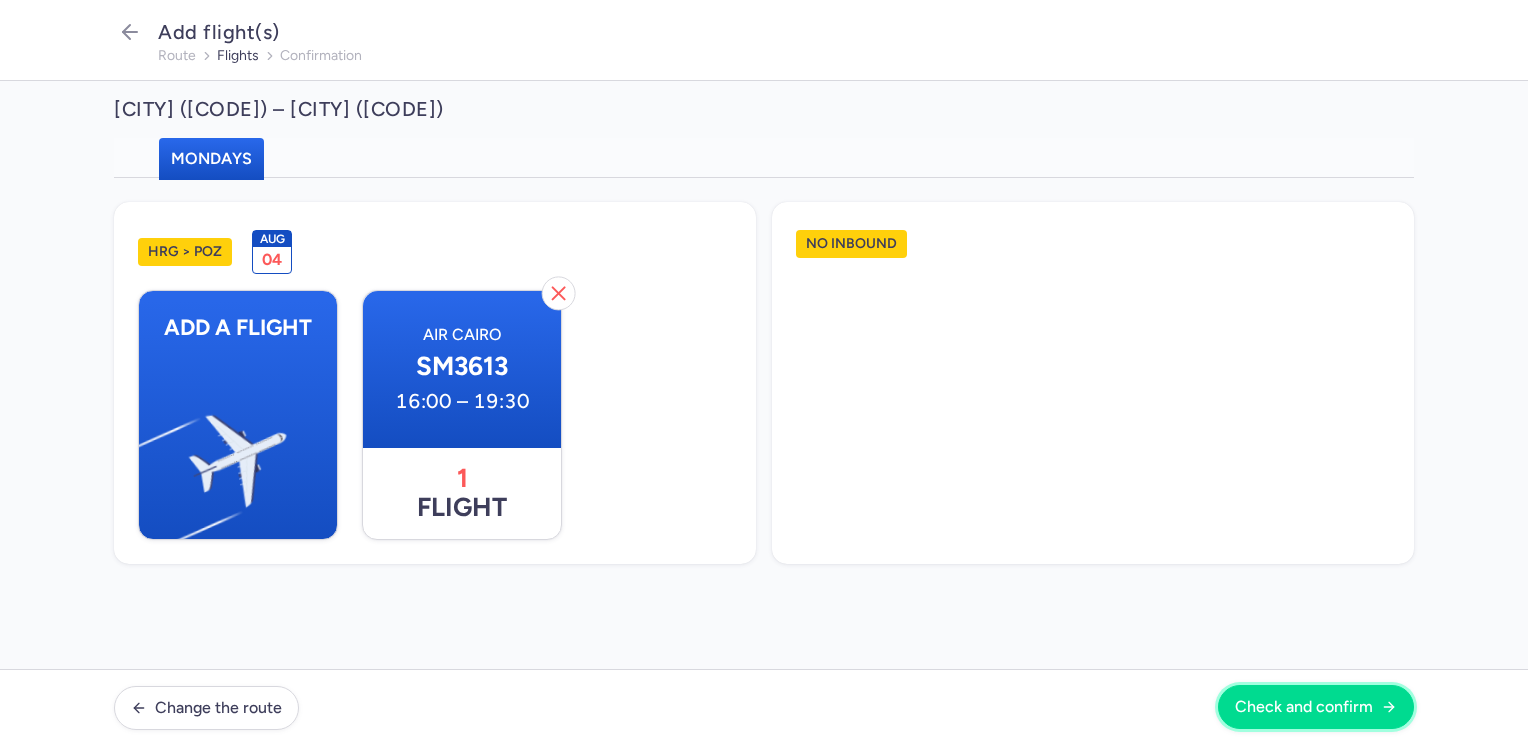 click on "Check and confirm" at bounding box center [1304, 707] 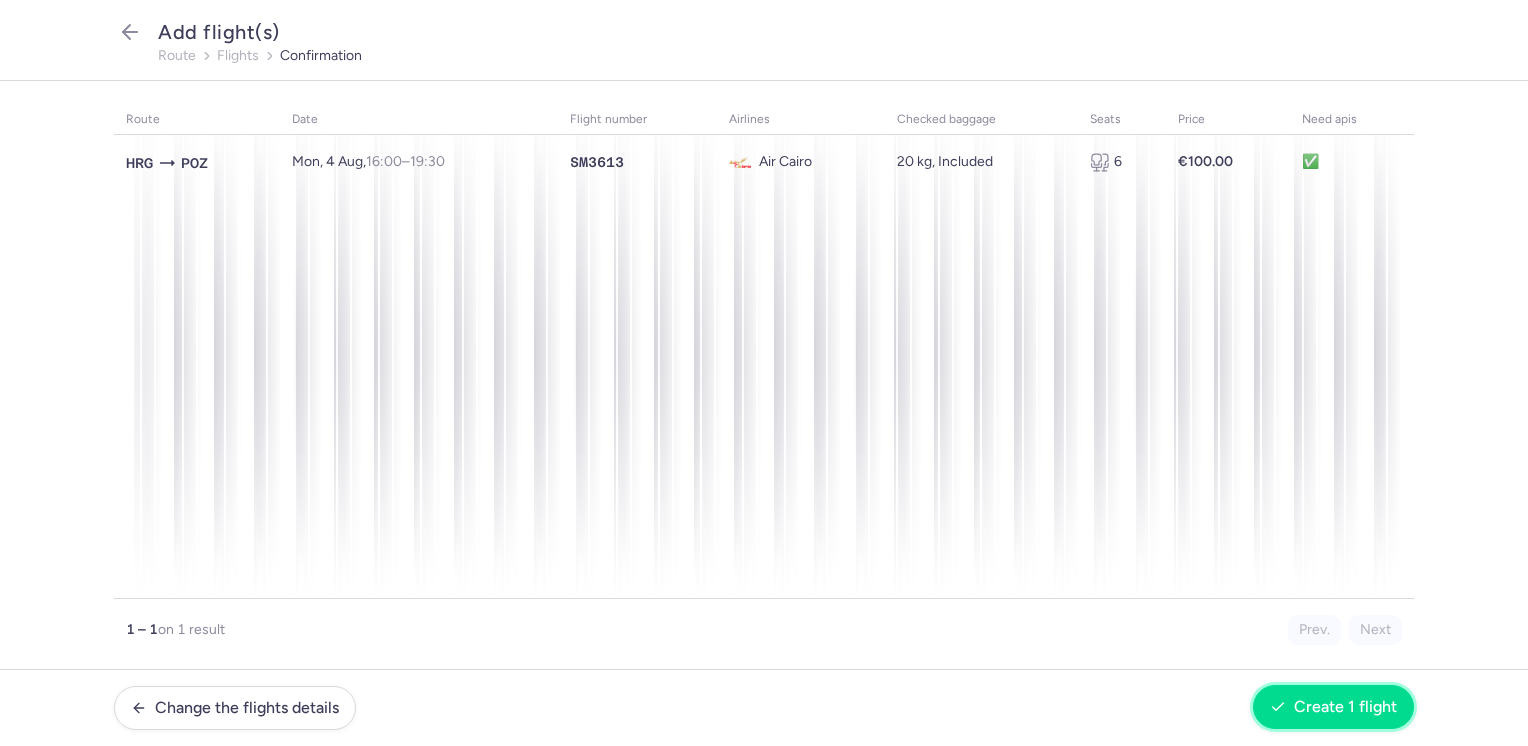 click on "Create 1 flight" at bounding box center (1345, 707) 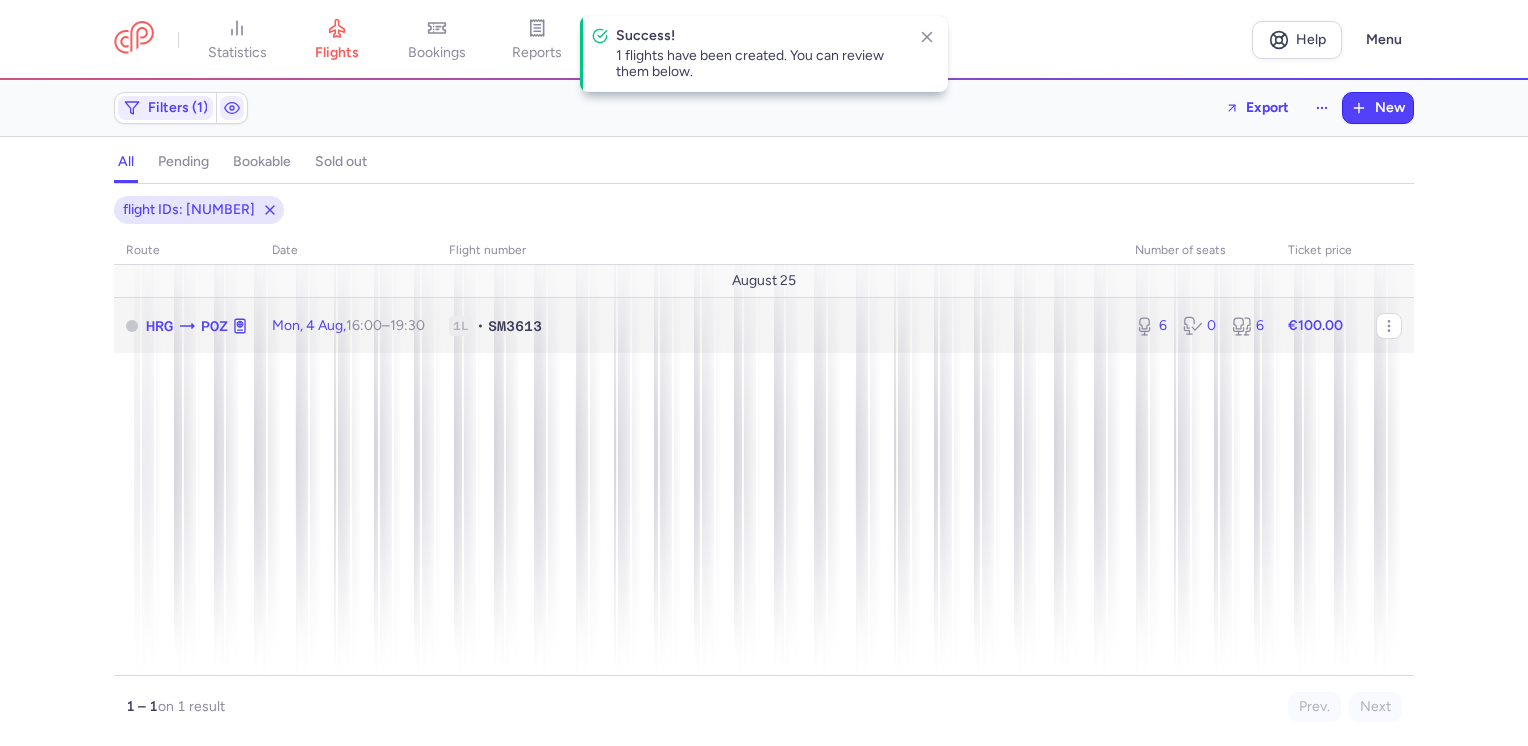 click on "€100.00" 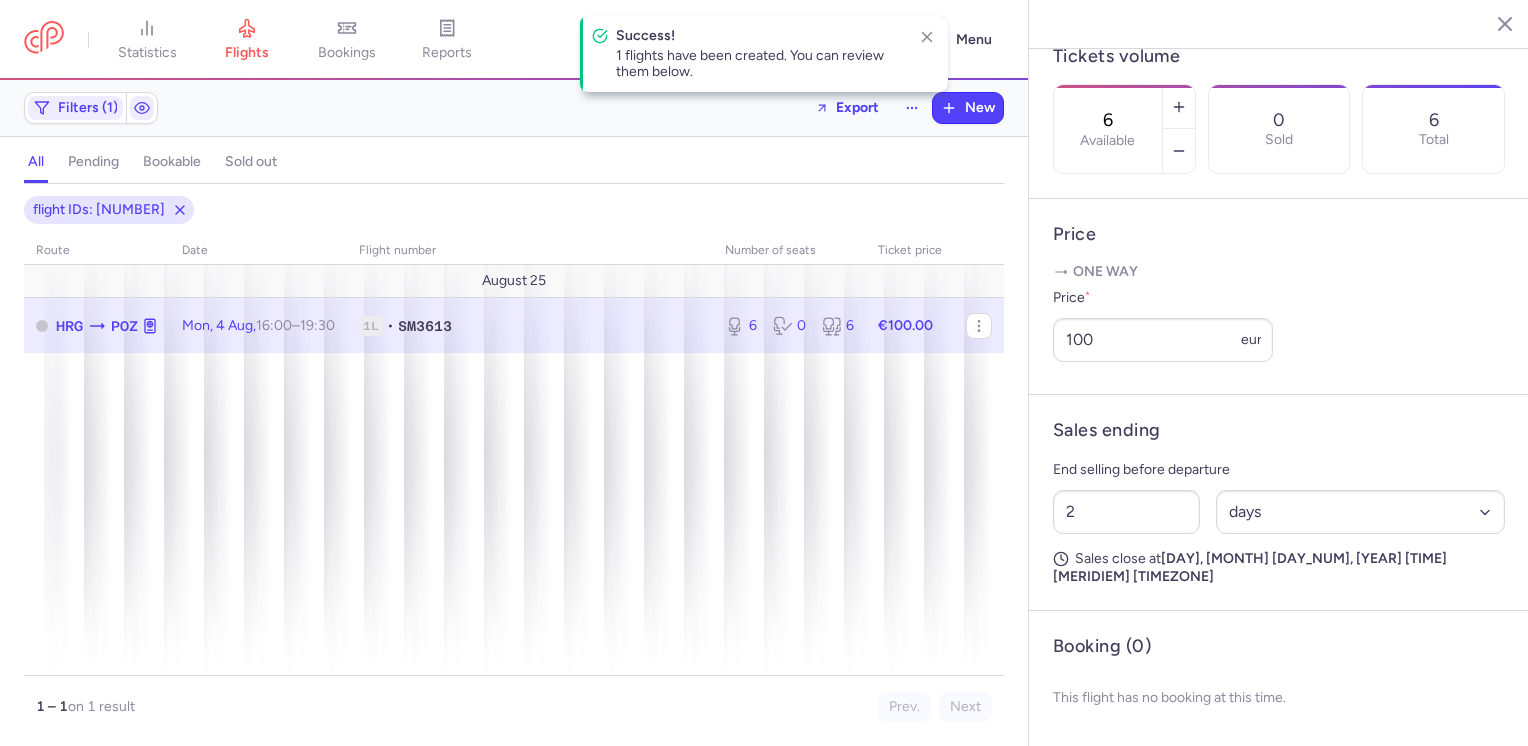 scroll, scrollTop: 632, scrollLeft: 0, axis: vertical 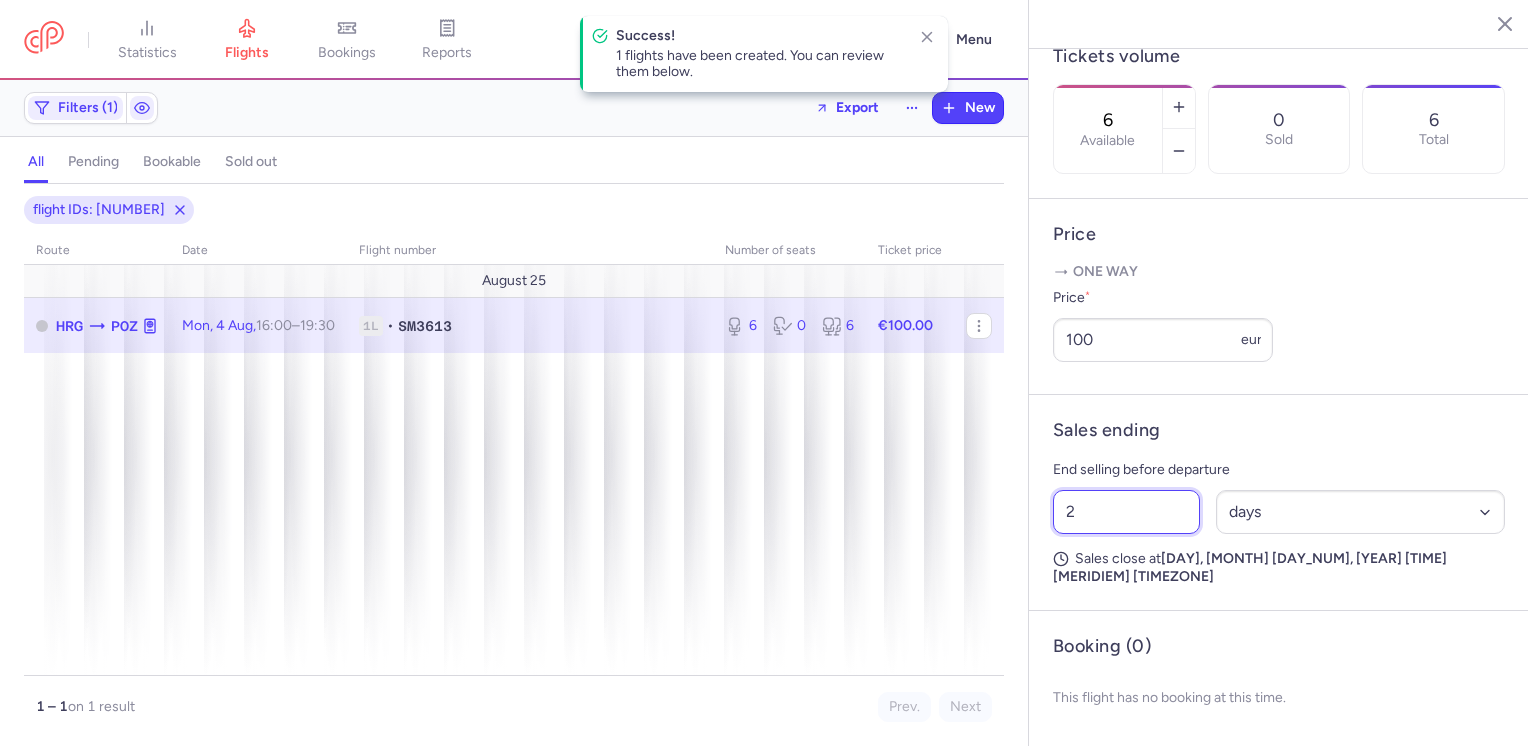drag, startPoint x: 1104, startPoint y: 530, endPoint x: 999, endPoint y: 538, distance: 105.30432 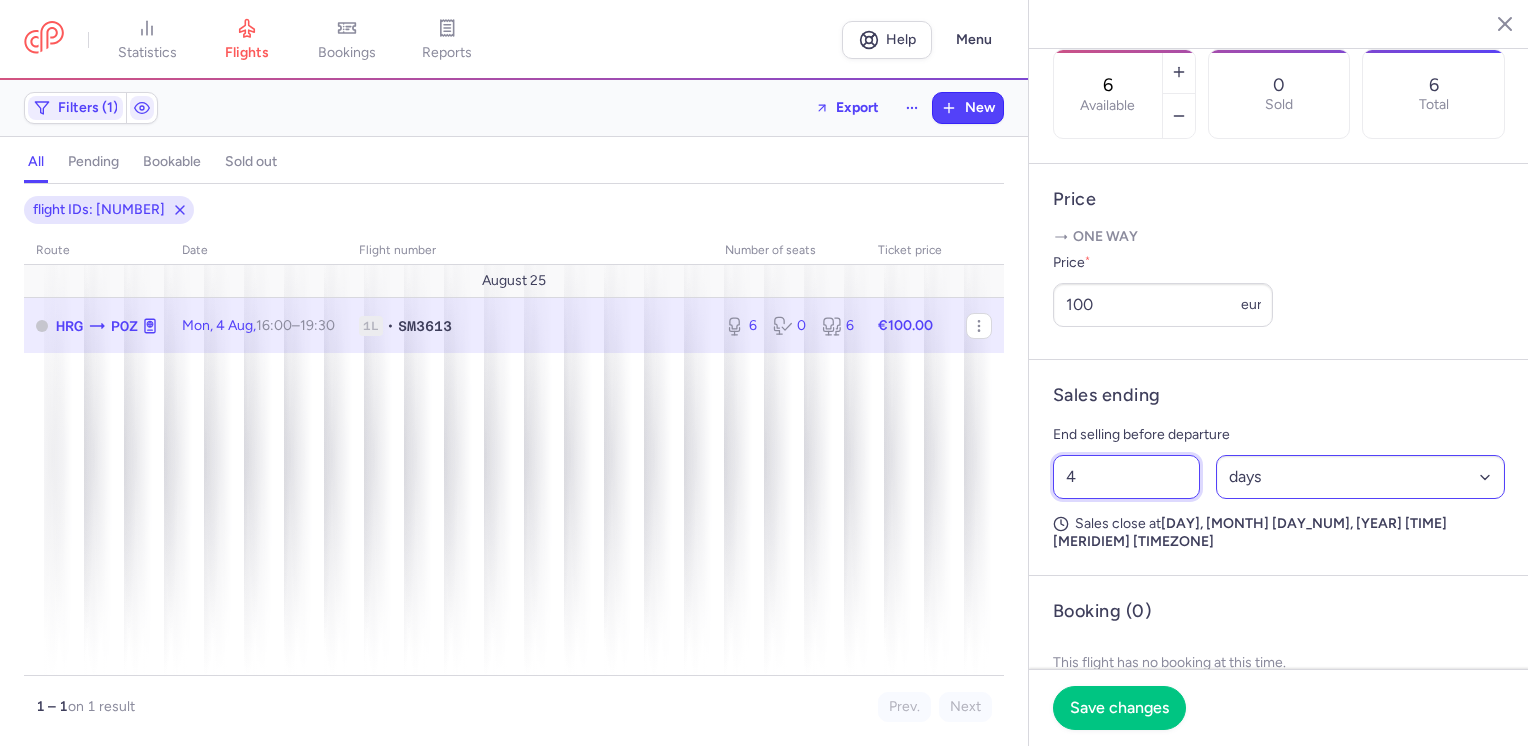 type on "4" 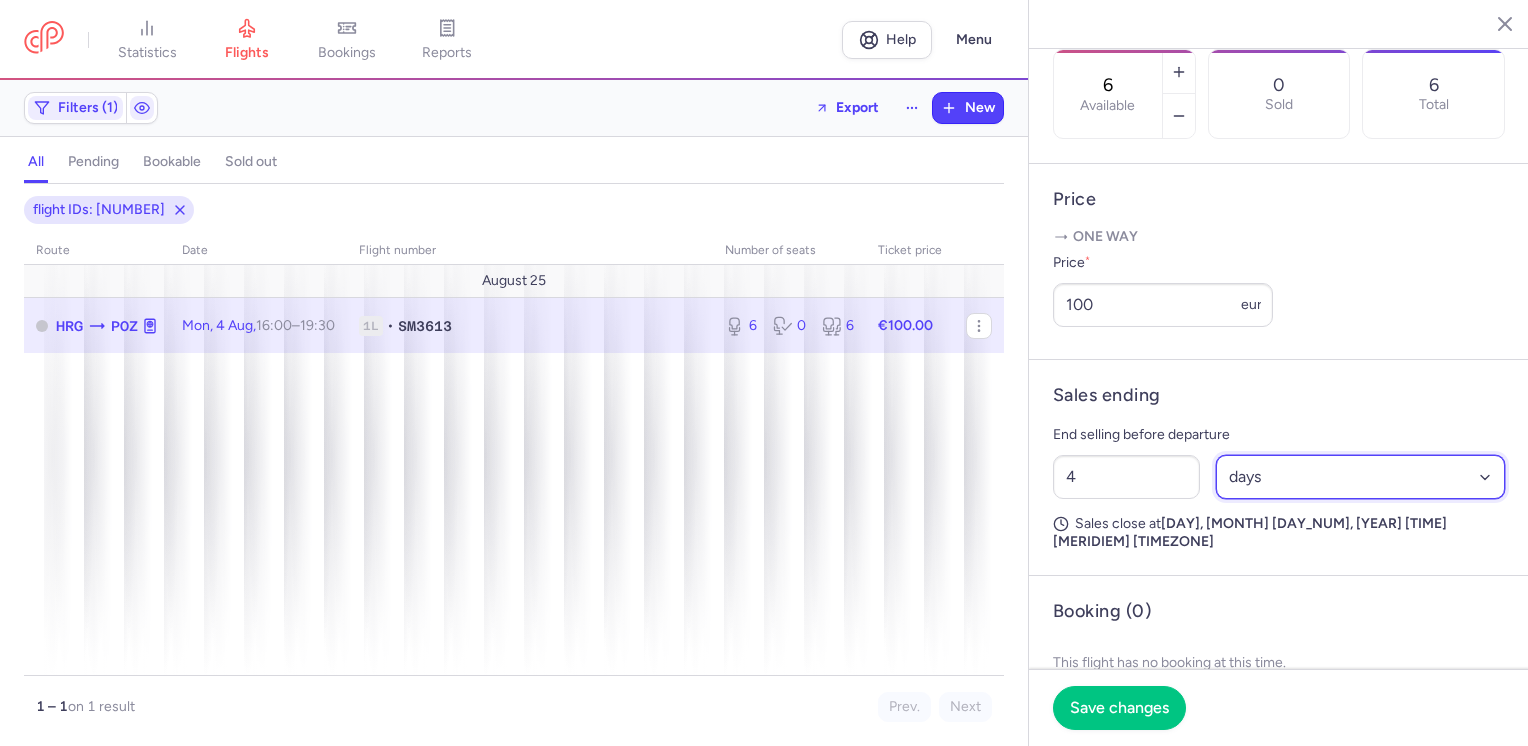 click on "Select an option hours days" at bounding box center [1361, 477] 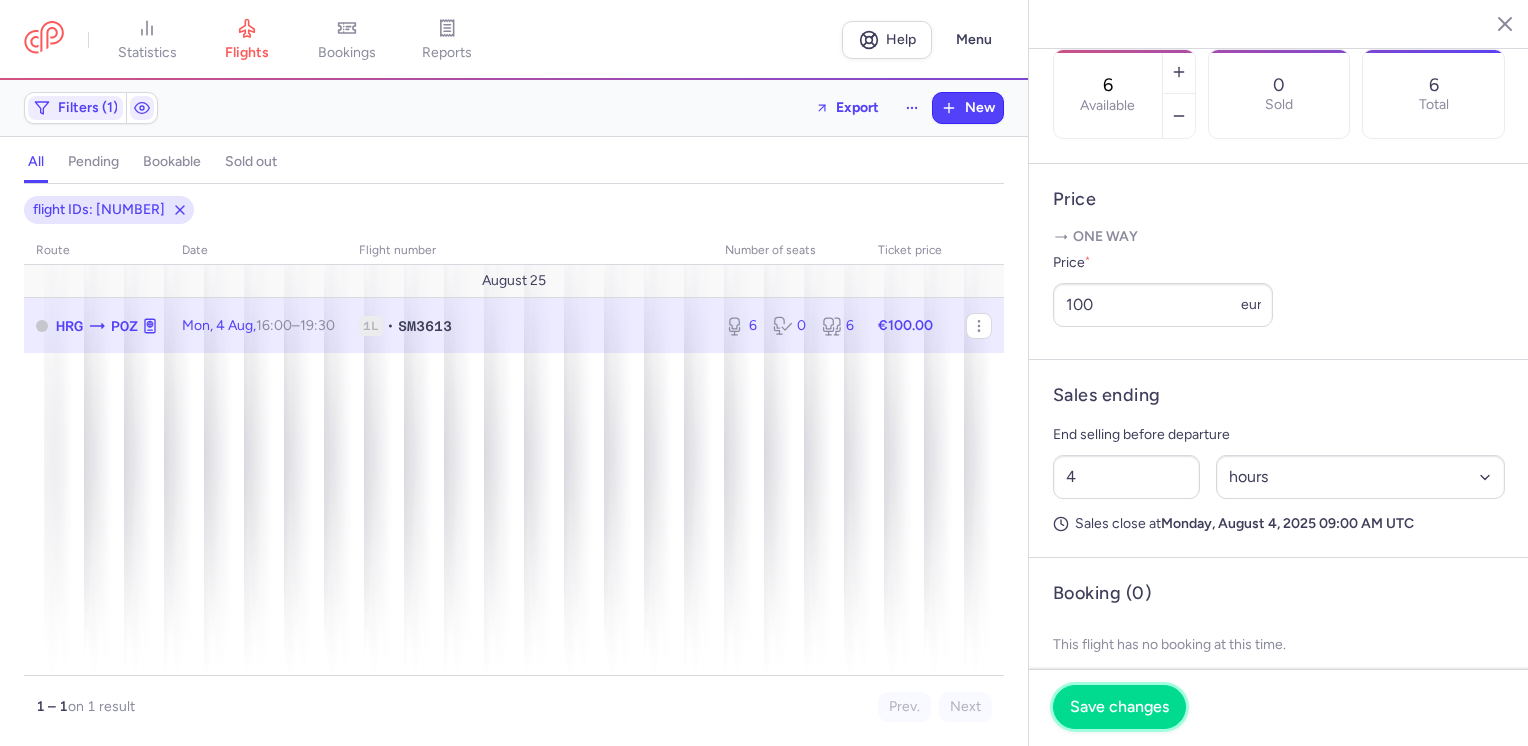 click on "Save changes" at bounding box center (1119, 707) 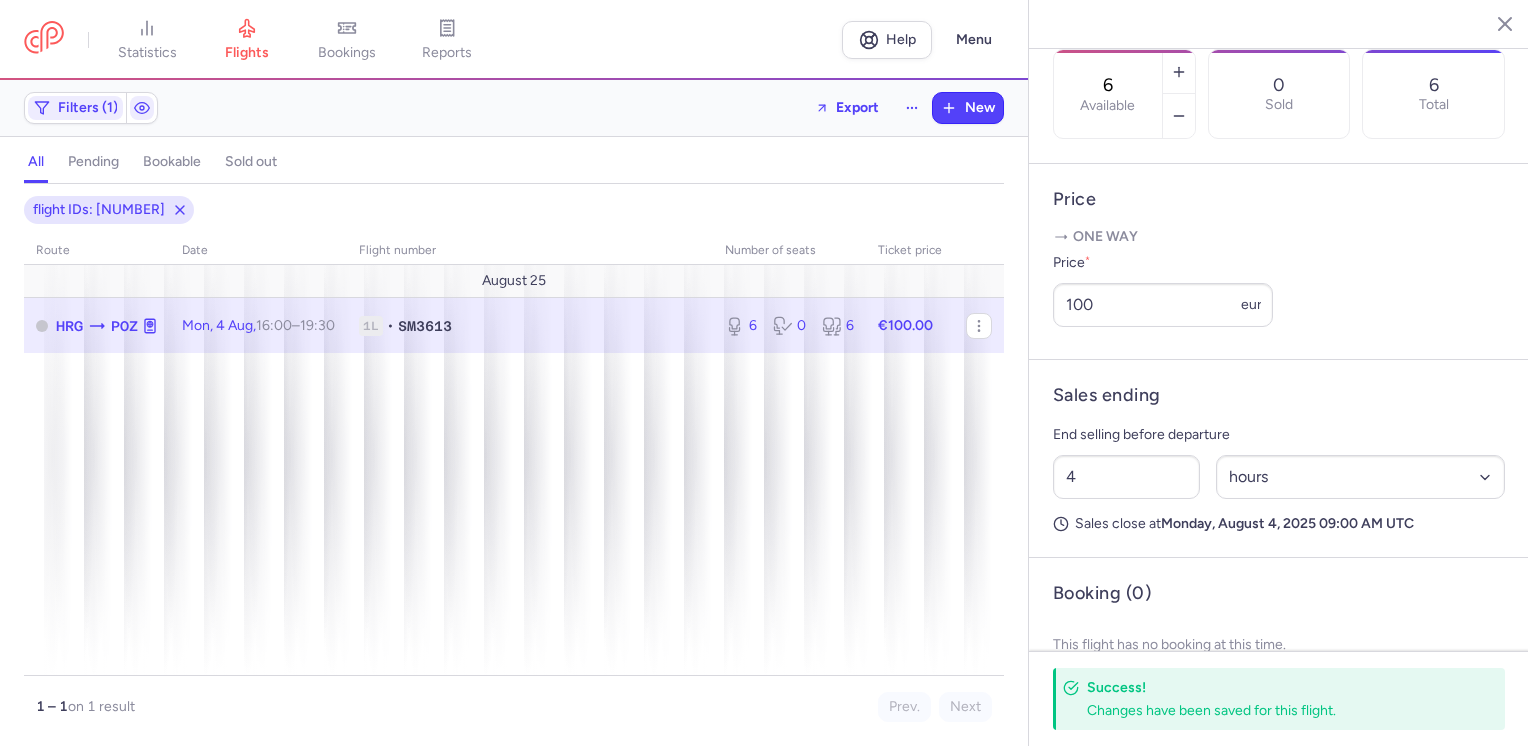 click 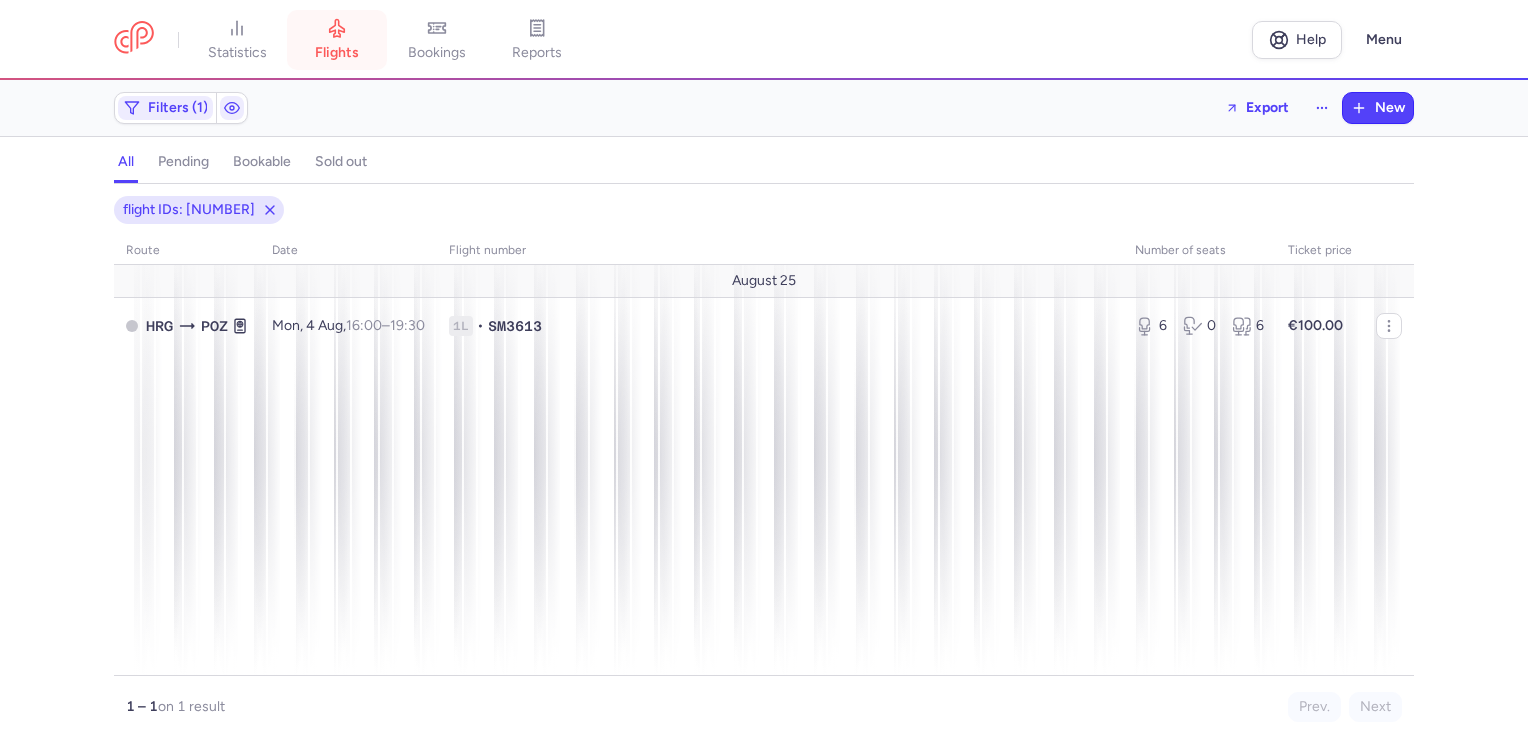 click on "flights" at bounding box center [337, 40] 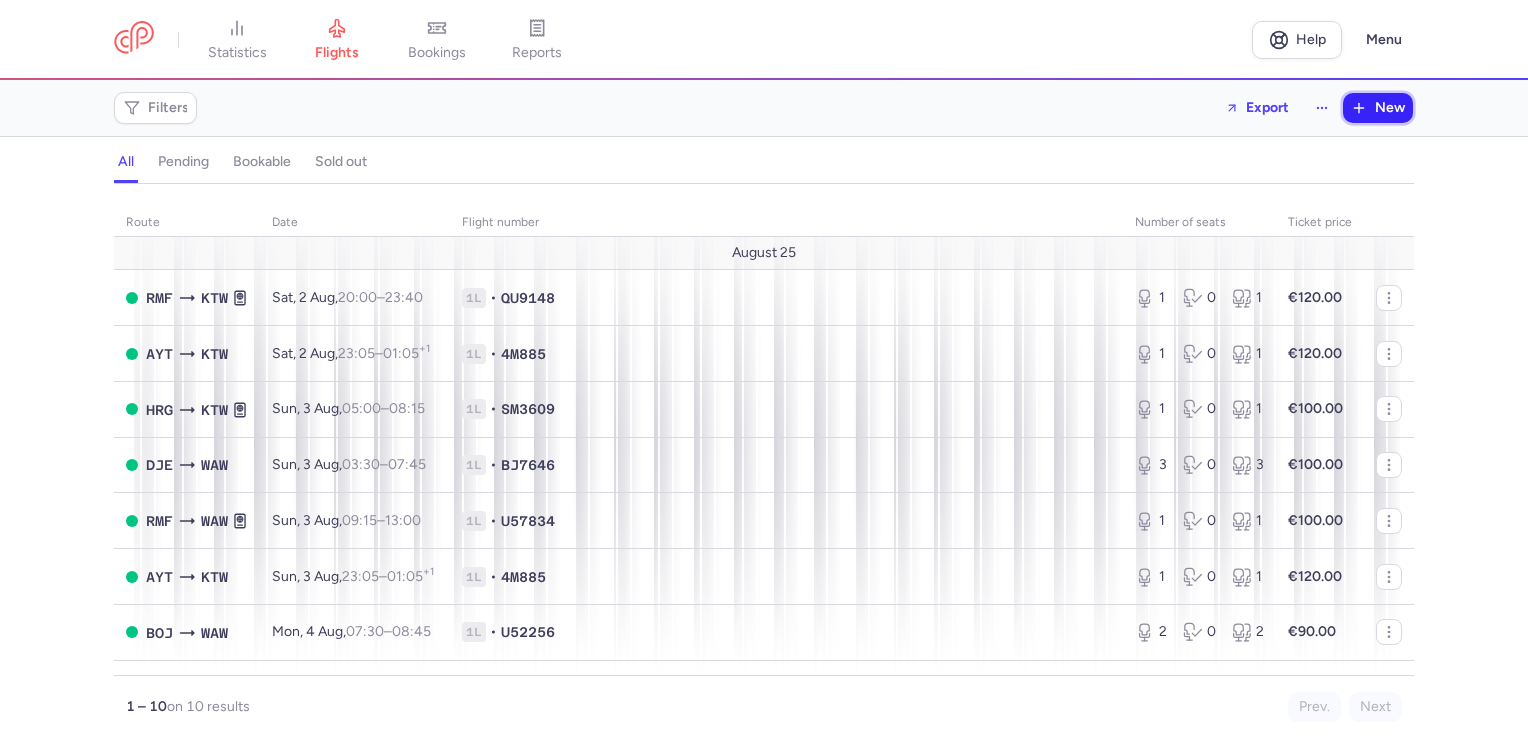 click on "New" at bounding box center [1390, 108] 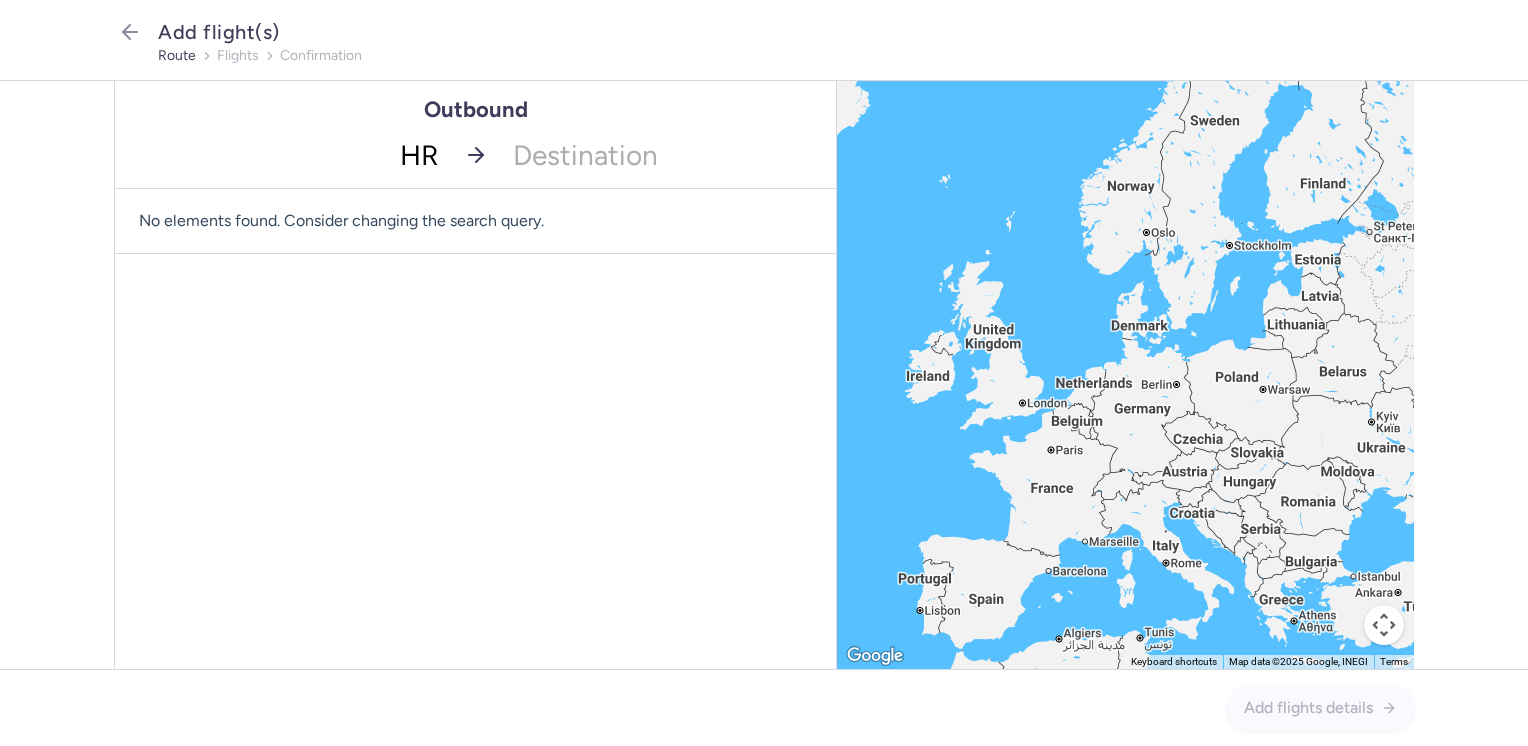 type on "HRG" 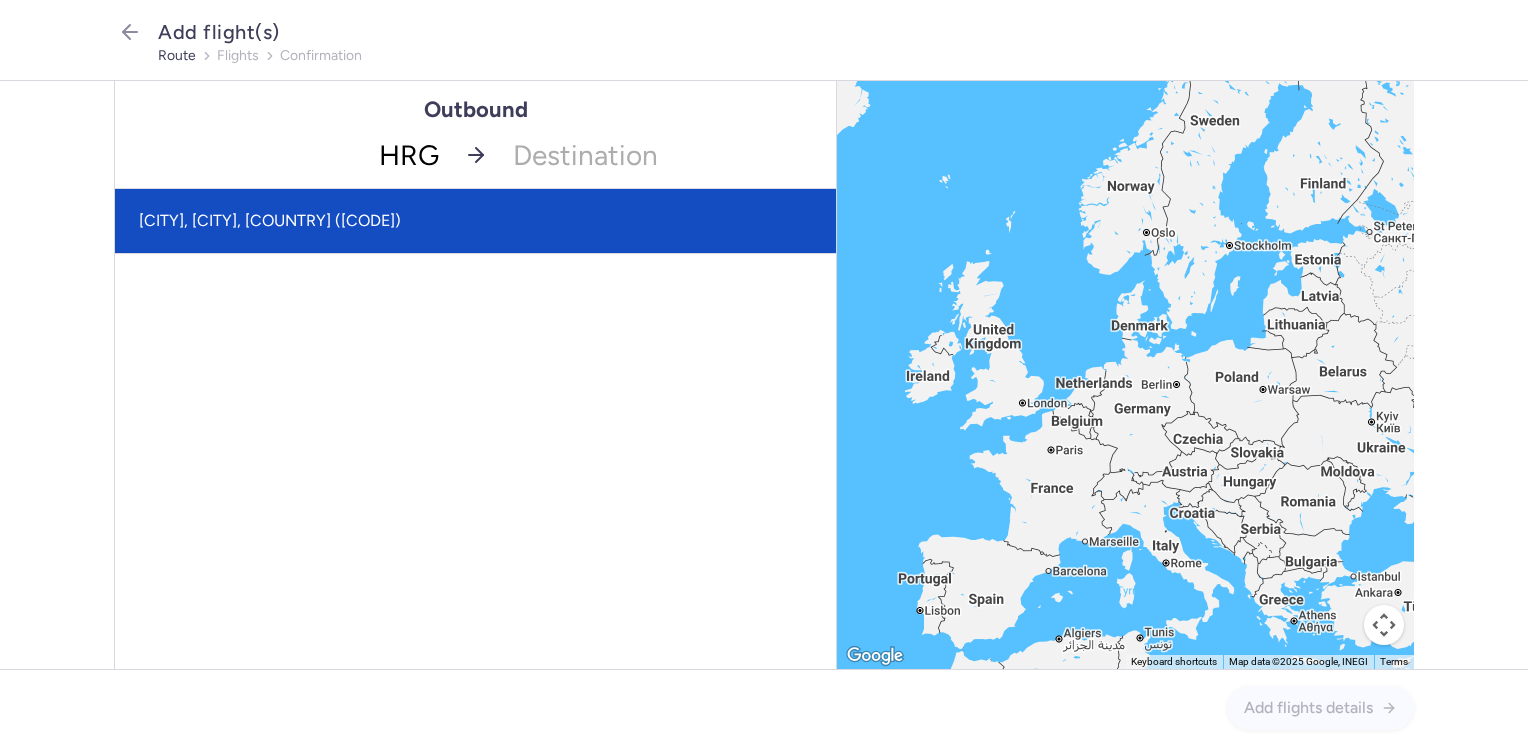 click on "[CITY], [CITY], [COUNTRY] ([CODE])" at bounding box center (475, 221) 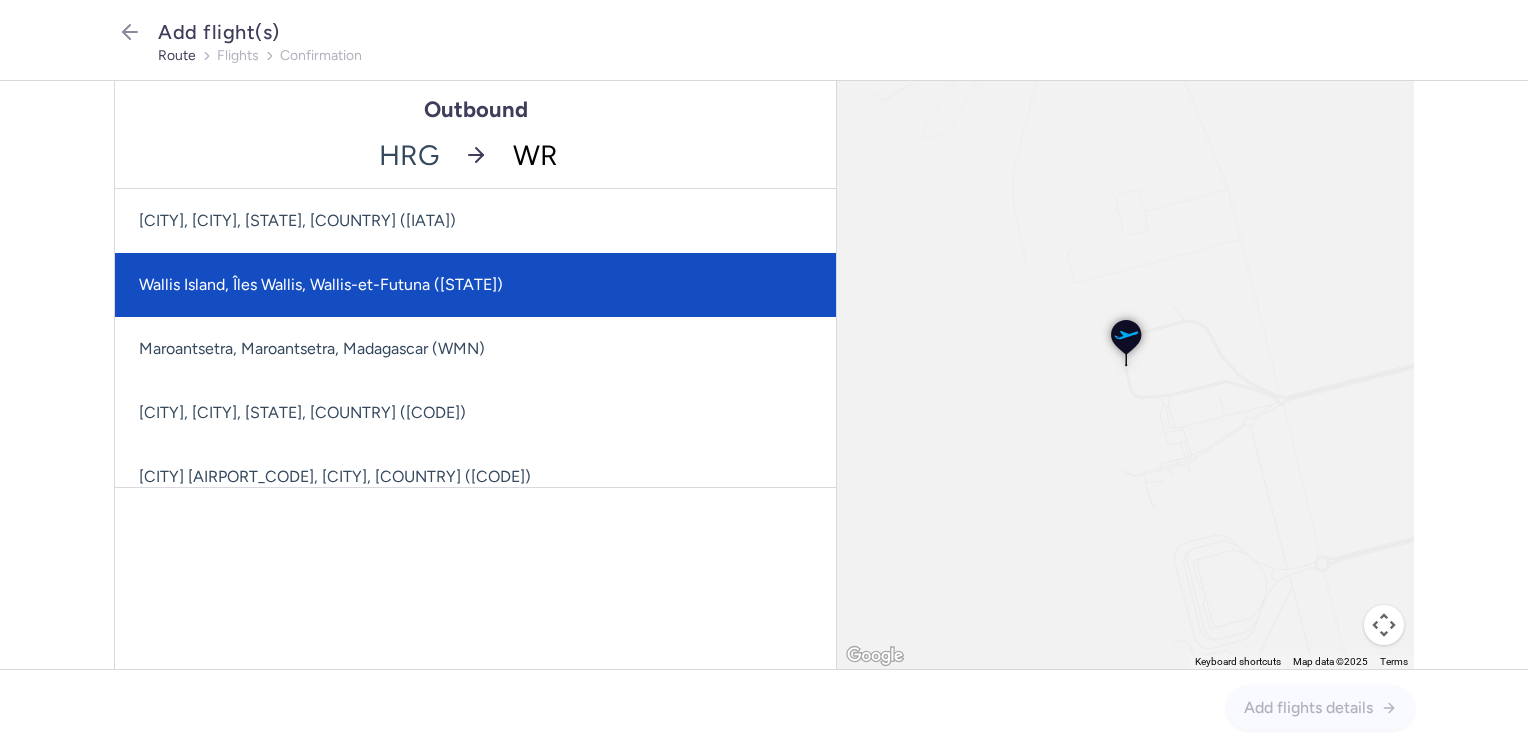 type on "WRO" 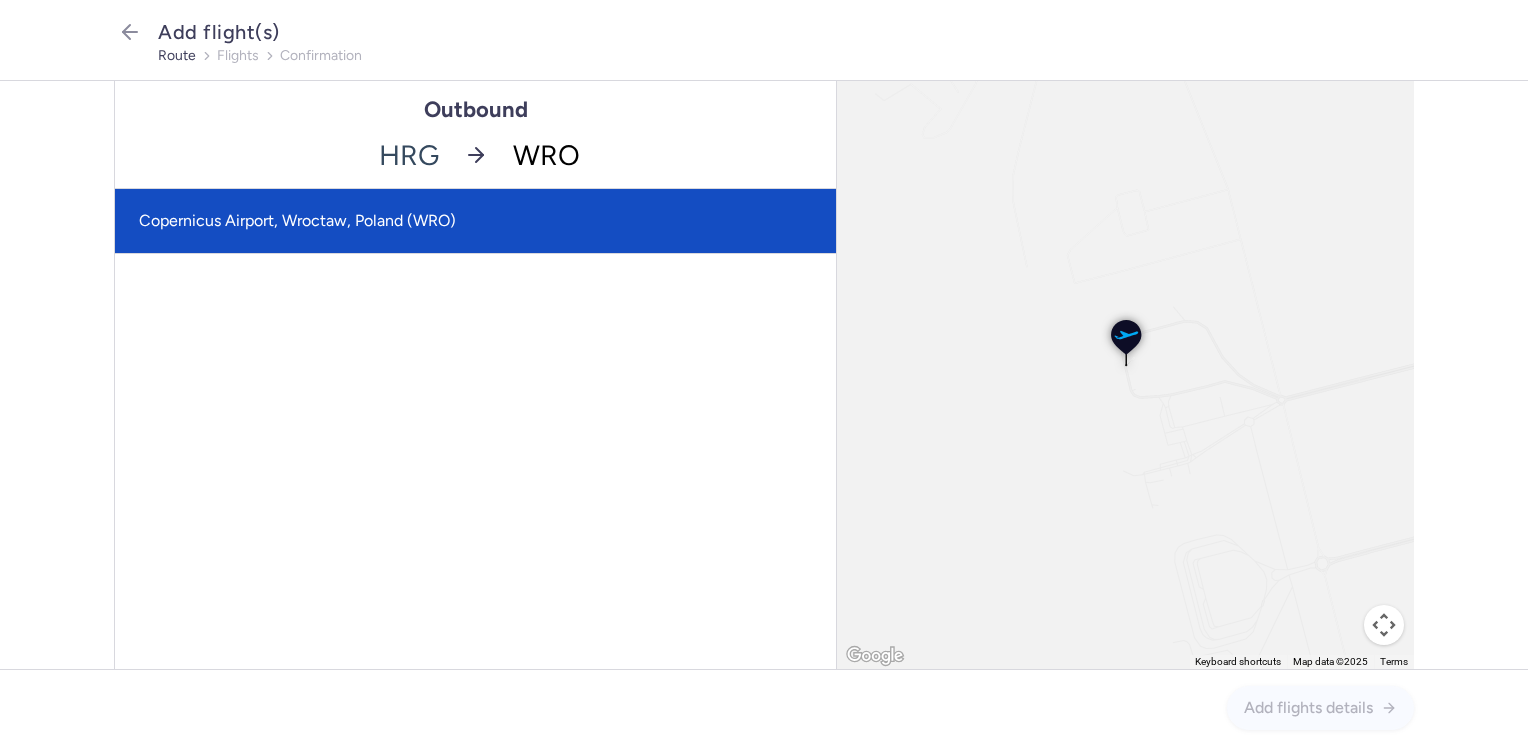click on "Copernicus Airport, Wroctaw, Poland (WRO)" at bounding box center (475, 221) 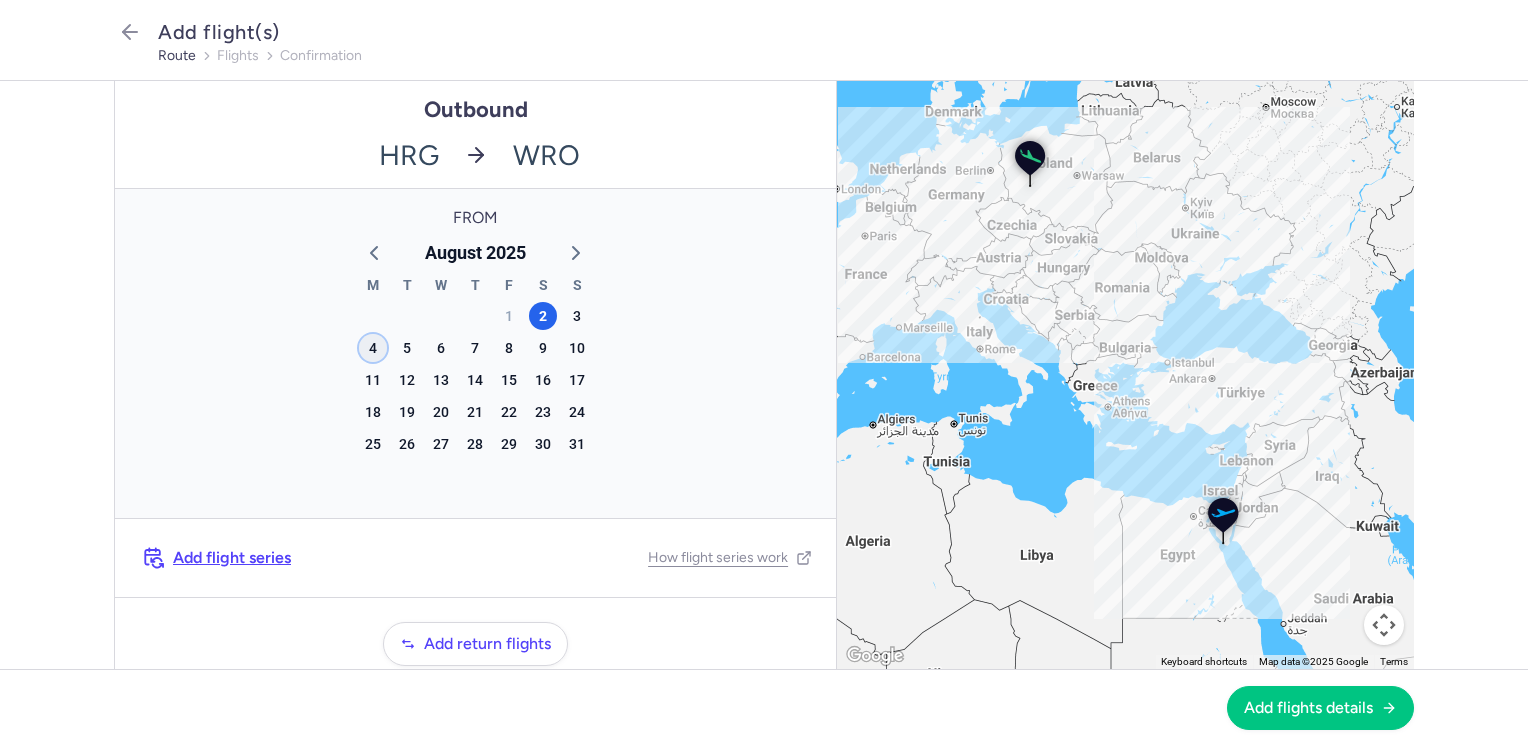 click on "4" 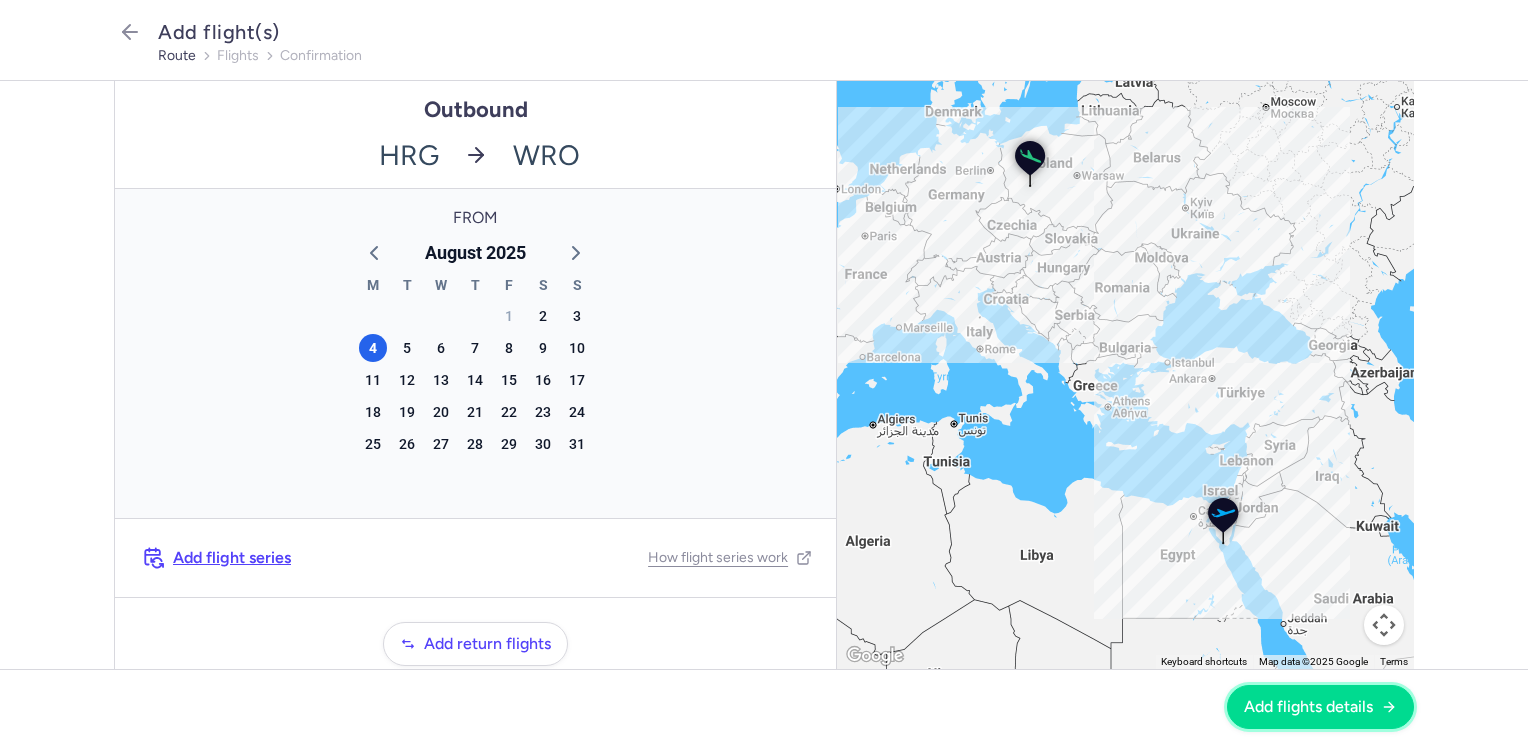 click on "Add flights details" at bounding box center [1308, 707] 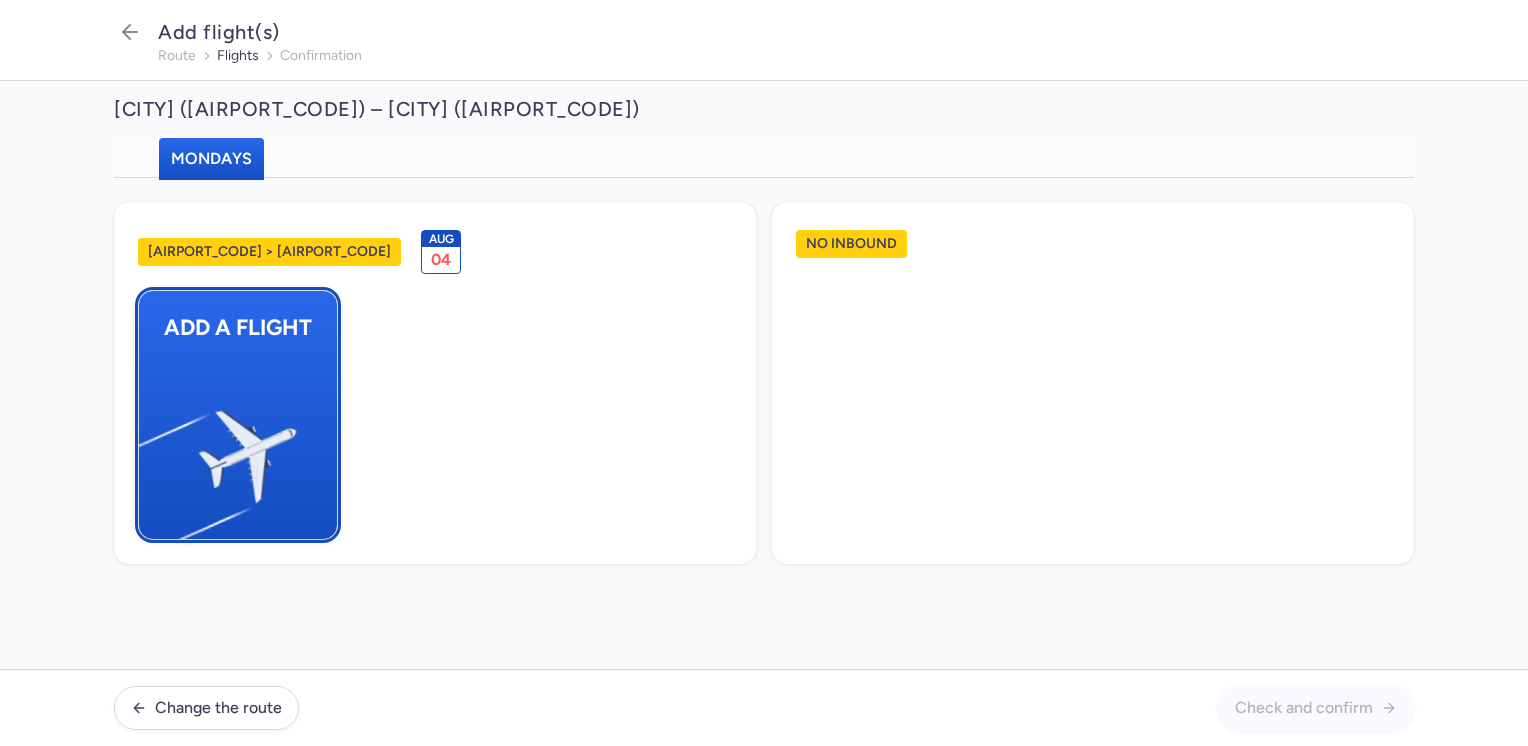 click at bounding box center (149, 448) 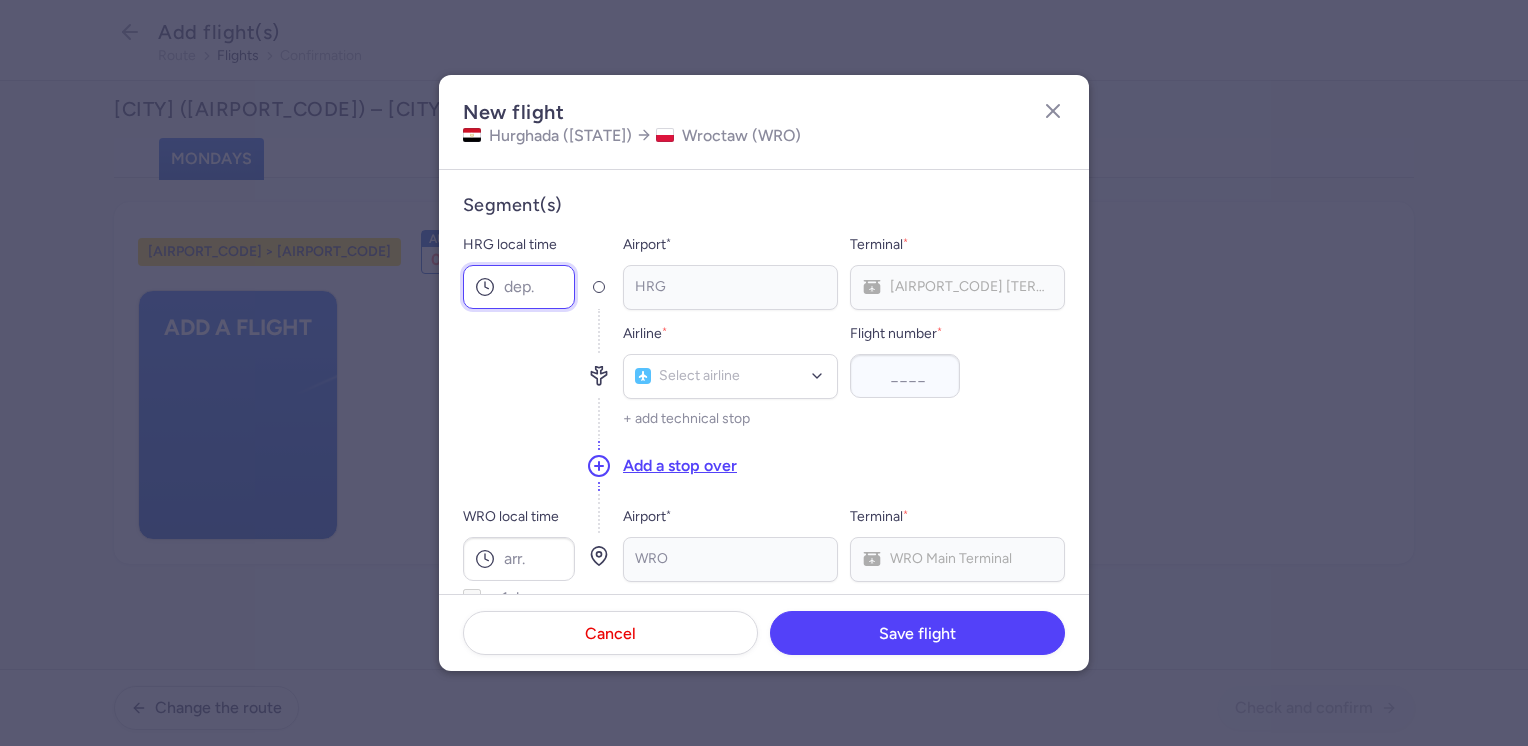 click on "HRG local time" at bounding box center [519, 287] 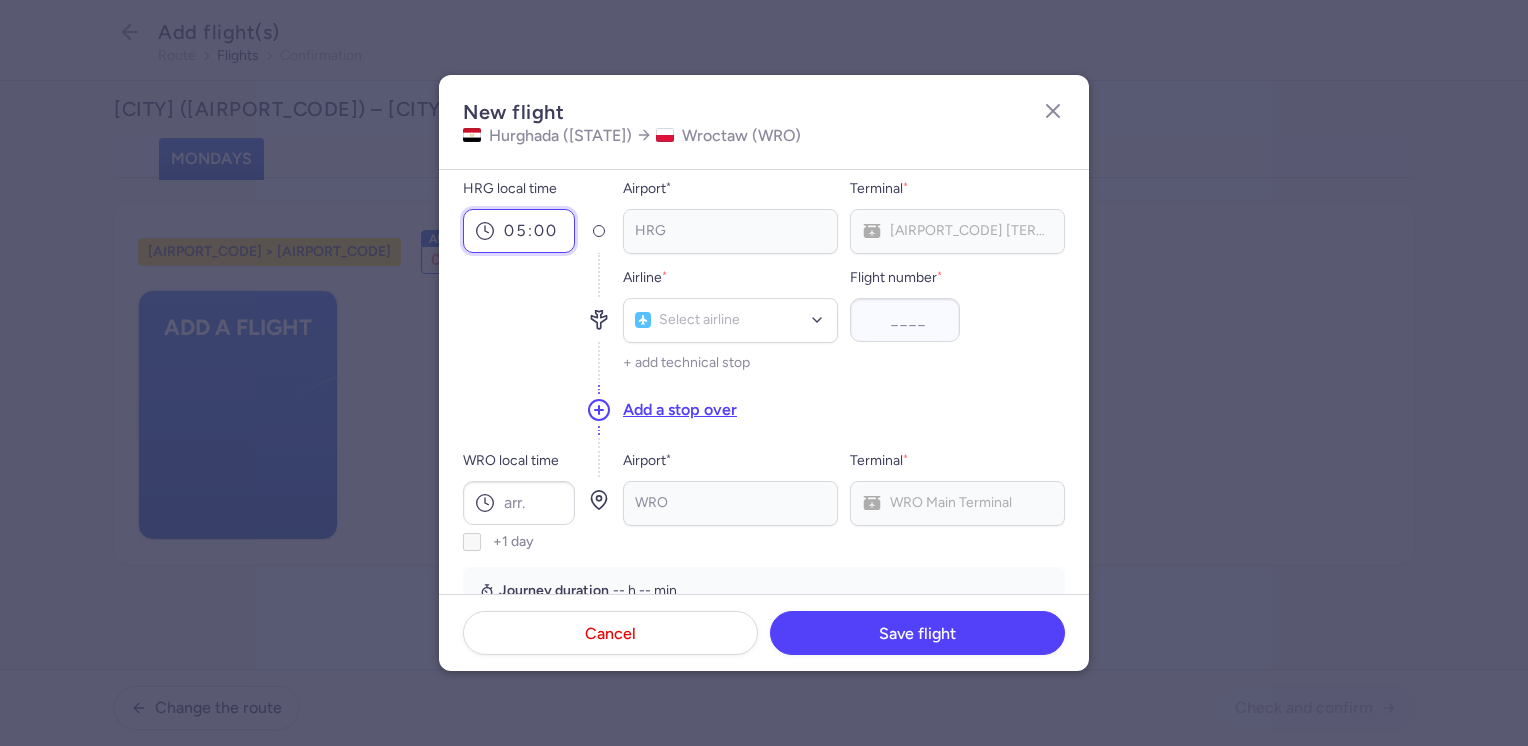 scroll, scrollTop: 100, scrollLeft: 0, axis: vertical 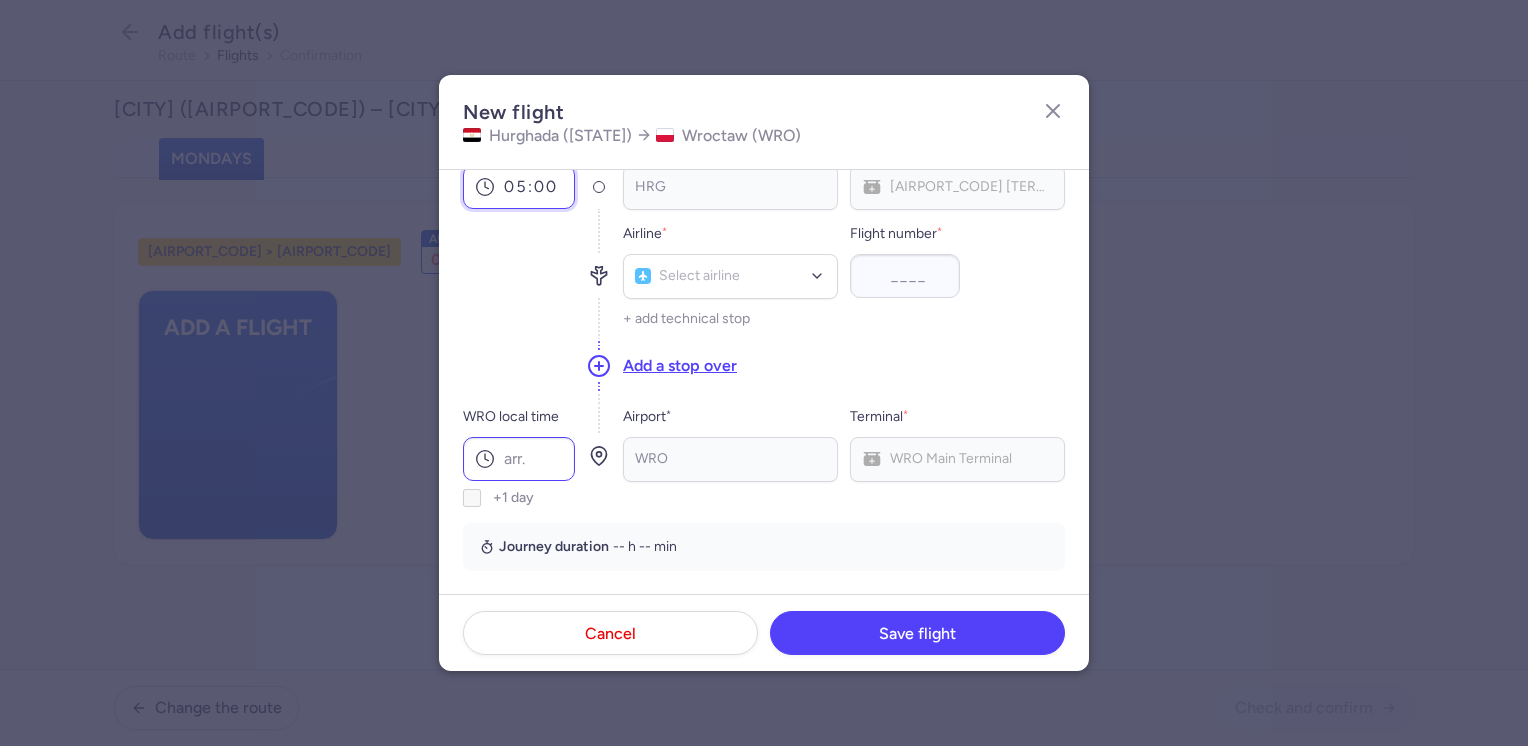 type on "05:00" 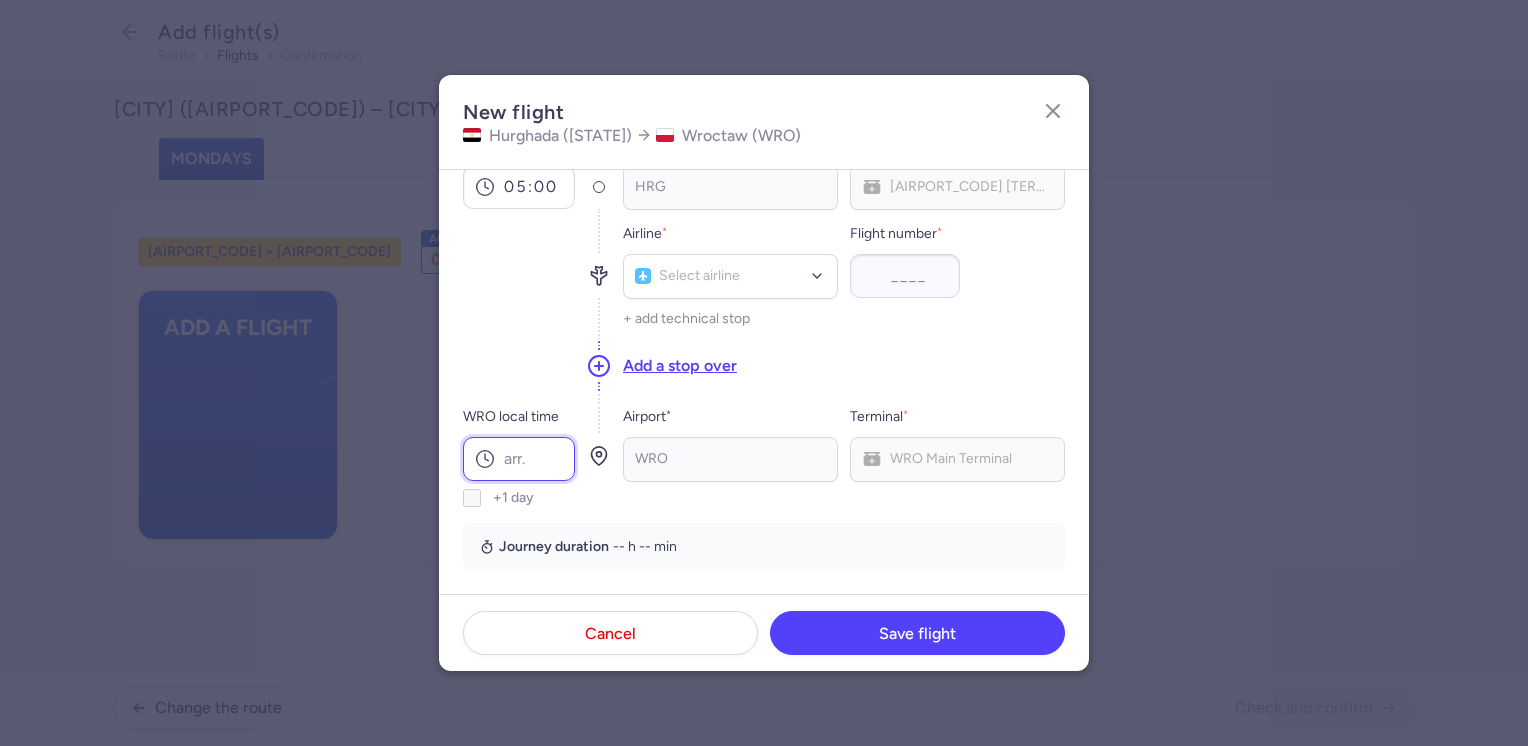 click on "WRO local time" at bounding box center [519, 459] 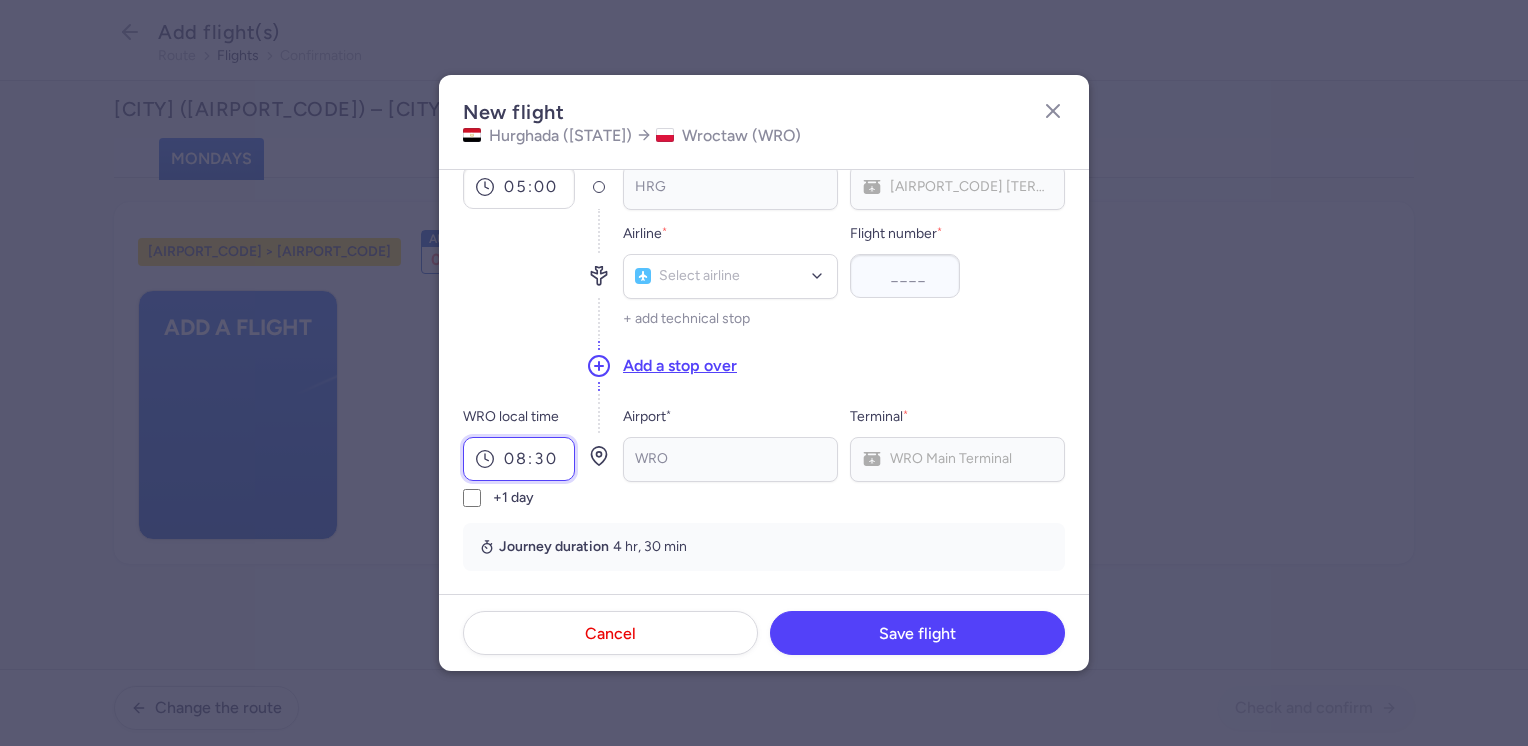 type on "08:30" 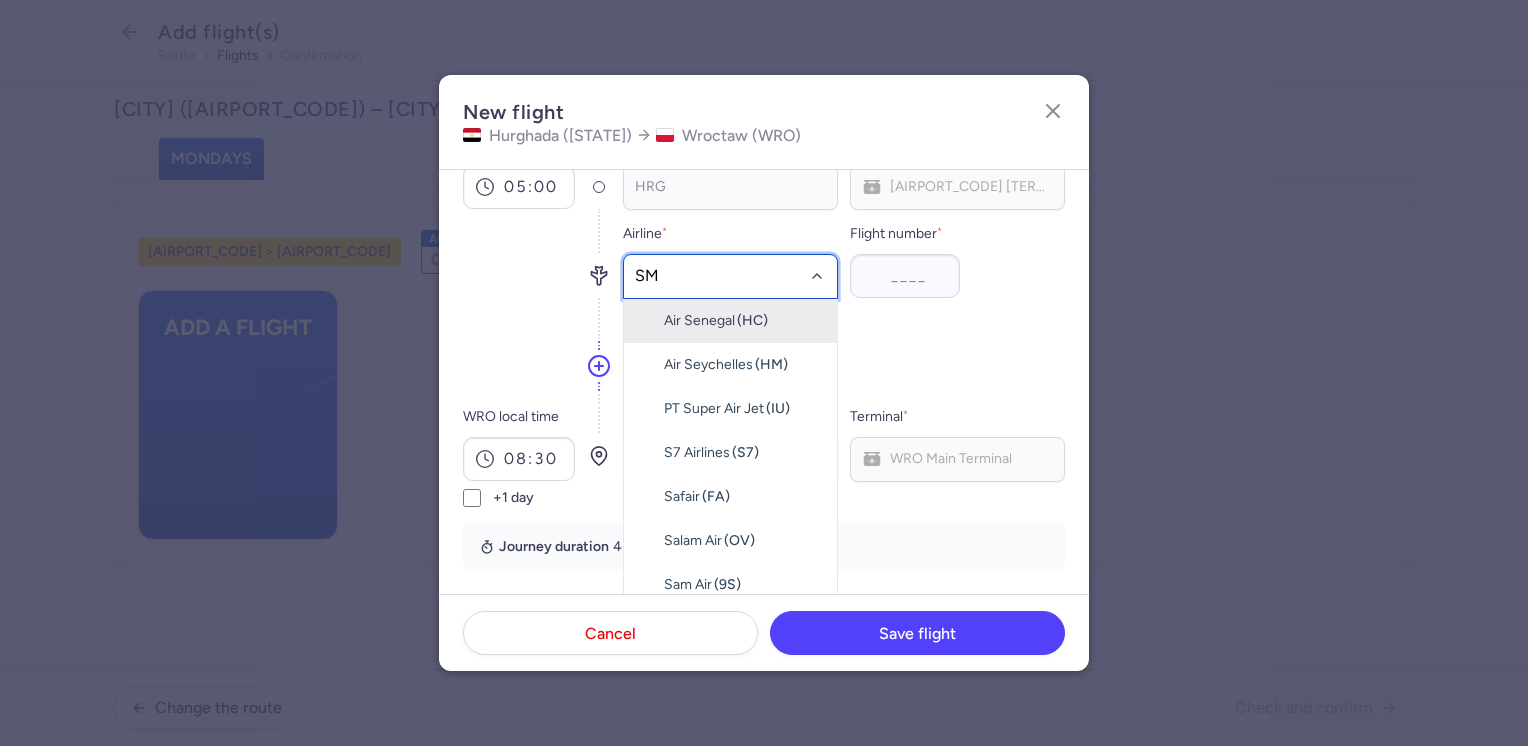 type on "SM" 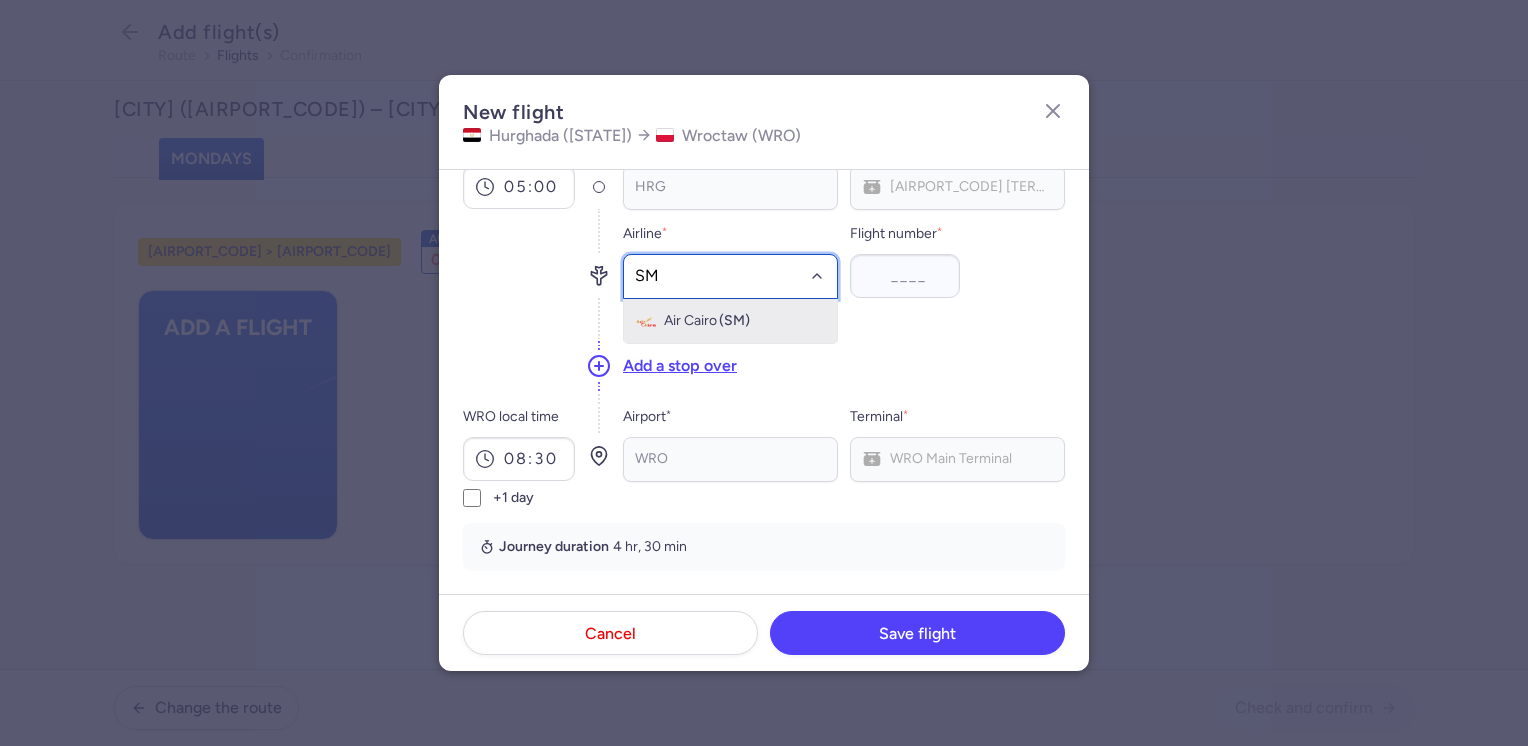 click on "Air Cairo (SM)" at bounding box center [730, 321] 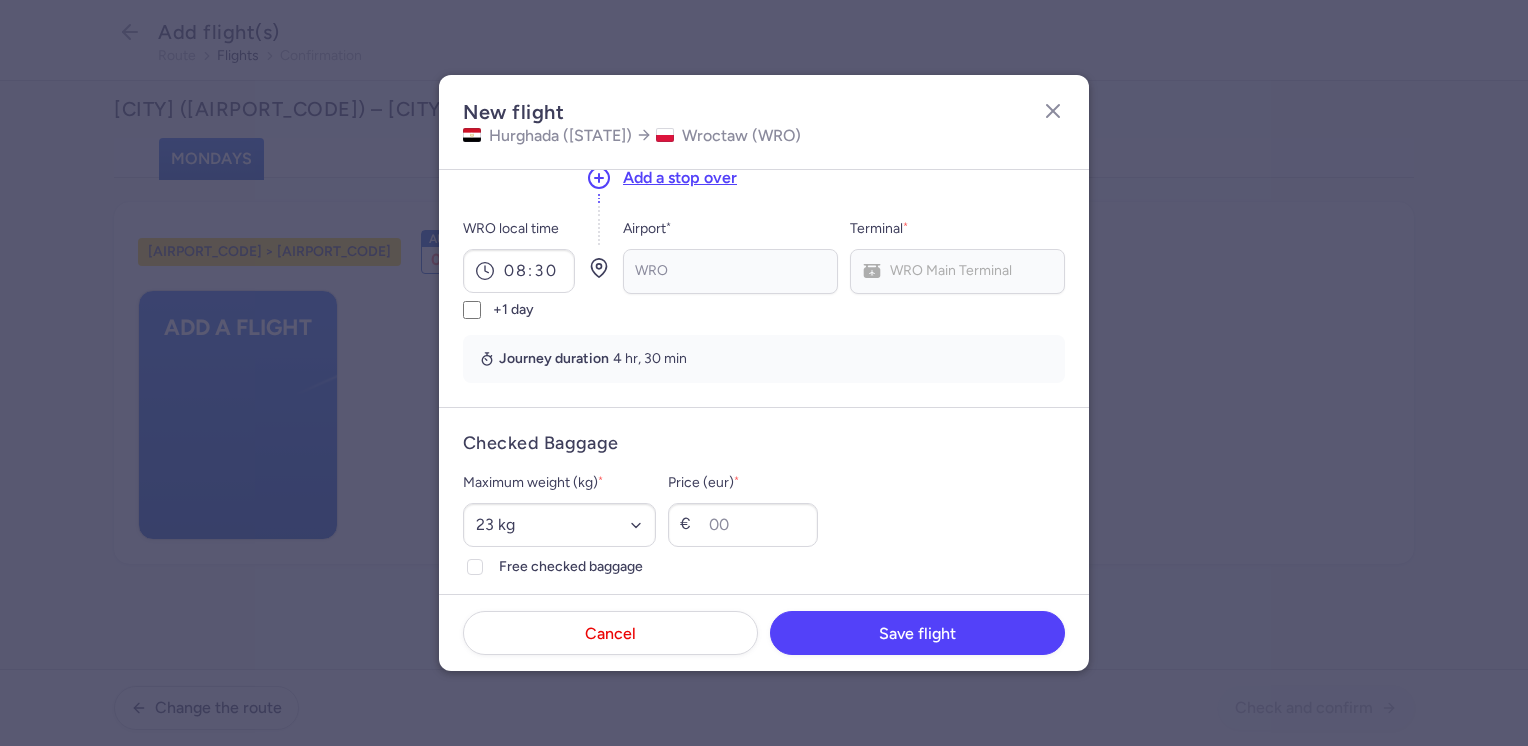 scroll, scrollTop: 300, scrollLeft: 0, axis: vertical 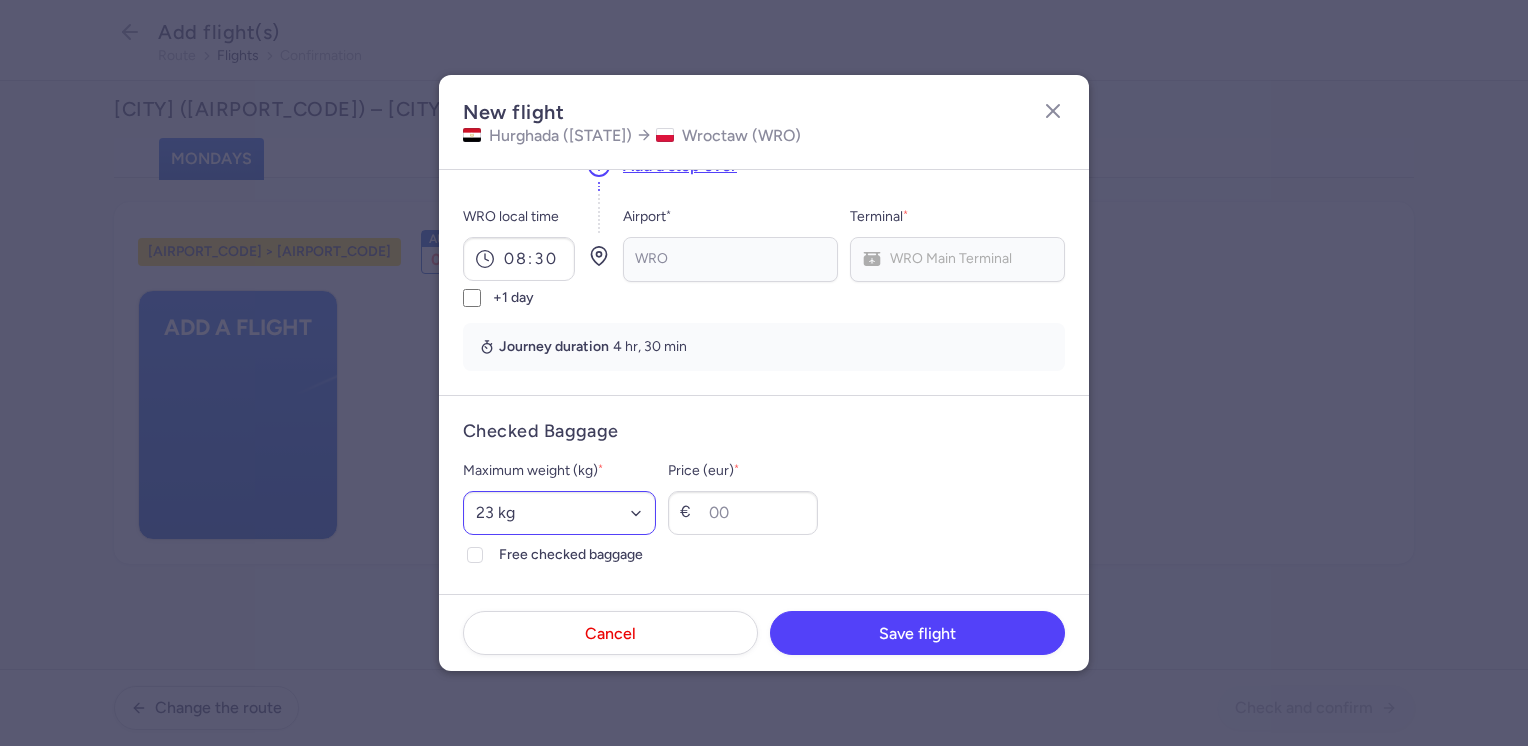 type on "3615" 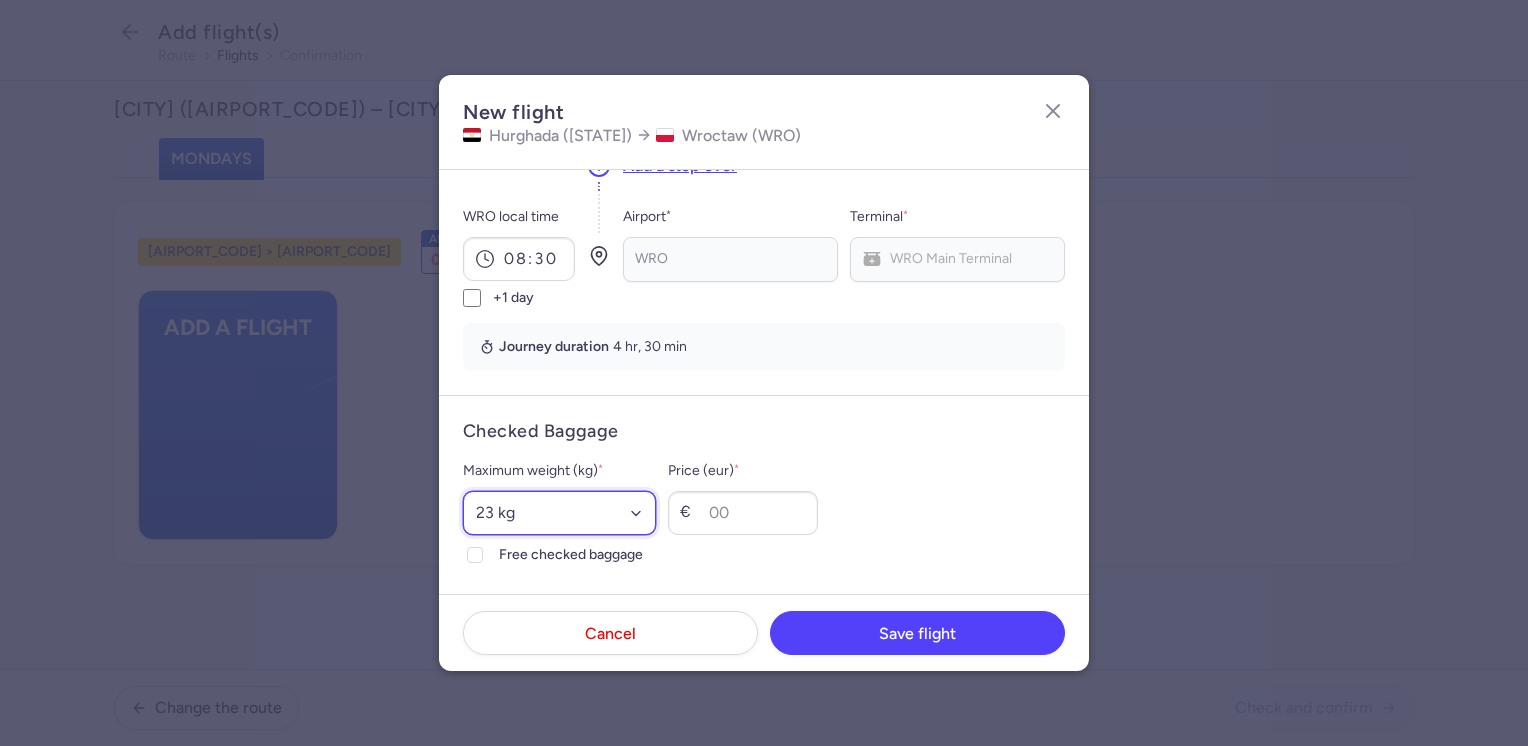 click on "Select an option 15 kg 16 kg 17 kg 18 kg 19 kg 20 kg 21 kg 22 kg 23 kg 24 kg 25 kg 26 kg 27 kg 28 kg 29 kg 30 kg 31 kg 32 kg 33 kg 34 kg 35 kg" at bounding box center (559, 513) 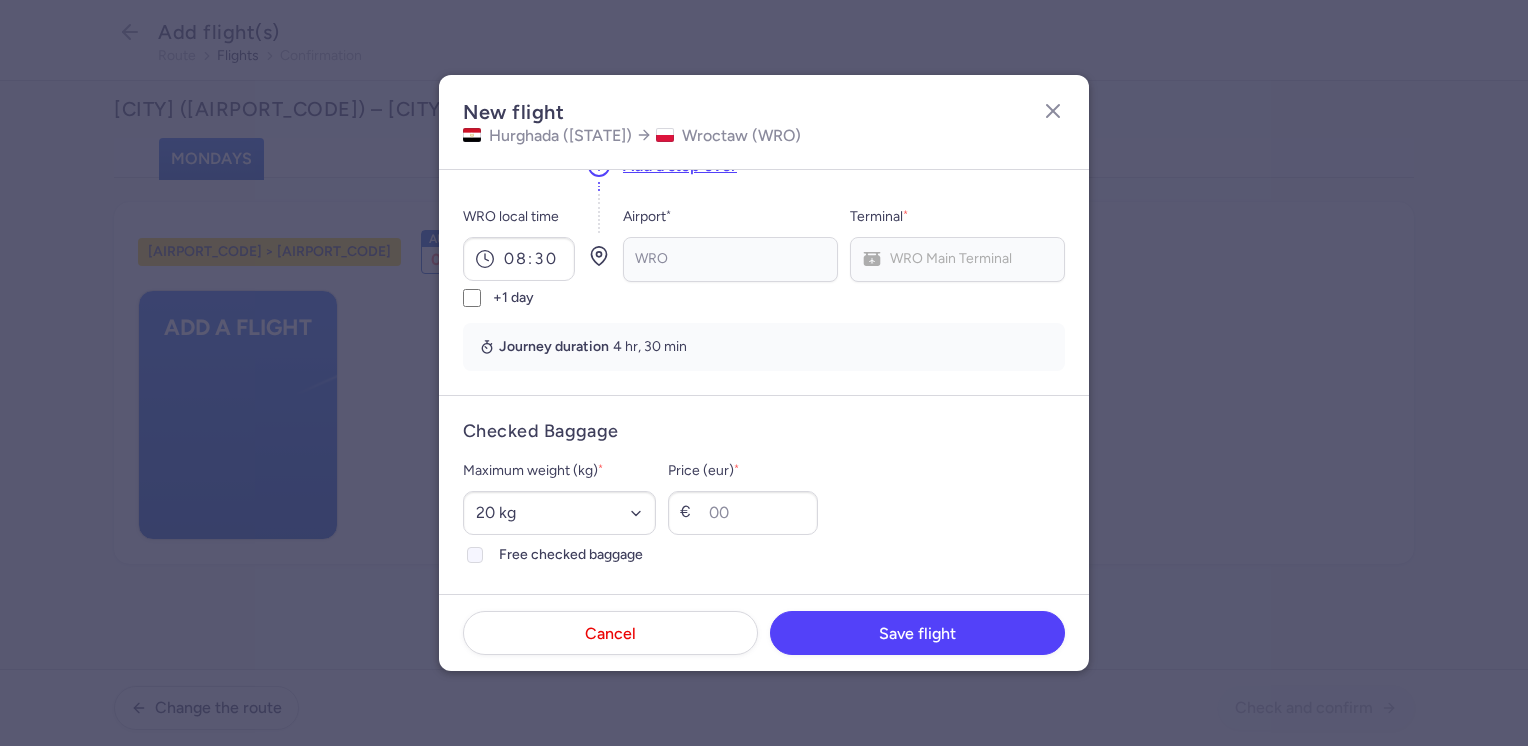 click on "Free checked baggage" 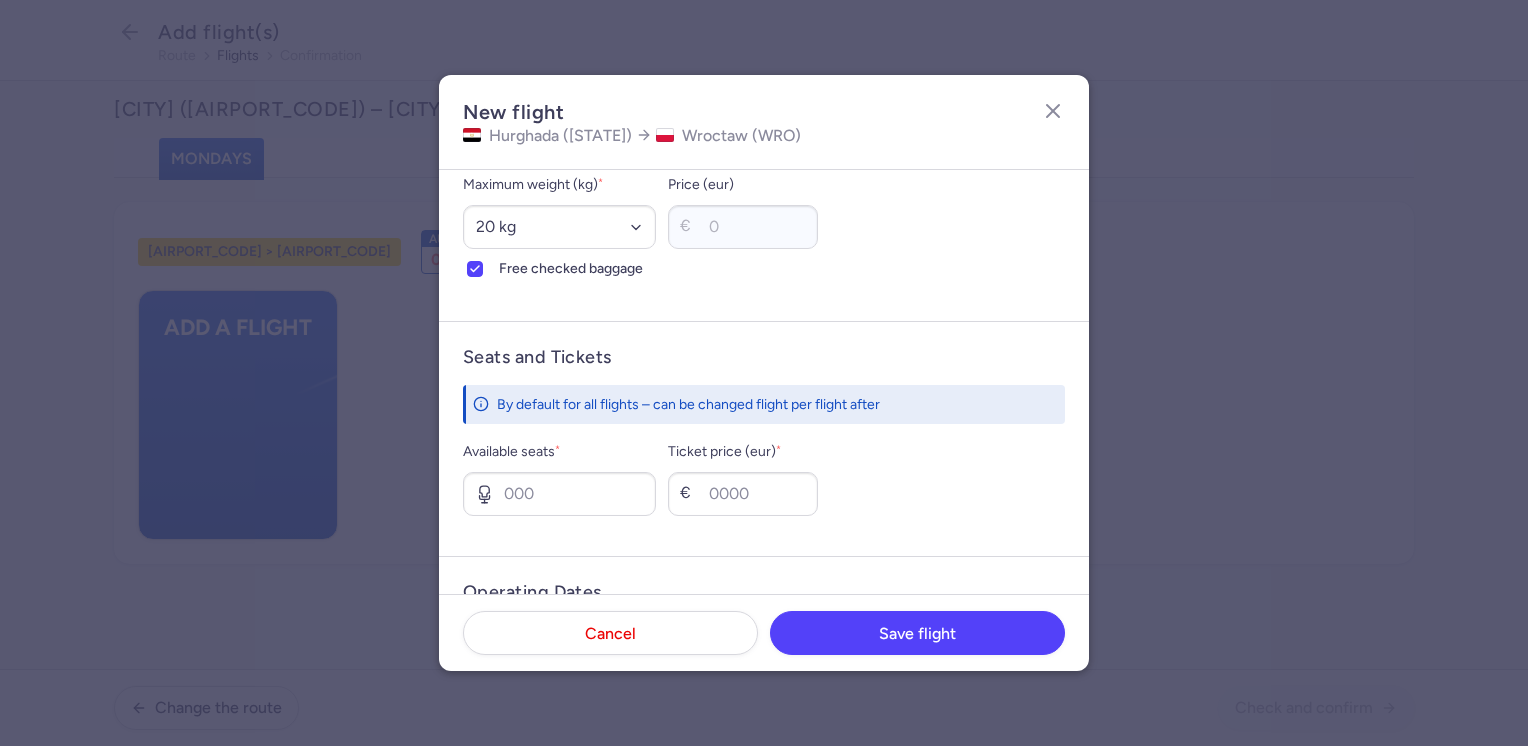 scroll, scrollTop: 700, scrollLeft: 0, axis: vertical 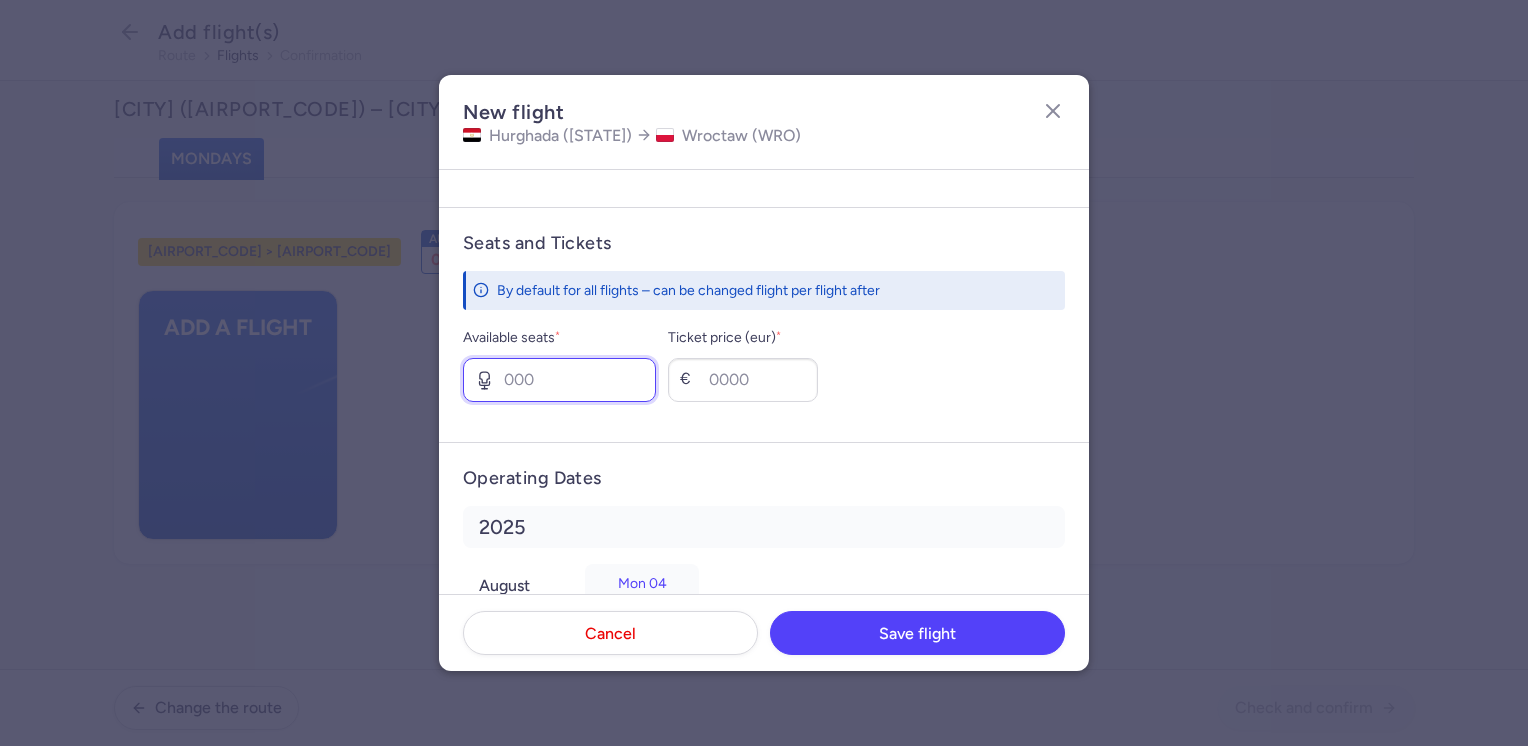 click on "Available seats  *" at bounding box center (559, 380) 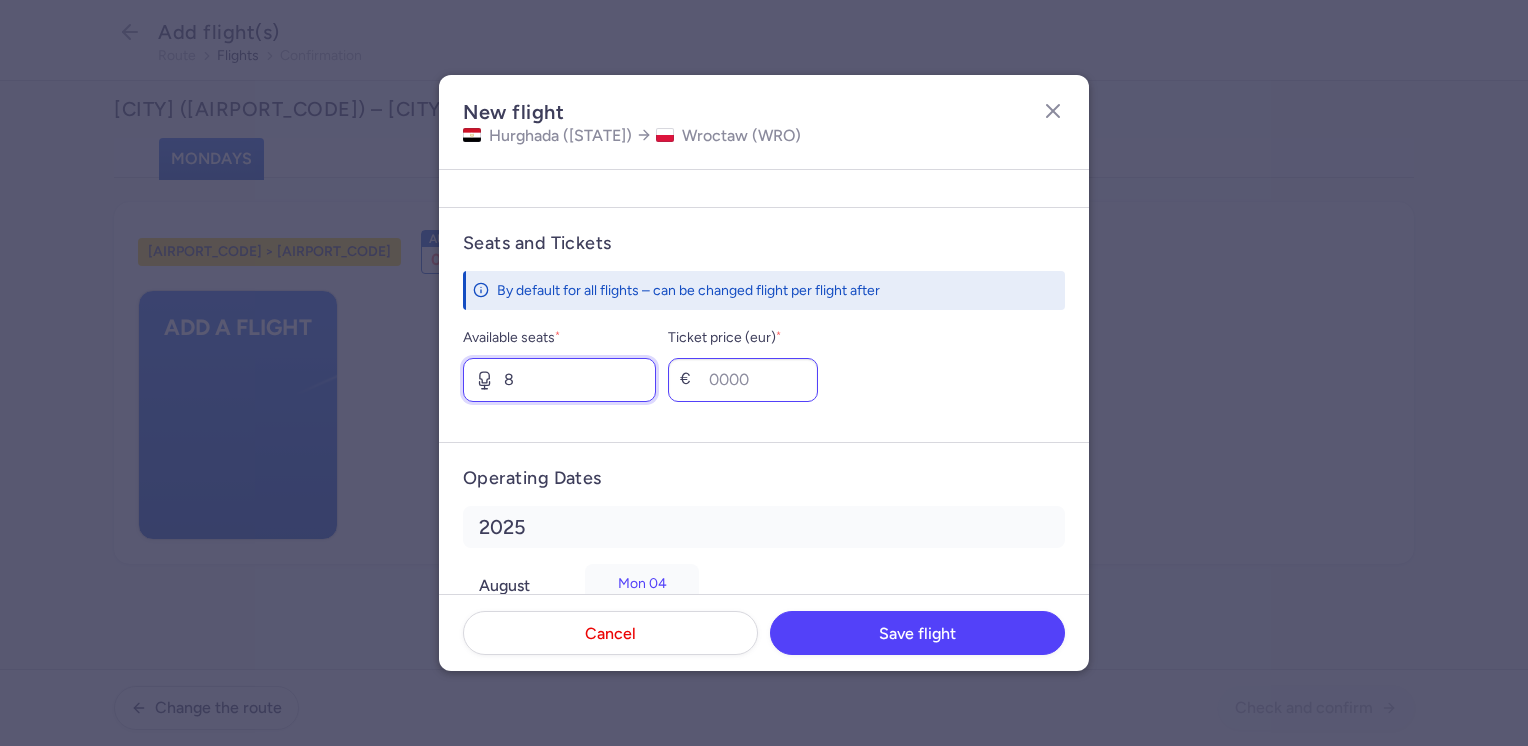 type on "8" 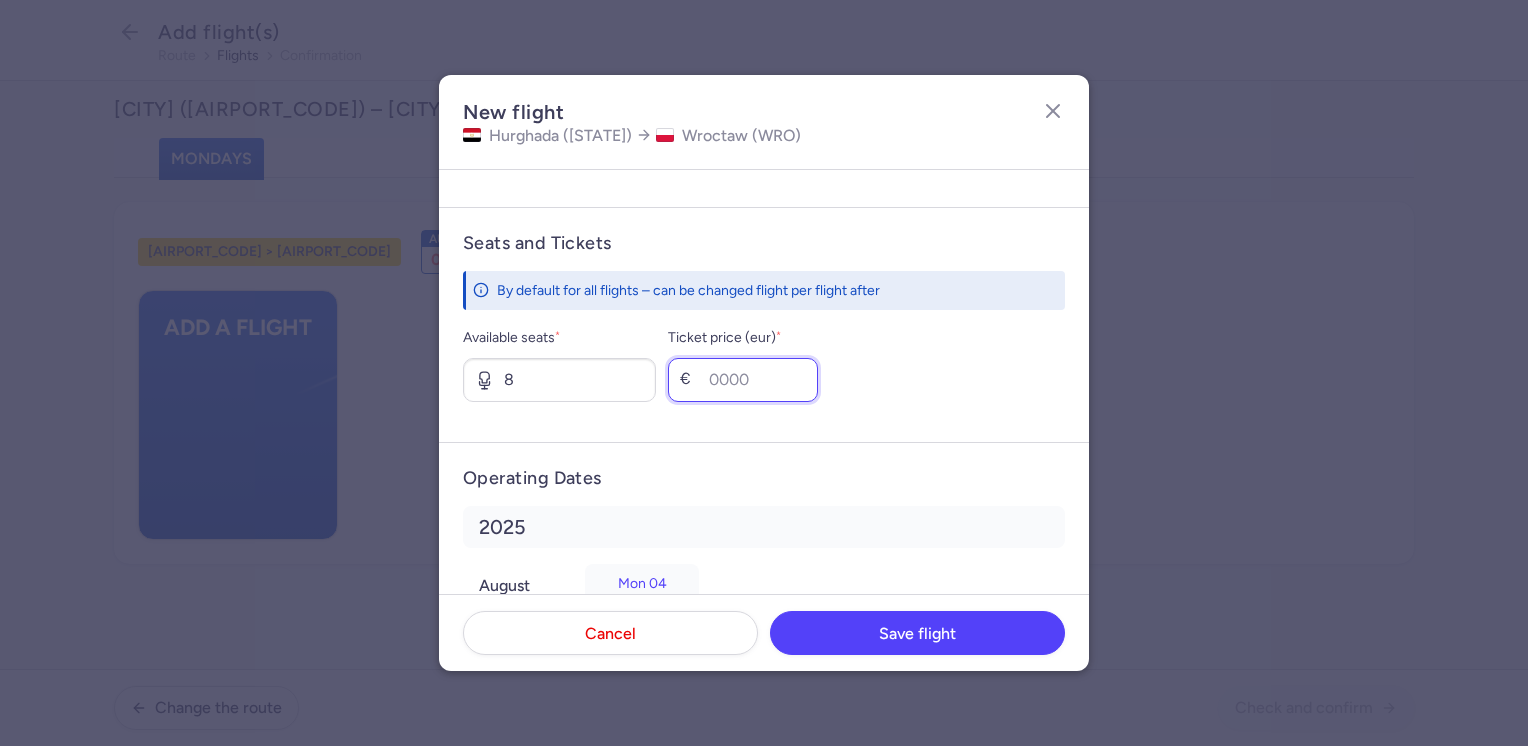 click on "Ticket price (eur)  *" at bounding box center (743, 380) 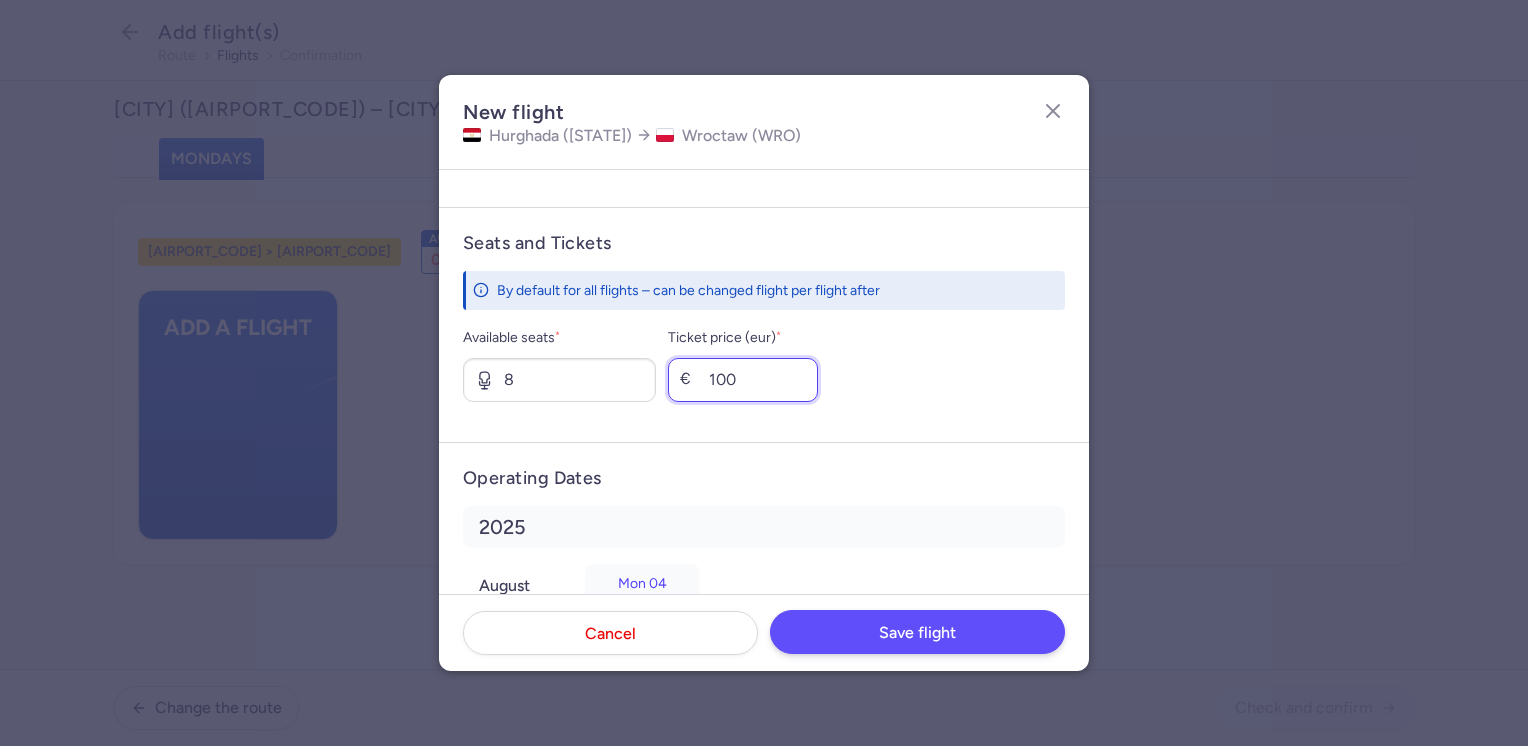type on "100" 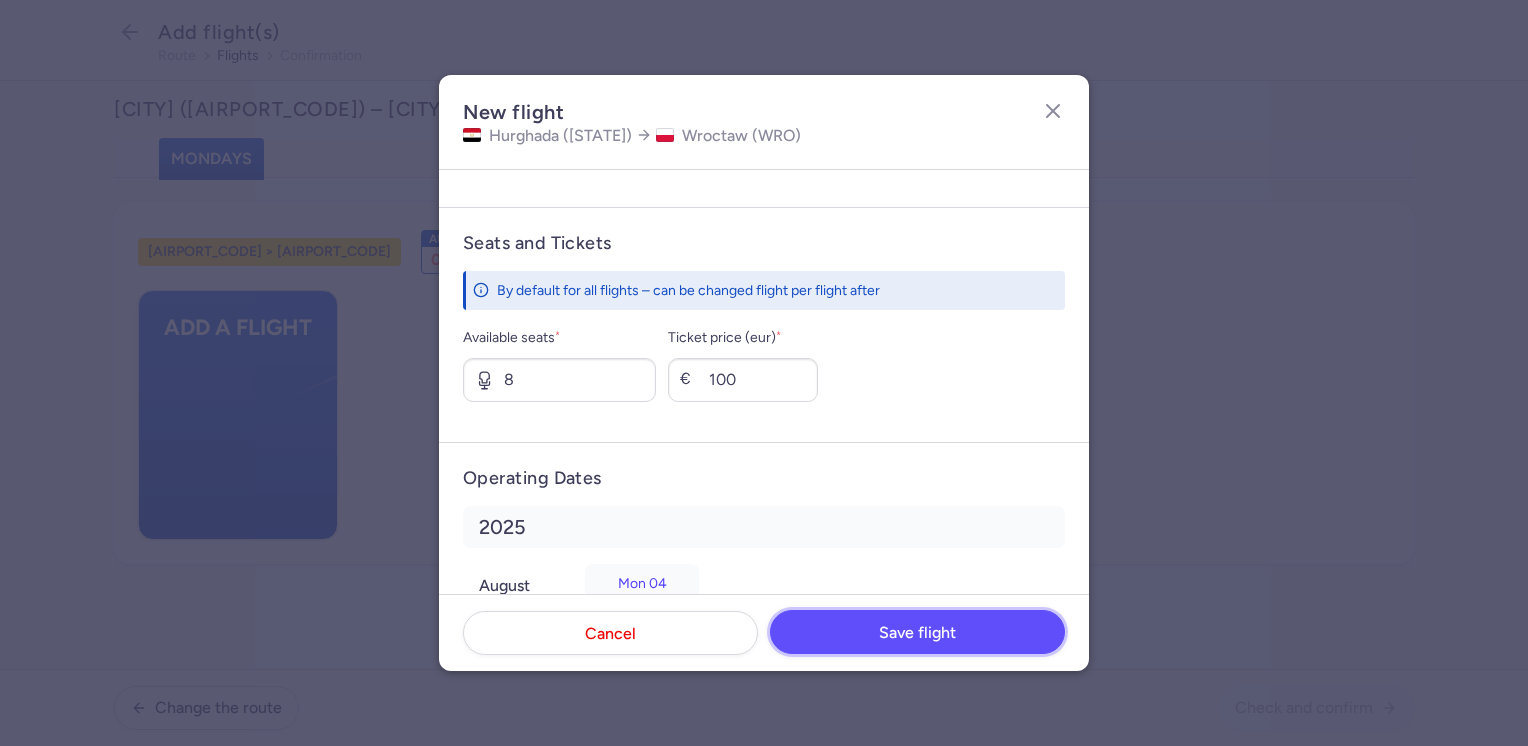 click on "Save flight" at bounding box center (917, 633) 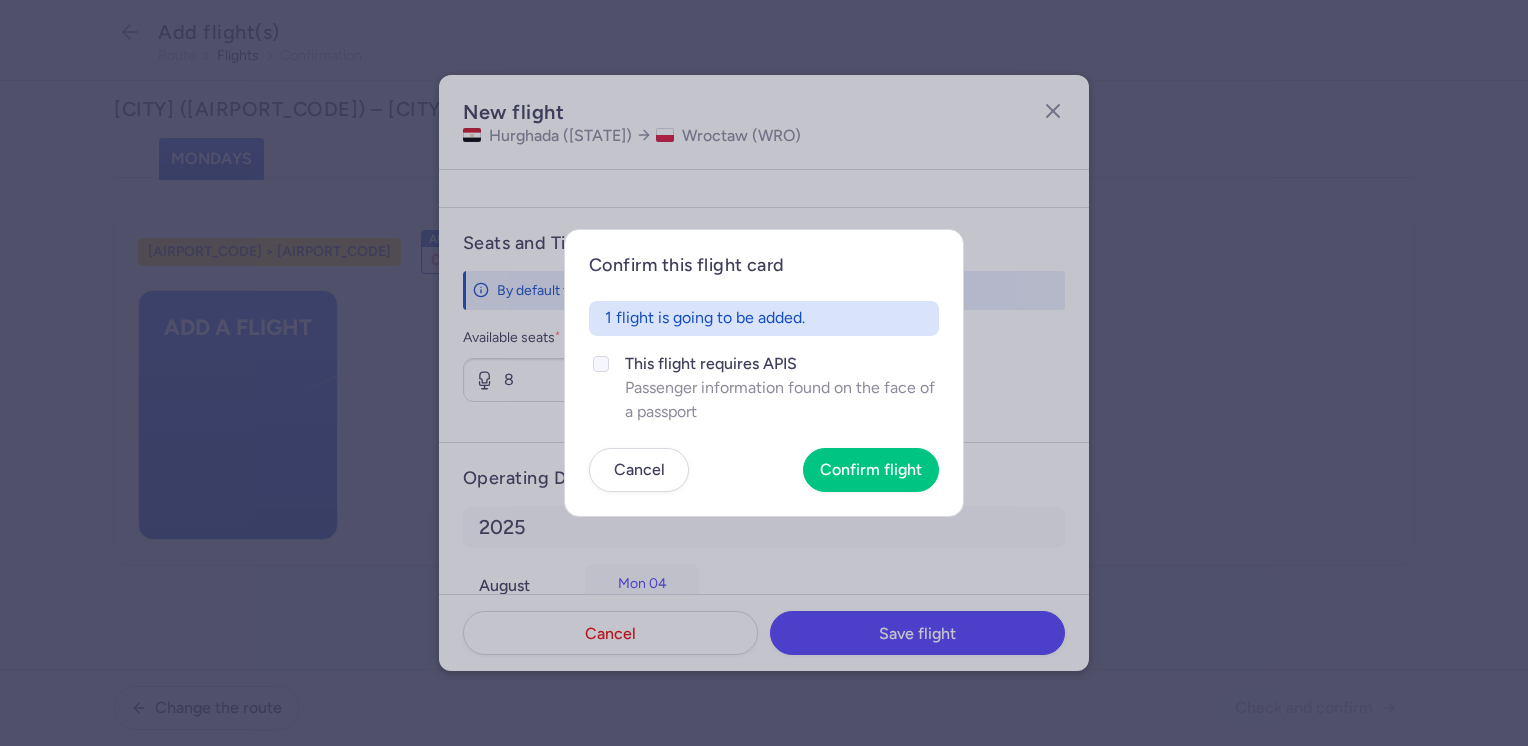 click on "This flight requires APIS" 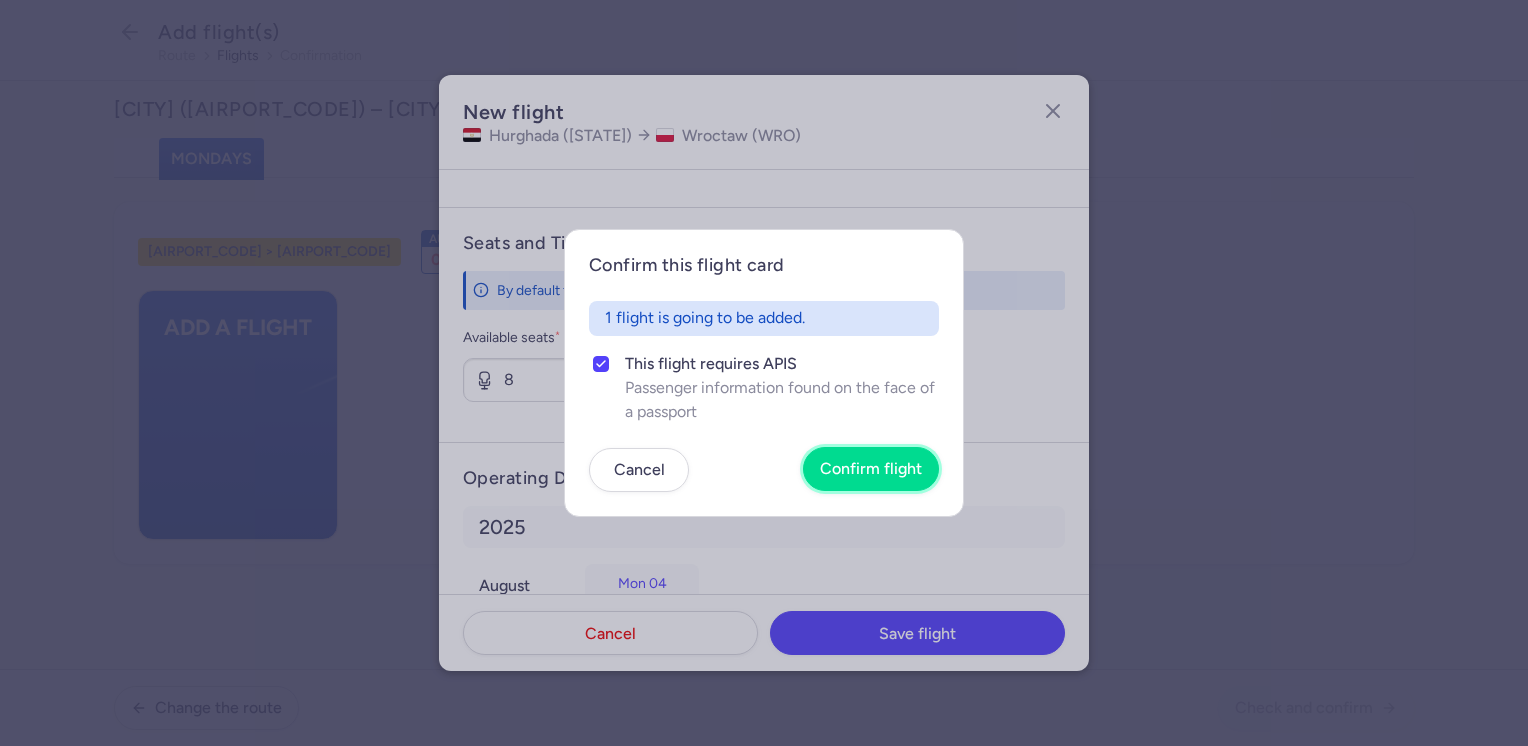 click on "Confirm flight" at bounding box center (871, 469) 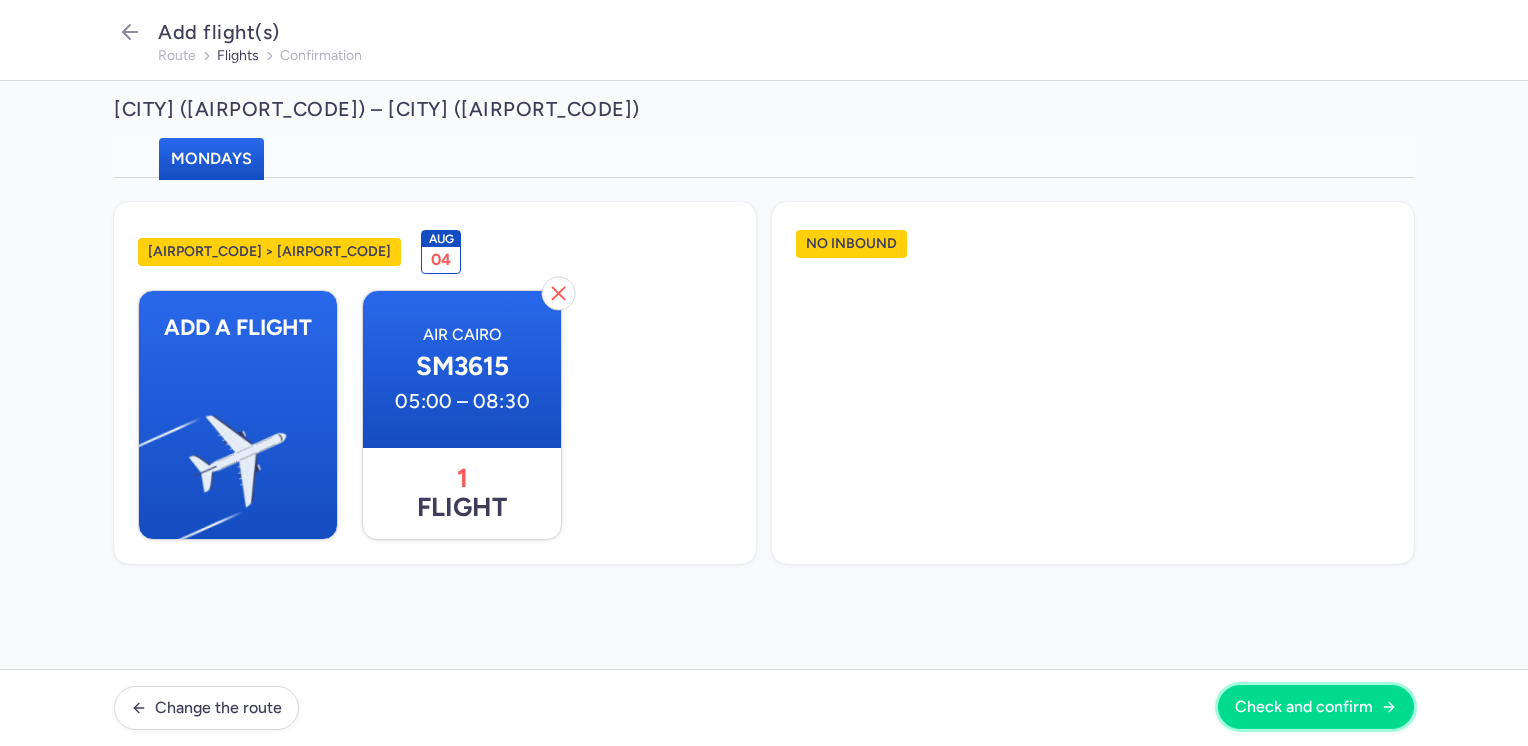 click on "Check and confirm" at bounding box center (1304, 707) 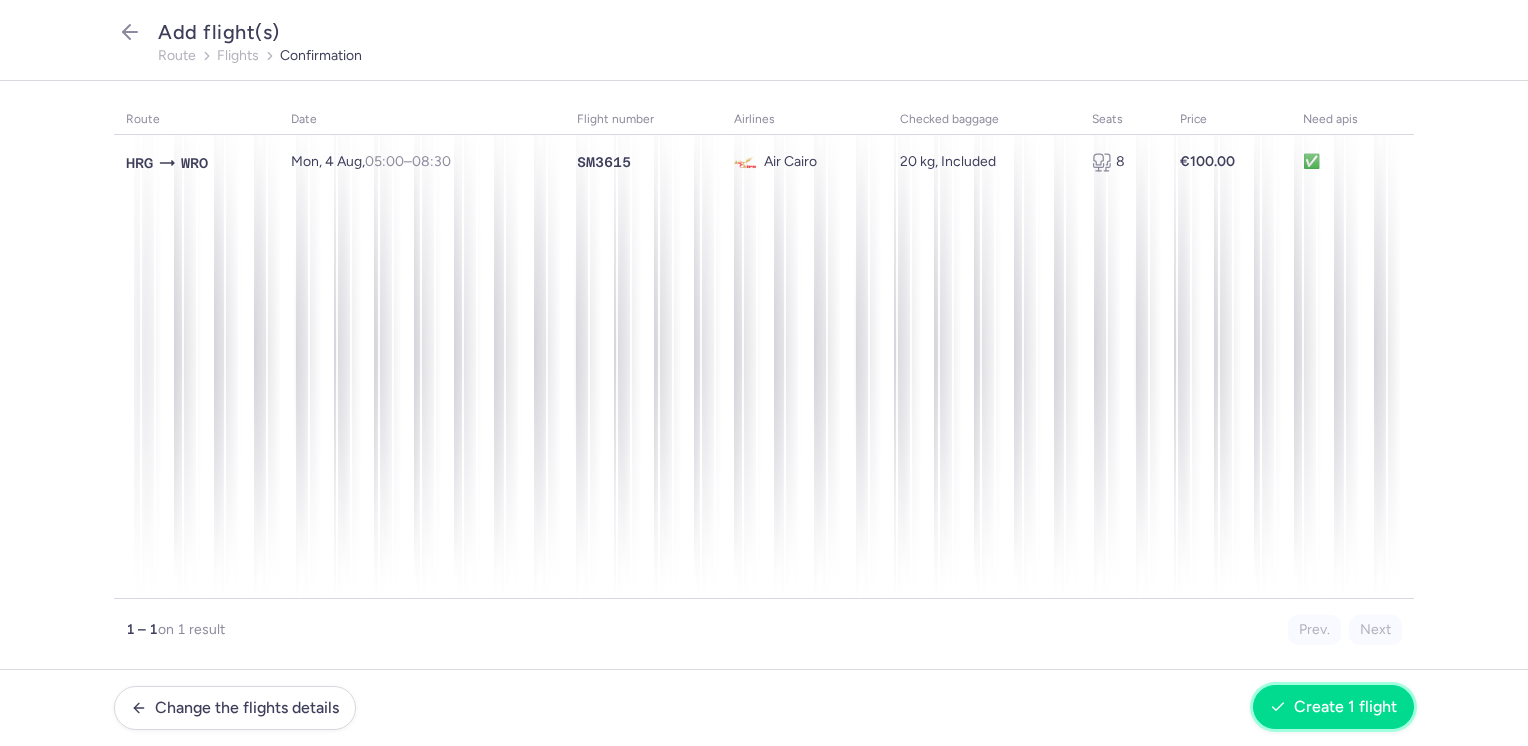click on "Create 1 flight" at bounding box center (1345, 707) 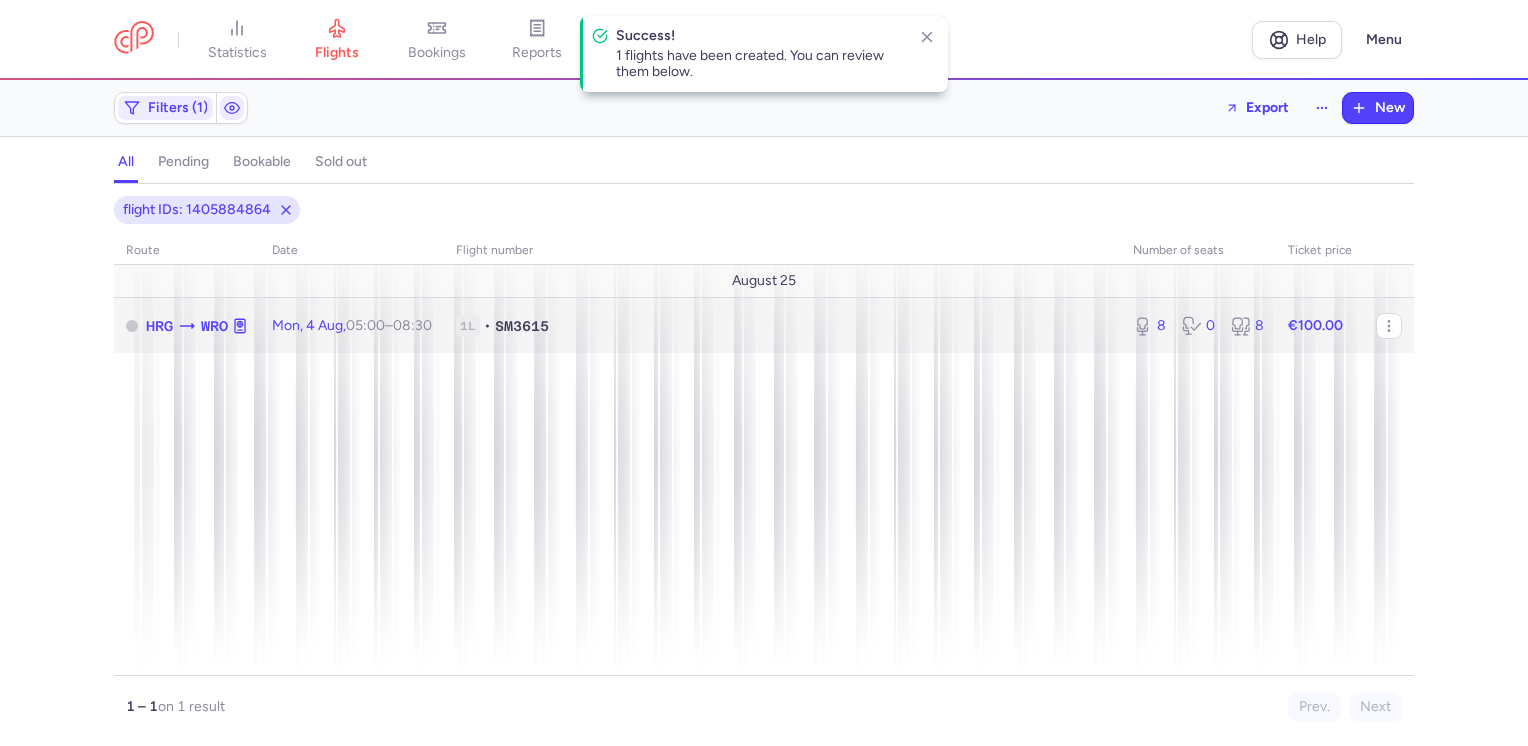 click on "€100.00" 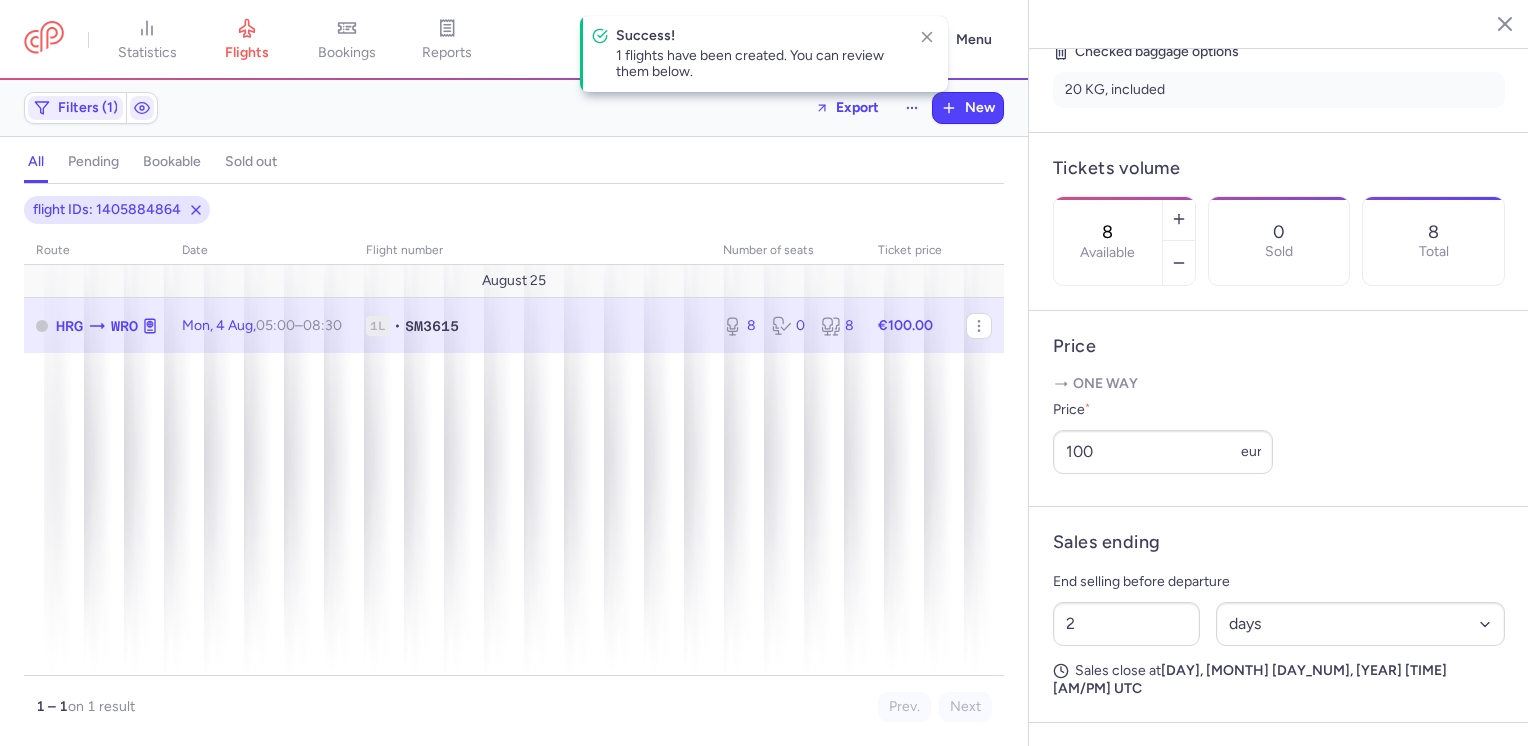 scroll, scrollTop: 632, scrollLeft: 0, axis: vertical 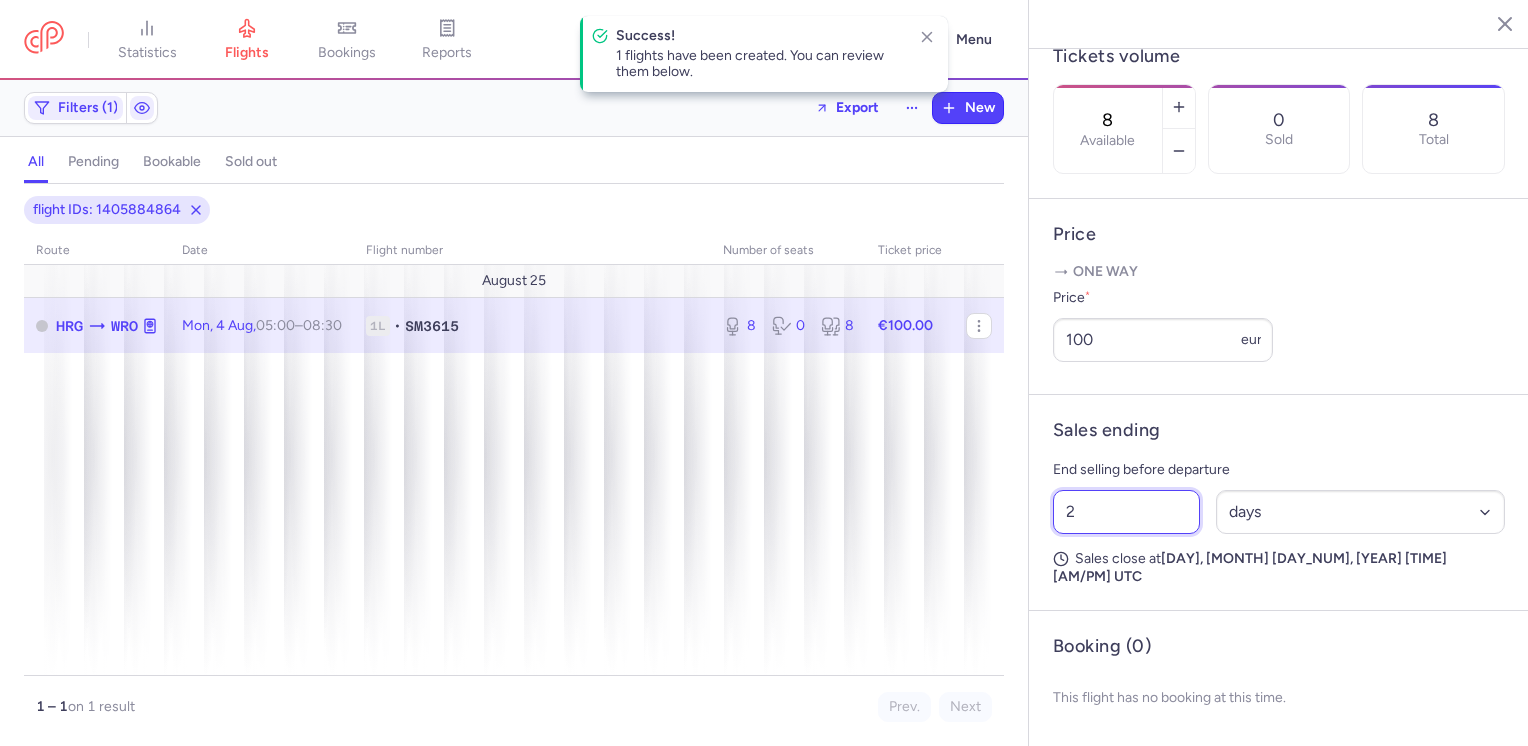 click on "2" at bounding box center [1126, 512] 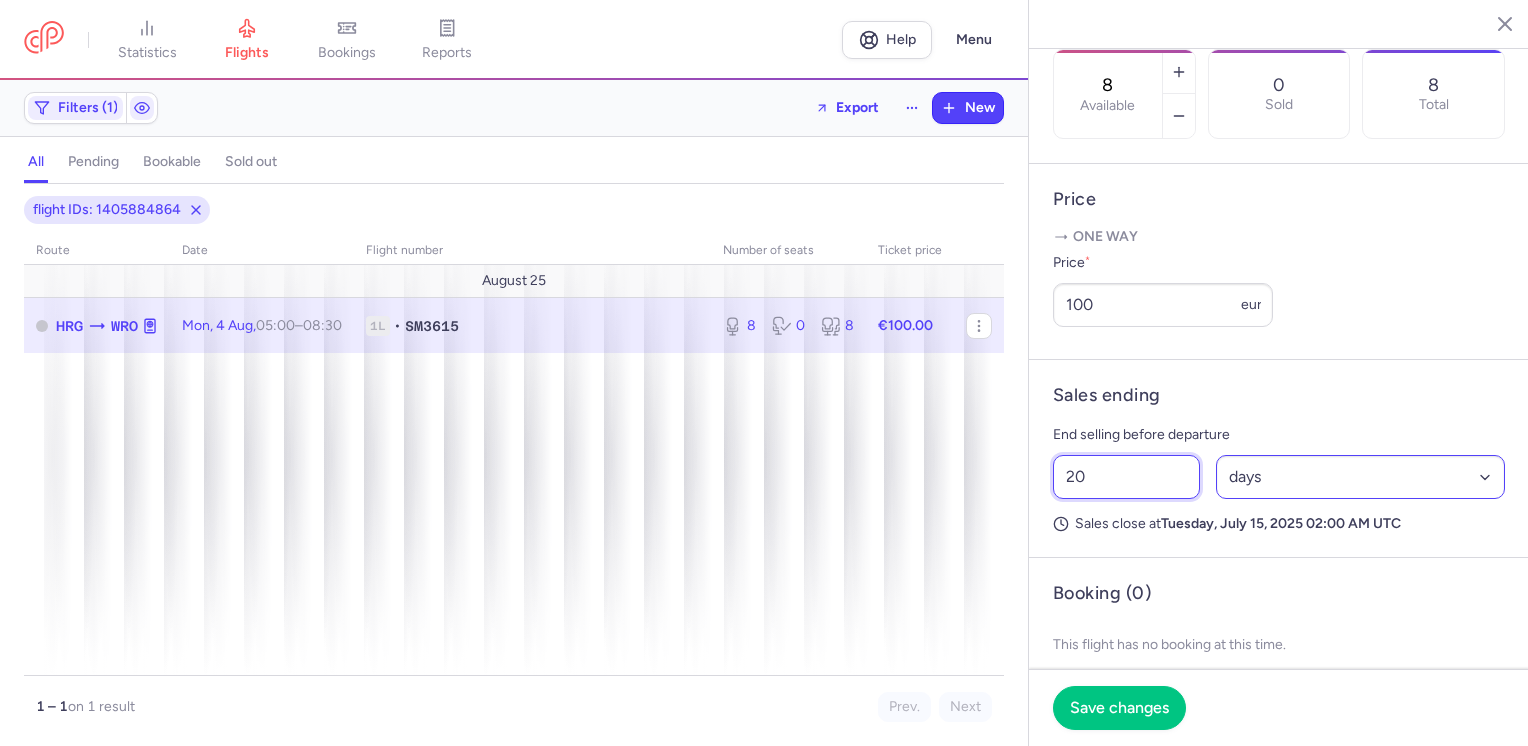 type on "20" 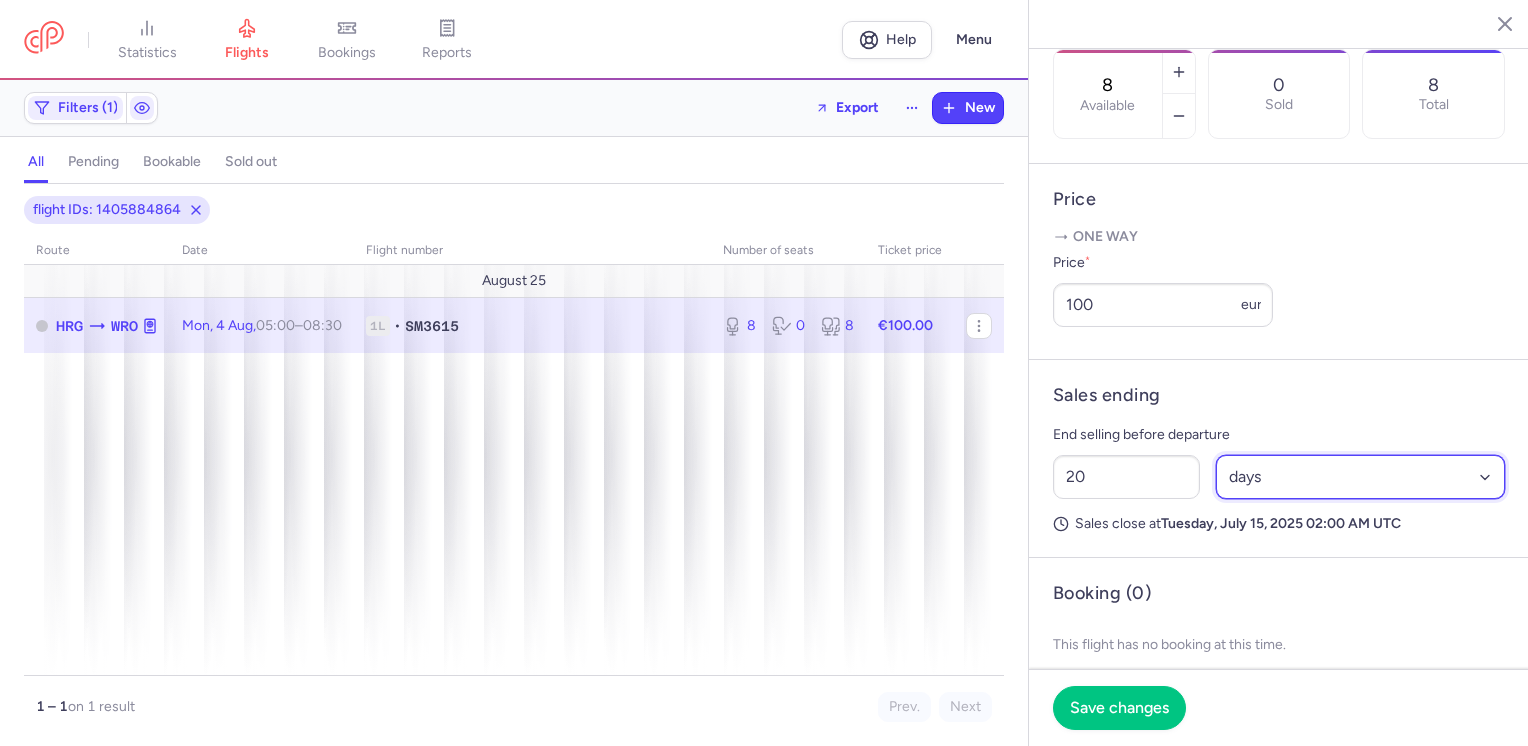 click on "Select an option hours days" at bounding box center (1361, 477) 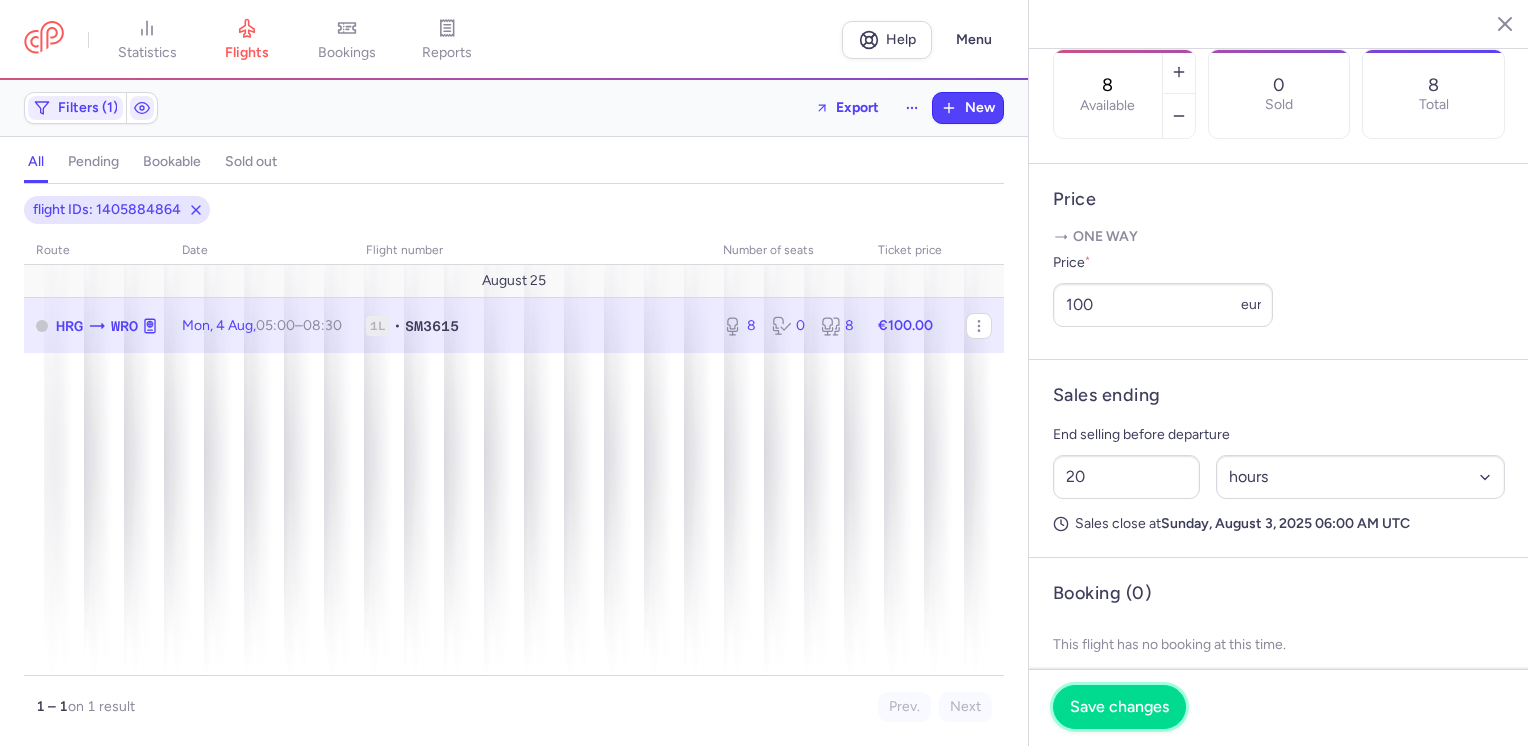 click on "Save changes" at bounding box center [1119, 707] 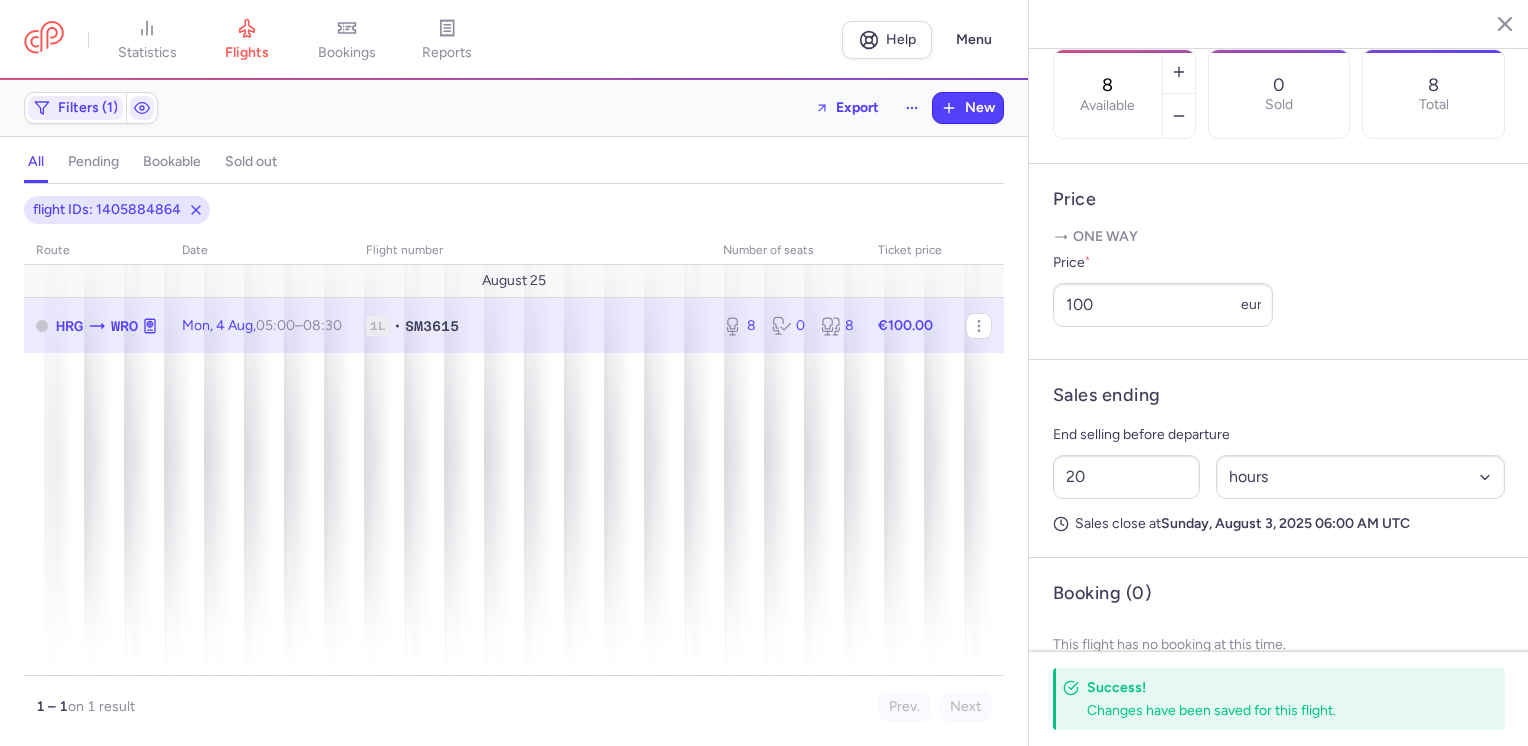 click at bounding box center [1490, 23] 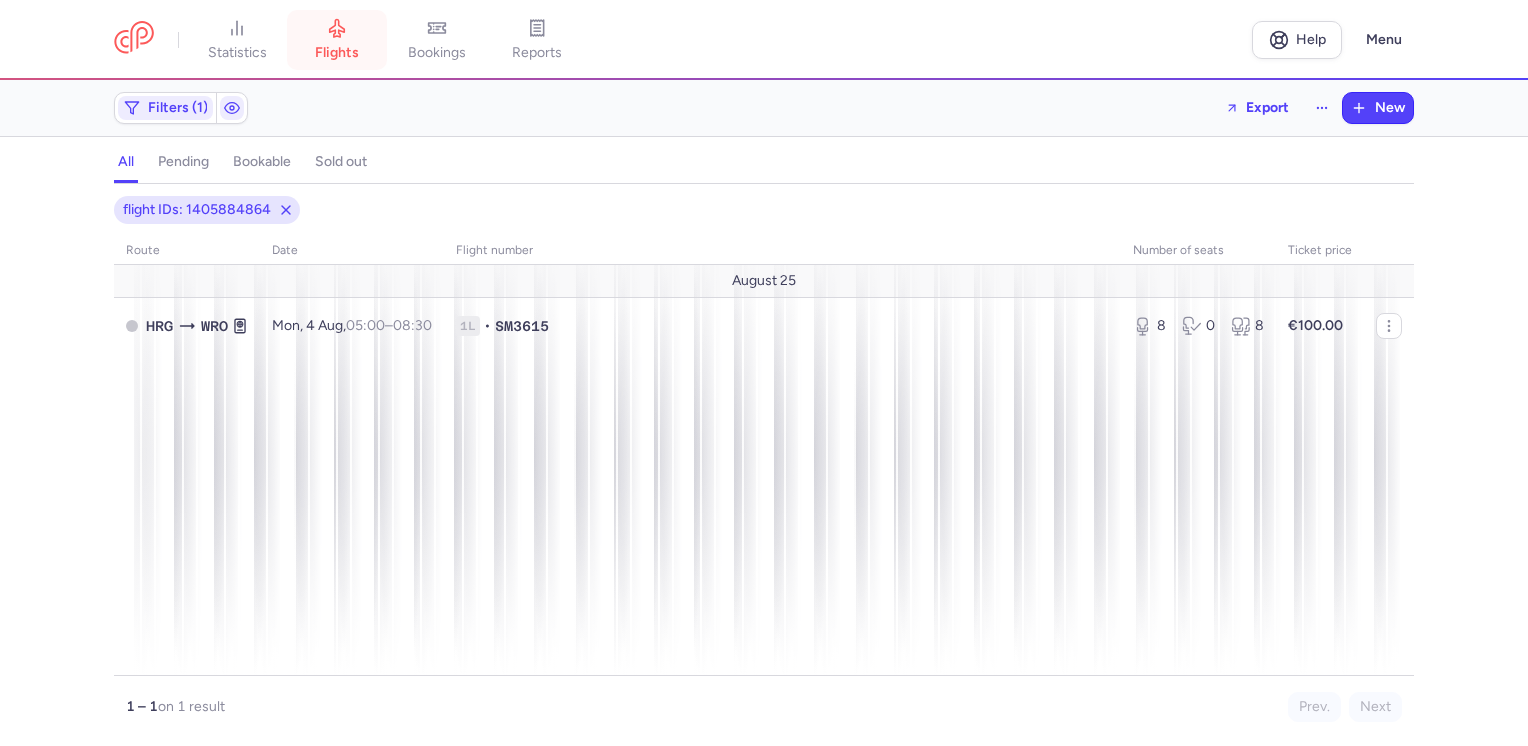 click on "flights" at bounding box center (337, 40) 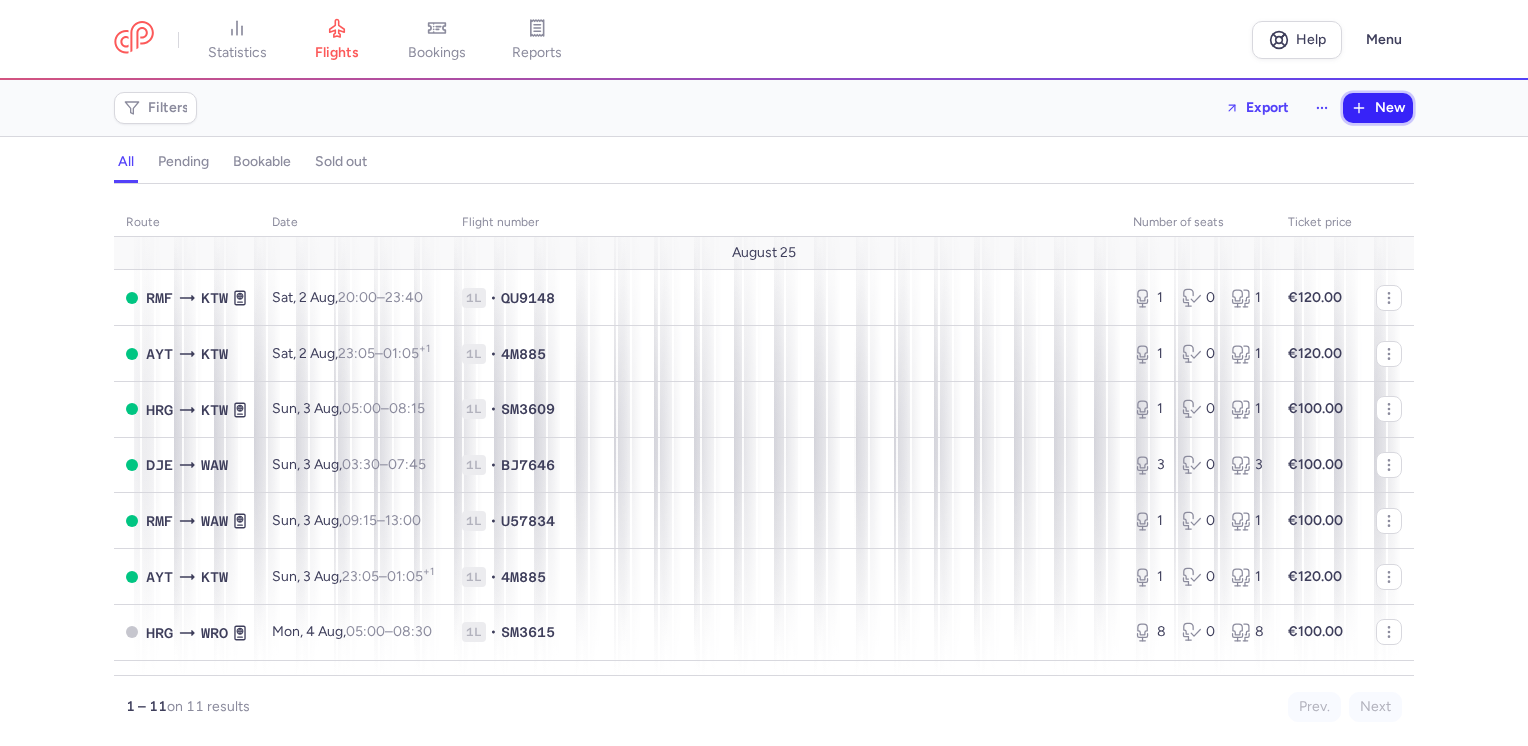 click on "New" at bounding box center (1390, 108) 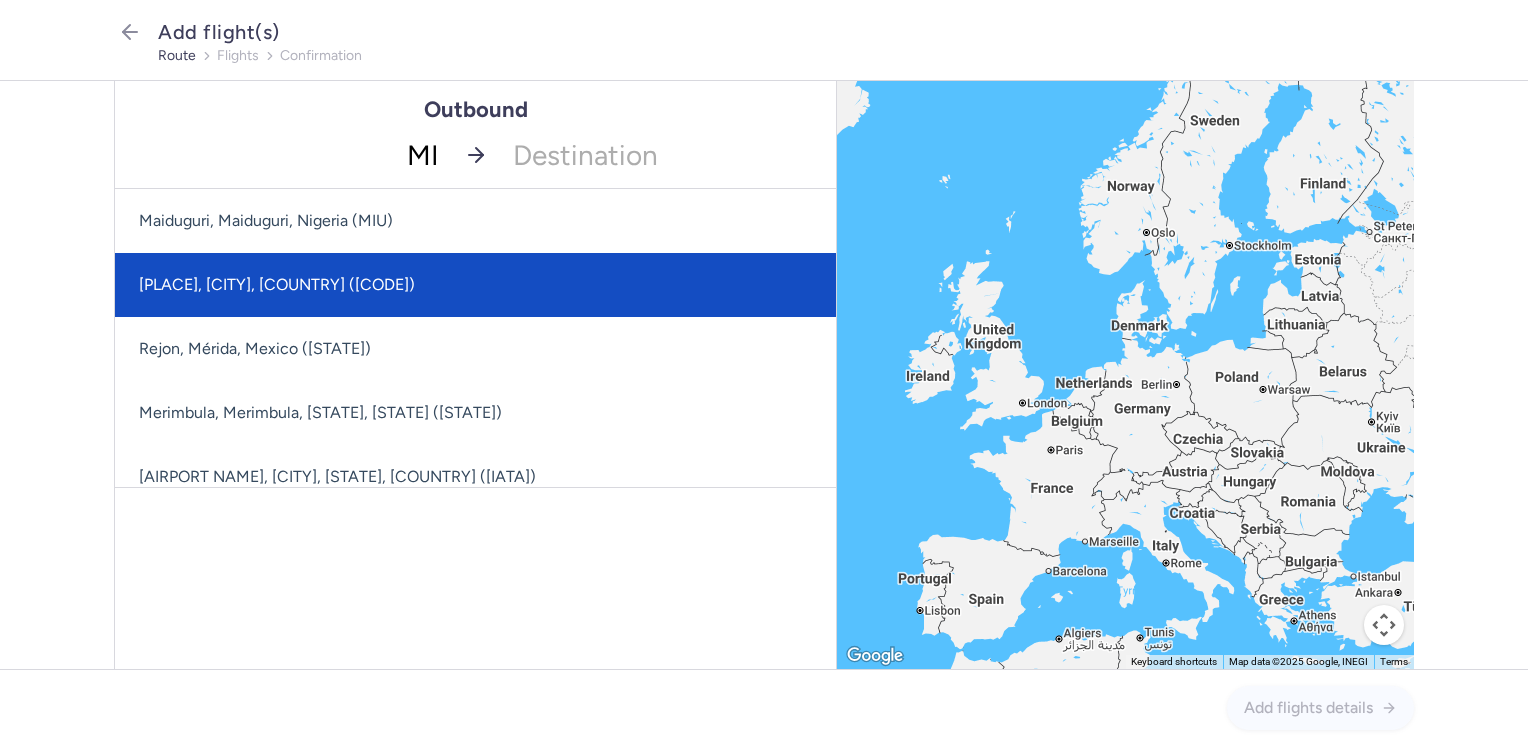 type on "MIR" 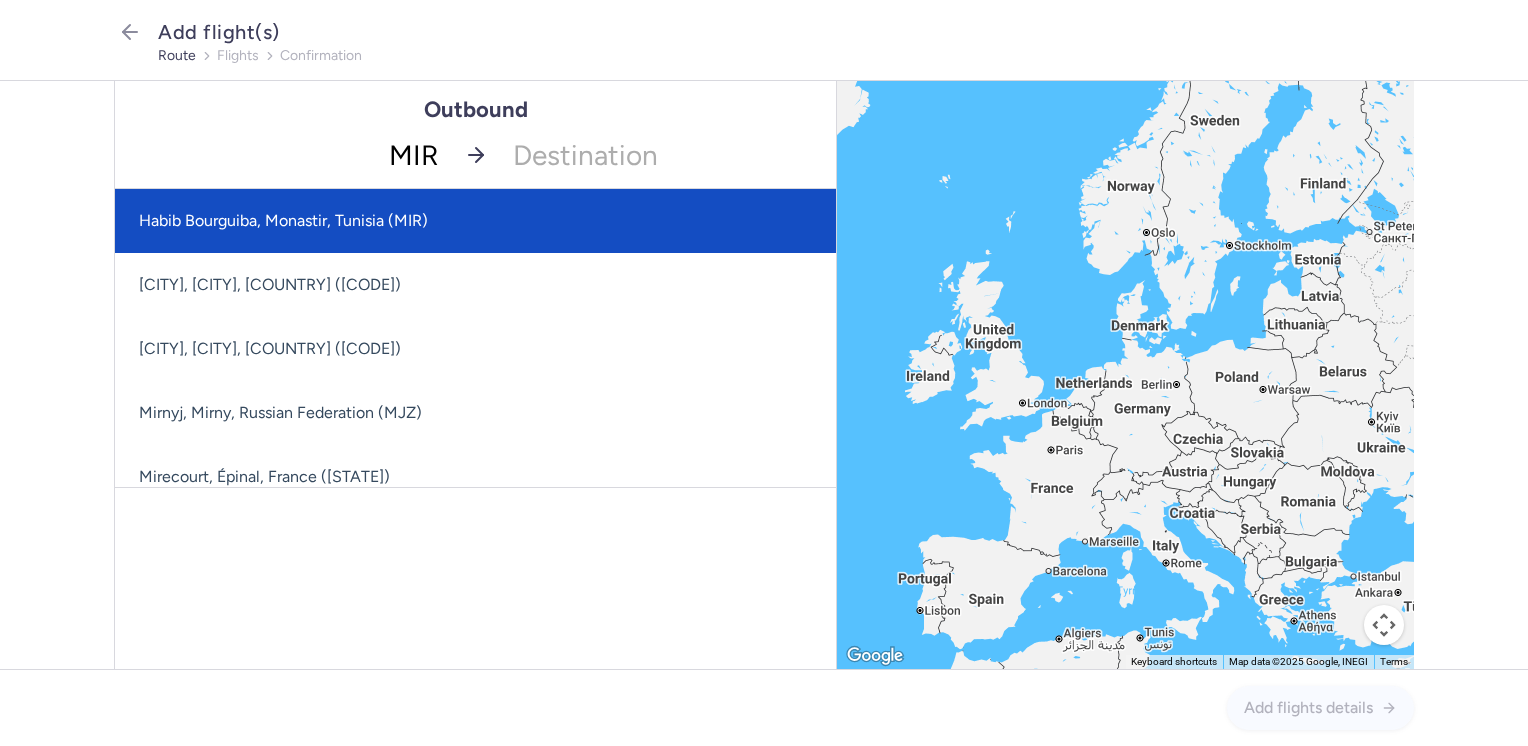 click on "Habib Bourguiba, Monastir, Tunisia (MIR)" 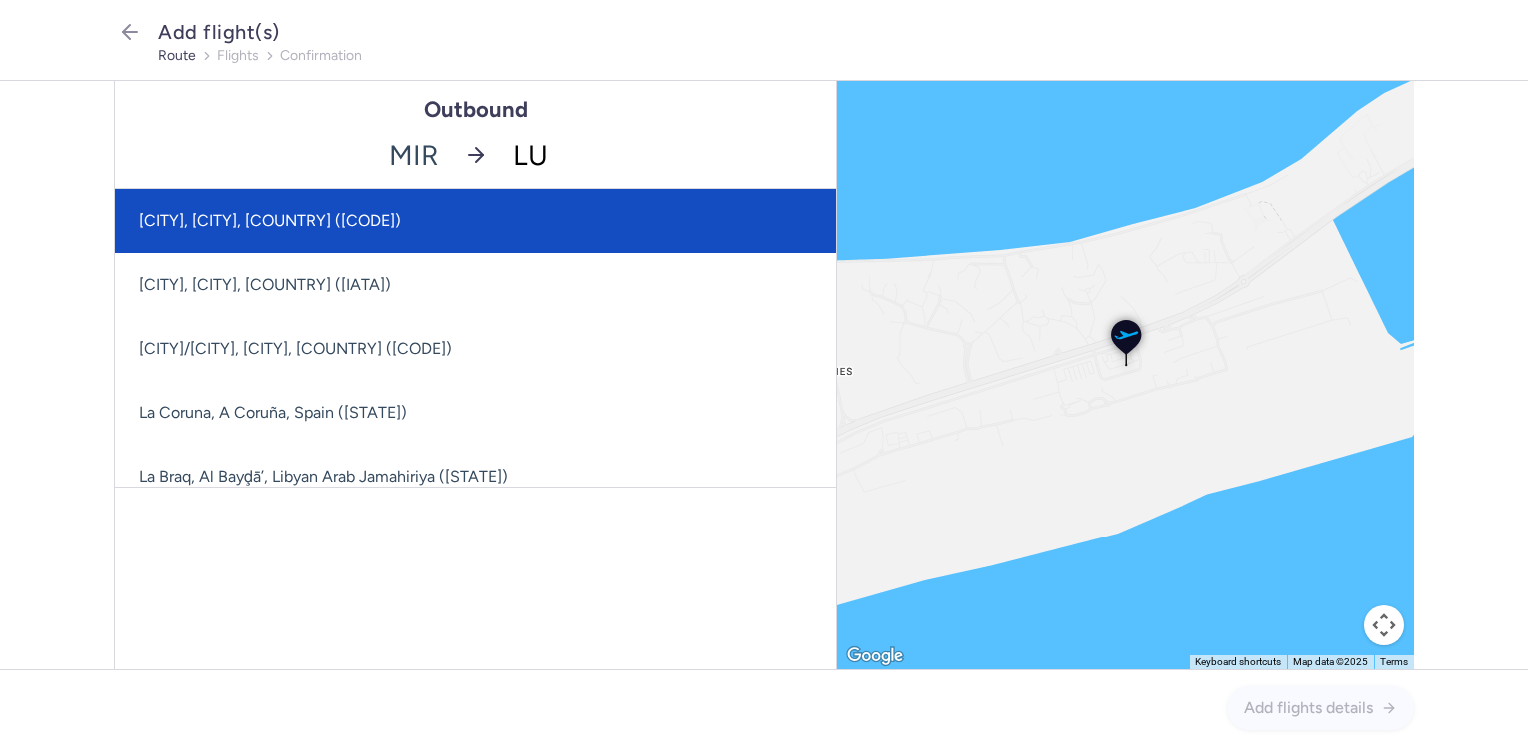 type on "LUZ" 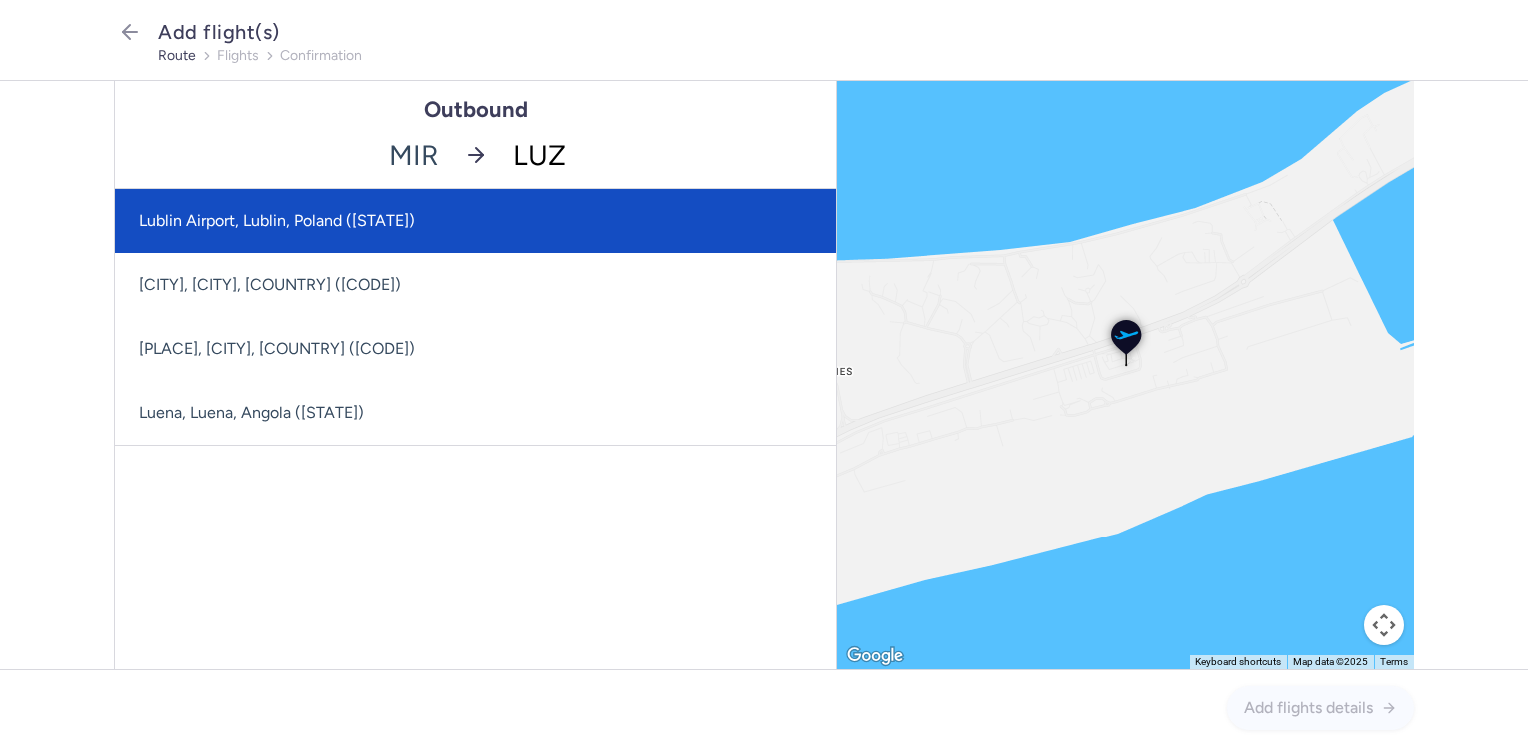 click on "Lublin Airport, Lublin, Poland ([STATE])" 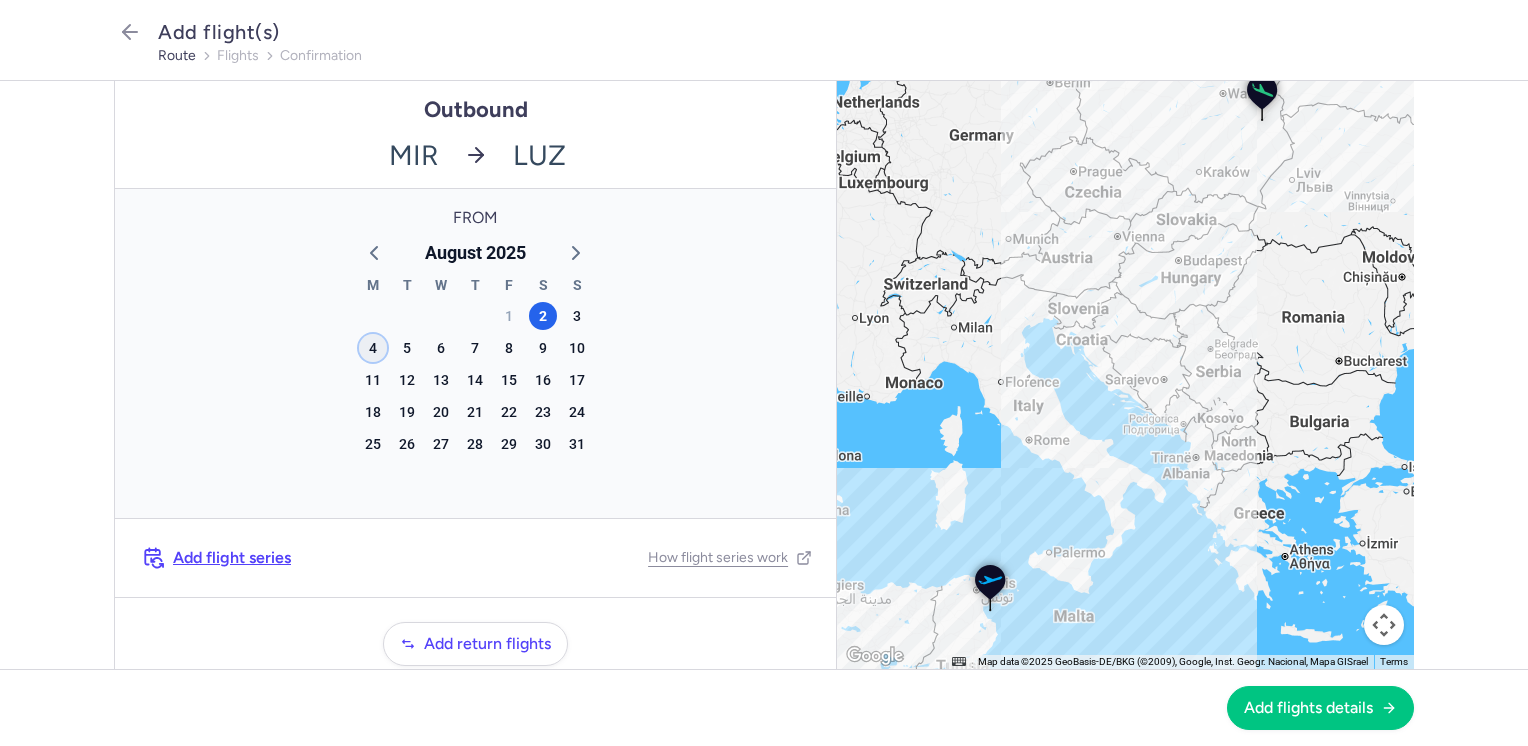 drag, startPoint x: 361, startPoint y: 344, endPoint x: 766, endPoint y: 410, distance: 410.34253 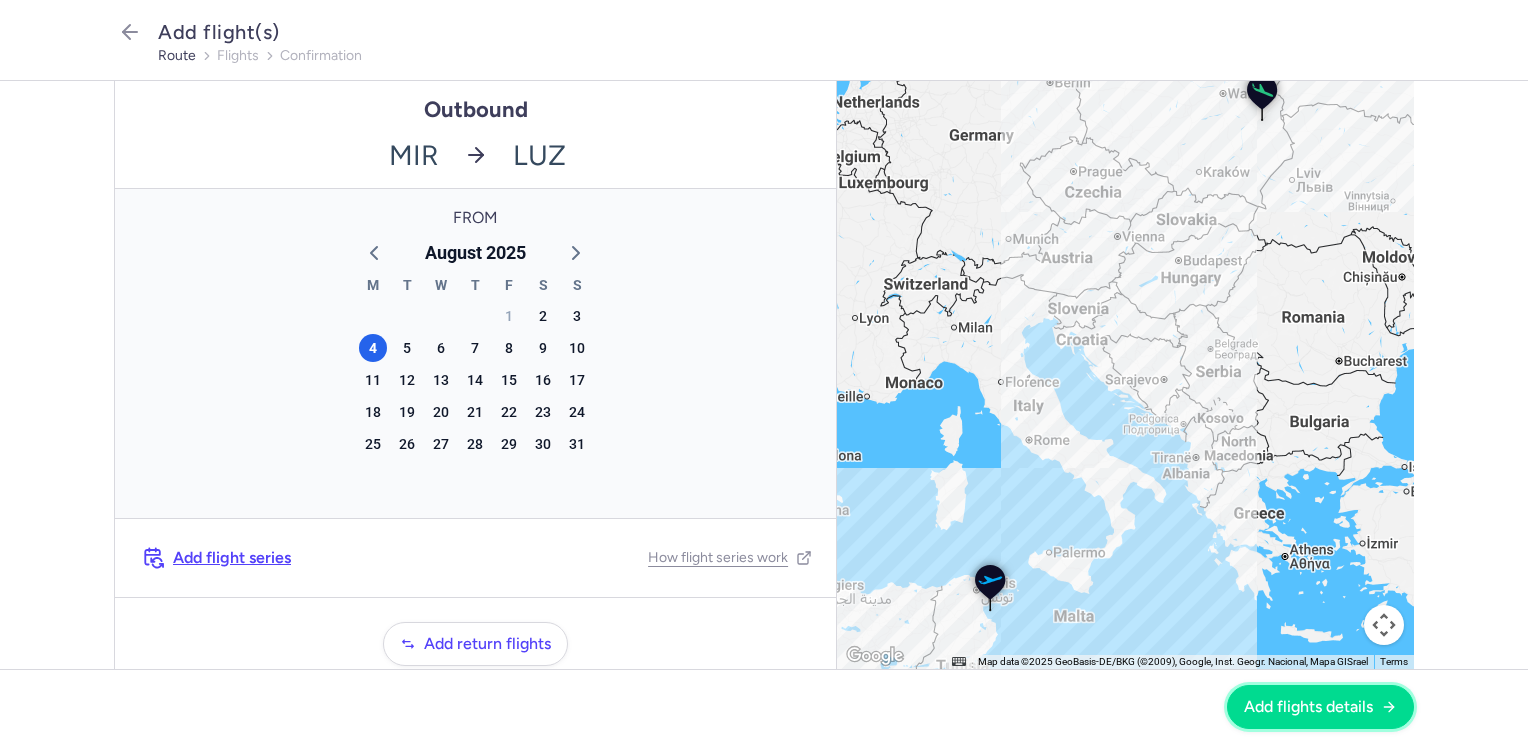 click on "Add flights details" at bounding box center [1308, 707] 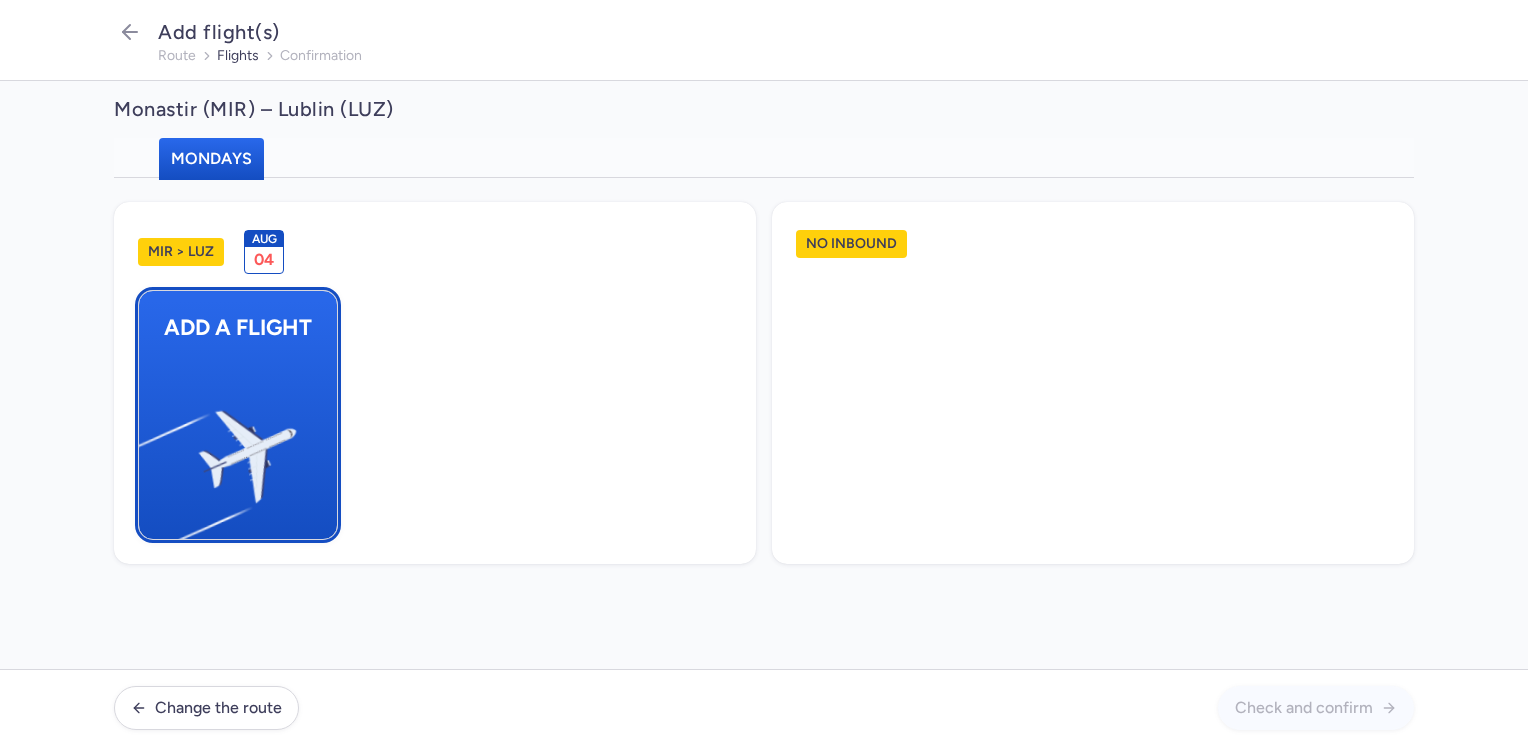 click at bounding box center [149, 448] 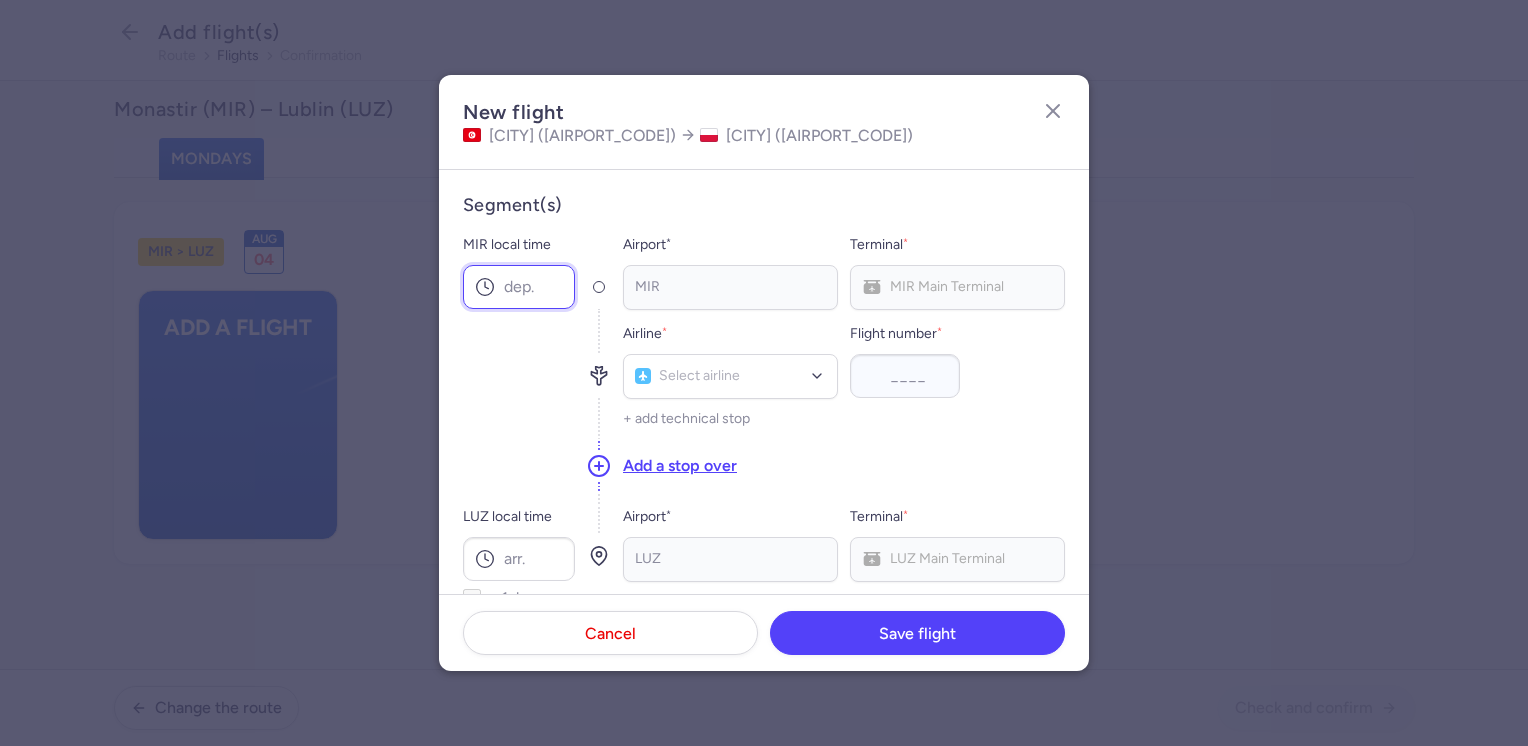 click on "MIR local time" at bounding box center (519, 287) 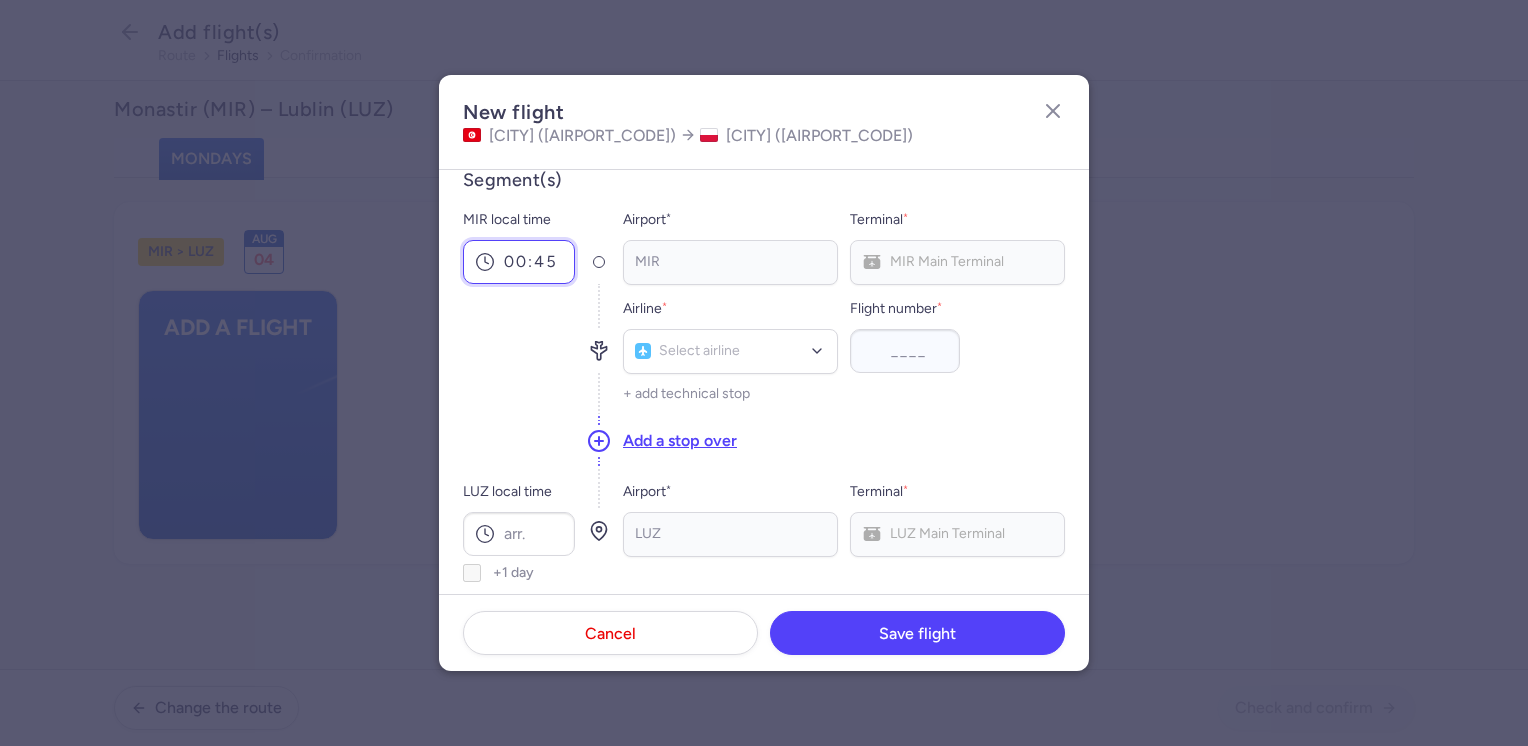 scroll, scrollTop: 100, scrollLeft: 0, axis: vertical 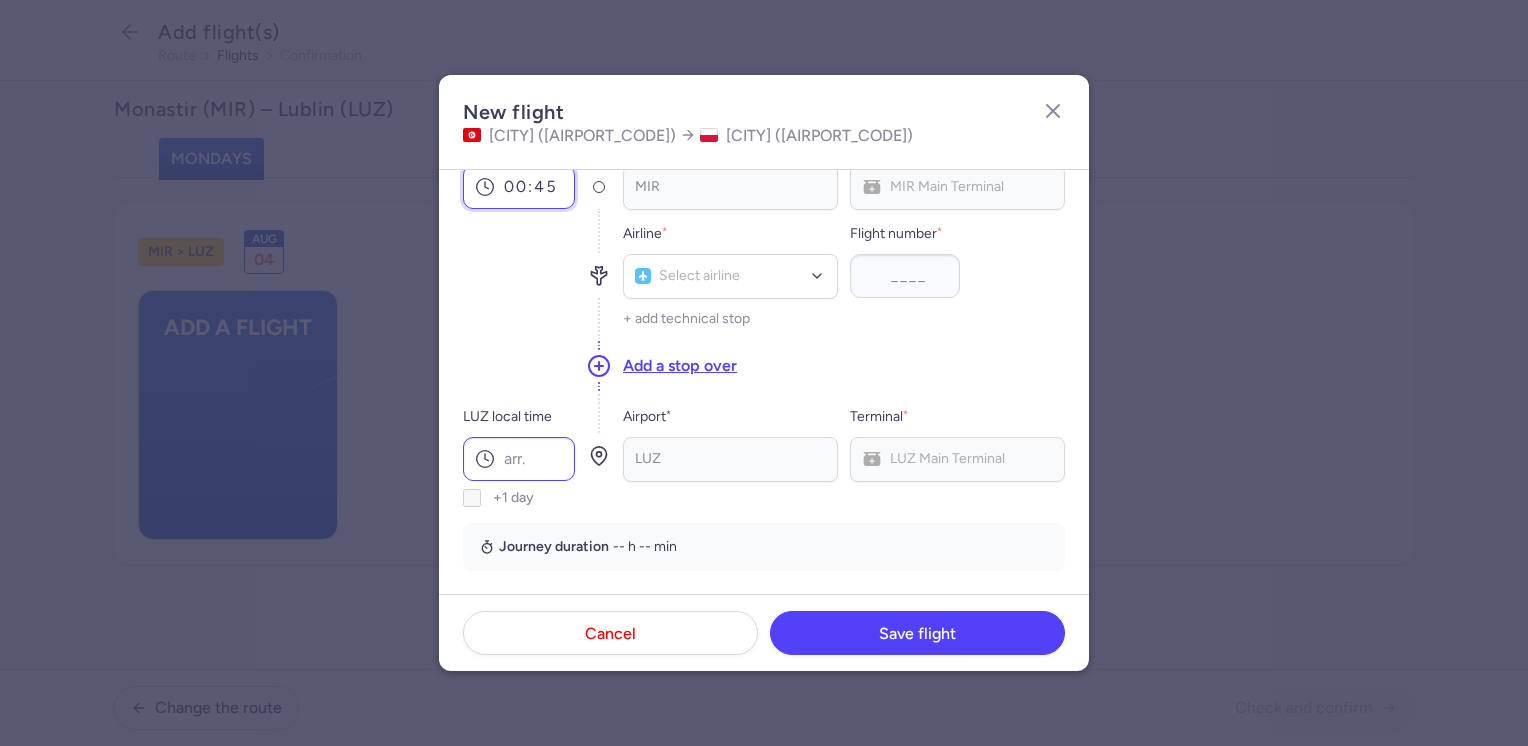 type on "00:45" 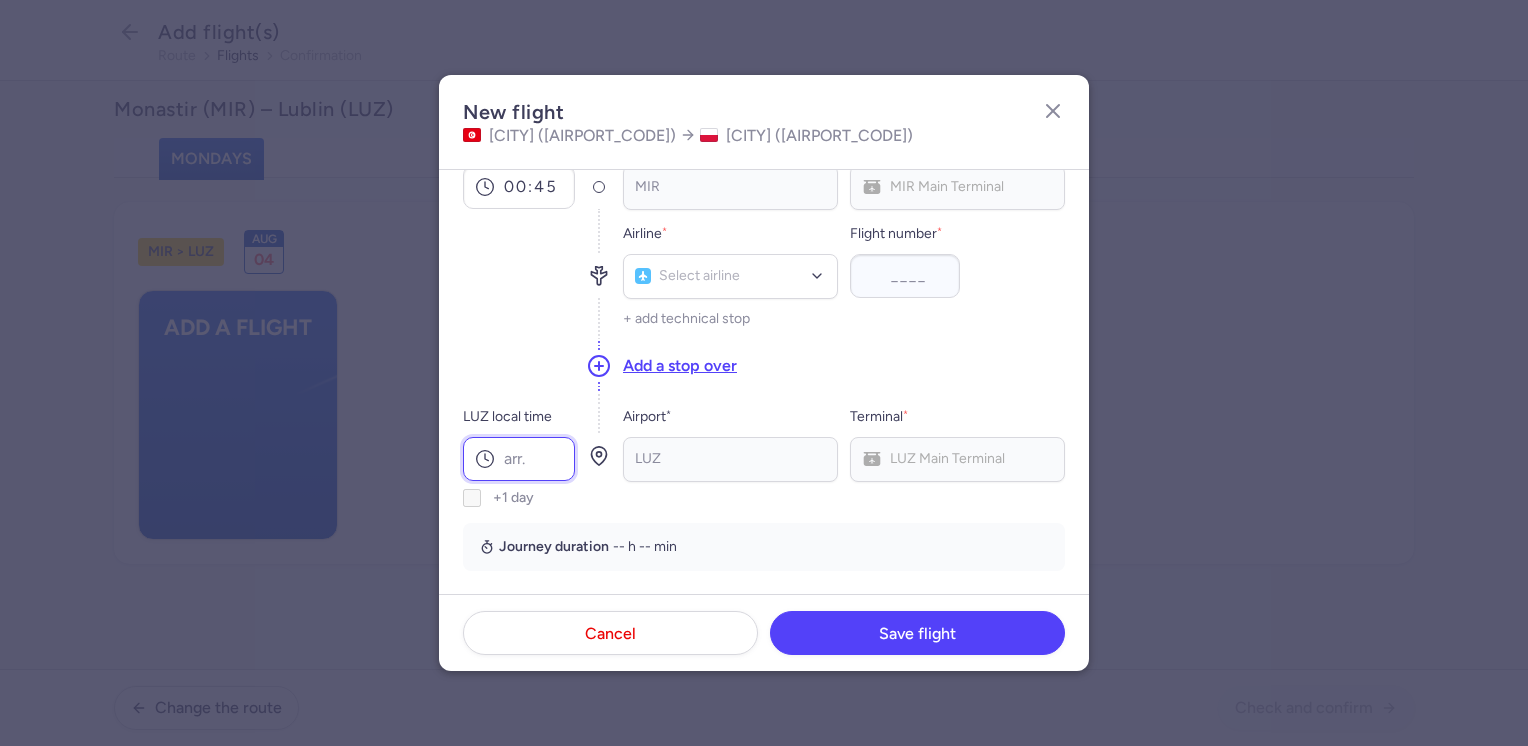 click on "LUZ local time" at bounding box center [519, 459] 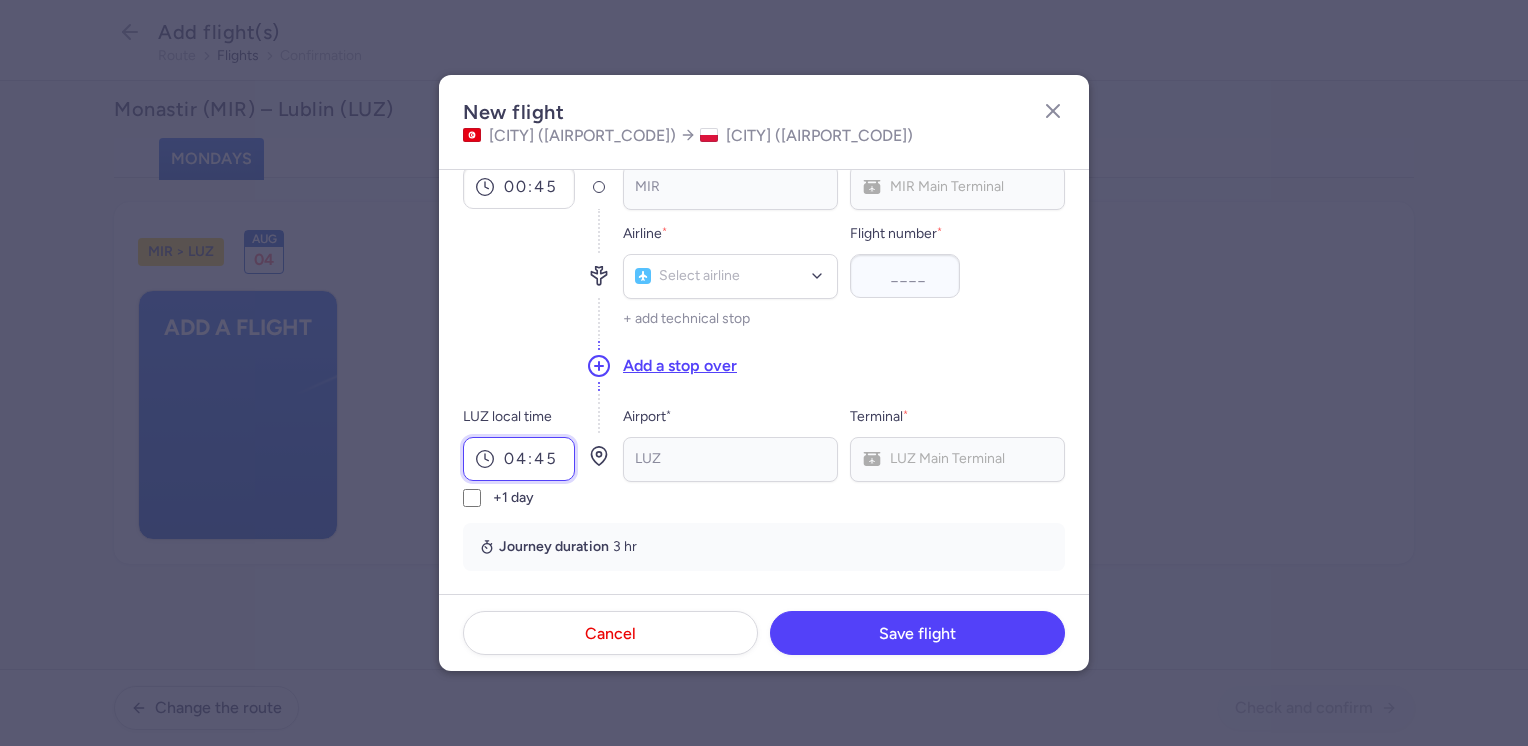 type on "04:45" 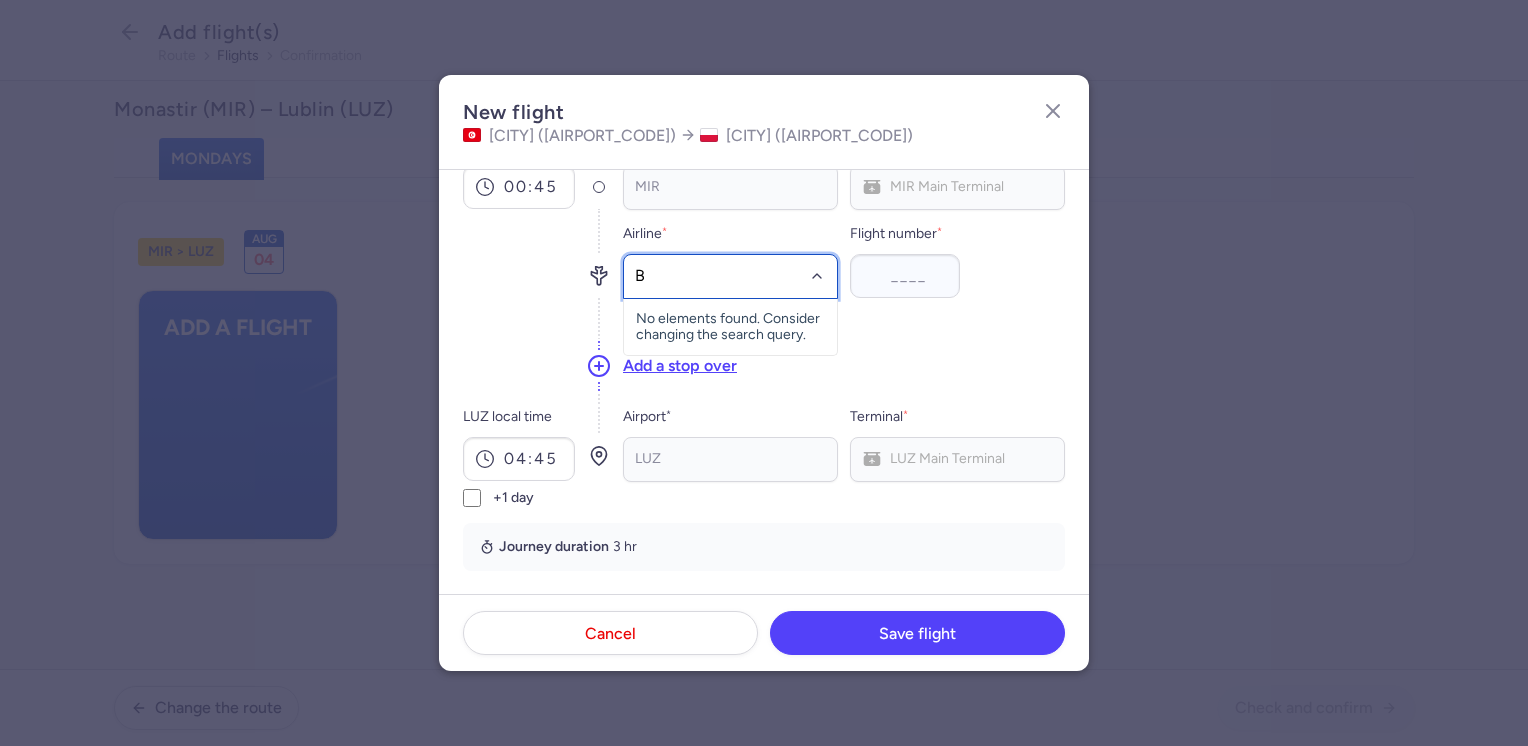 type on "BJ" 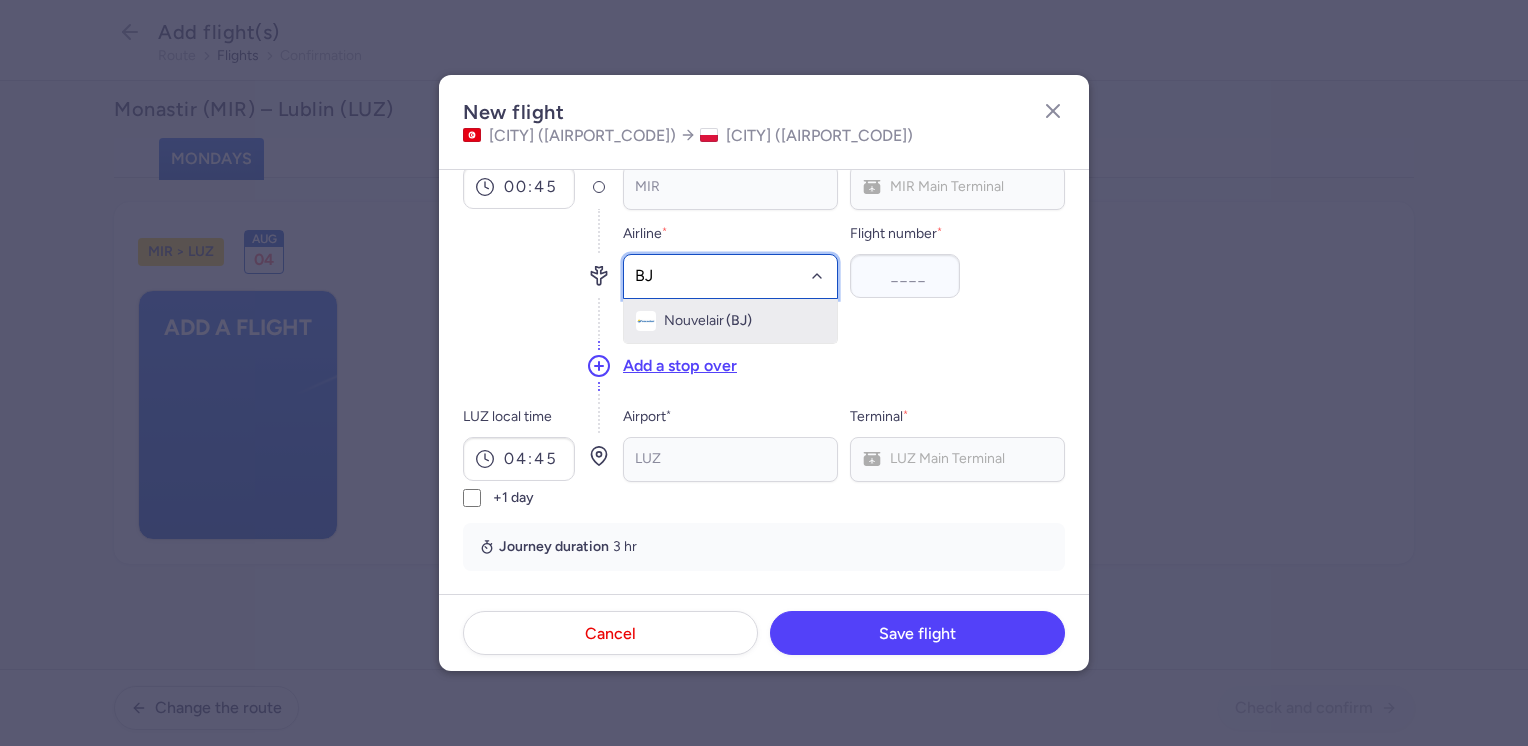 click on "Nouvelair" at bounding box center (694, 321) 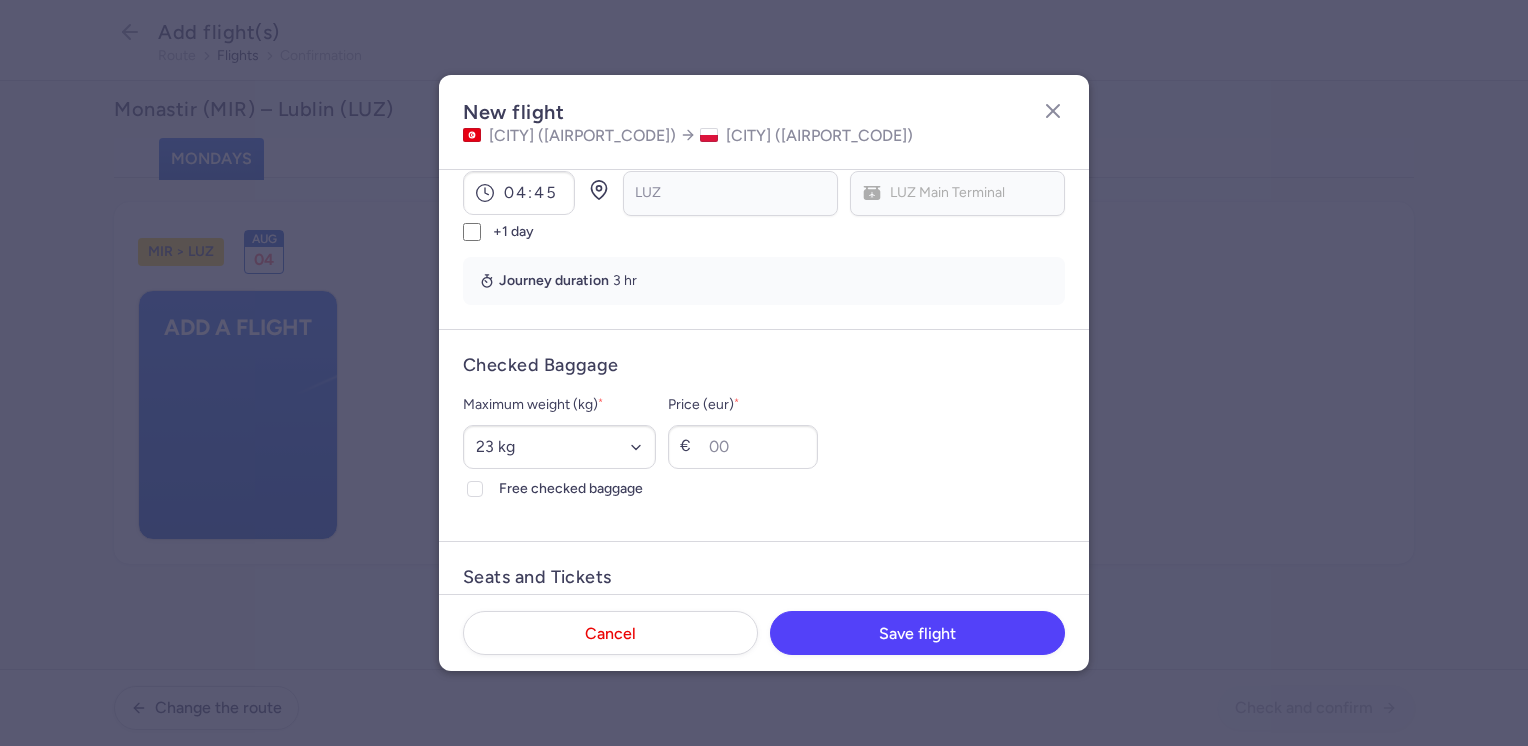 scroll, scrollTop: 400, scrollLeft: 0, axis: vertical 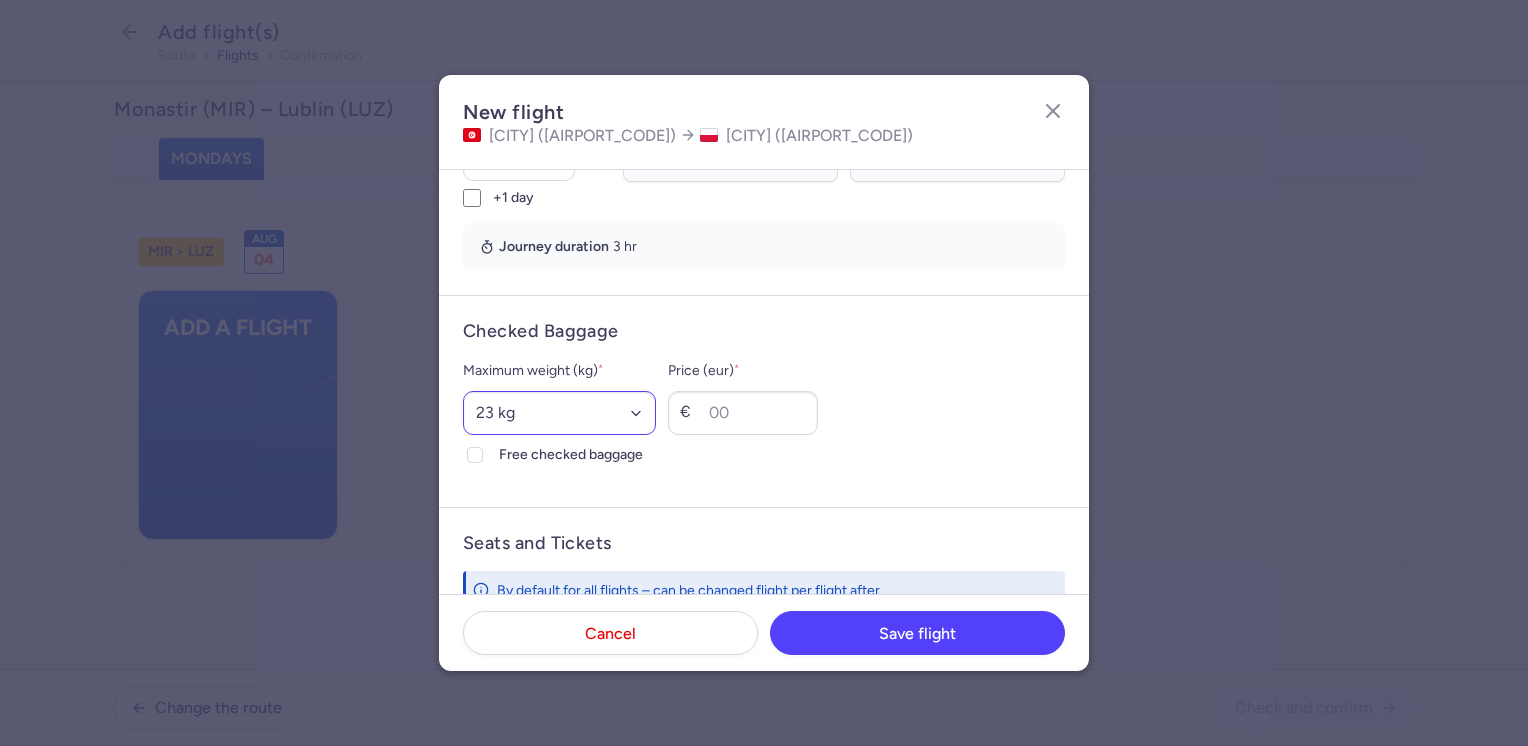 type on "7678" 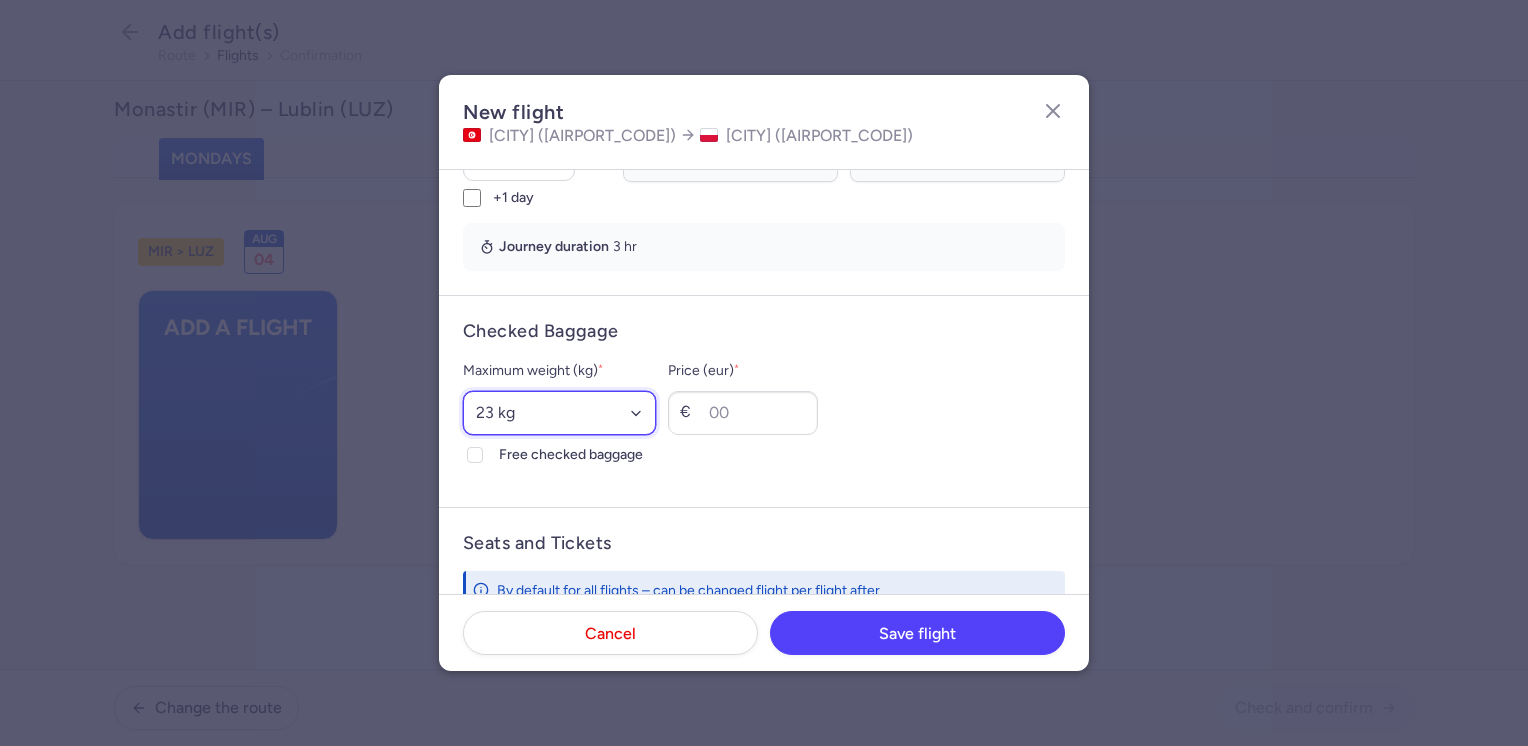 click on "Select an option 15 kg 16 kg 17 kg 18 kg 19 kg 20 kg 21 kg 22 kg 23 kg 24 kg 25 kg 26 kg 27 kg 28 kg 29 kg 30 kg 31 kg 32 kg 33 kg 34 kg 35 kg" at bounding box center [559, 413] 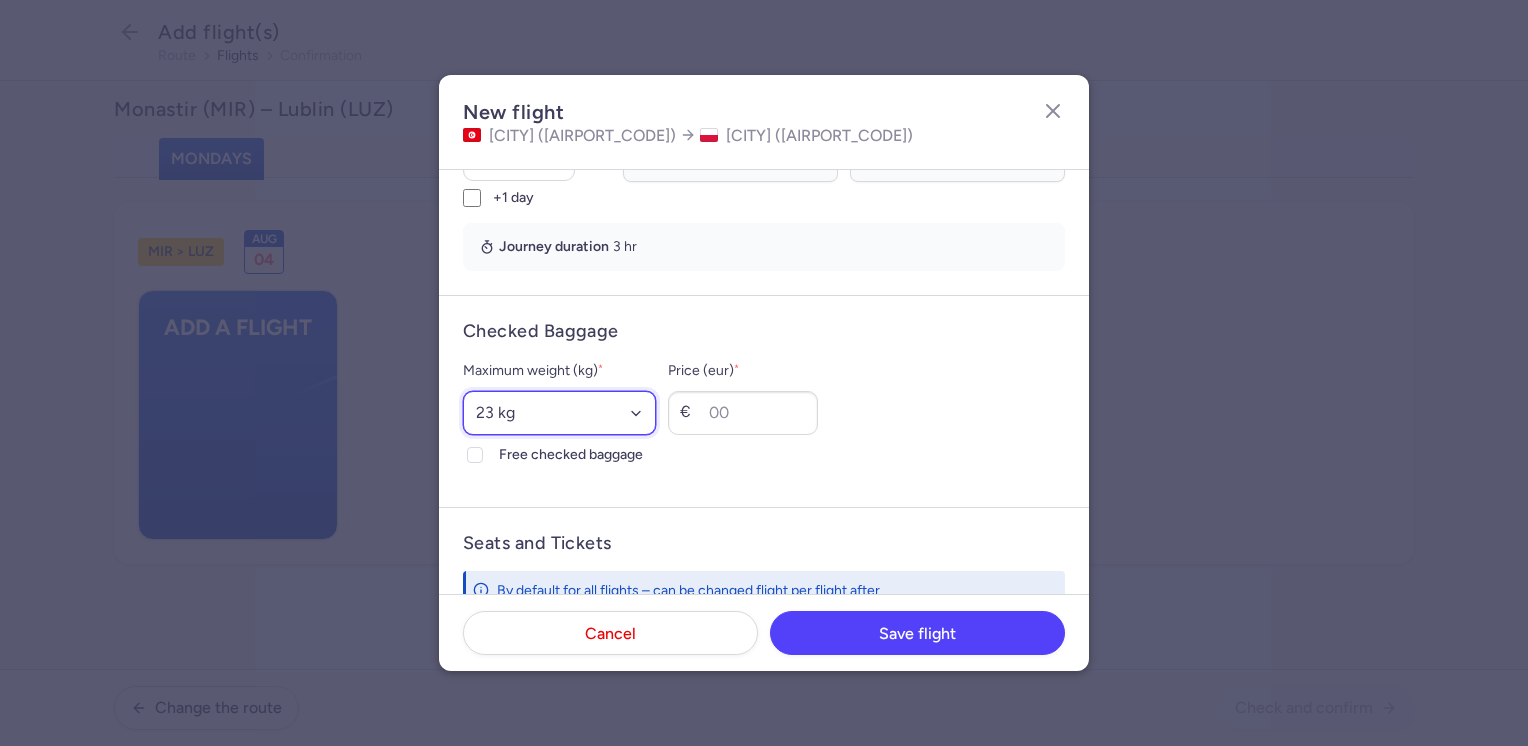 select on "20" 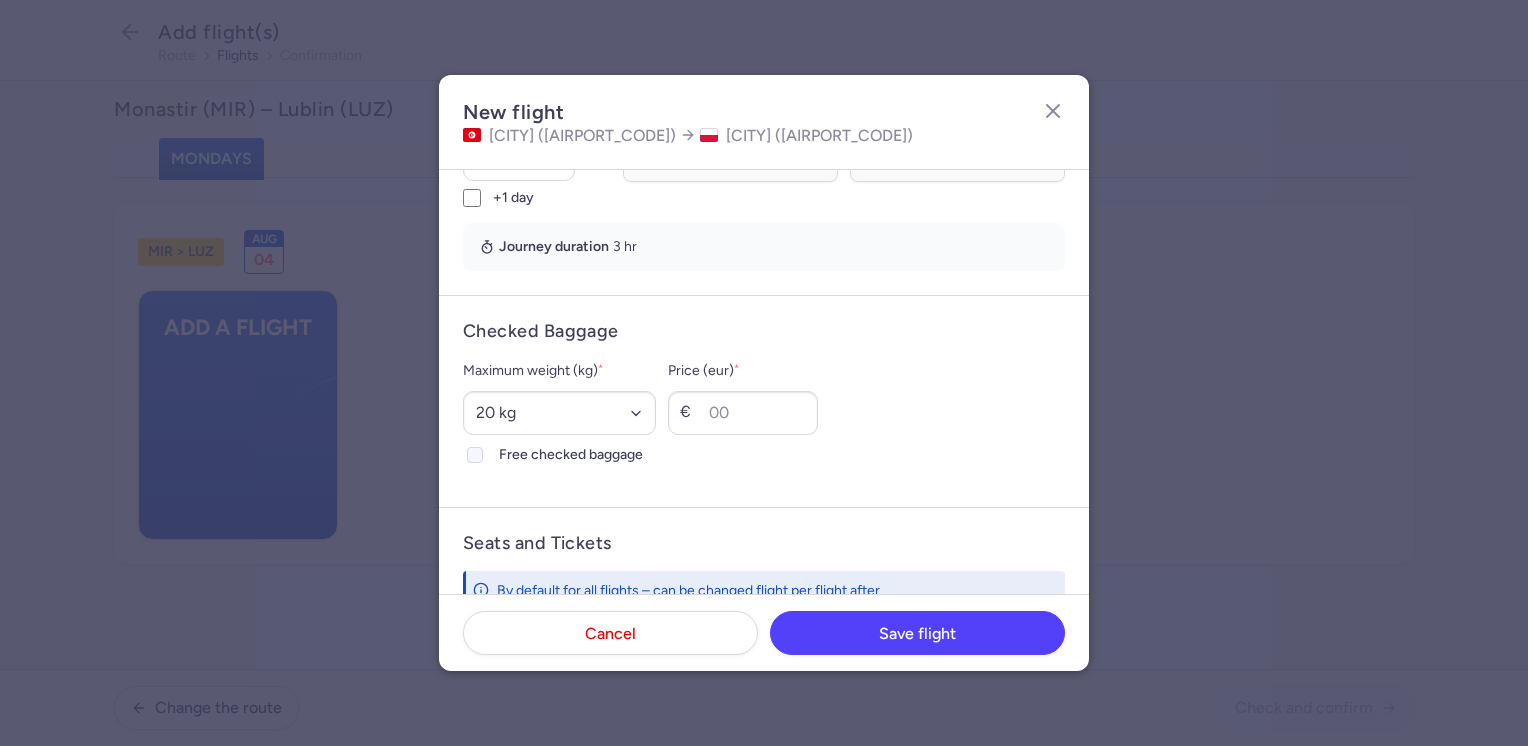 click on "Free checked baggage" 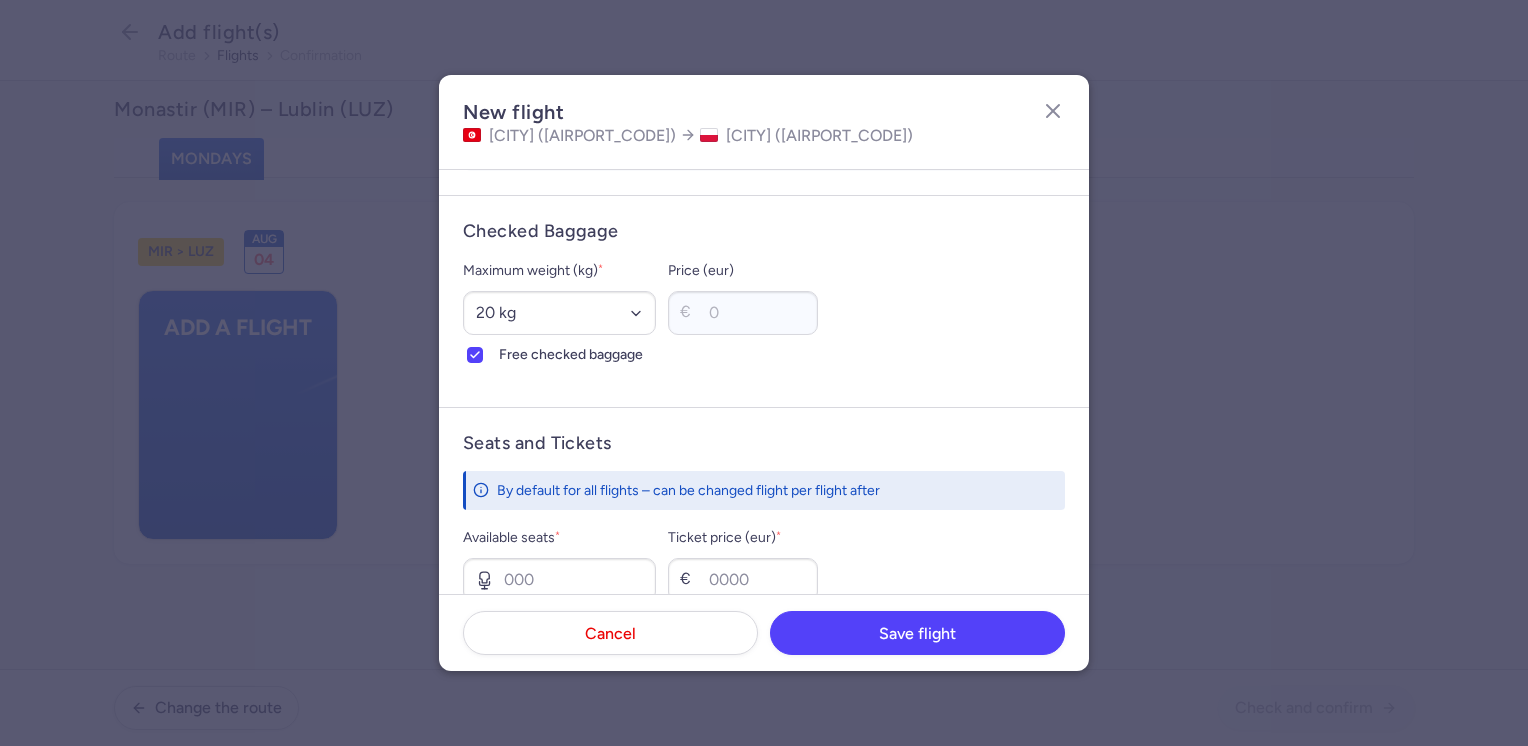 scroll, scrollTop: 600, scrollLeft: 0, axis: vertical 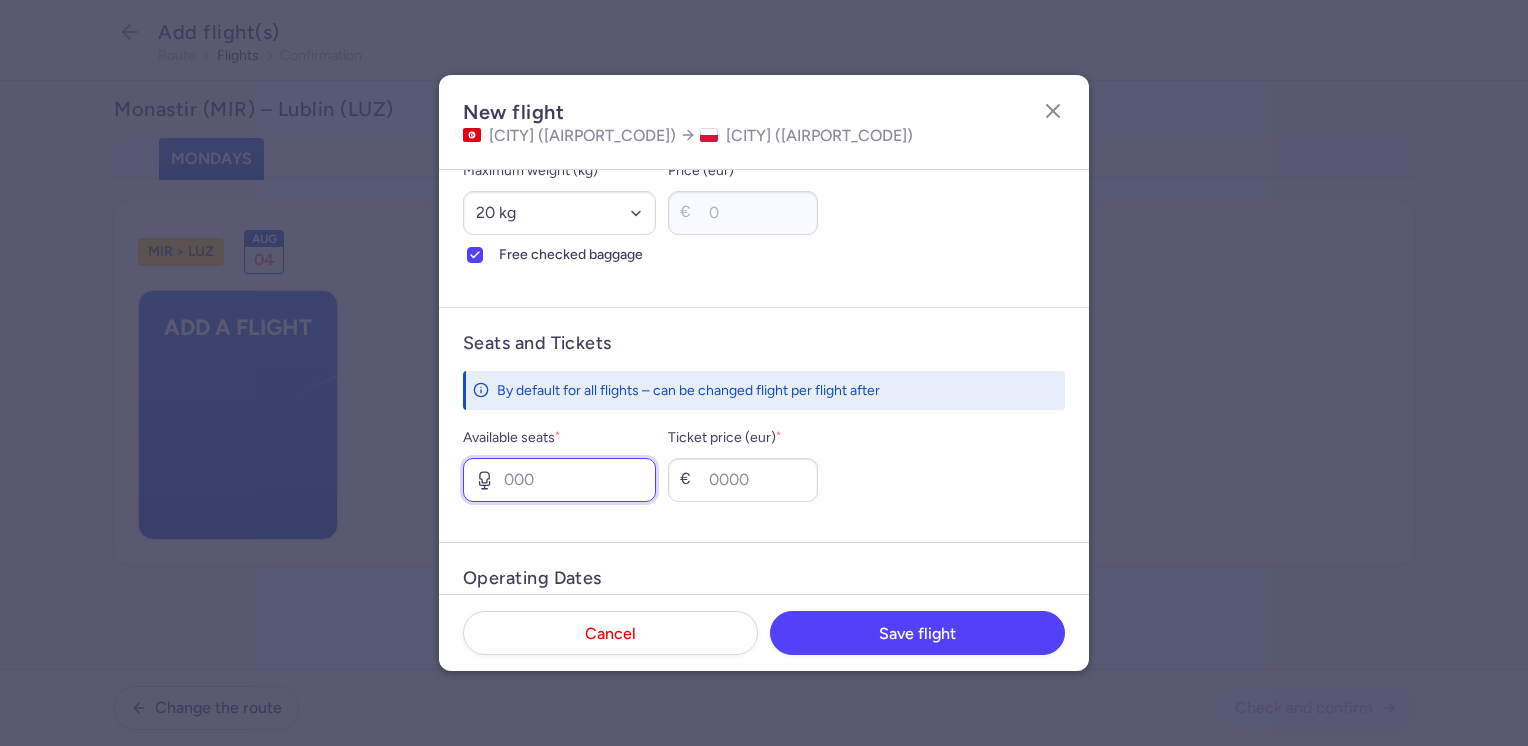 click on "Available seats  *" at bounding box center (559, 480) 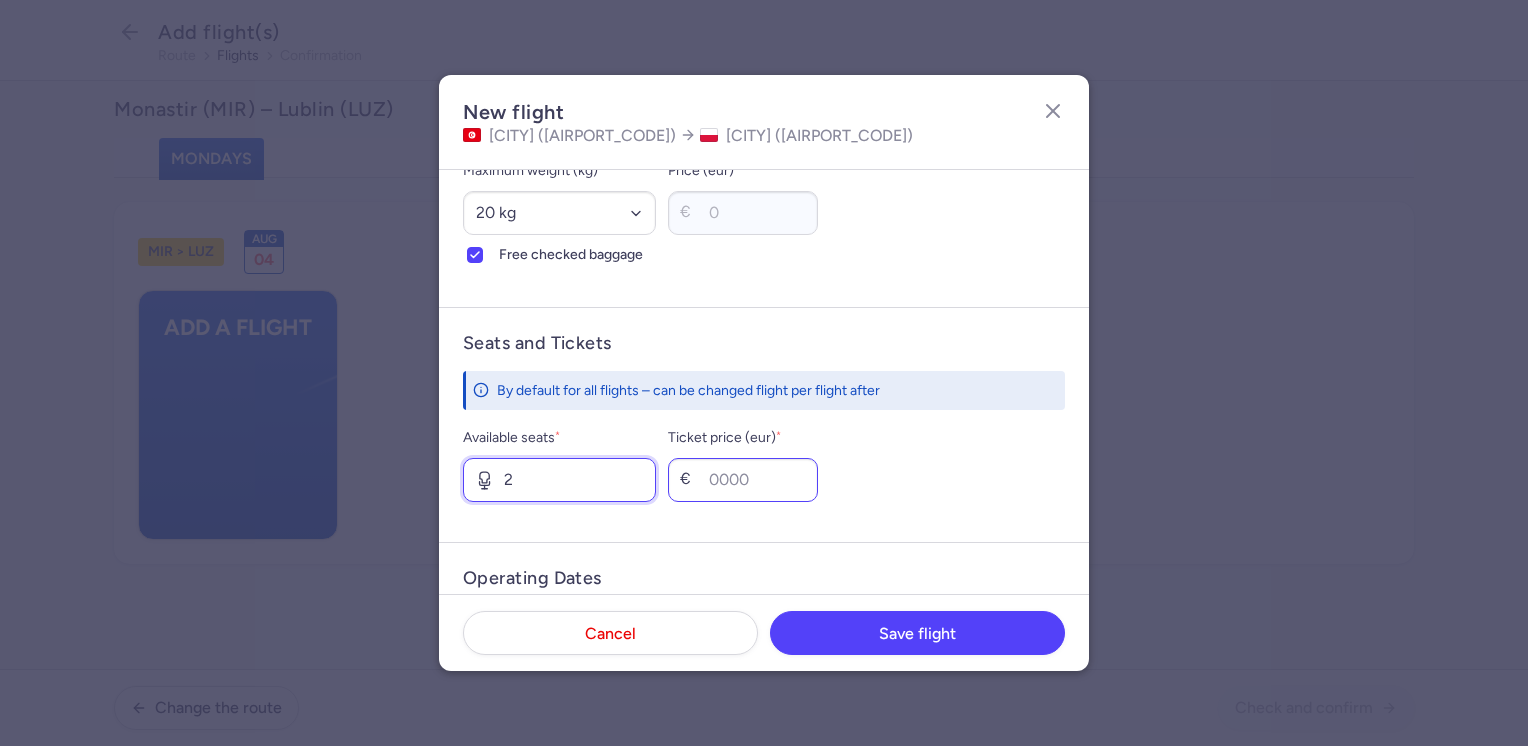 type on "2" 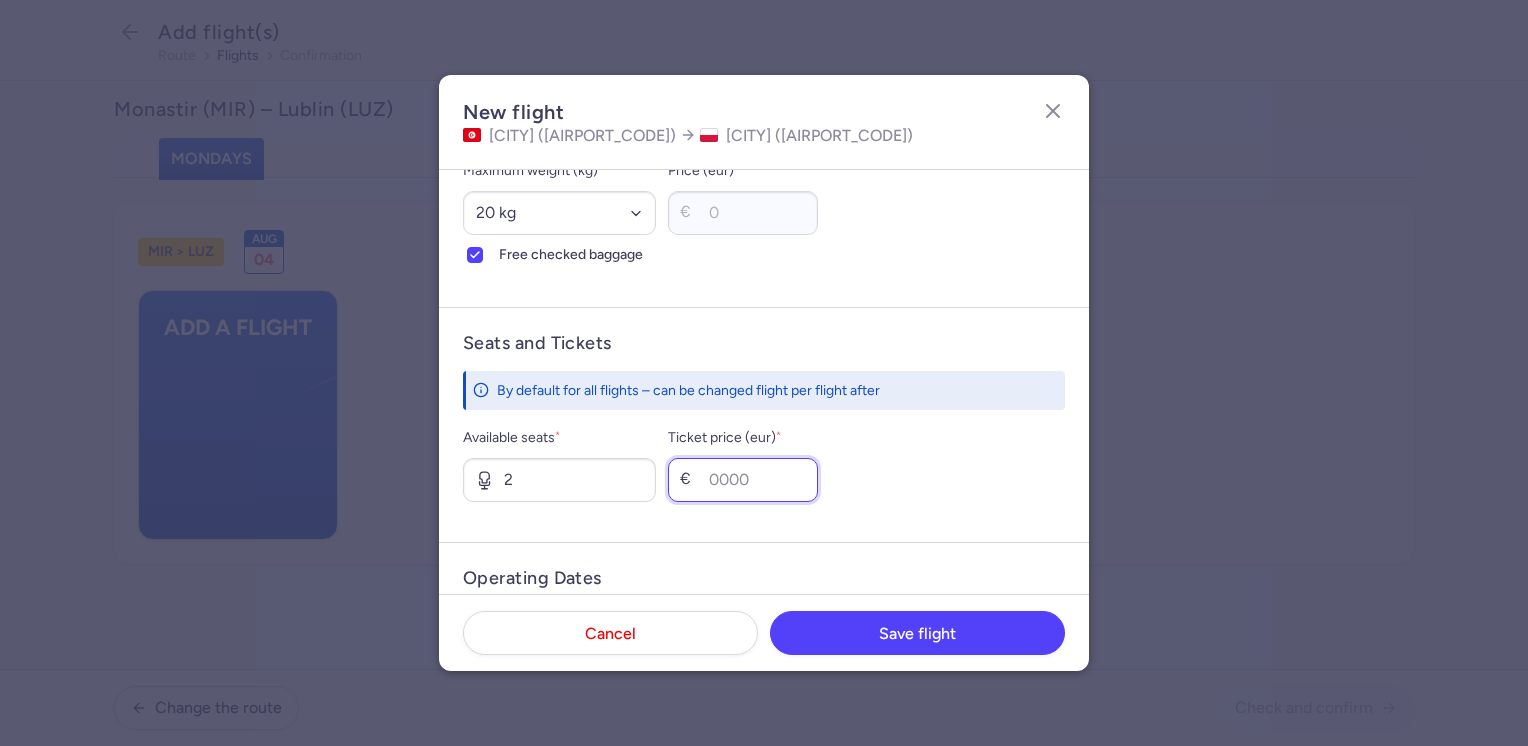 click on "Ticket price (eur)  *" at bounding box center (743, 480) 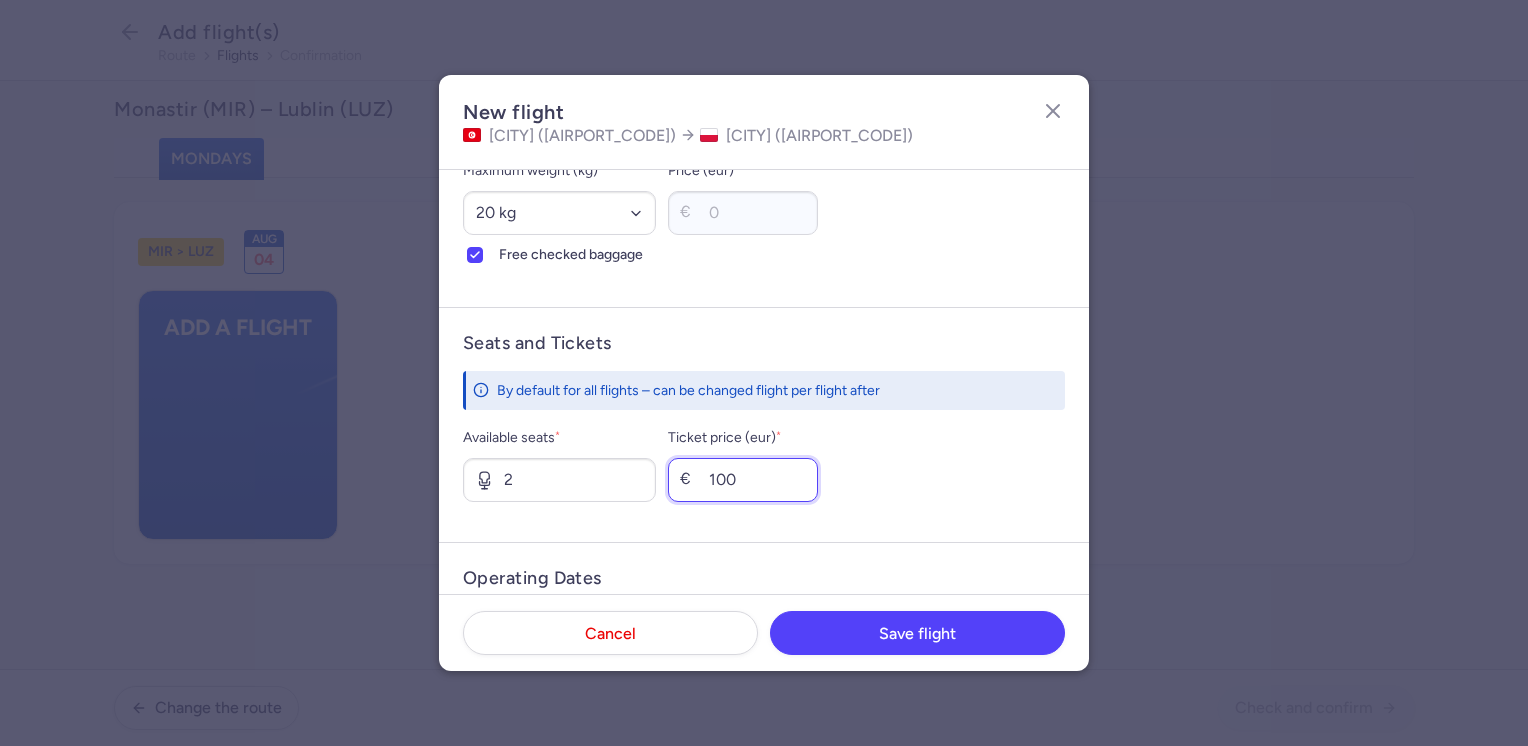 scroll, scrollTop: 700, scrollLeft: 0, axis: vertical 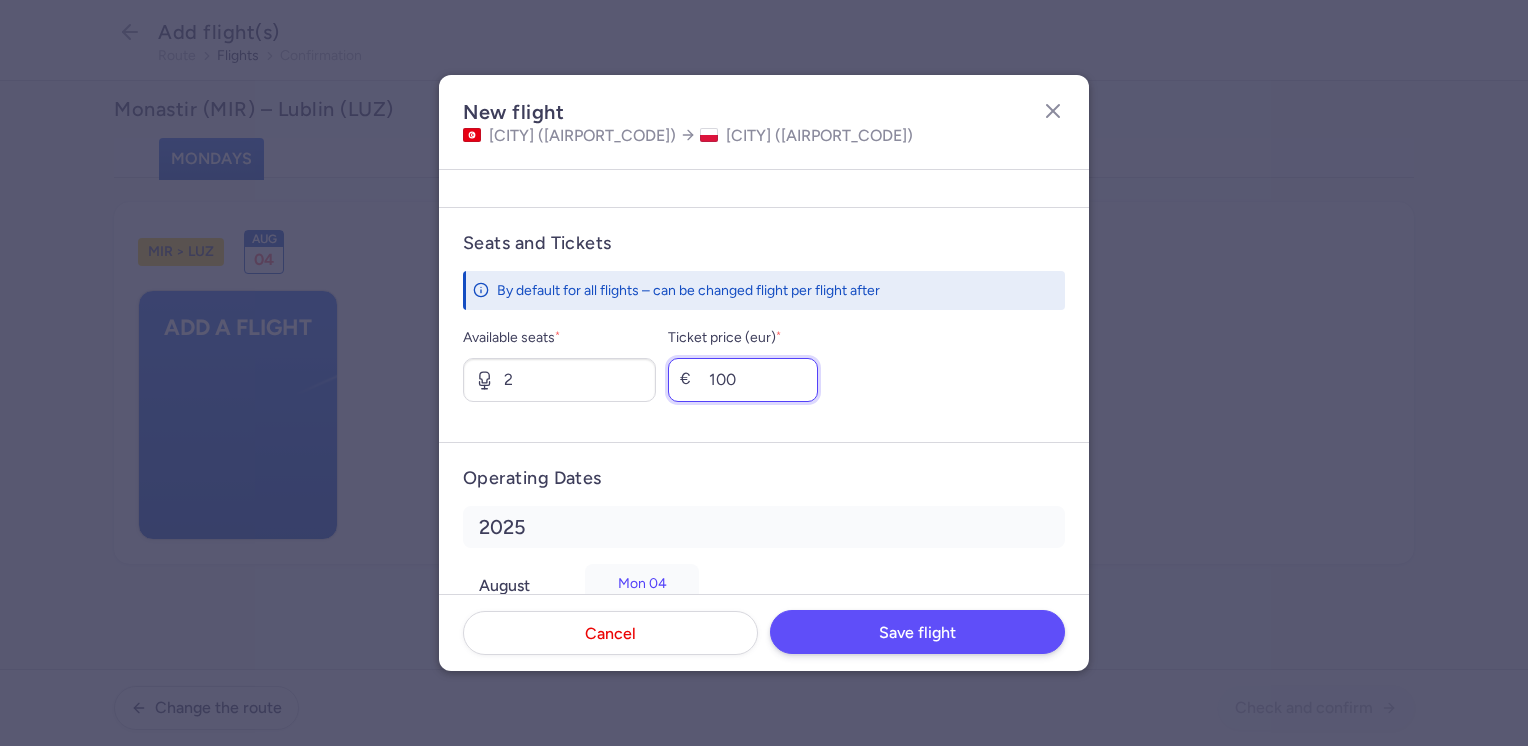 type on "100" 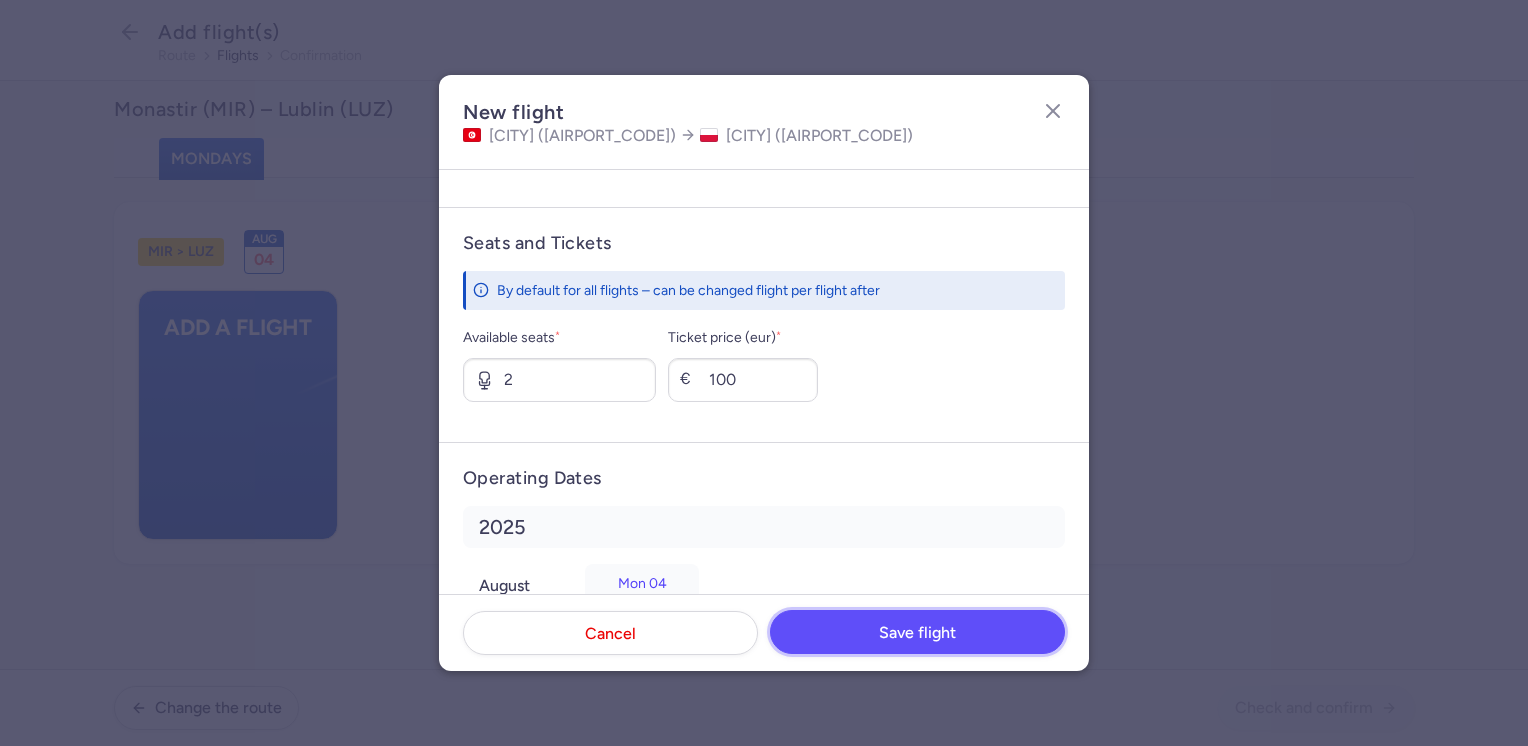 click on "Save flight" at bounding box center [917, 633] 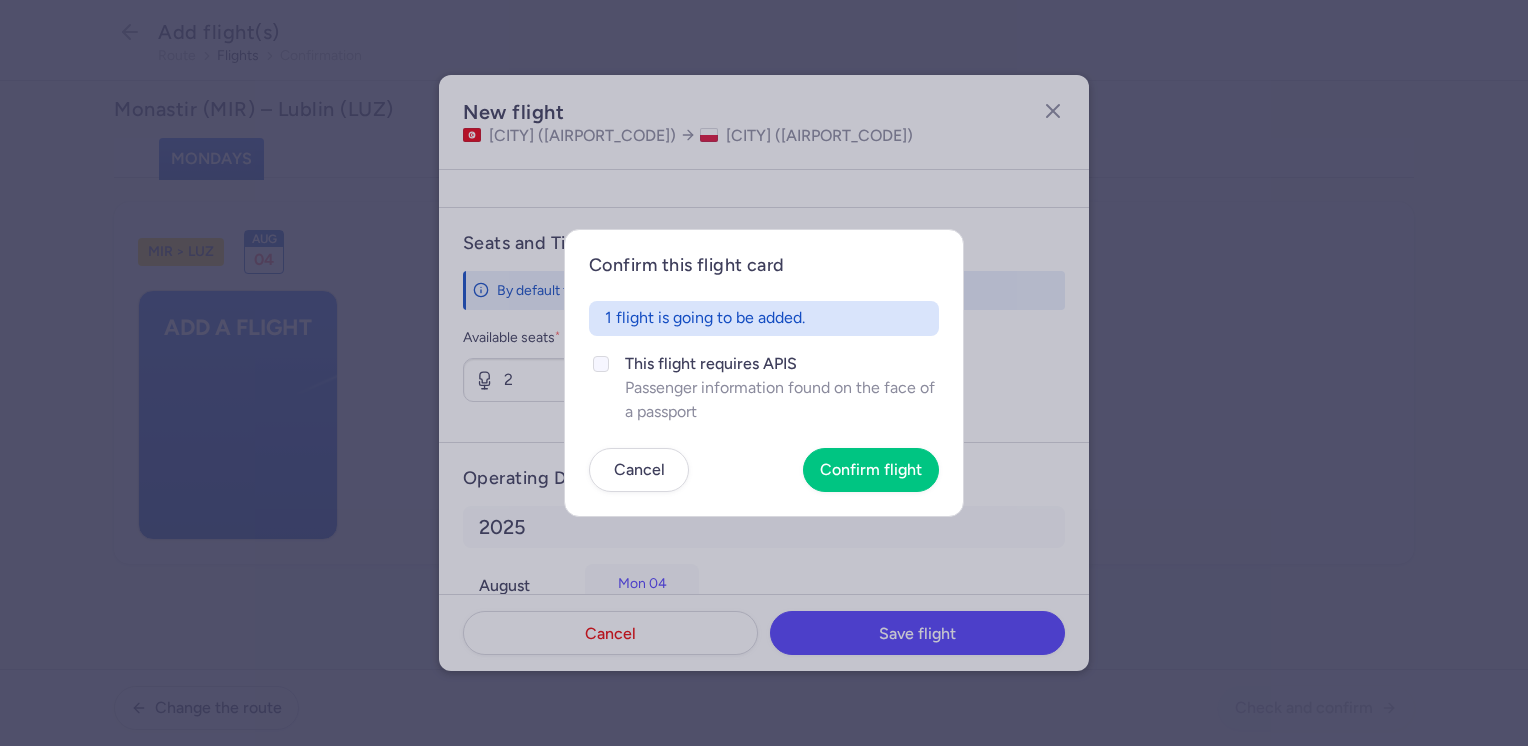 click on "This flight requires APIS" 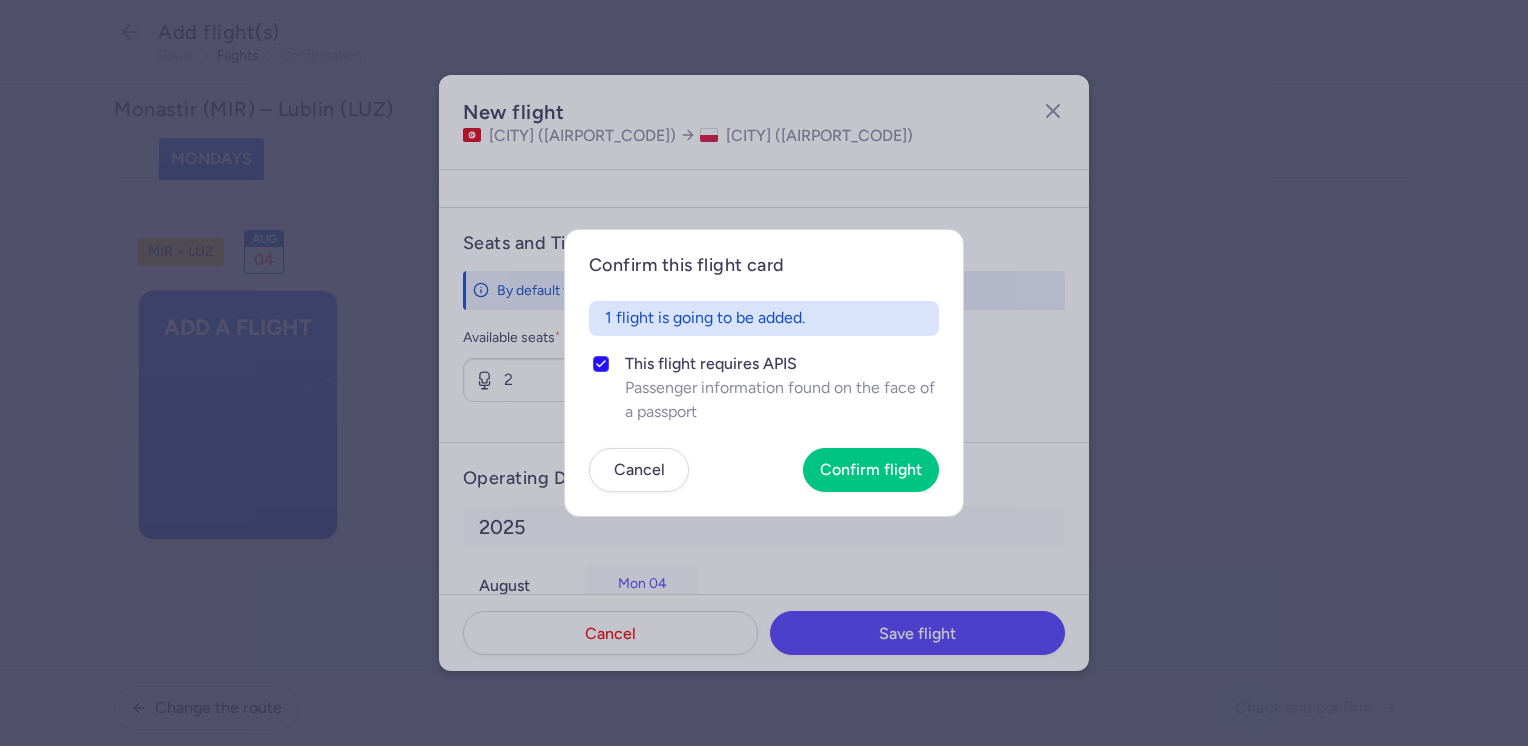 click on "This flight requires APIS" 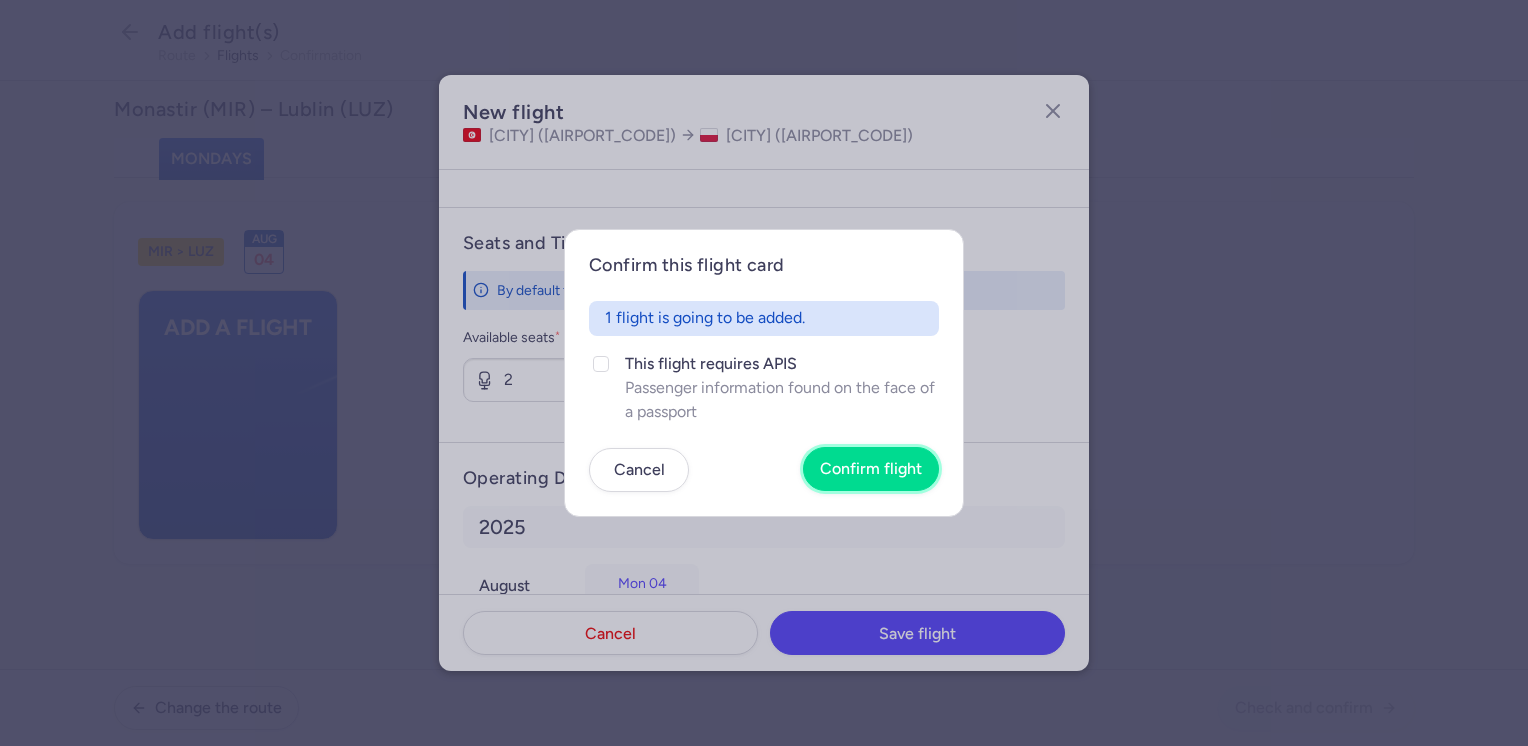 click on "Confirm flight" at bounding box center (871, 469) 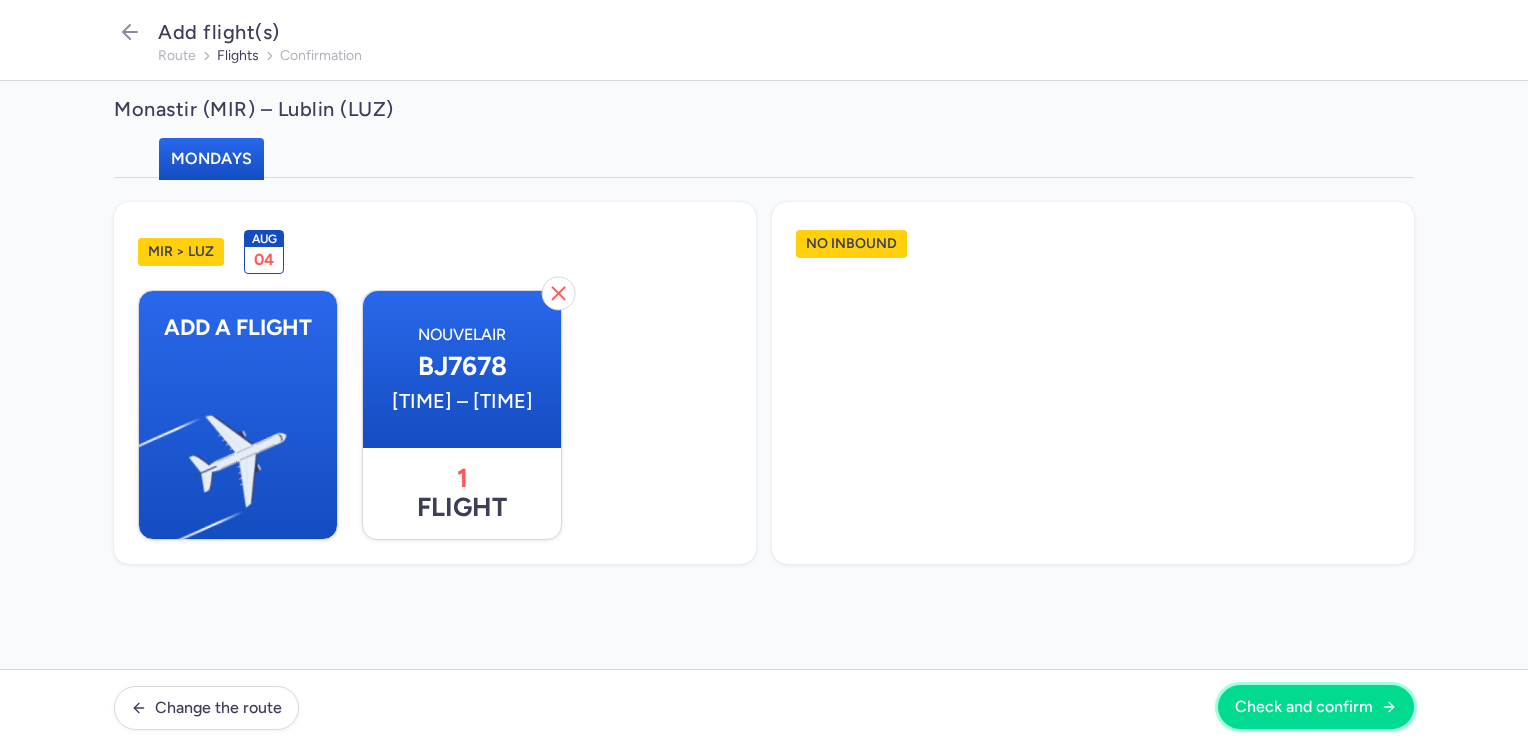 click on "Check and confirm" at bounding box center [1304, 707] 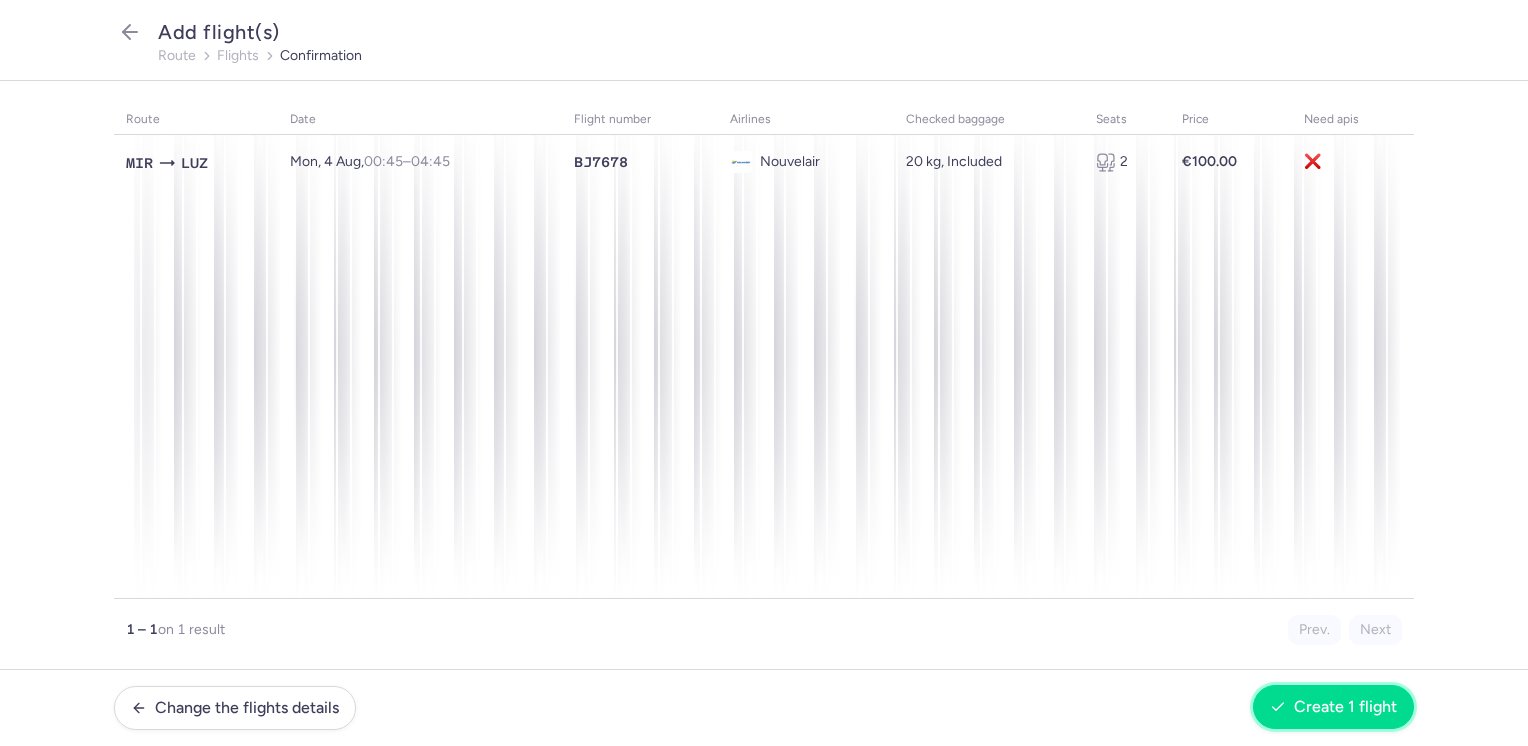 click on "Create 1 flight" at bounding box center [1345, 707] 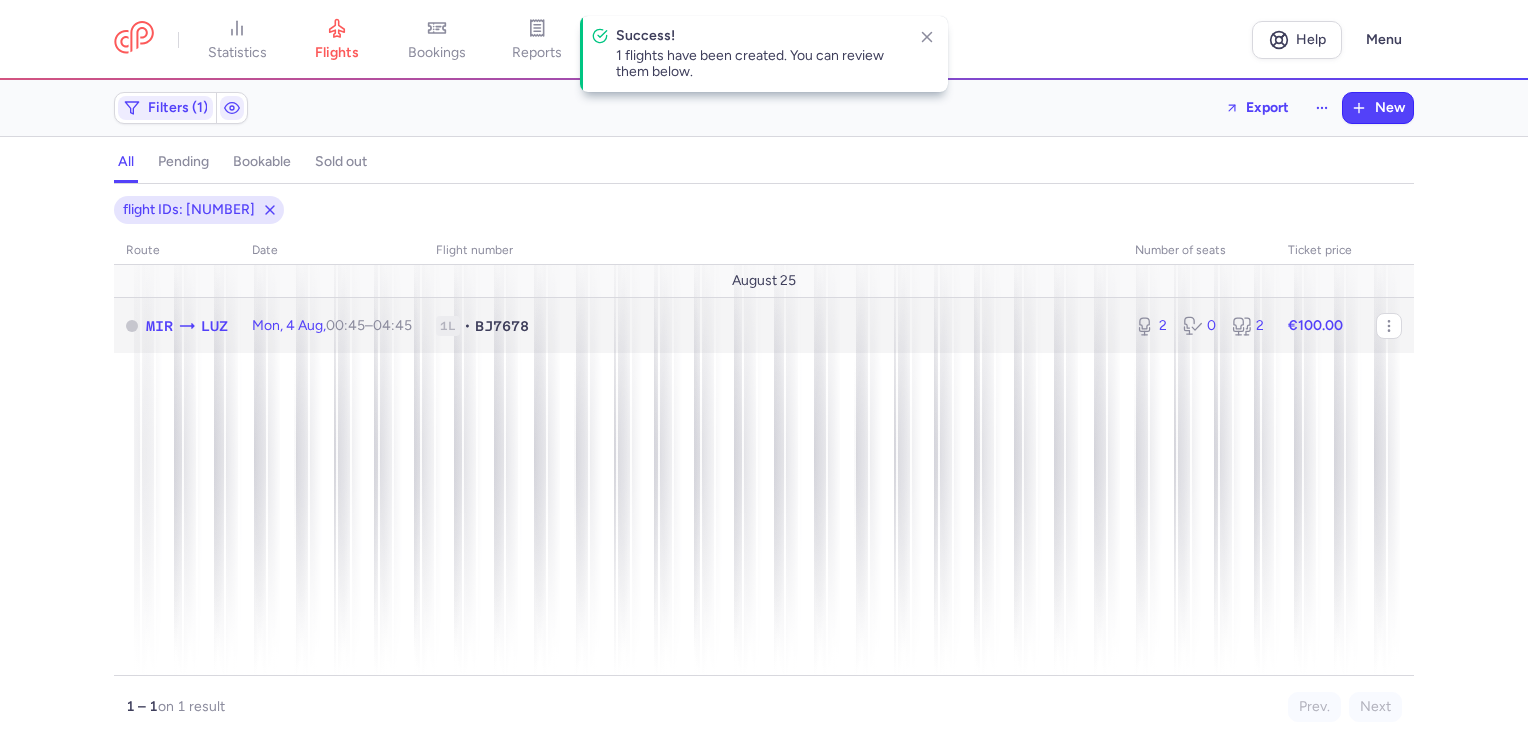 click on "€100.00" 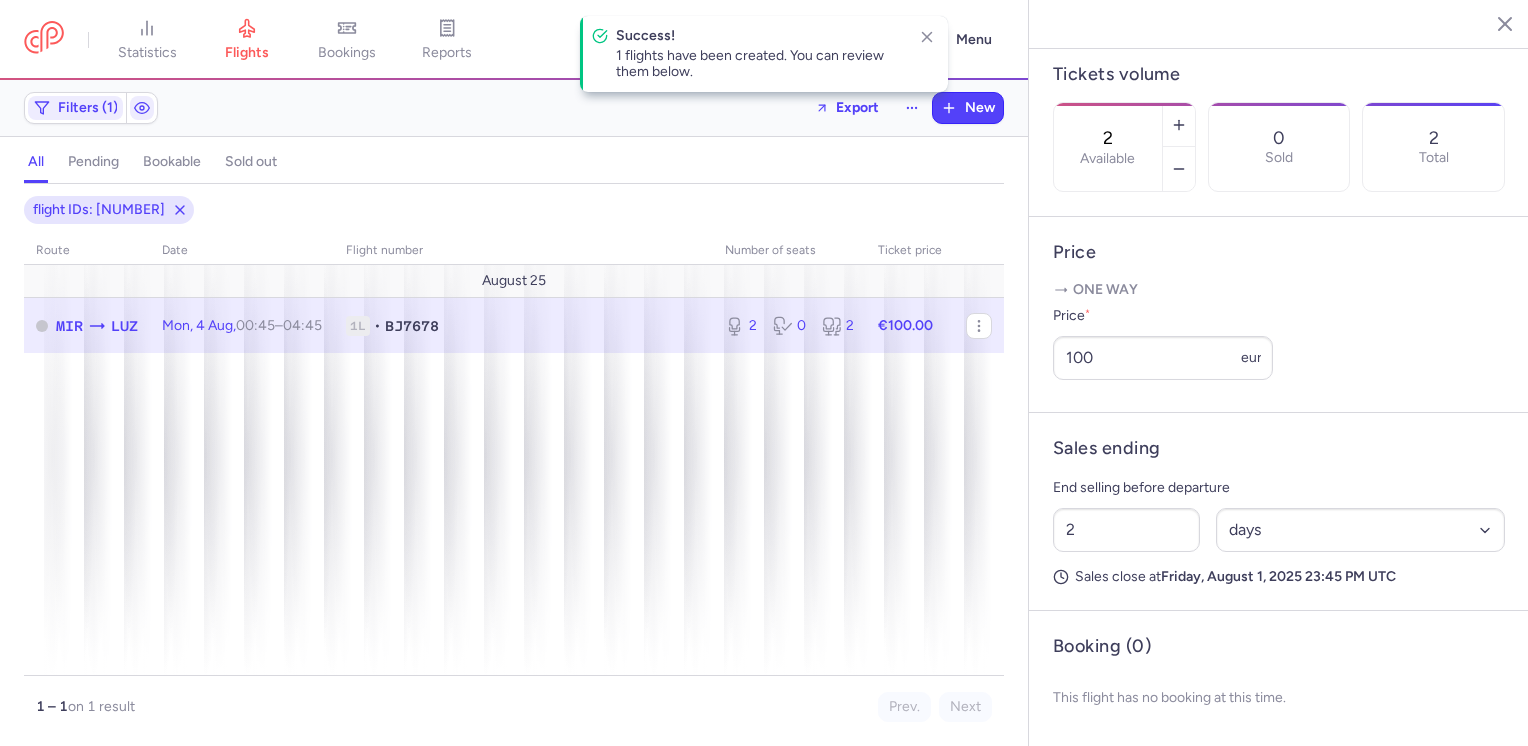 scroll, scrollTop: 632, scrollLeft: 0, axis: vertical 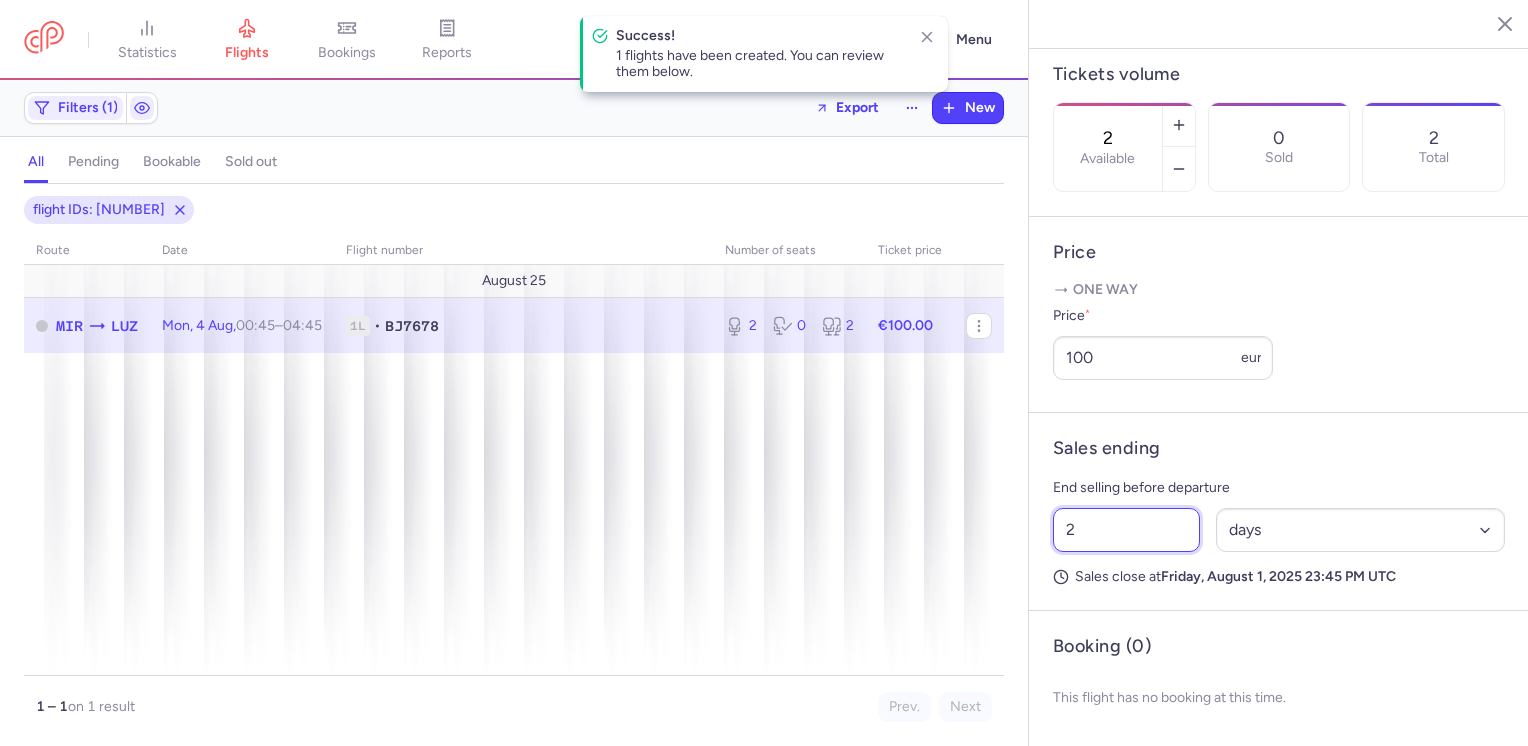click on "2" at bounding box center (1126, 530) 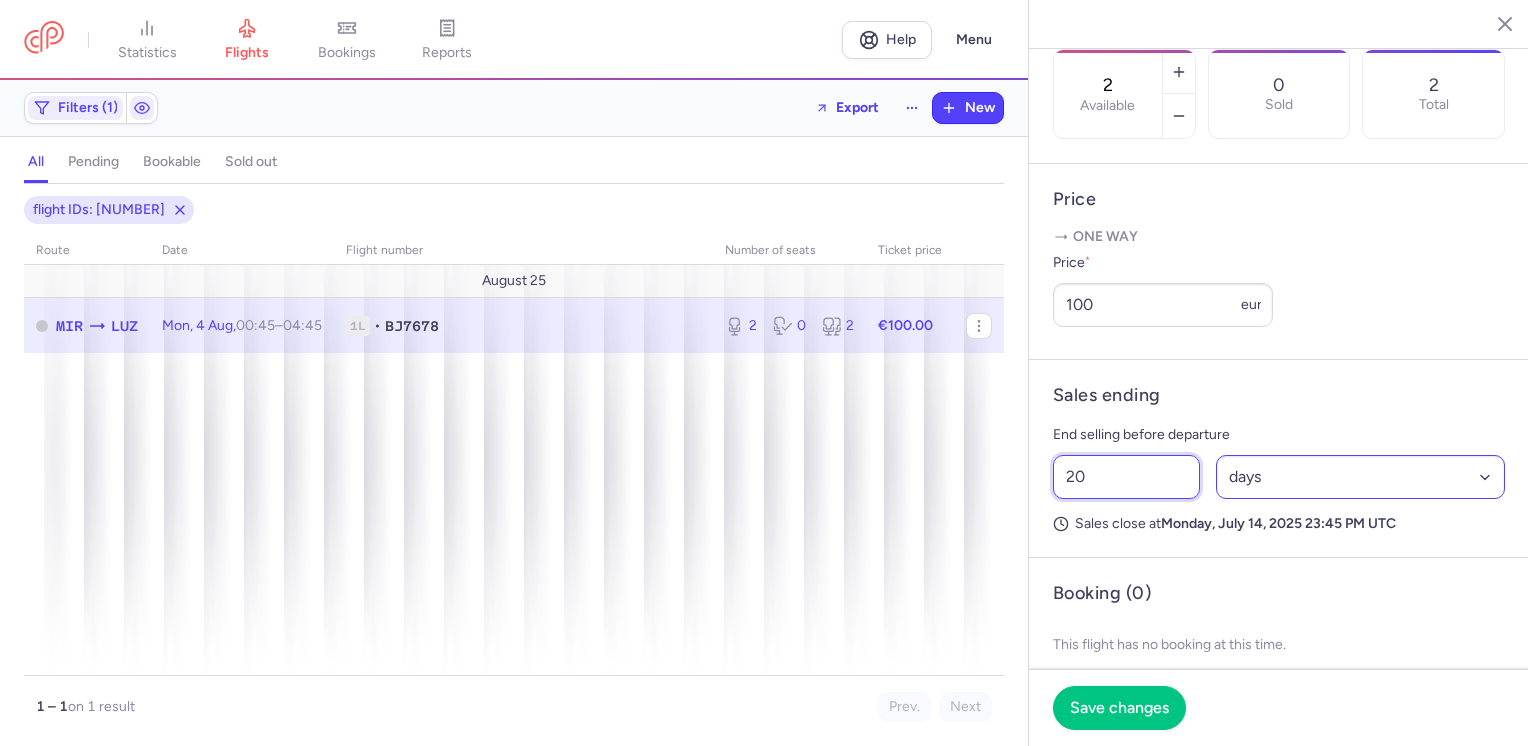type on "20" 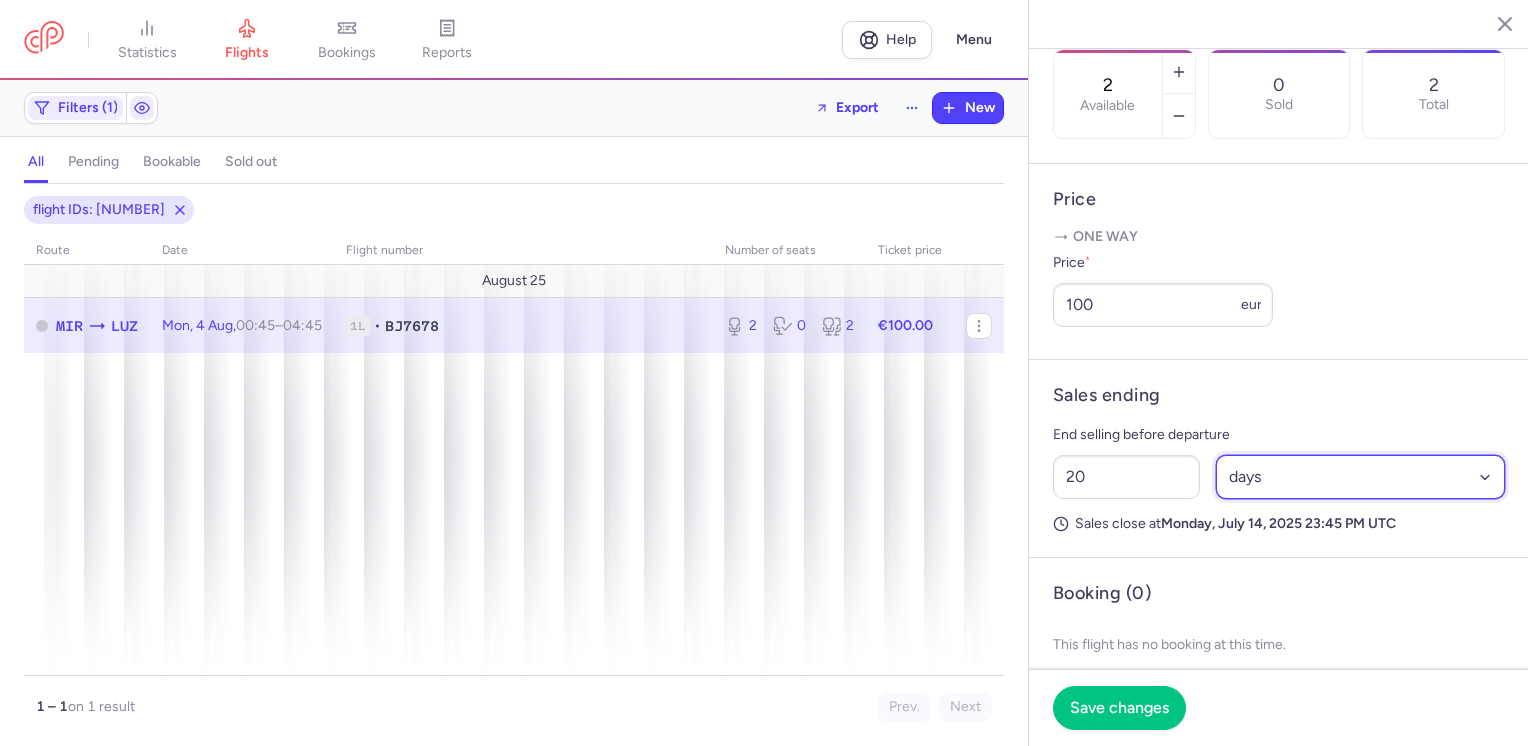 click on "Select an option hours days" at bounding box center (1361, 477) 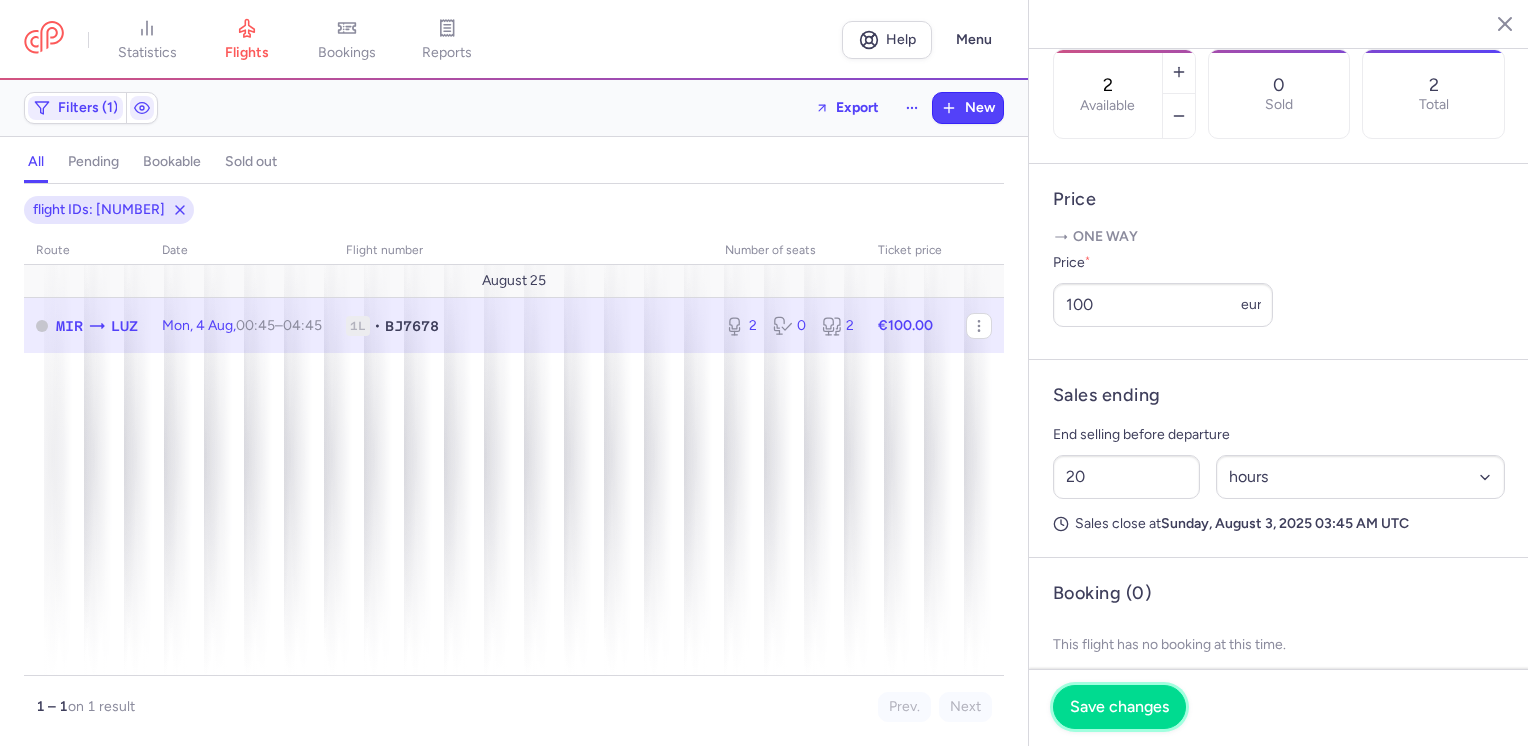 click on "Save changes" at bounding box center [1119, 707] 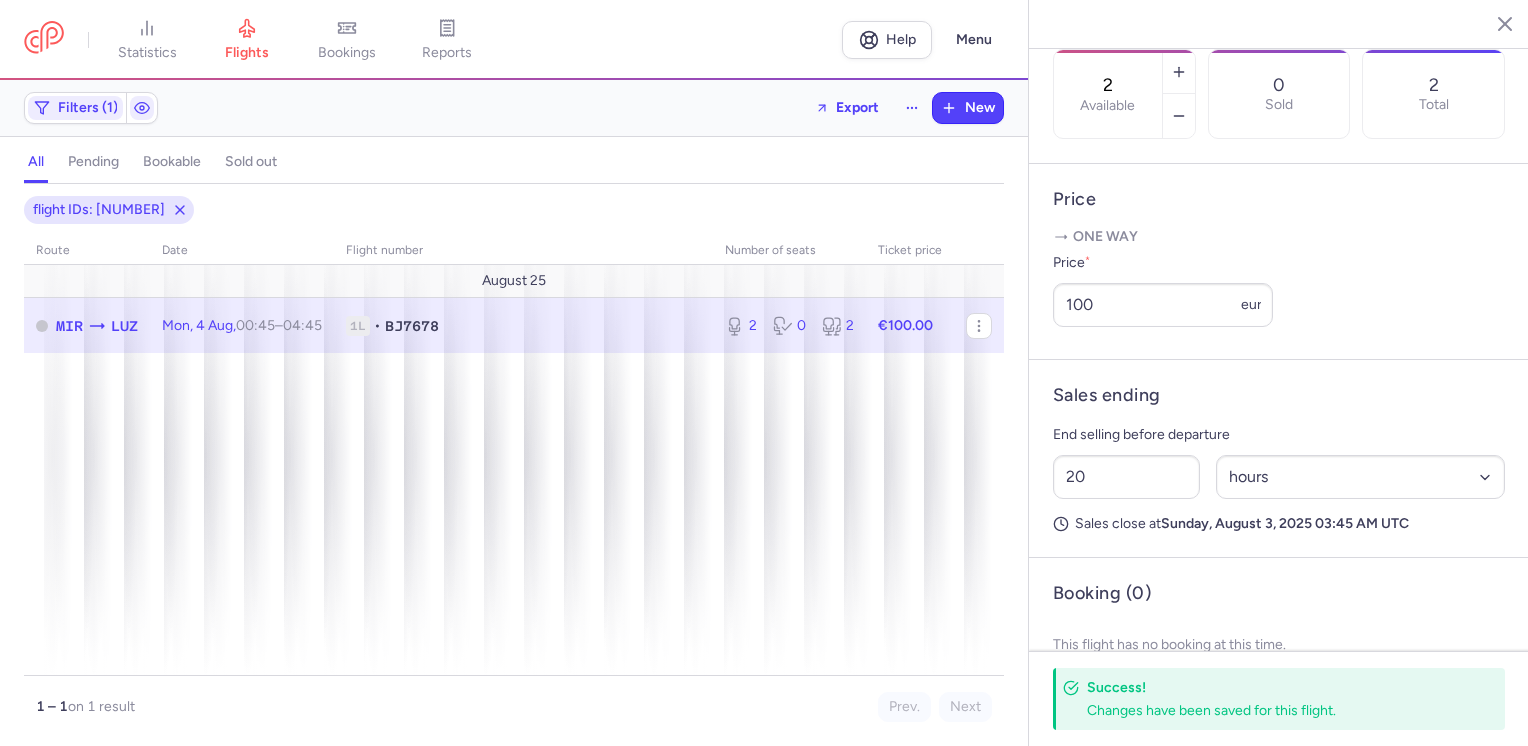 click 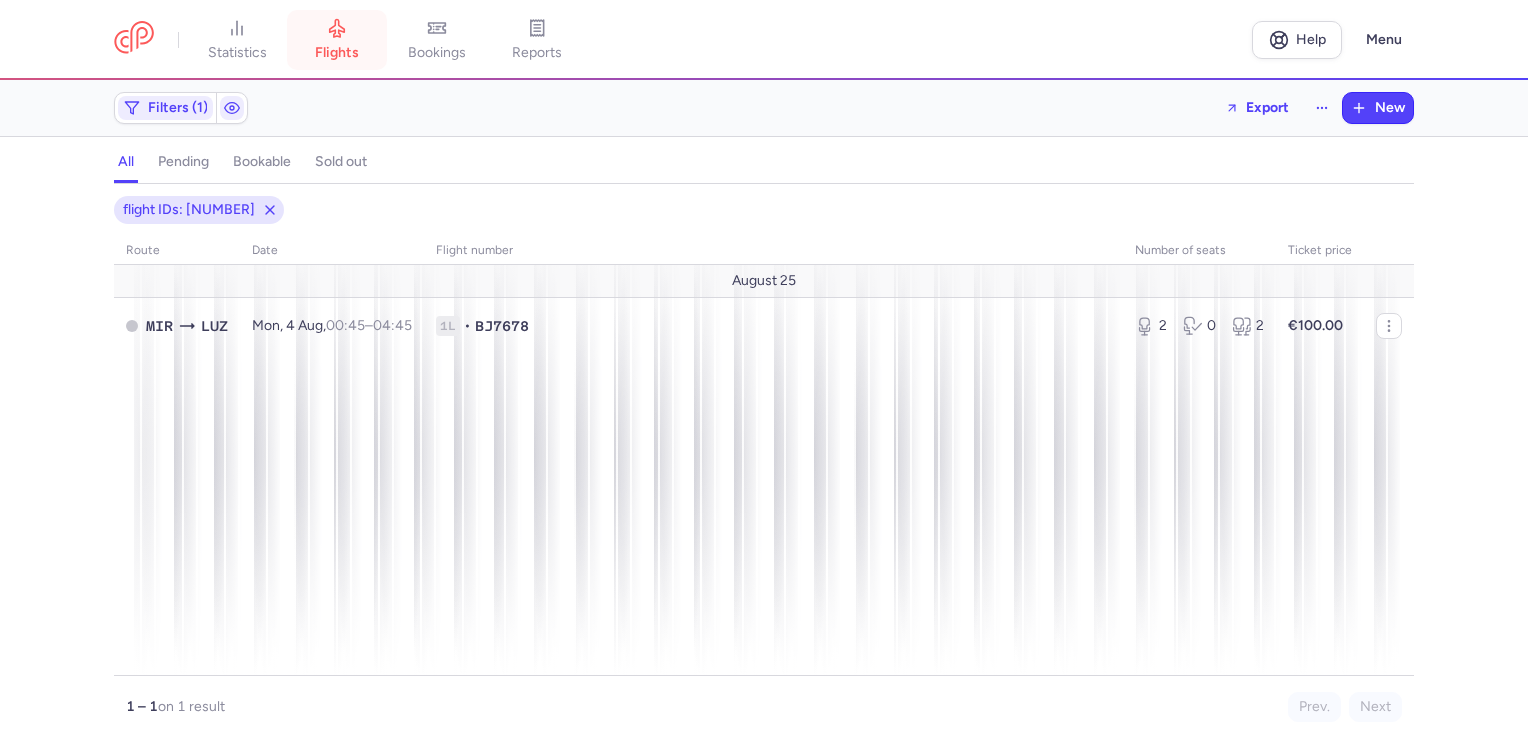 click on "flights" at bounding box center [337, 40] 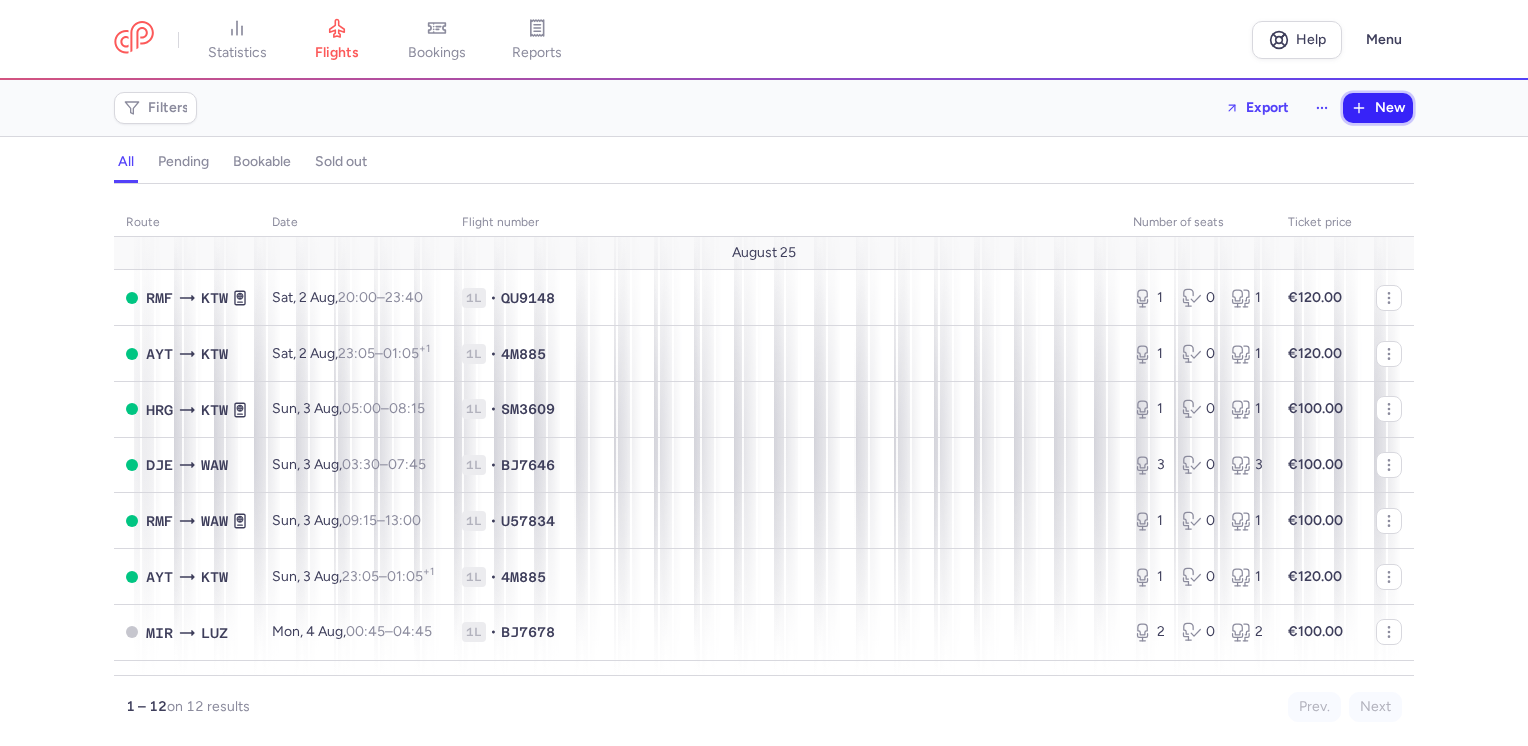 click on "New" at bounding box center (1390, 108) 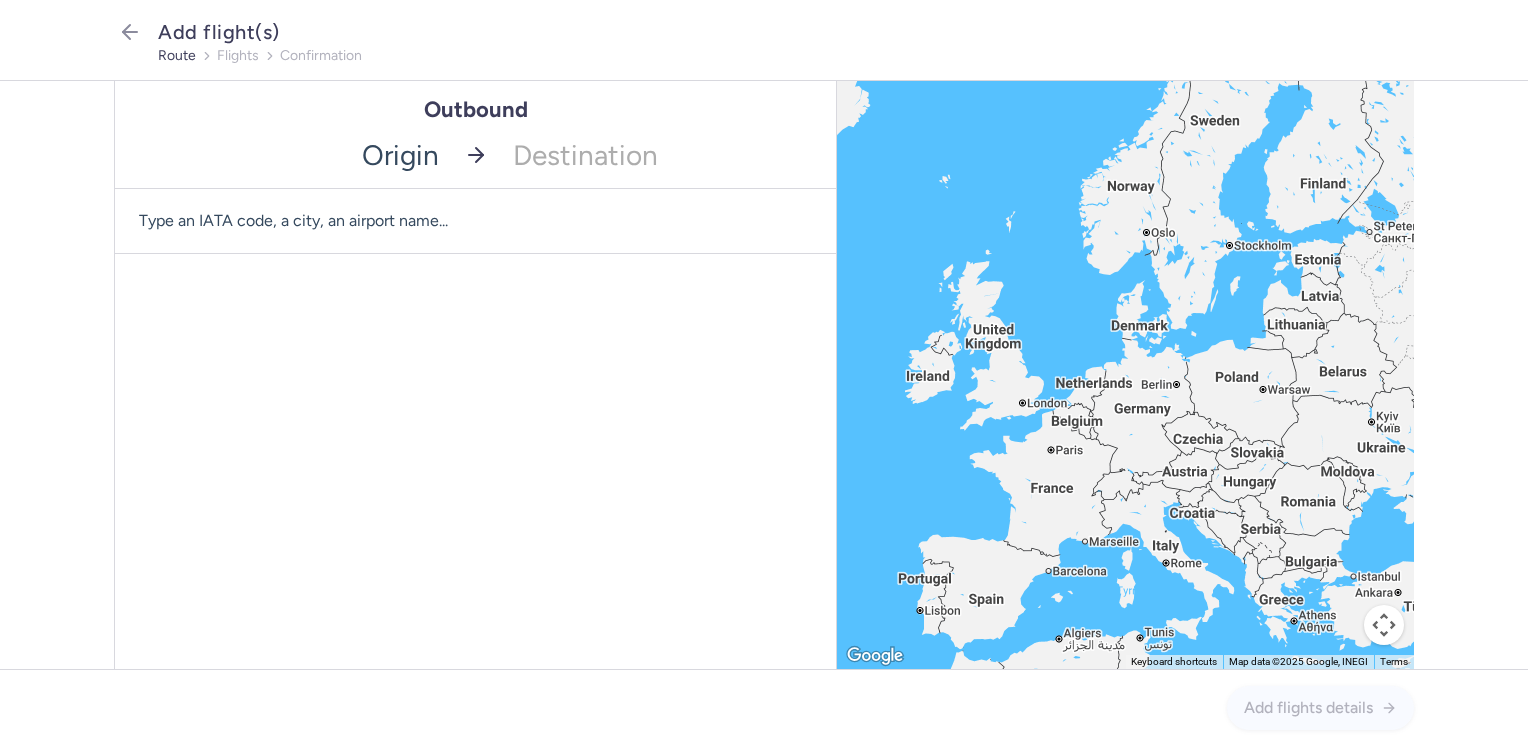 drag, startPoint x: 365, startPoint y: 174, endPoint x: 386, endPoint y: 177, distance: 21.213203 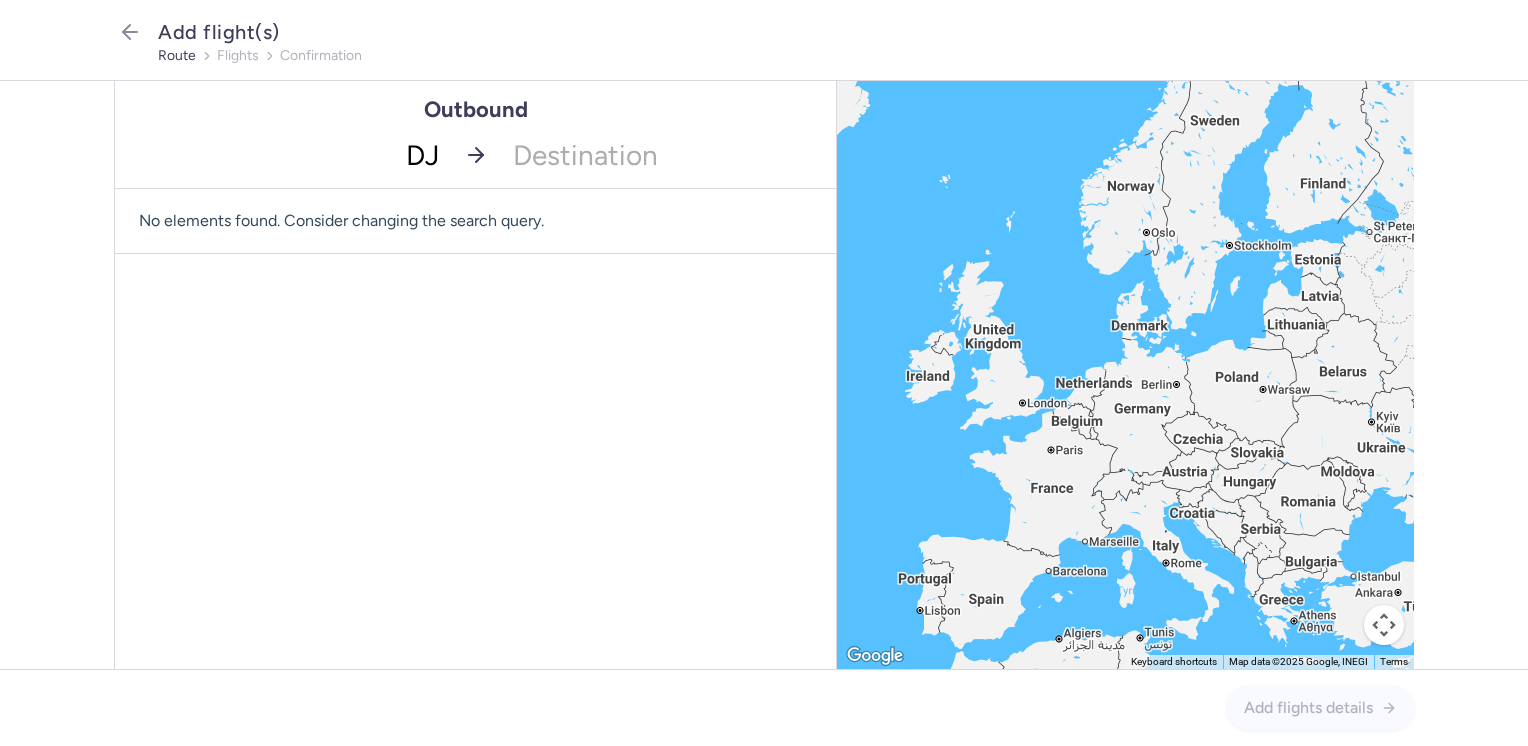 type on "DJE" 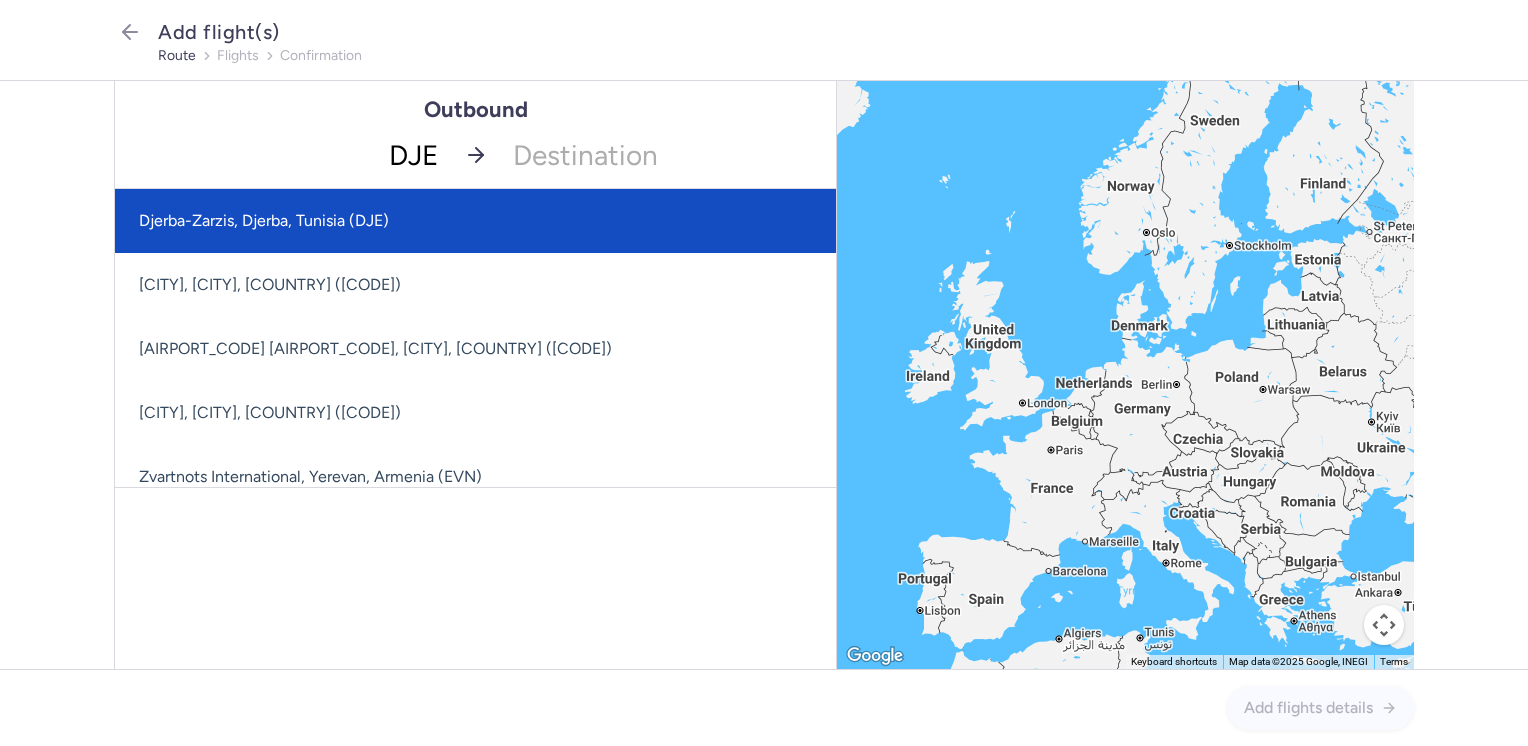 click on "Djerba-Zarzis, Djerba, Tunisia (DJE)" at bounding box center [475, 221] 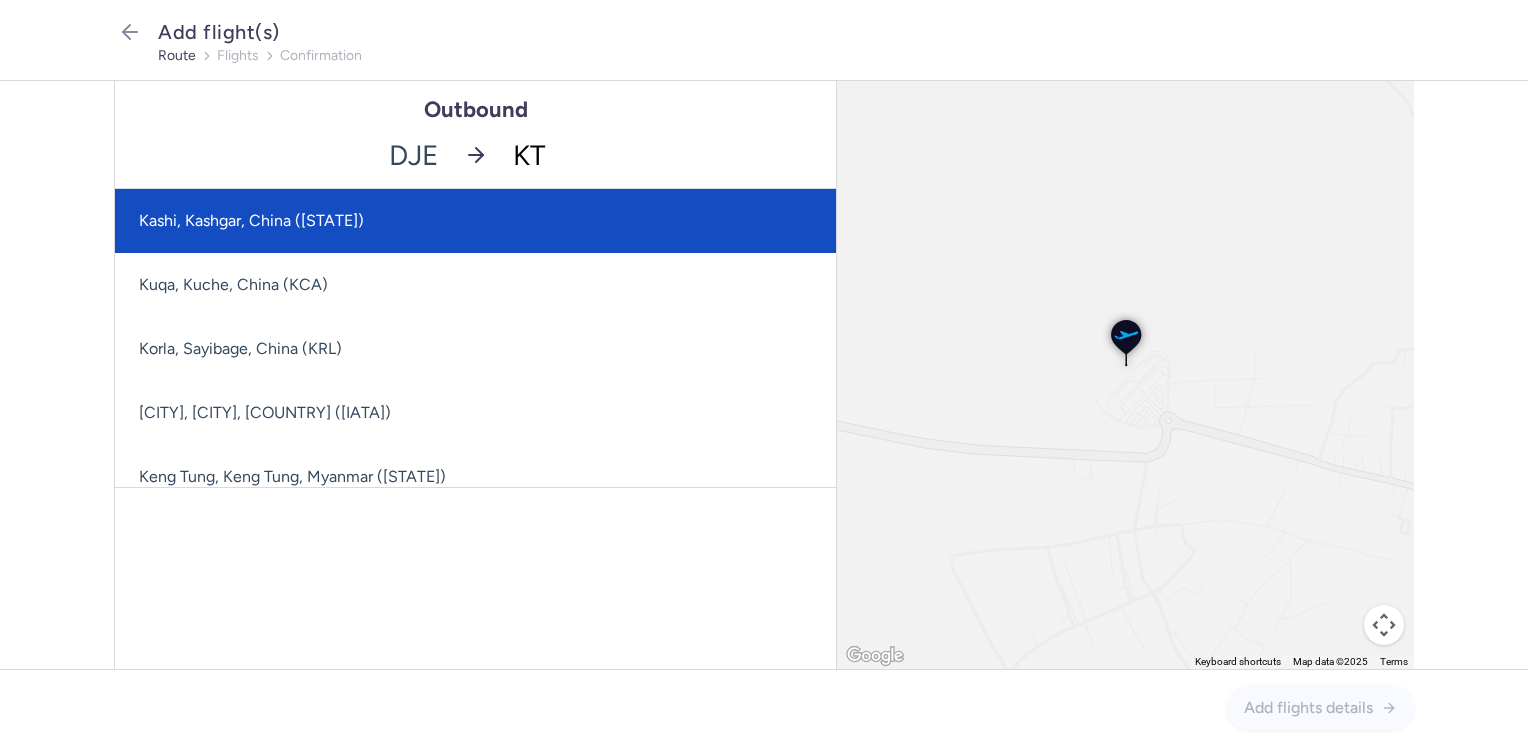 type on "KTW" 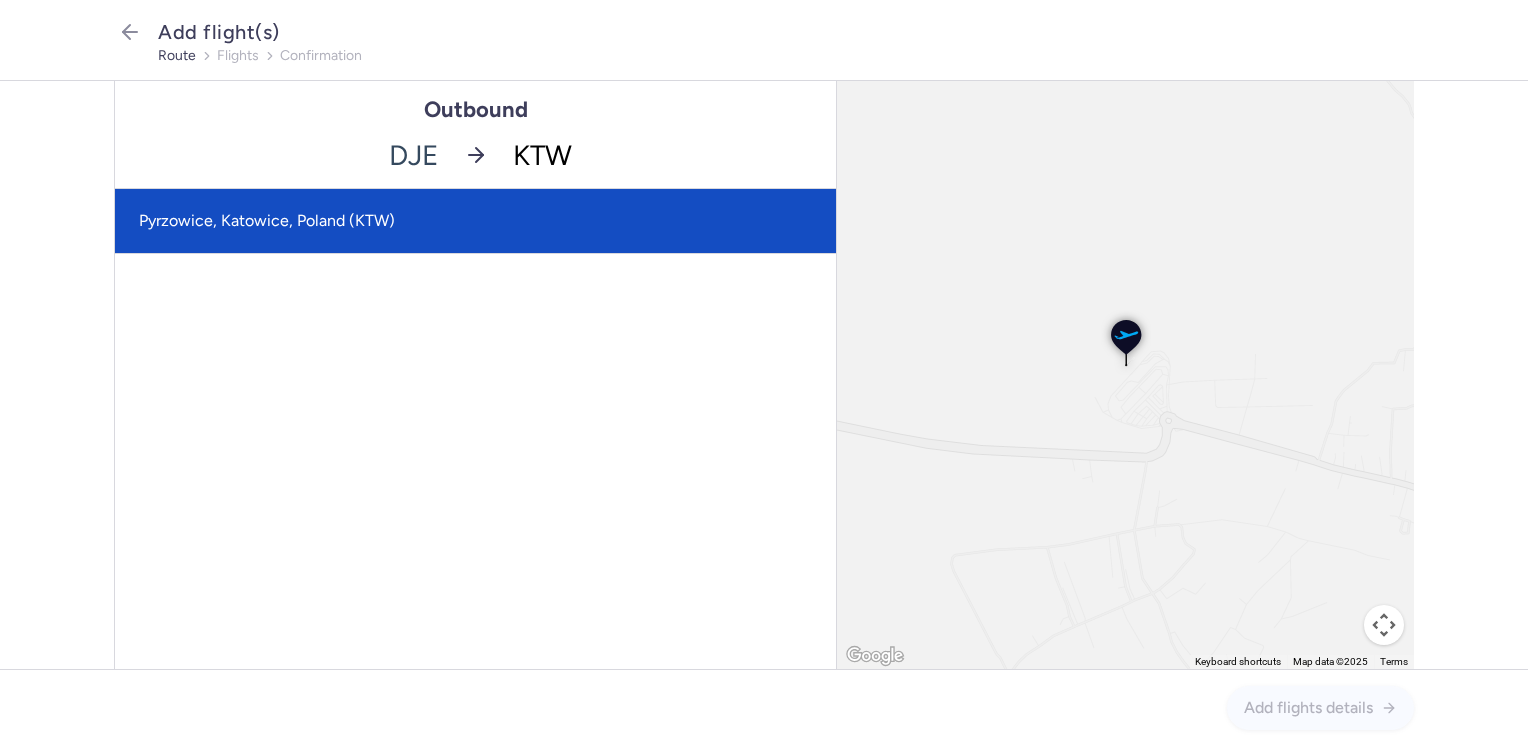 click on "Pyrzowice, Katowice, Poland (KTW)" at bounding box center (475, 221) 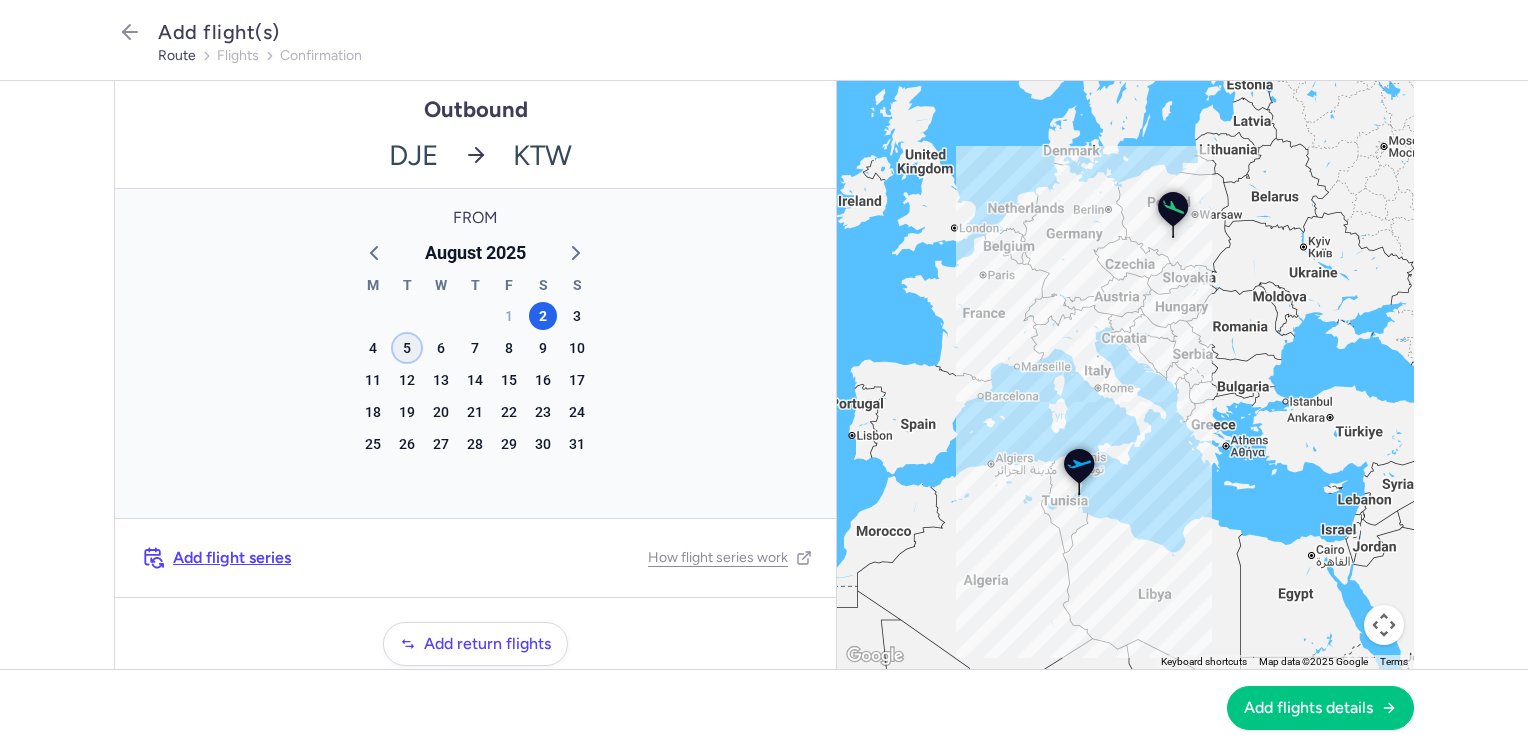 click on "5" 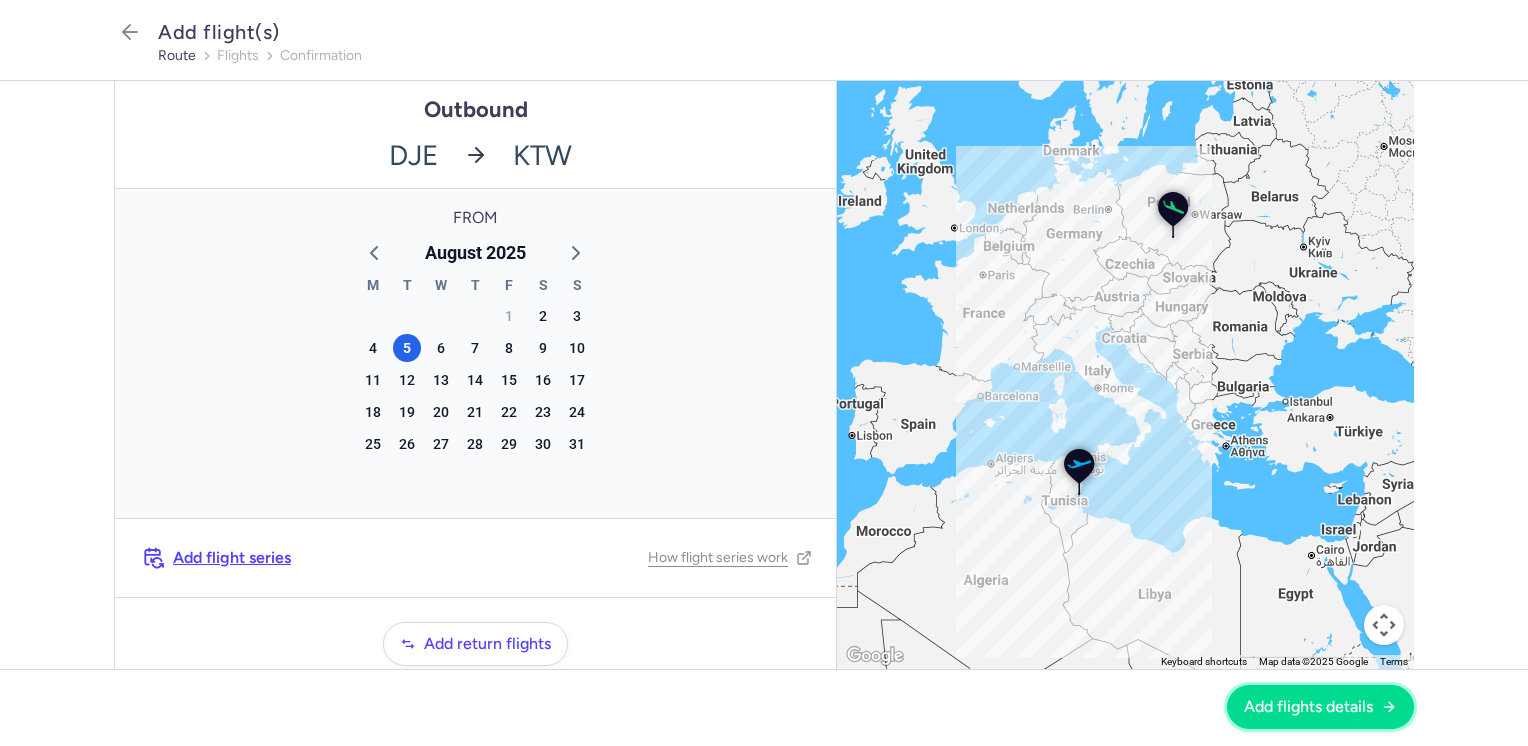 click on "Add flights details" at bounding box center (1320, 707) 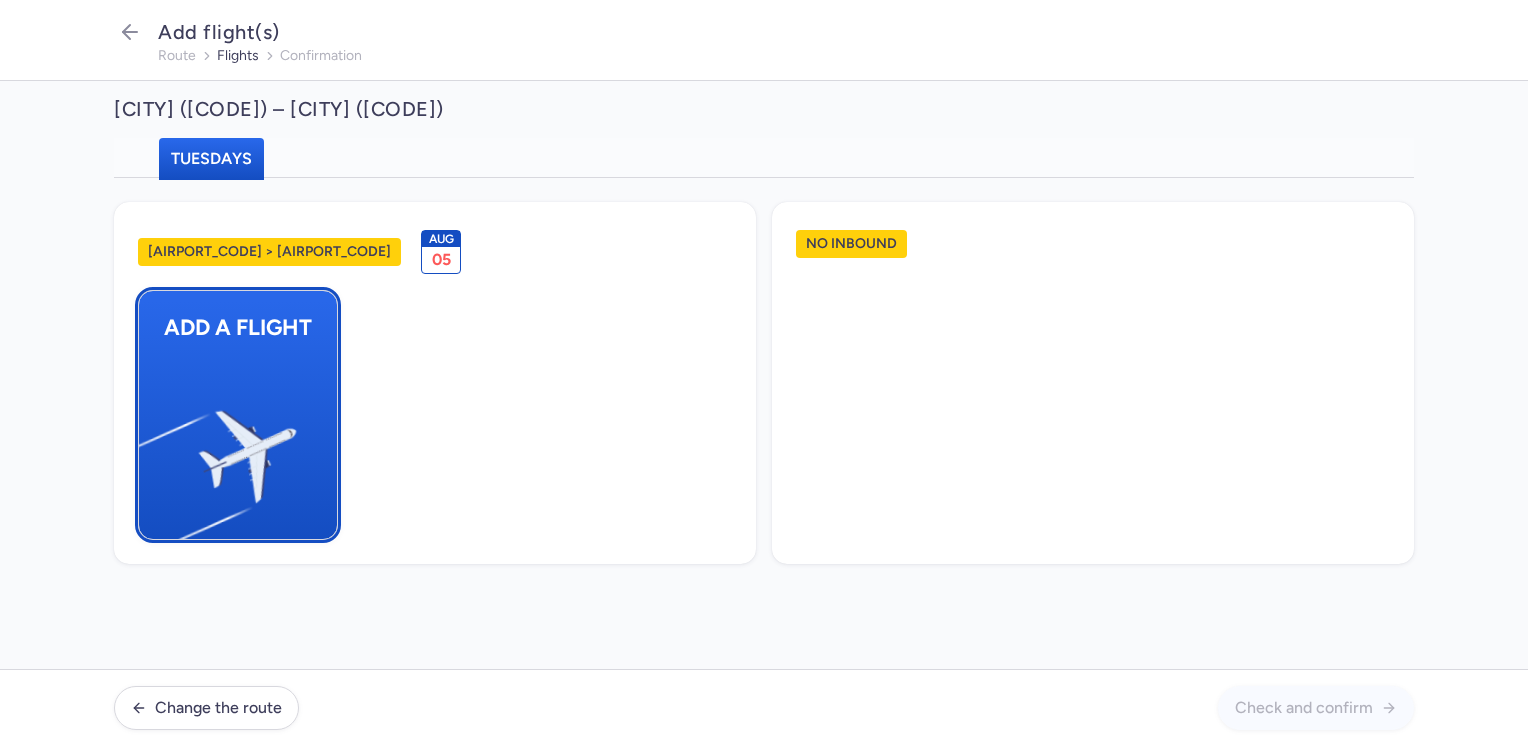 click at bounding box center (149, 448) 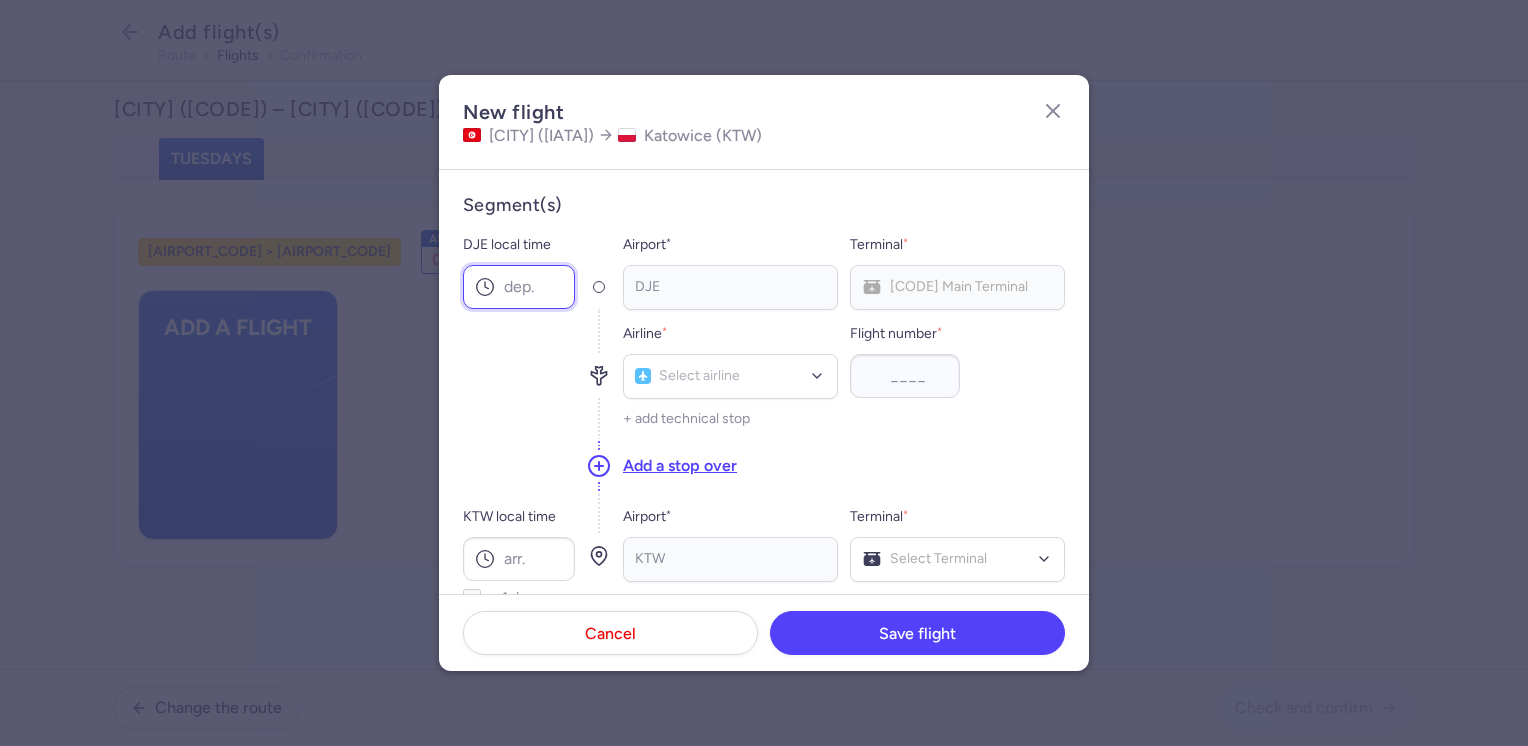 click on "DJE local time" at bounding box center (519, 287) 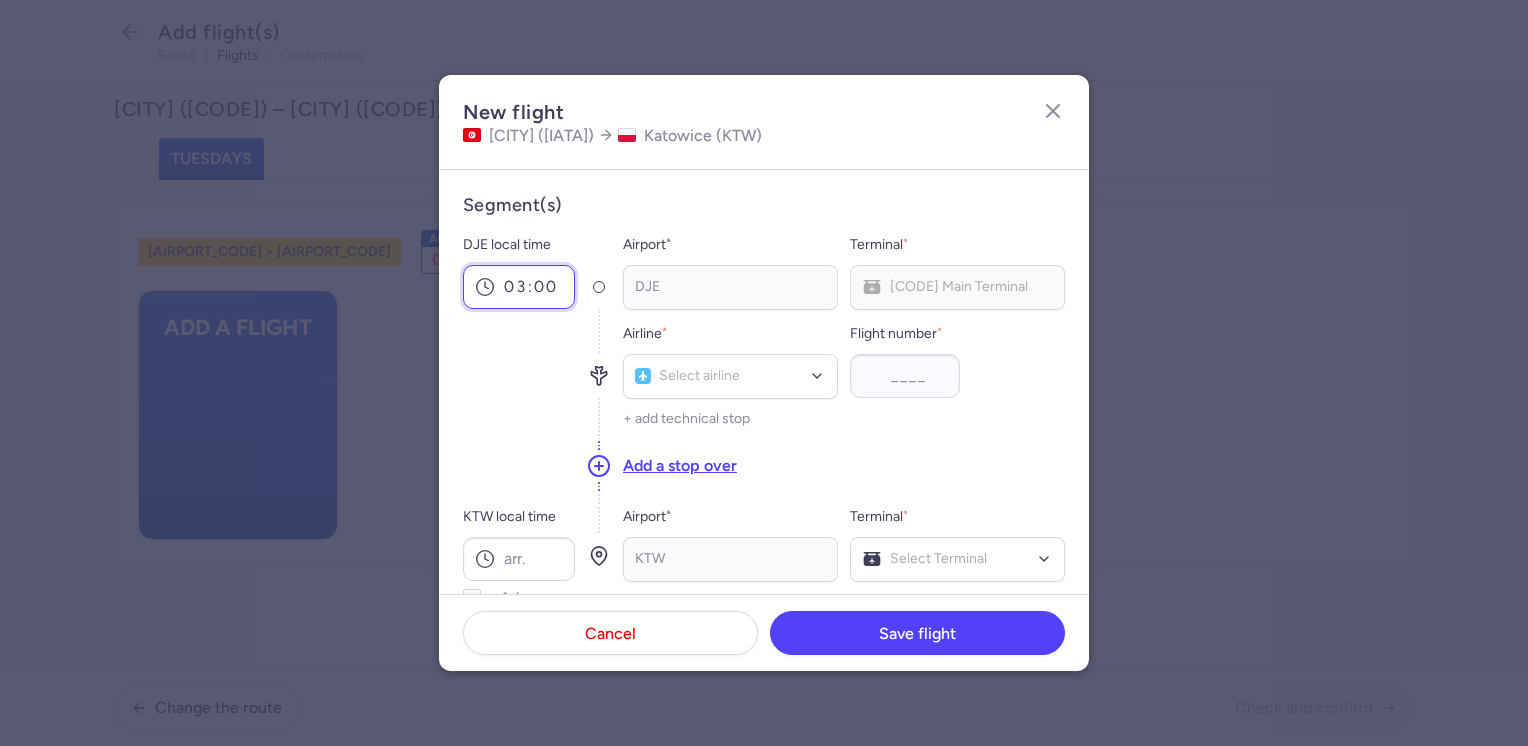 scroll, scrollTop: 100, scrollLeft: 0, axis: vertical 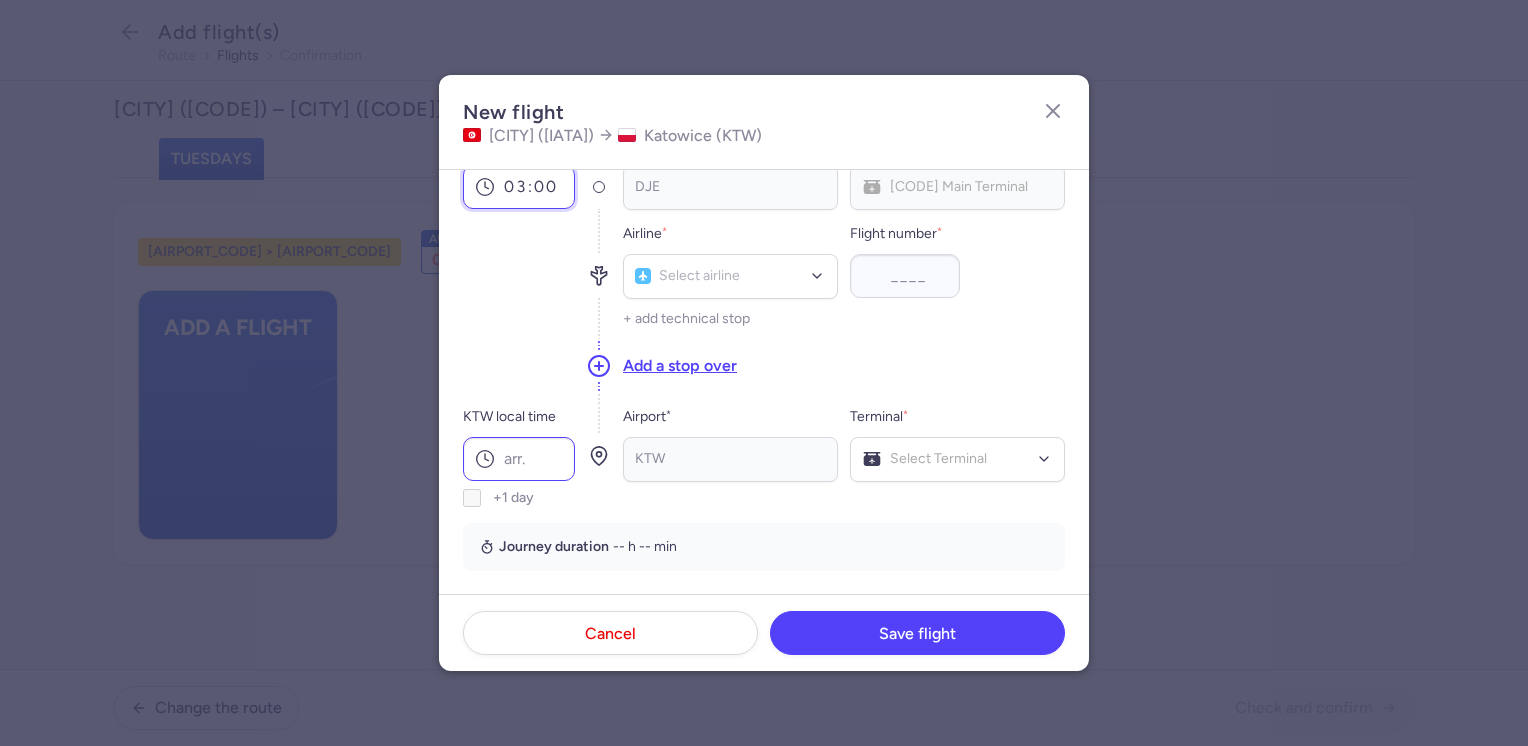 type on "03:00" 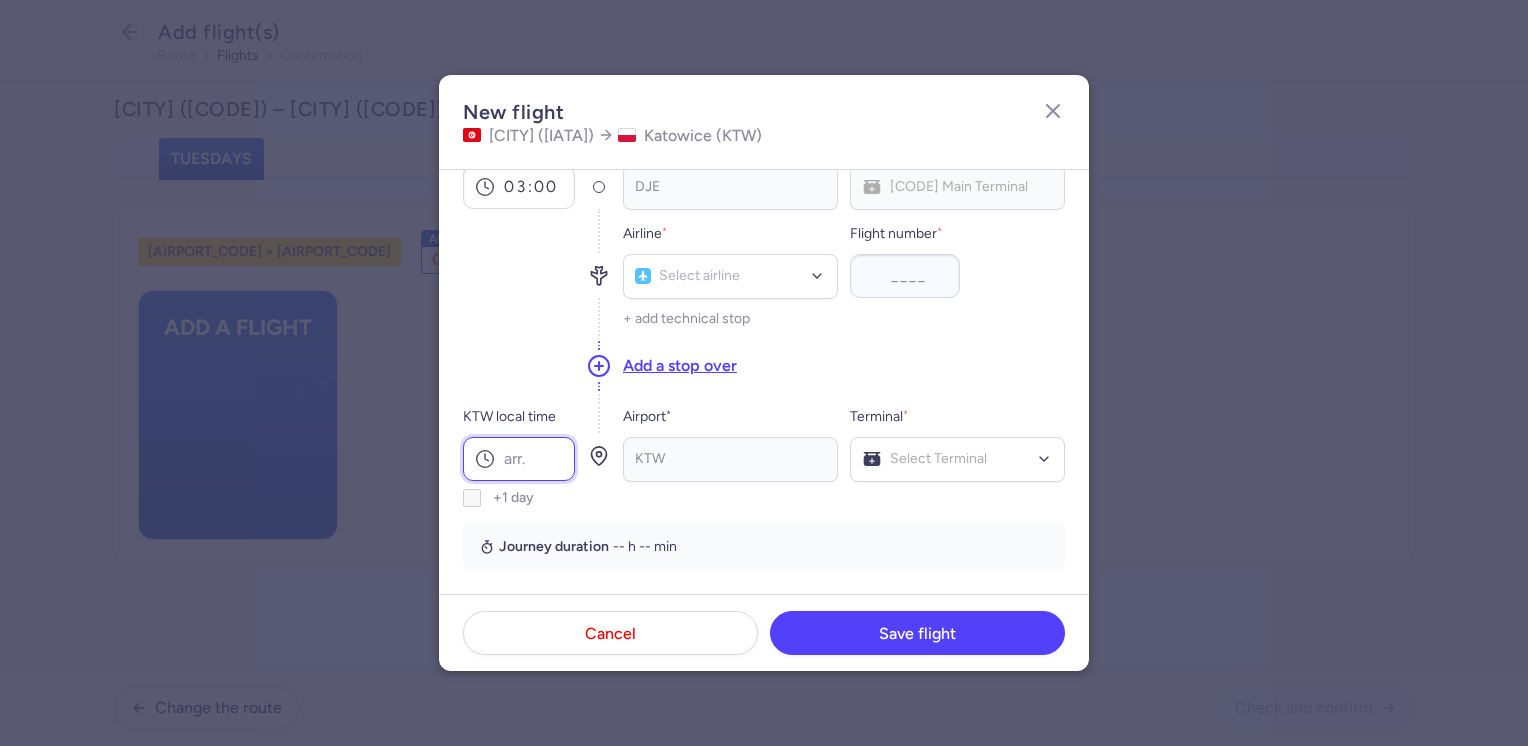 click on "KTW local time" at bounding box center [519, 459] 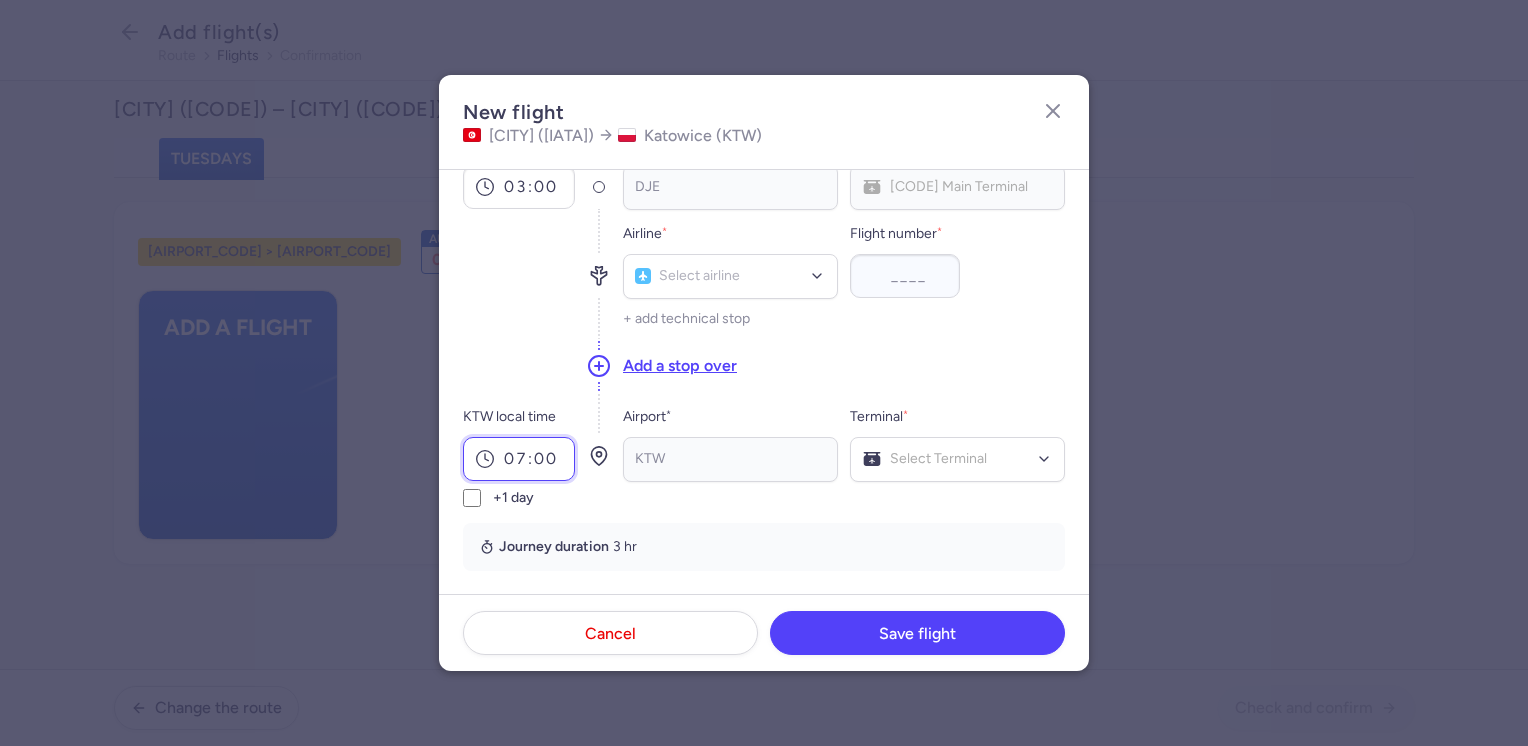 type on "07:00" 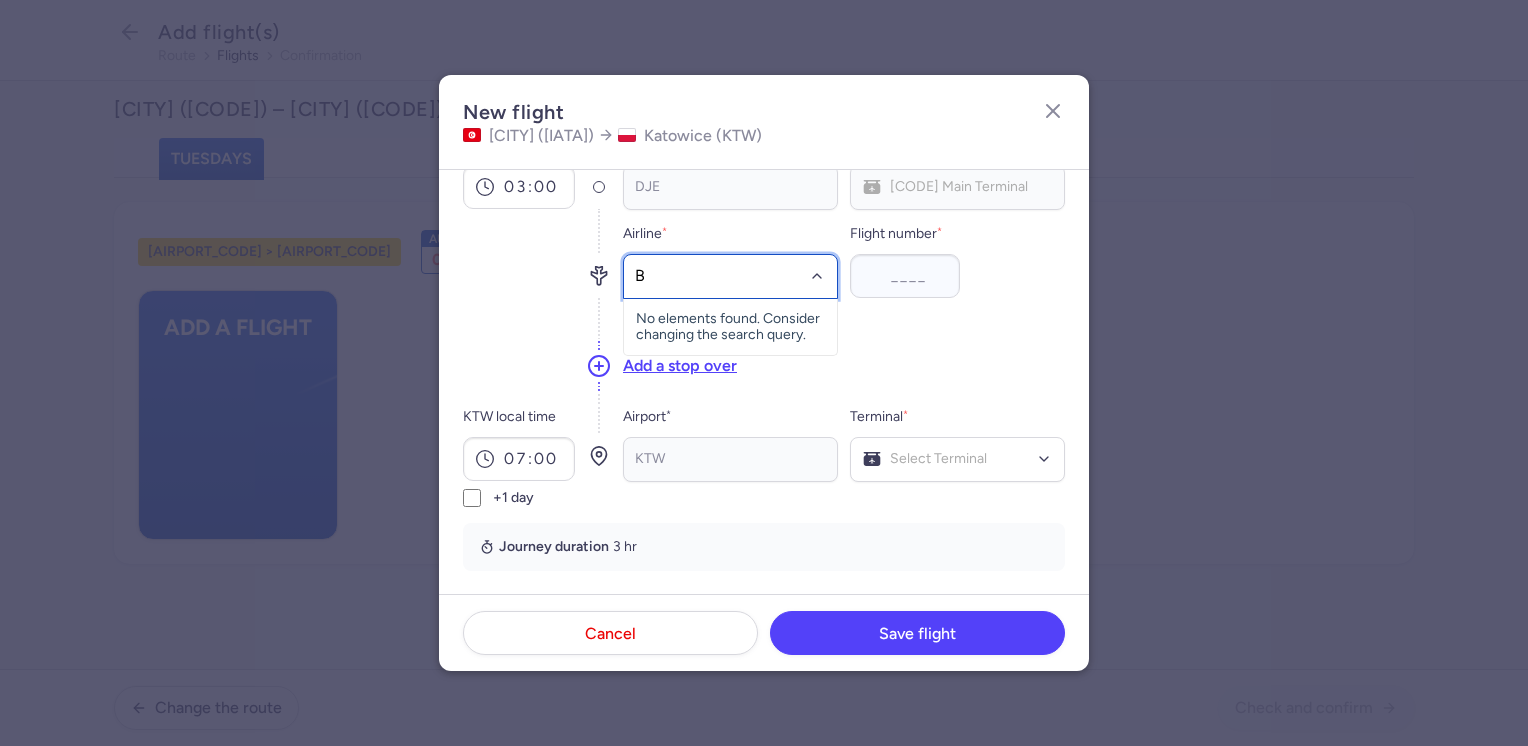 type on "BJ" 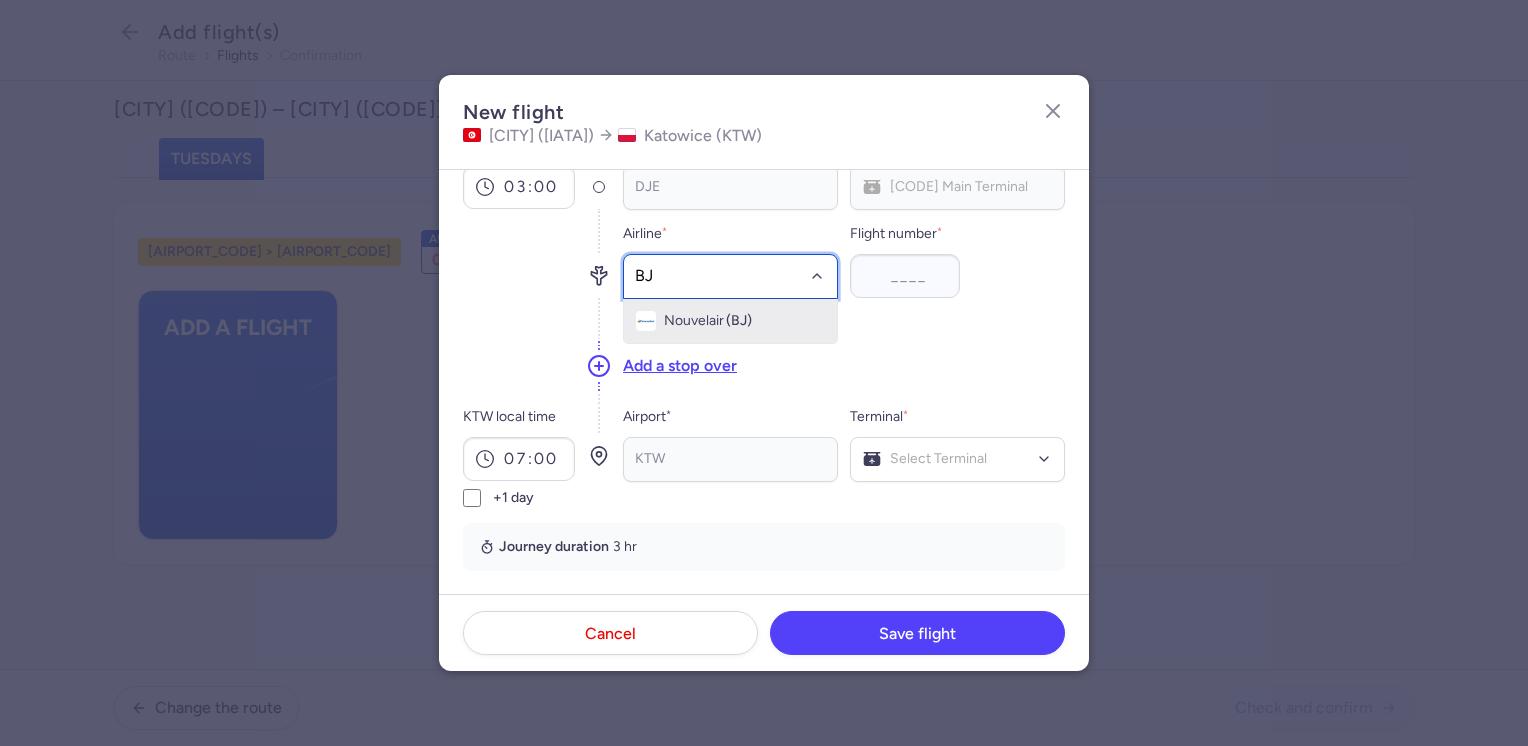 click on "Nouvelair" at bounding box center (694, 321) 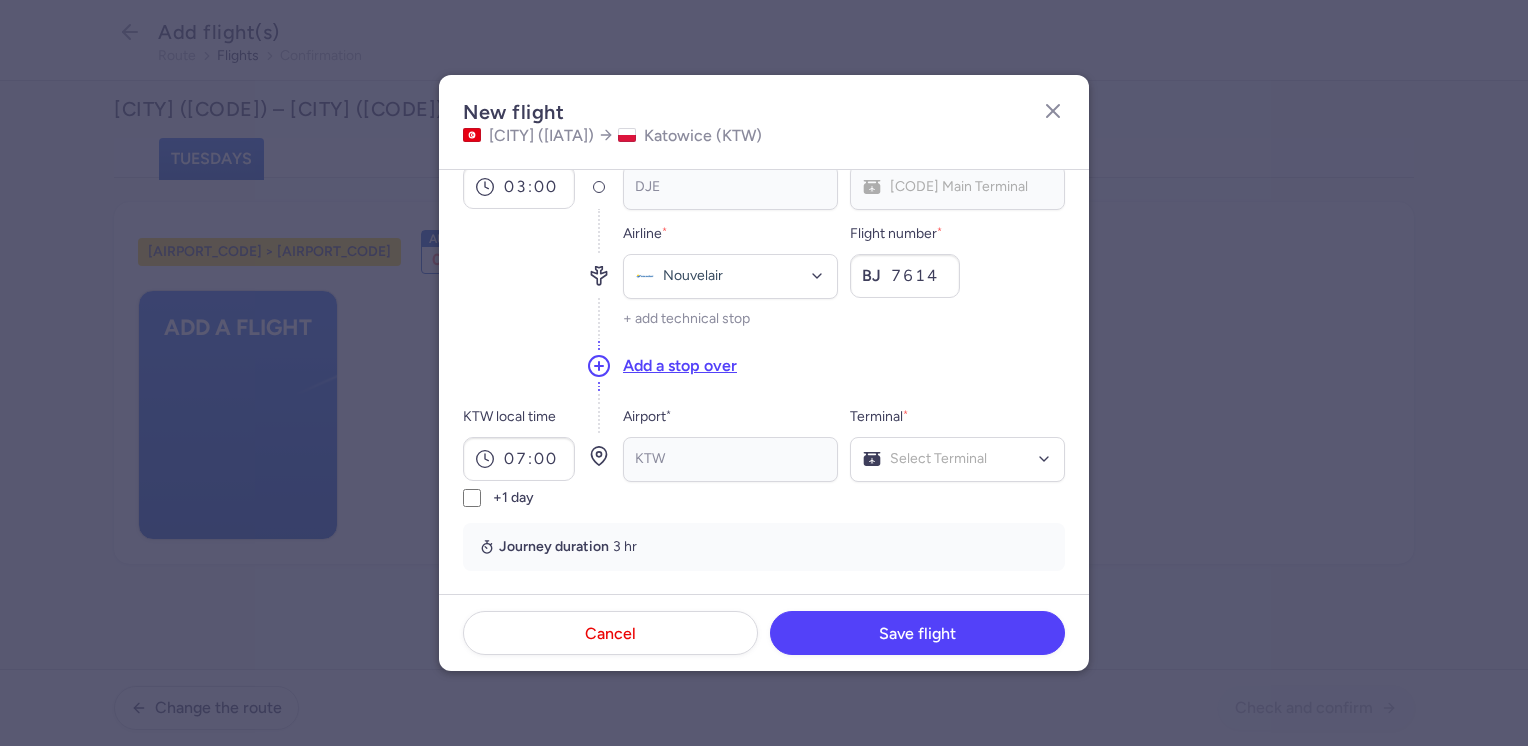 type on "7614" 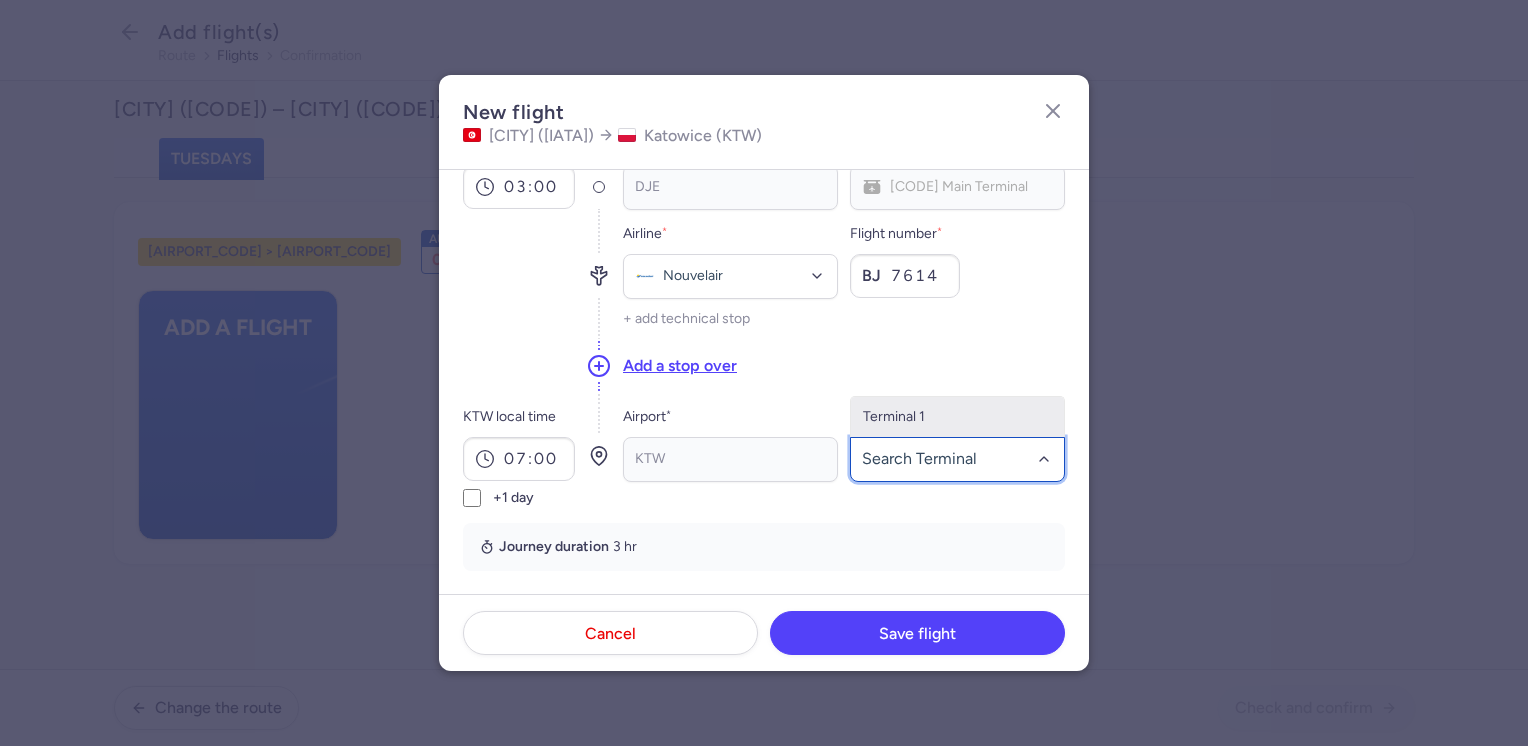 click on "Terminal 1" 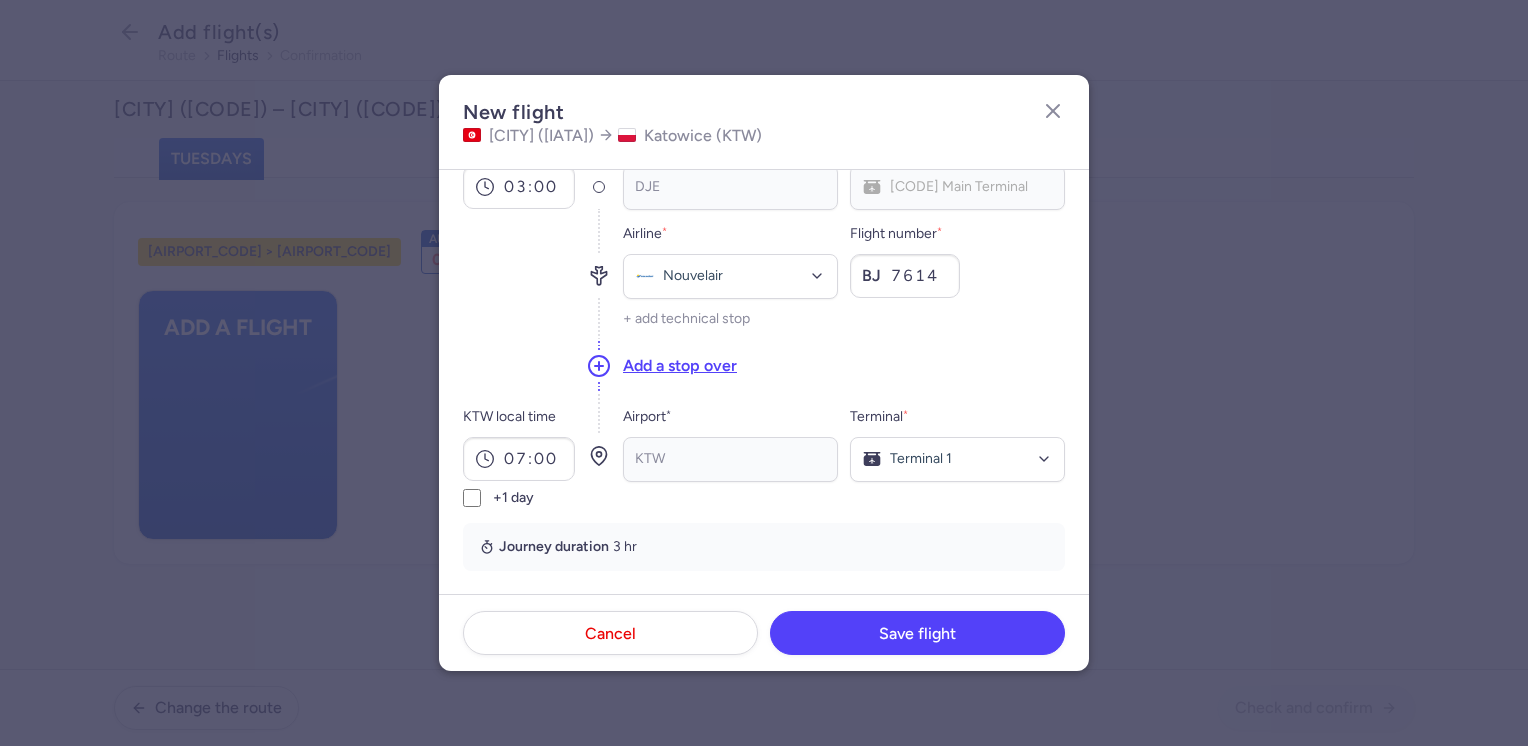 scroll, scrollTop: 300, scrollLeft: 0, axis: vertical 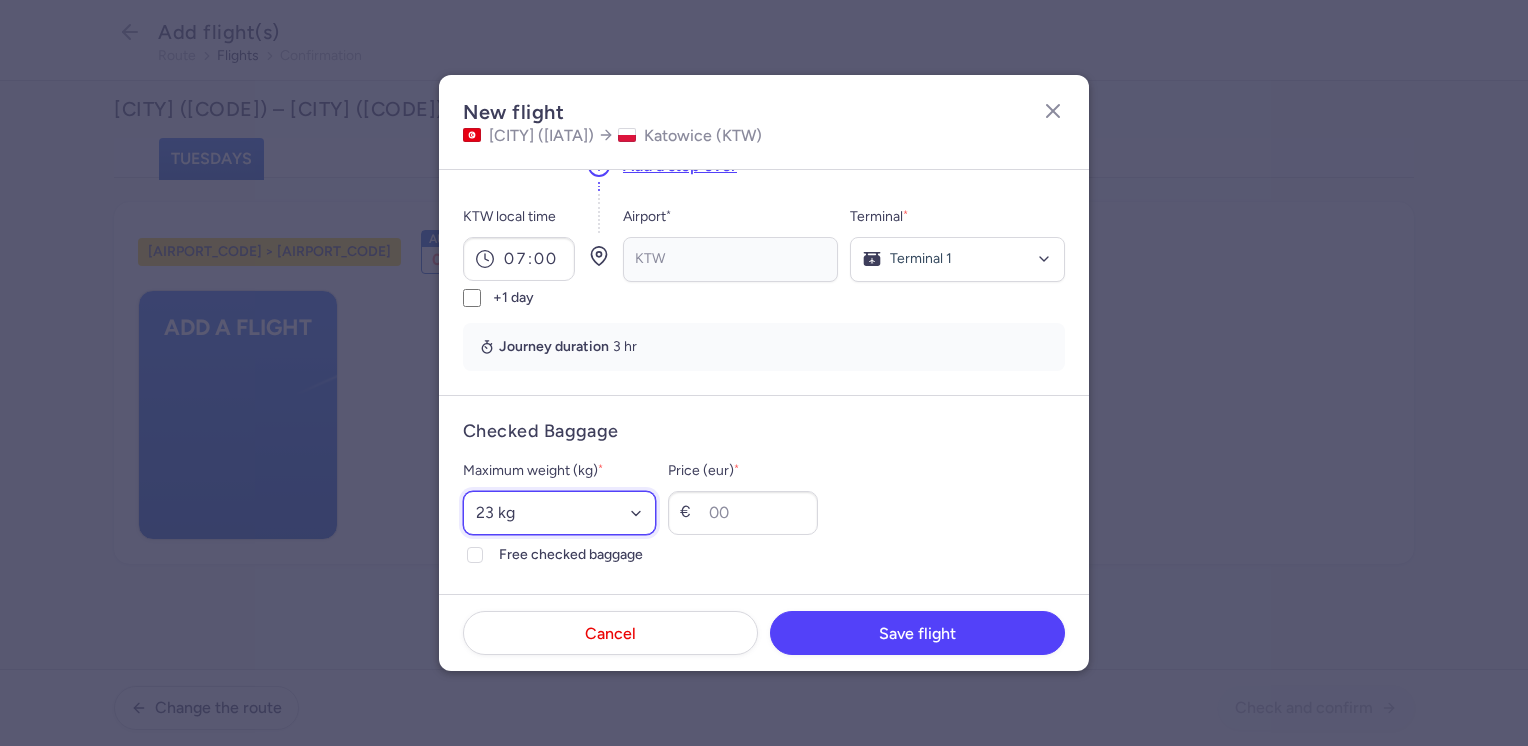 click on "Select an option 15 kg 16 kg 17 kg 18 kg 19 kg 20 kg 21 kg 22 kg 23 kg 24 kg 25 kg 26 kg 27 kg 28 kg 29 kg 30 kg 31 kg 32 kg 33 kg 34 kg 35 kg" at bounding box center [559, 513] 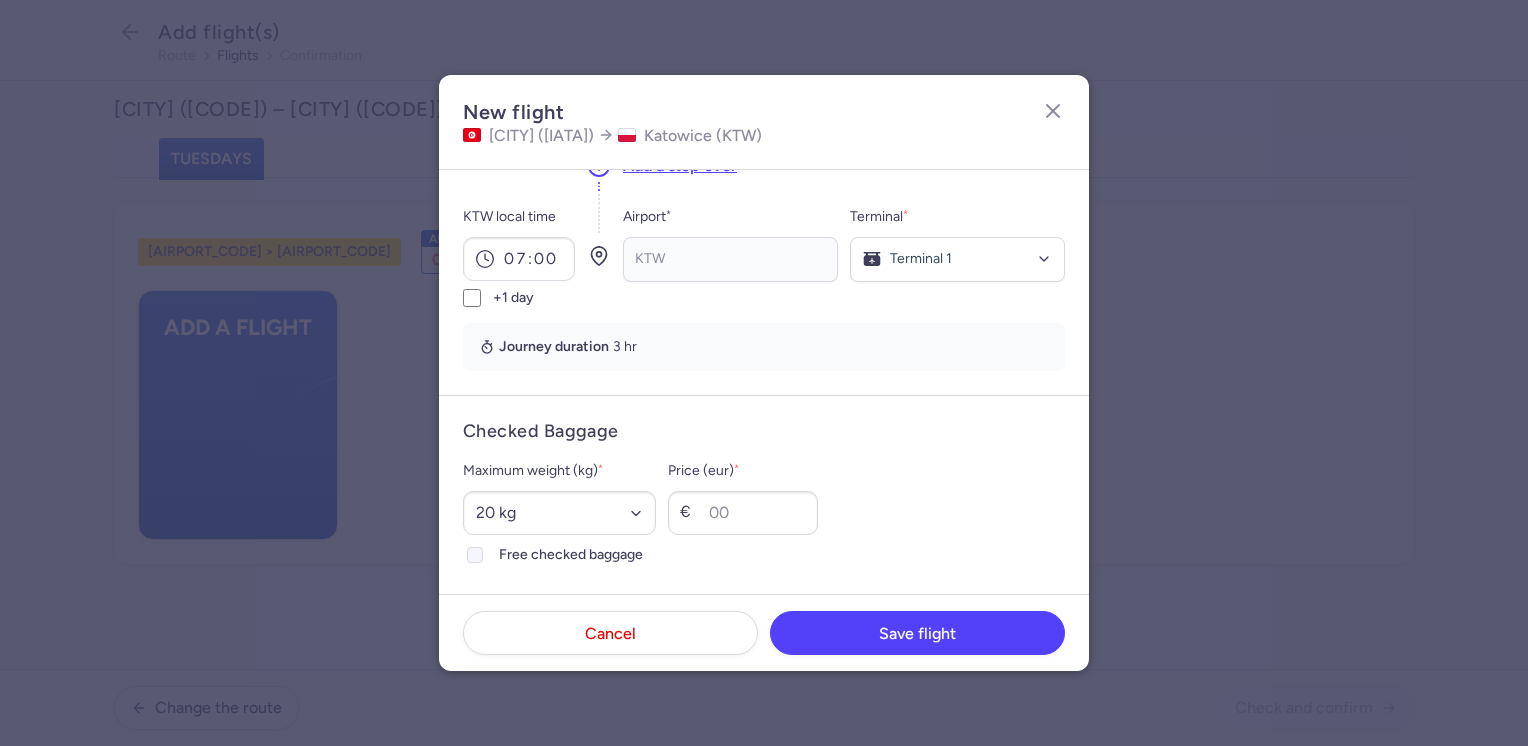 click on "Free checked baggage" 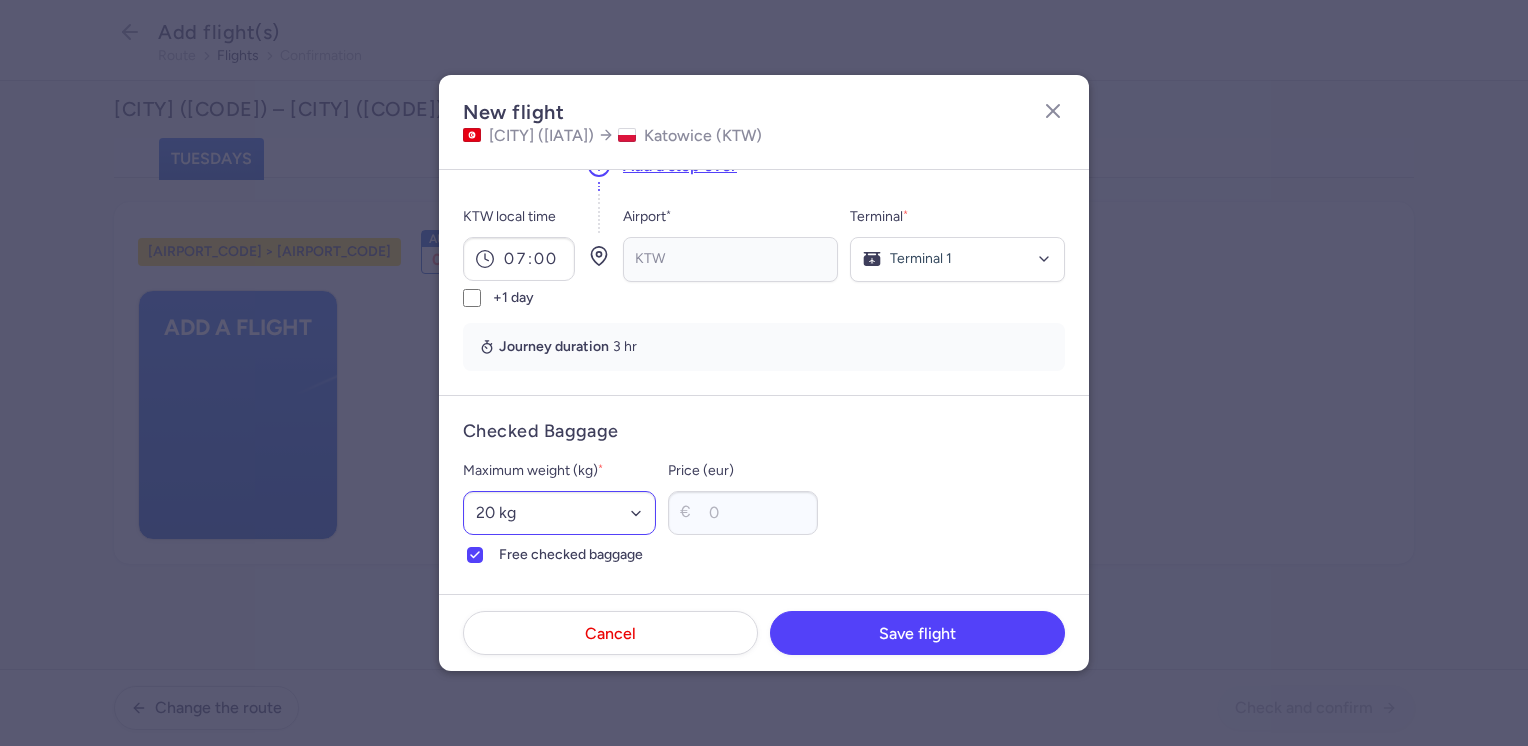 scroll, scrollTop: 500, scrollLeft: 0, axis: vertical 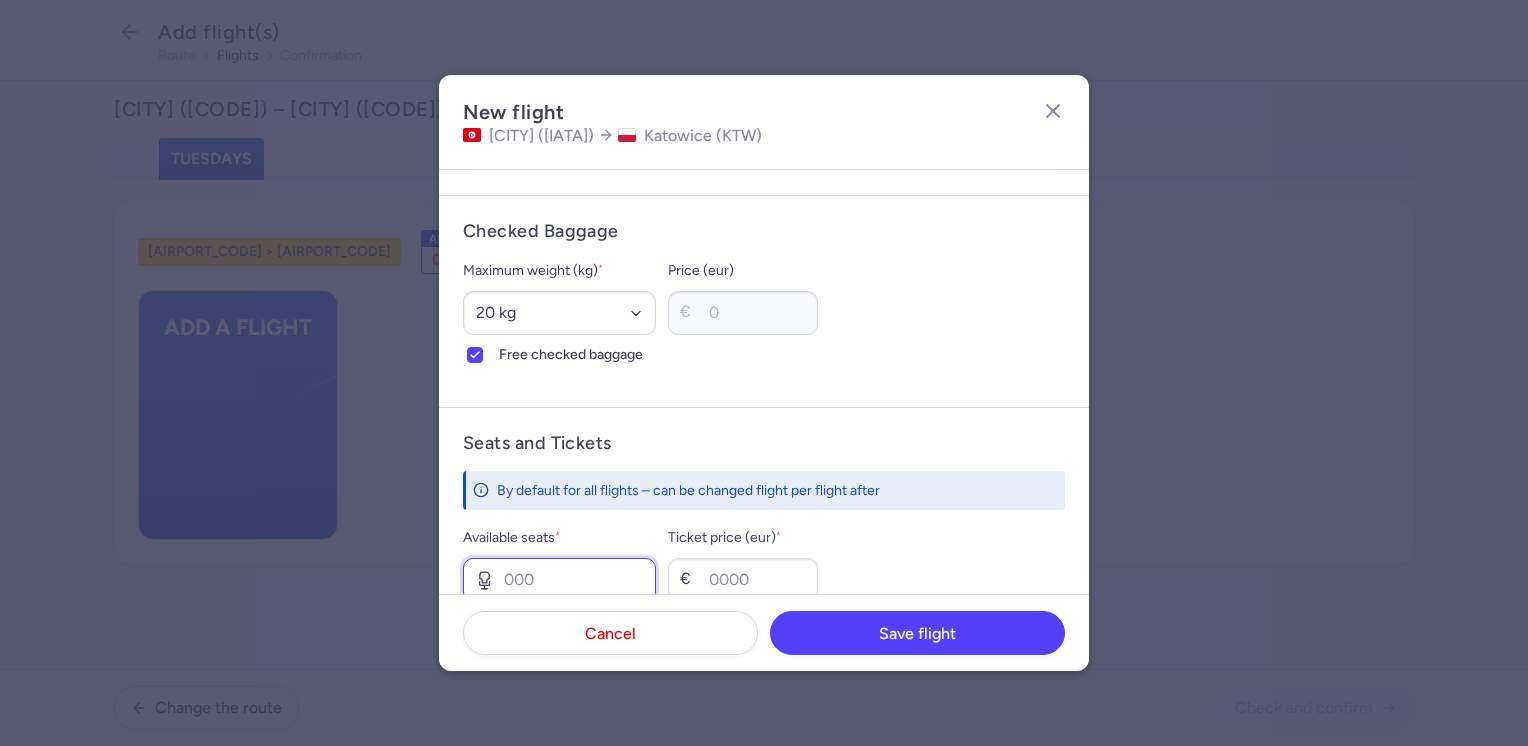 click on "Available seats  *" at bounding box center (559, 580) 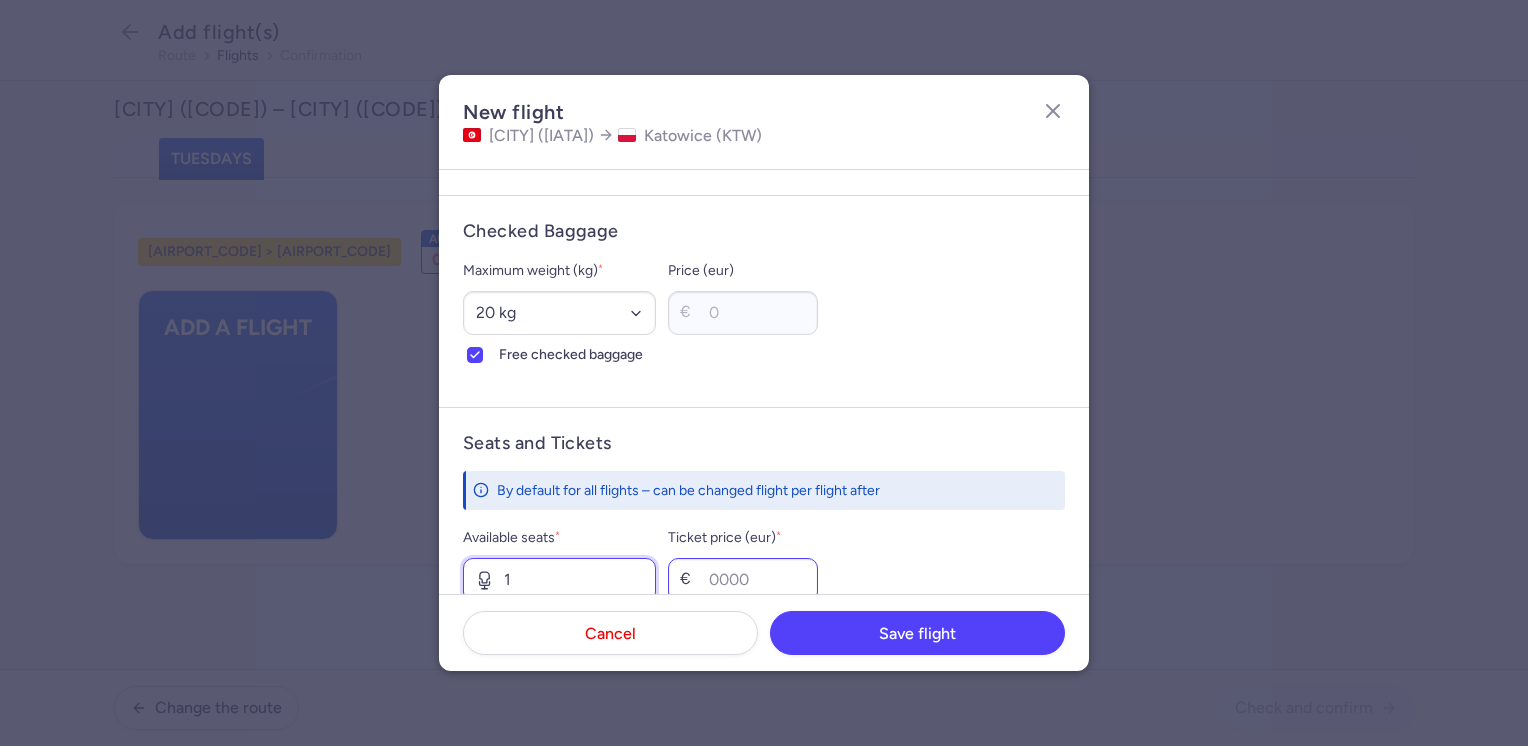 type on "1" 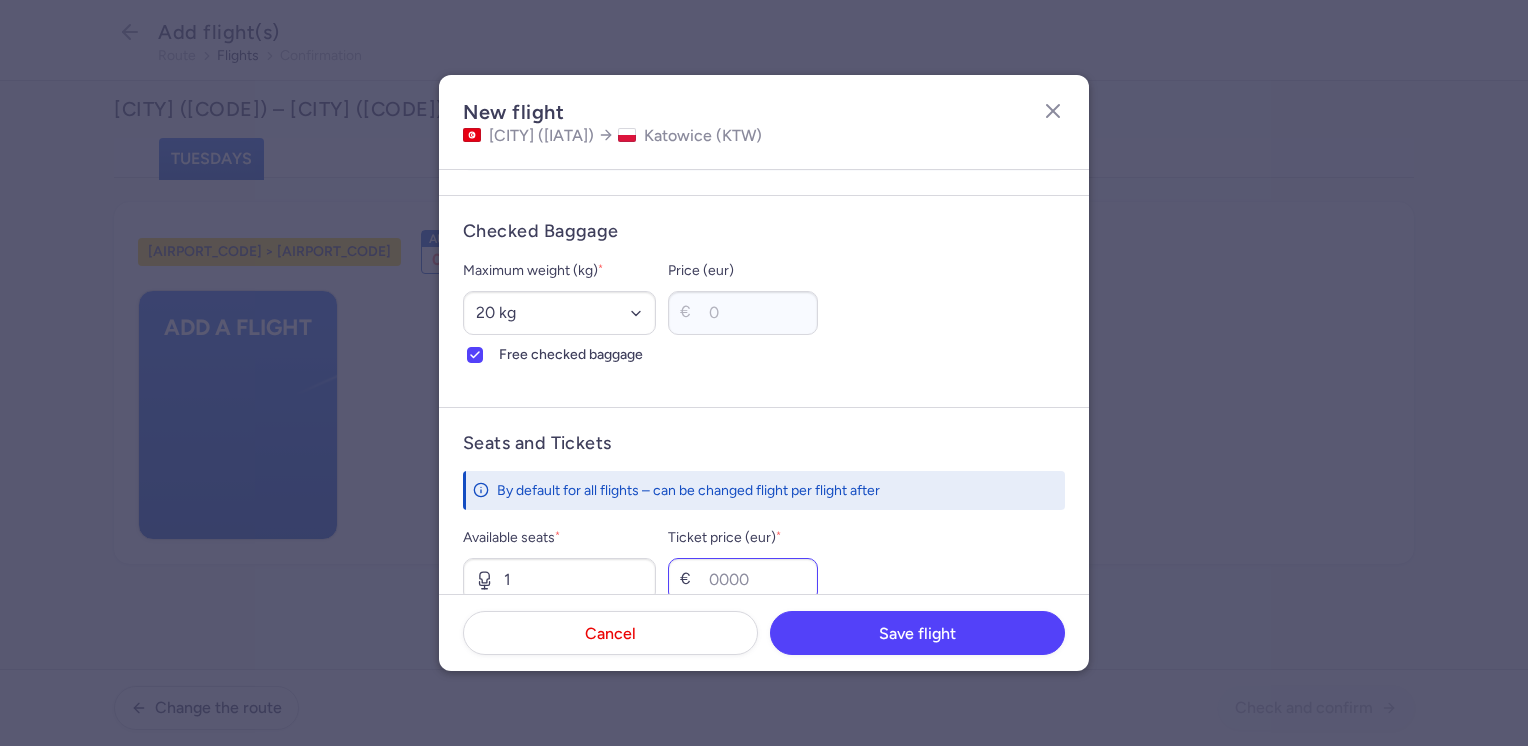 click on "€" at bounding box center (690, 580) 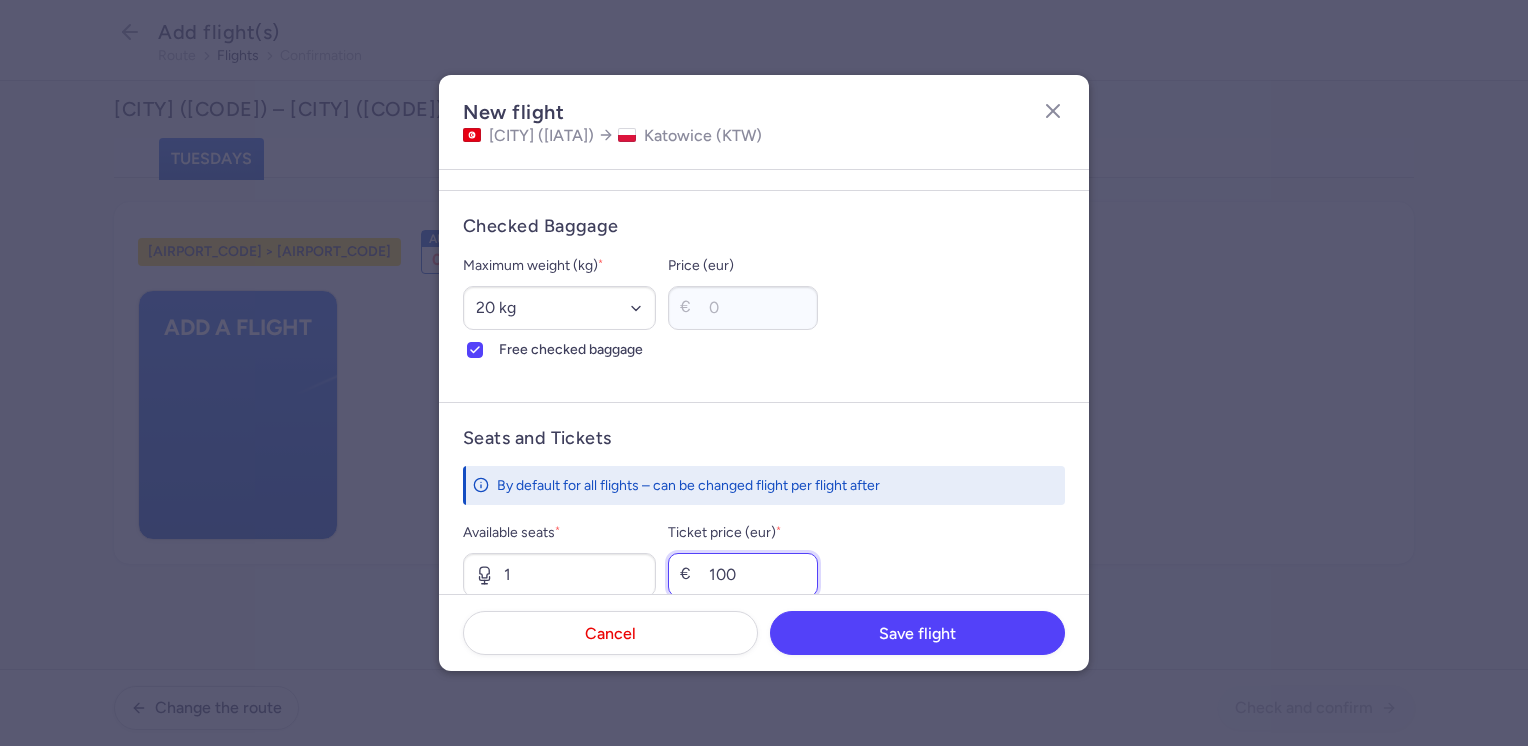 scroll, scrollTop: 605, scrollLeft: 0, axis: vertical 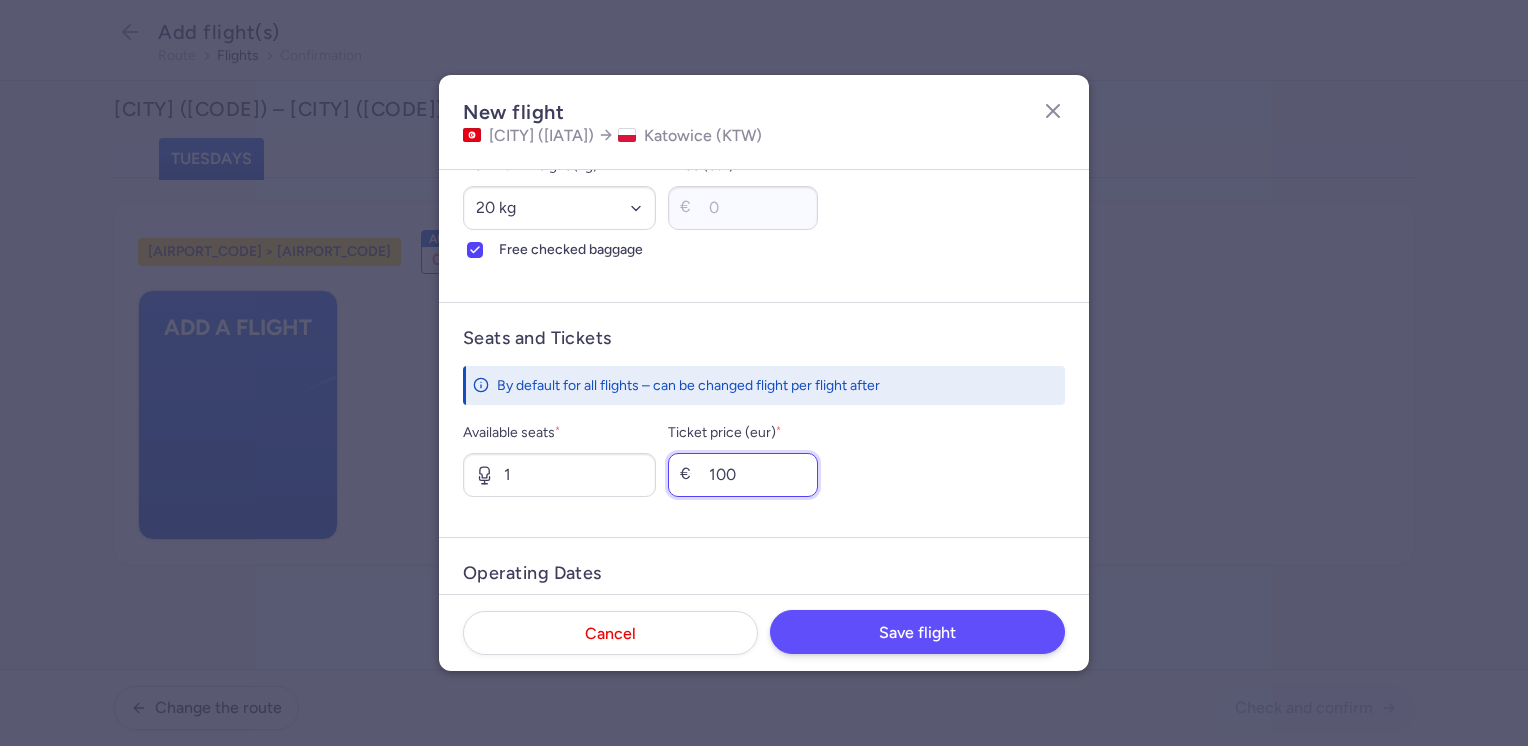type on "100" 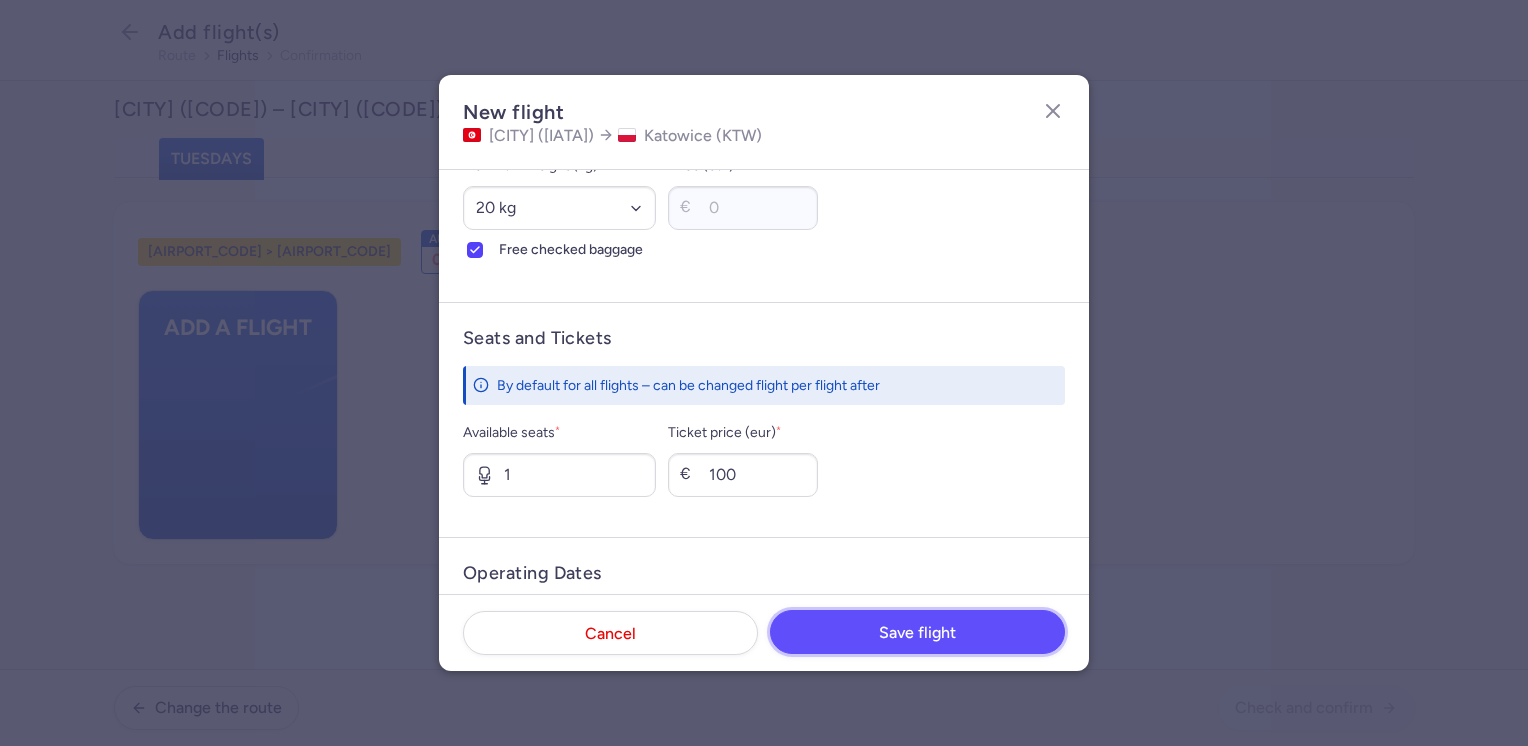 click on "Save flight" at bounding box center (917, 632) 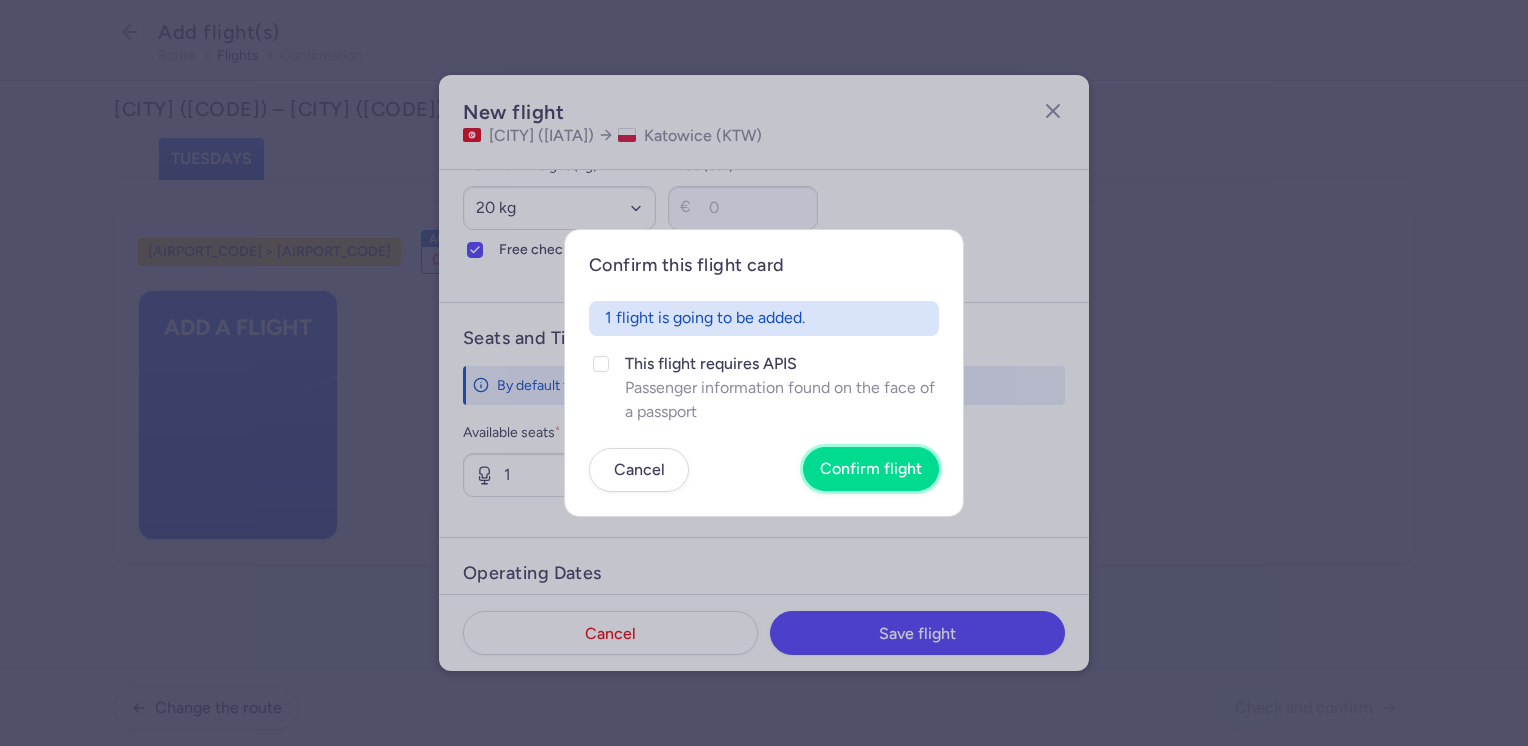 click on "Confirm flight" at bounding box center (871, 469) 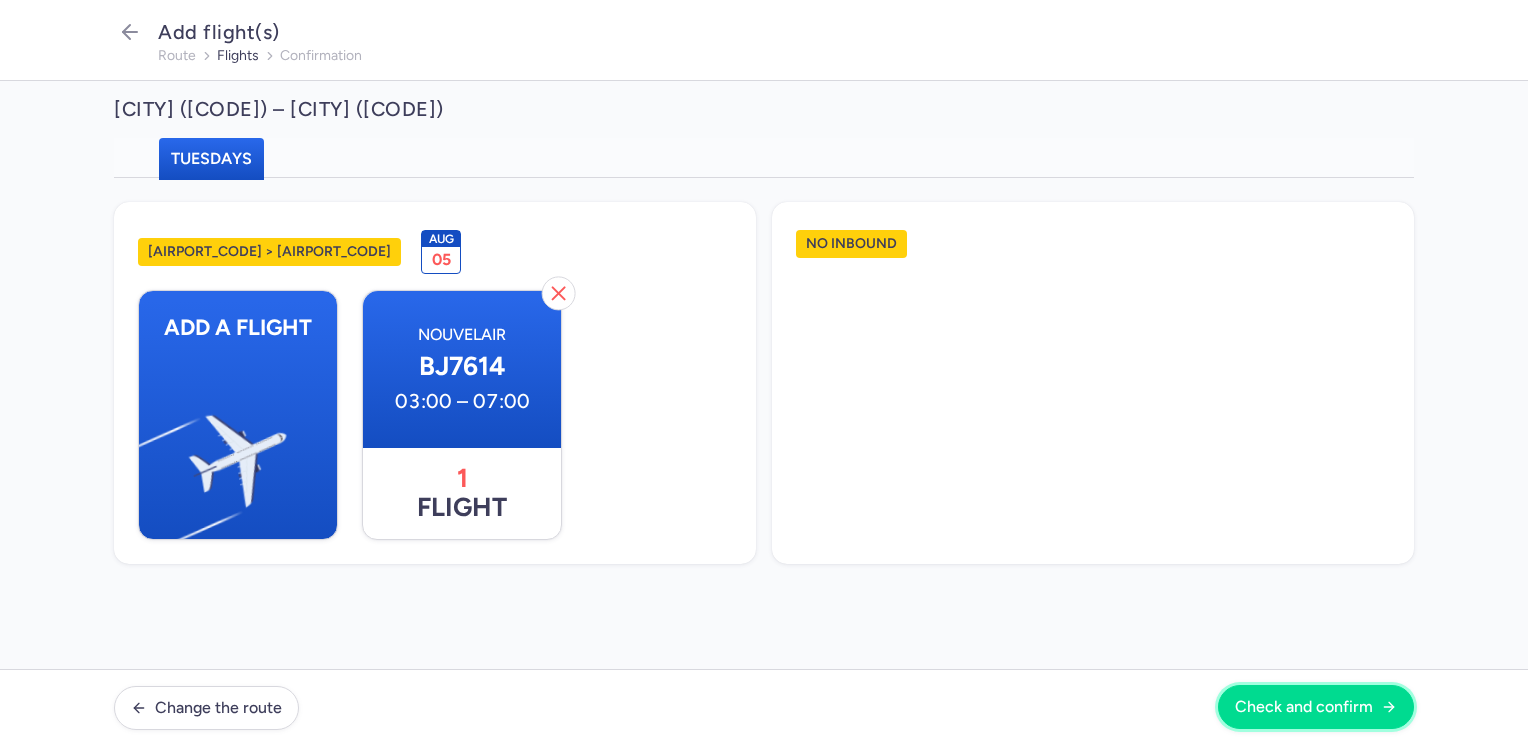 click on "Check and confirm" at bounding box center [1304, 707] 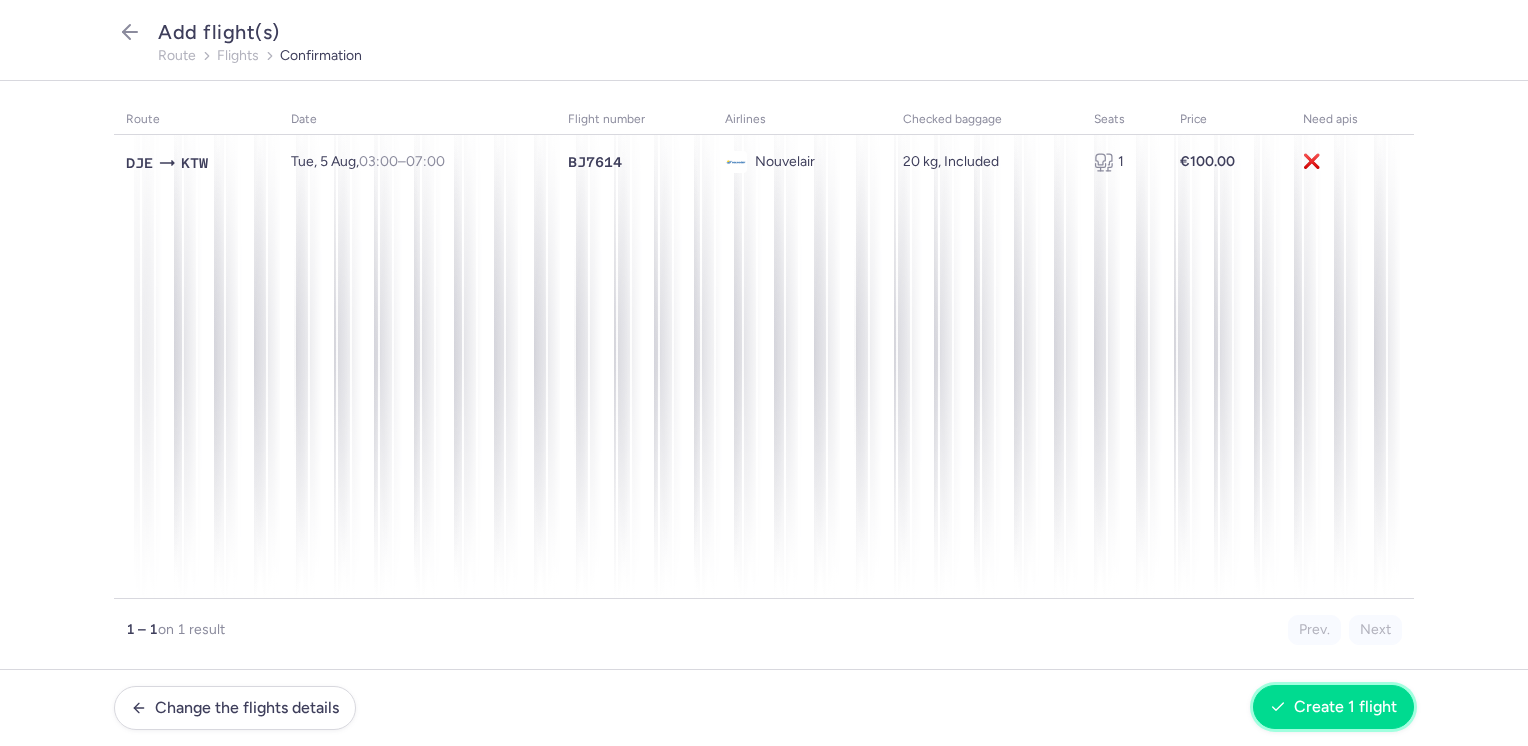 click on "Create 1 flight" at bounding box center [1345, 707] 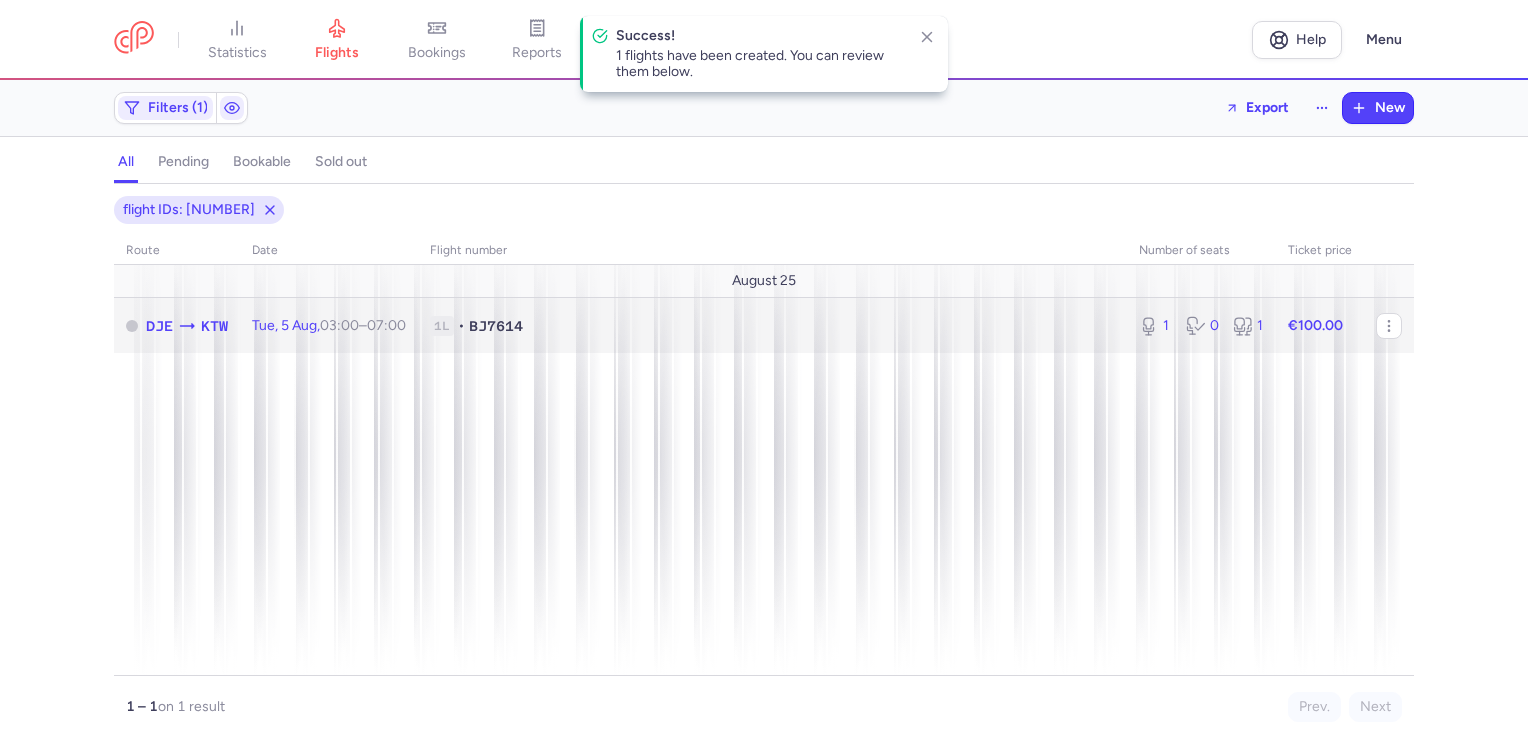 click on "€100.00" 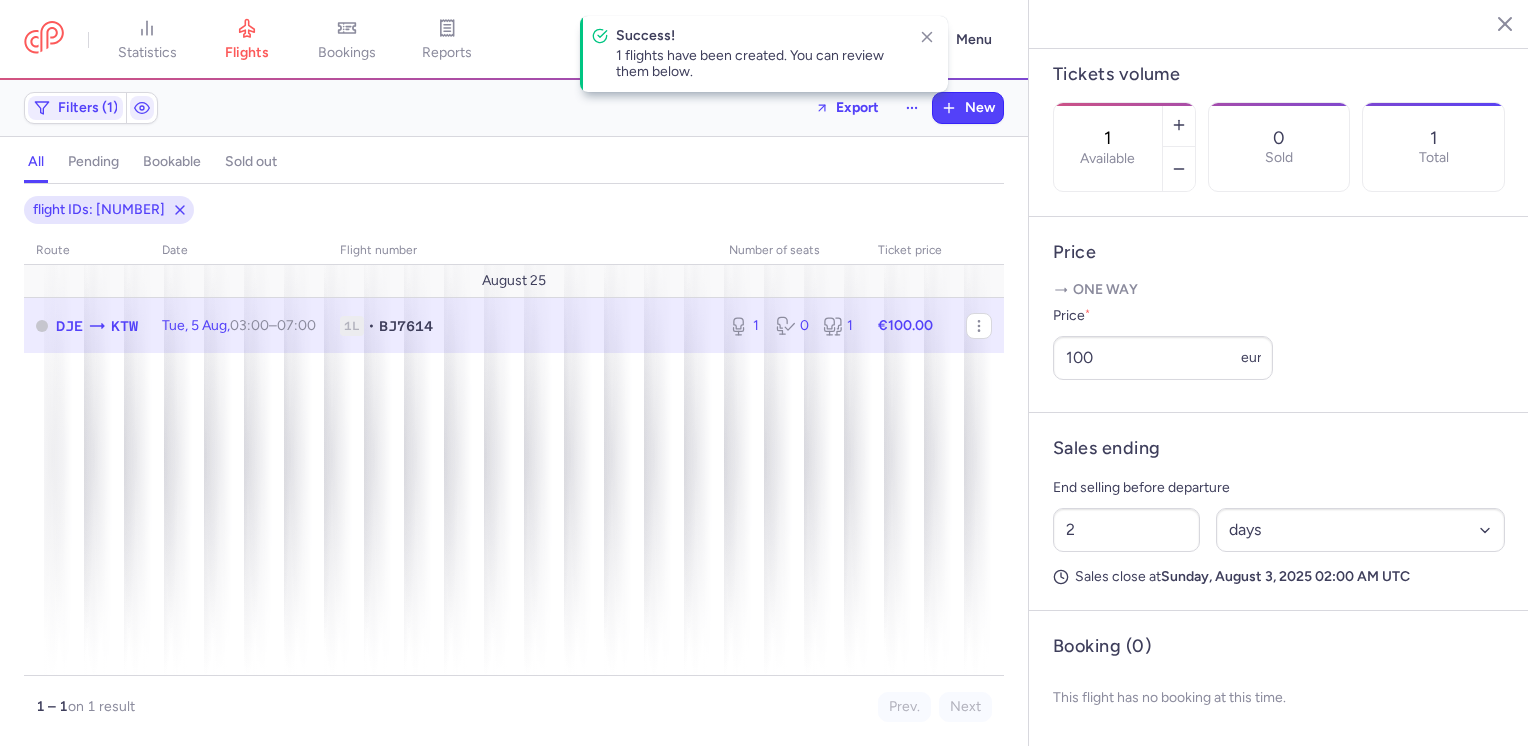 scroll, scrollTop: 632, scrollLeft: 0, axis: vertical 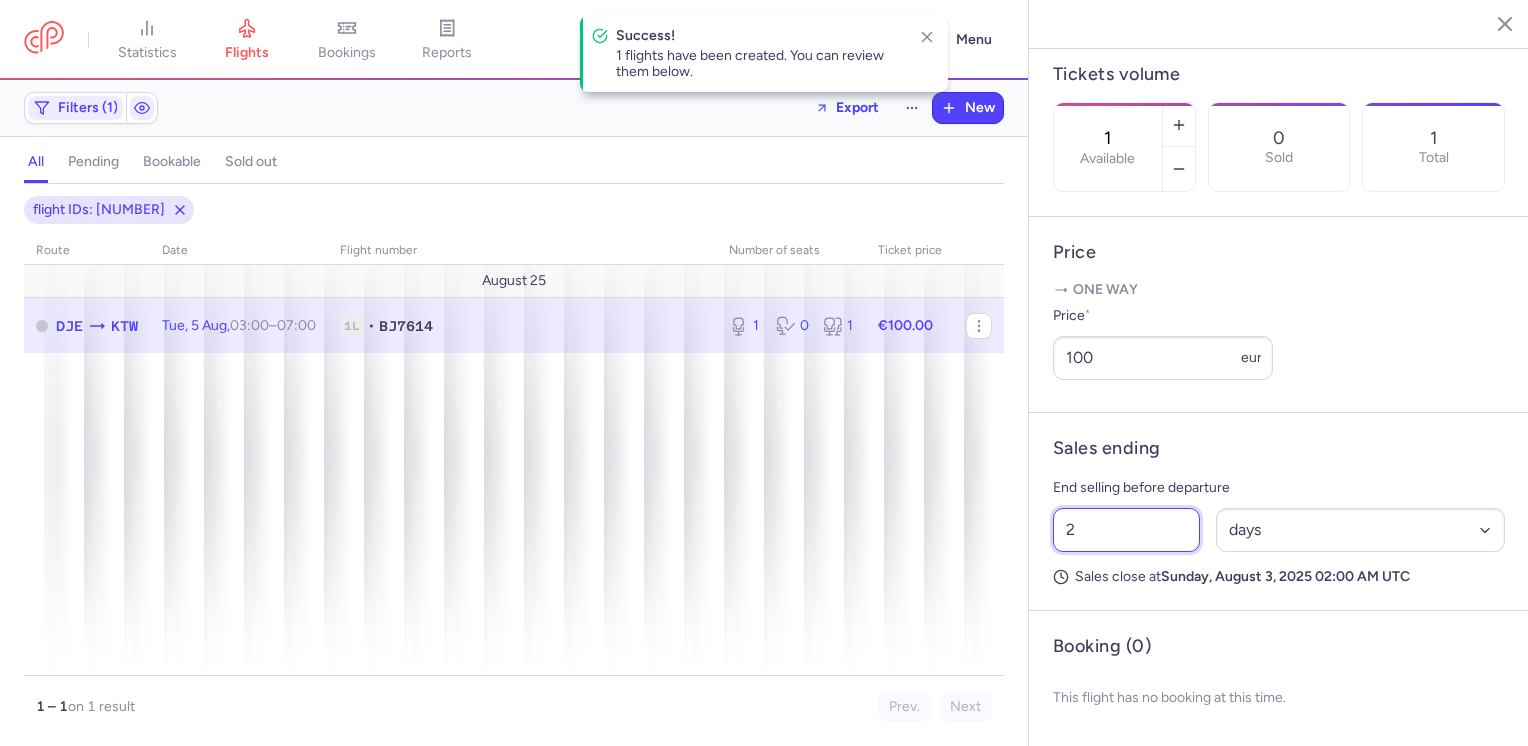 drag, startPoint x: 1083, startPoint y: 532, endPoint x: 1057, endPoint y: 531, distance: 26.019224 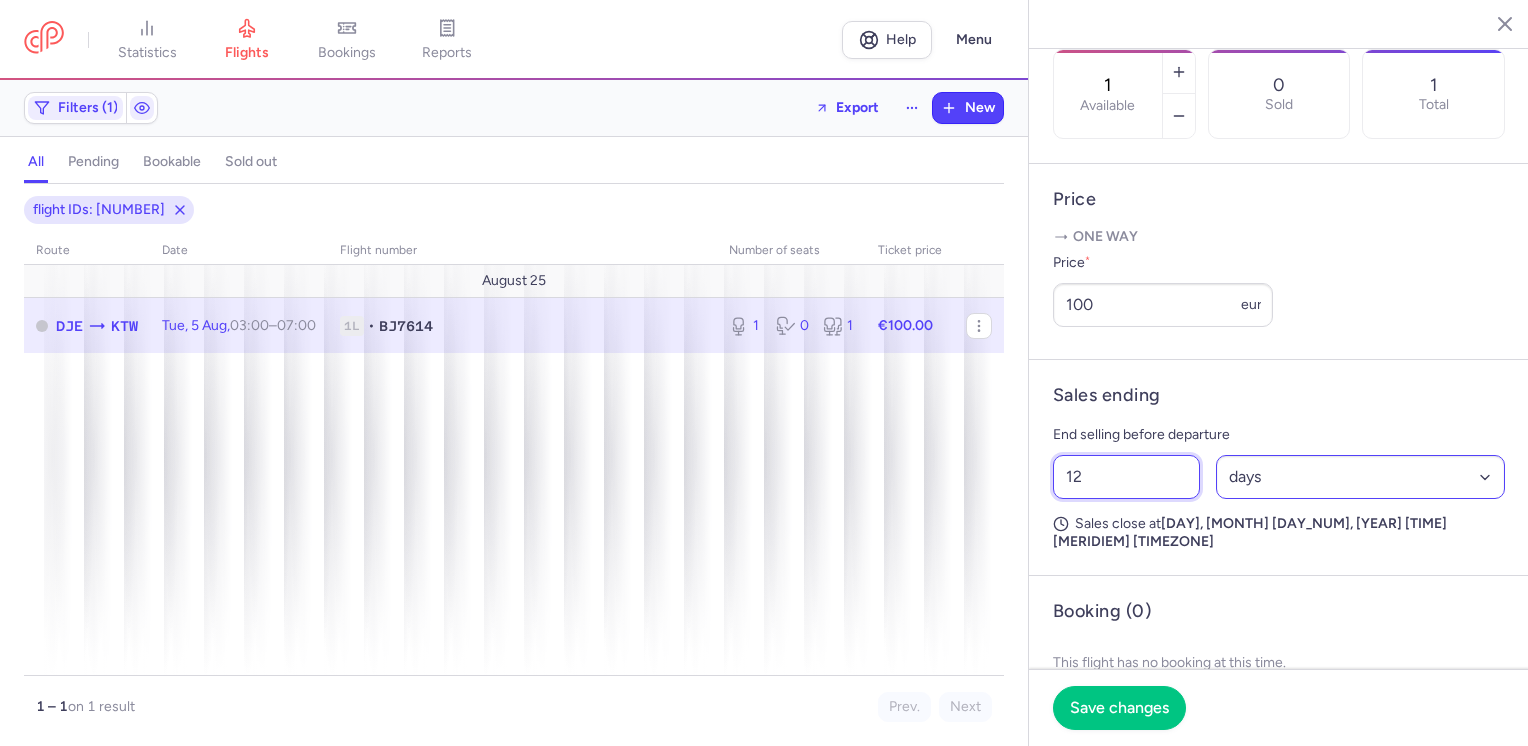 type on "12" 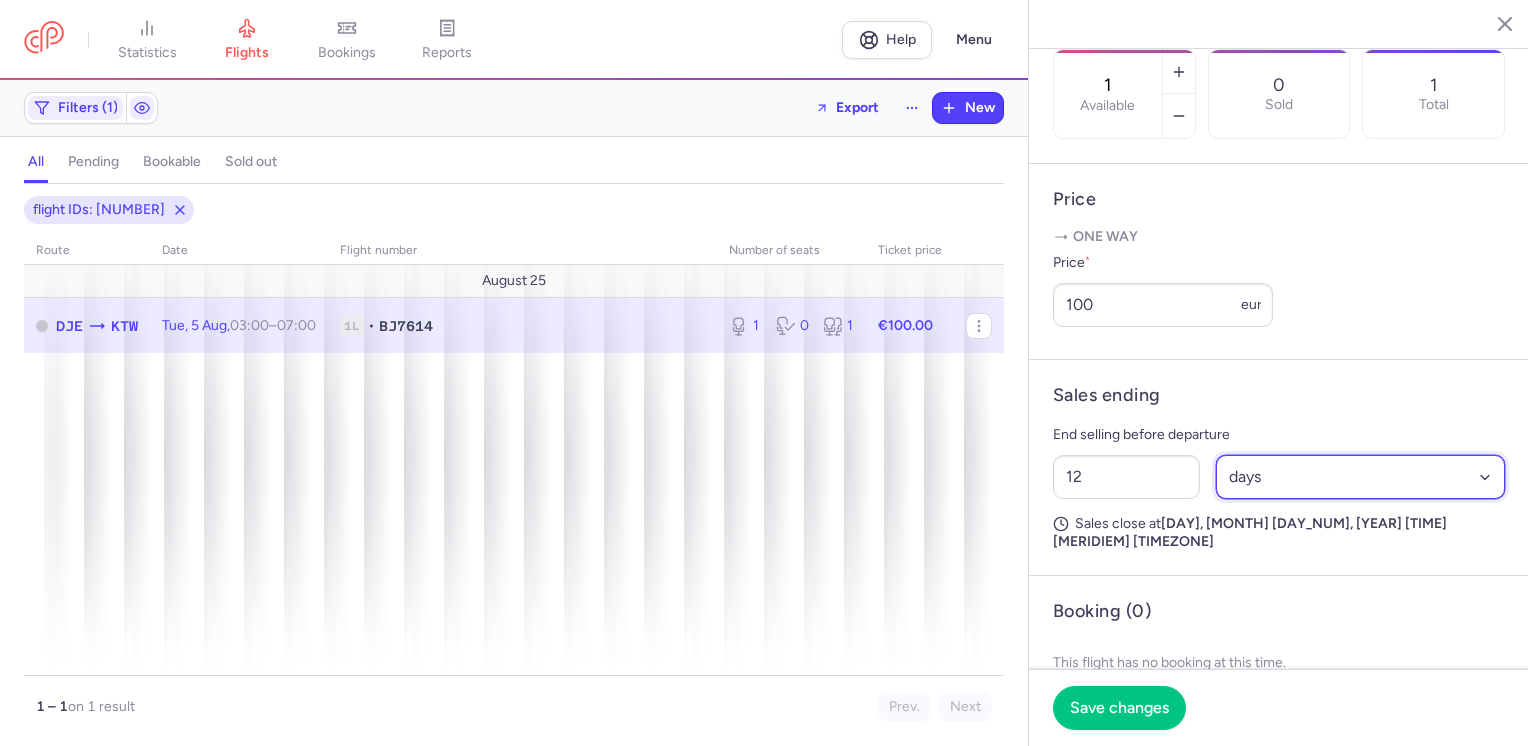 click on "Select an option hours days" at bounding box center (1361, 477) 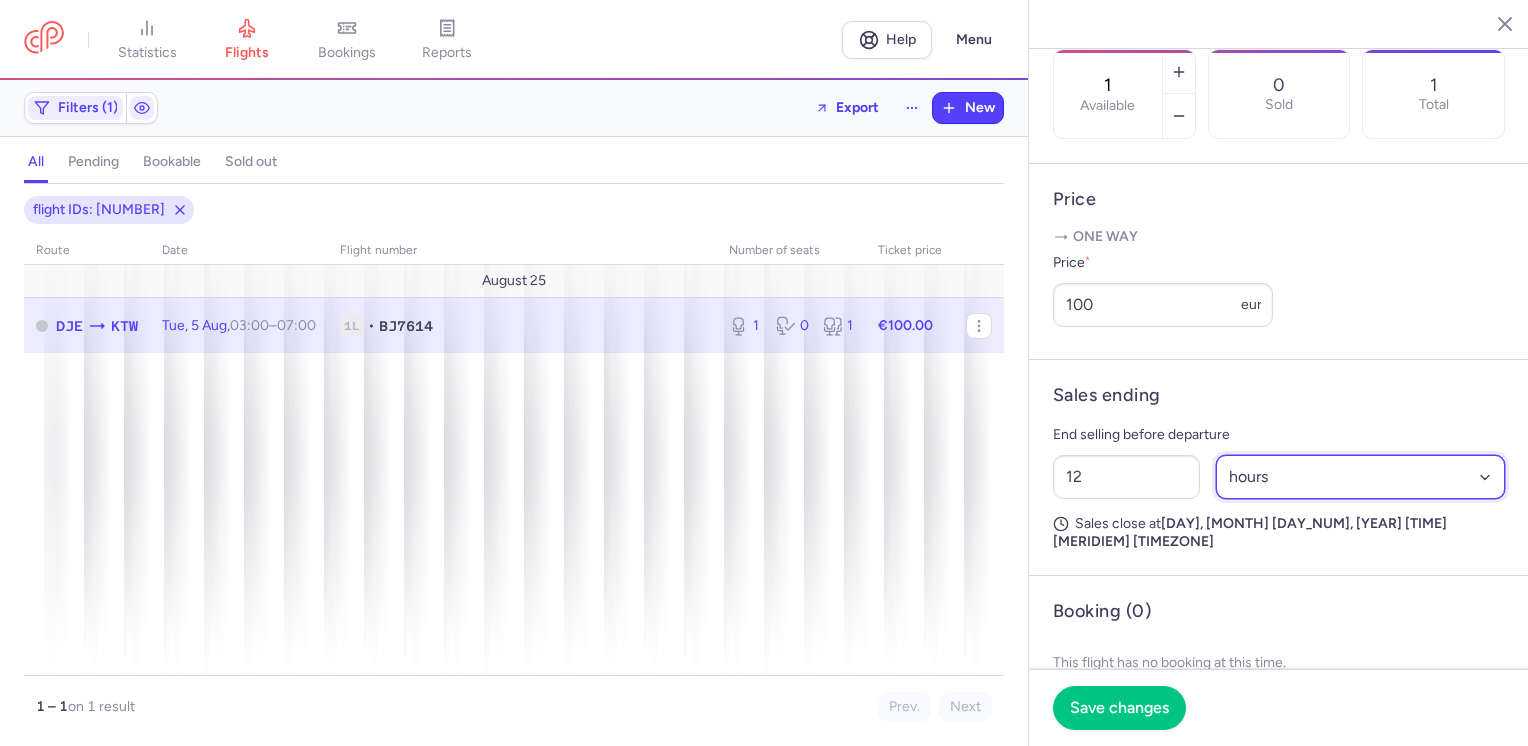 click on "Select an option hours days" at bounding box center [1361, 477] 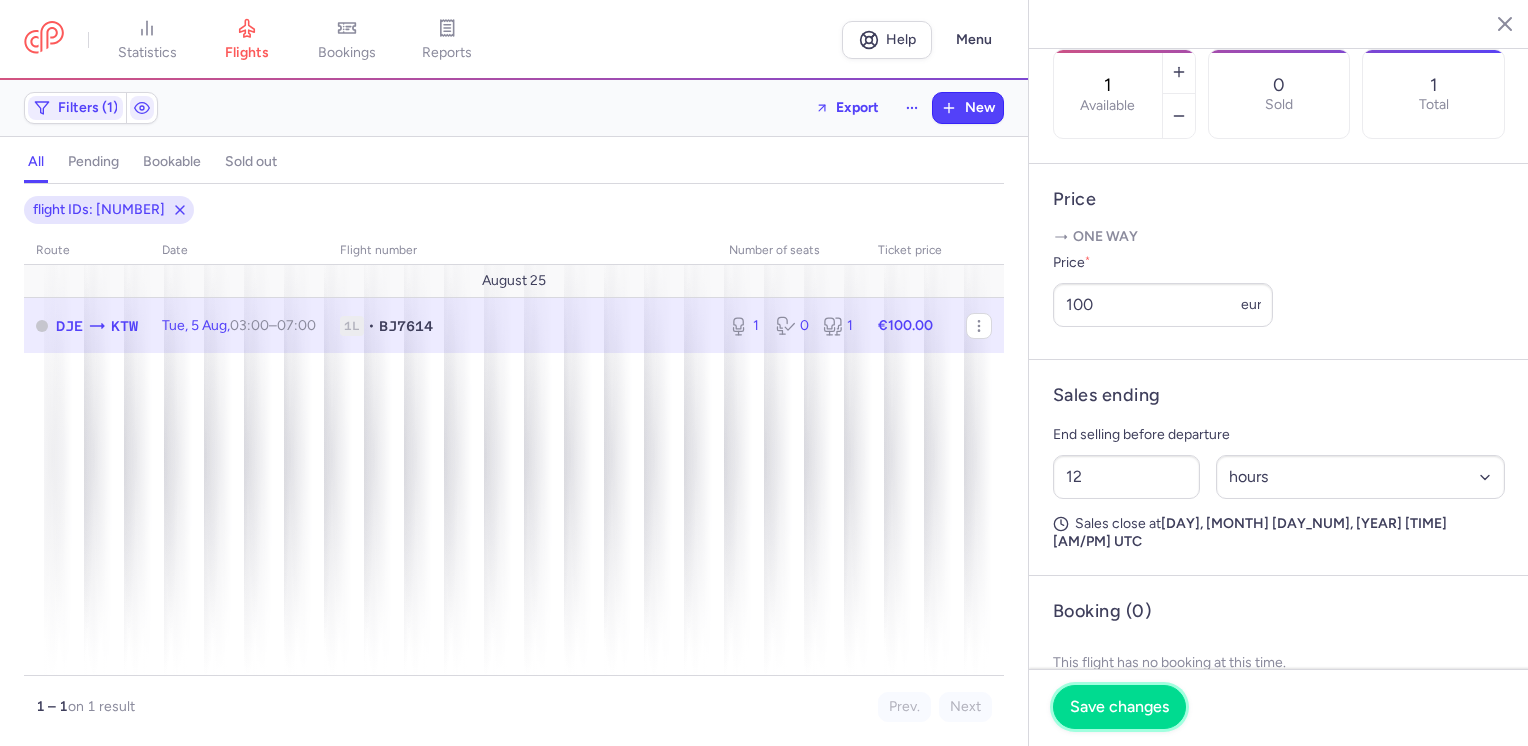 click on "Save changes" at bounding box center [1119, 707] 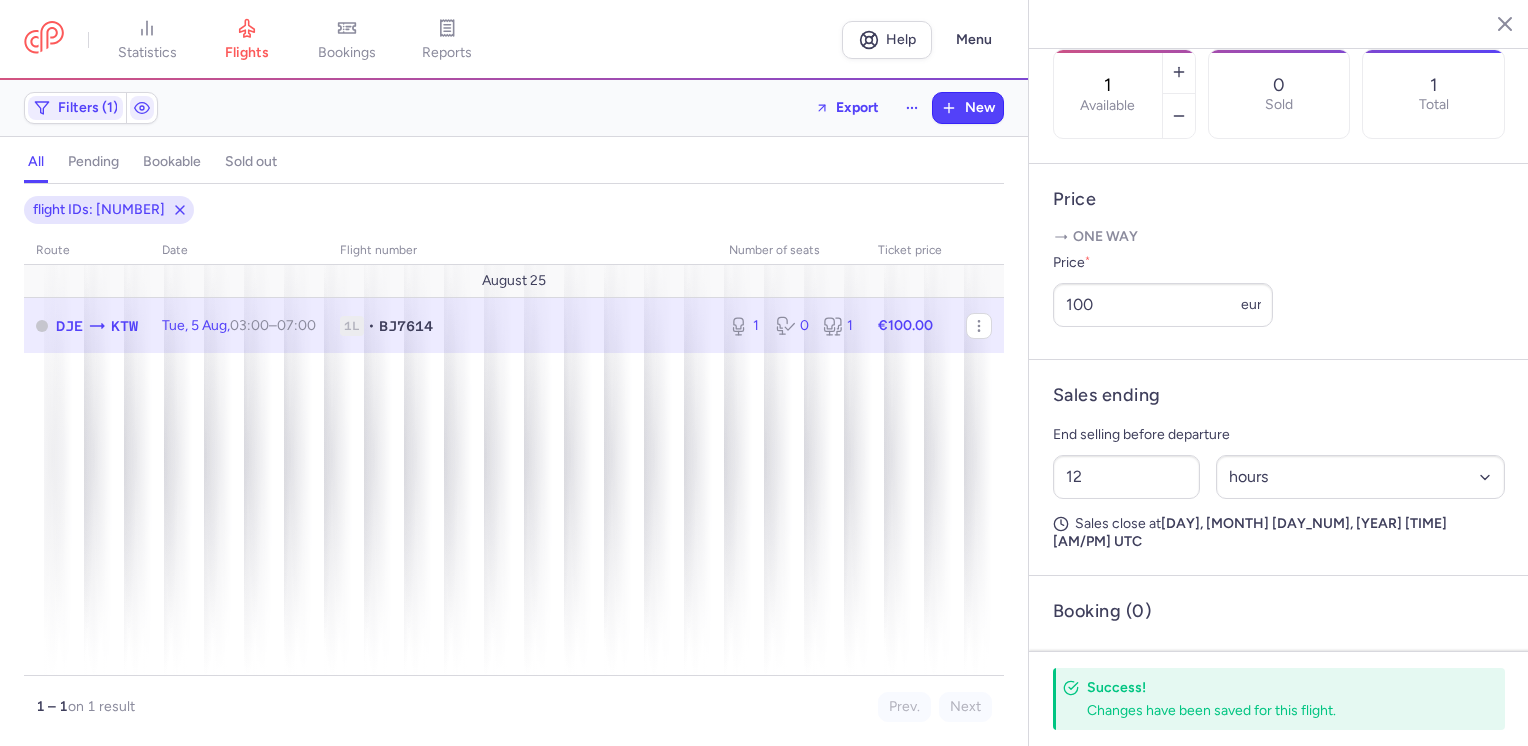 click 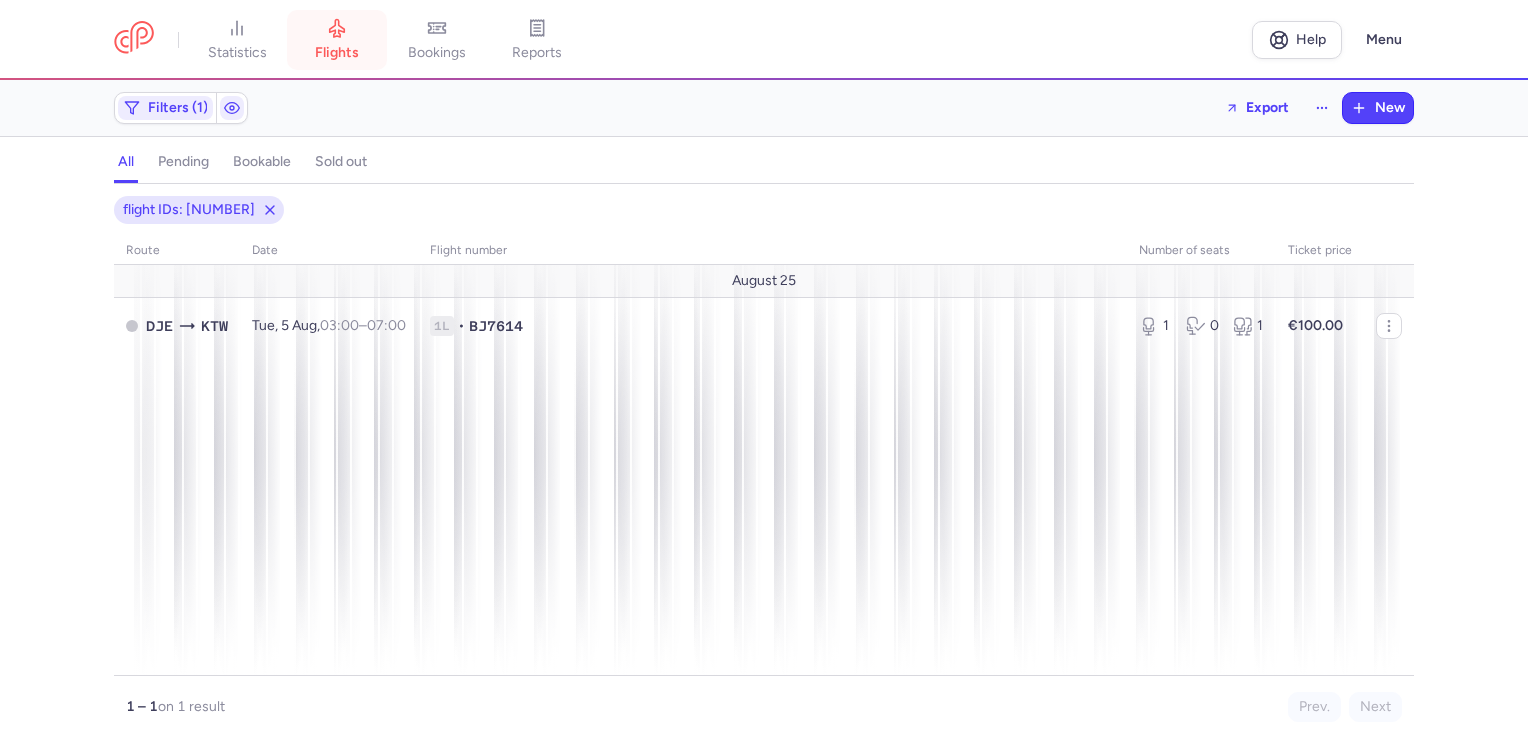 drag, startPoint x: 333, startPoint y: 42, endPoint x: 342, endPoint y: 49, distance: 11.401754 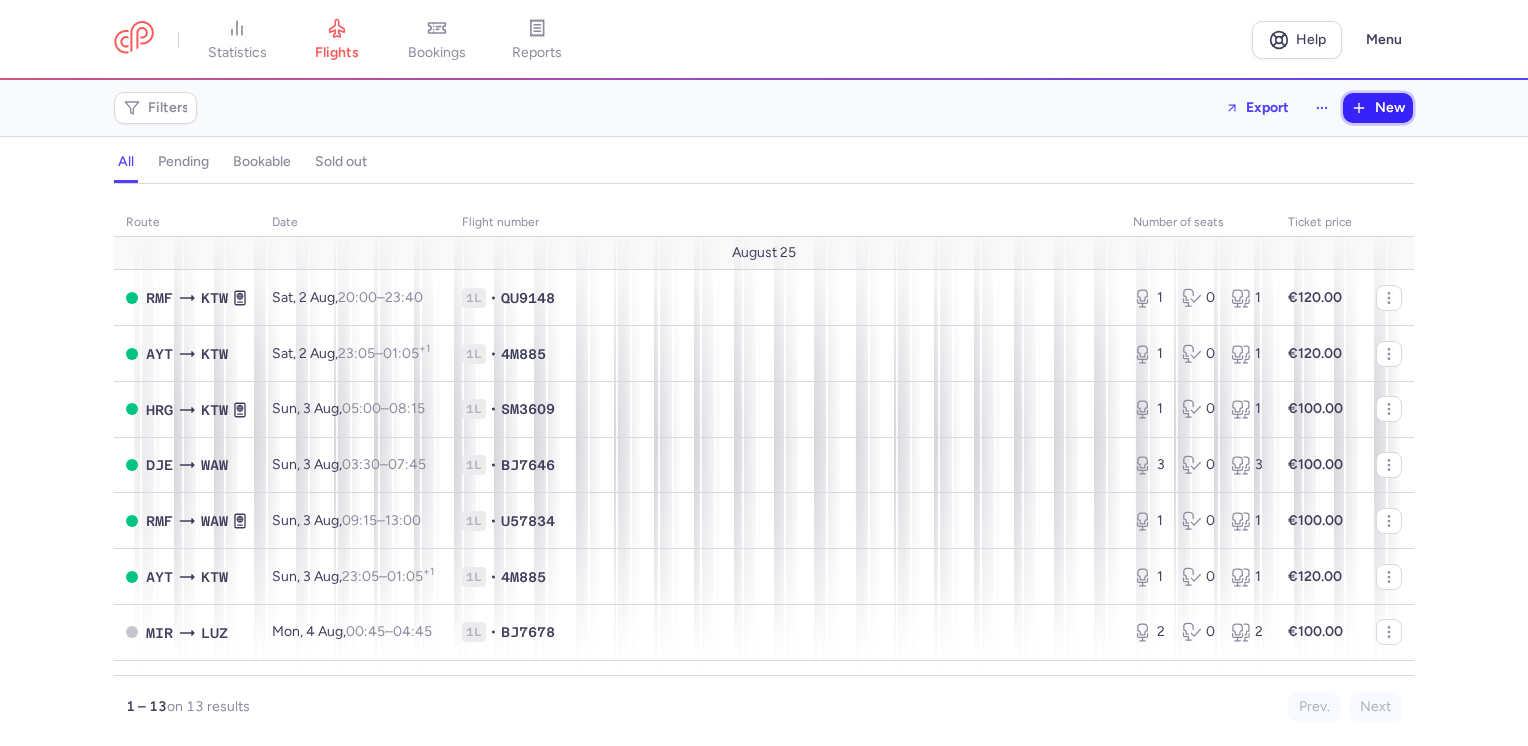 click on "New" at bounding box center (1390, 108) 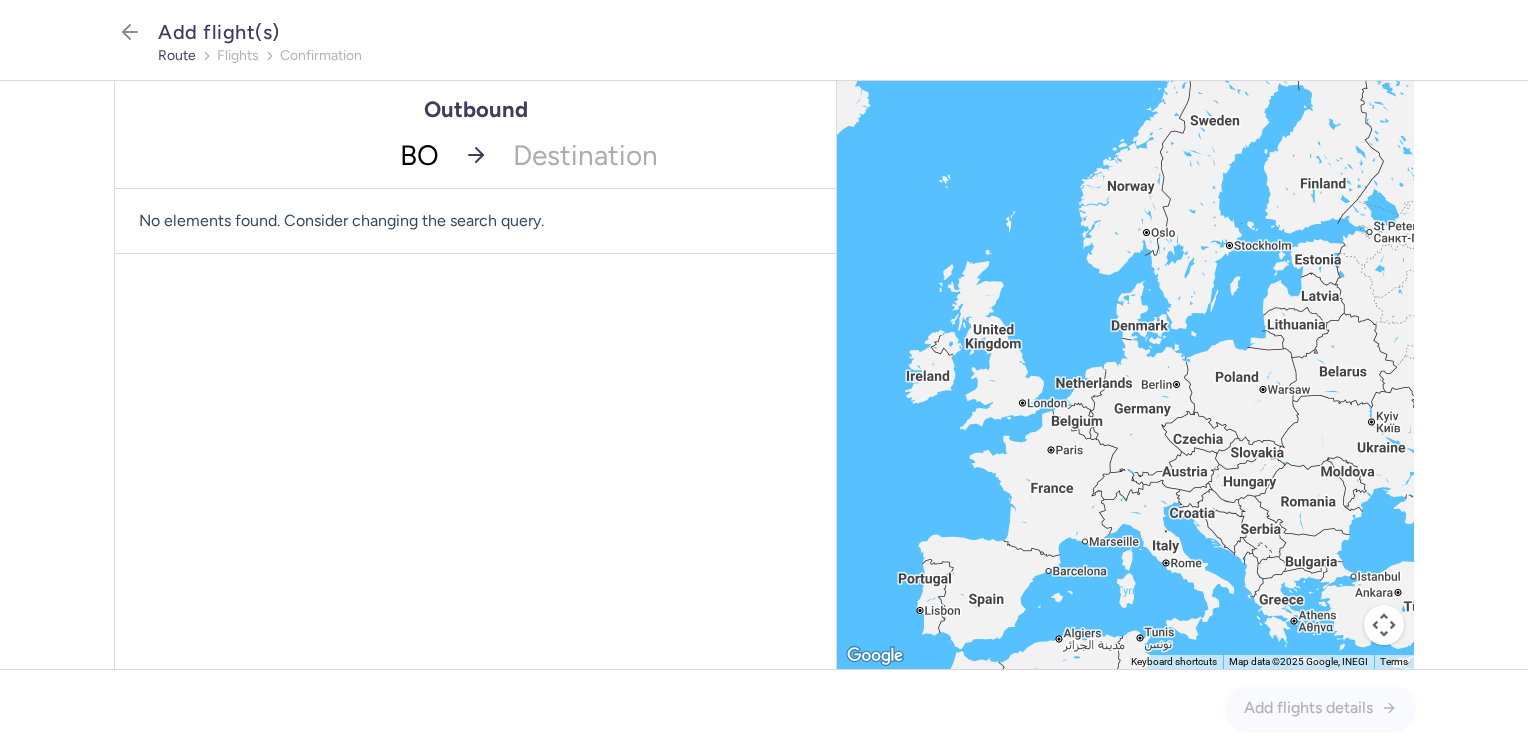 type on "BOJ" 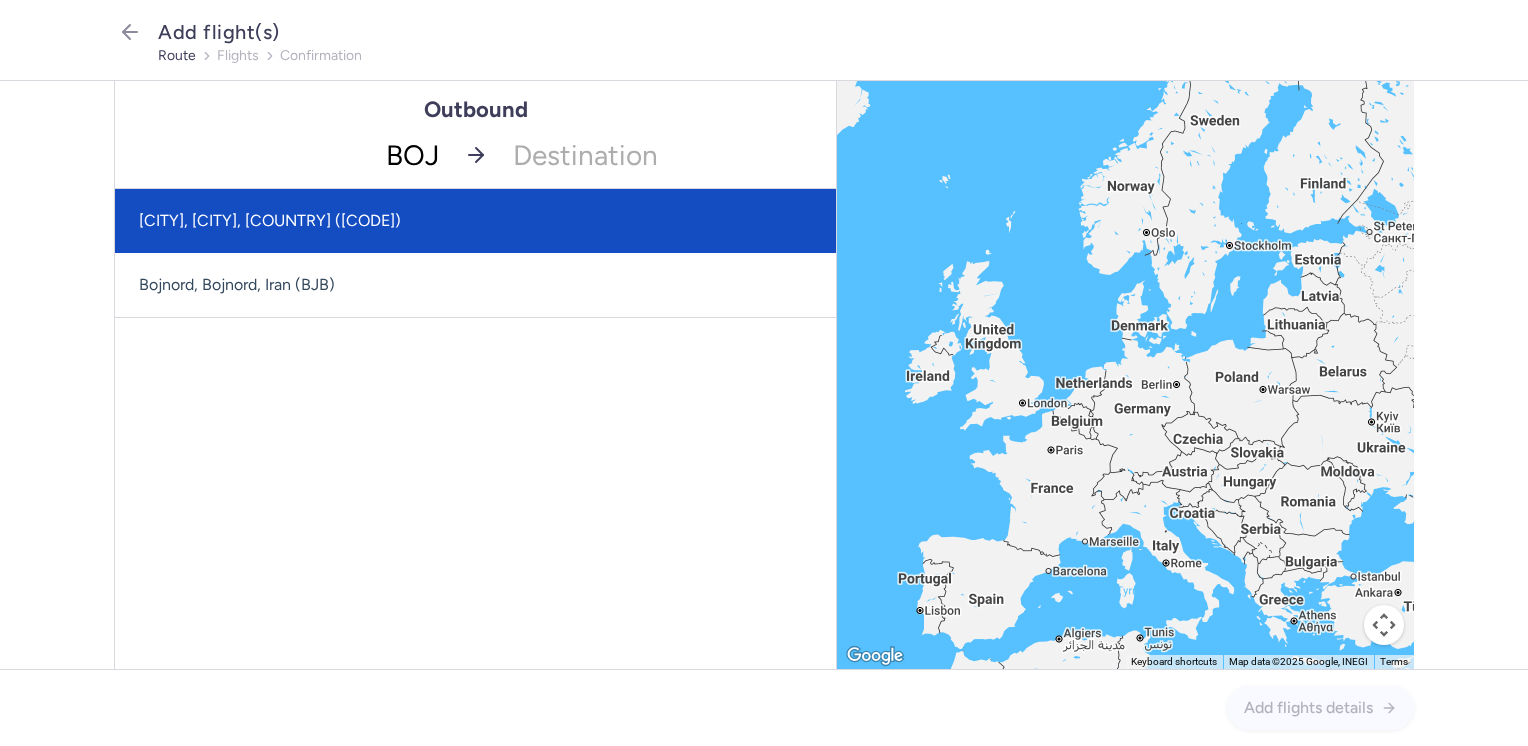 click on "[CITY], [CITY], [COUNTRY] ([CODE])" at bounding box center (475, 221) 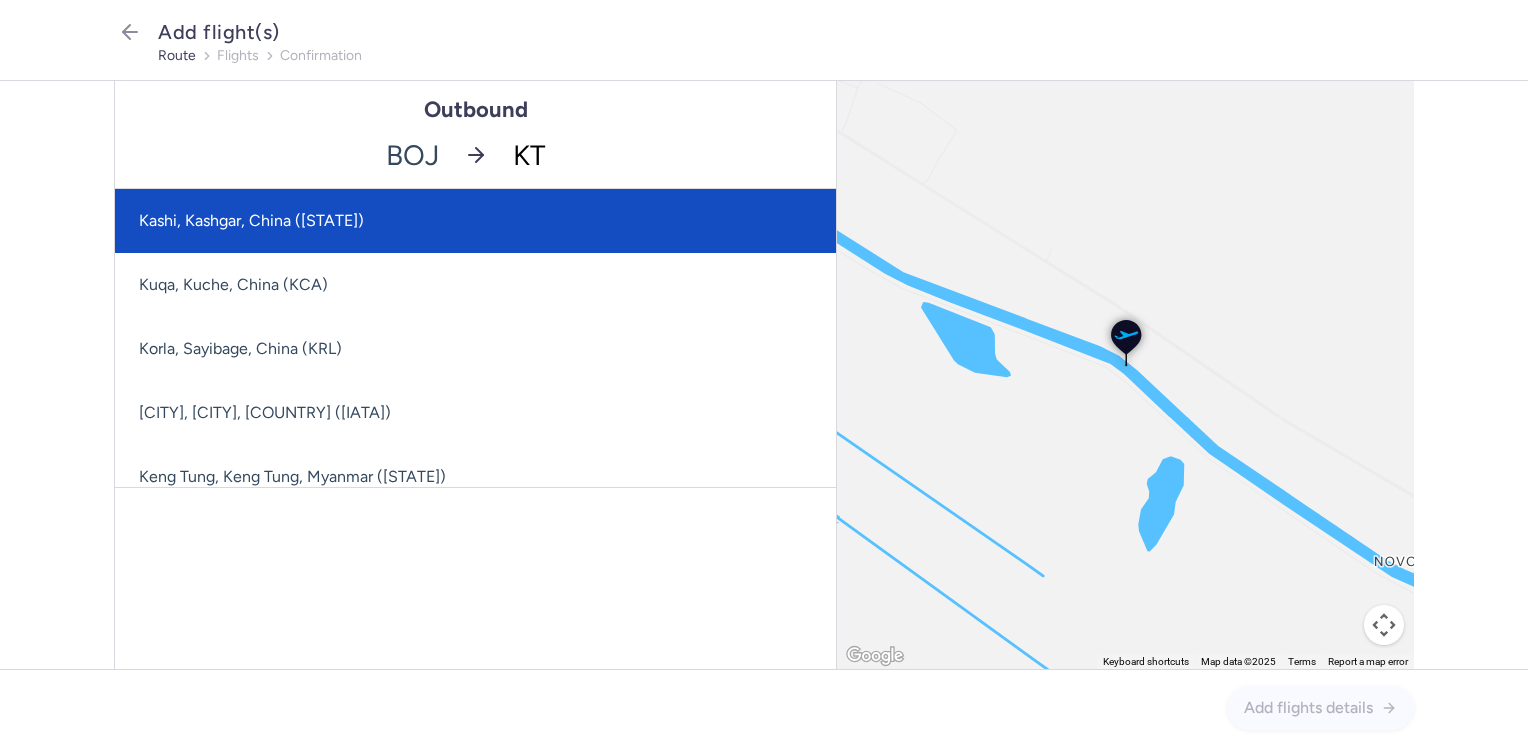 type on "KTW" 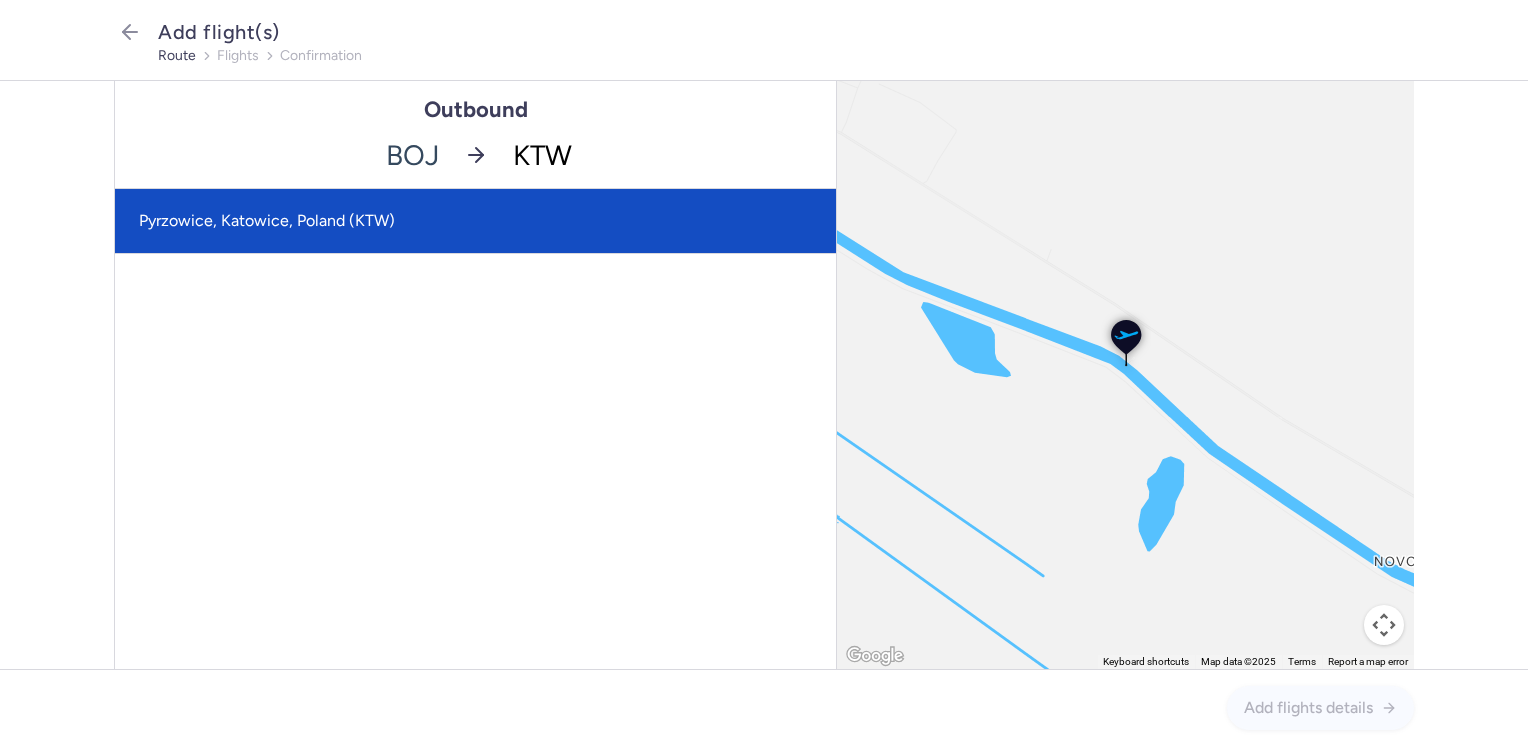 click on "Pyrzowice, Katowice, Poland (KTW)" at bounding box center [475, 221] 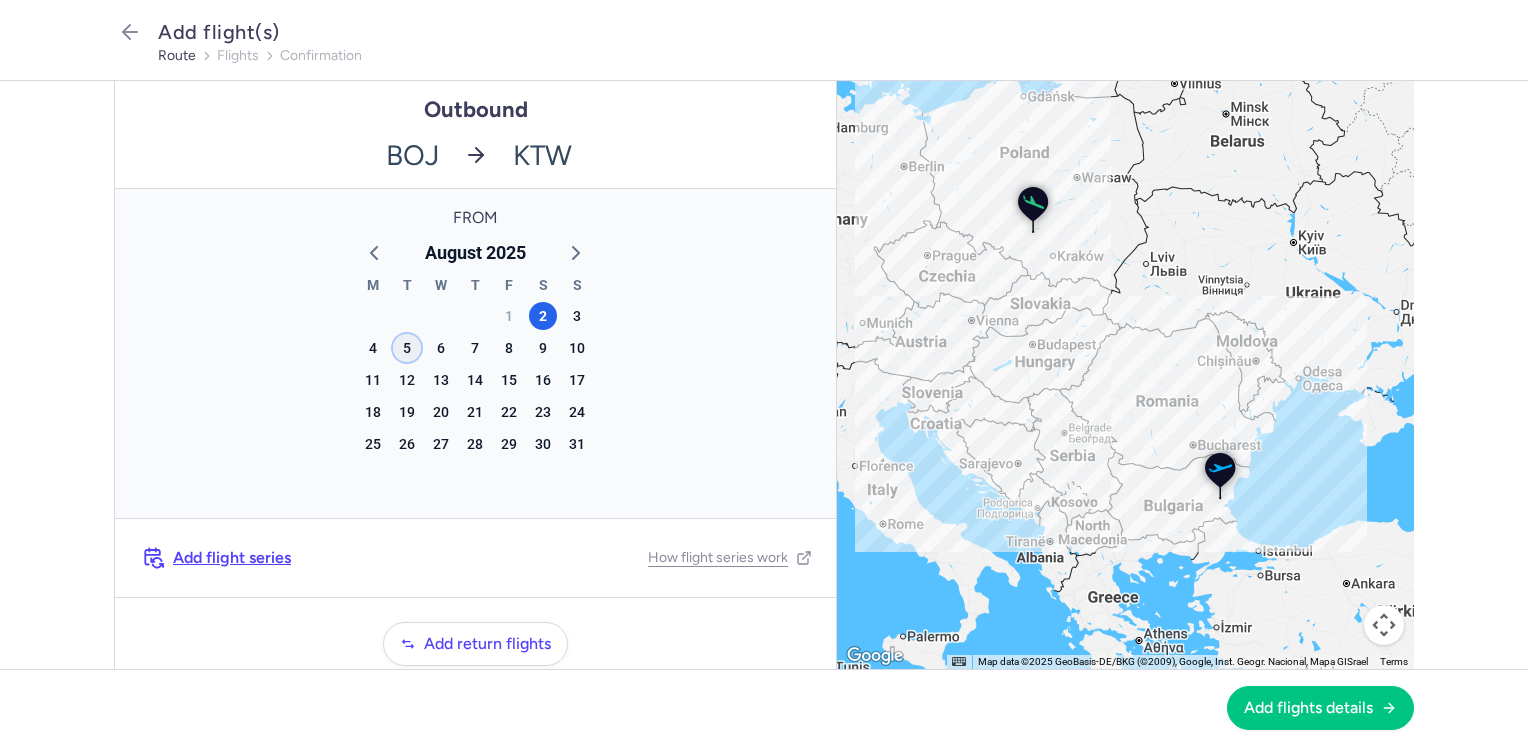 click on "5" 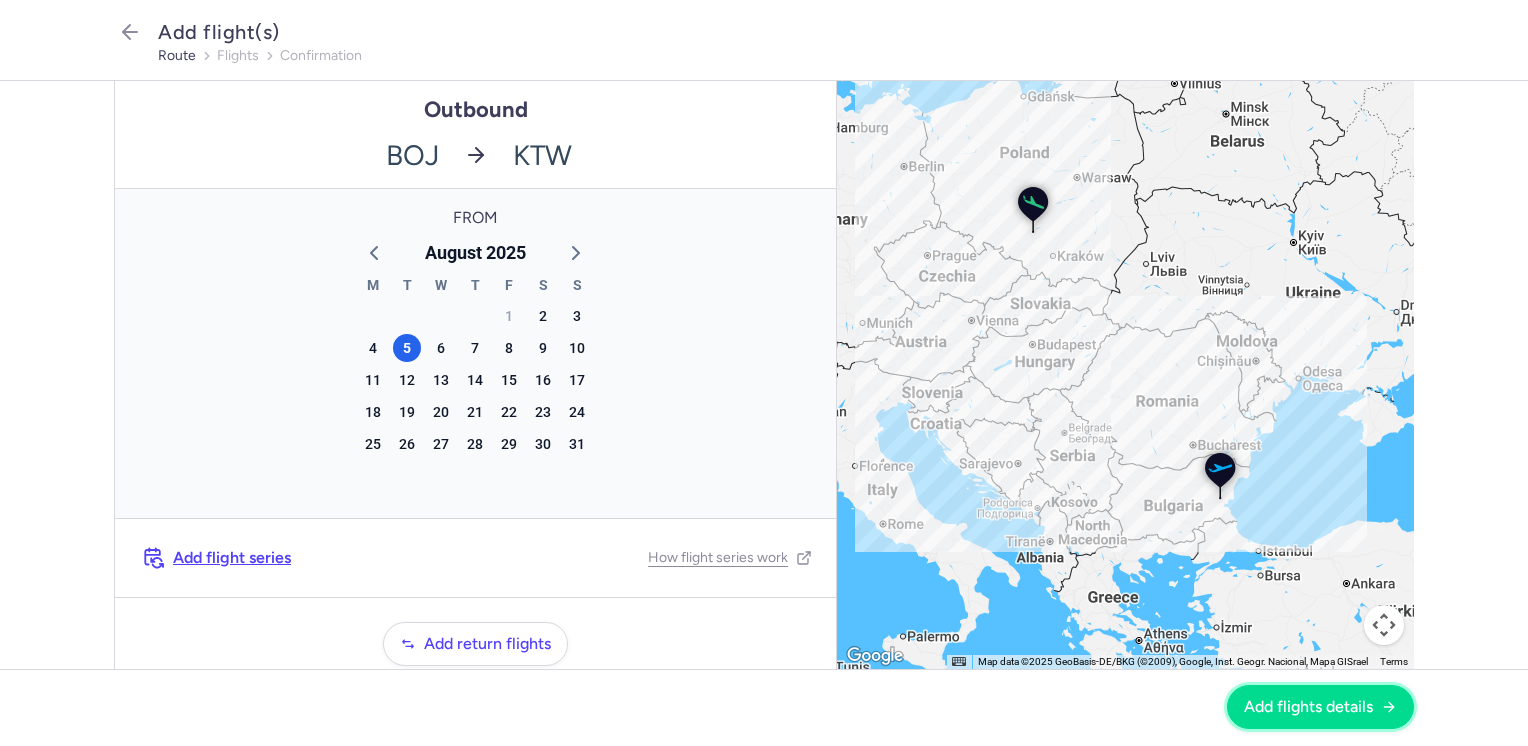 click on "Add flights details" at bounding box center (1308, 707) 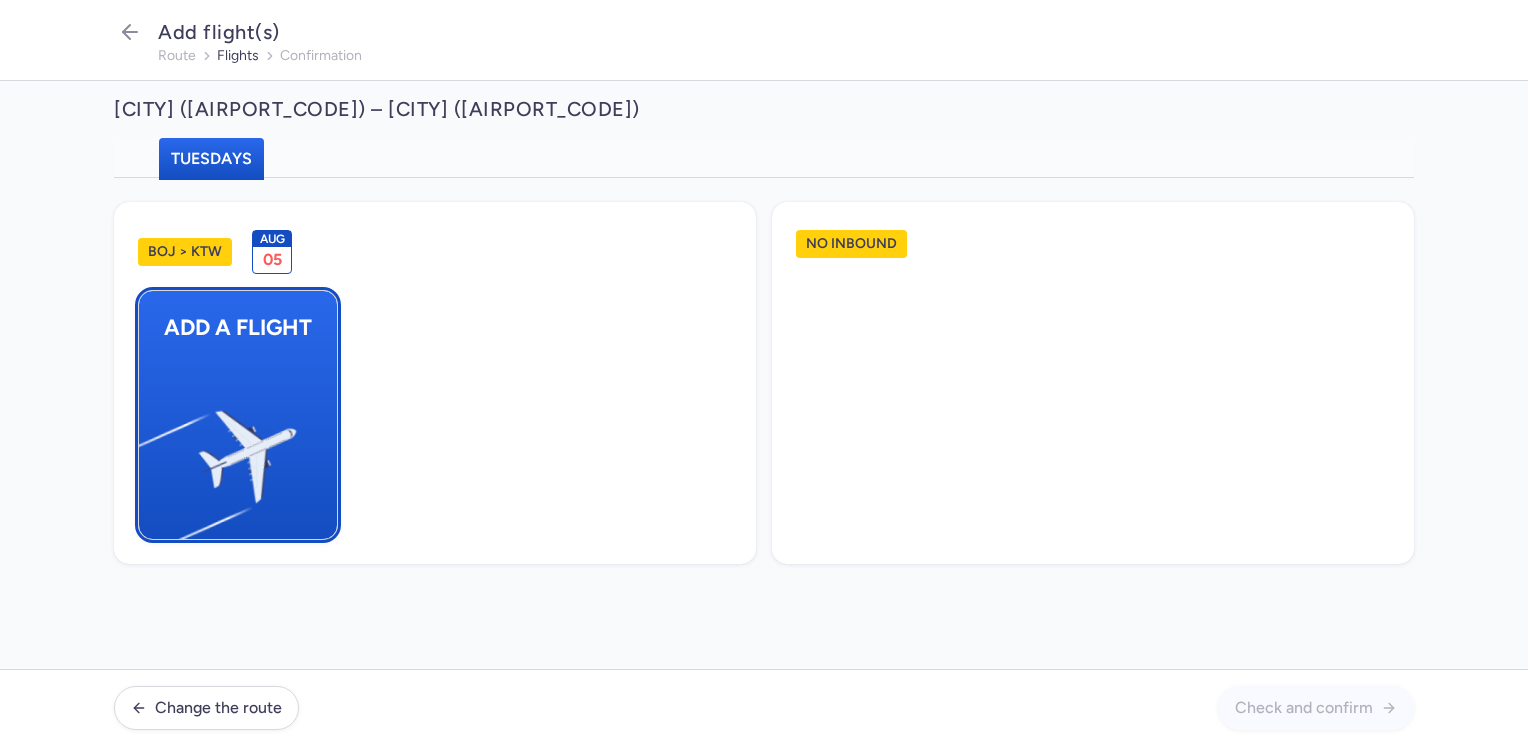 click at bounding box center (149, 448) 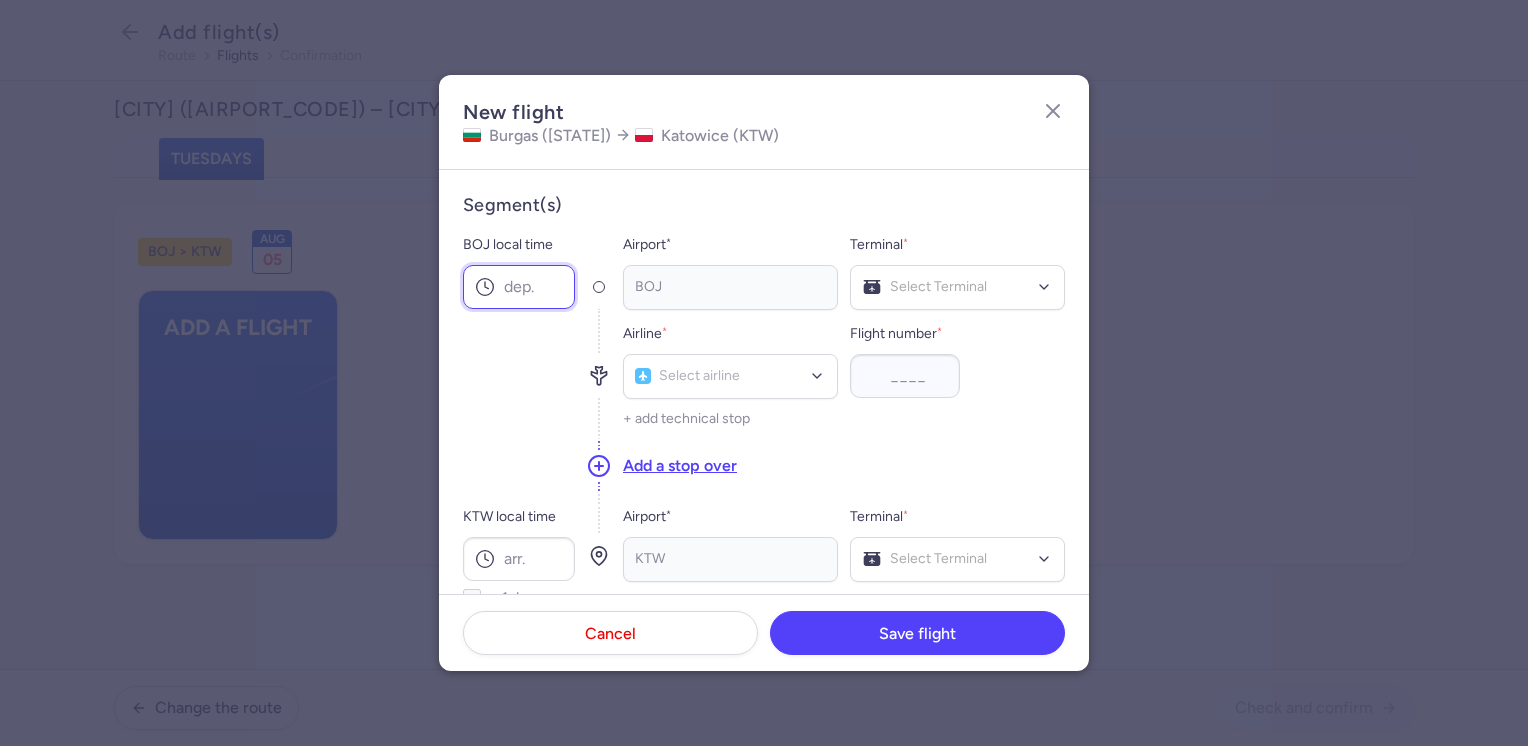click on "BOJ local time" at bounding box center (519, 287) 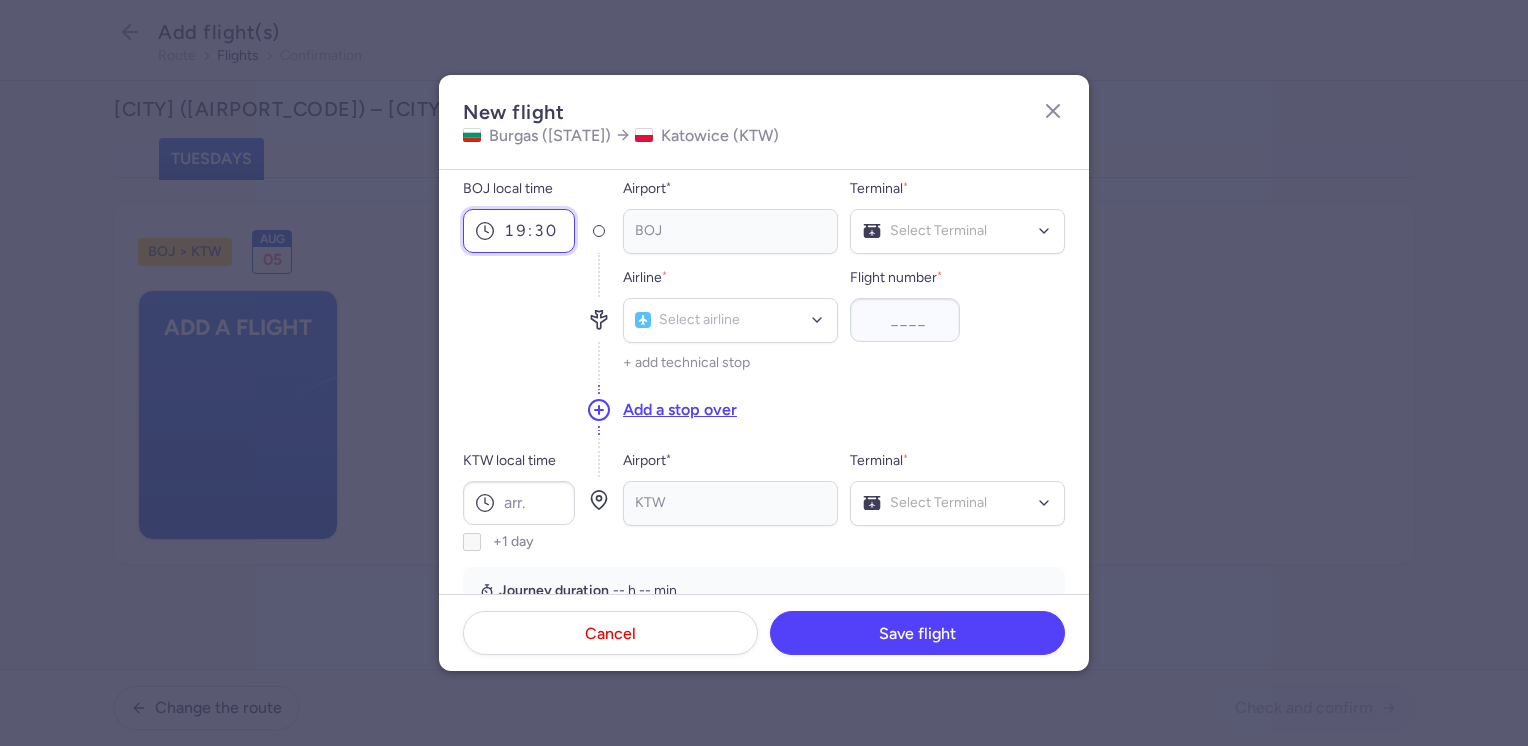 scroll, scrollTop: 100, scrollLeft: 0, axis: vertical 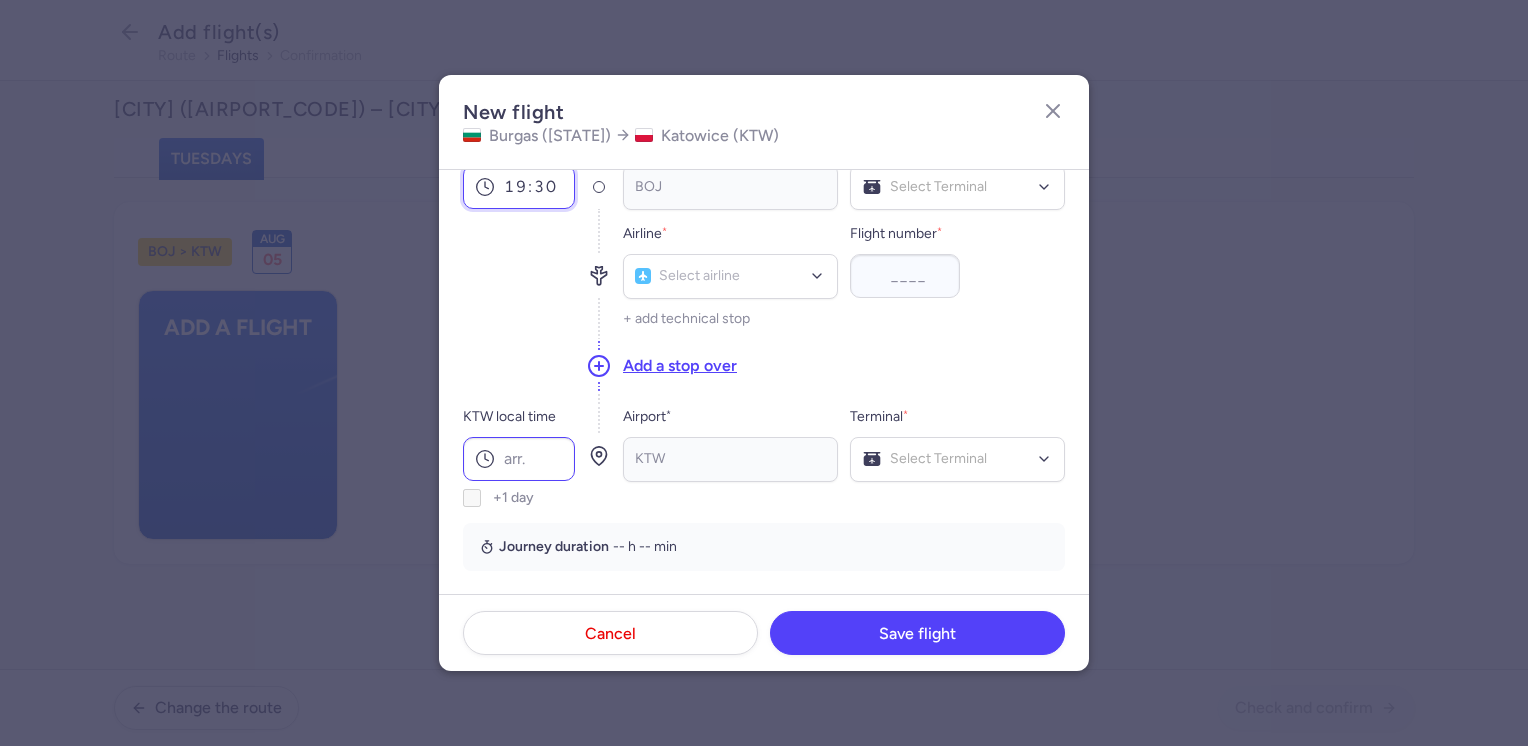type on "19:30" 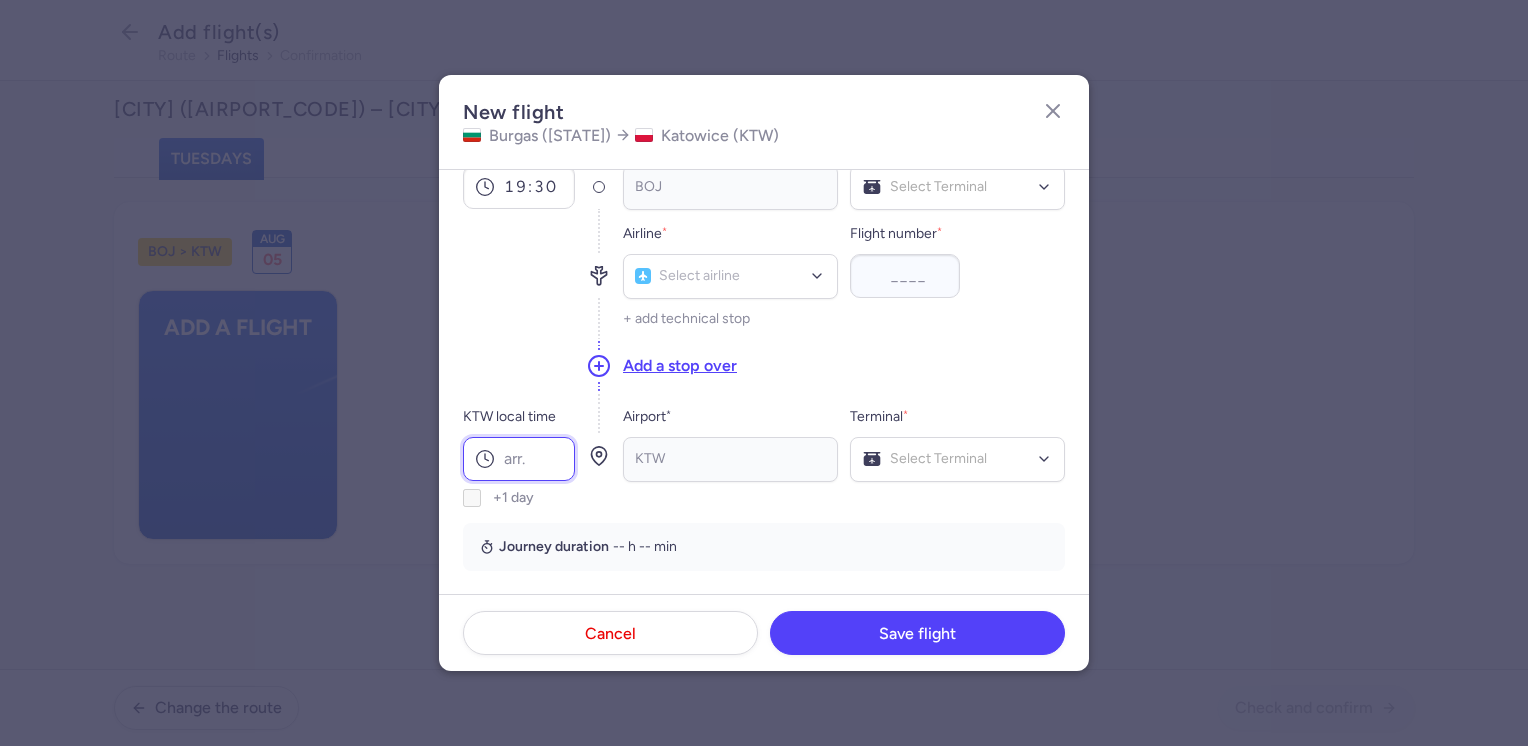 click on "KTW local time" at bounding box center [519, 459] 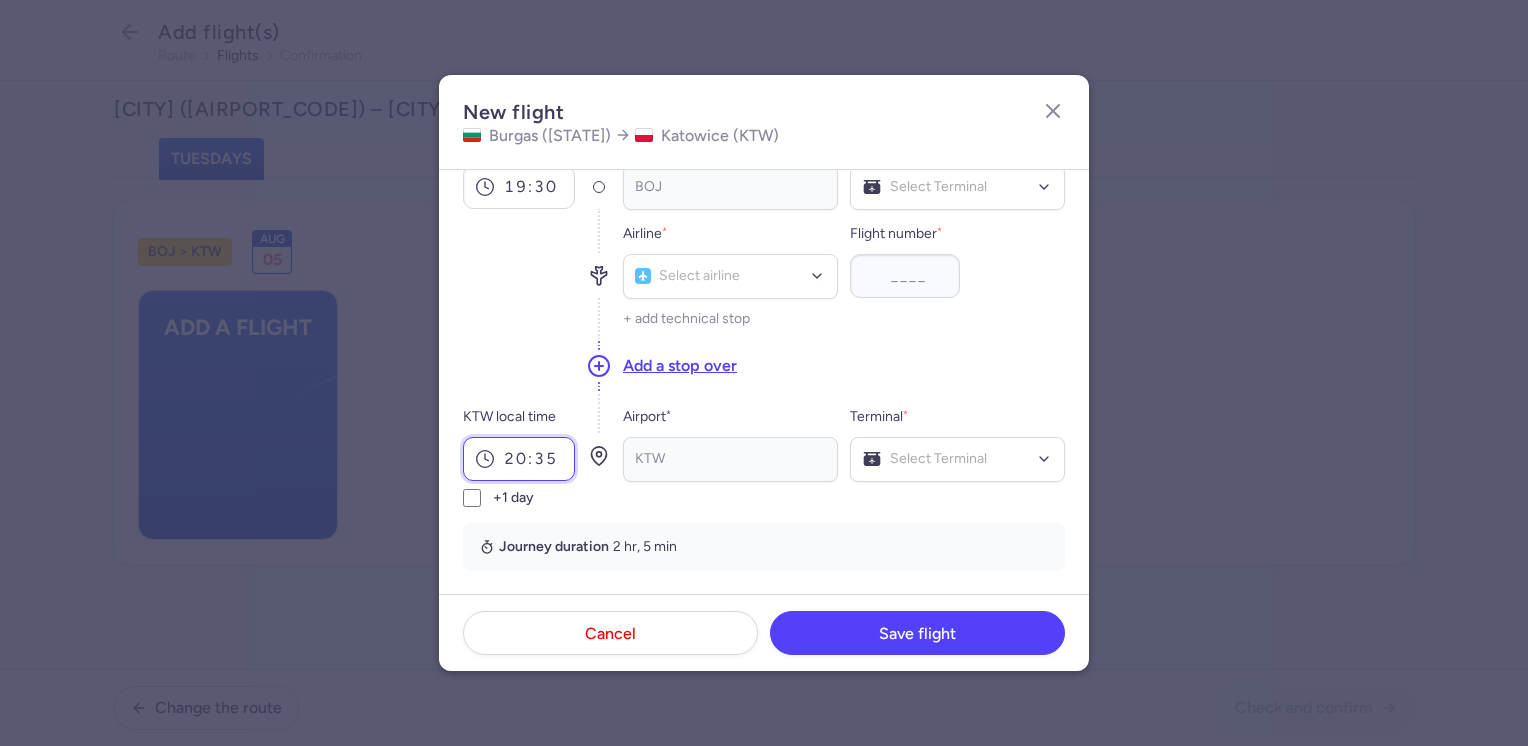 type on "20:35" 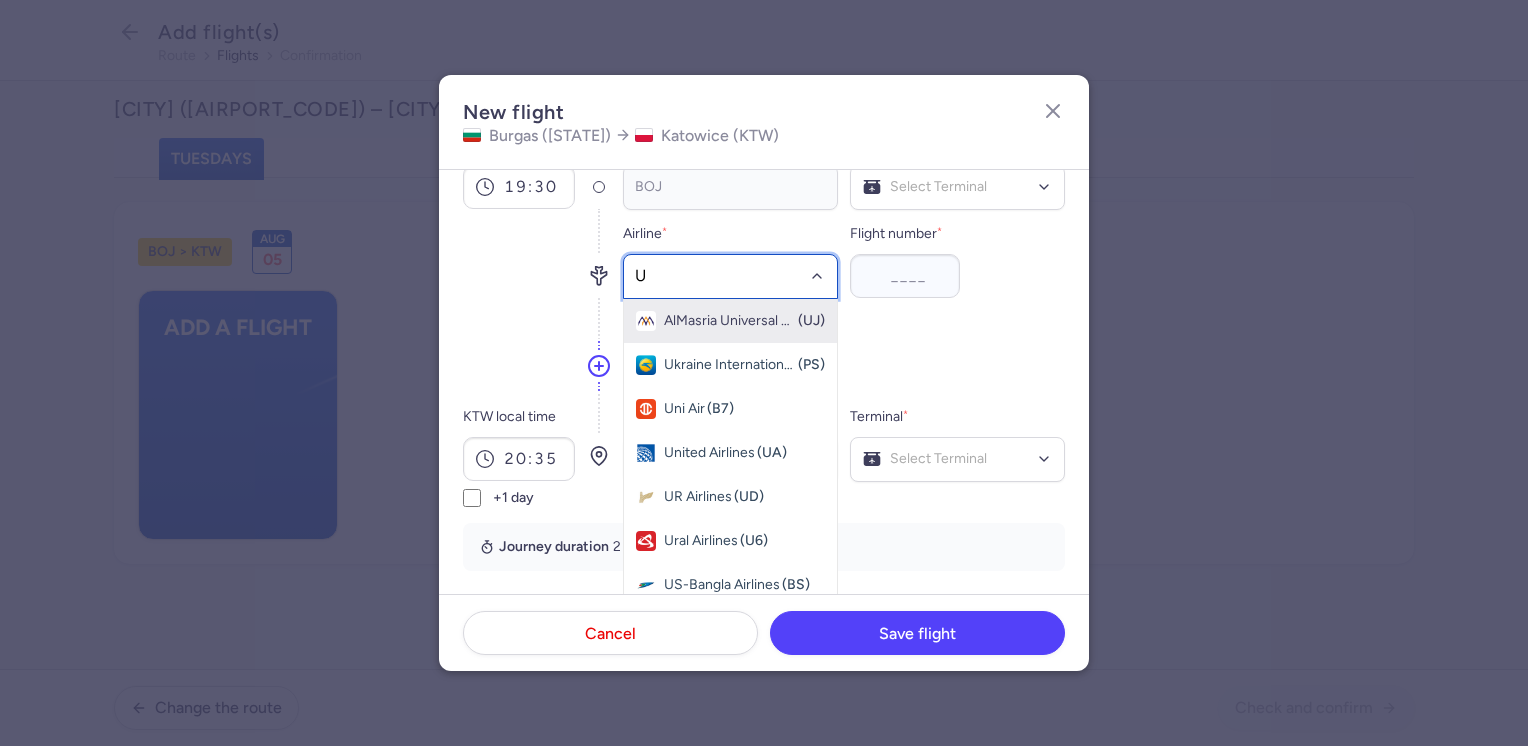 type on "U5" 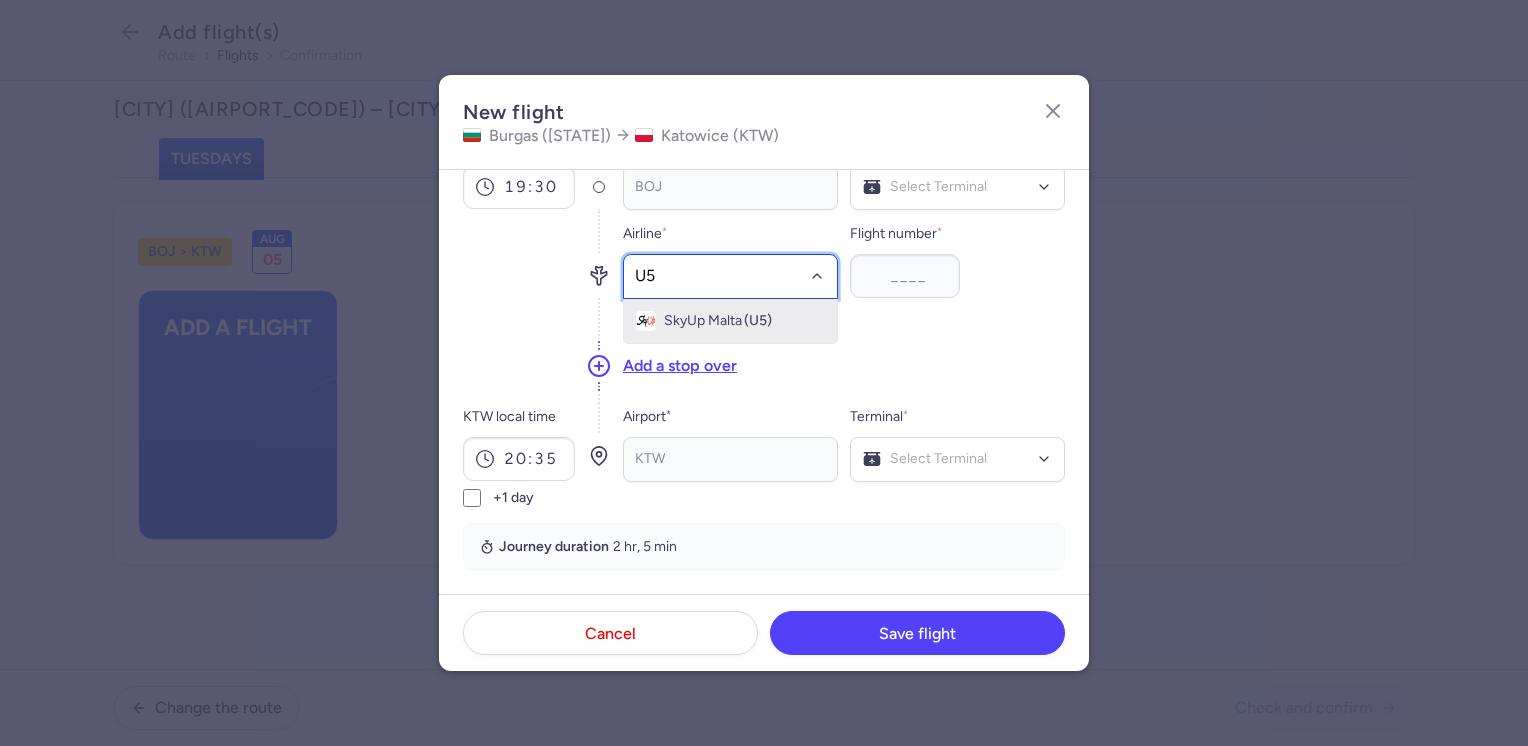 click on "SkyUp Malta" at bounding box center (703, 321) 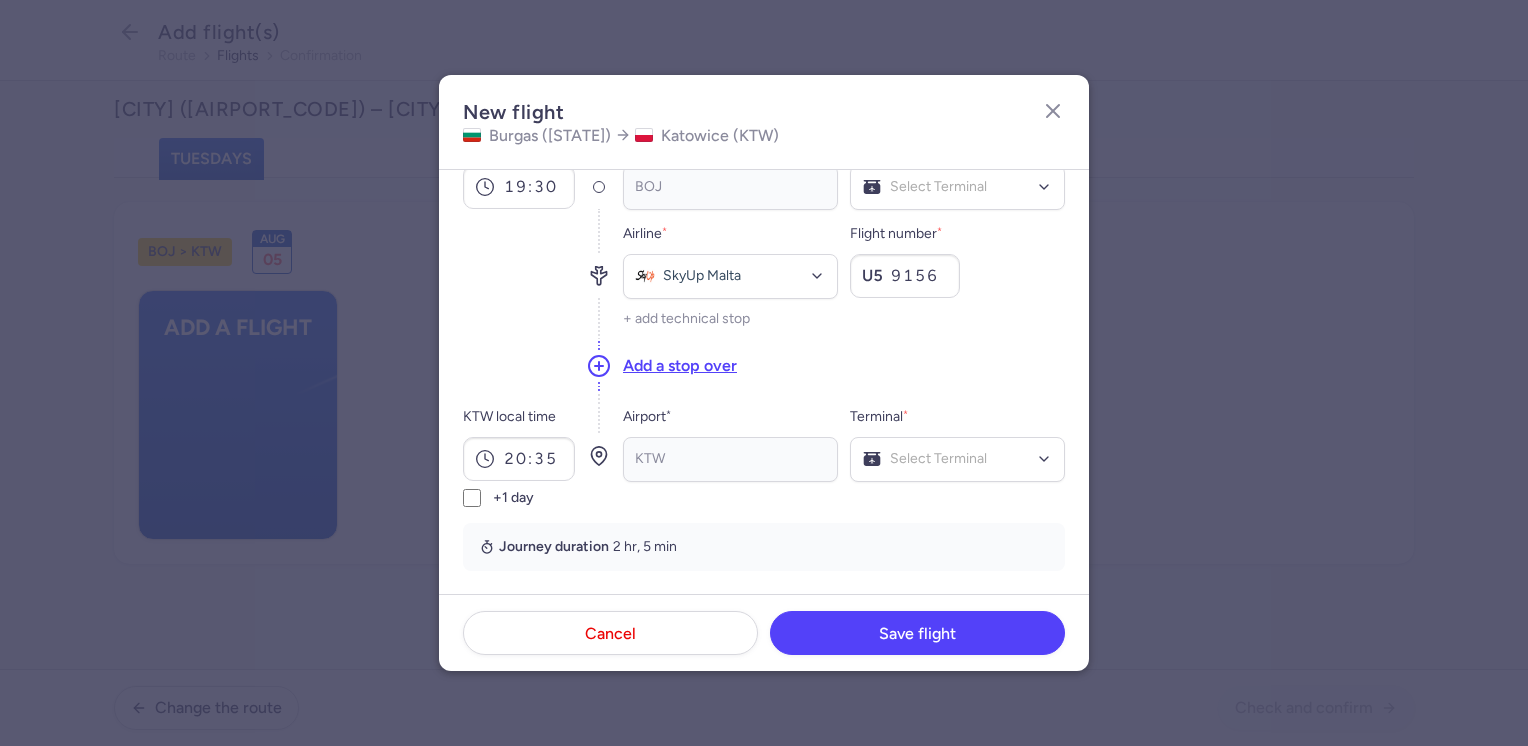 type on "9156" 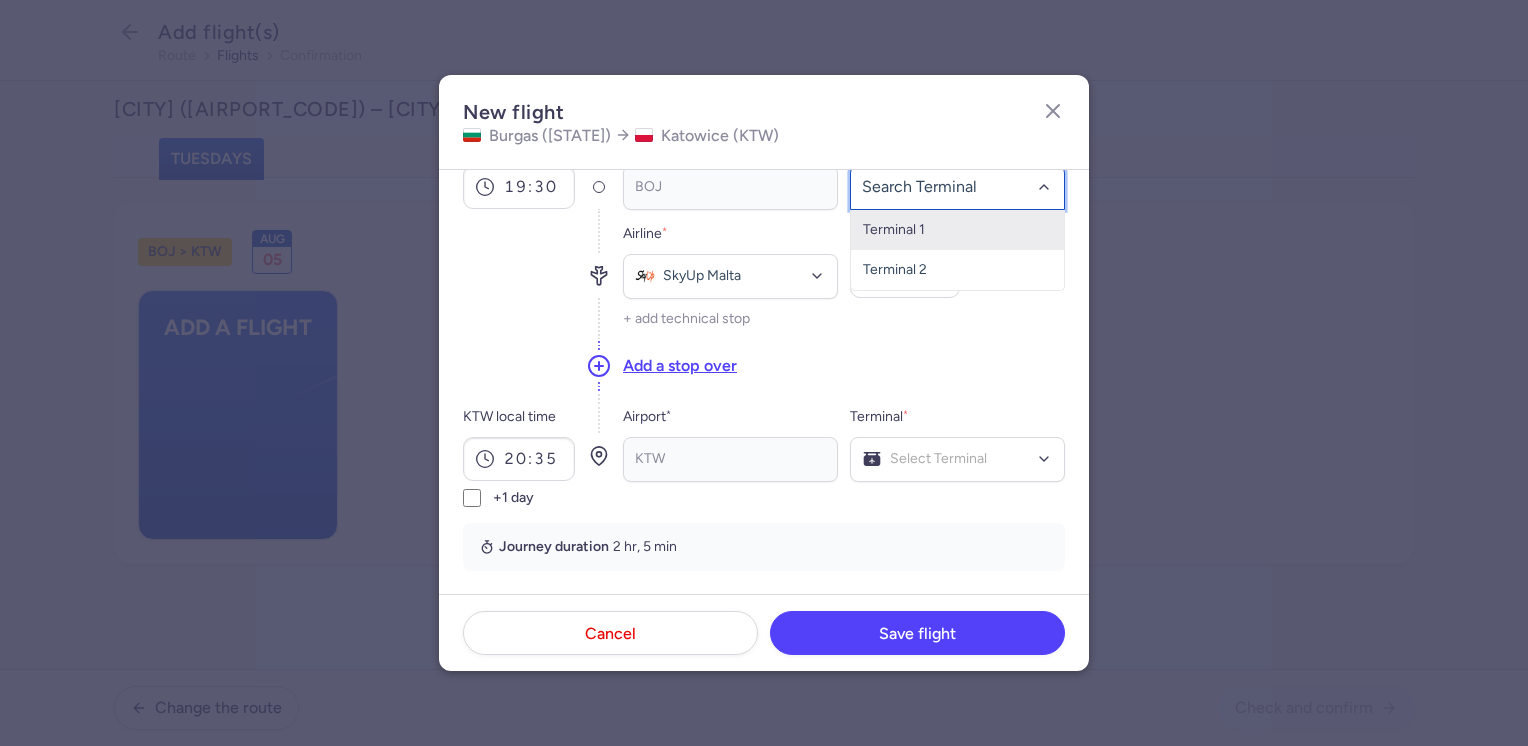 click on "Terminal 1" at bounding box center [957, 230] 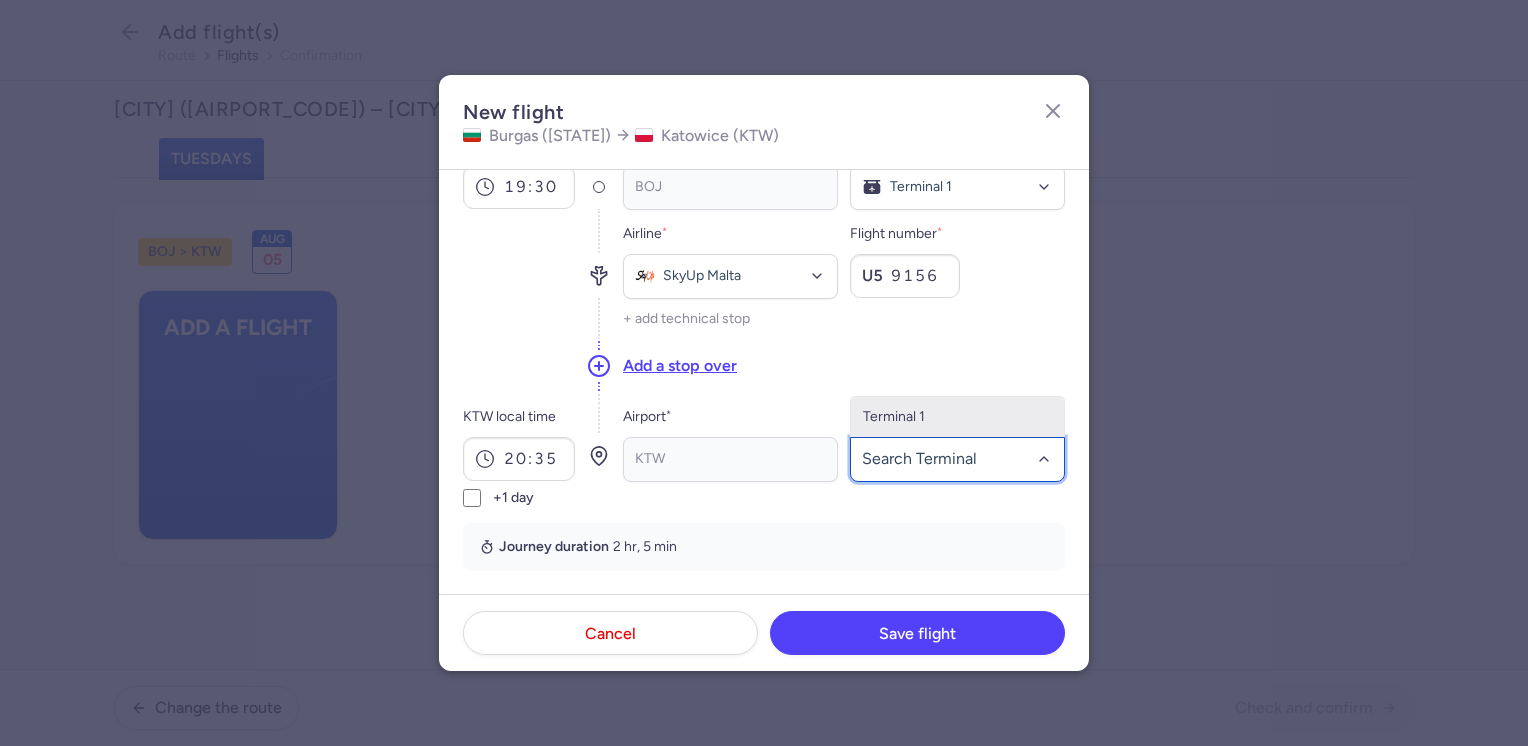 click on "Terminal 1" at bounding box center (957, 417) 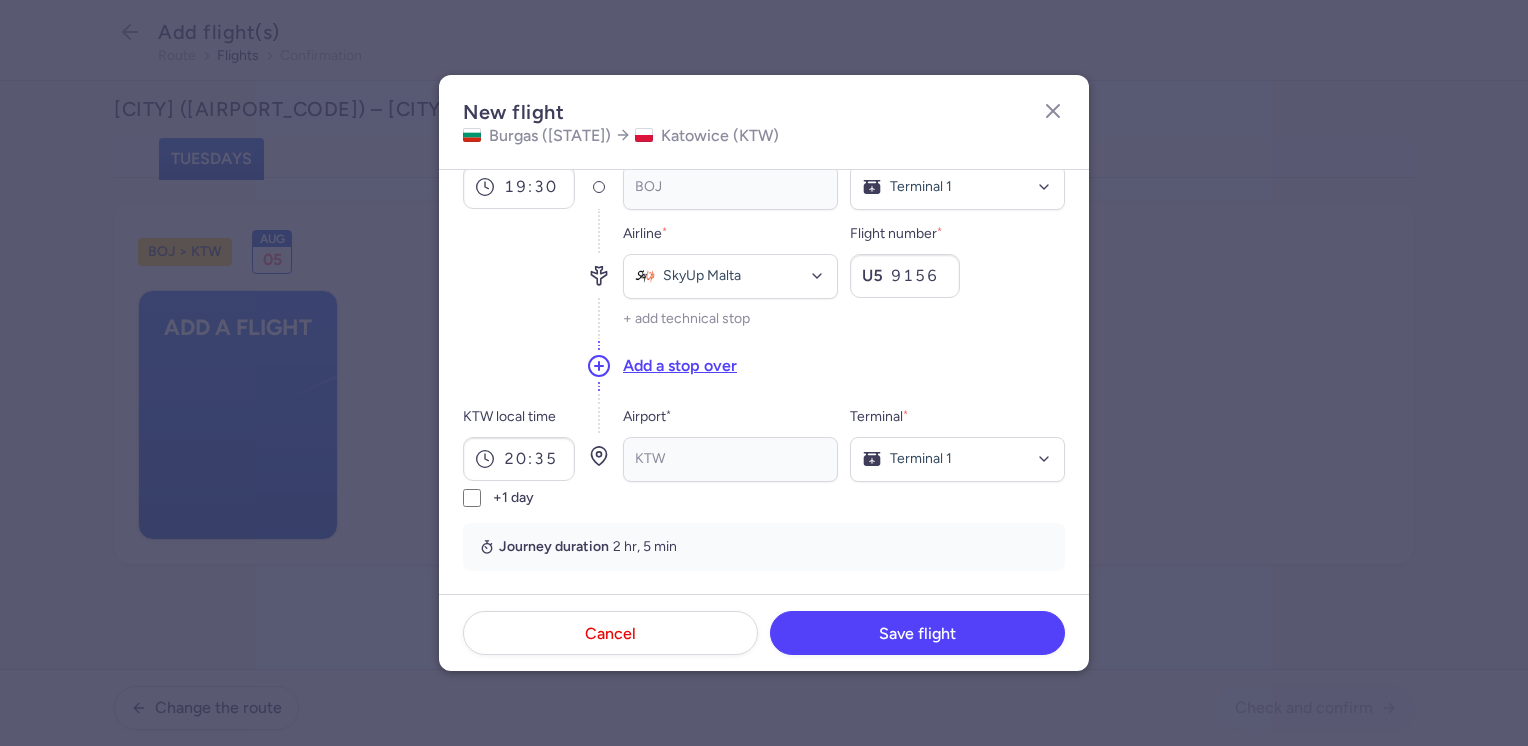 scroll, scrollTop: 400, scrollLeft: 0, axis: vertical 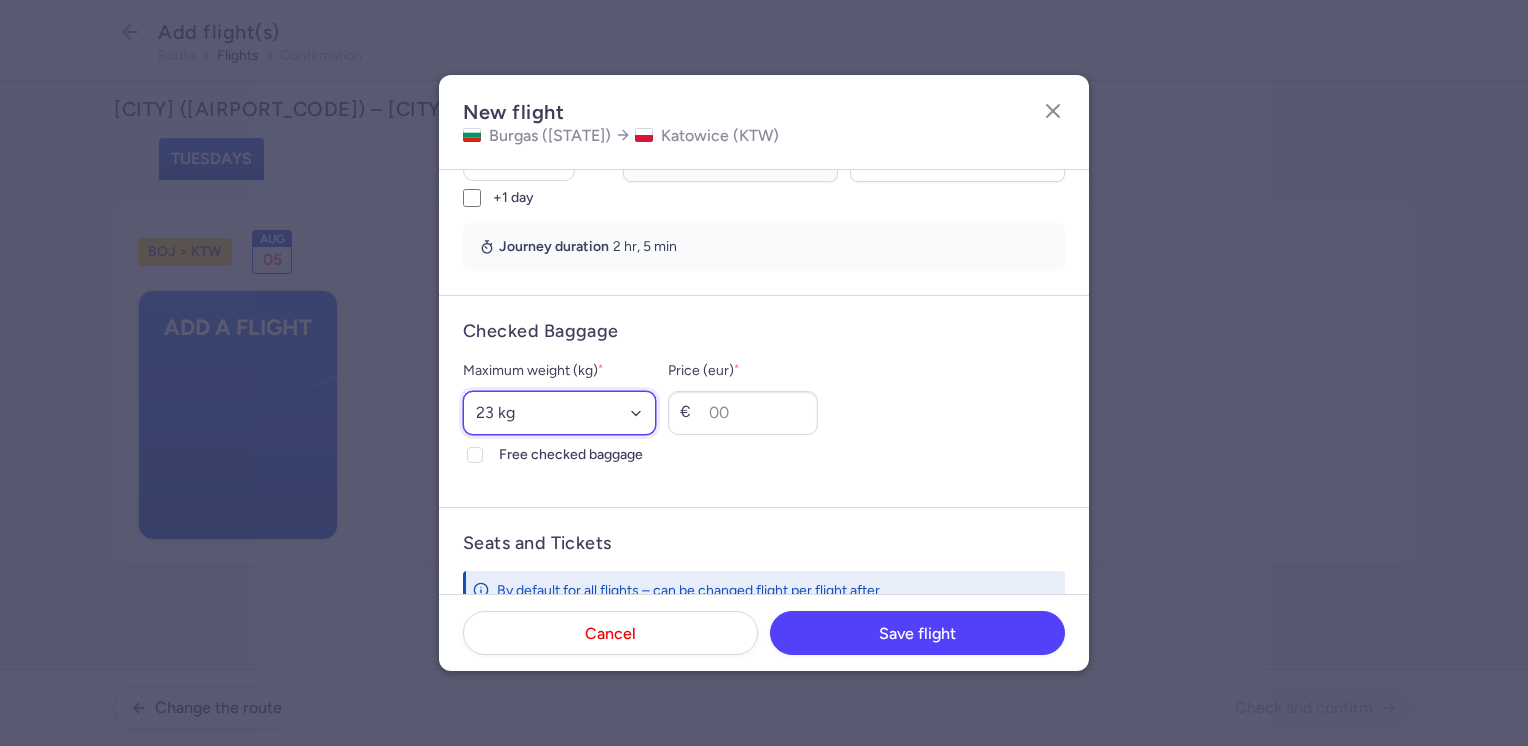 click on "Select an option 15 kg 16 kg 17 kg 18 kg 19 kg 20 kg 21 kg 22 kg 23 kg 24 kg 25 kg 26 kg 27 kg 28 kg 29 kg 30 kg 31 kg 32 kg 33 kg 34 kg 35 kg" at bounding box center (559, 413) 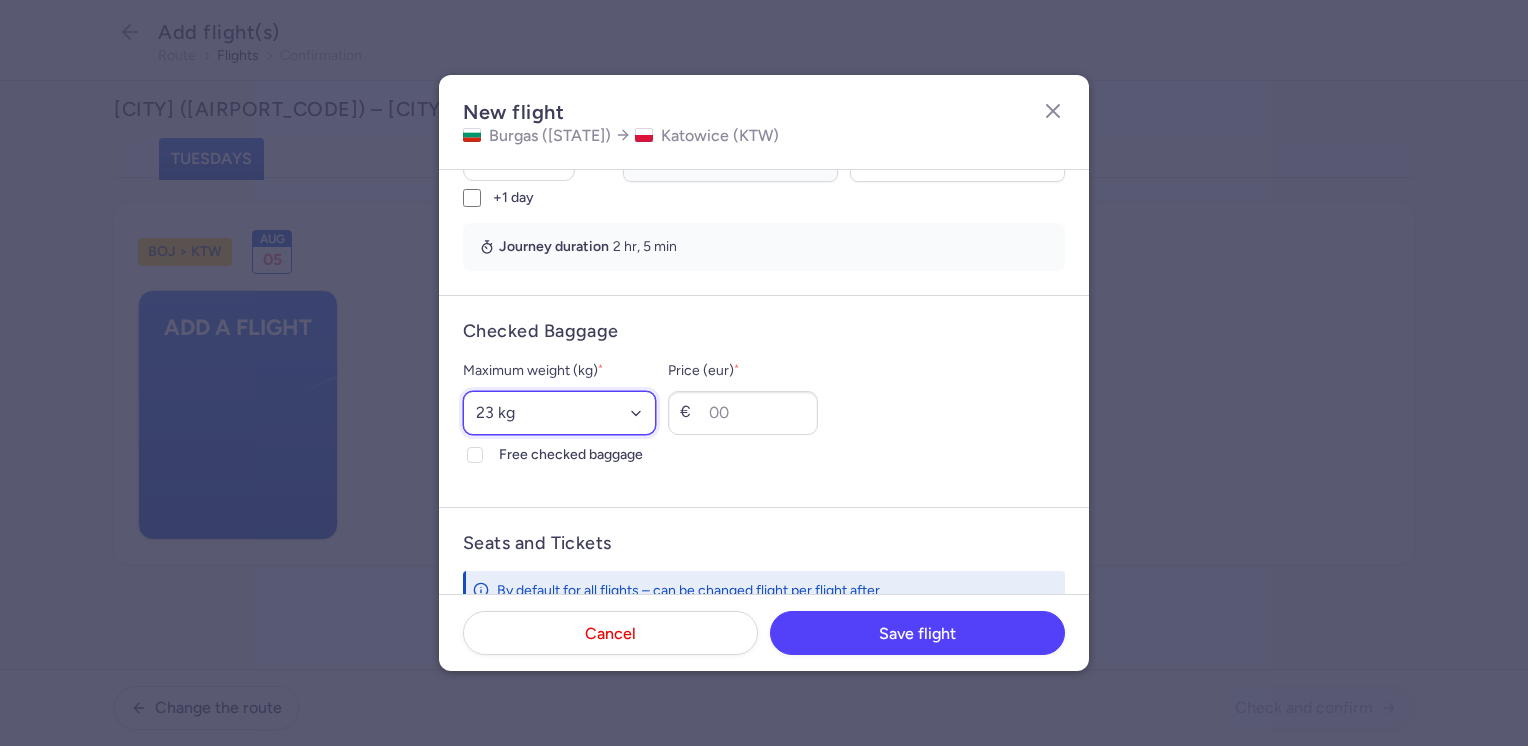 select on "20" 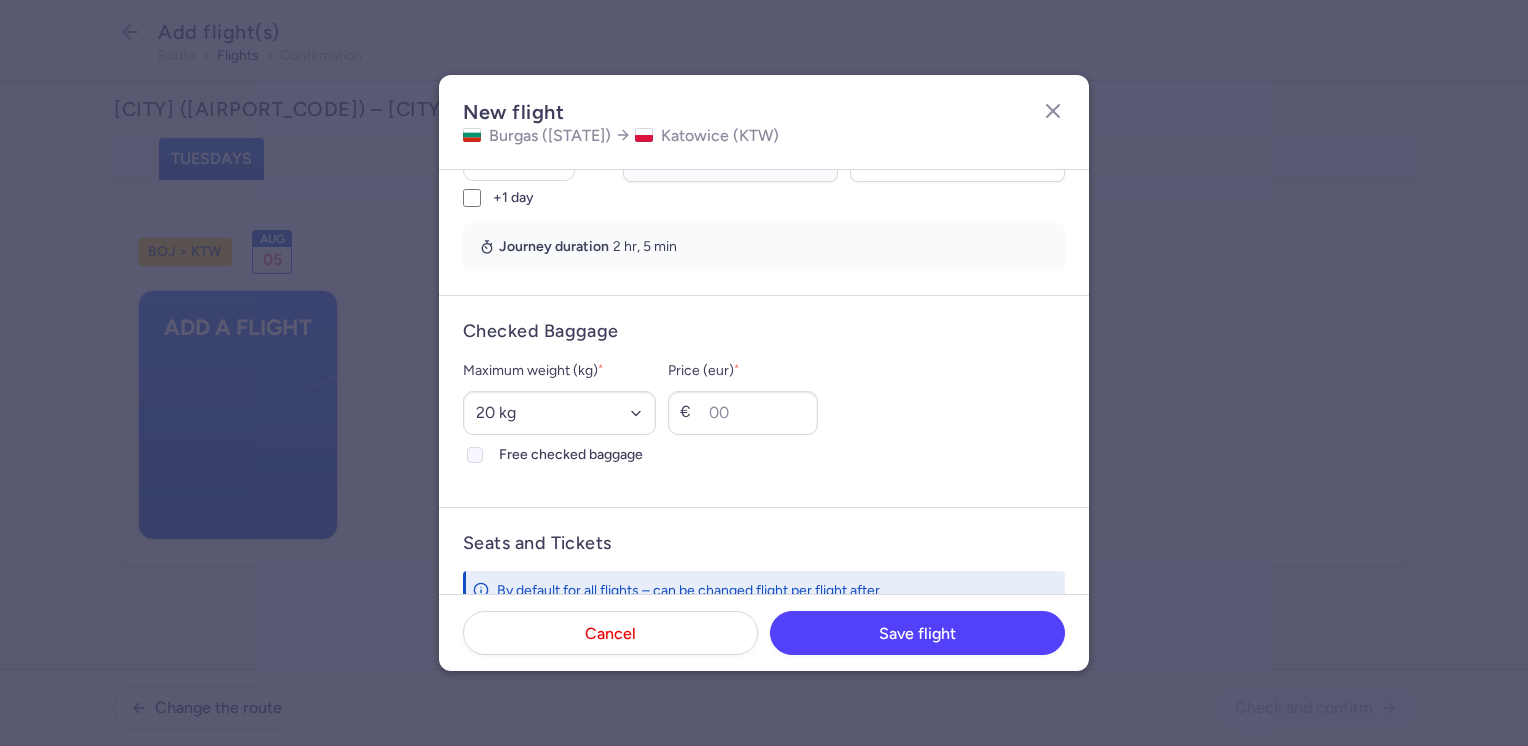 click on "Free checked baggage" 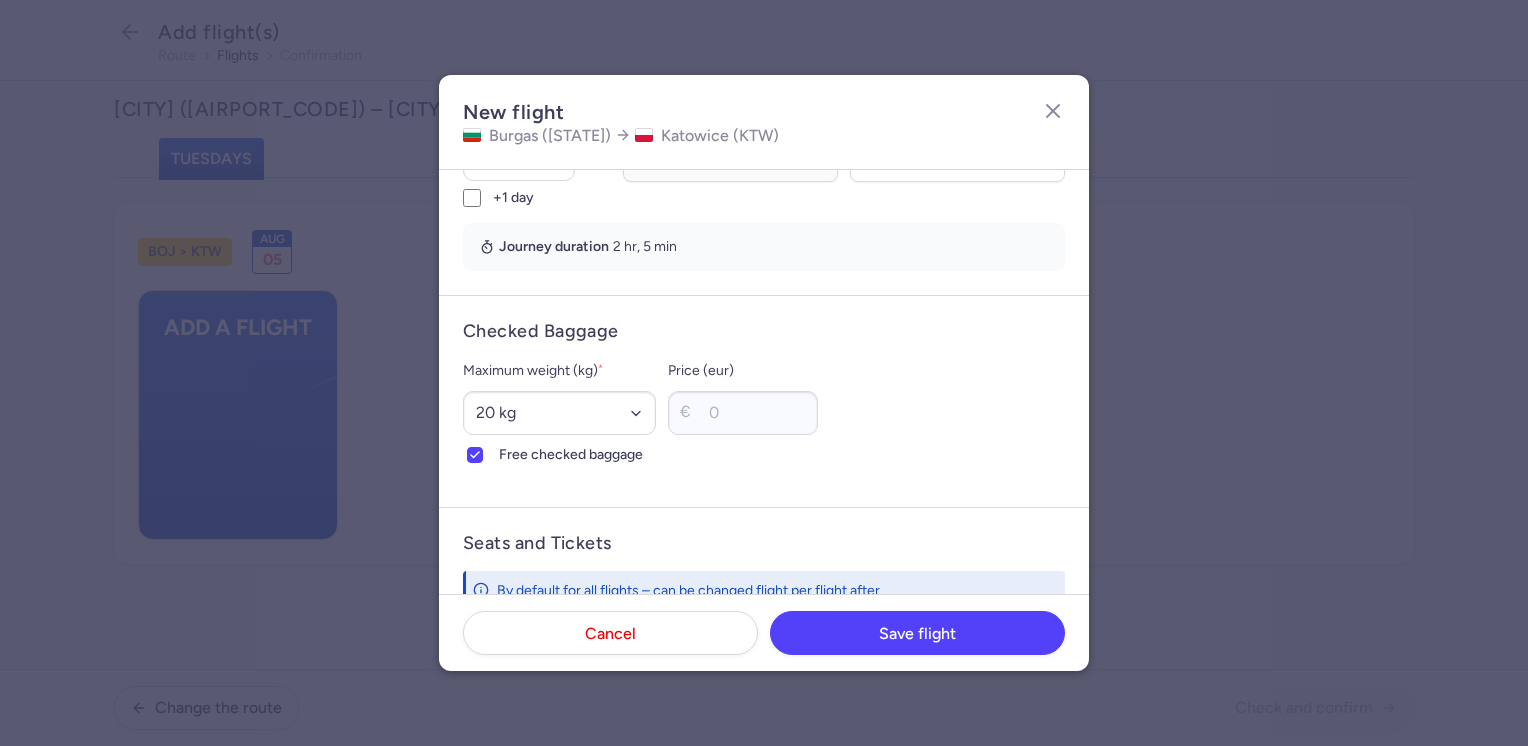 scroll, scrollTop: 600, scrollLeft: 0, axis: vertical 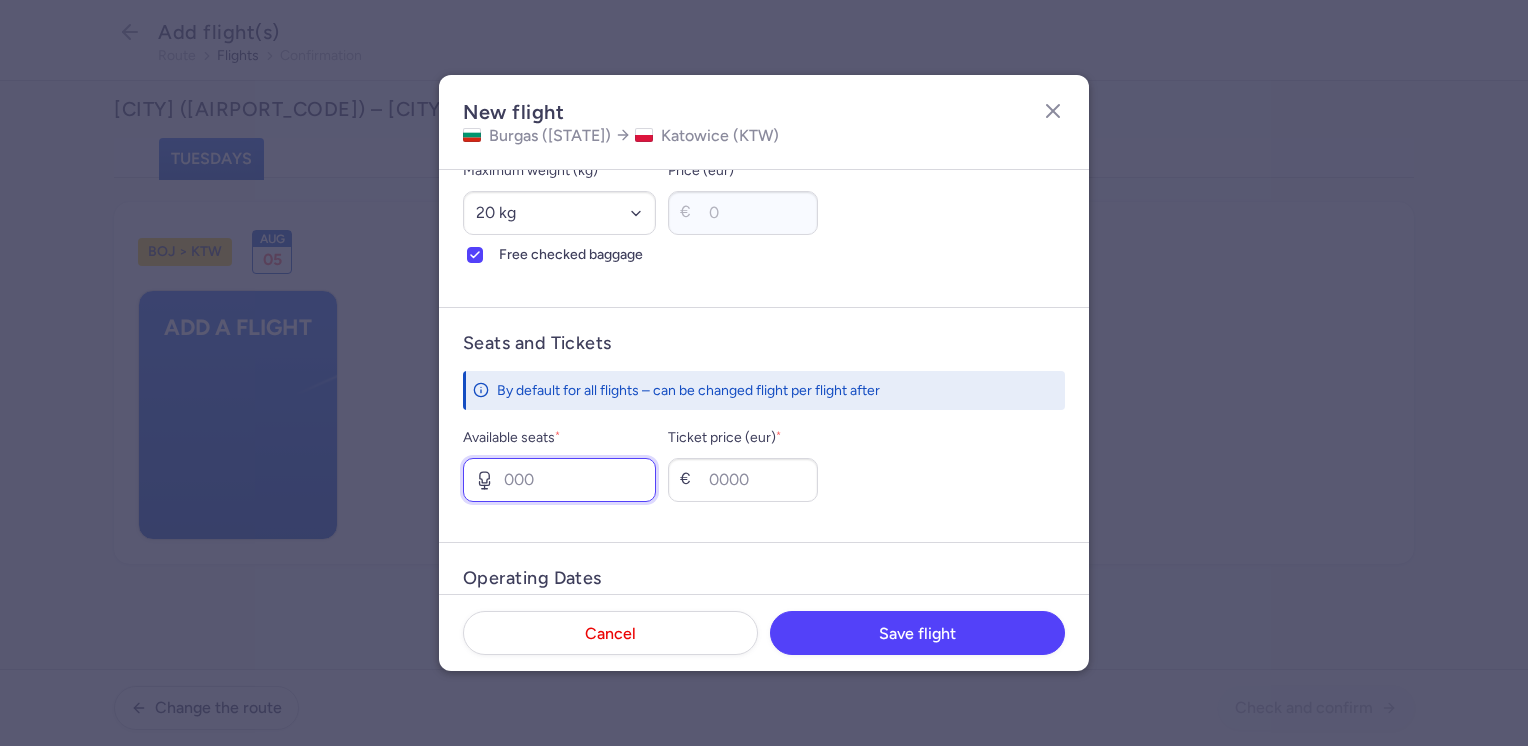 click on "Available seats  *" at bounding box center (559, 480) 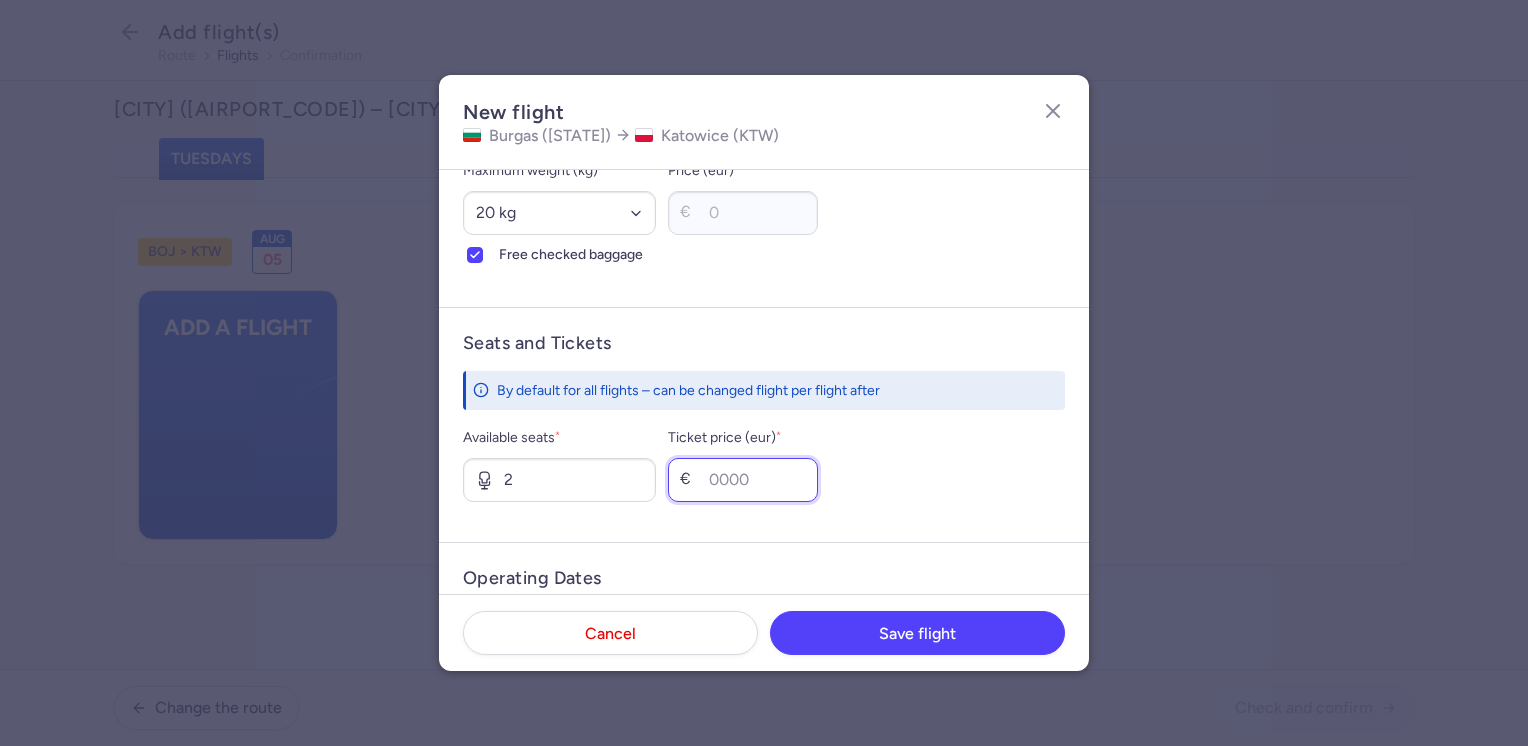 click on "Ticket price (eur)  *" at bounding box center (743, 480) 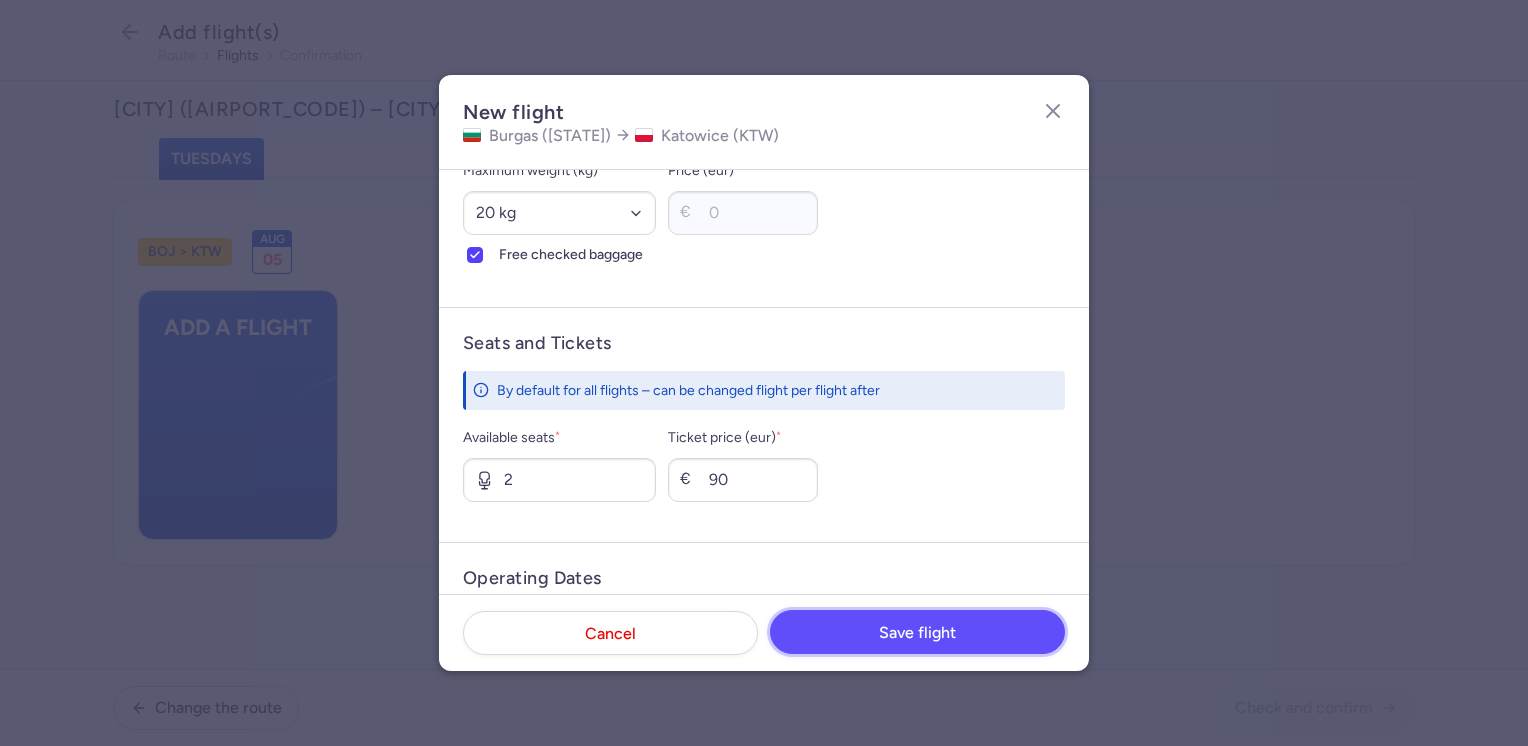 click on "Save flight" at bounding box center [917, 632] 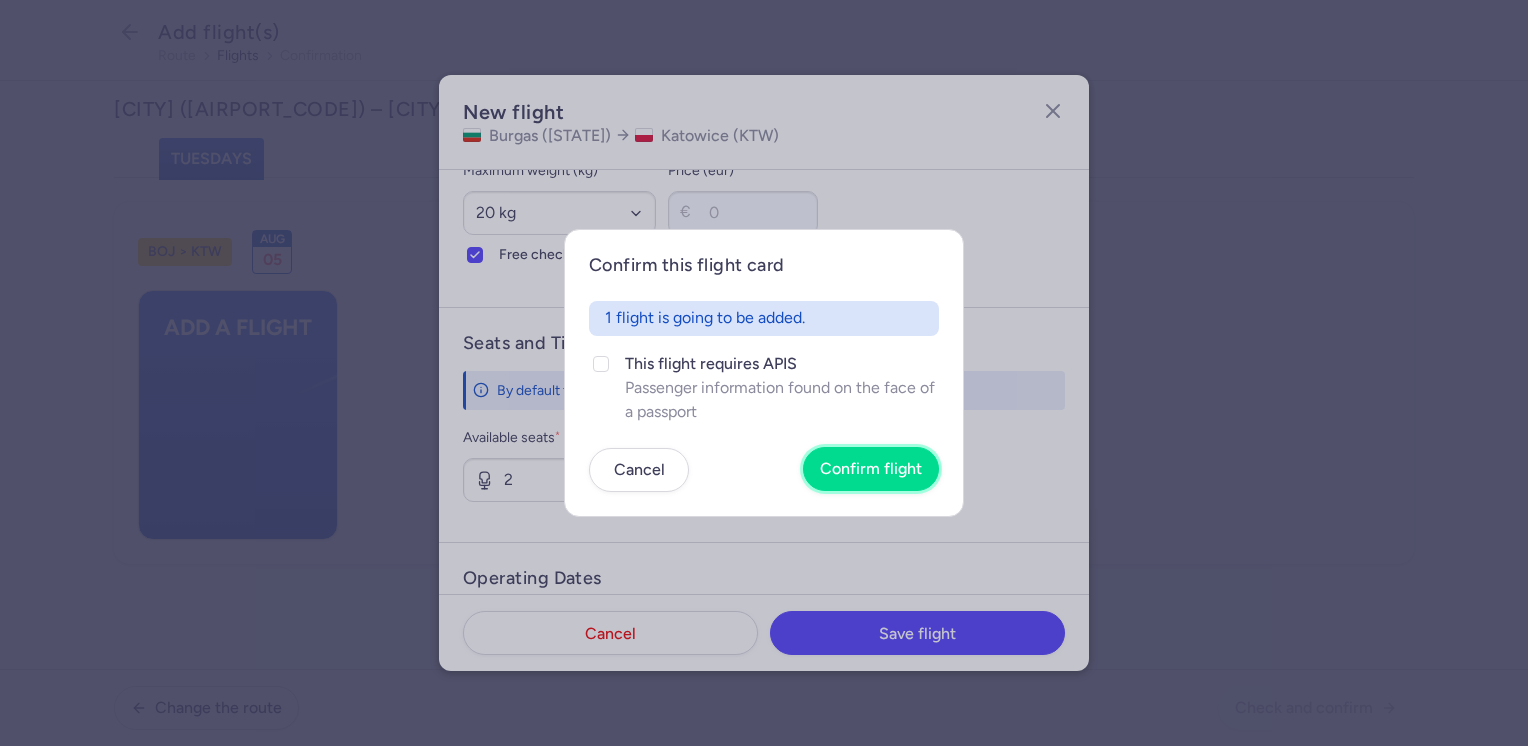 click on "Confirm flight" at bounding box center [871, 469] 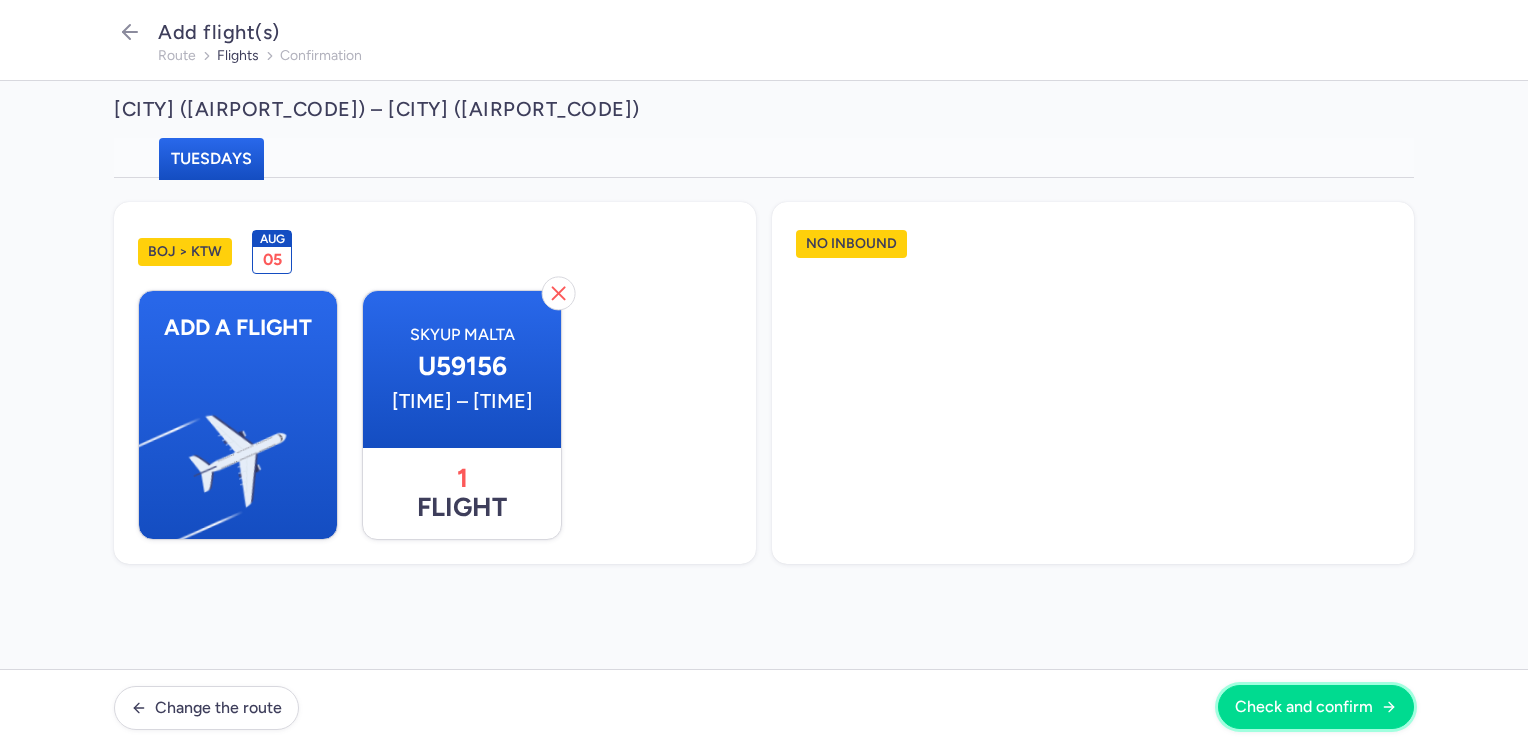 click on "Check and confirm" at bounding box center (1316, 707) 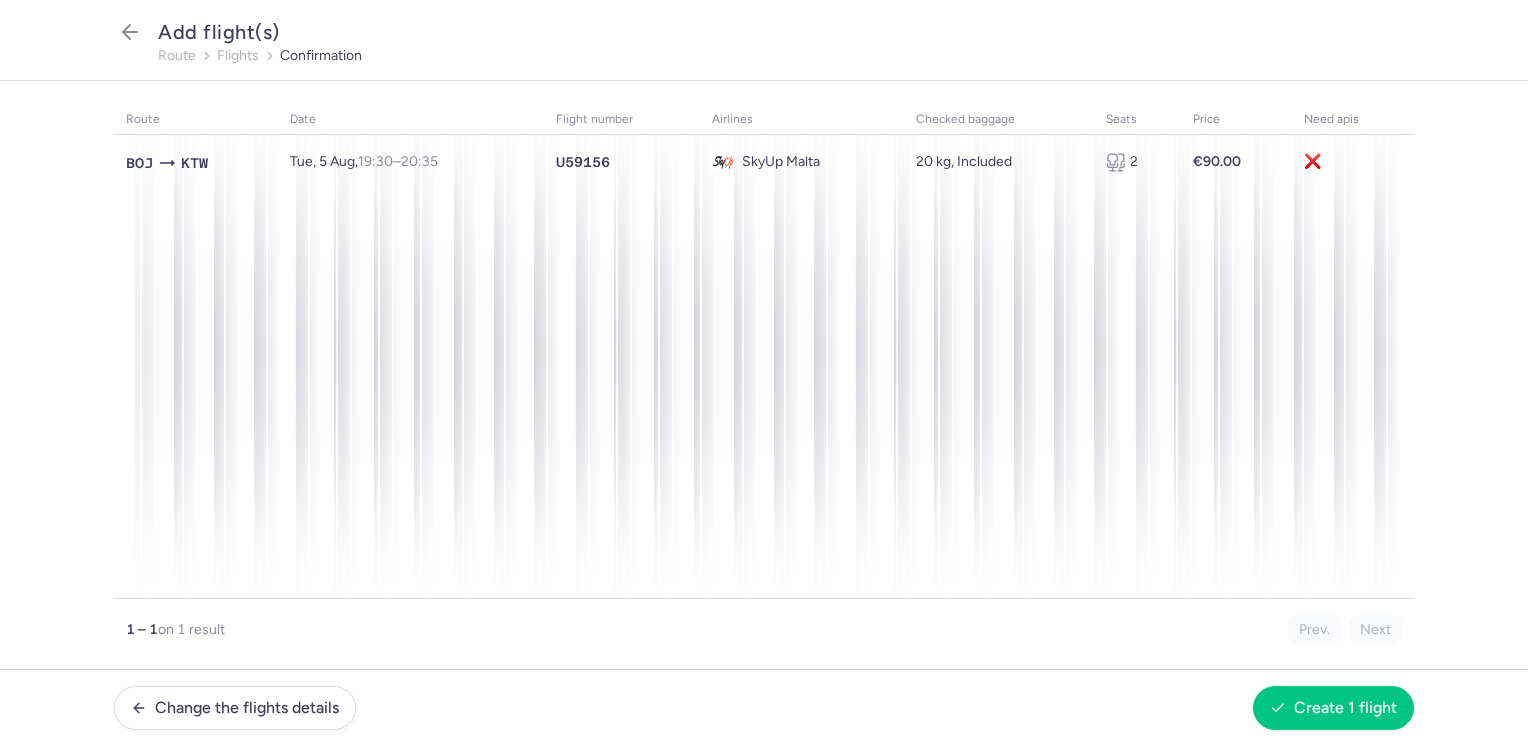 click on "Change the flights details   Create 1 flight" at bounding box center [764, 707] 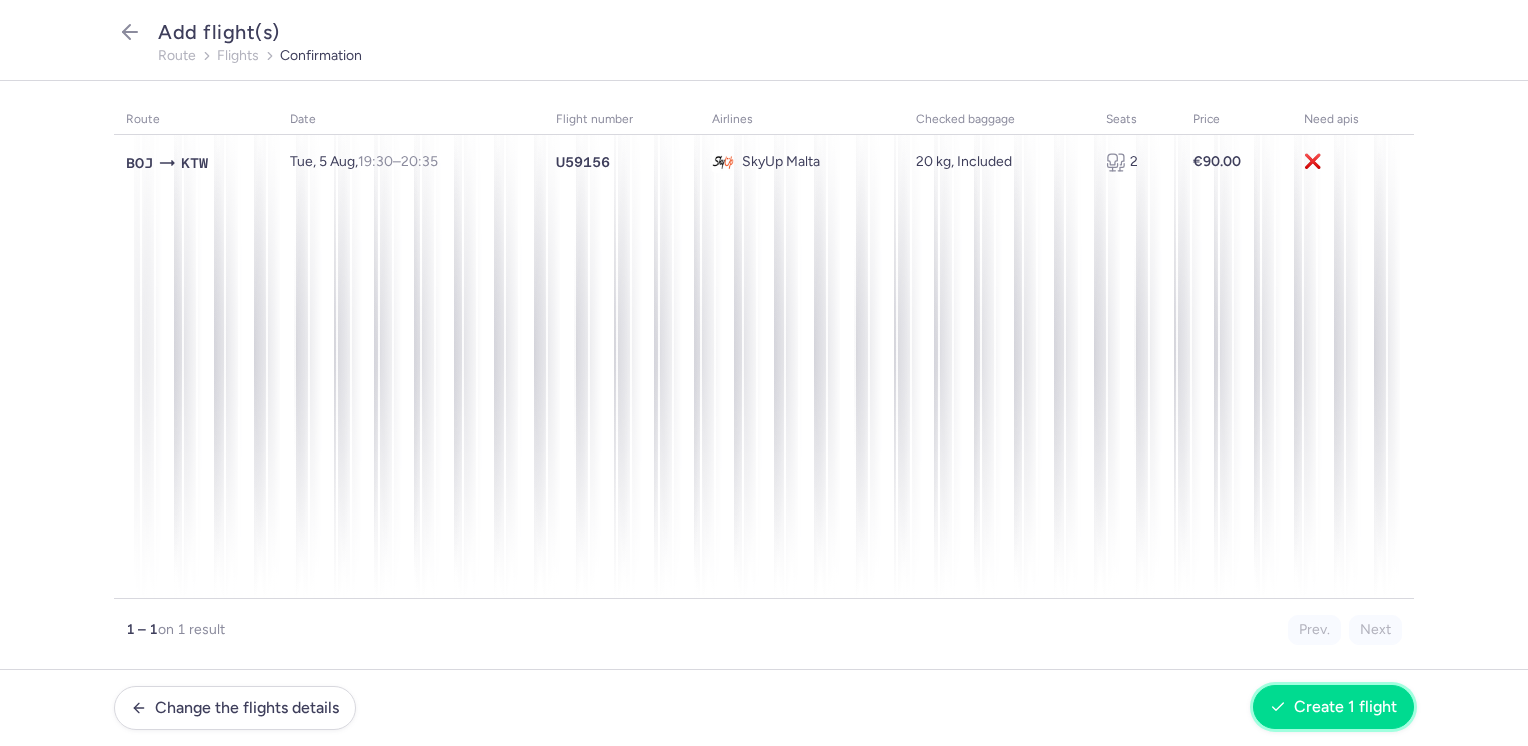 click on "Create 1 flight" at bounding box center [1345, 707] 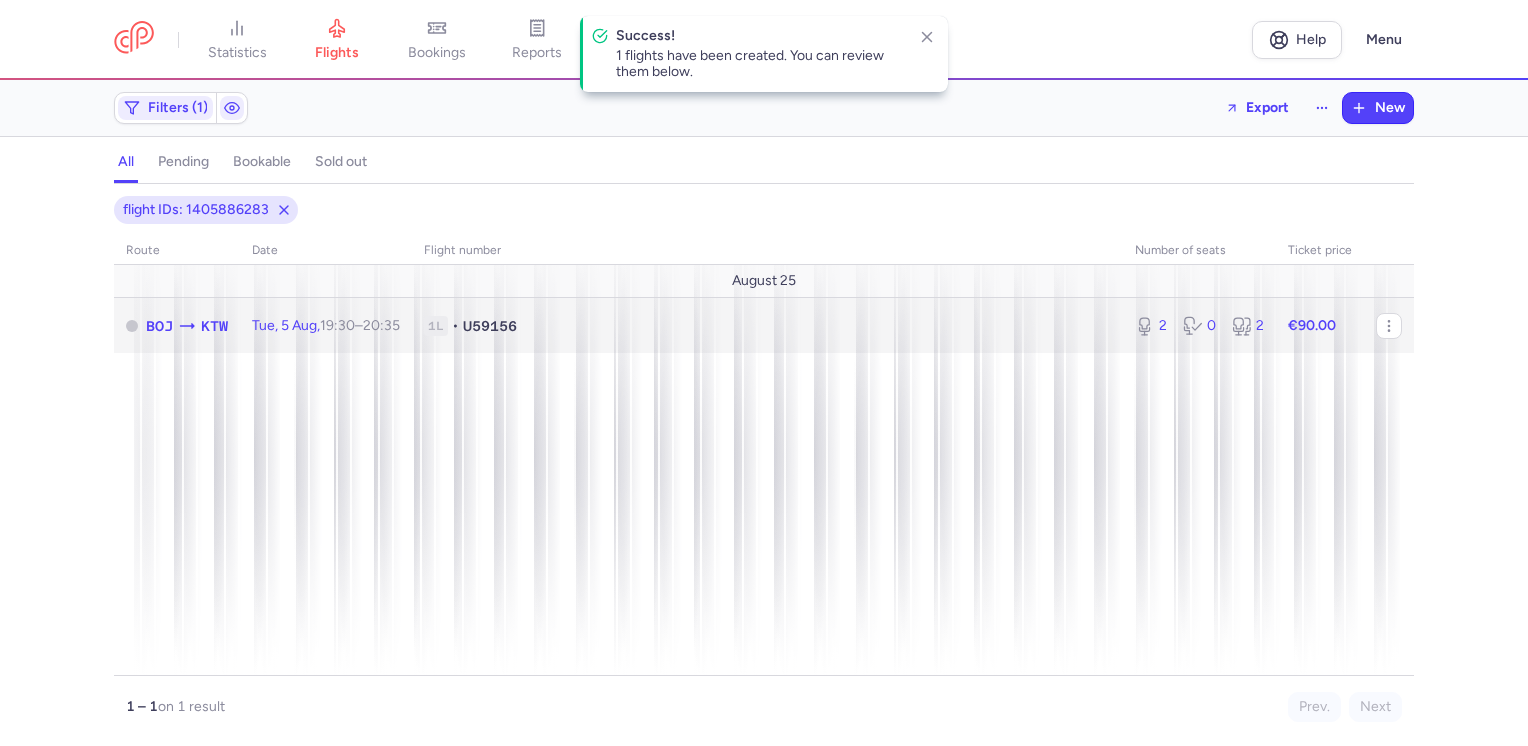 click 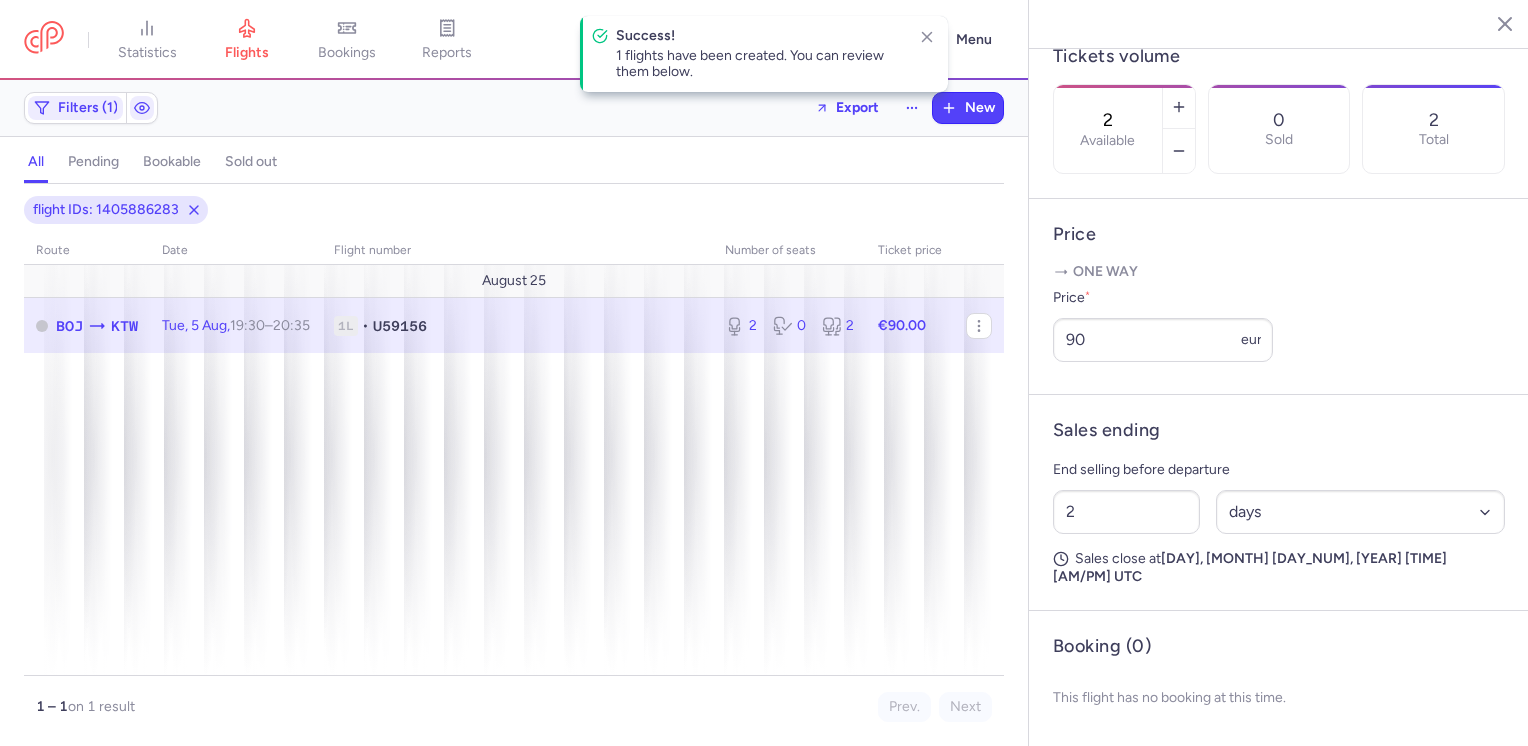 scroll, scrollTop: 632, scrollLeft: 0, axis: vertical 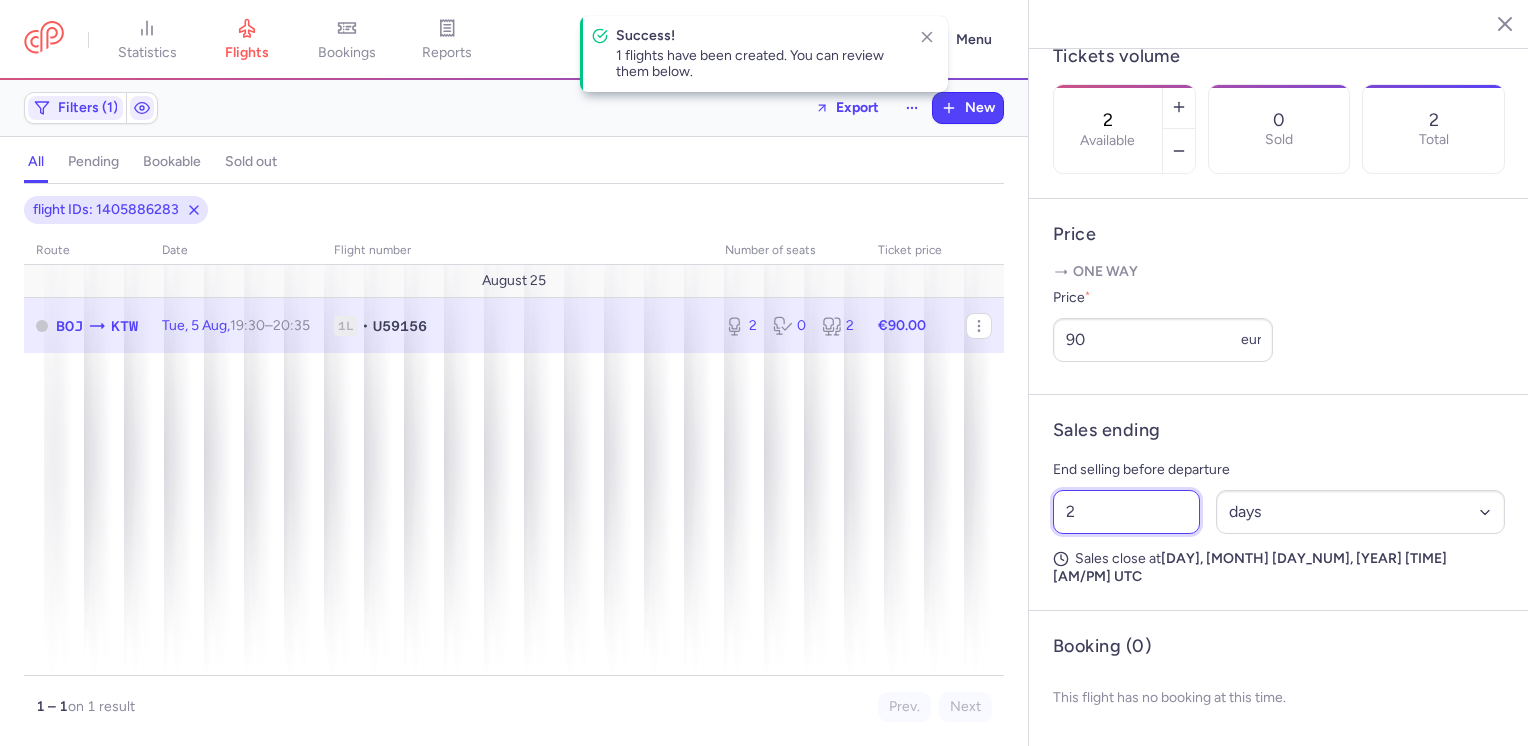 drag, startPoint x: 1058, startPoint y: 518, endPoint x: 1036, endPoint y: 523, distance: 22.561028 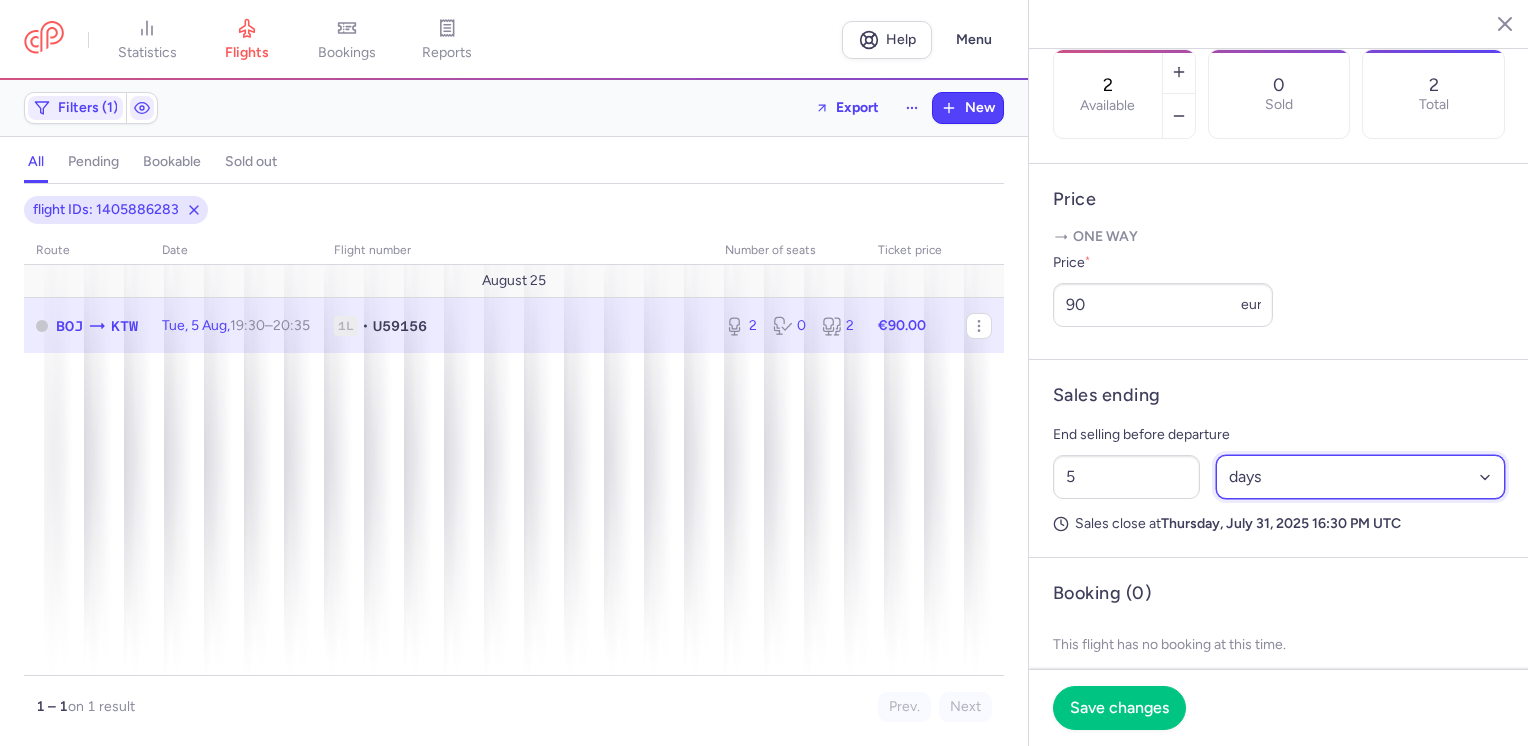 click on "Select an option hours days" at bounding box center [1361, 477] 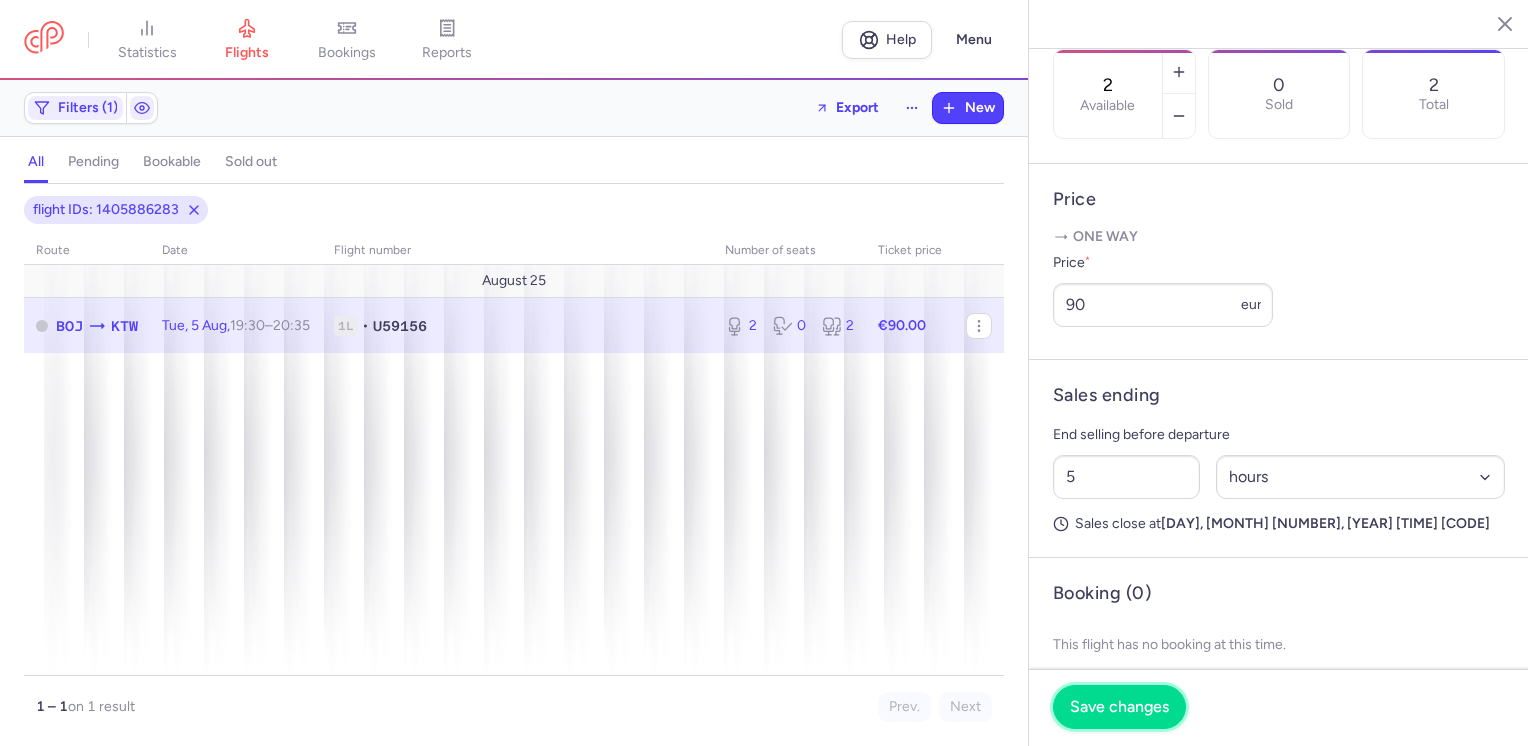 click on "Save changes" at bounding box center [1119, 707] 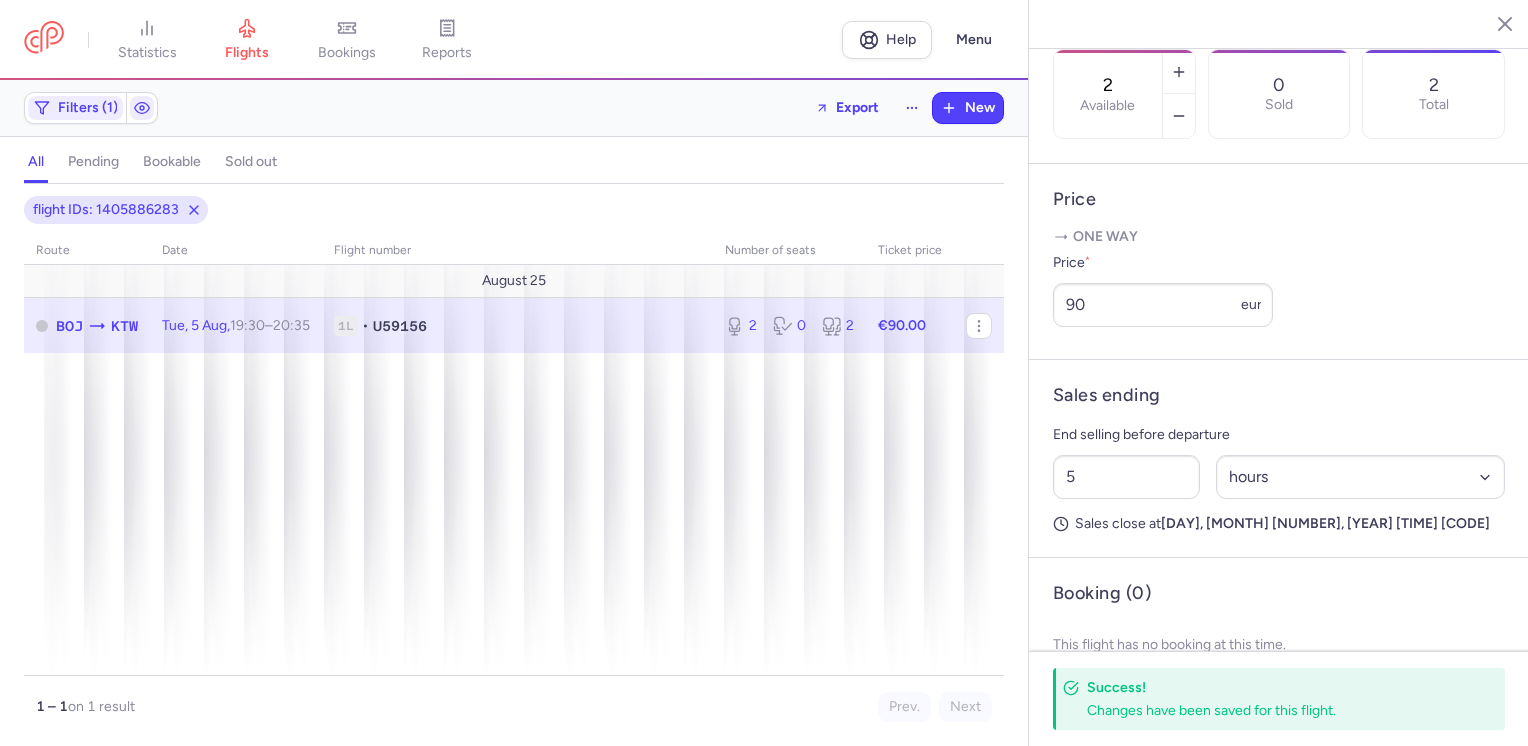 click 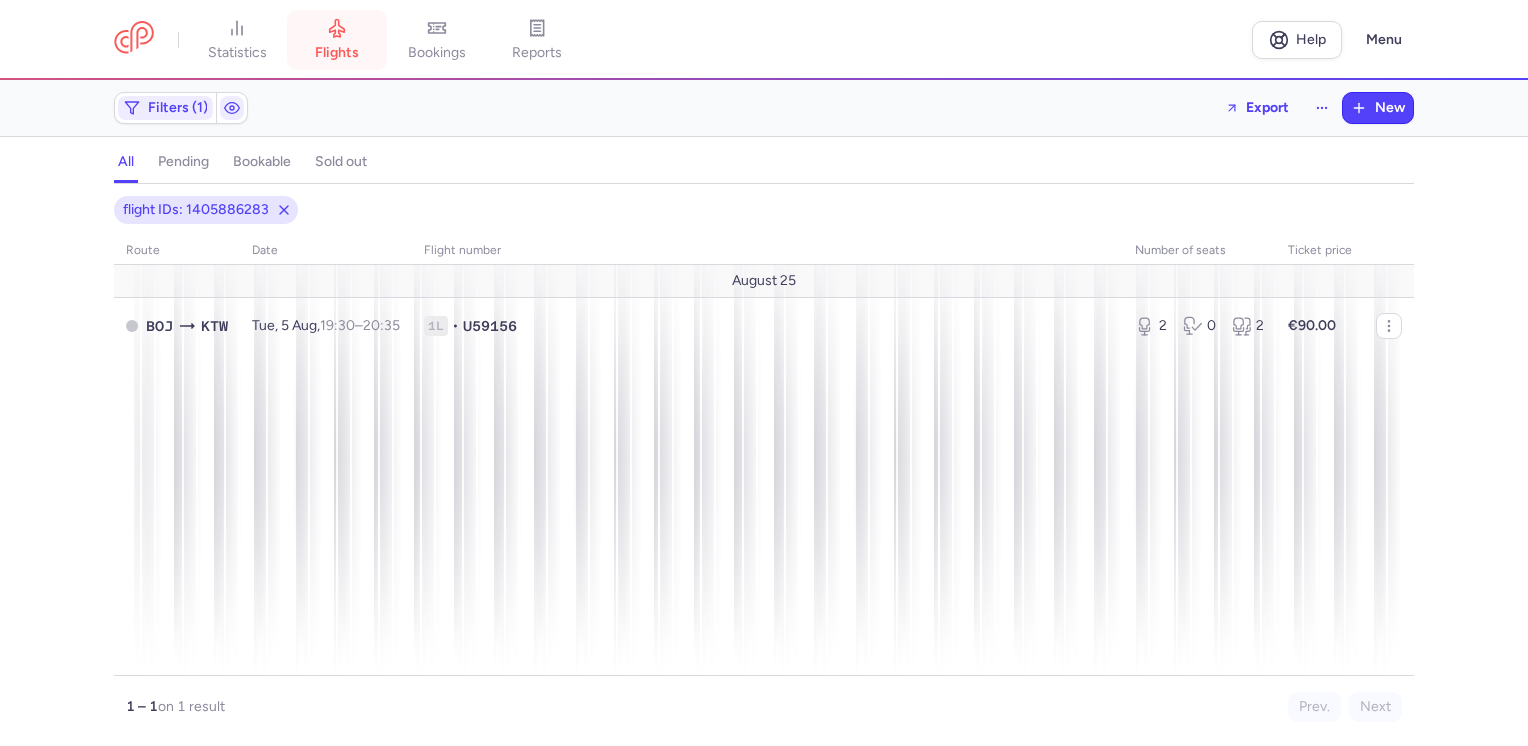 click 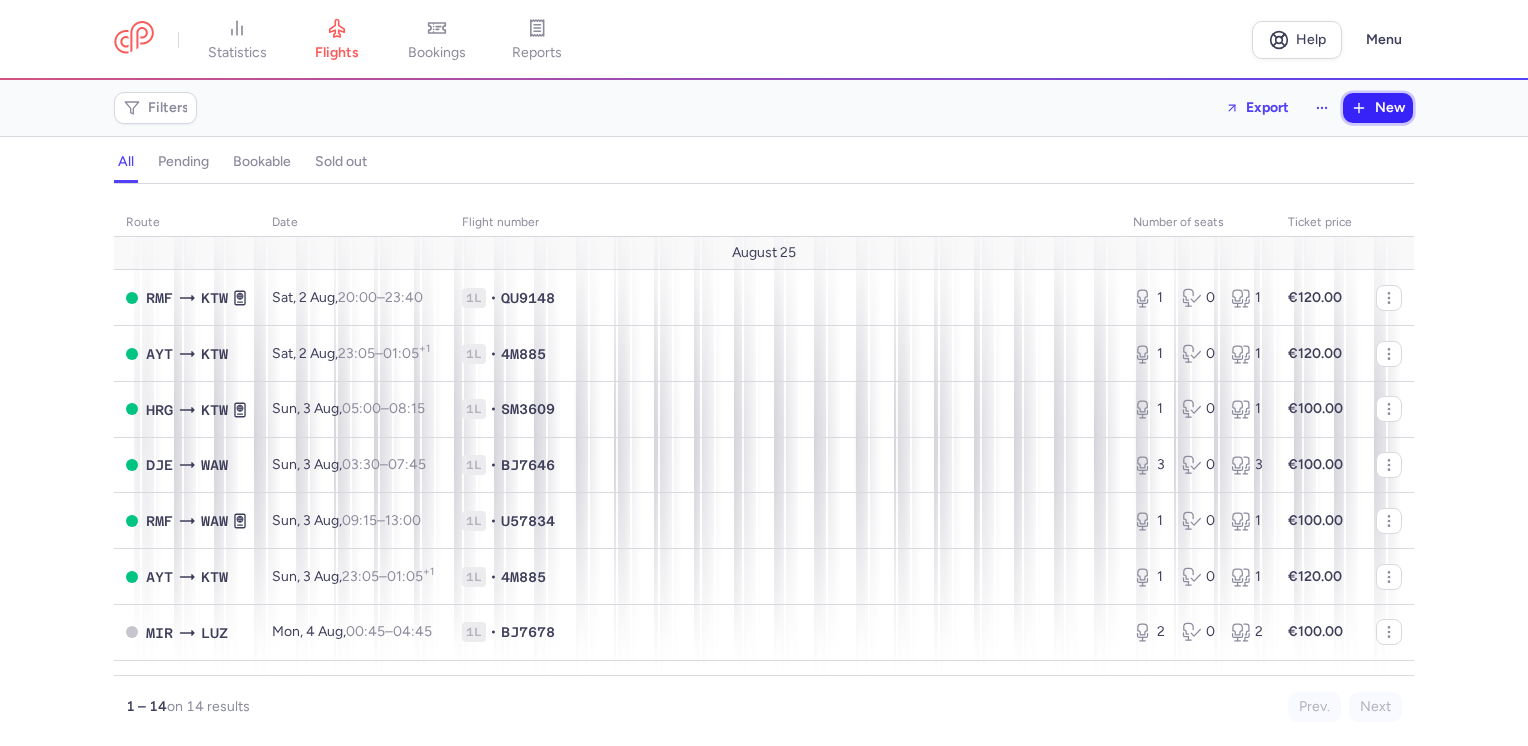 click on "New" at bounding box center (1390, 108) 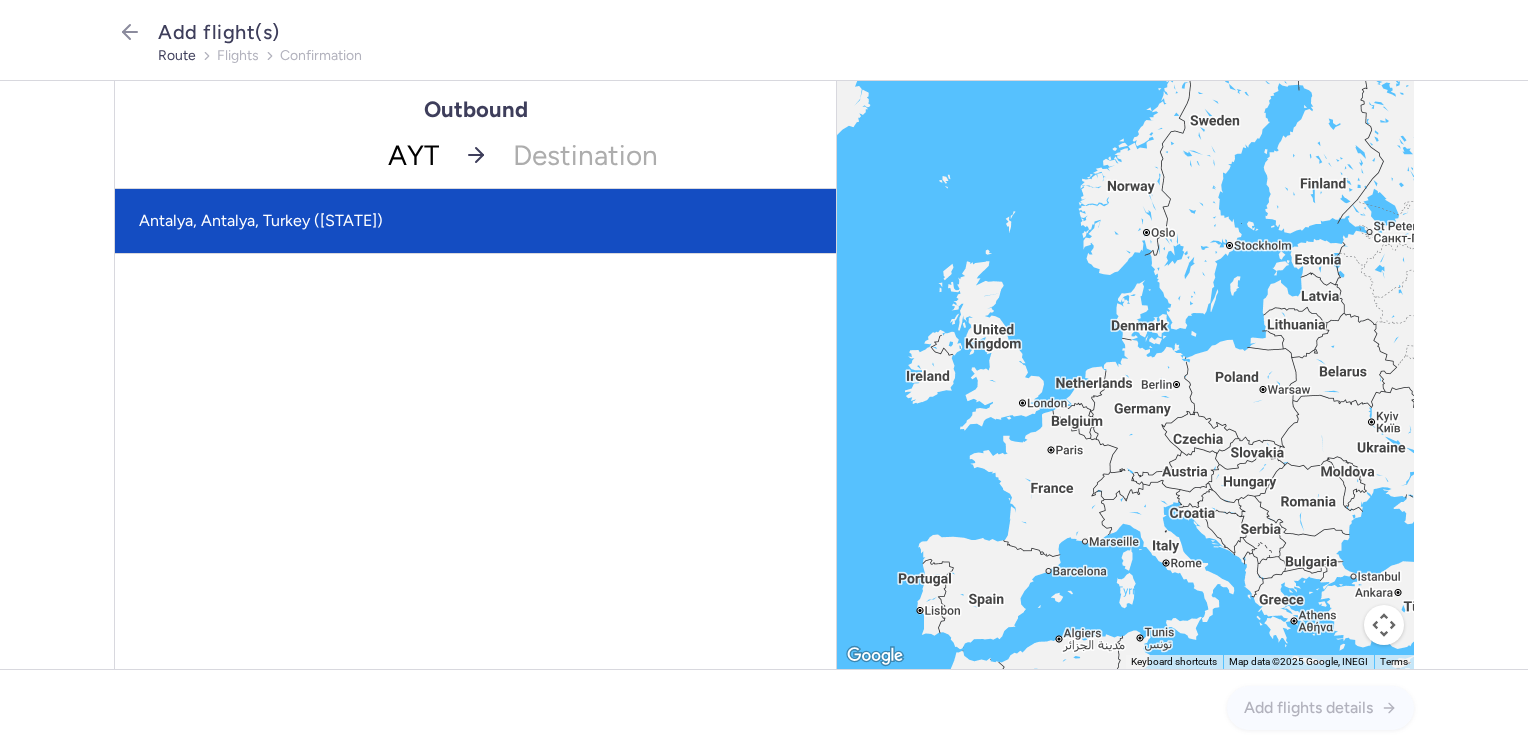 click on "Antalya, Antalya, Turkey ([STATE])" at bounding box center (475, 221) 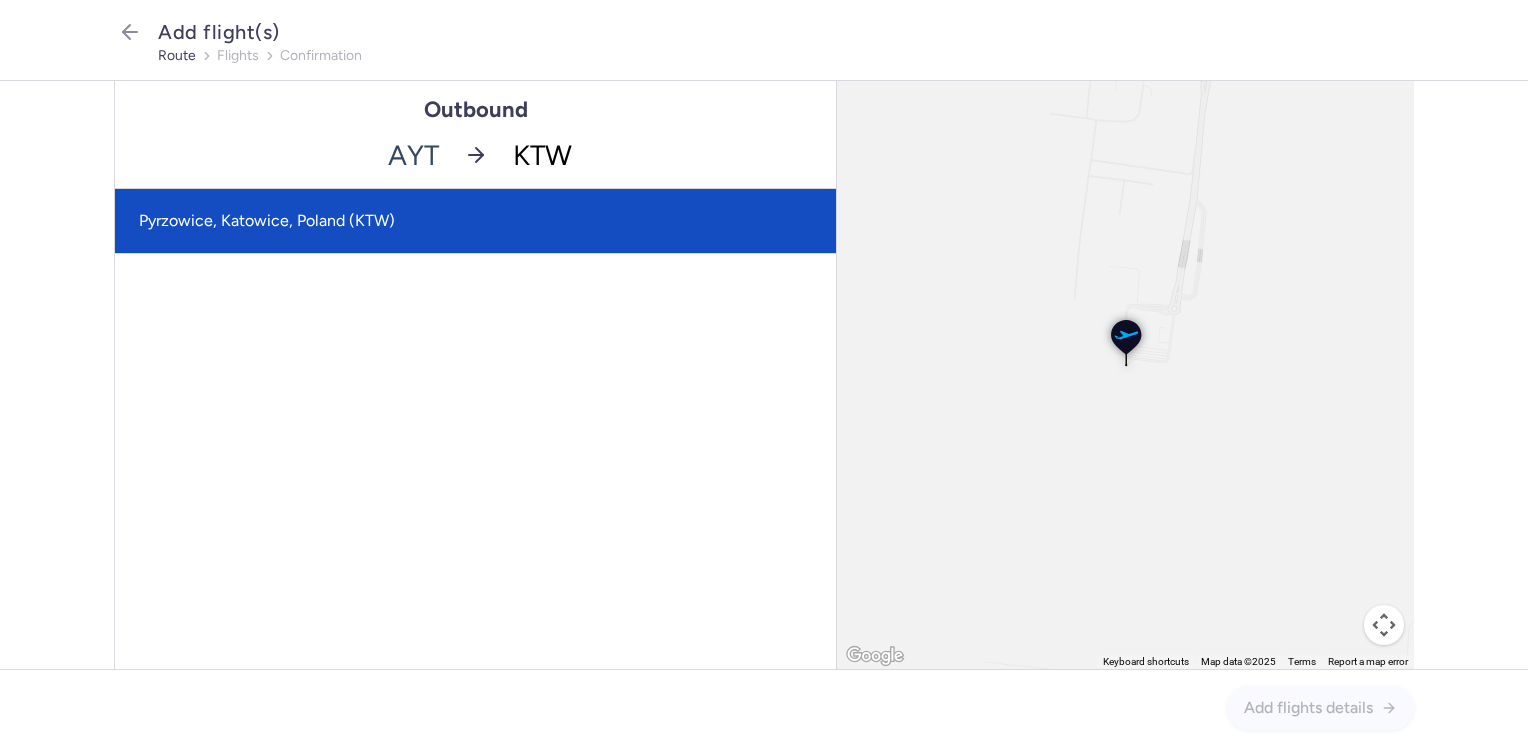 click on "Pyrzowice, Katowice, Poland (KTW)" at bounding box center (475, 221) 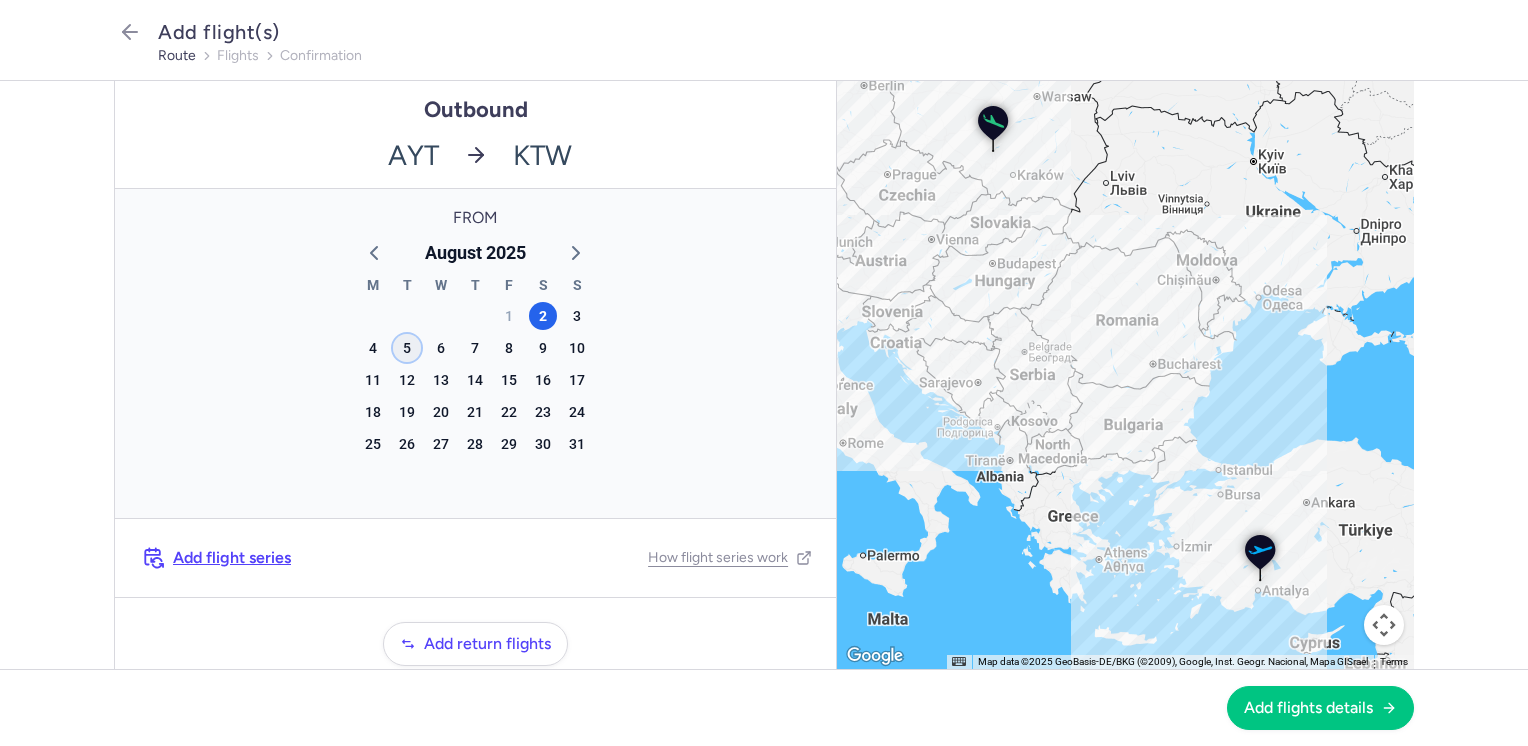 click on "5" 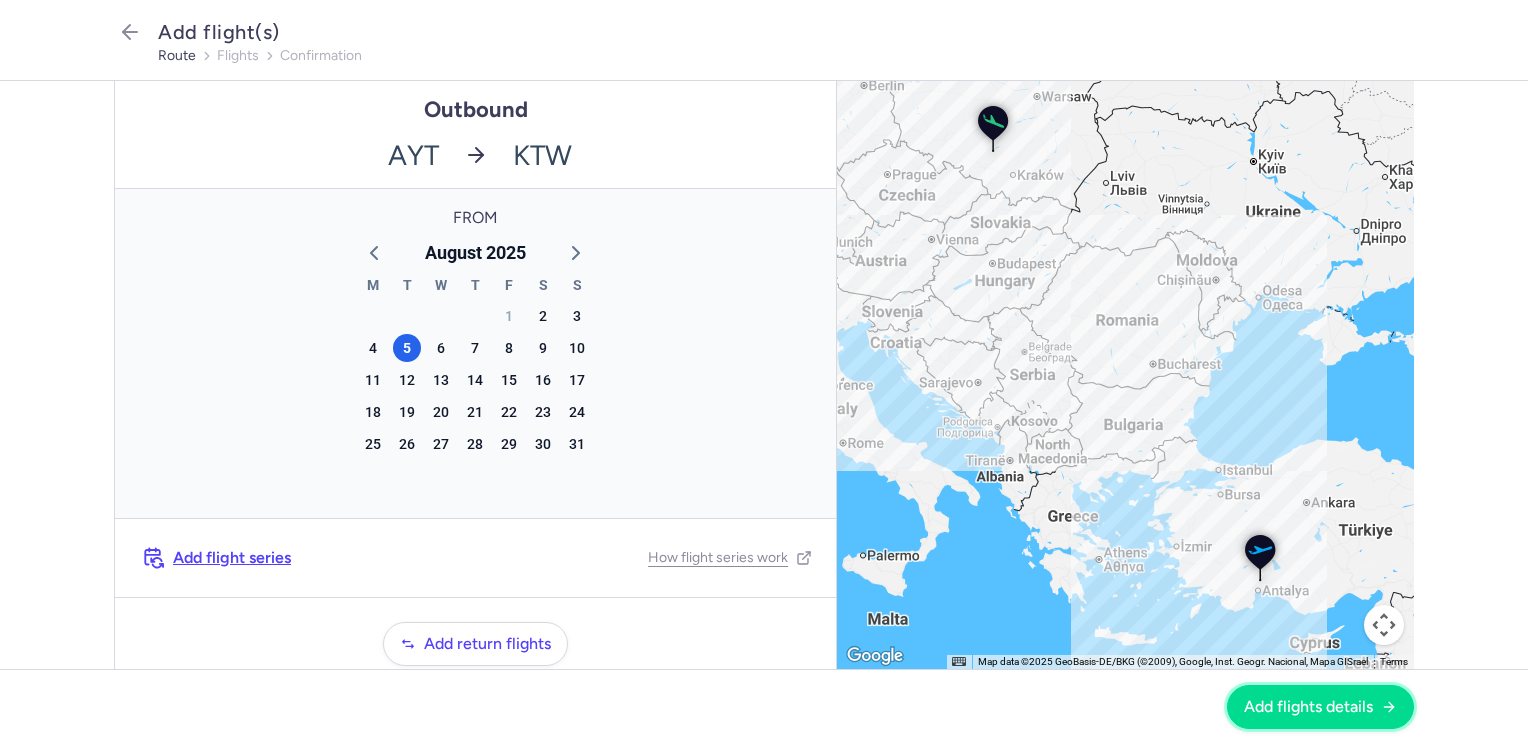 click on "Add flights details" at bounding box center [1308, 707] 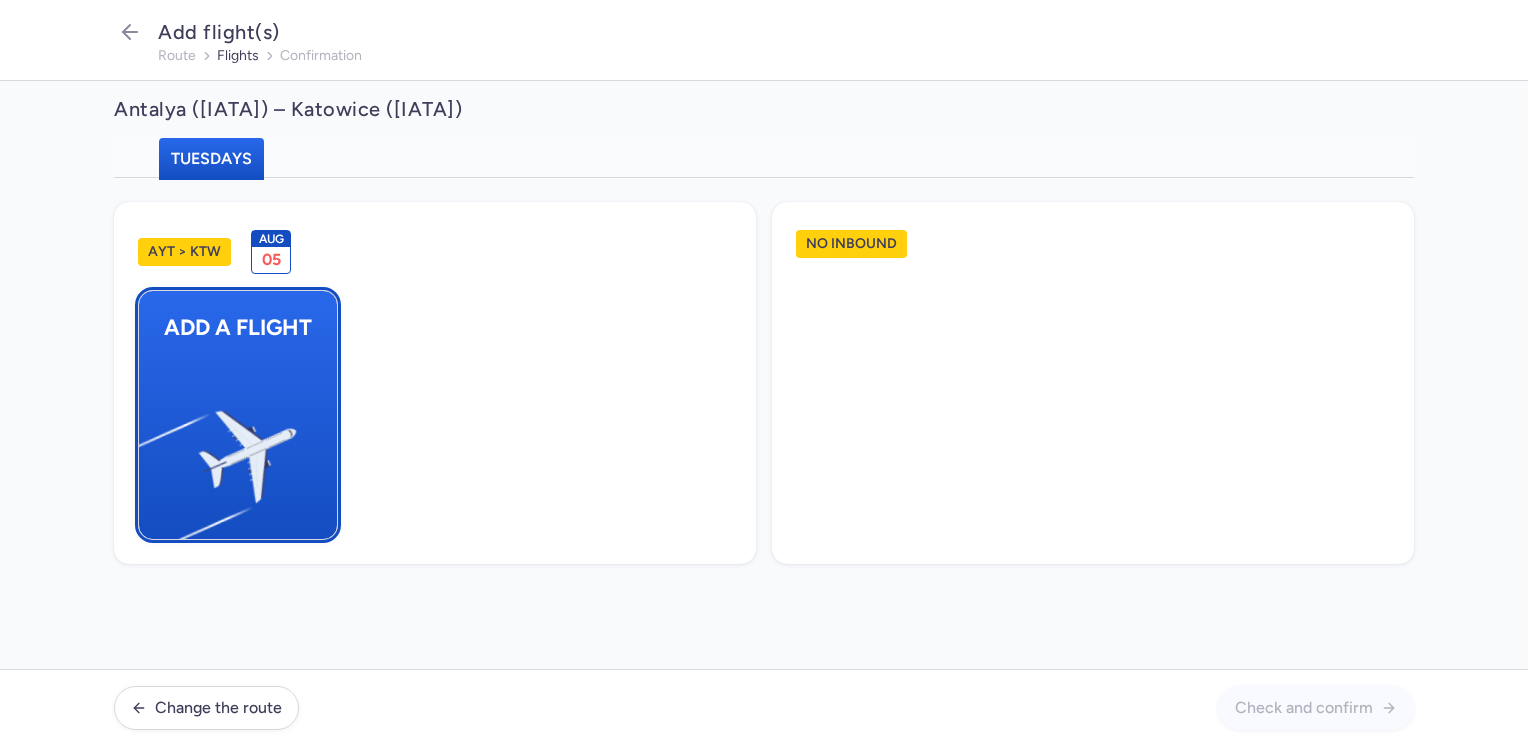 click at bounding box center (149, 448) 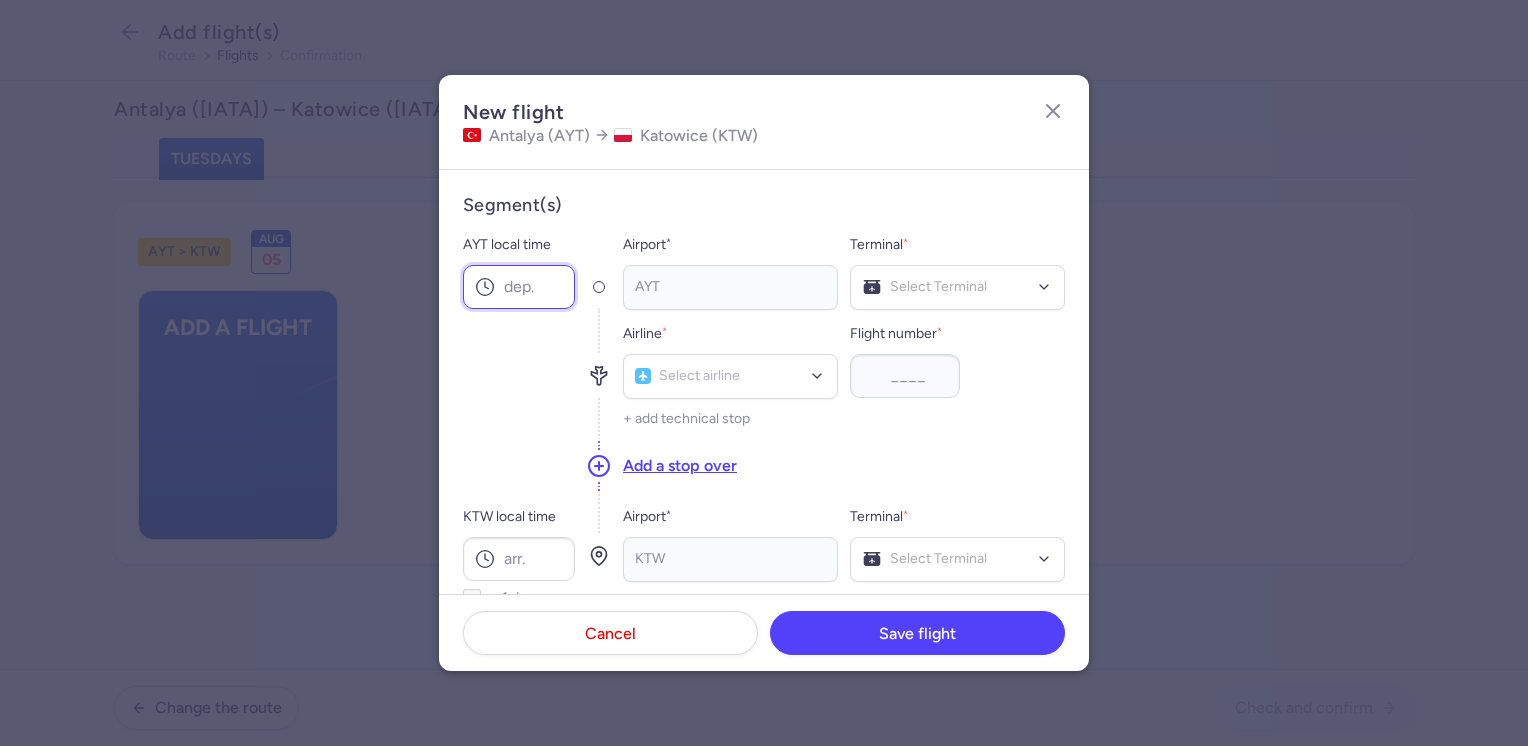 click on "AYT local time" at bounding box center (519, 287) 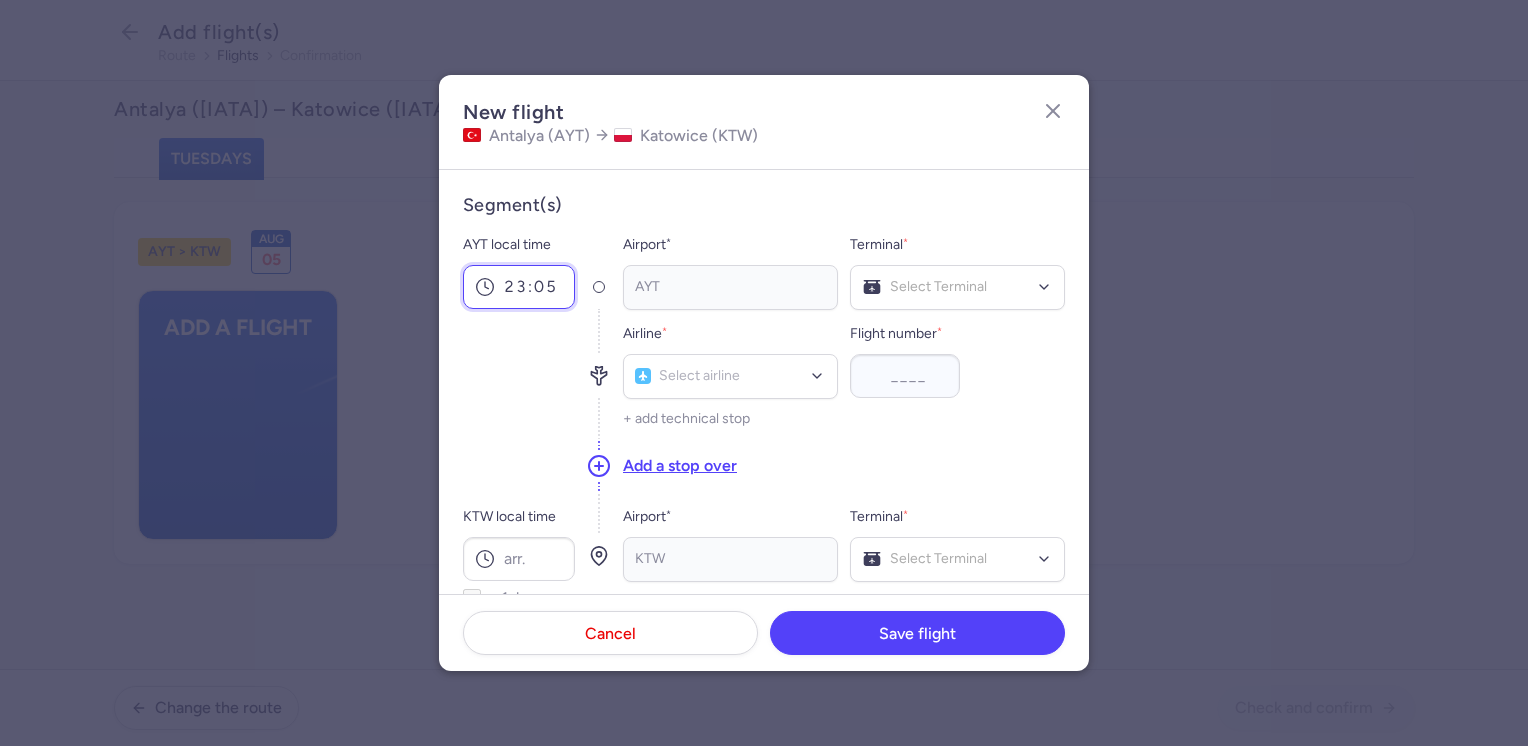 scroll, scrollTop: 200, scrollLeft: 0, axis: vertical 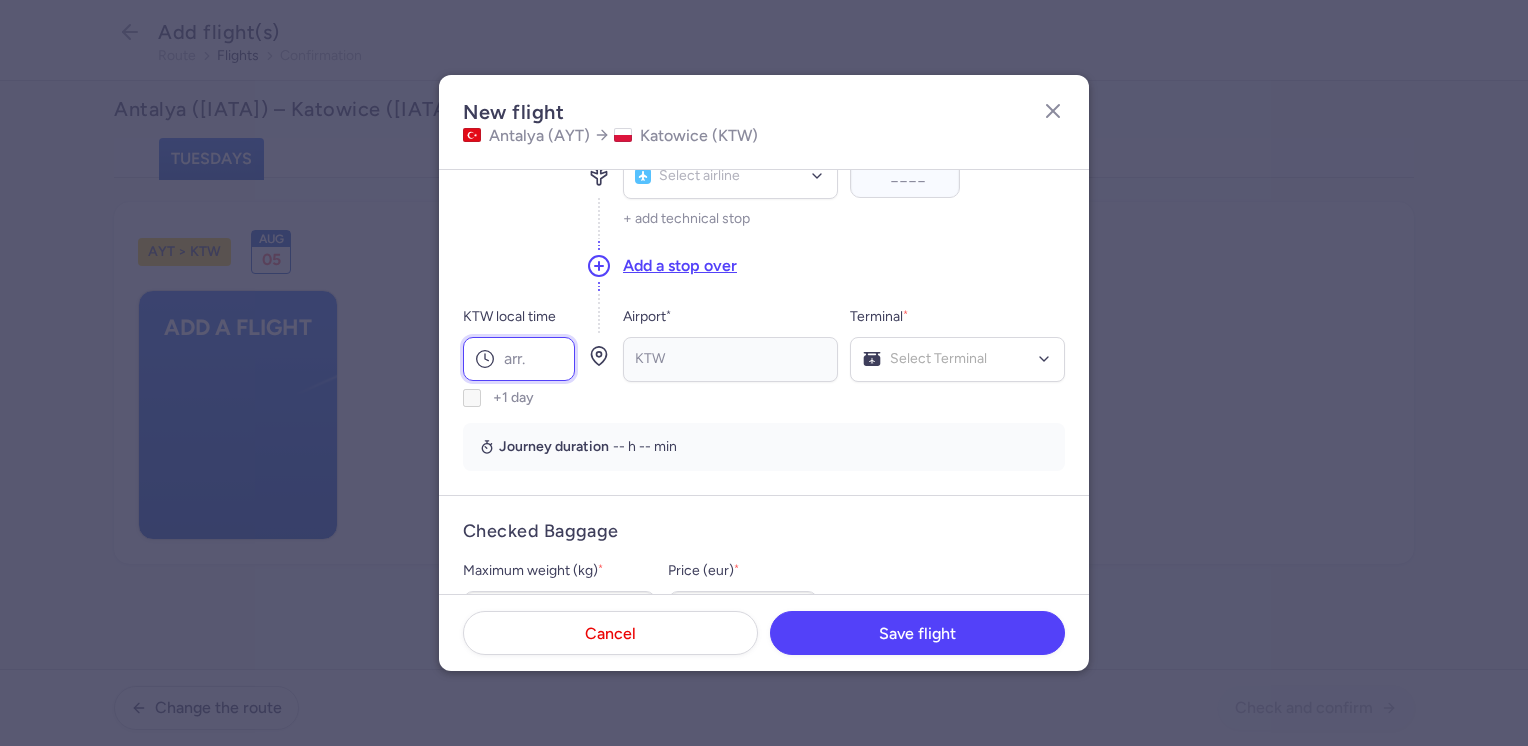click on "KTW local time" at bounding box center (519, 359) 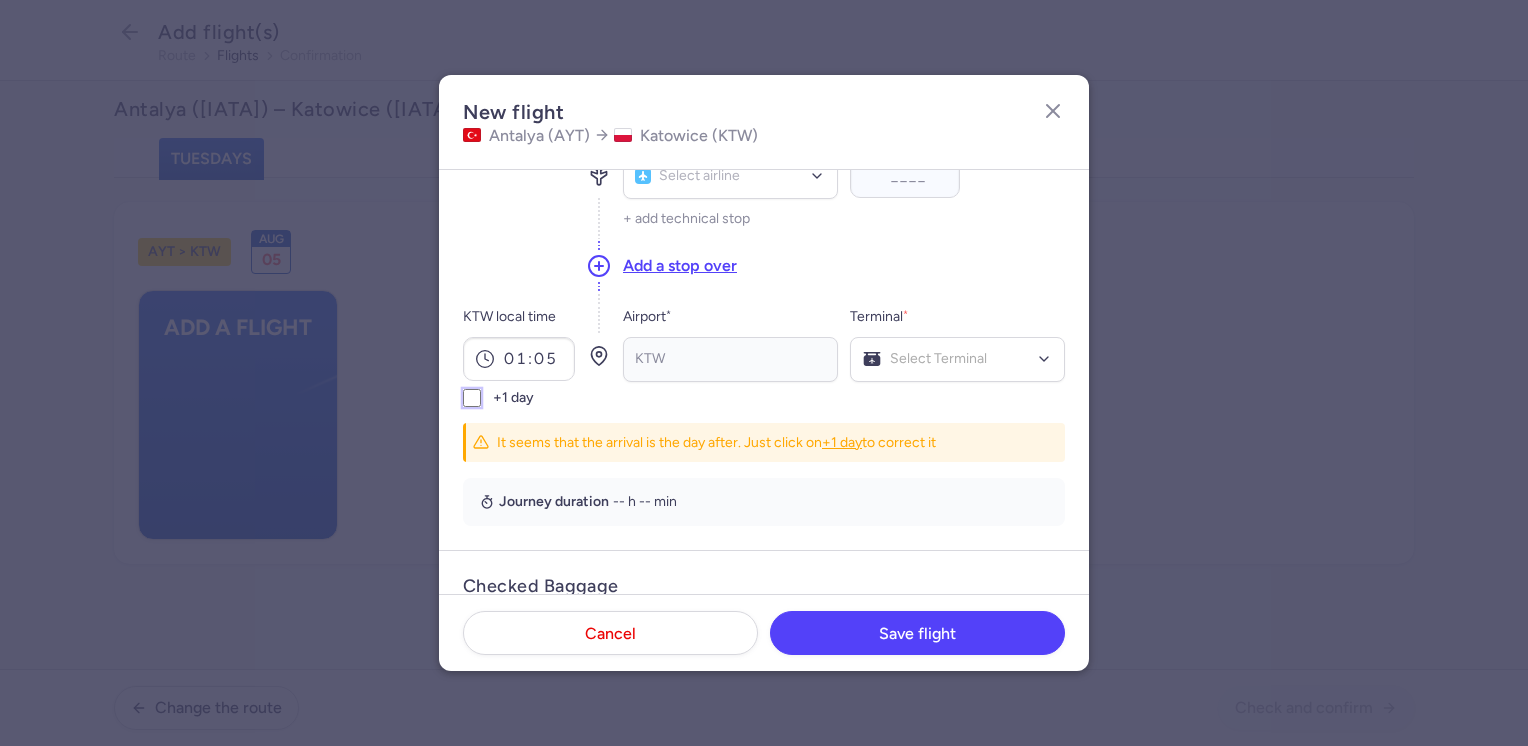 click on "+1 day" at bounding box center [472, 398] 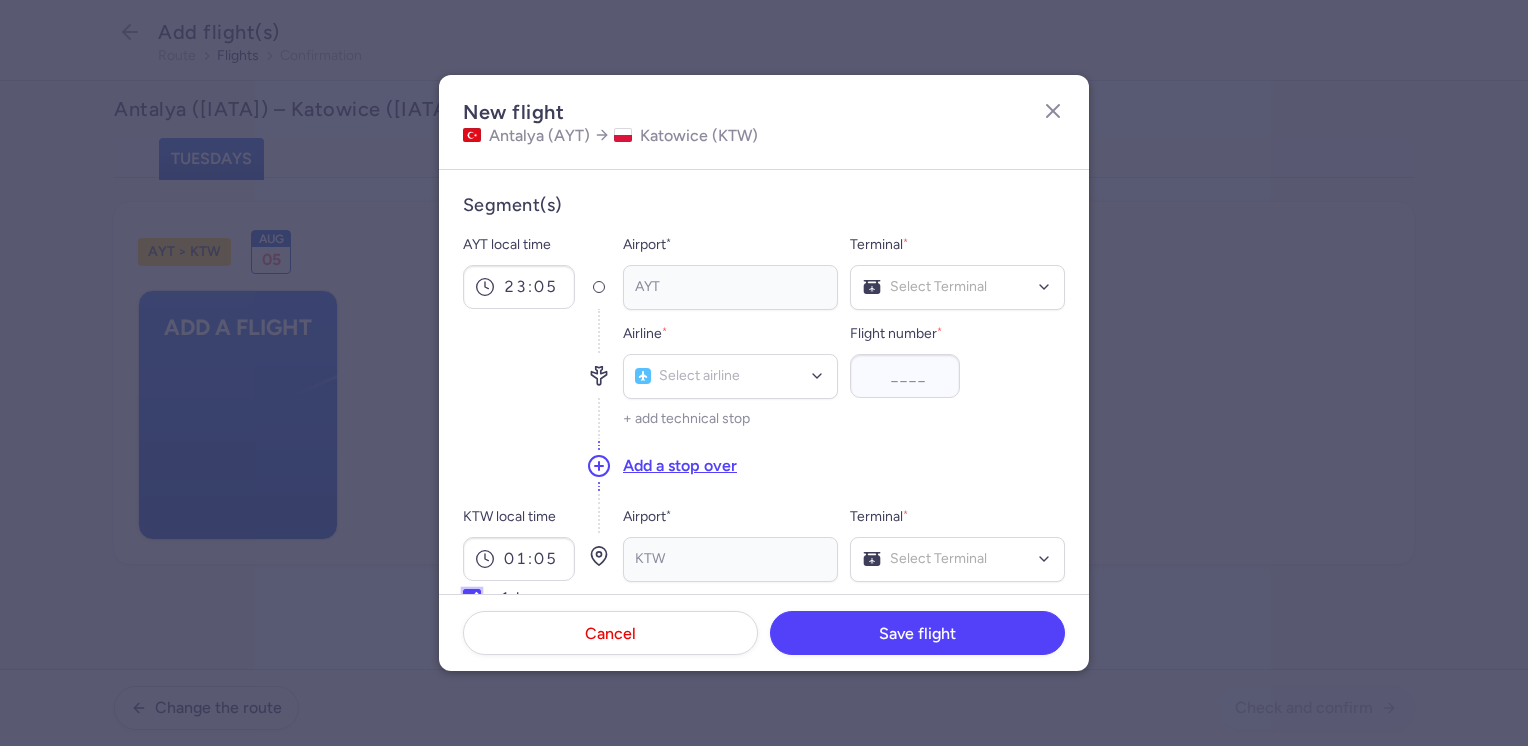 scroll, scrollTop: 0, scrollLeft: 0, axis: both 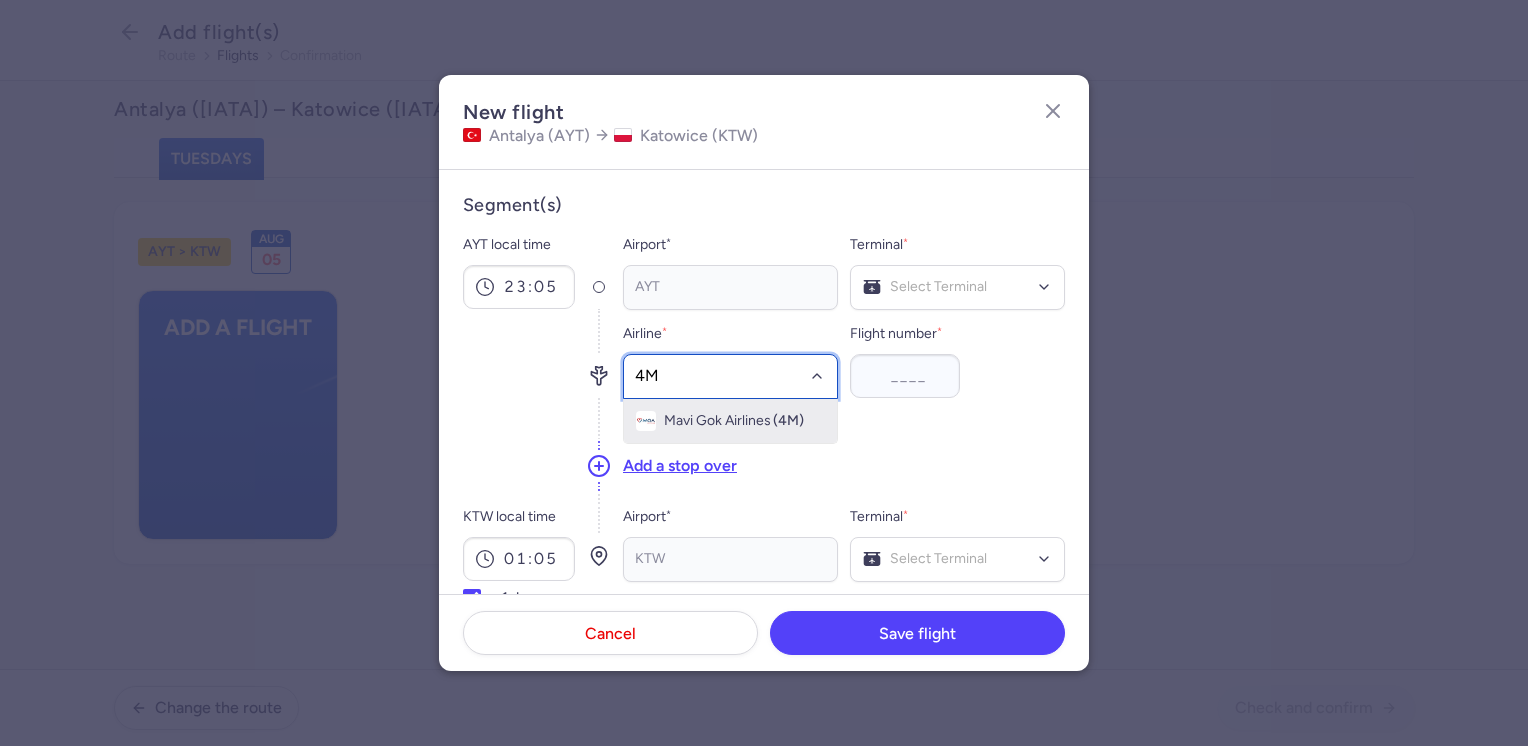 click on "Mavi Gok Airlines" at bounding box center (717, 421) 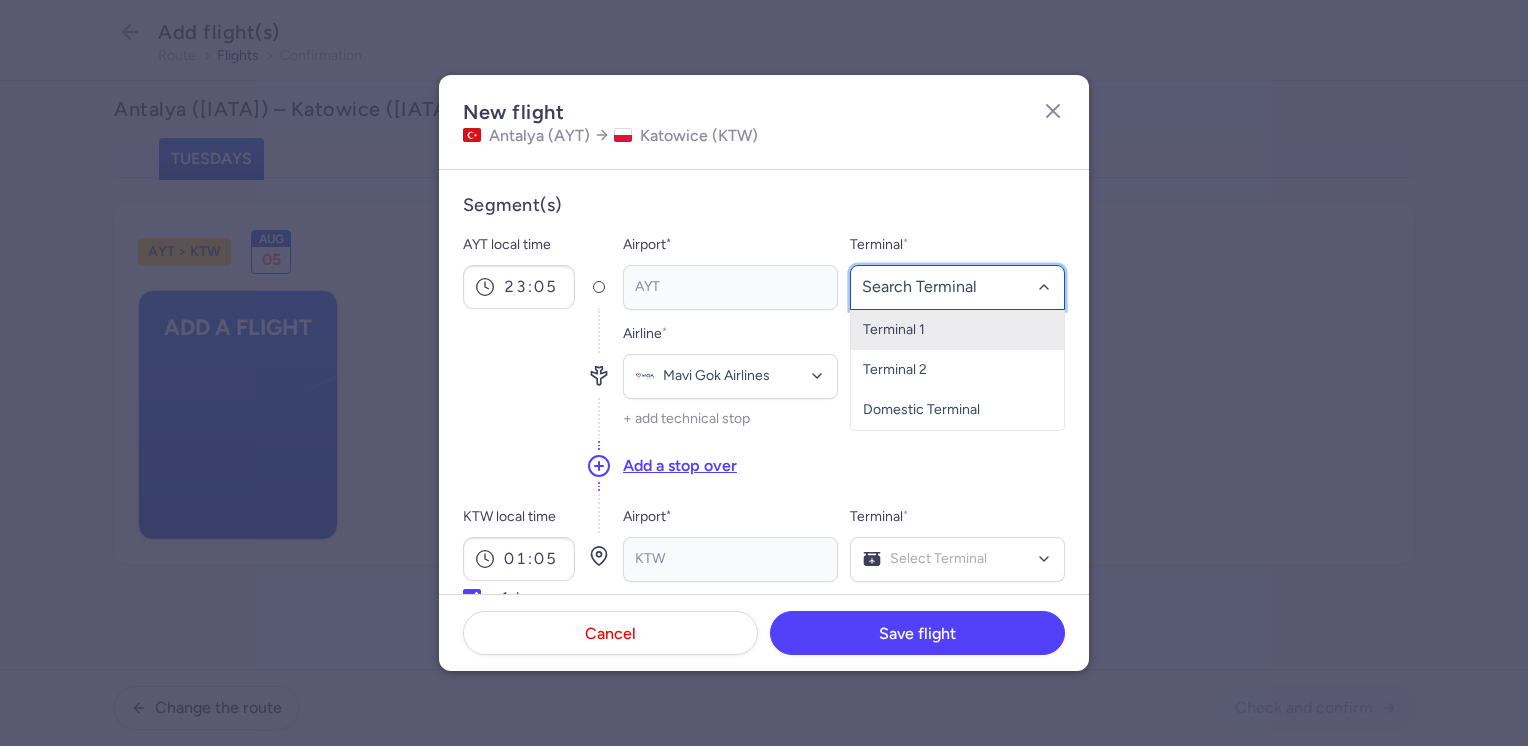 click on "Terminal 1" at bounding box center [957, 330] 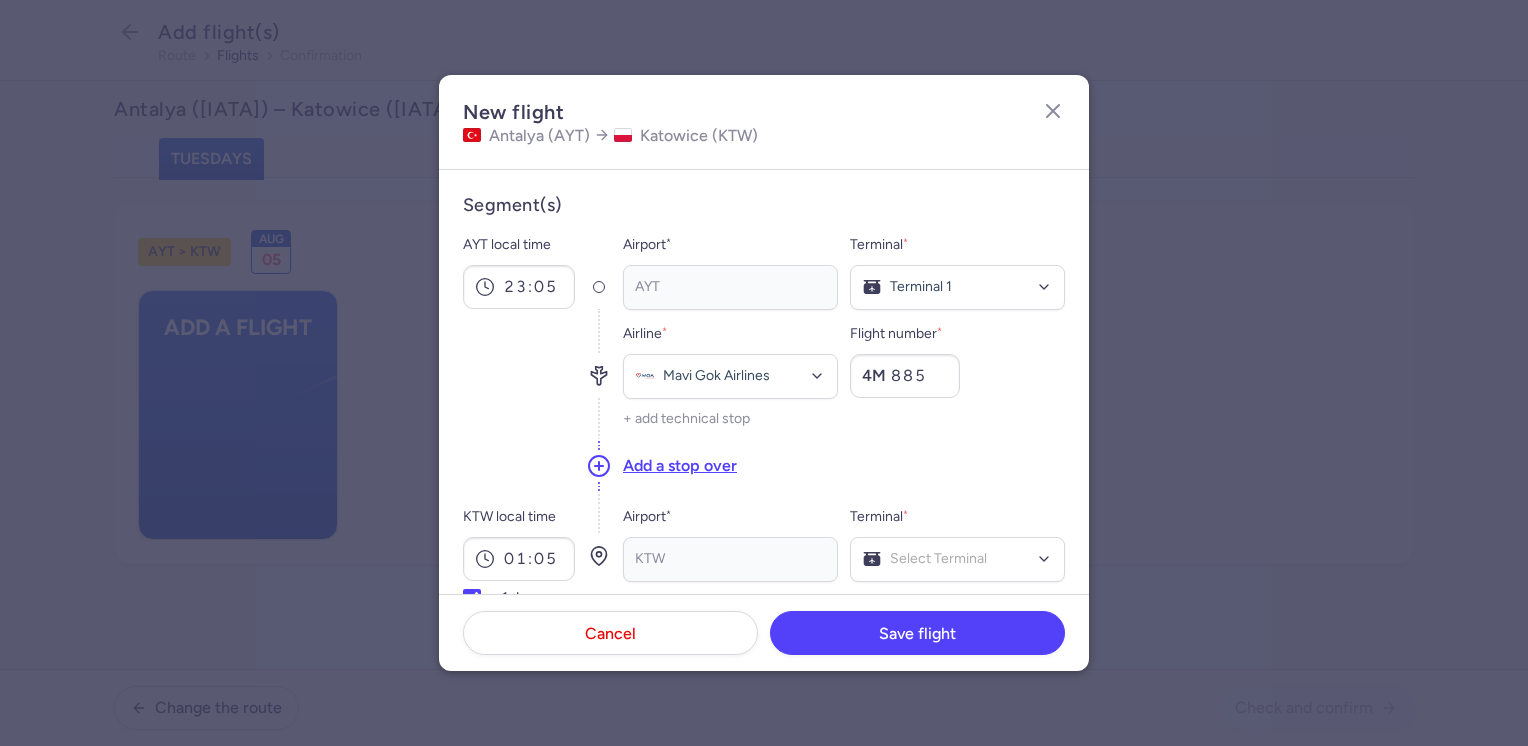 scroll, scrollTop: 200, scrollLeft: 0, axis: vertical 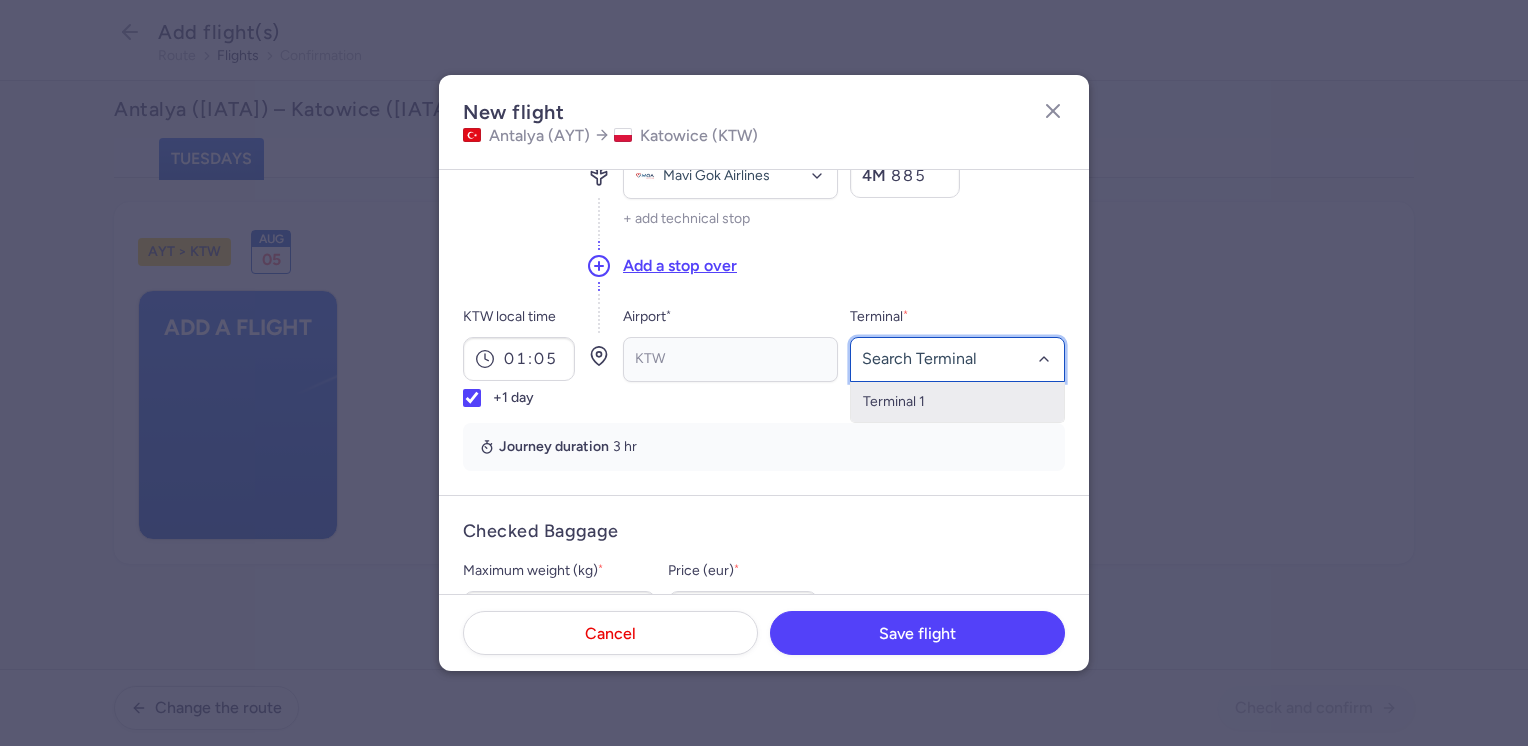 click on "Terminal 1" 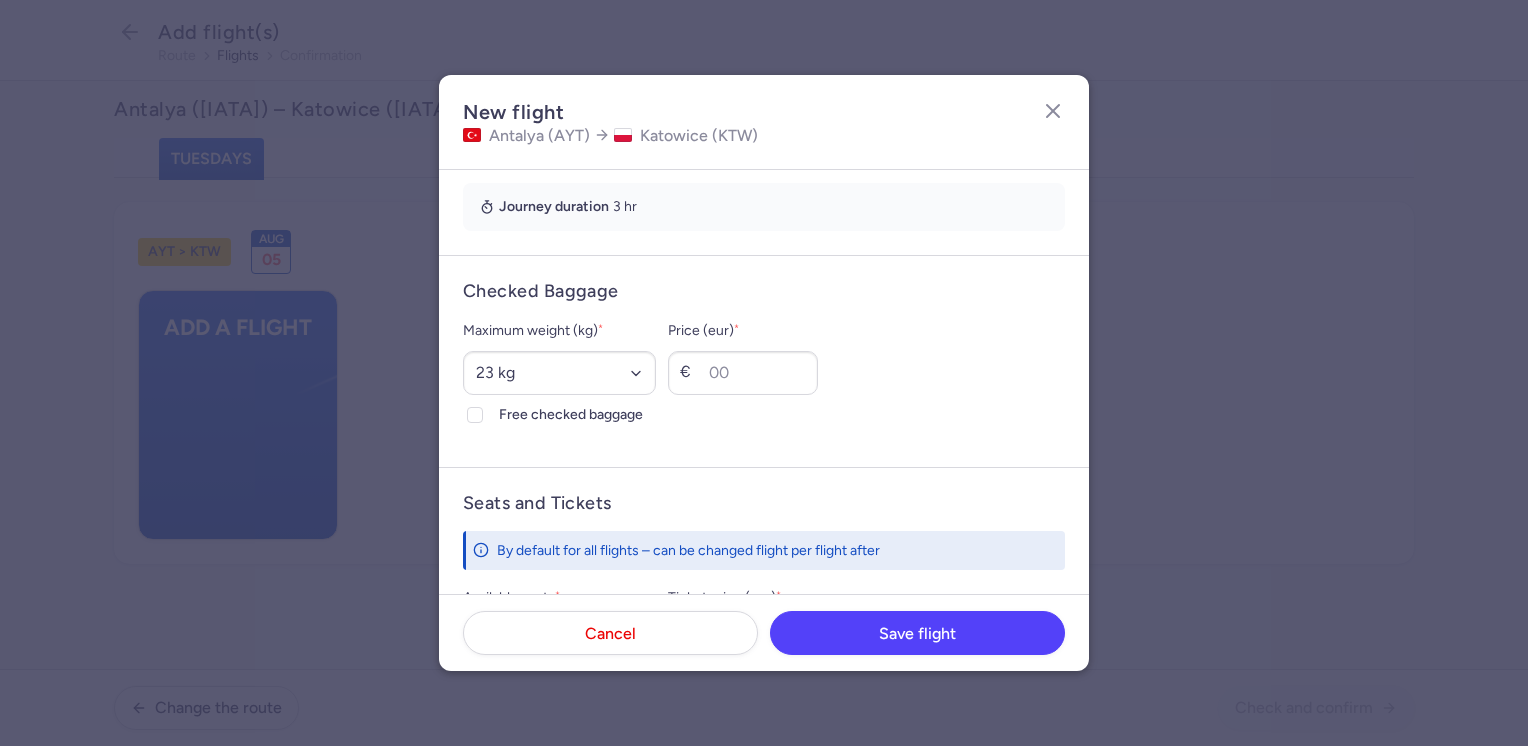 scroll, scrollTop: 500, scrollLeft: 0, axis: vertical 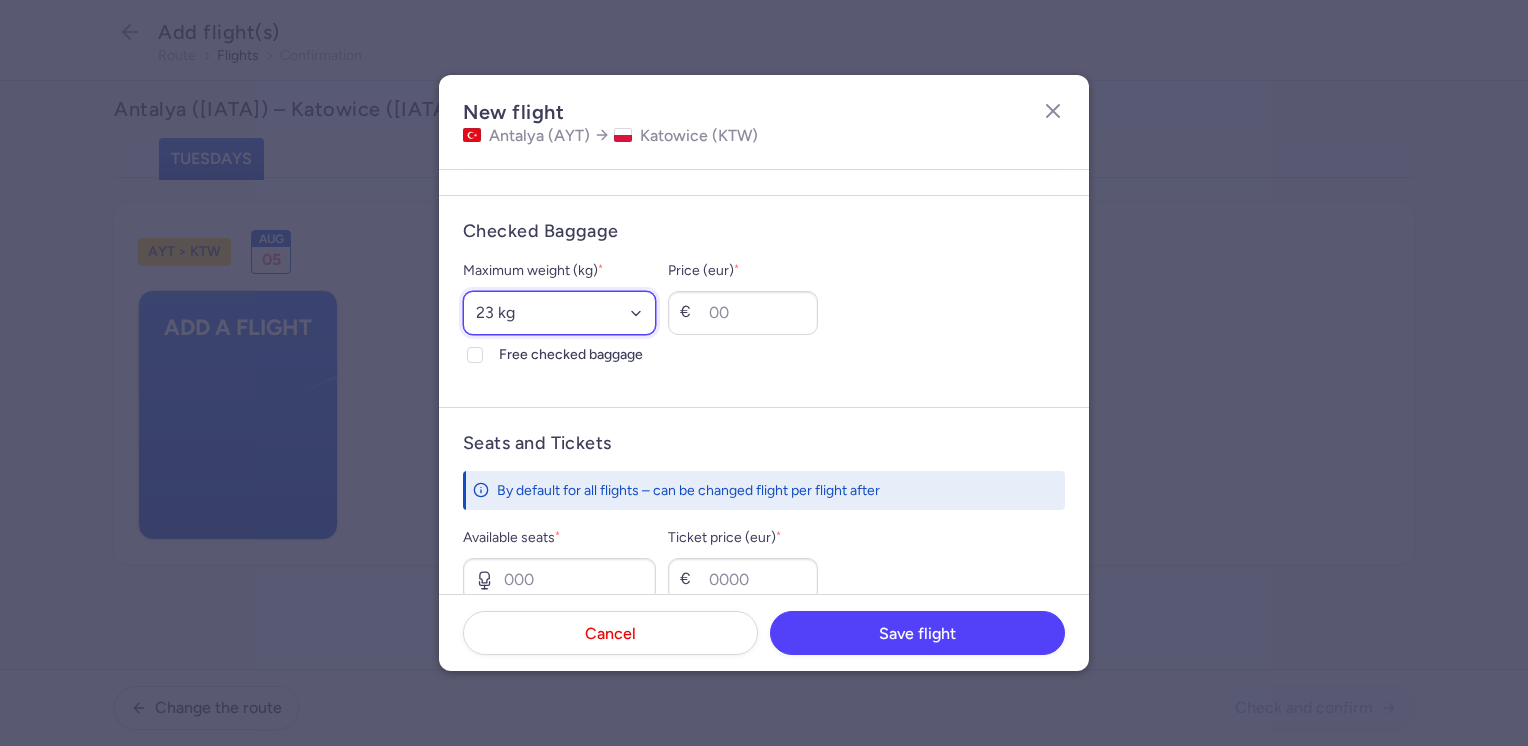 click on "Select an option 15 kg 16 kg 17 kg 18 kg 19 kg 20 kg 21 kg 22 kg 23 kg 24 kg 25 kg 26 kg 27 kg 28 kg 29 kg 30 kg 31 kg 32 kg 33 kg 34 kg 35 kg" at bounding box center (559, 313) 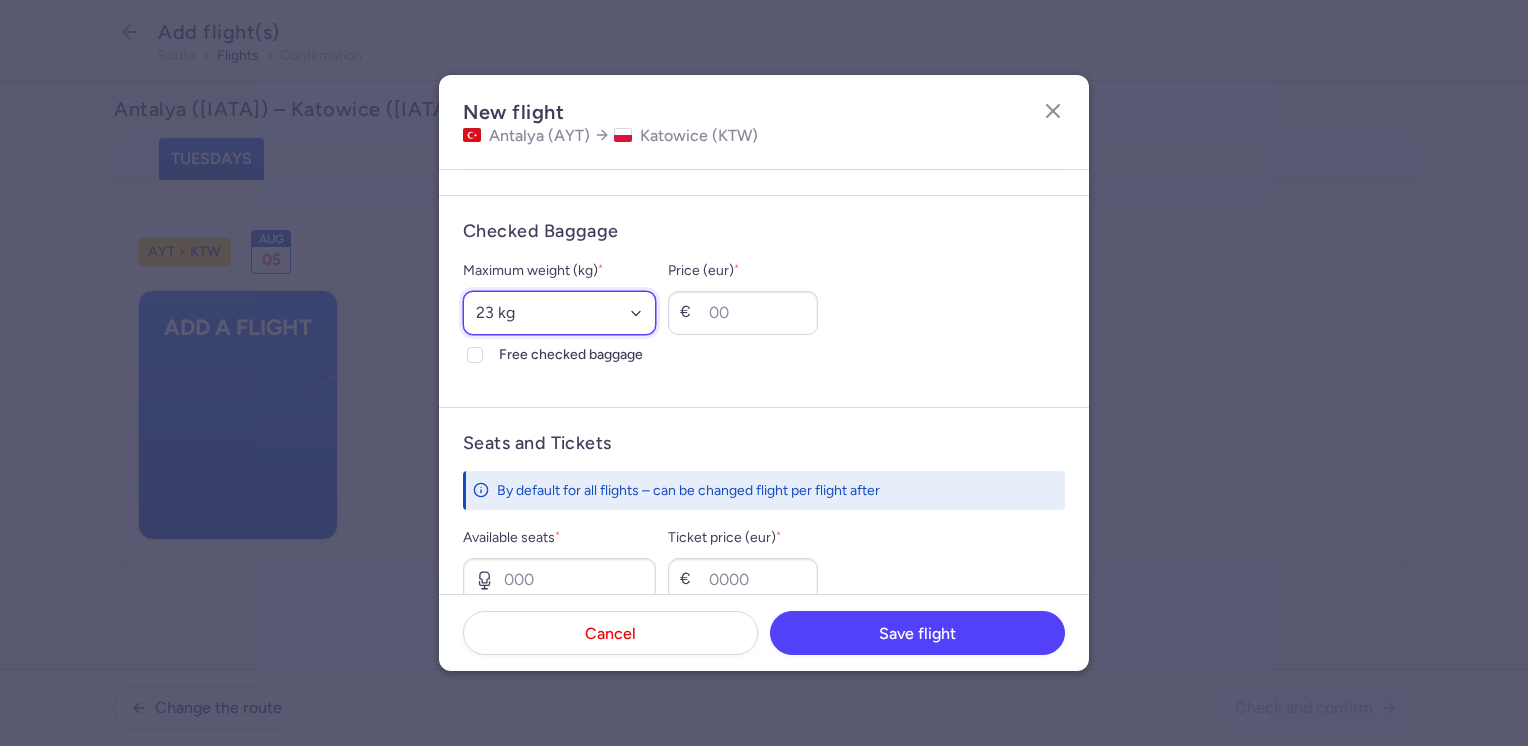click on "Select an option 15 kg 16 kg 17 kg 18 kg 19 kg 20 kg 21 kg 22 kg 23 kg 24 kg 25 kg 26 kg 27 kg 28 kg 29 kg 30 kg 31 kg 32 kg 33 kg 34 kg 35 kg" at bounding box center (559, 313) 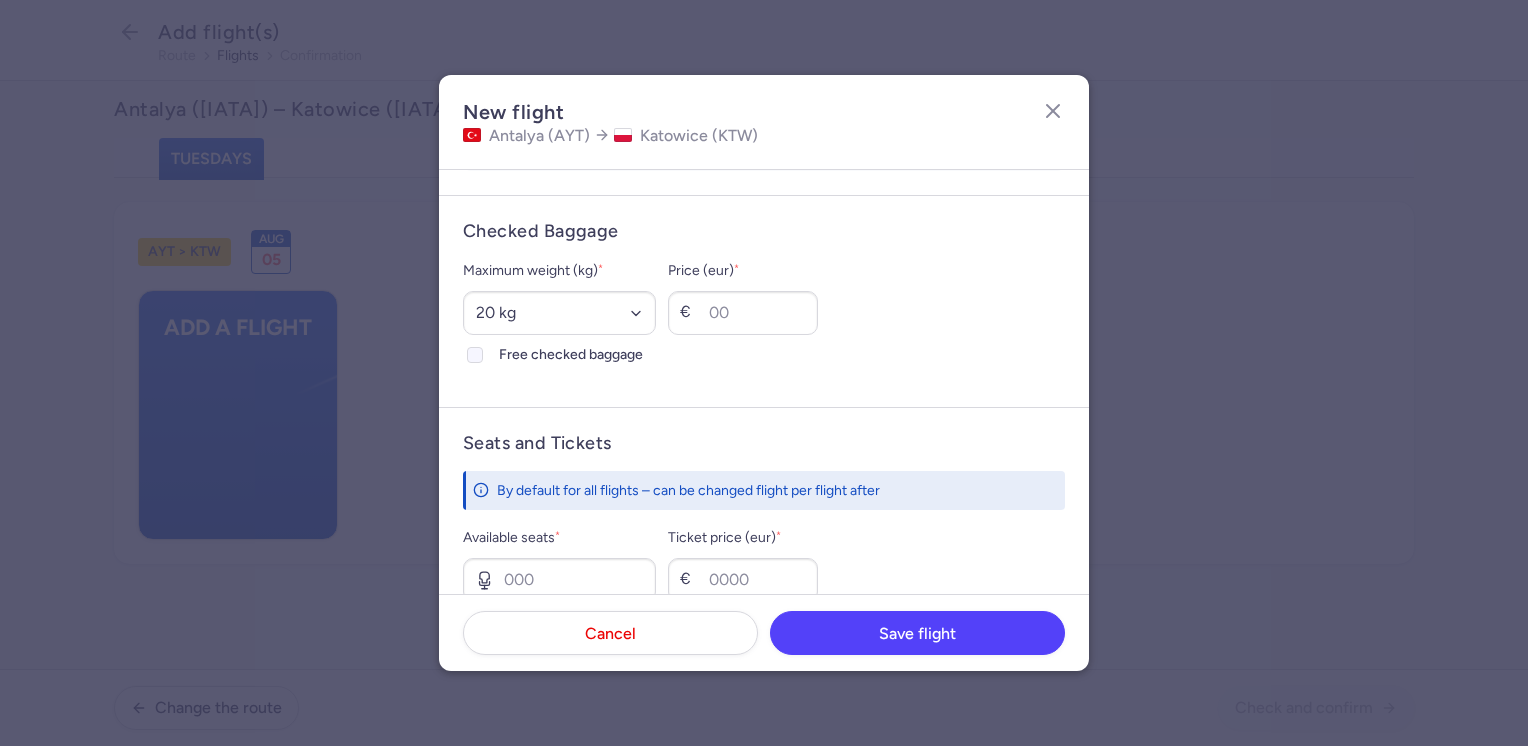 click on "Free checked baggage" 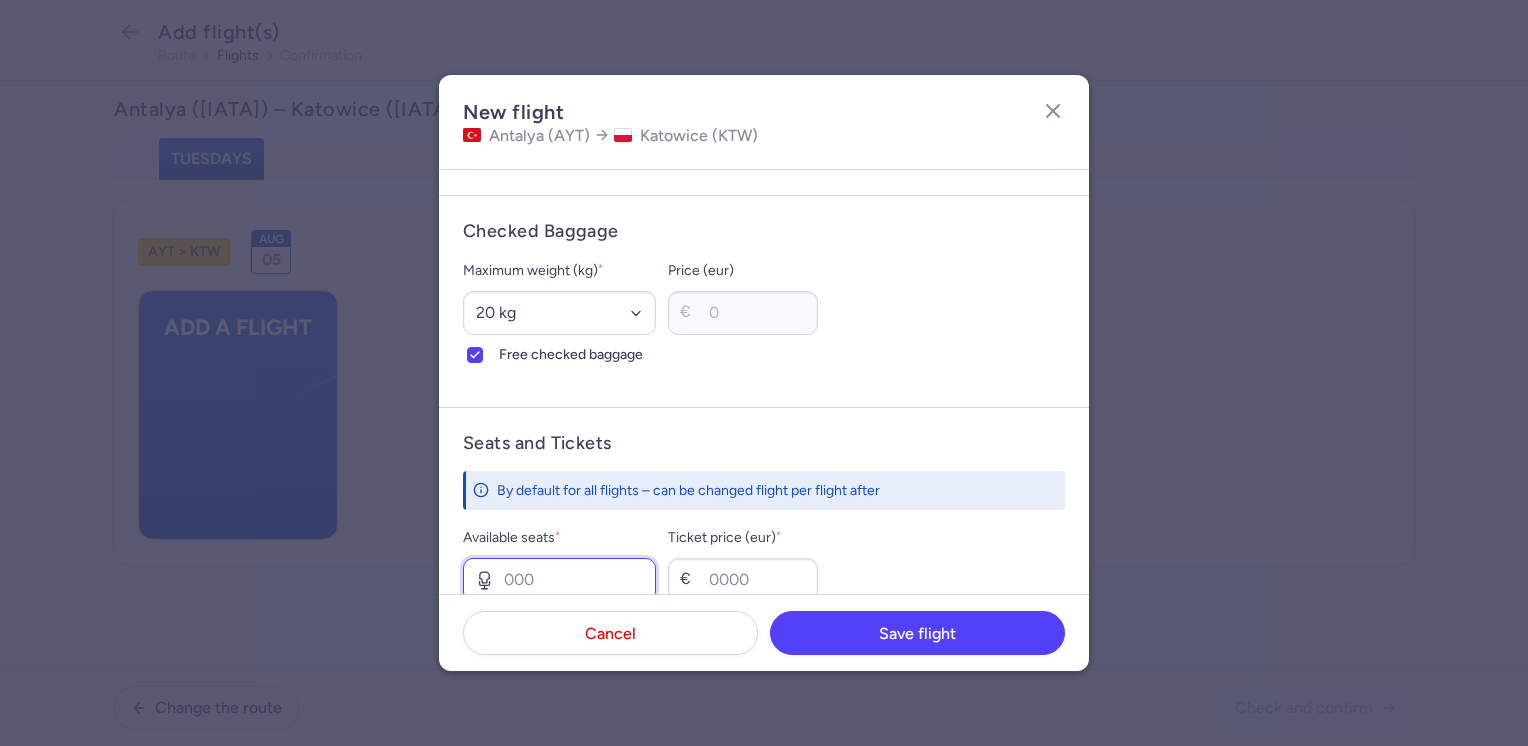 click on "Available seats  *" at bounding box center [559, 580] 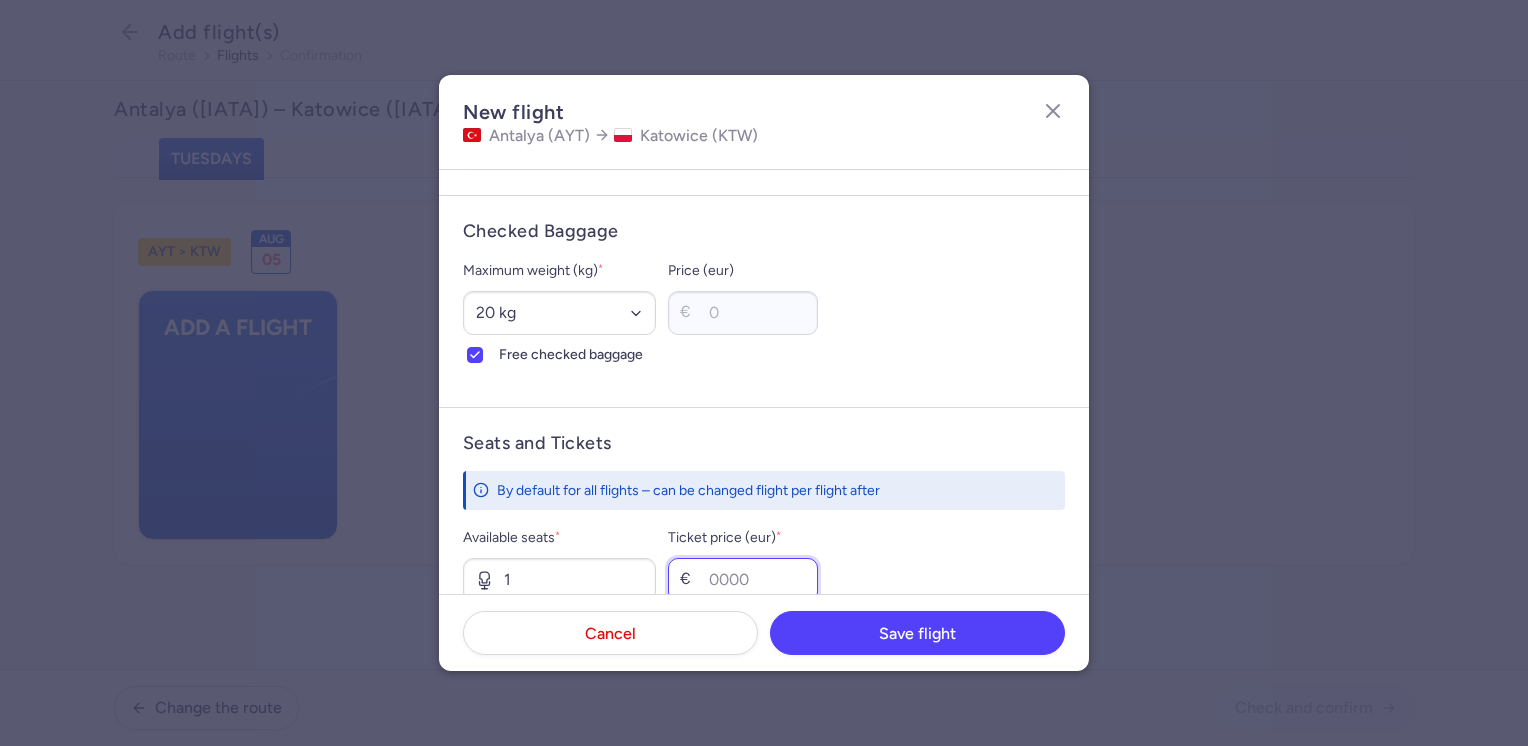 click on "Ticket price (eur)  *" at bounding box center (743, 580) 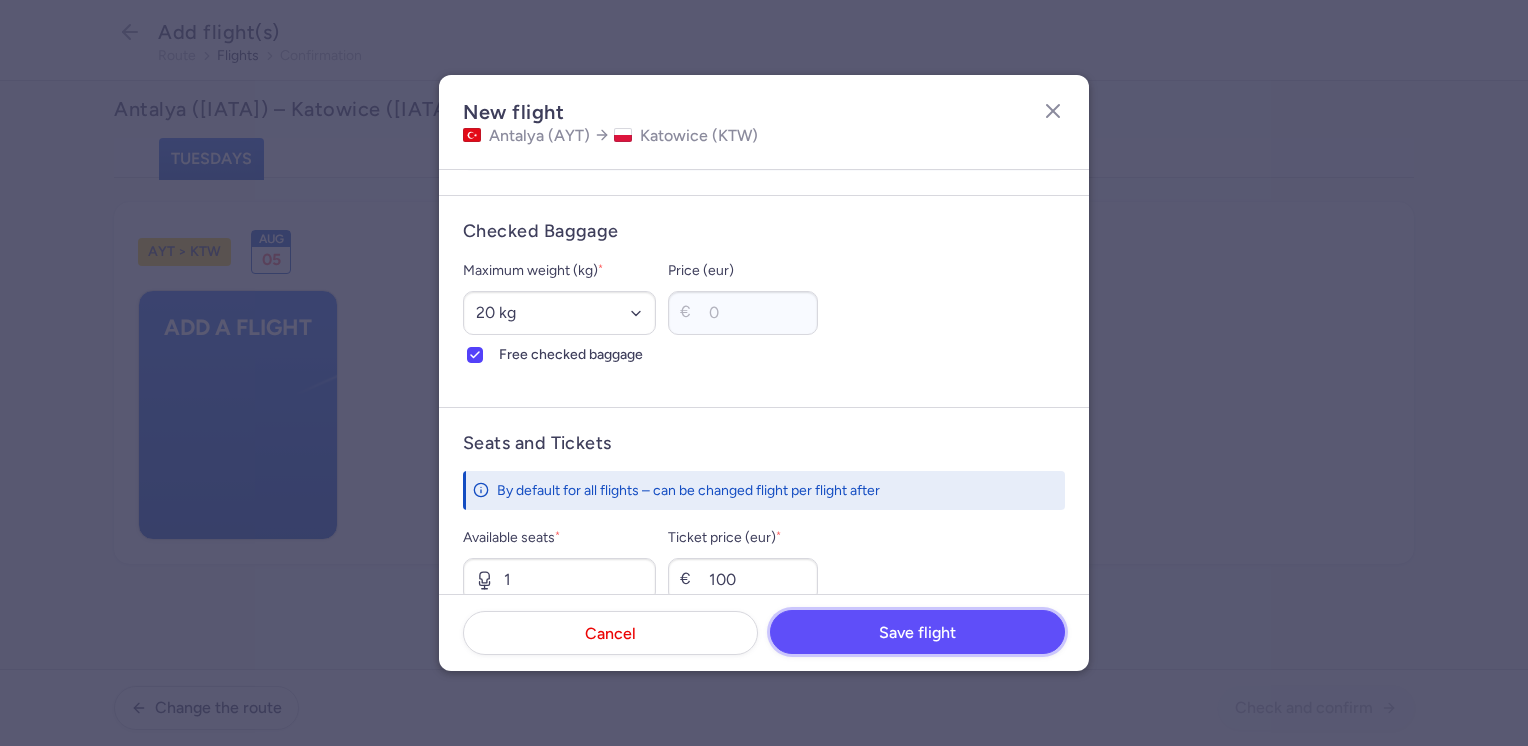 click on "Save flight" at bounding box center [917, 633] 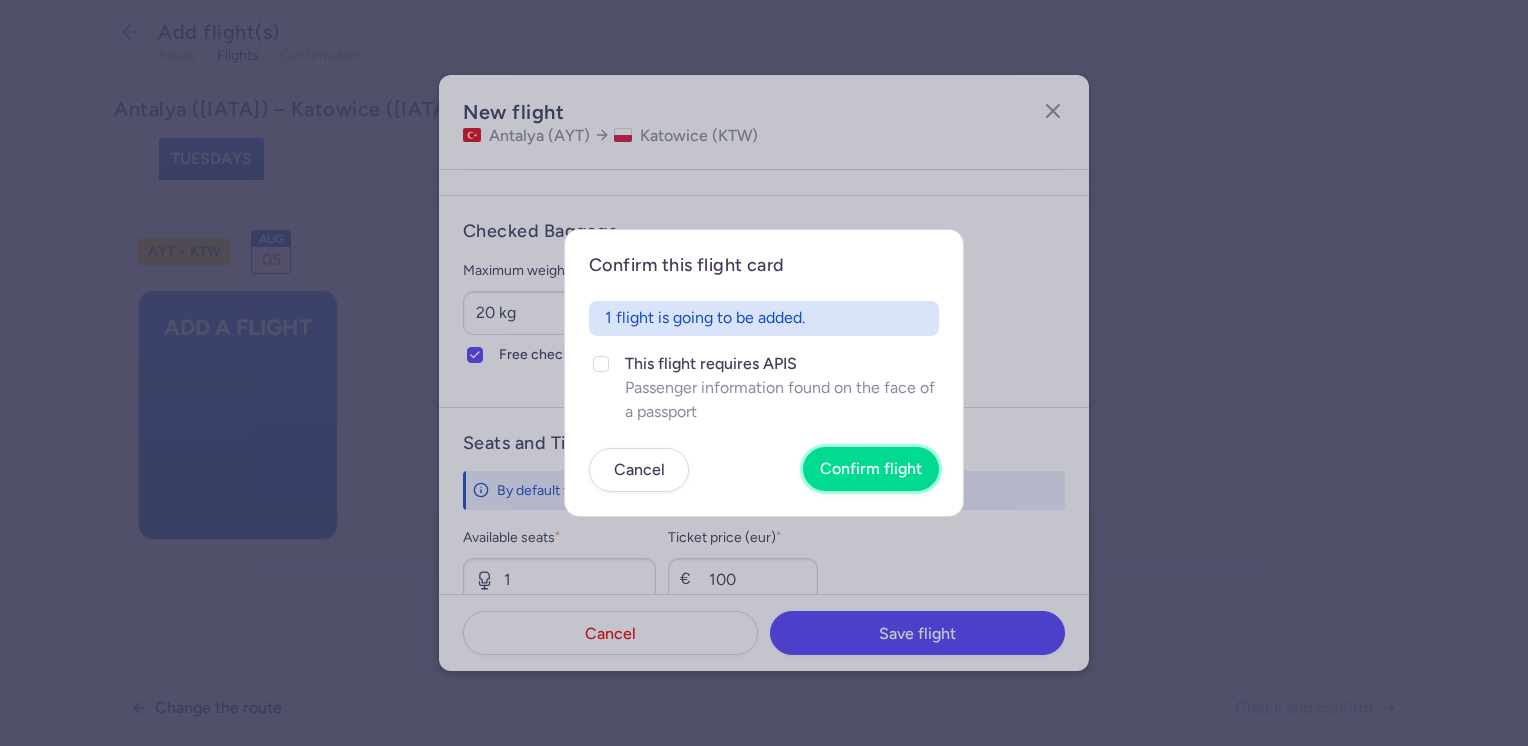 click on "Confirm flight" at bounding box center (871, 469) 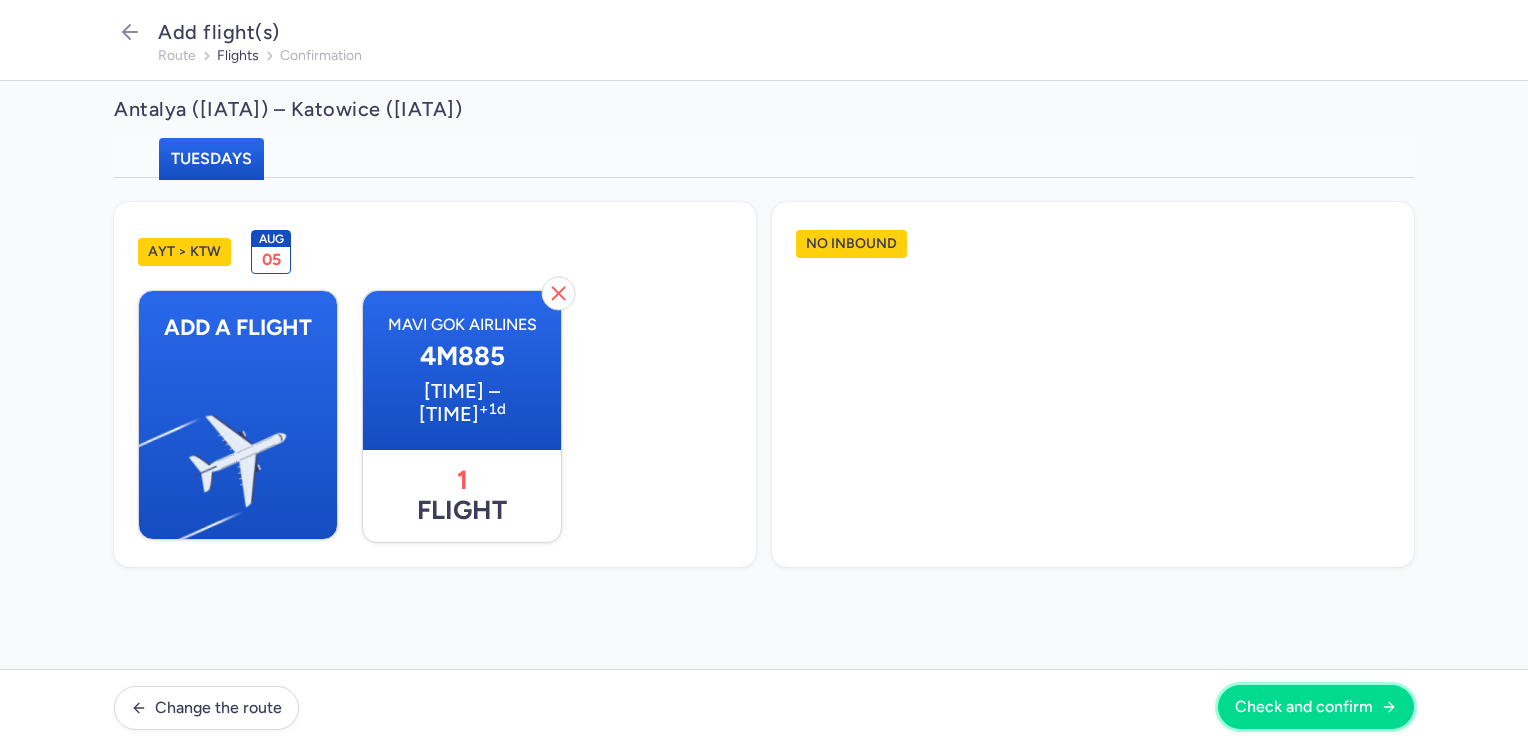 click on "Check and confirm" at bounding box center (1316, 707) 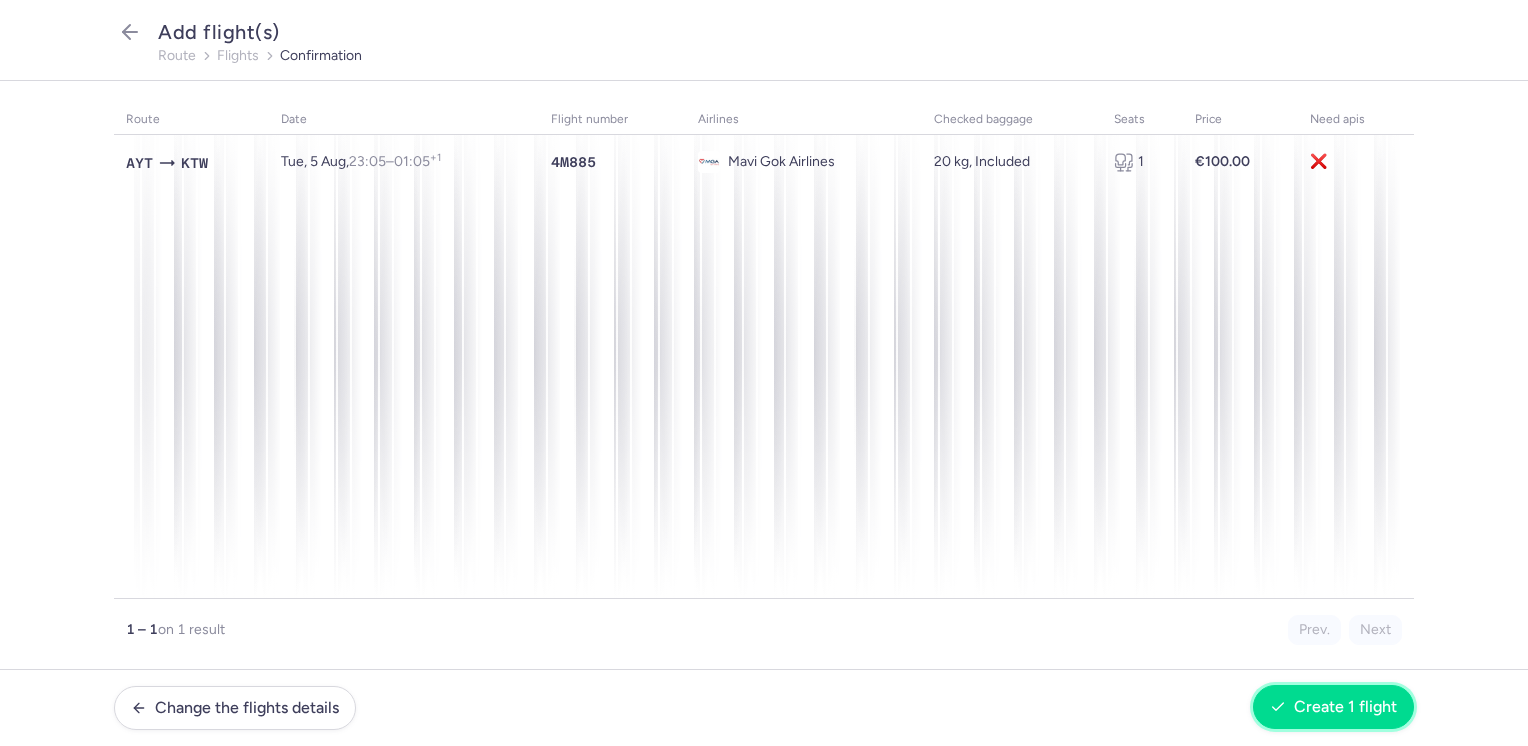 click on "Create 1 flight" at bounding box center (1345, 707) 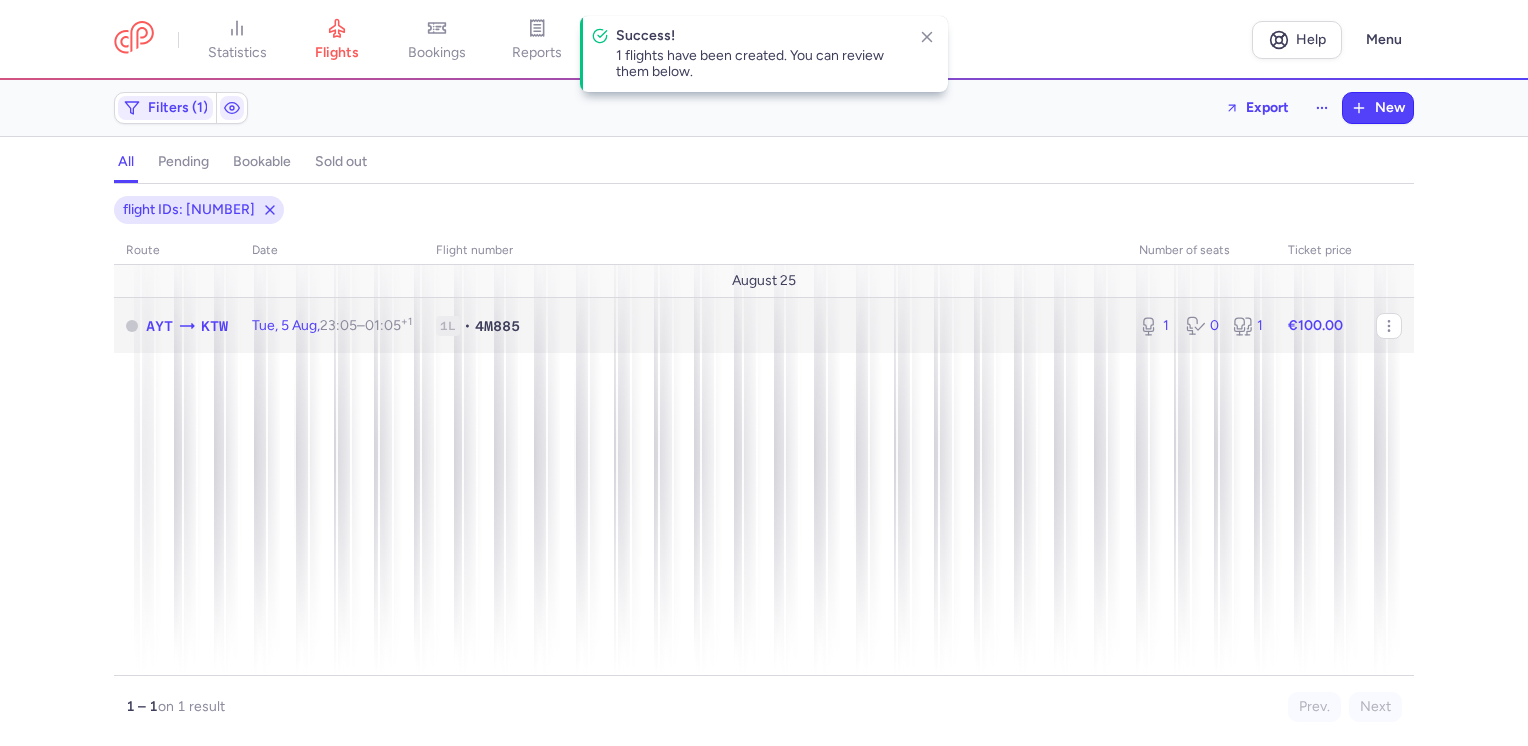 click on "€100.00" 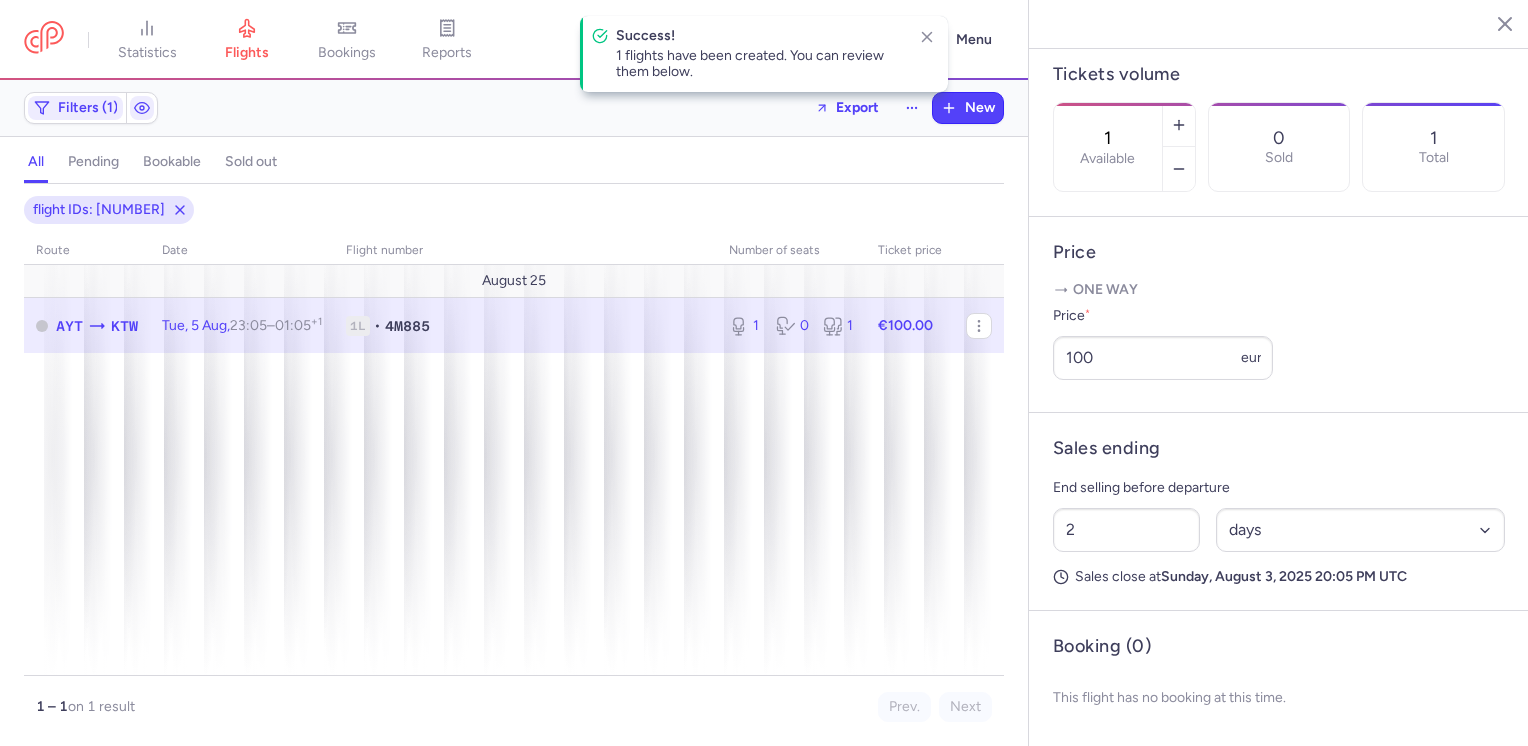 scroll, scrollTop: 632, scrollLeft: 0, axis: vertical 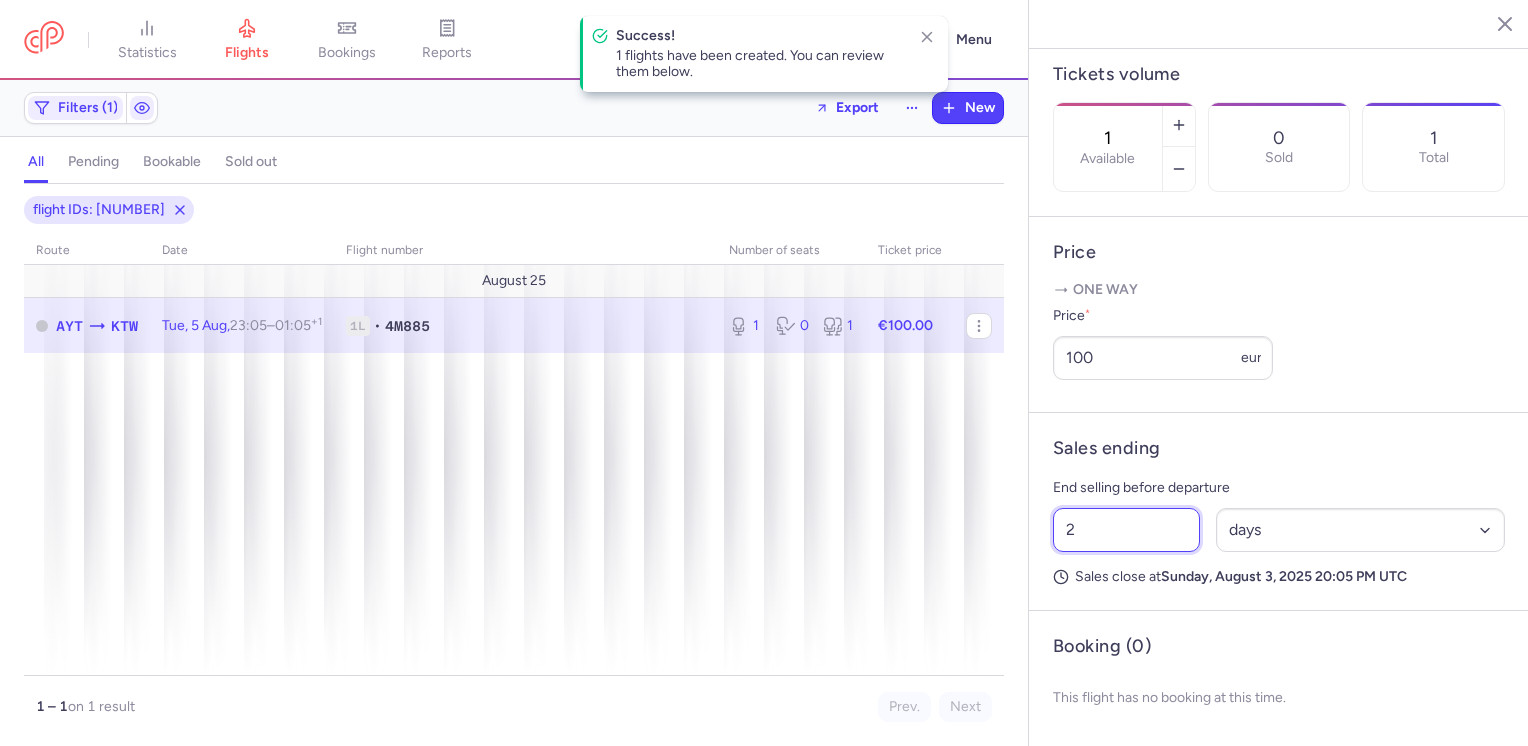 drag, startPoint x: 1089, startPoint y: 528, endPoint x: 1012, endPoint y: 542, distance: 78.26238 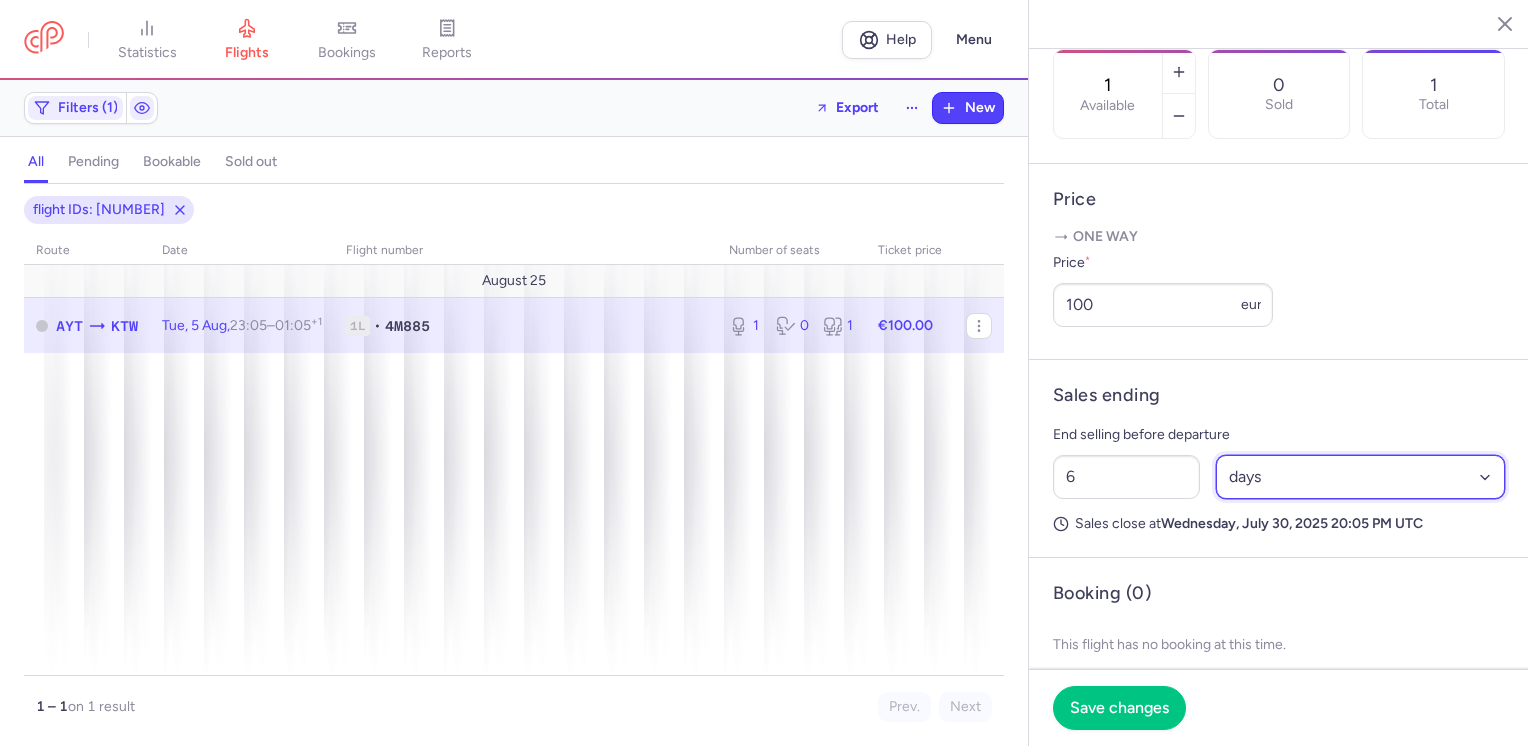 click on "Select an option hours days" at bounding box center (1361, 477) 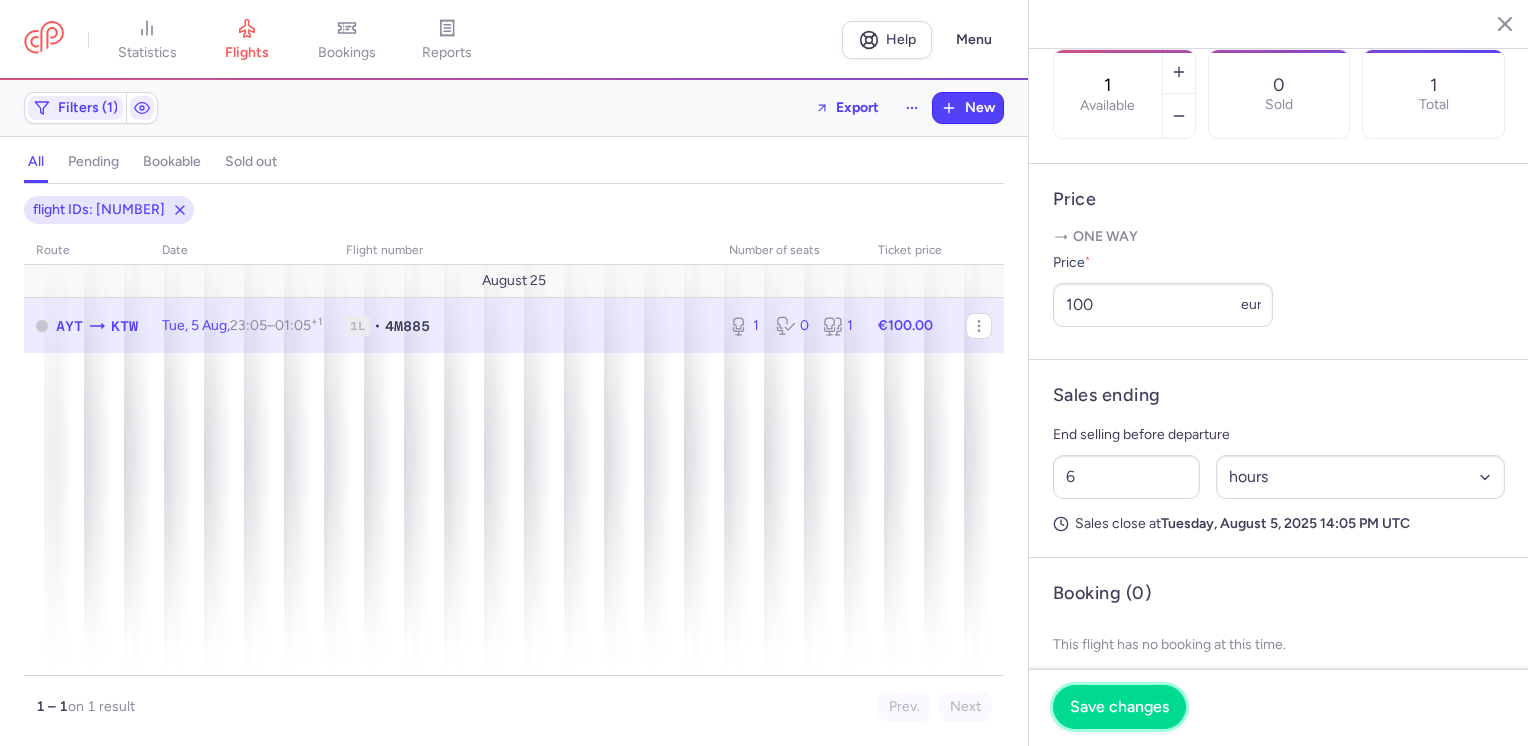 click on "Save changes" at bounding box center [1119, 707] 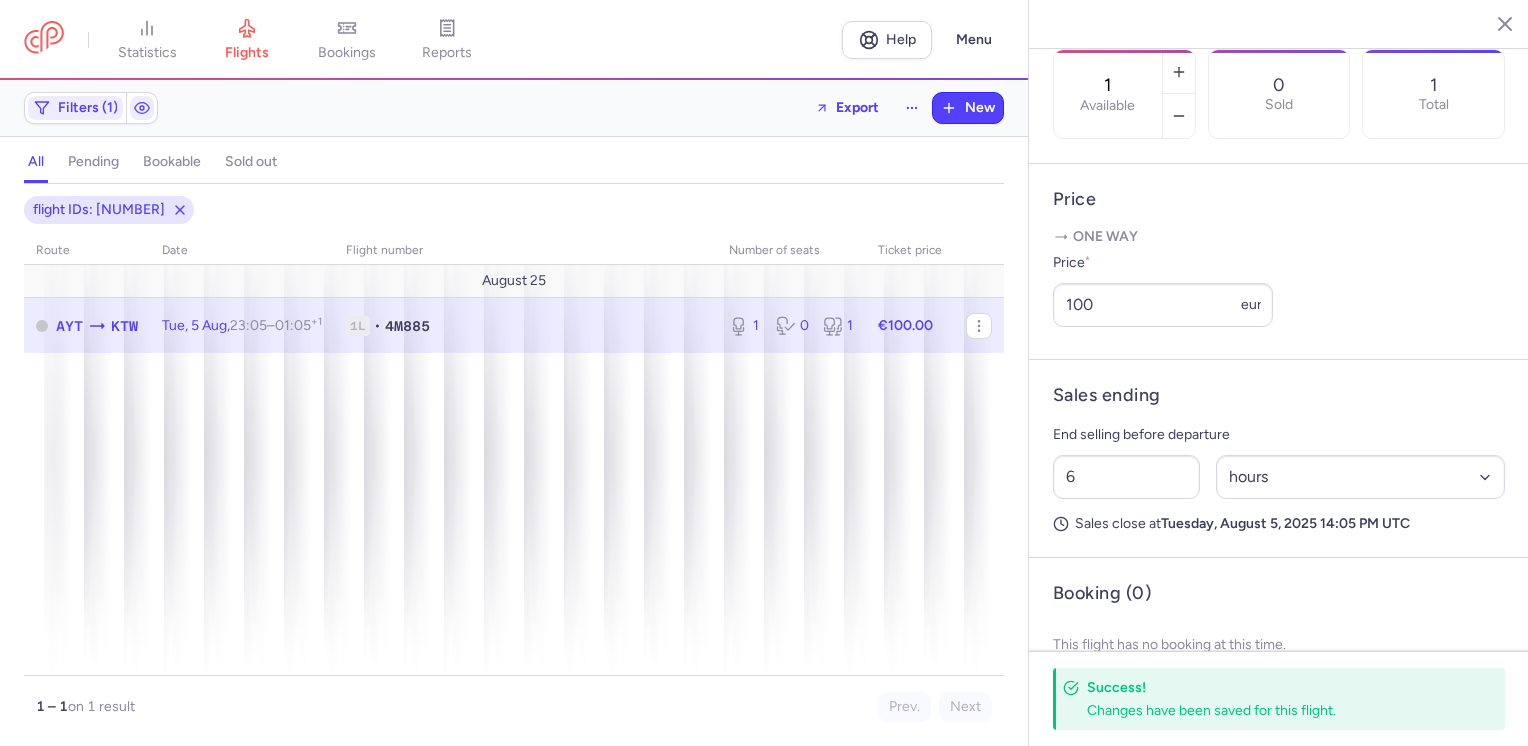 click 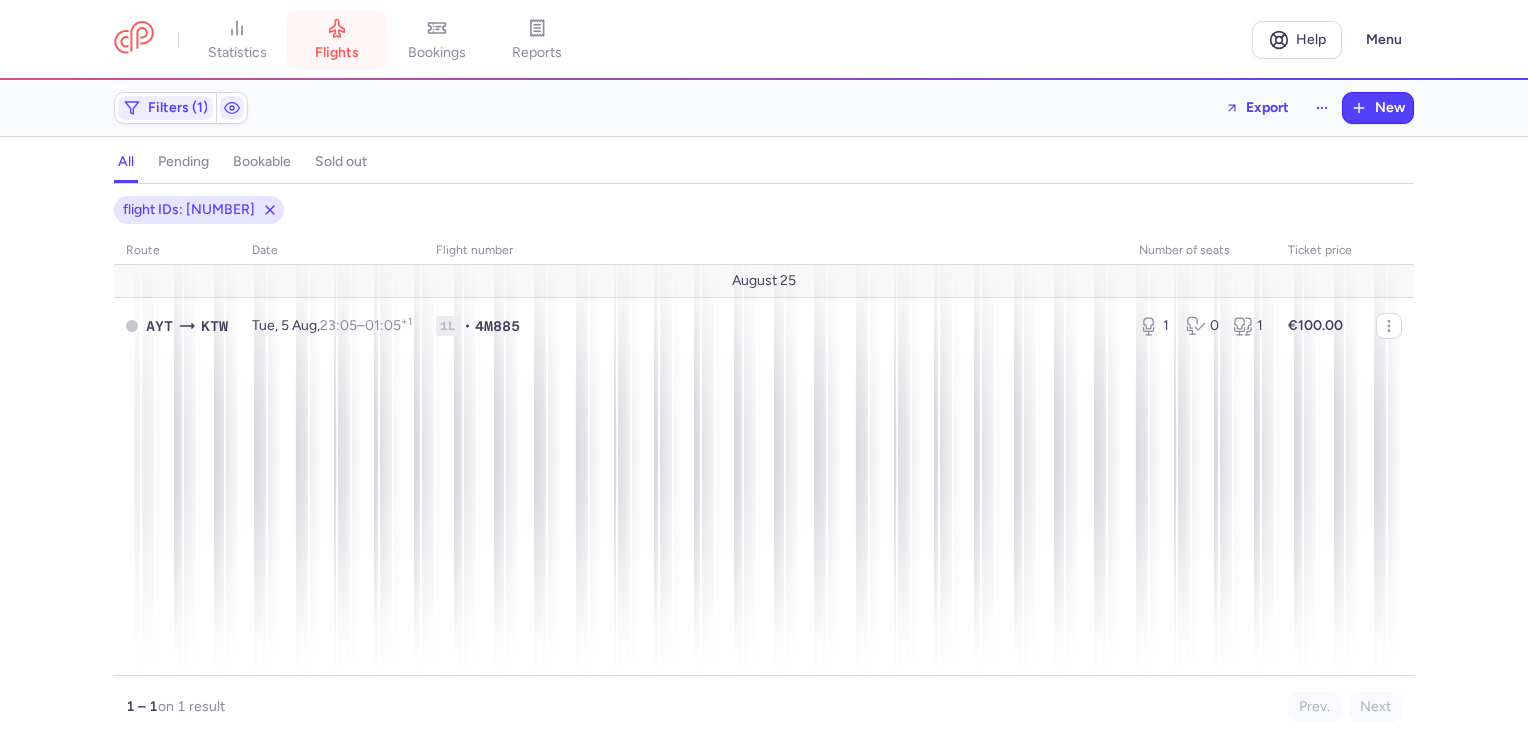 click on "flights" at bounding box center (337, 53) 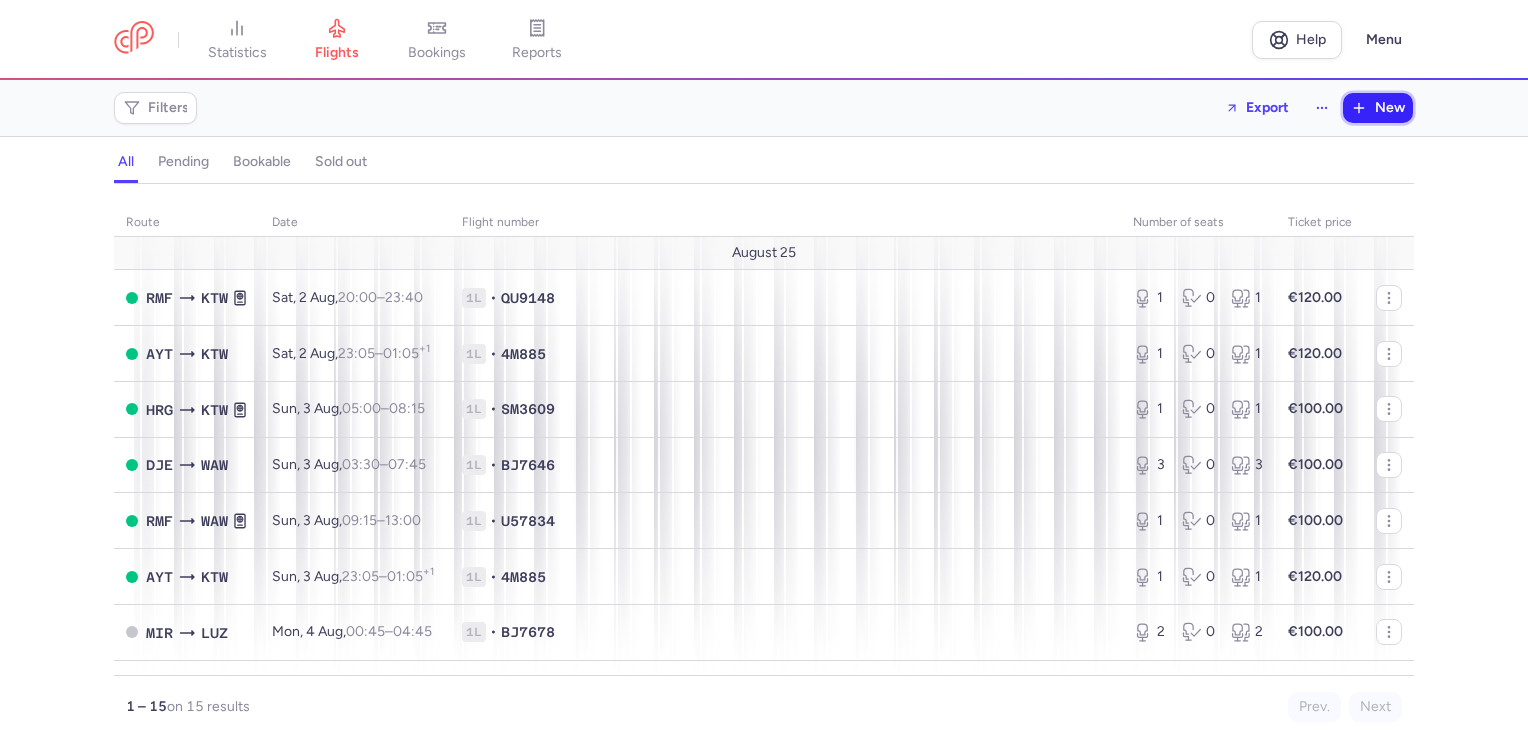 click on "New" at bounding box center [1390, 108] 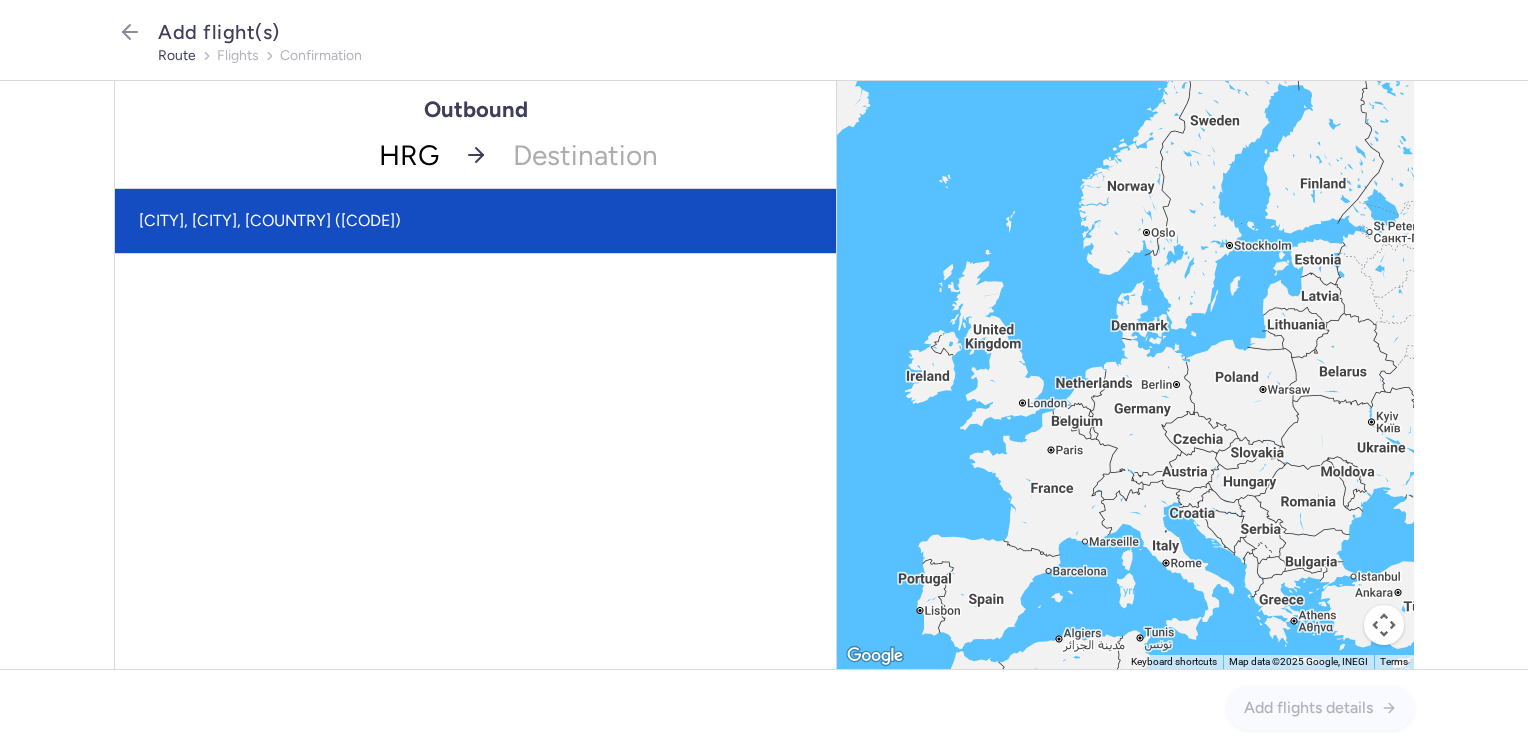 click on "[CITY], [CITY], [COUNTRY] ([CODE])" at bounding box center (475, 221) 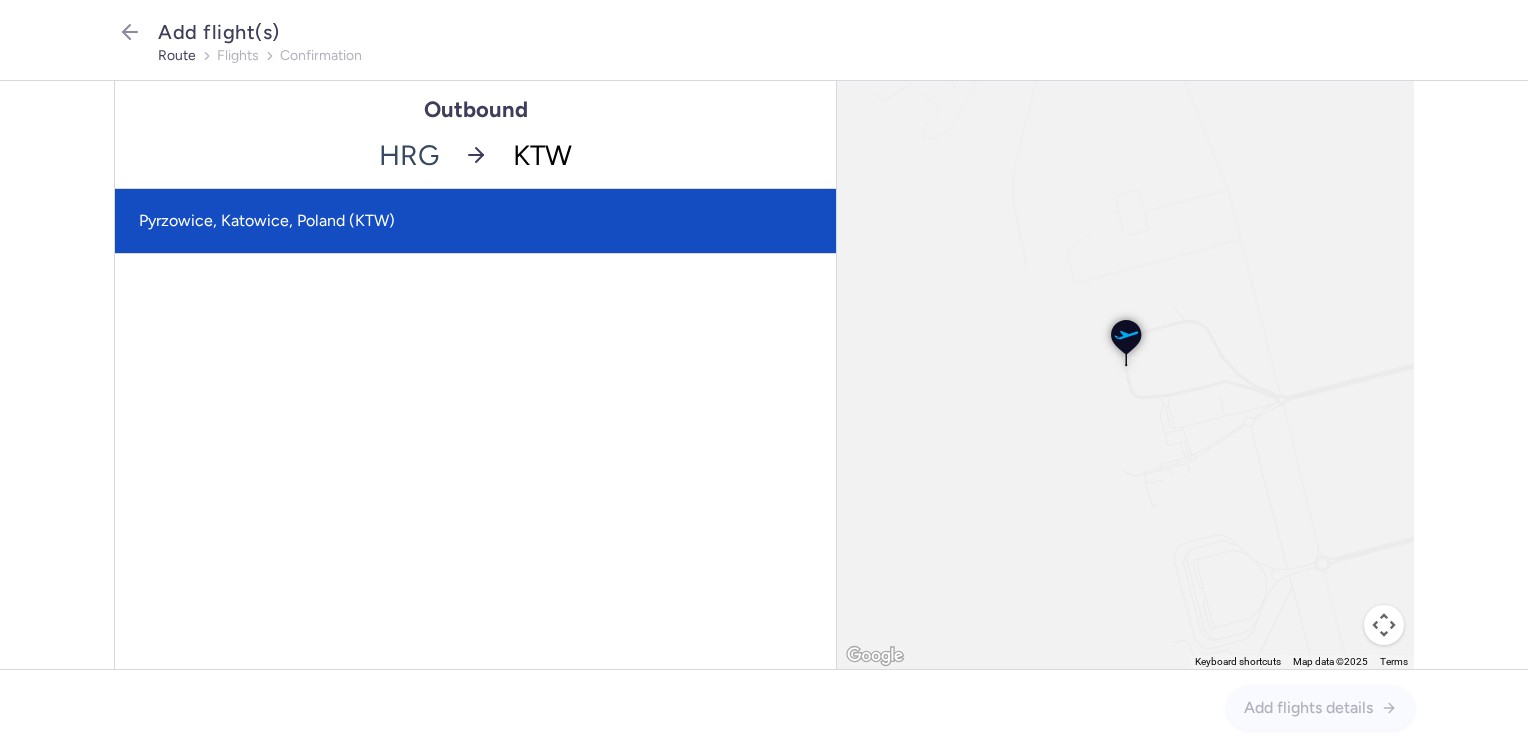 click on "Pyrzowice, Katowice, Poland (KTW)" at bounding box center (475, 221) 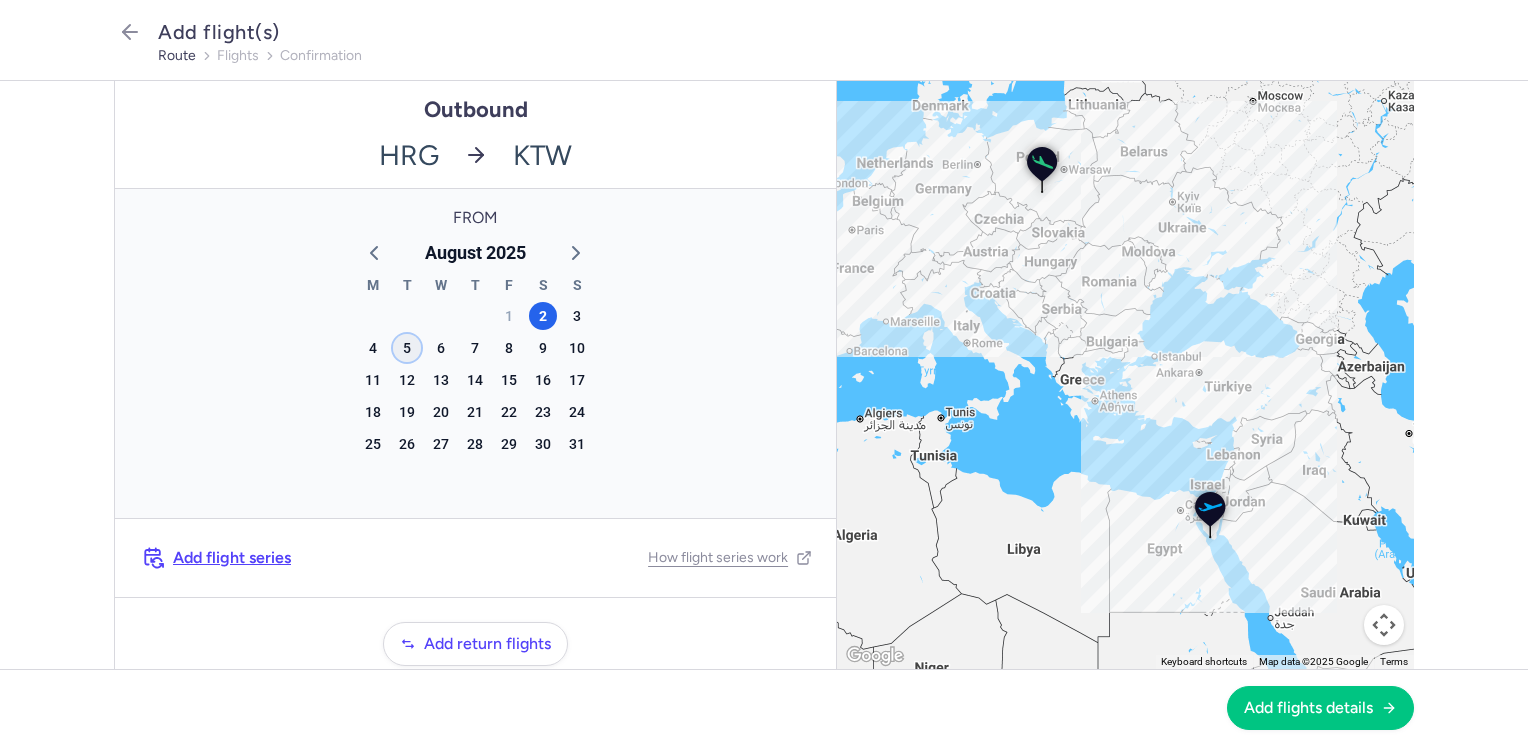 click on "5" 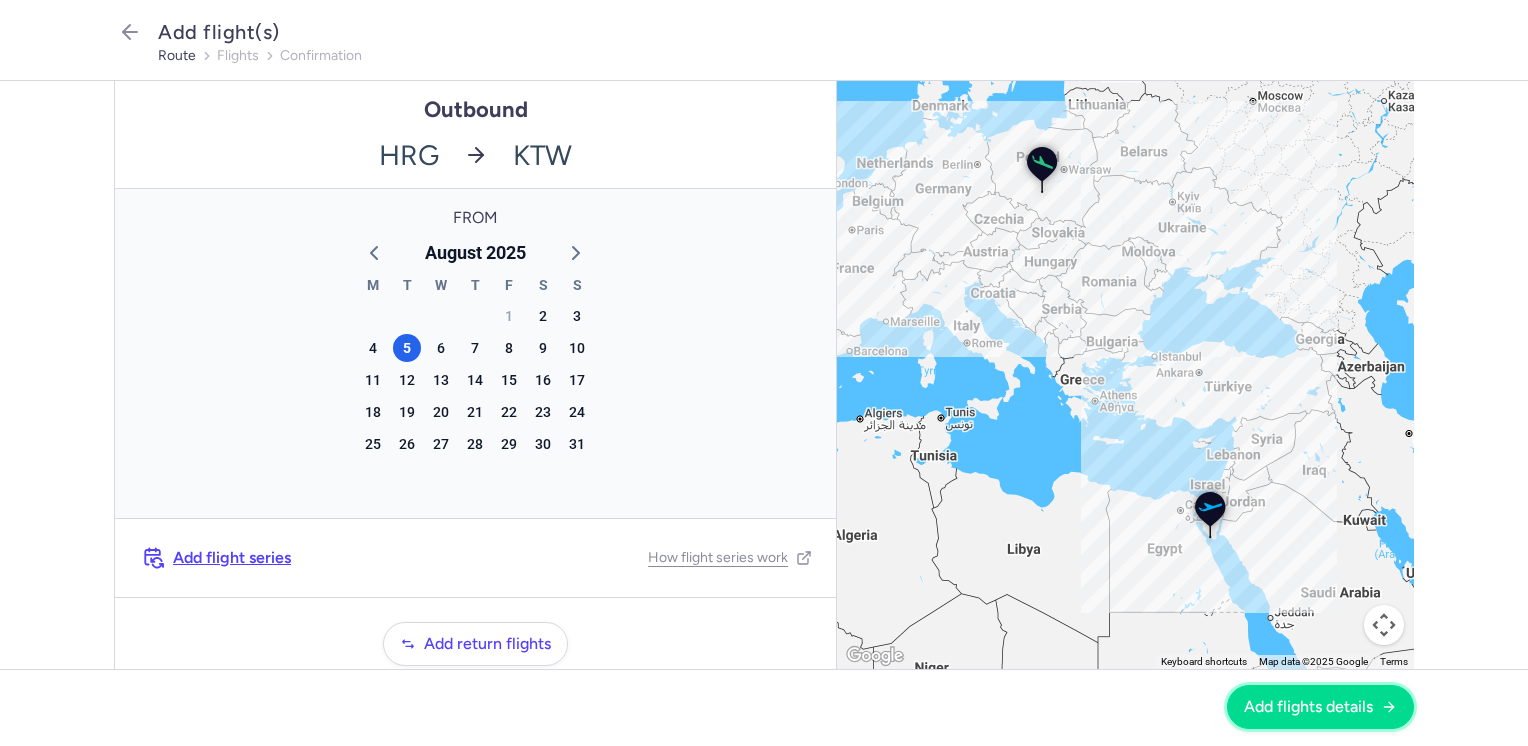 click on "Add flights details" at bounding box center [1308, 707] 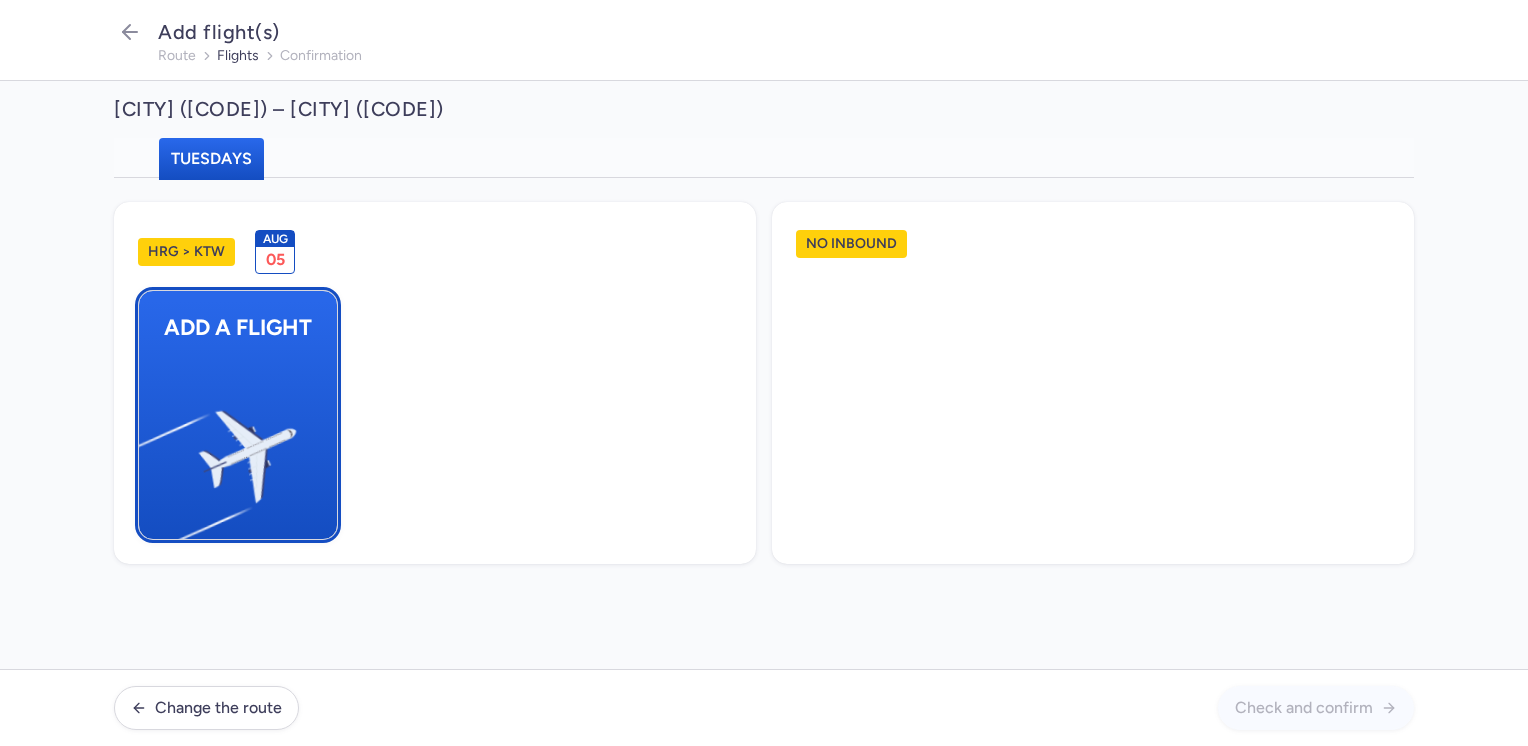 click at bounding box center [149, 448] 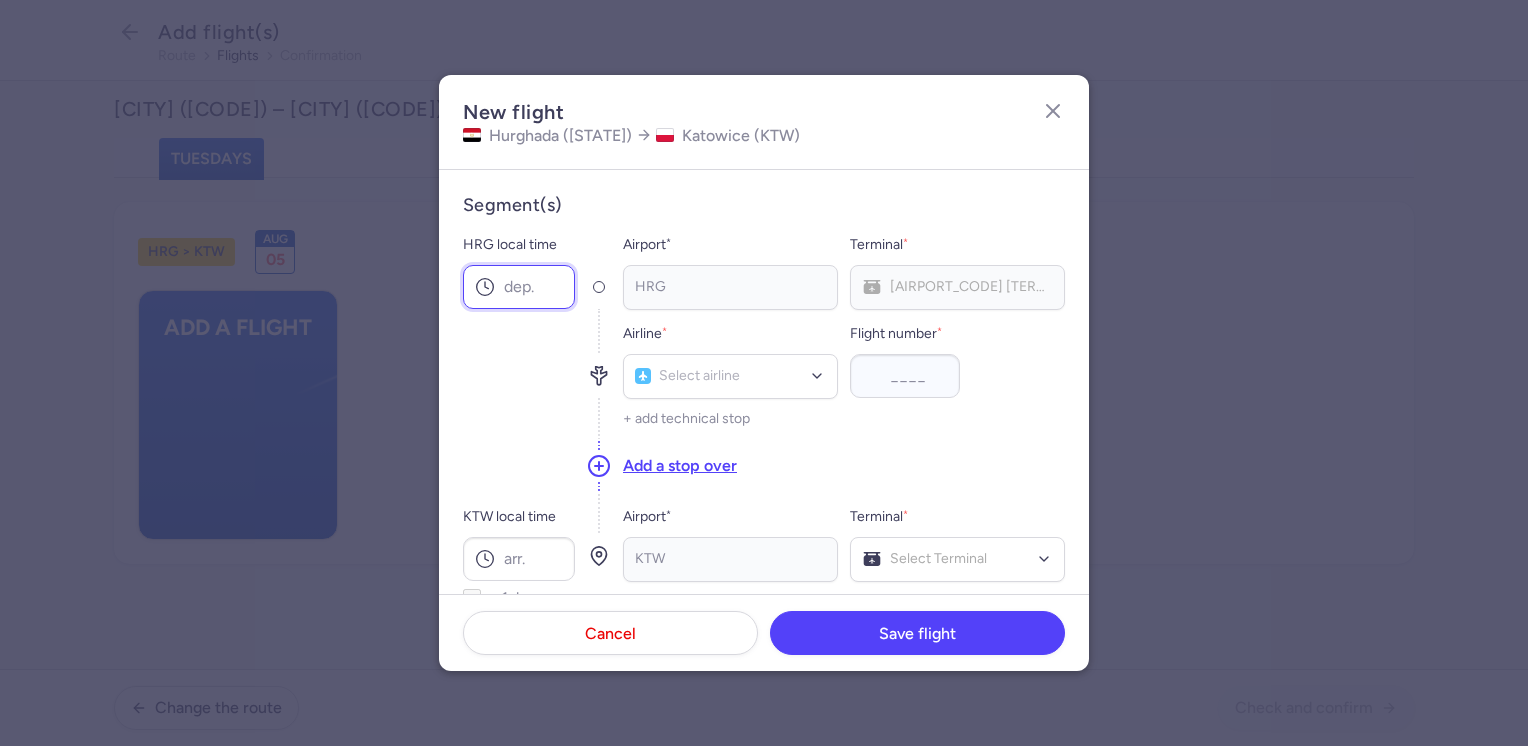 click on "HRG local time" at bounding box center (519, 287) 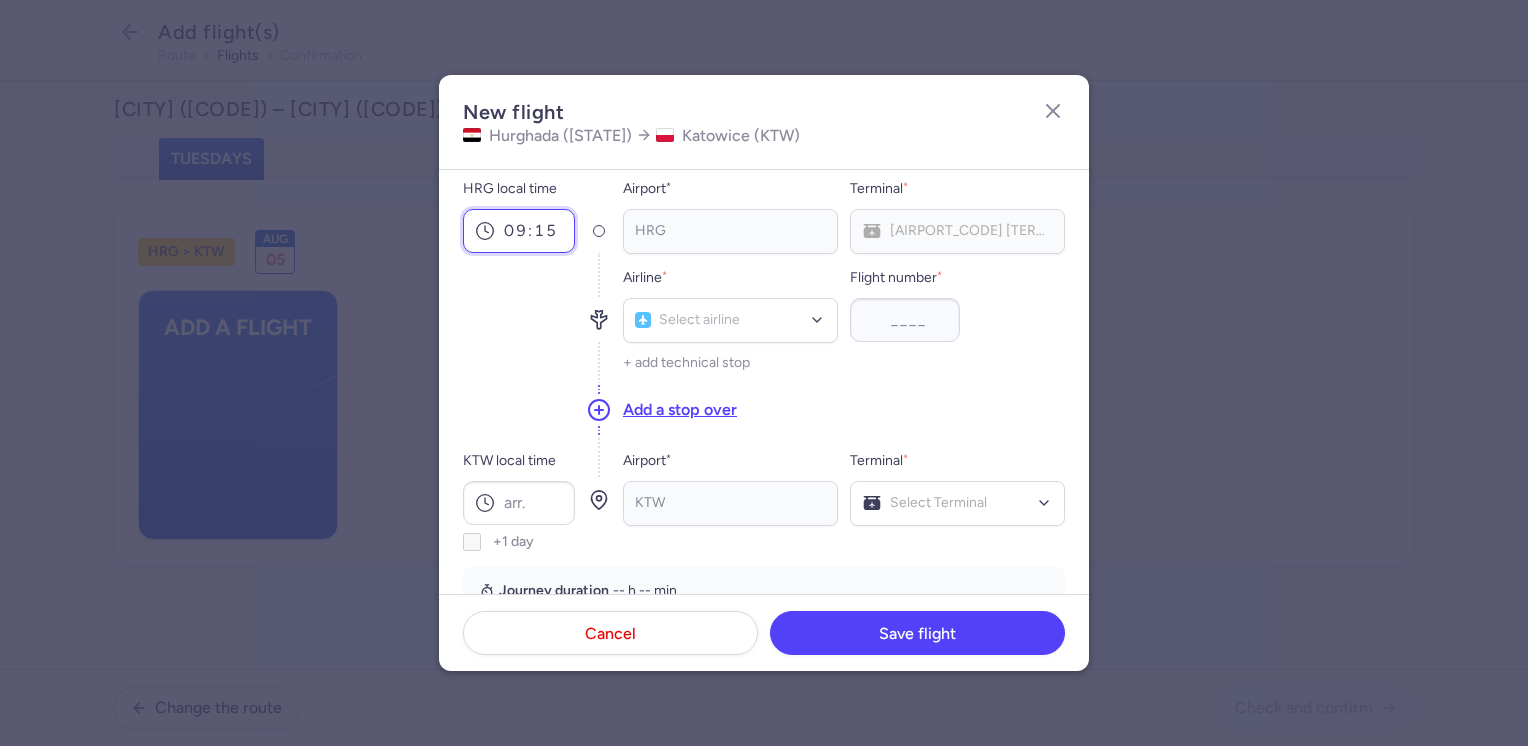 scroll, scrollTop: 100, scrollLeft: 0, axis: vertical 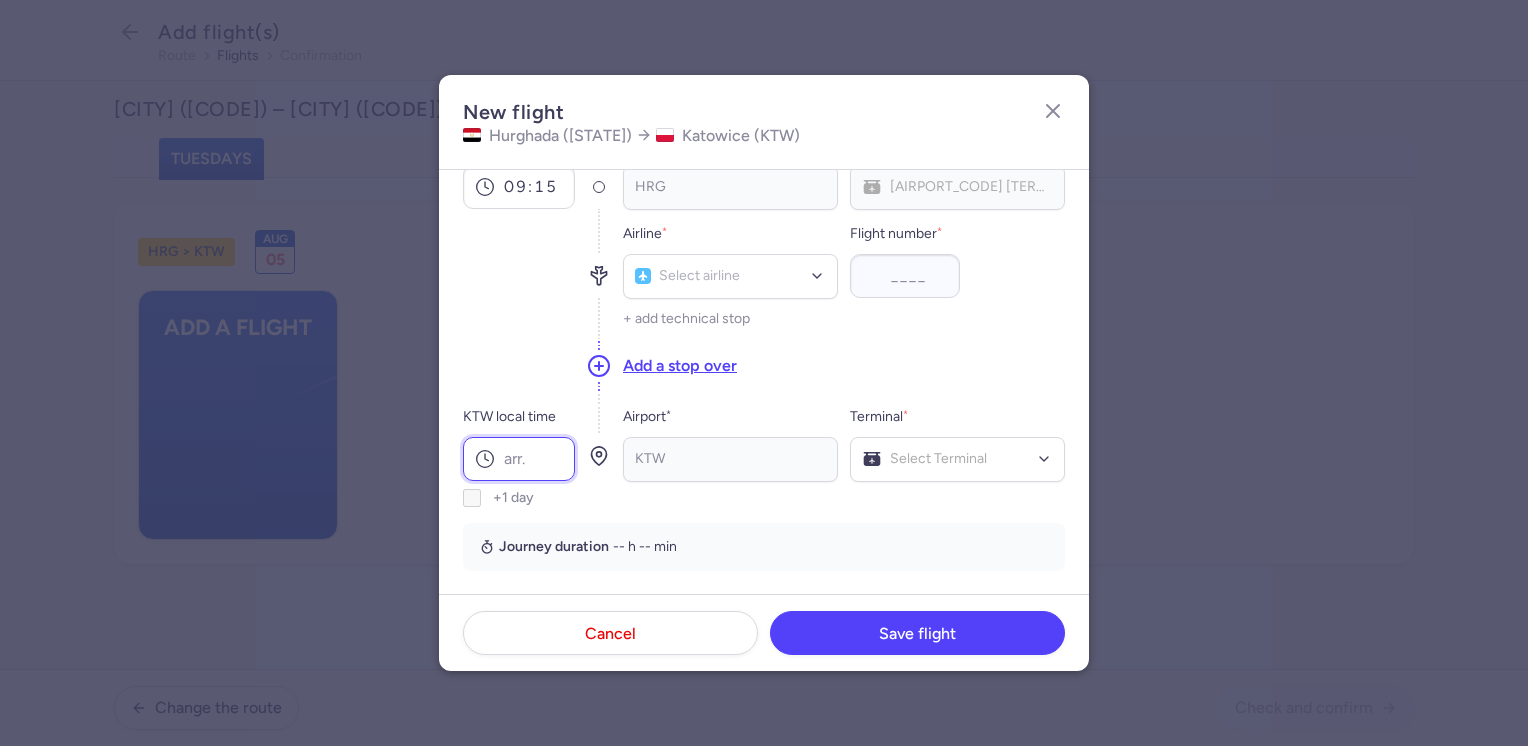 click on "KTW local time" at bounding box center (519, 459) 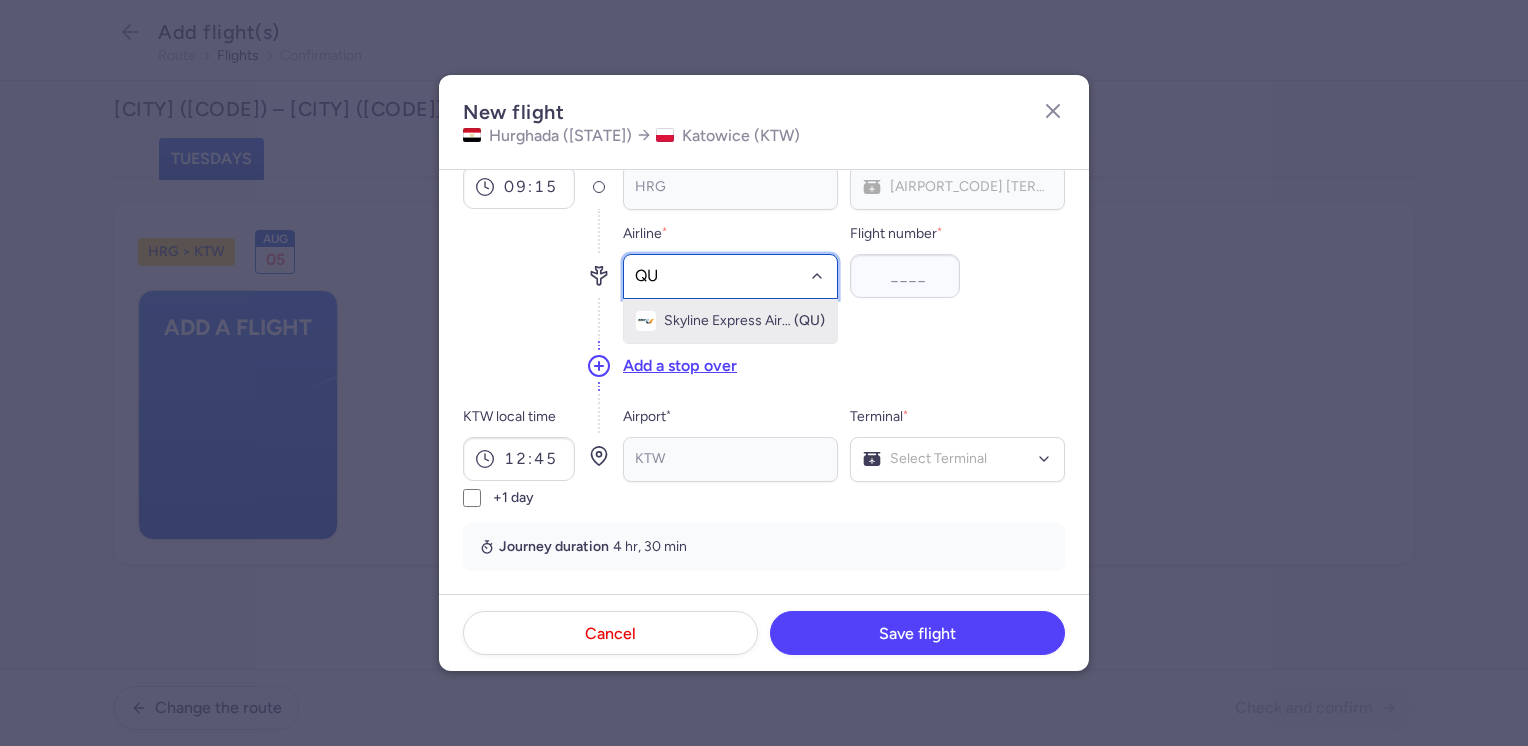 click on "Skyline Express Airlines (QU)" at bounding box center [730, 321] 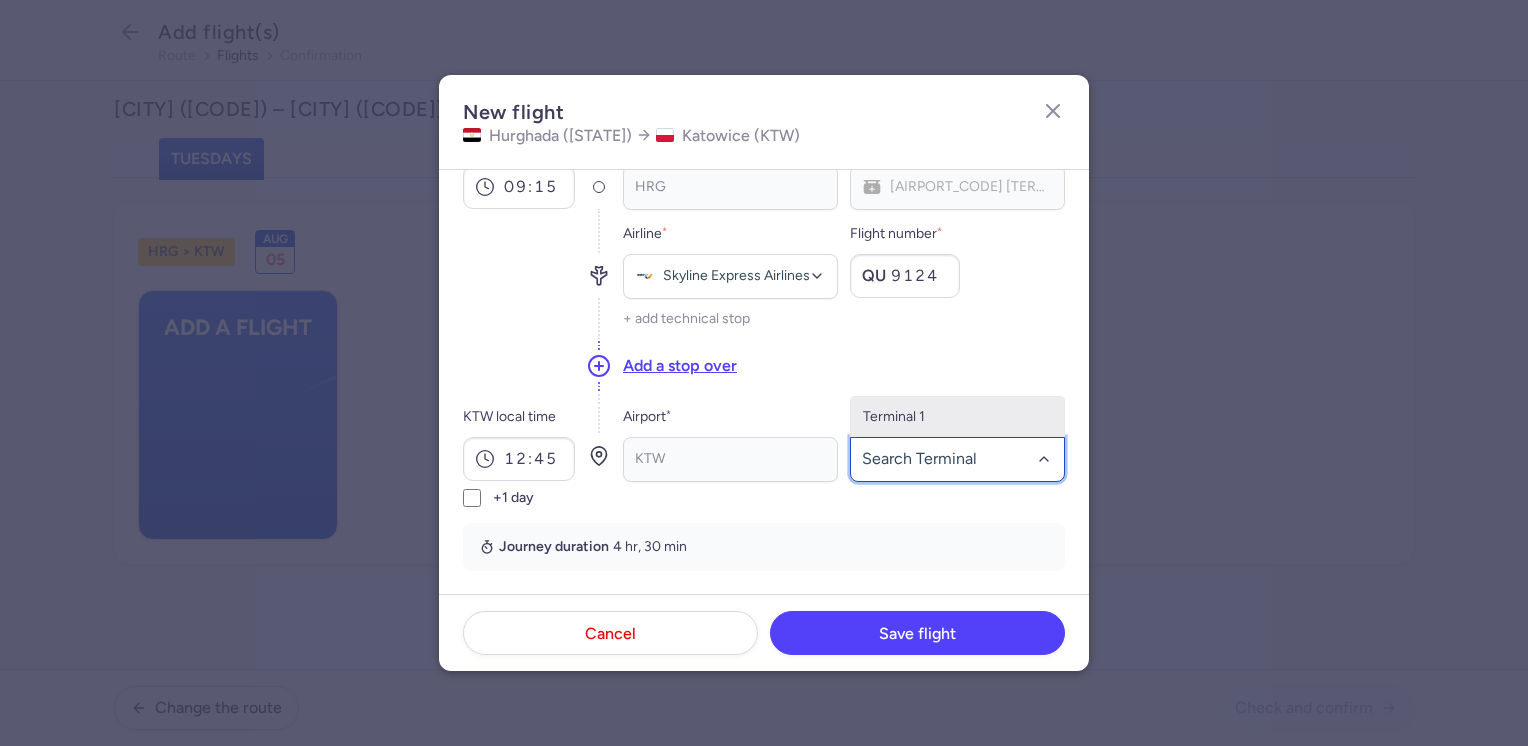 click on "Terminal 1" at bounding box center [957, 417] 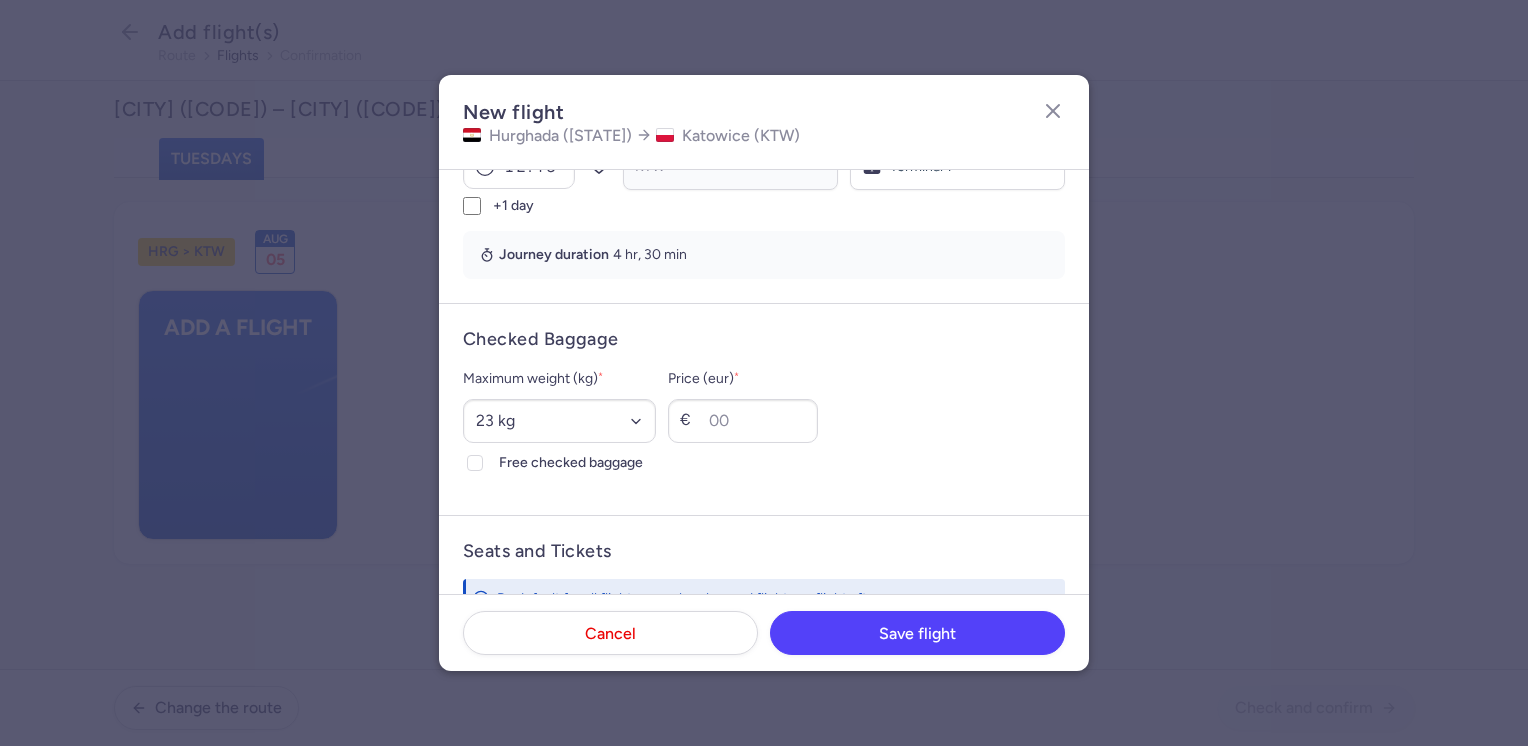 scroll, scrollTop: 400, scrollLeft: 0, axis: vertical 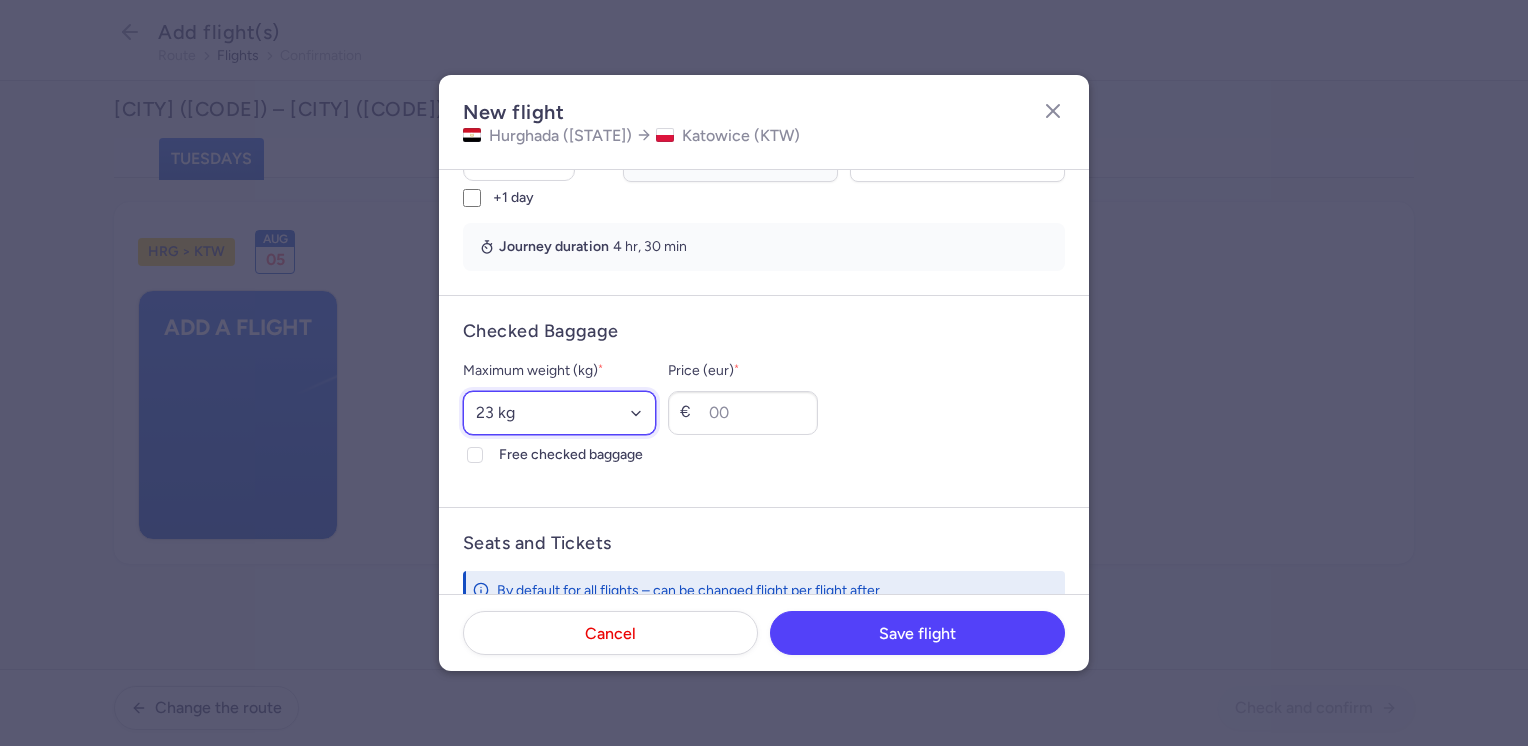 click on "Select an option 15 kg 16 kg 17 kg 18 kg 19 kg 20 kg 21 kg 22 kg 23 kg 24 kg 25 kg 26 kg 27 kg 28 kg 29 kg 30 kg 31 kg 32 kg 33 kg 34 kg 35 kg" at bounding box center (559, 413) 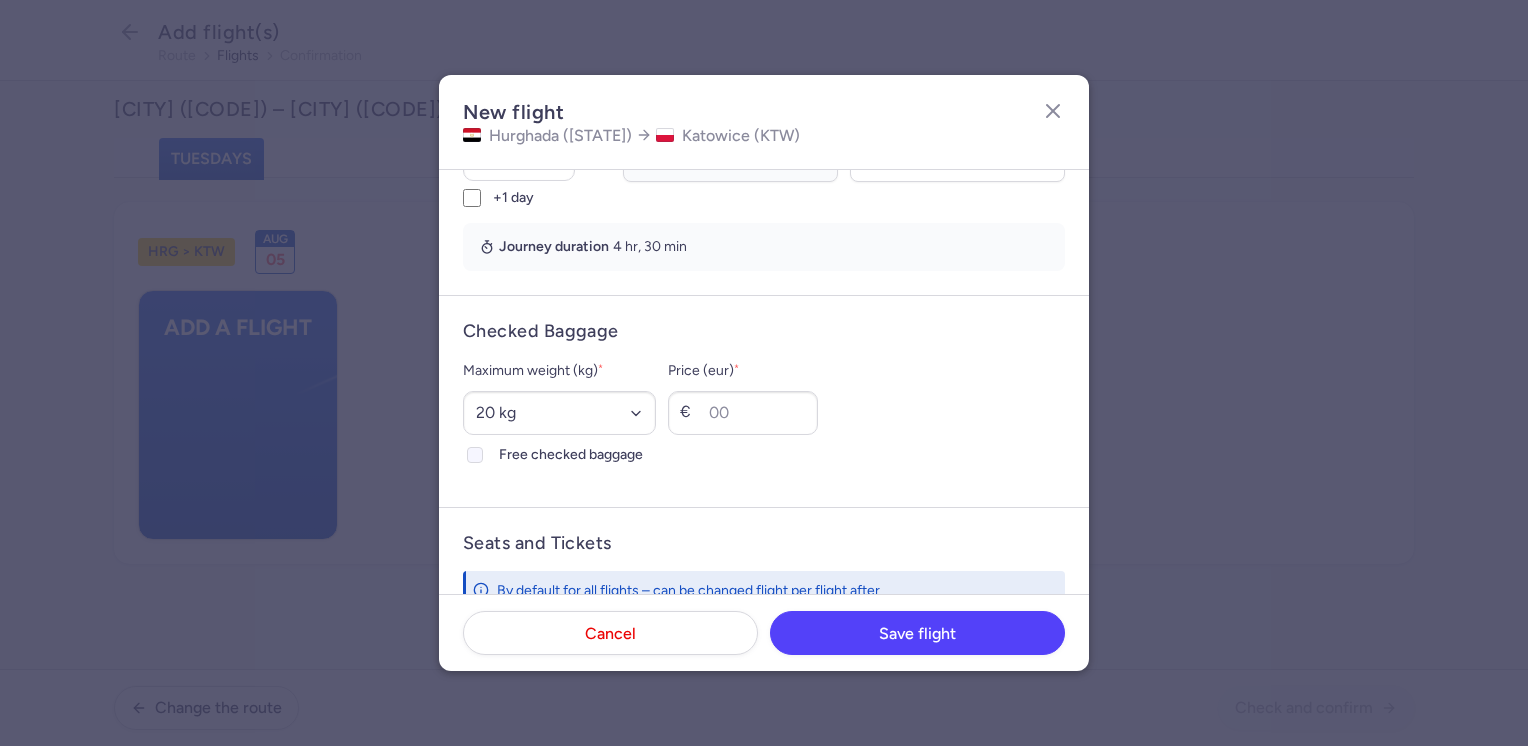 click on "Free checked baggage" 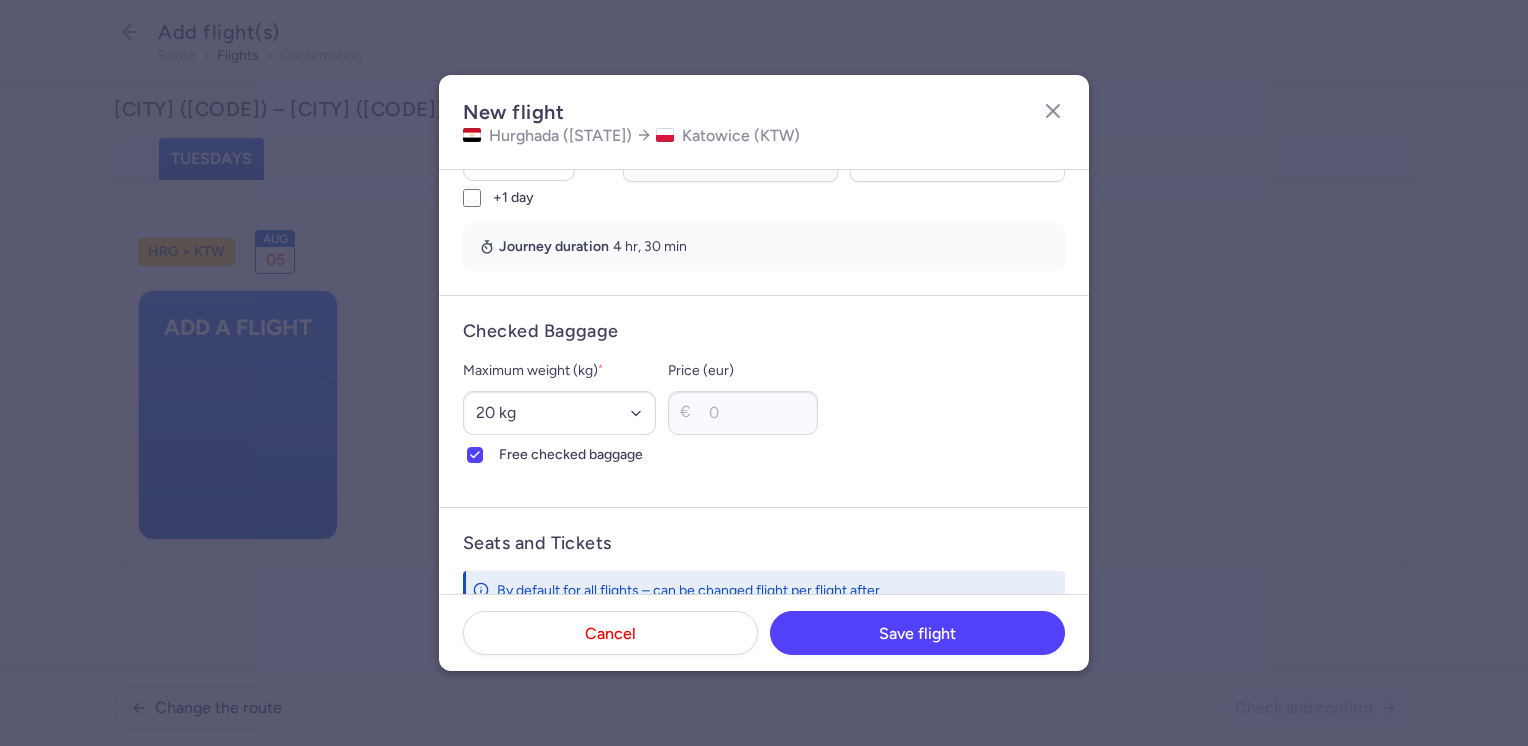 scroll, scrollTop: 600, scrollLeft: 0, axis: vertical 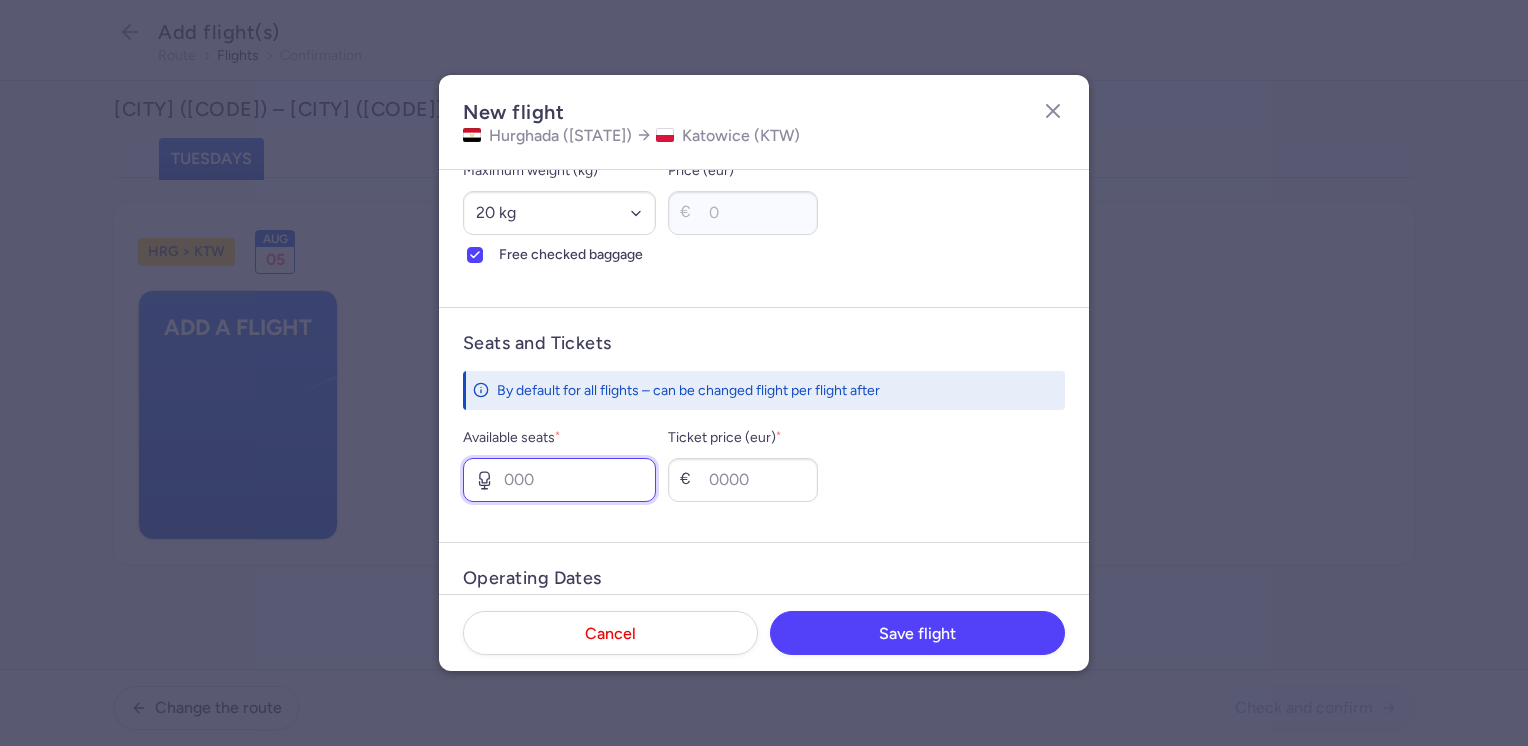 click on "Available seats  *" at bounding box center (559, 480) 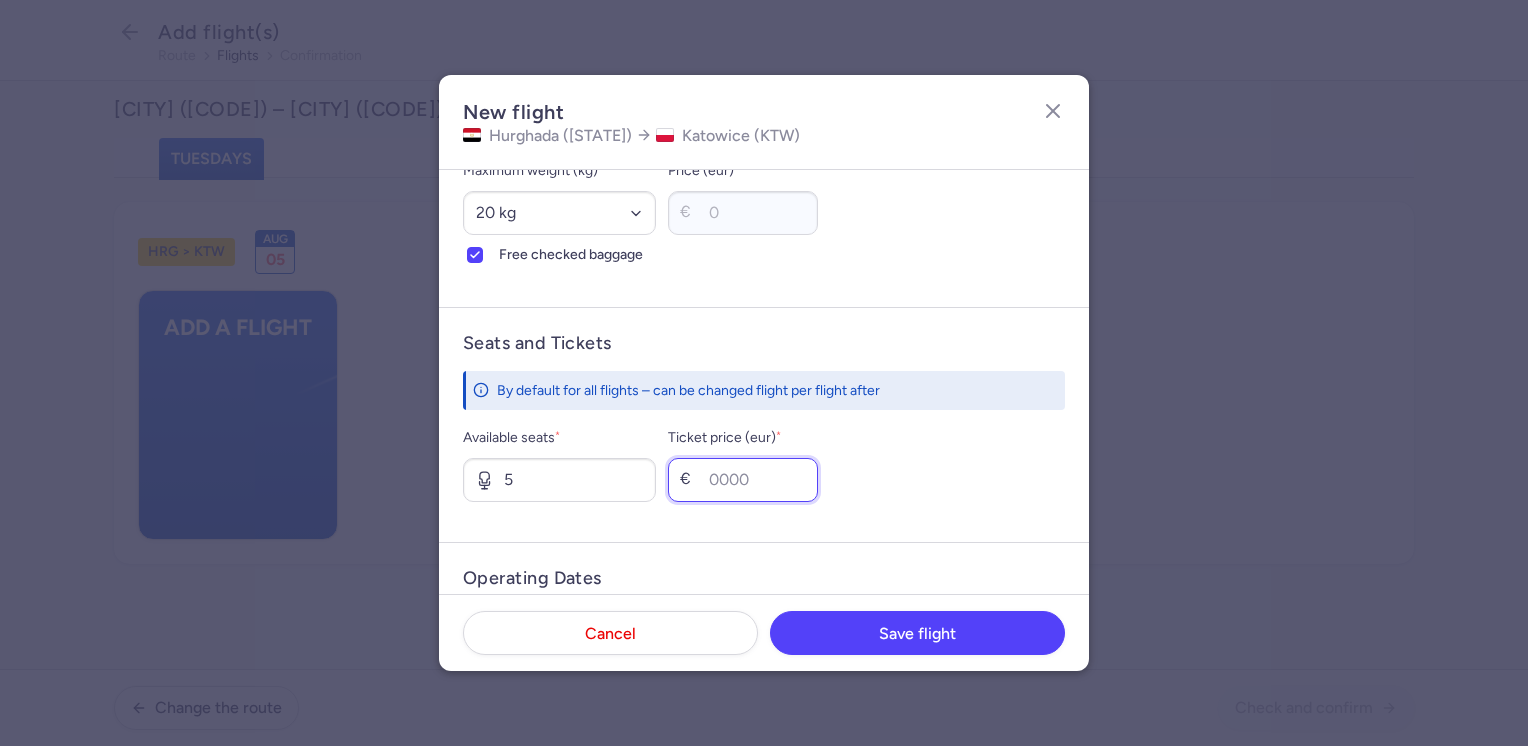 click on "Ticket price (eur)  *" at bounding box center [743, 480] 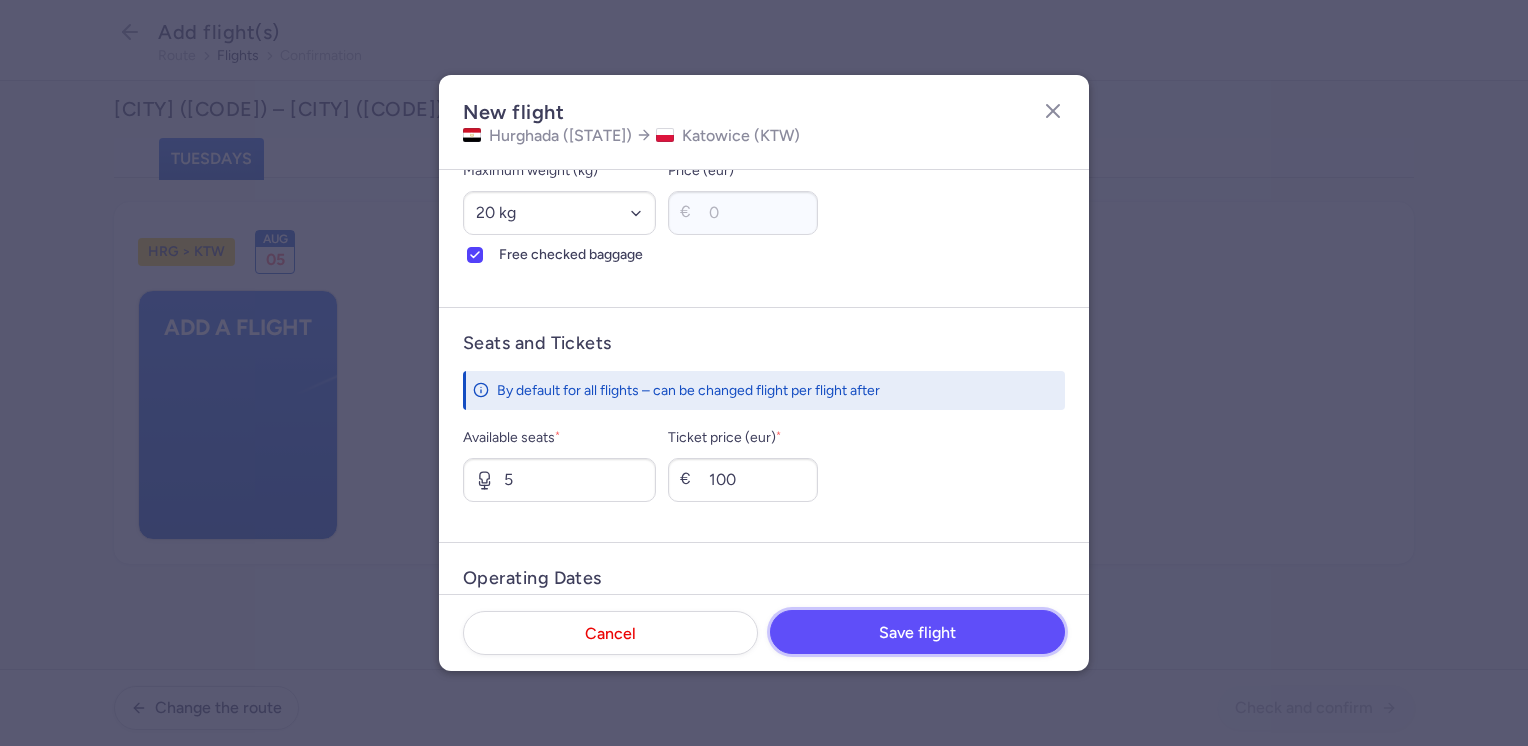 click on "Save flight" at bounding box center (917, 633) 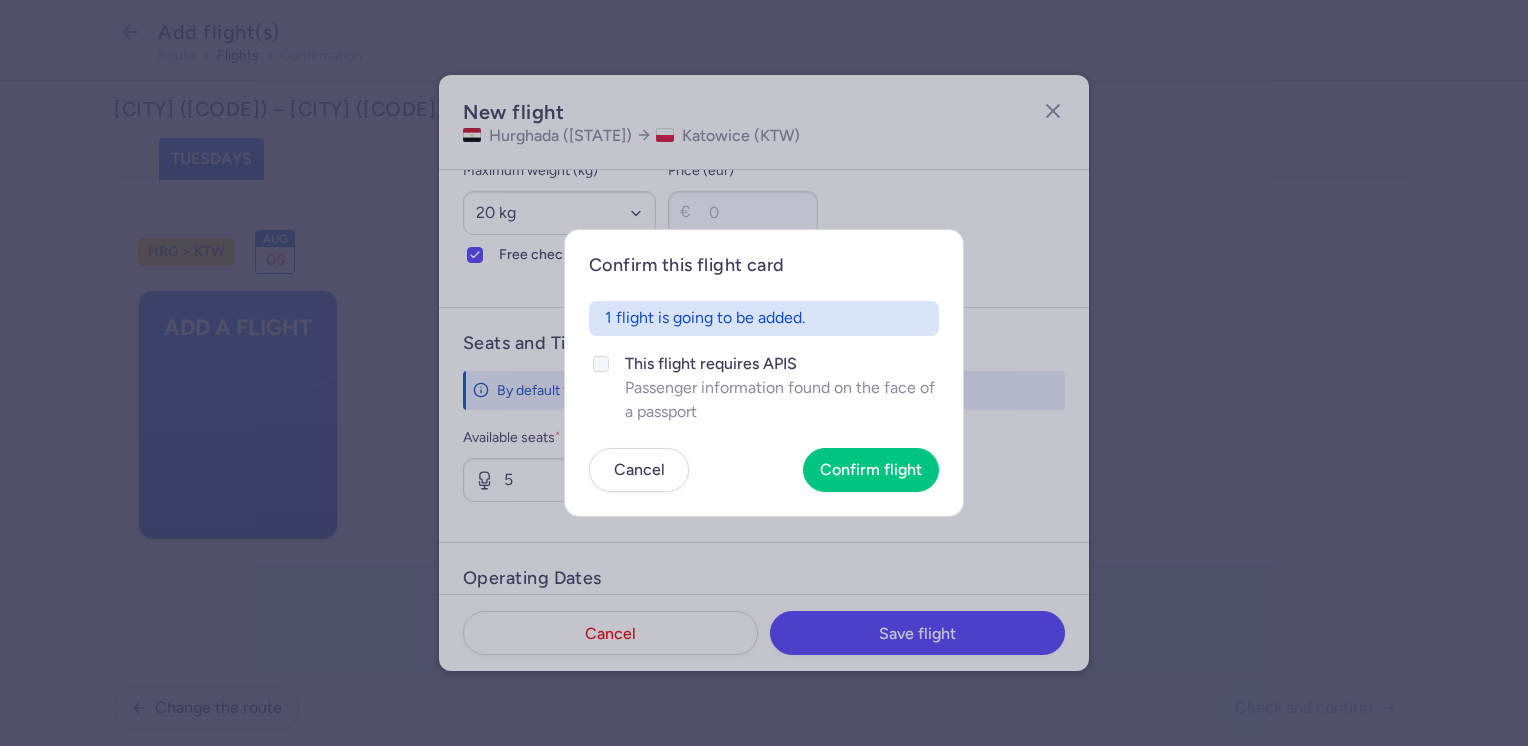 click on "This flight requires APIS" 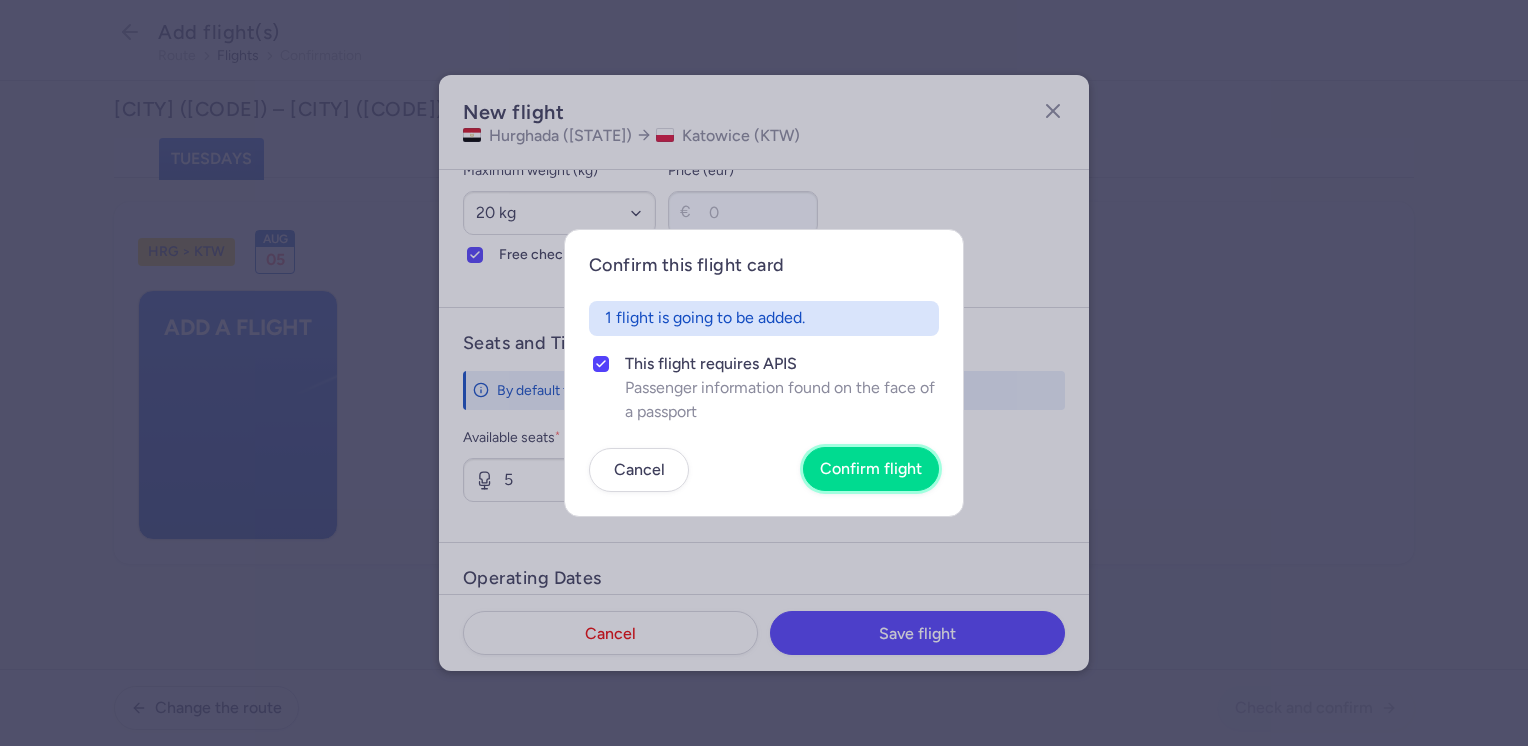 click on "Confirm flight" at bounding box center [871, 469] 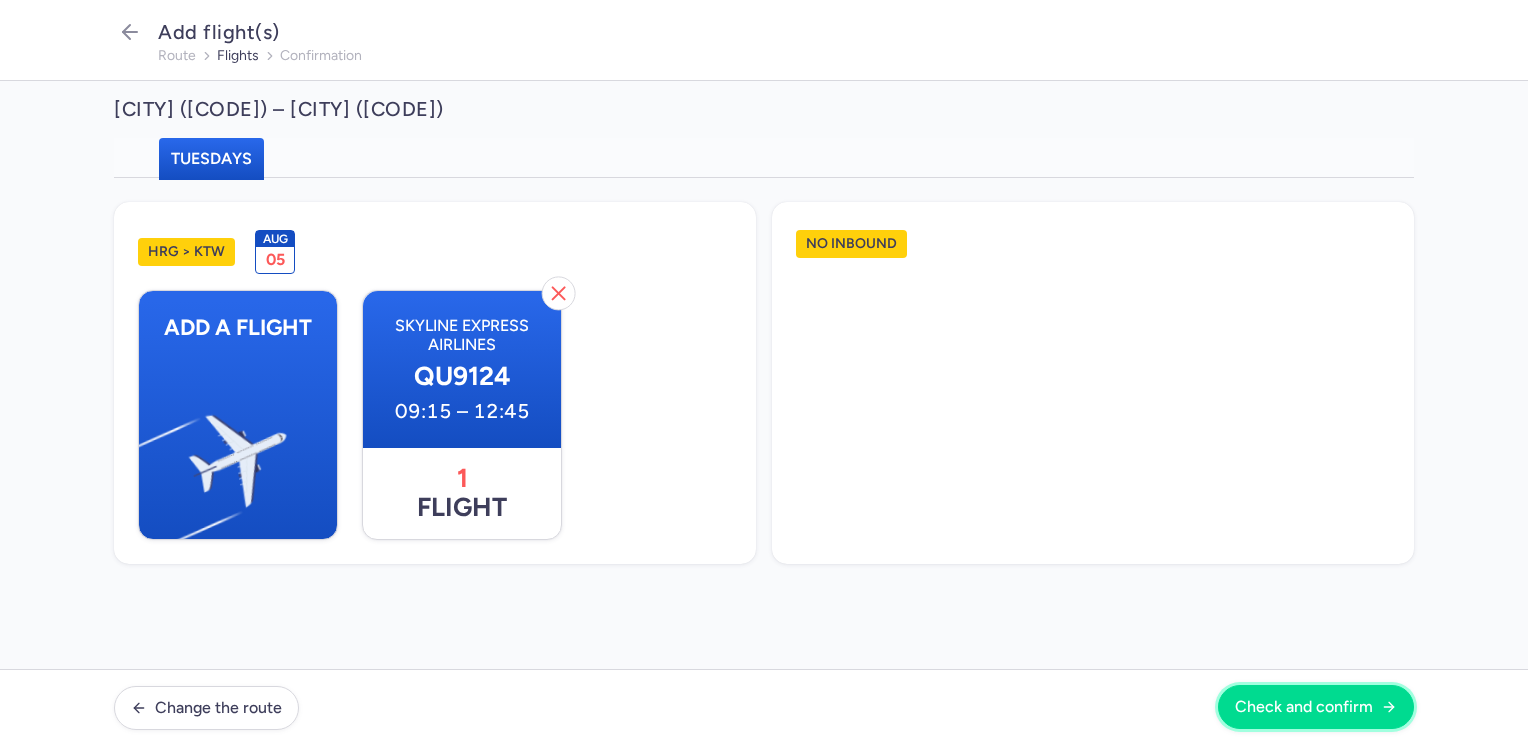 click on "Check and confirm" at bounding box center (1304, 707) 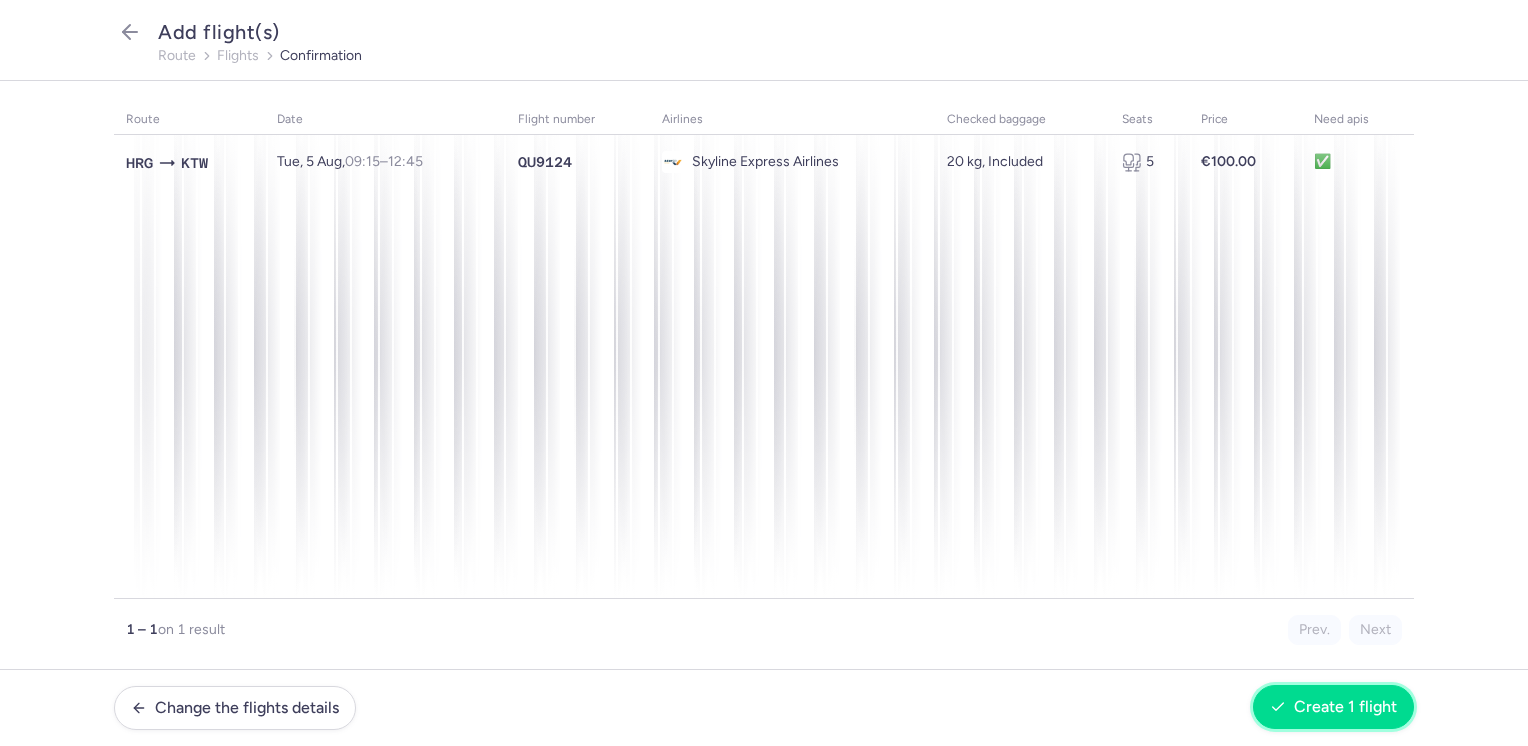 click on "Create 1 flight" at bounding box center [1333, 707] 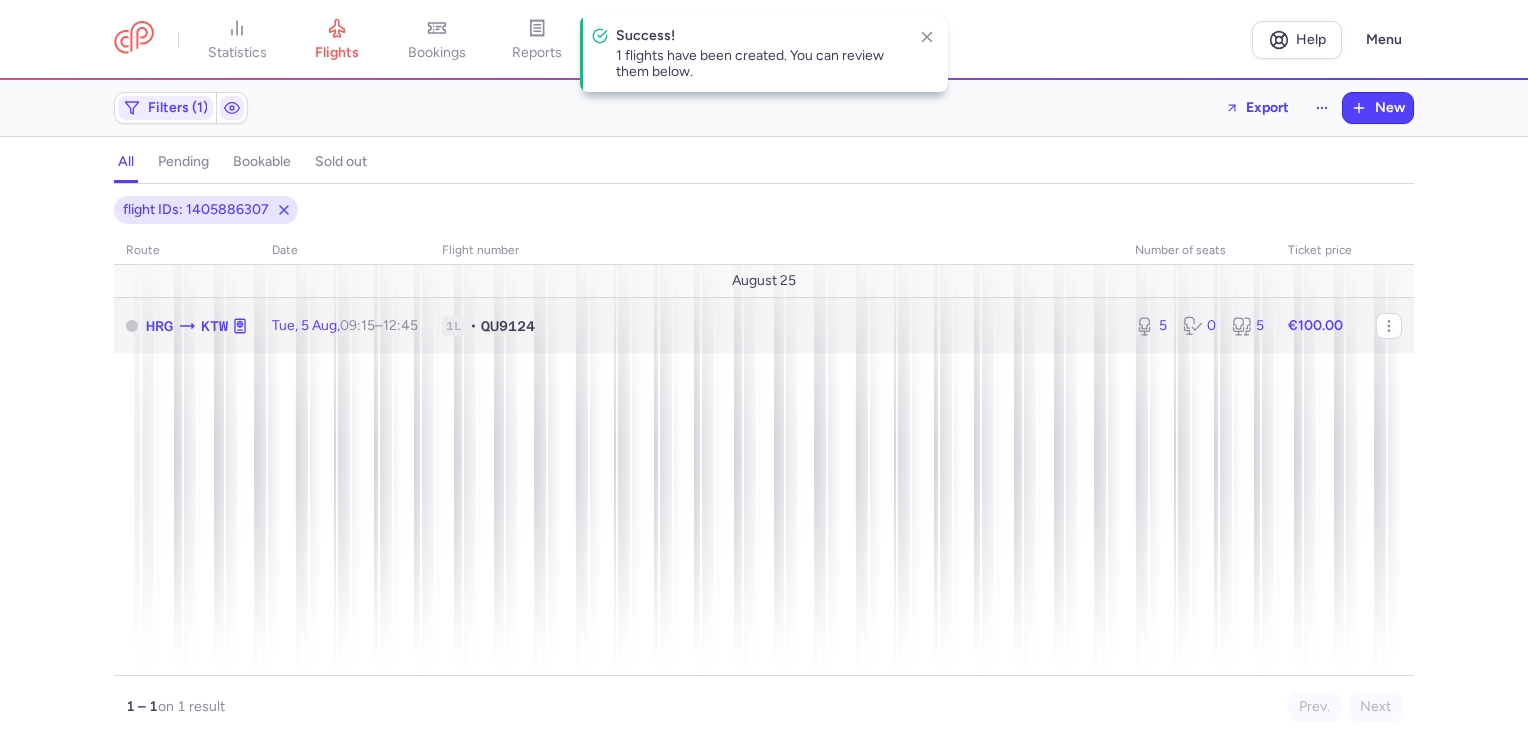 click on "€100.00" 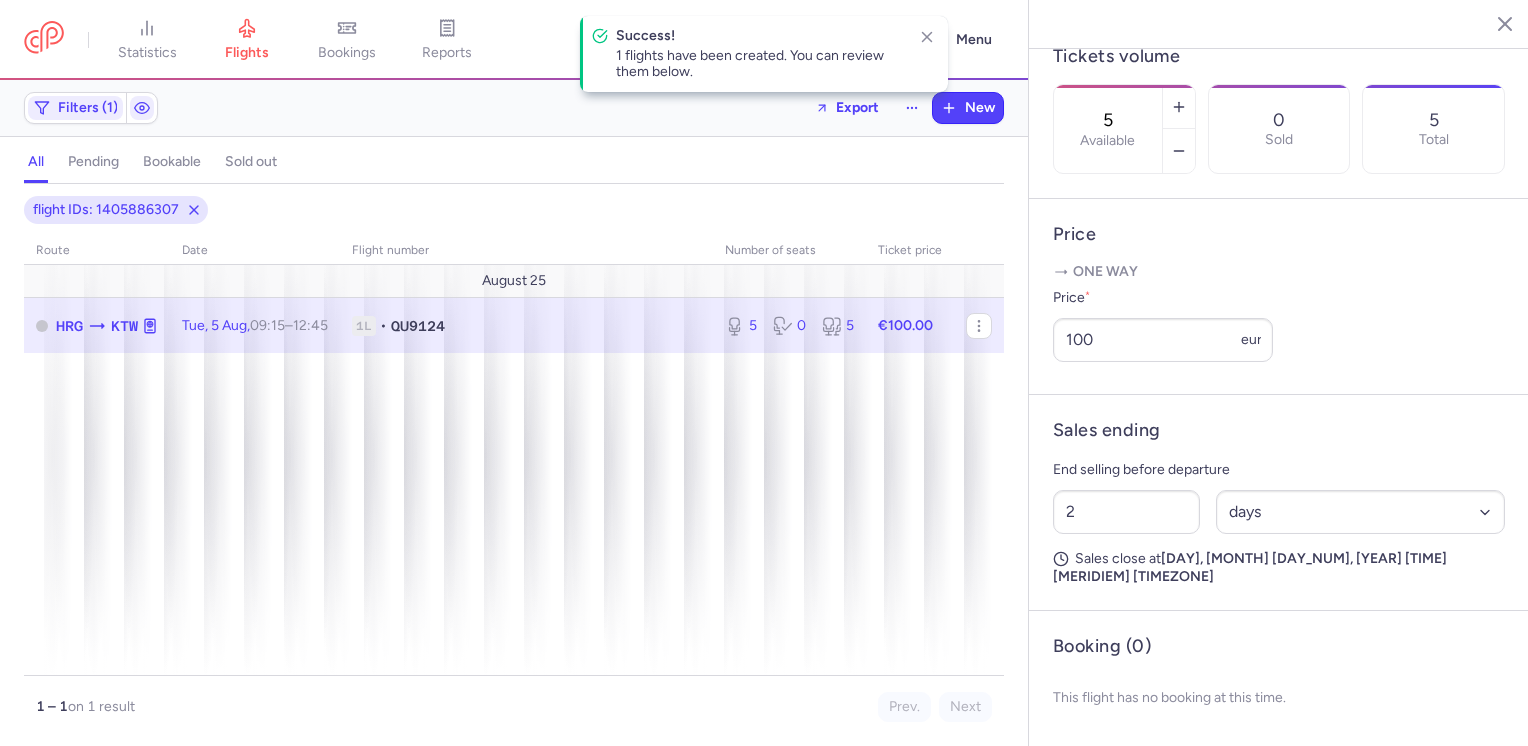 scroll, scrollTop: 632, scrollLeft: 0, axis: vertical 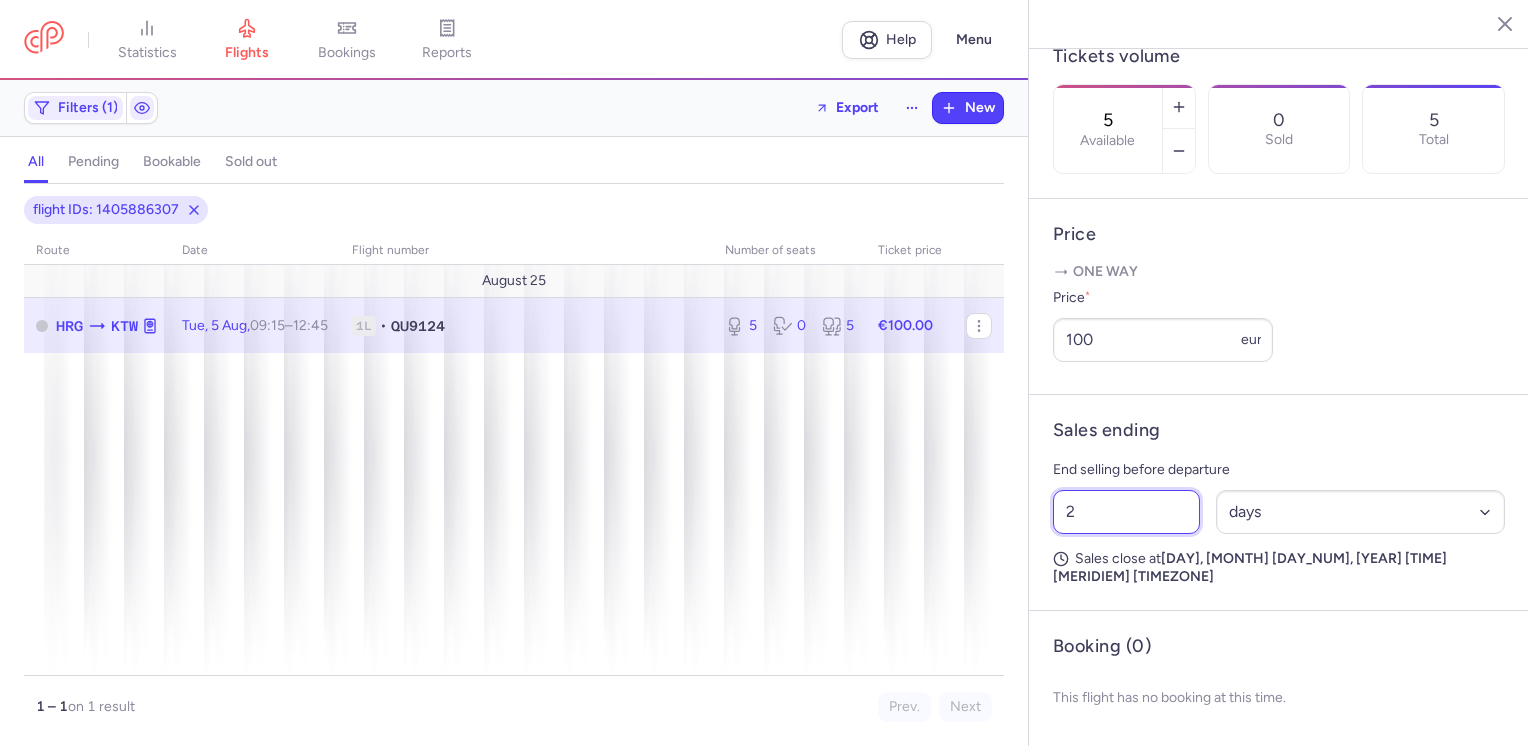 click on "2" at bounding box center [1126, 512] 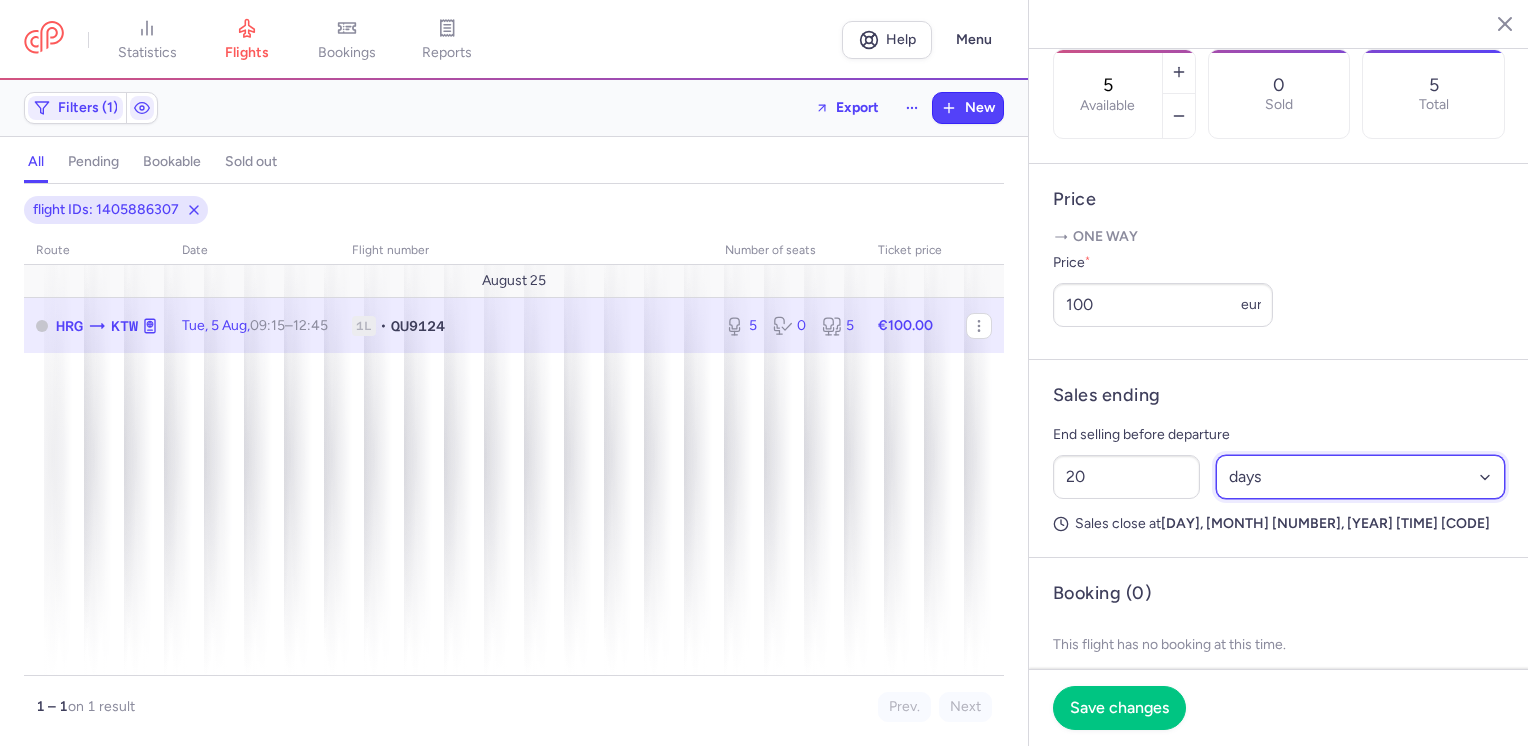 click on "Select an option hours days" at bounding box center (1361, 477) 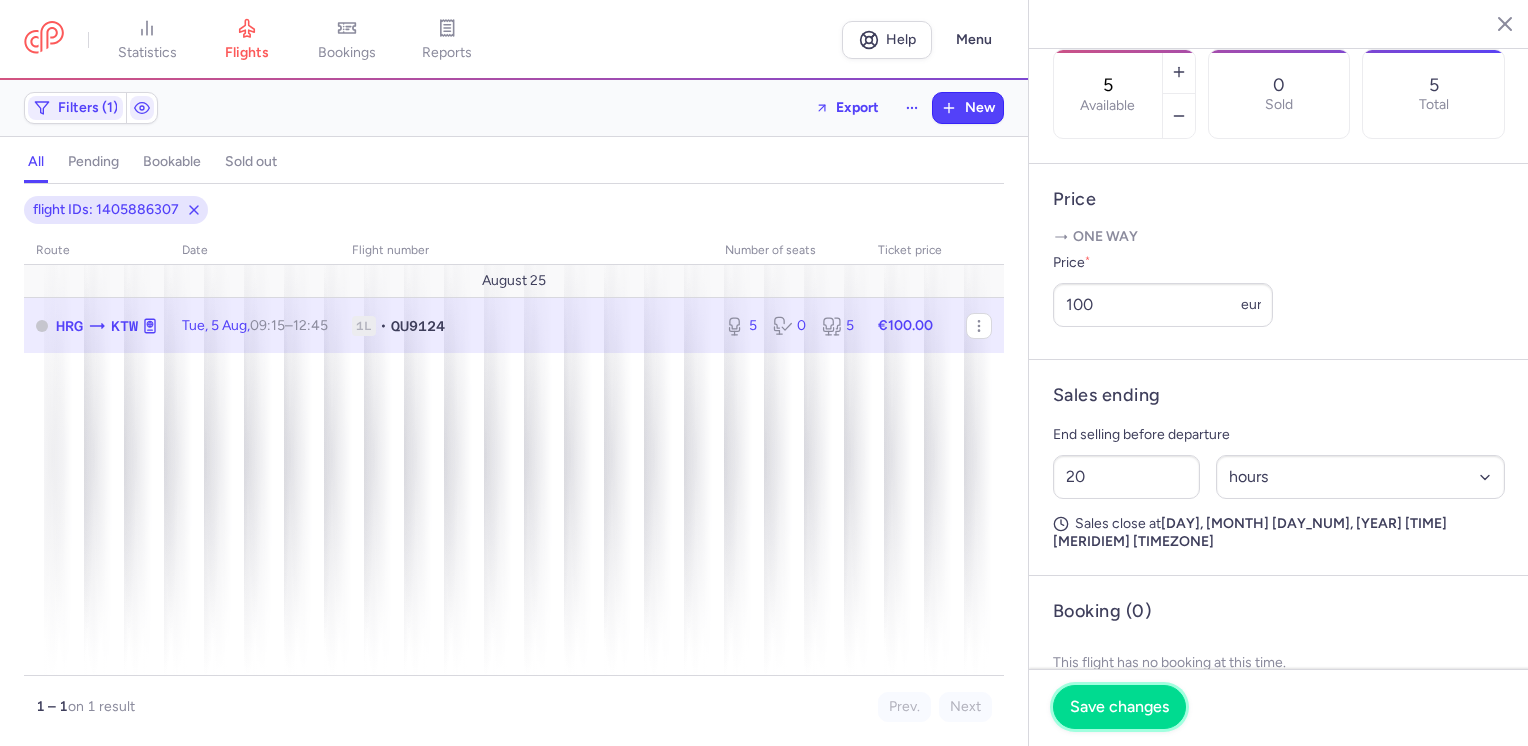 click on "Save changes" at bounding box center [1119, 707] 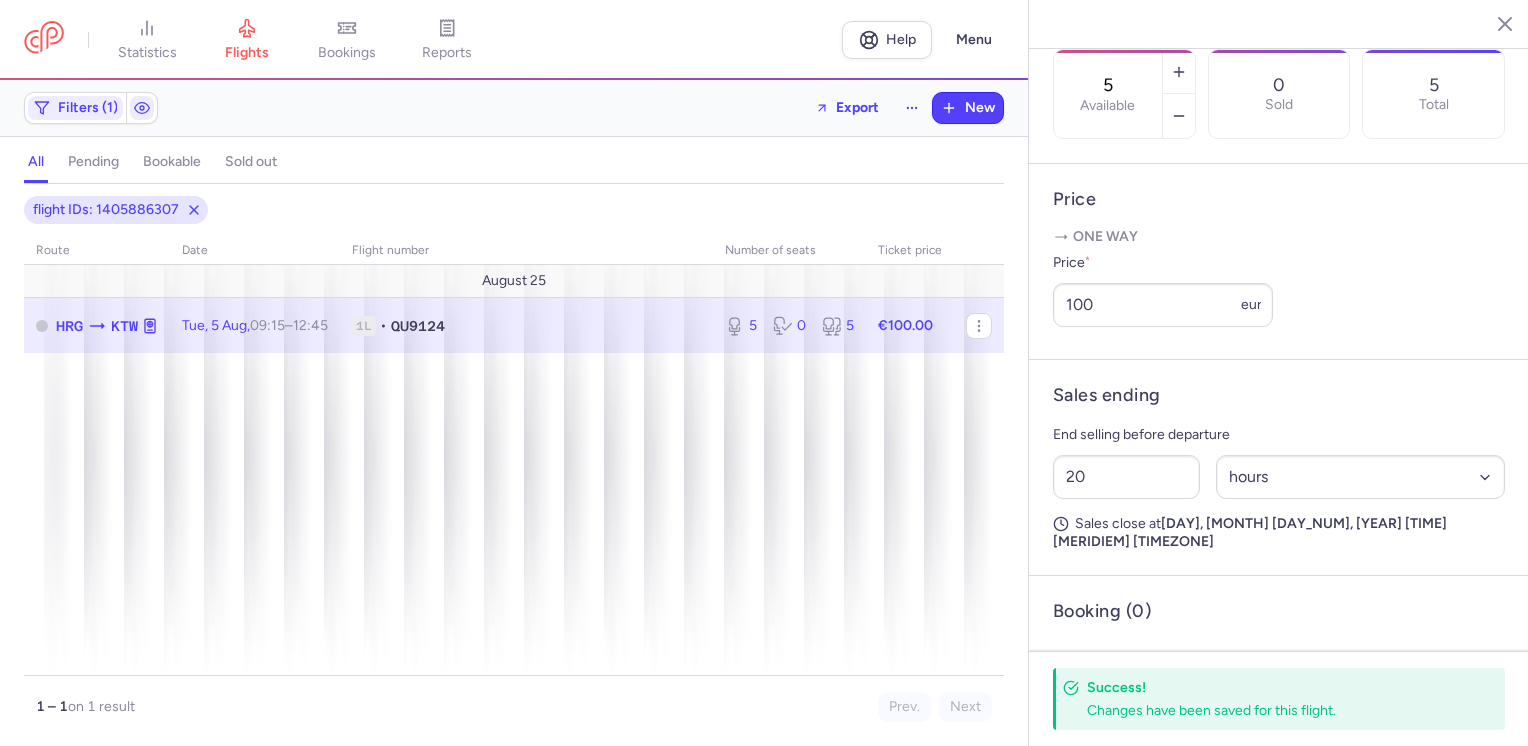 drag, startPoint x: 1489, startPoint y: 27, endPoint x: 1476, endPoint y: 32, distance: 13.928389 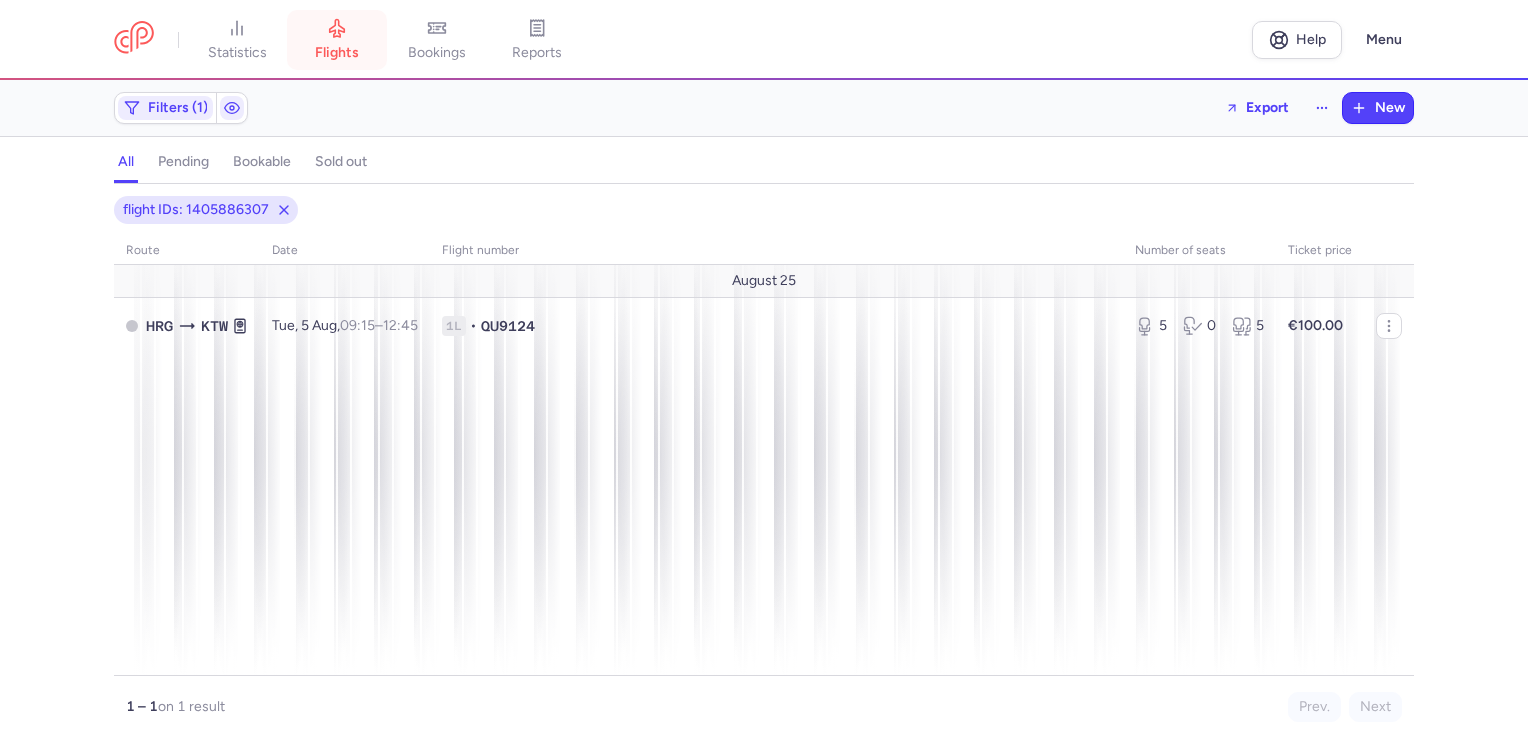 click on "flights" at bounding box center [337, 40] 